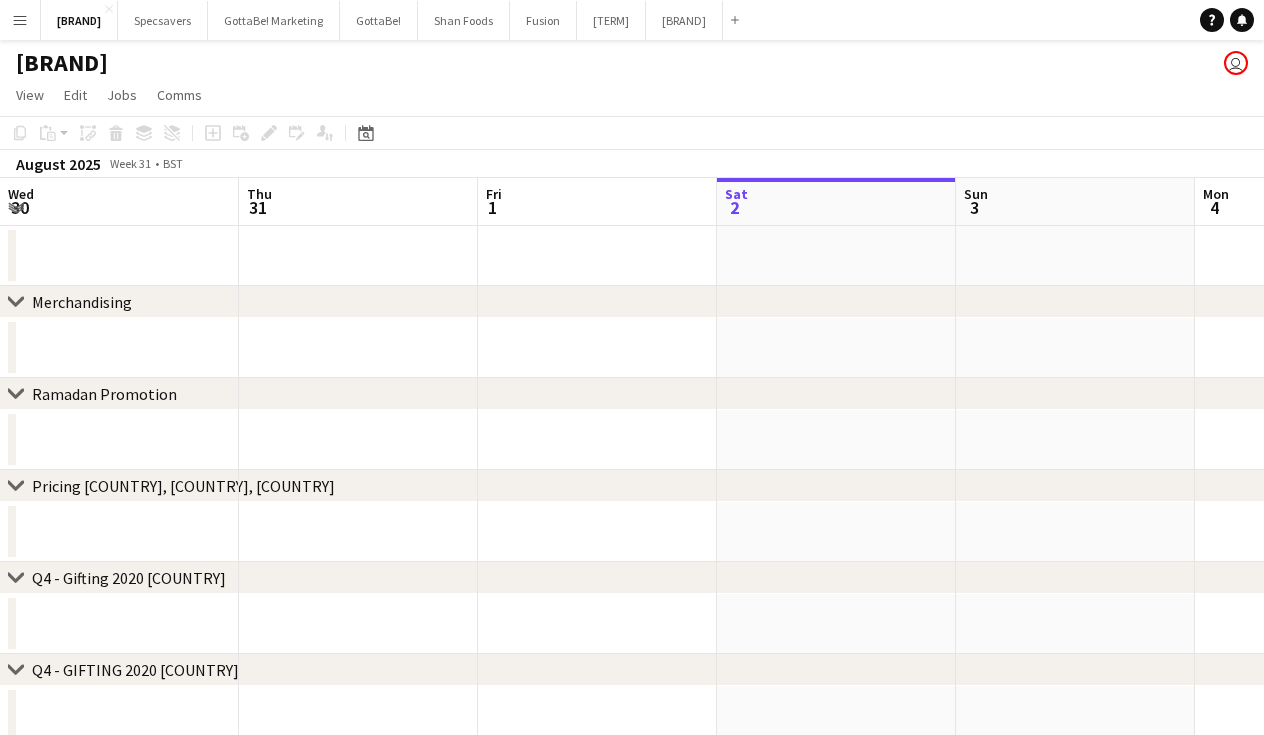 scroll, scrollTop: 0, scrollLeft: 0, axis: both 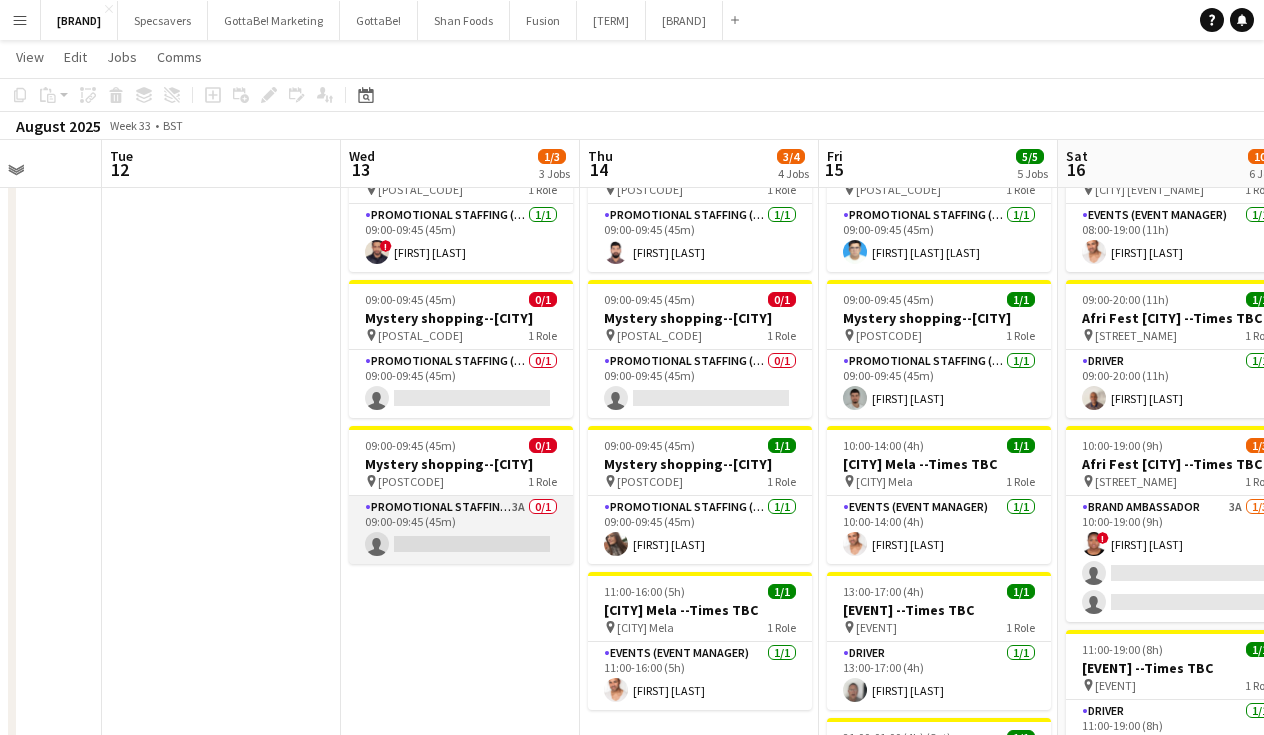 click on "Promotional Staffing (Mystery Shopper) 3A 0/1 09:00-09:45 (45m) single-neutral-actions" at bounding box center (461, 530) 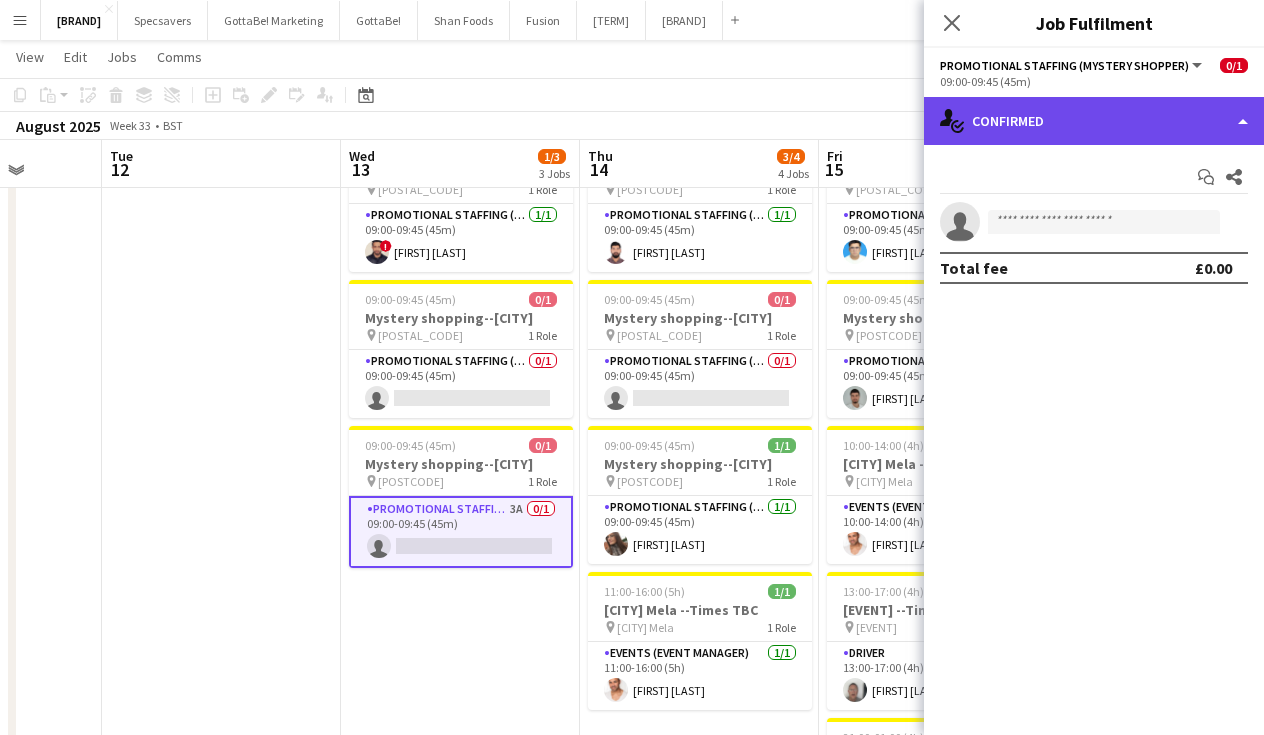 click on "single-neutral-actions-check-2
Confirmed" 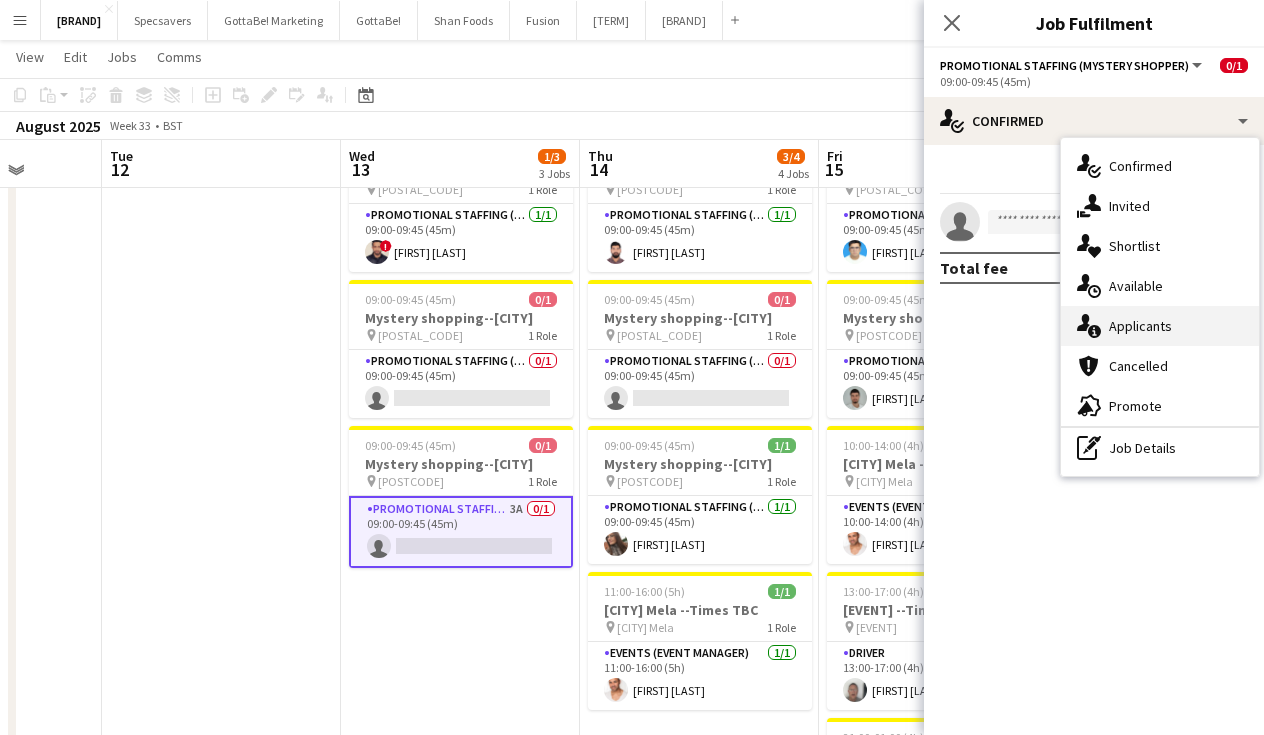 click on "single-neutral-actions-information
Applicants" at bounding box center [1160, 326] 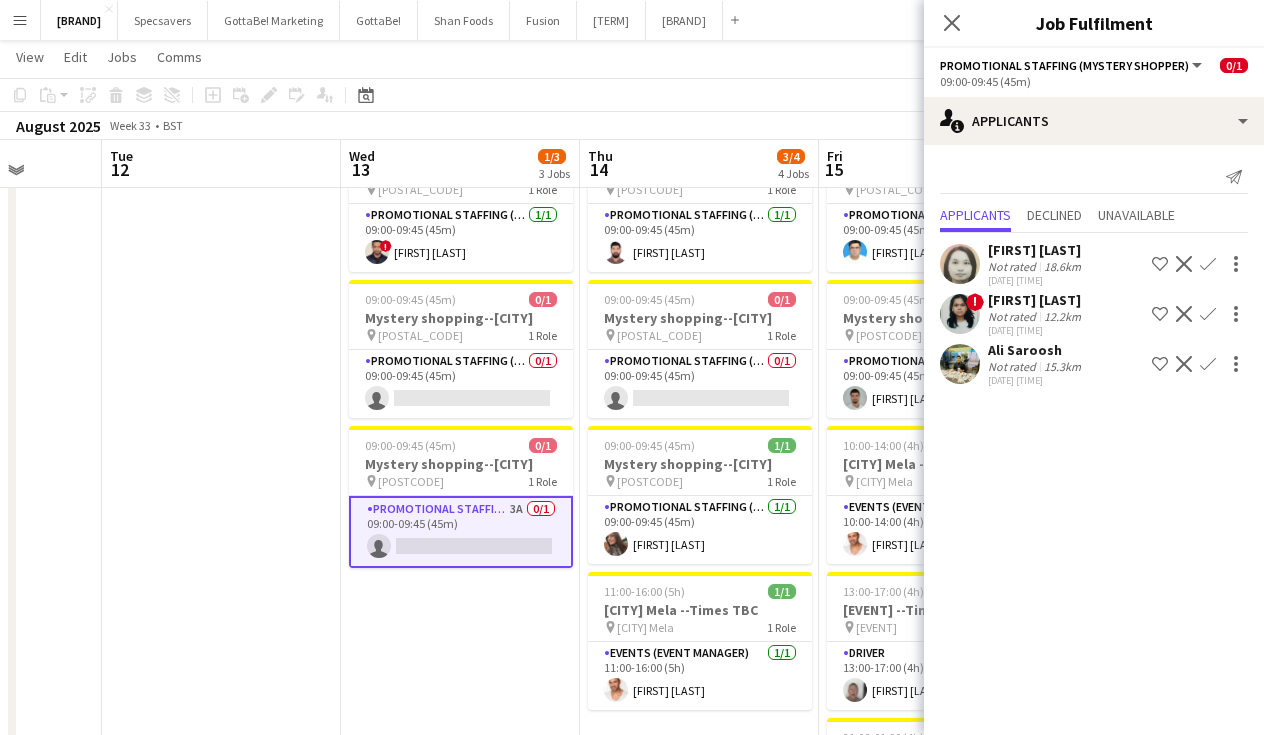 click on "09:00-09:45 (45m)    1/1   Mystery shopping--[CITY]
pin
[POSTCODE]   1 Role   Promotional Staffing (Mystery Shopper)   1/1   09:00-09:45 (45m)
! [FIRST] [LAST]     09:00-09:45 (45m)    0/1   Mystery shopping--[CITY]
pin
[POSTCODE]   1 Role   Promotional Staffing (Mystery Shopper)   0/1   09:00-09:45 (45m)
single-neutral-actions
09:00-09:45 (45m)    0/1   Mystery shopping--[CITY]
pin
[POSTCODE]   1 Role   Promotional Staffing (Mystery Shopper)   3A   0/1   09:00-09:45 (45m)
single-neutral-actions" at bounding box center [460, 729] 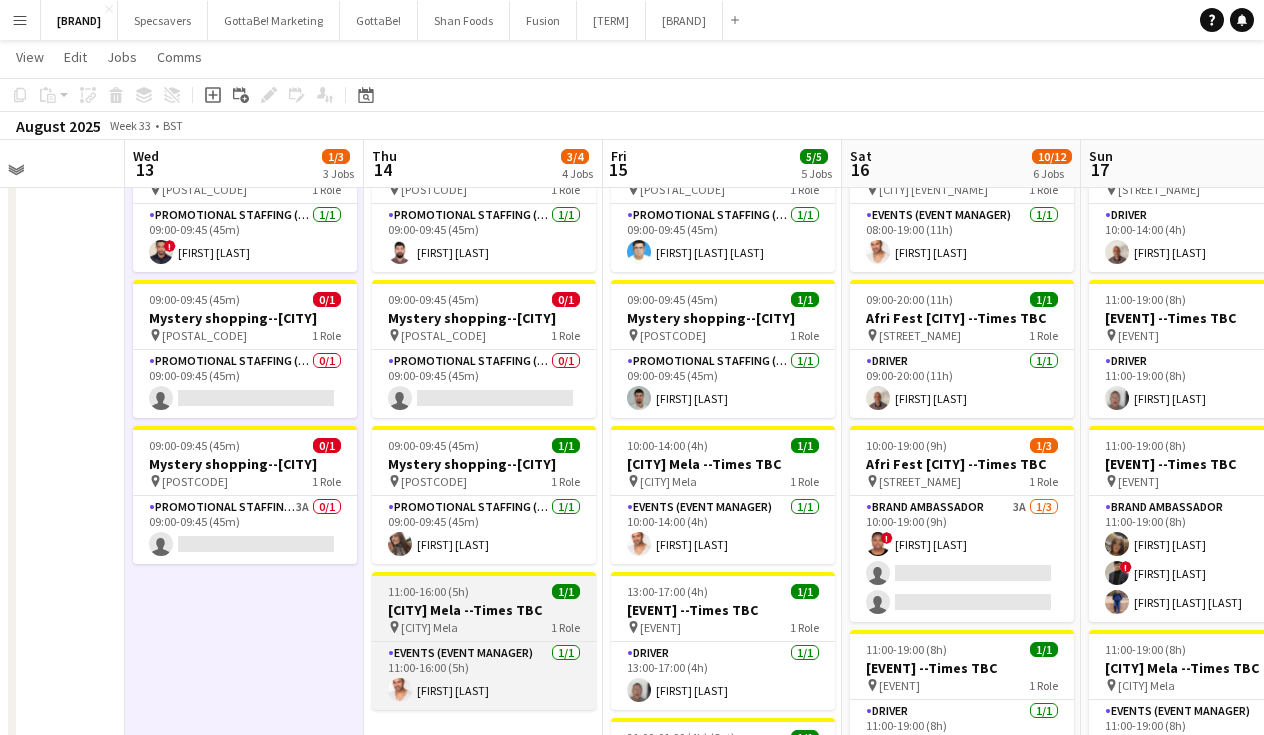 scroll, scrollTop: 0, scrollLeft: 551, axis: horizontal 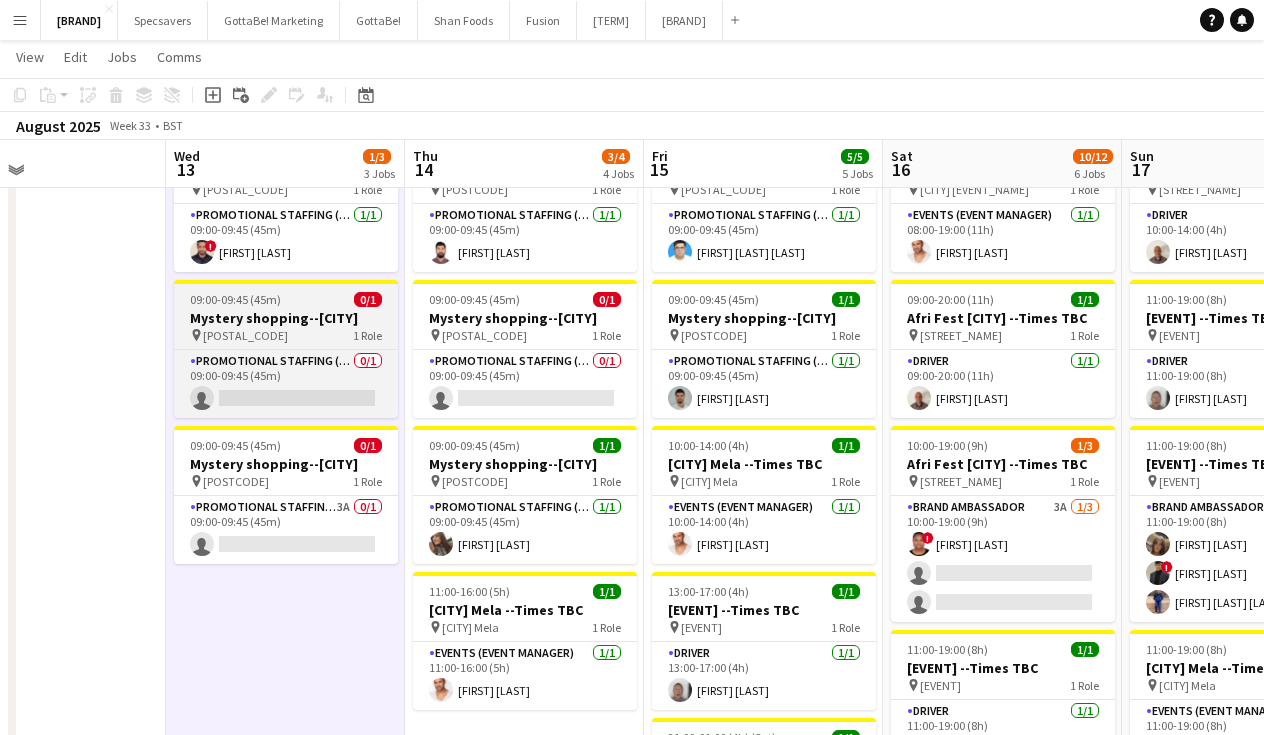 click on "Mystery shopping--[CITY]" at bounding box center [286, 318] 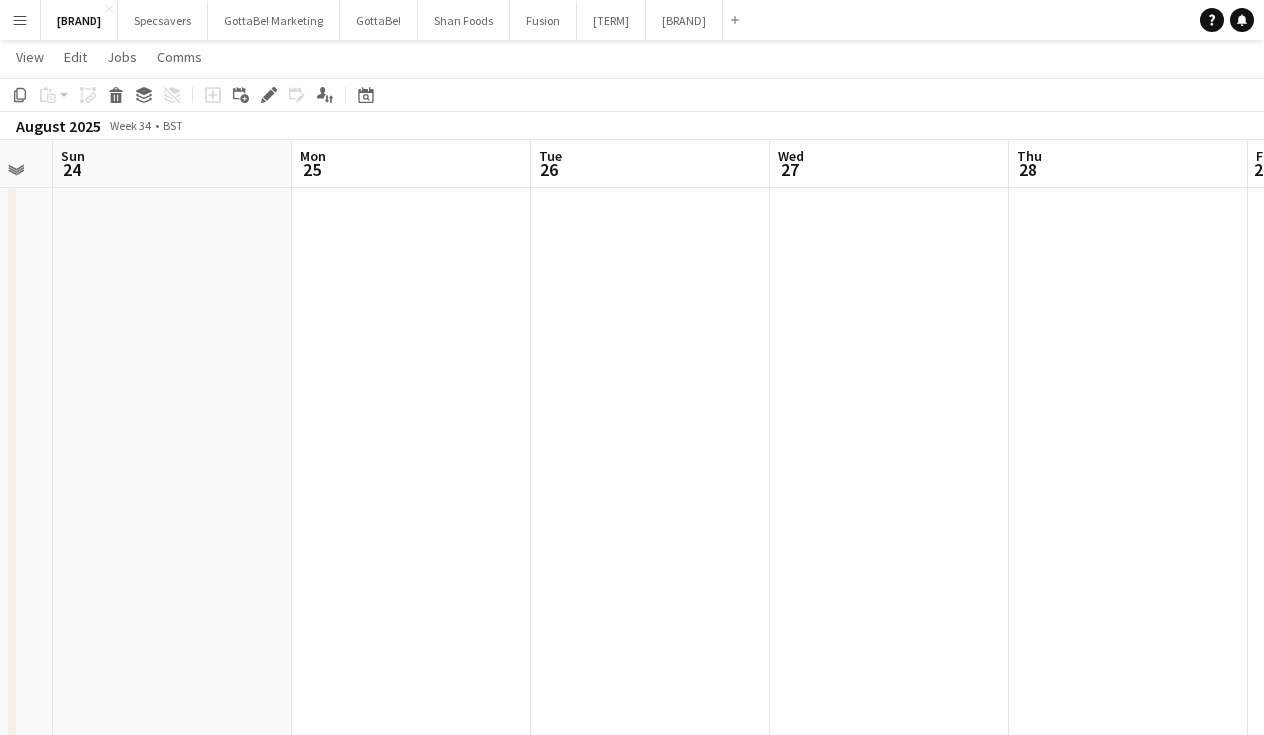 scroll, scrollTop: 0, scrollLeft: 906, axis: horizontal 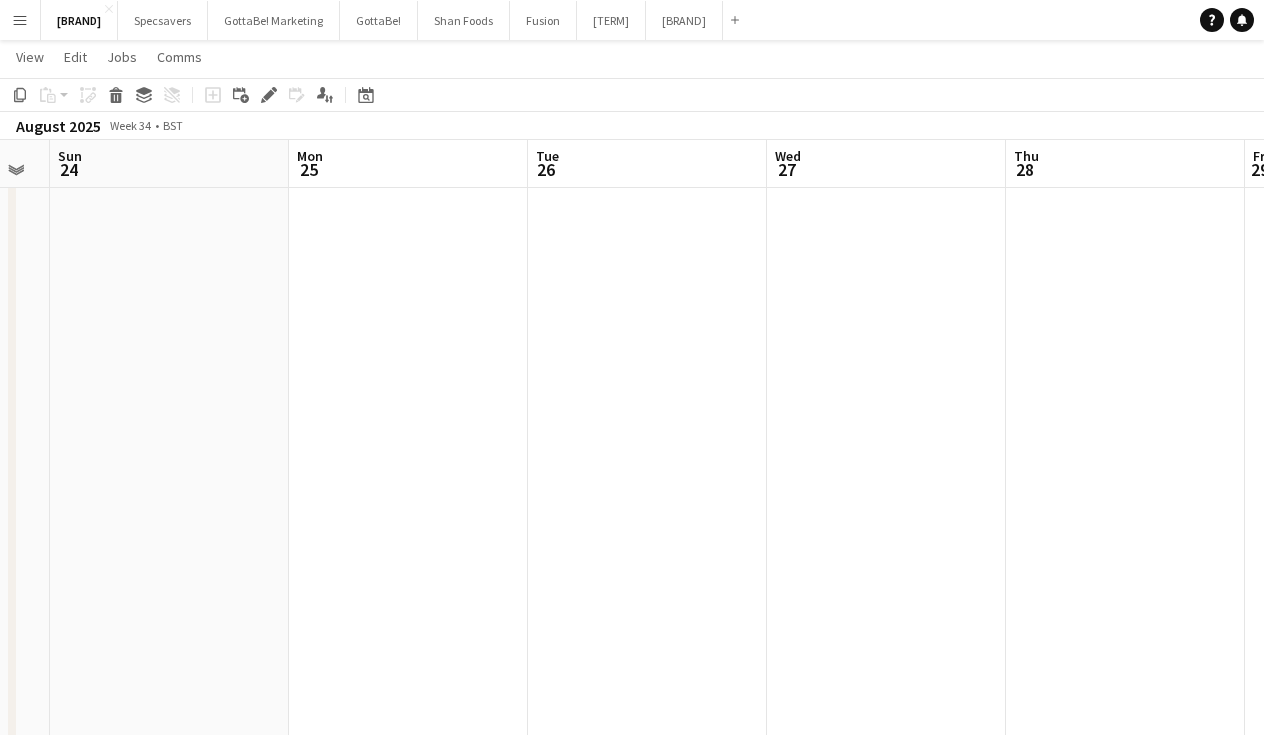 click at bounding box center [408, 729] 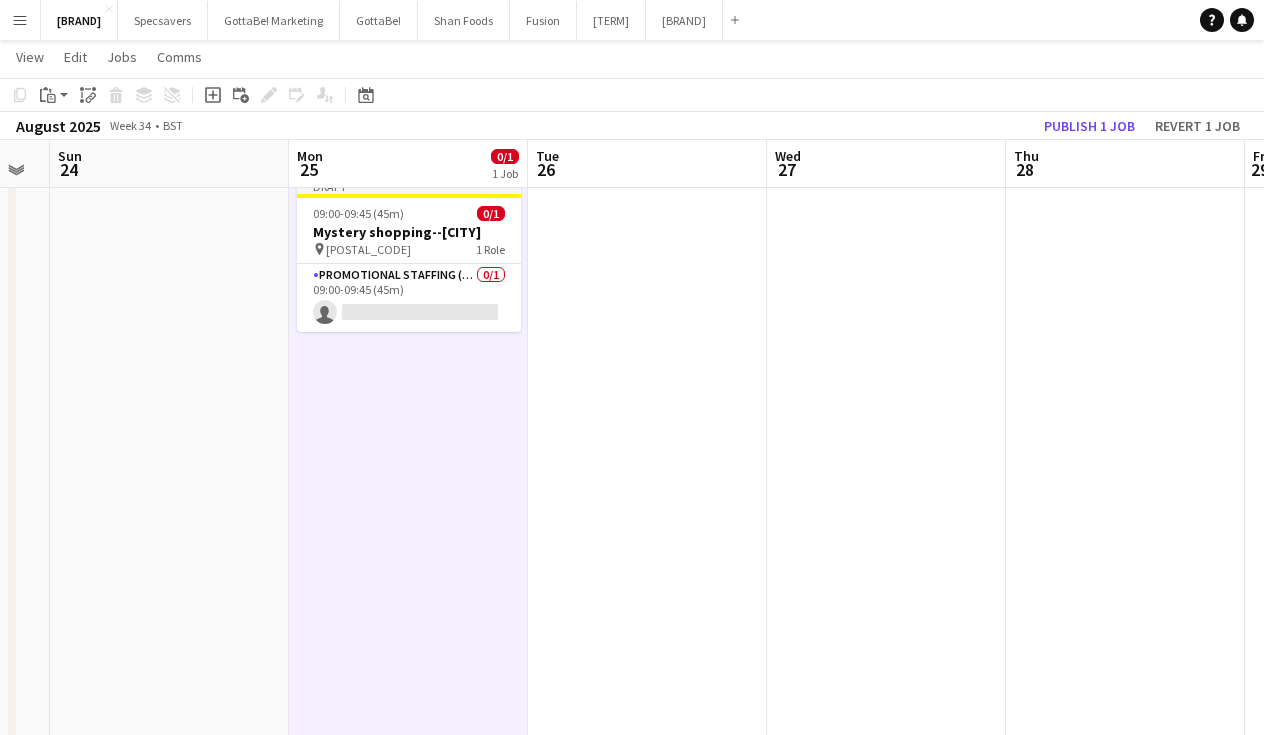 scroll, scrollTop: 40, scrollLeft: 0, axis: vertical 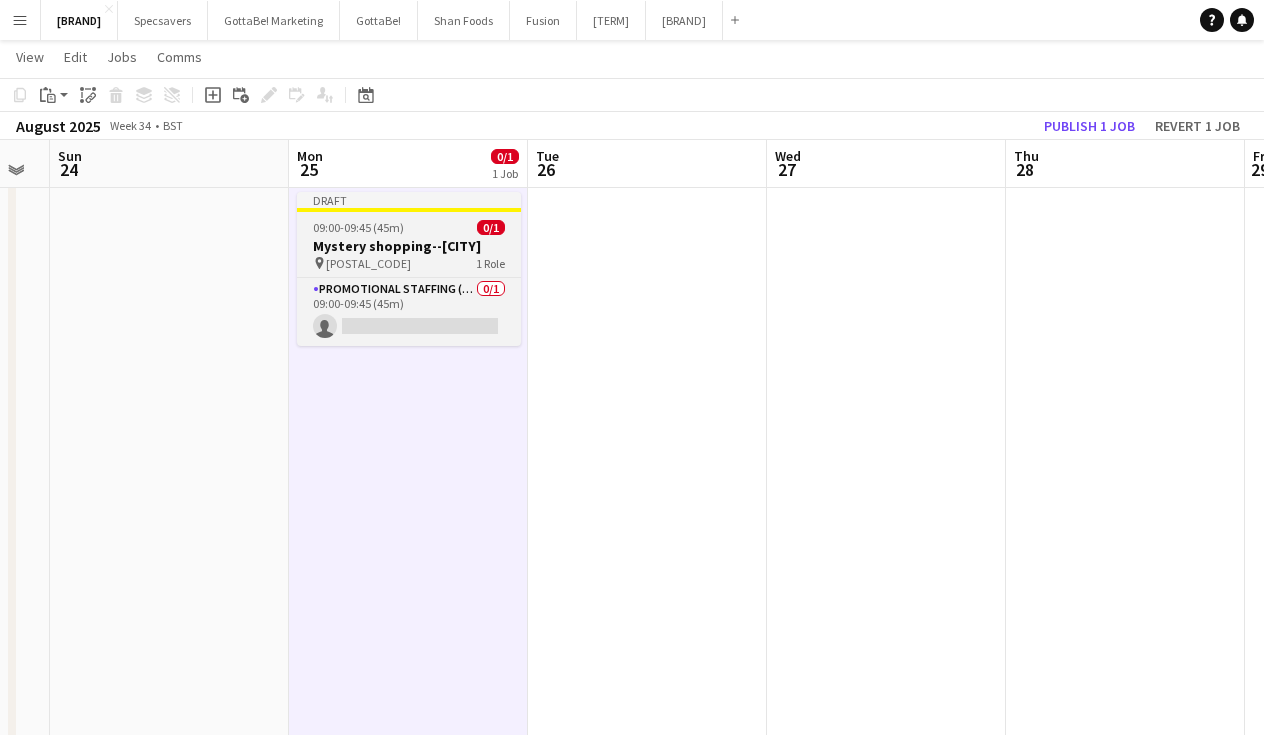 click on "Mystery shopping--[CITY]" at bounding box center (409, 246) 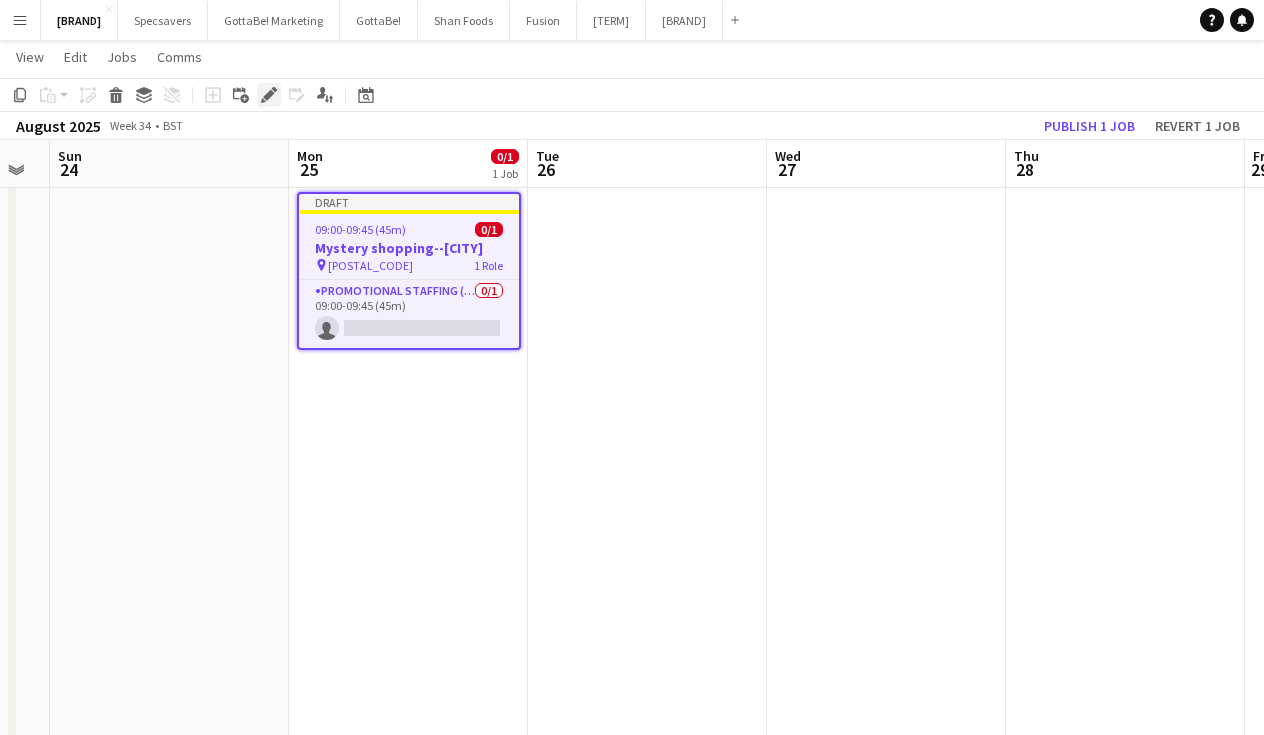 click 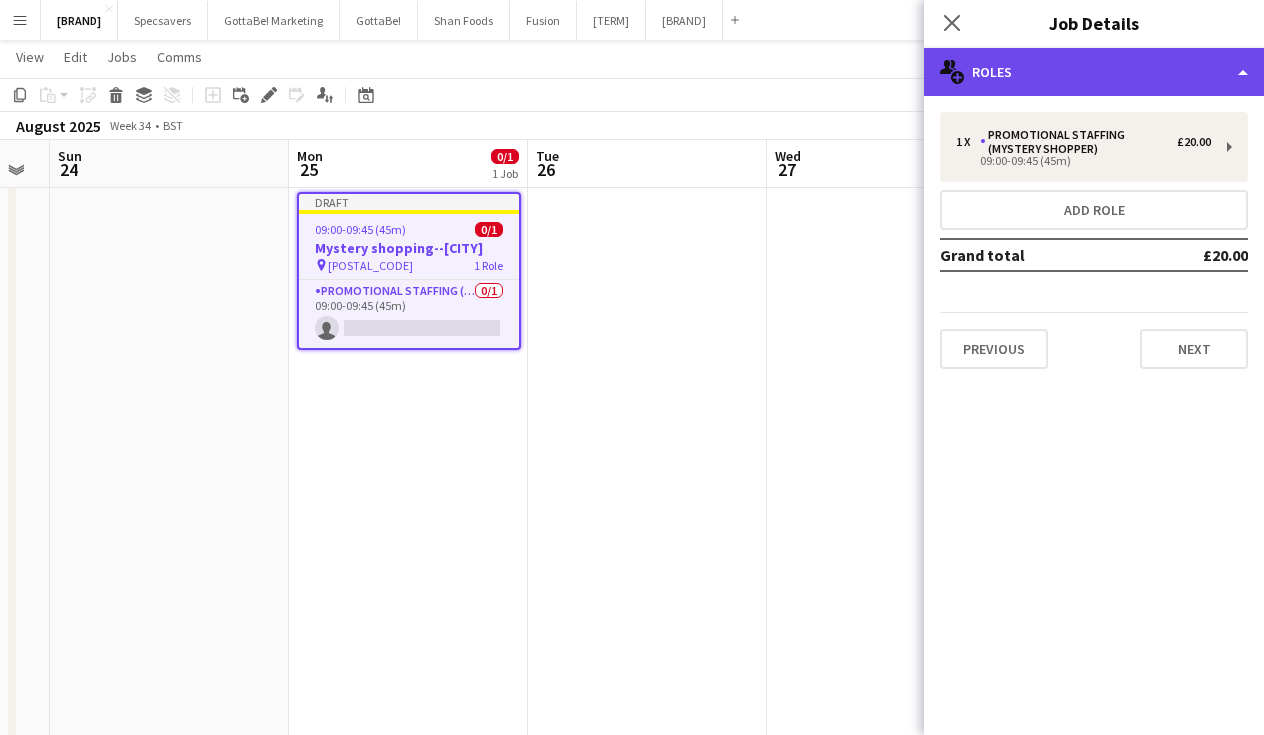 click on "multiple-users-add
Roles" 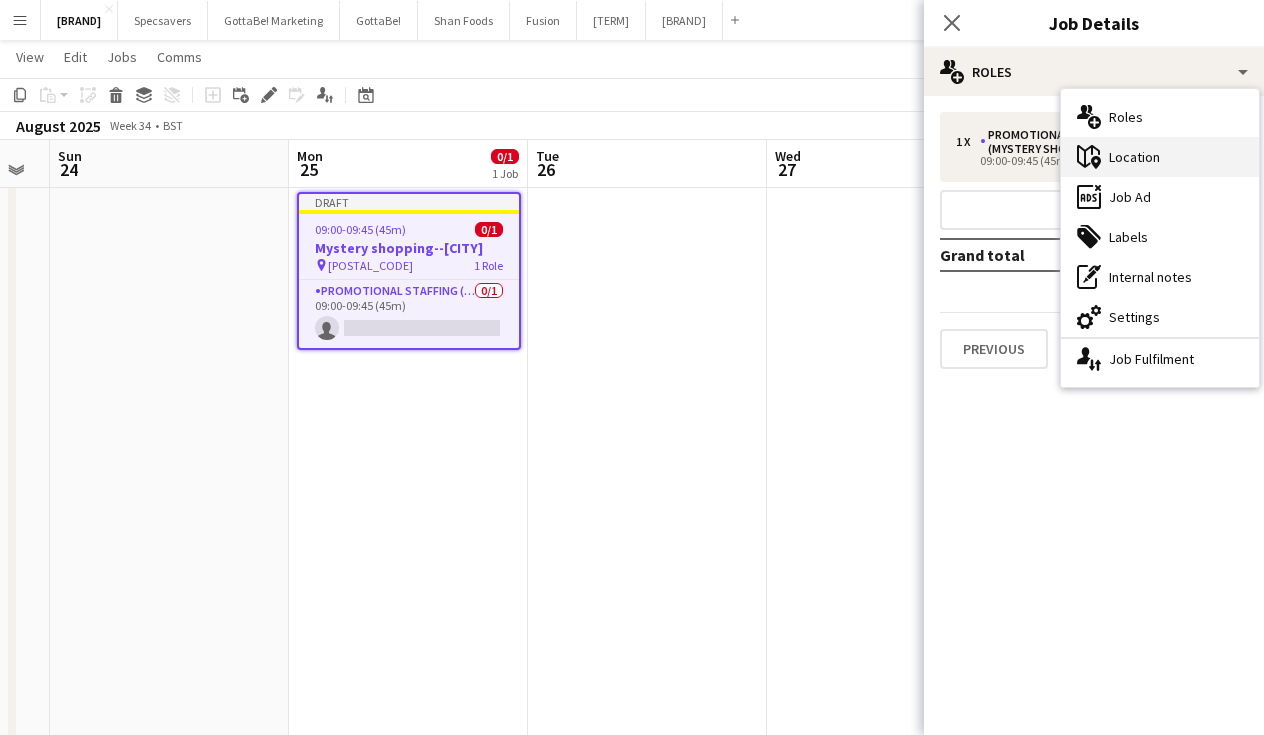 click on "maps-pin-1
Location" at bounding box center (1160, 157) 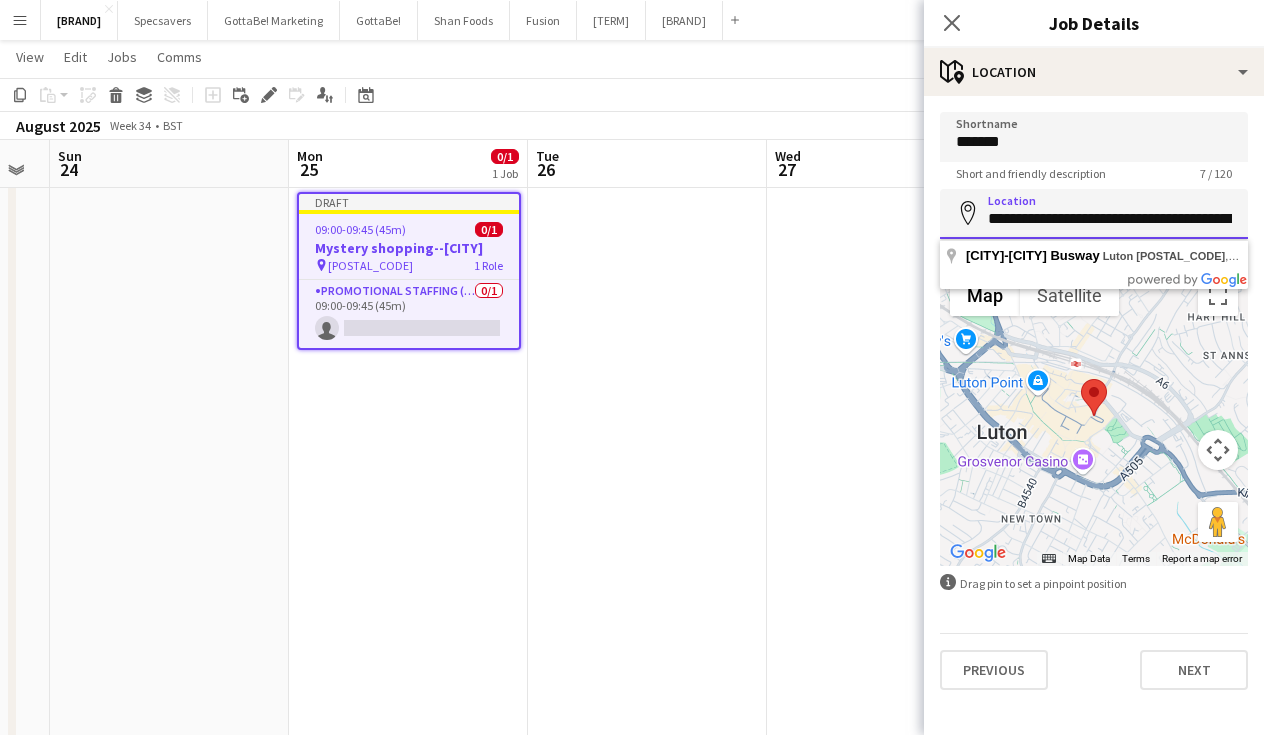 paste 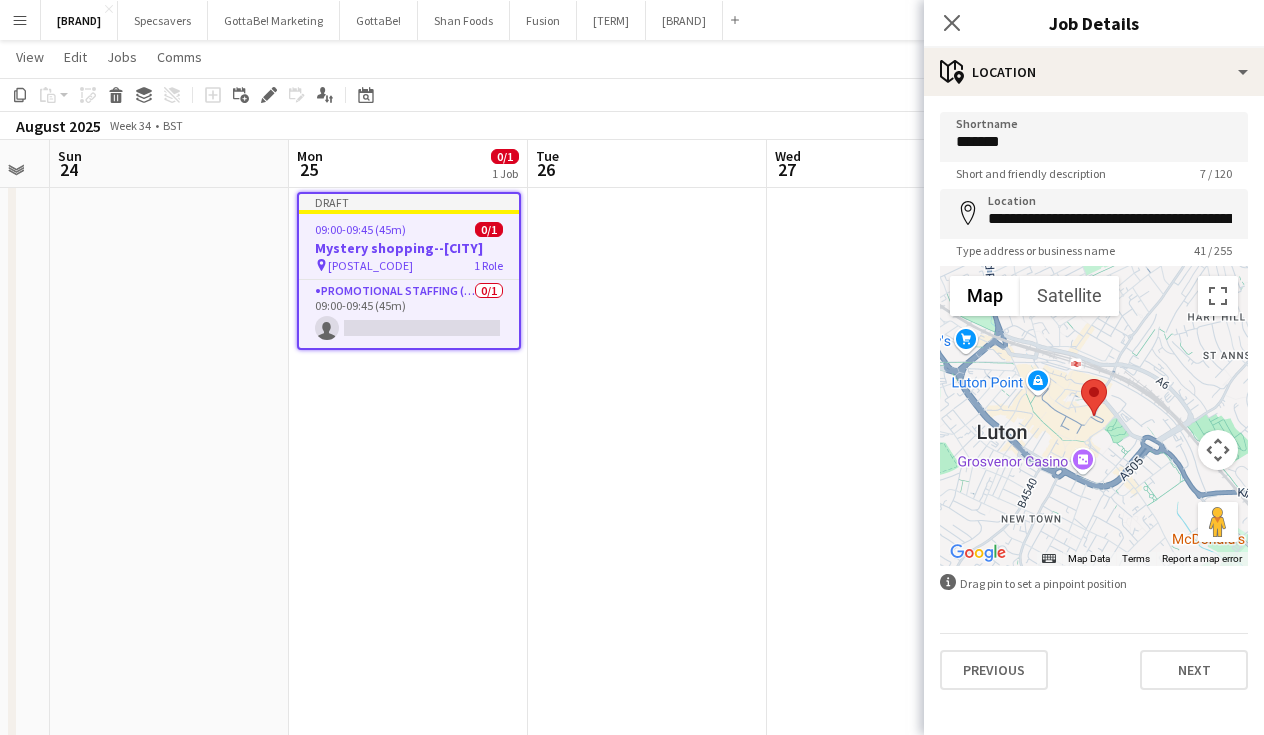 type on "**********" 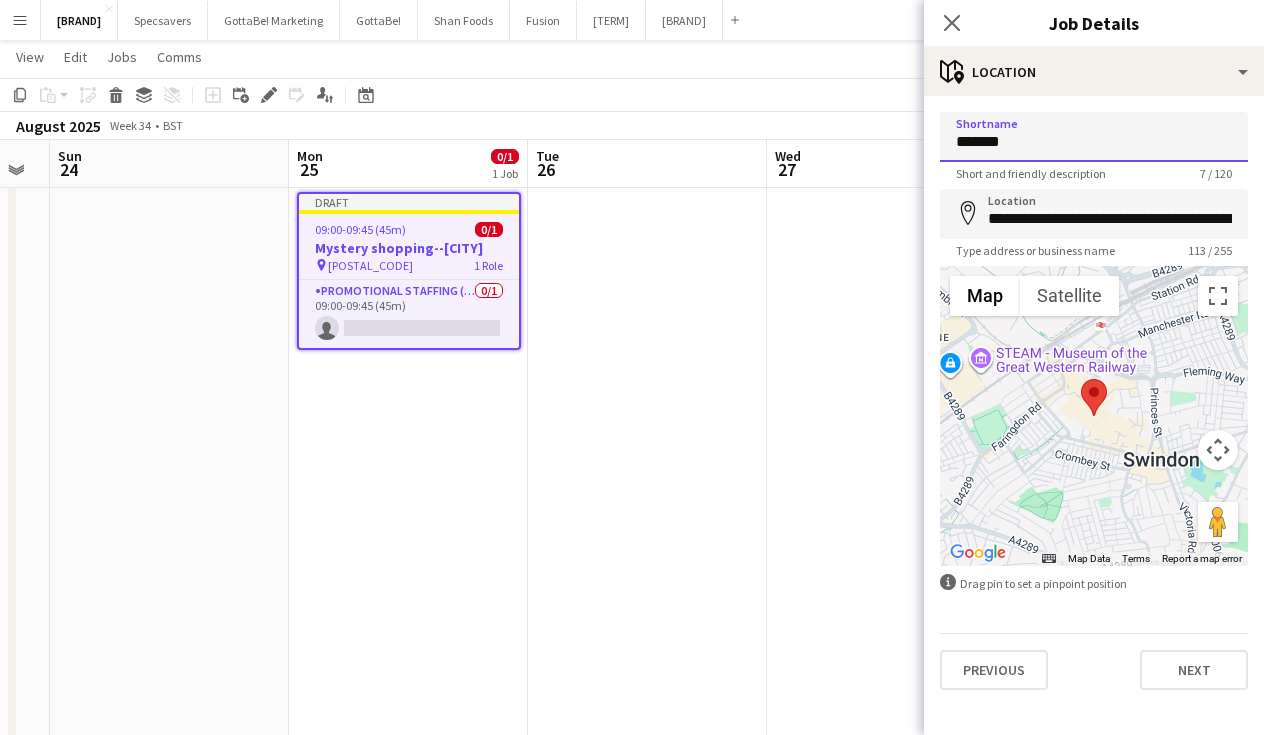 drag, startPoint x: 1030, startPoint y: 142, endPoint x: 925, endPoint y: 142, distance: 105 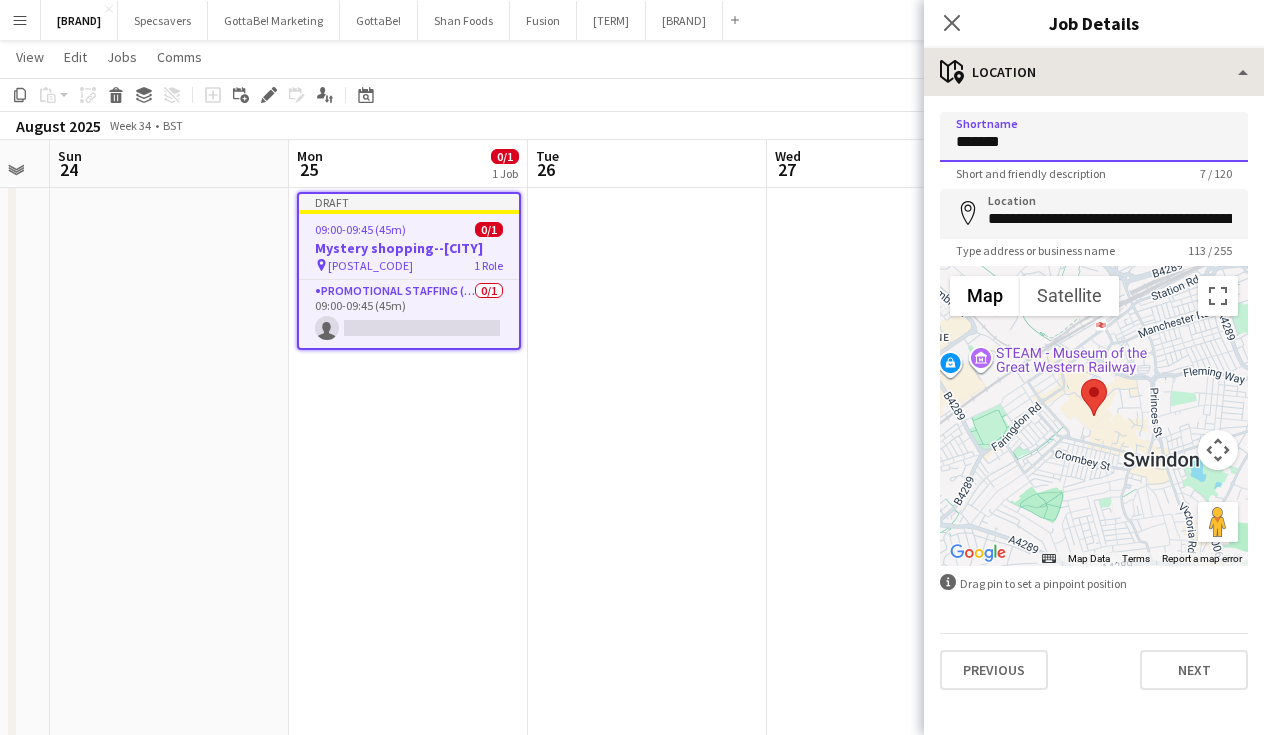 type on "*******" 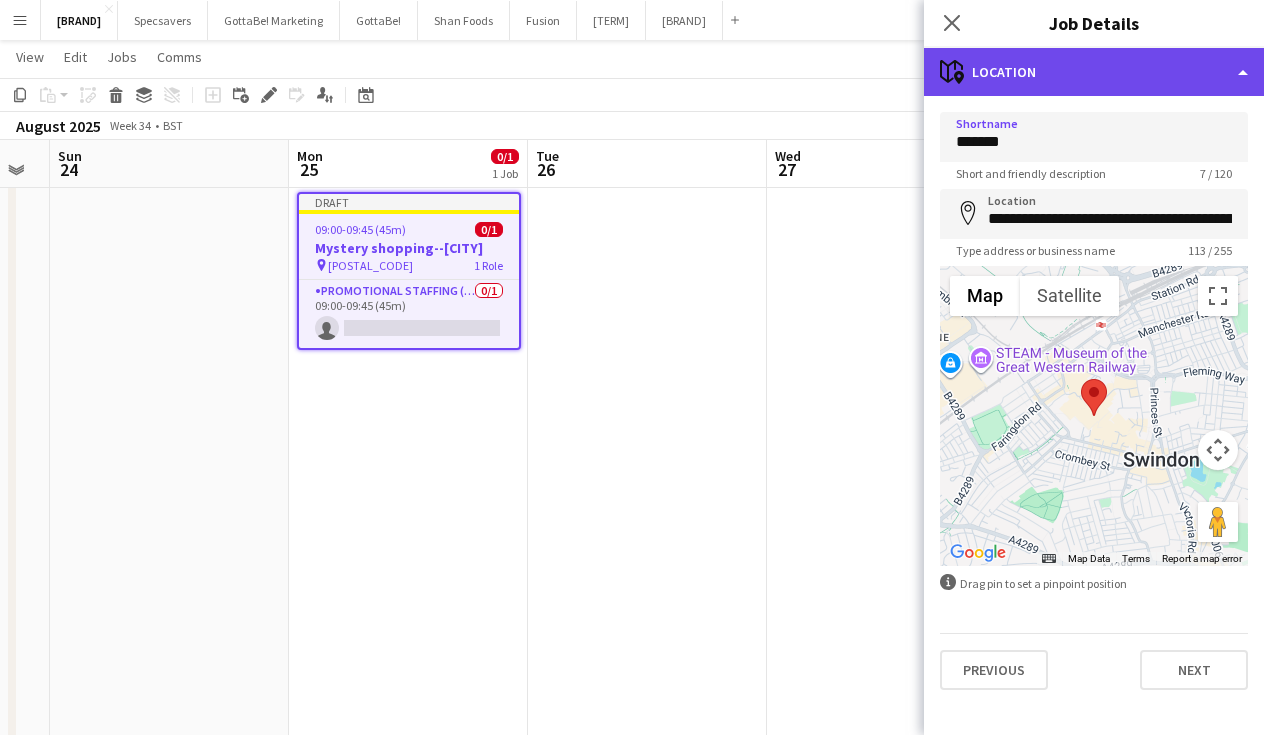 click on "maps-pin-1
Location" 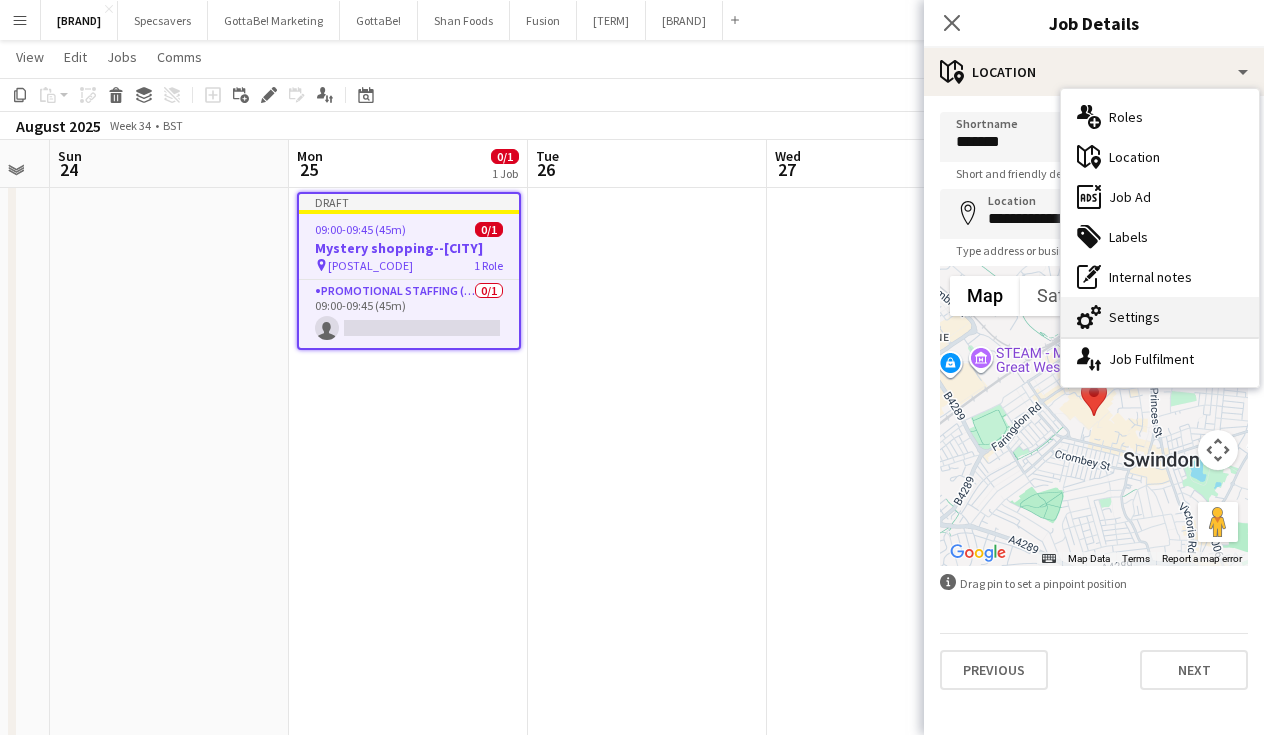 click on "cog-double-3
Settings" at bounding box center [1160, 317] 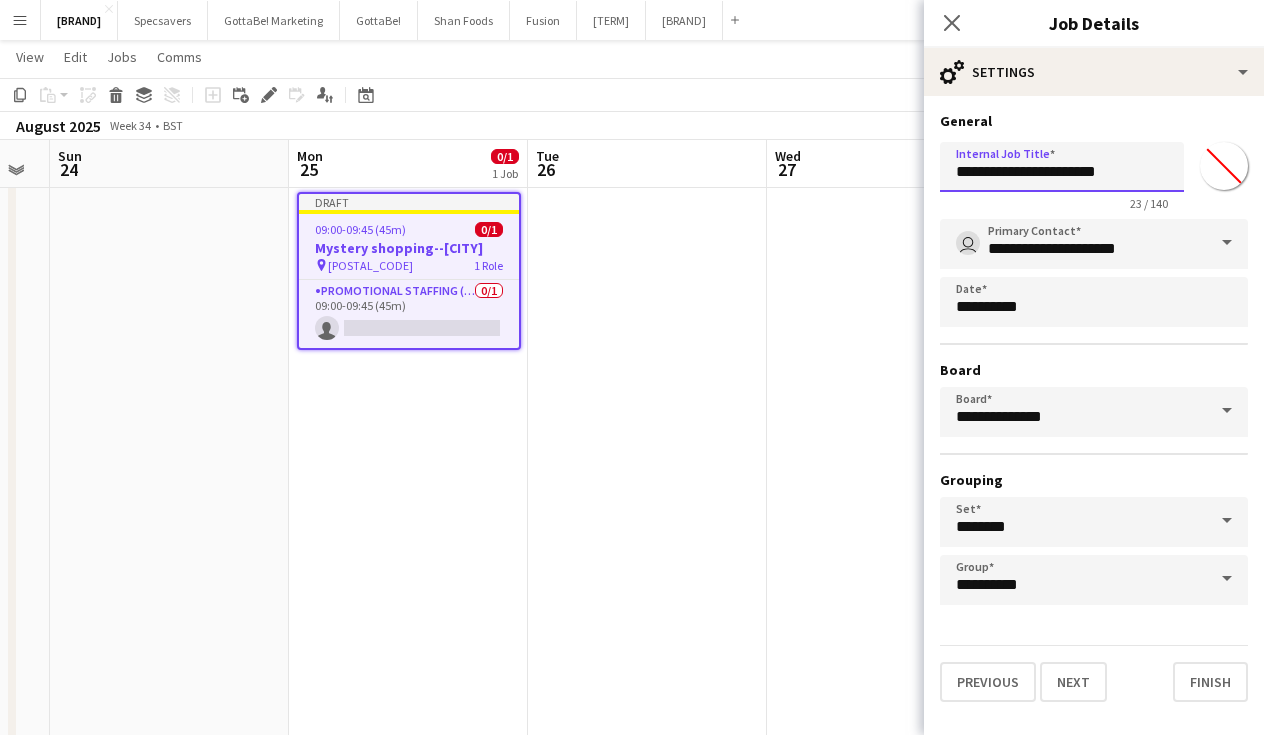 drag, startPoint x: 1123, startPoint y: 179, endPoint x: 1086, endPoint y: 178, distance: 37.01351 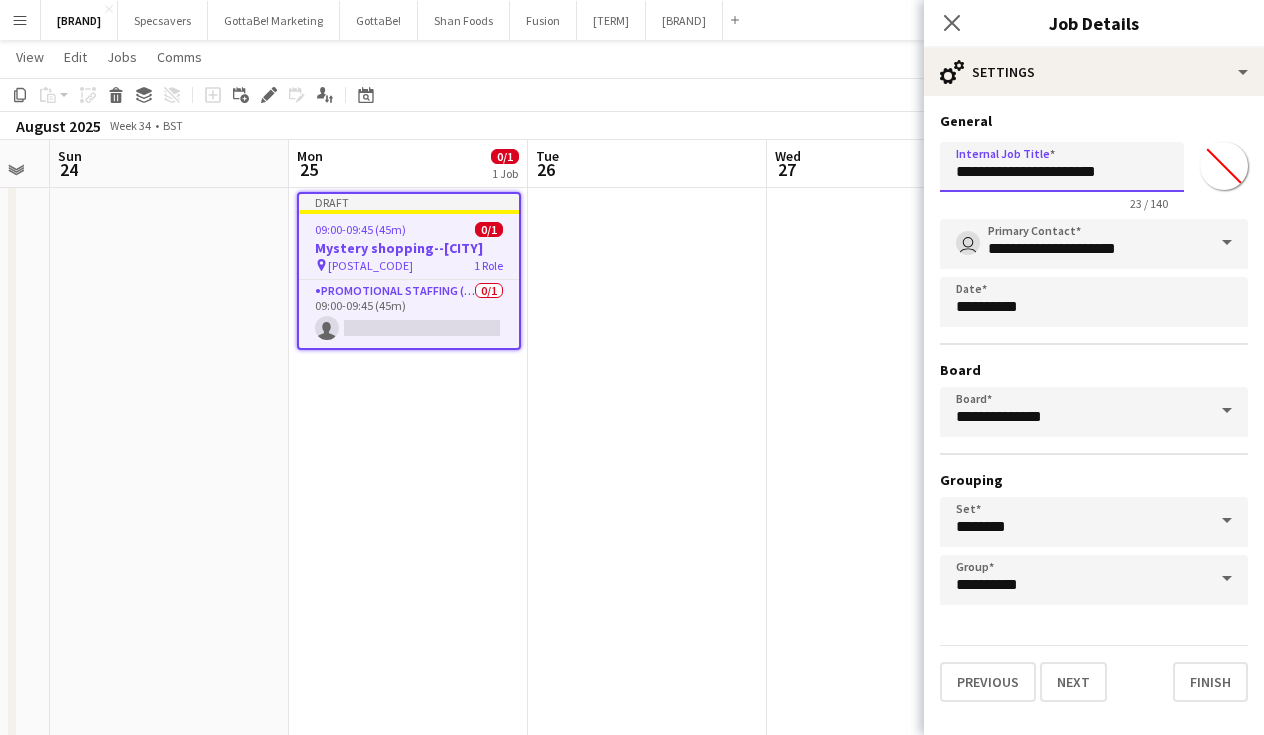 click on "**********" at bounding box center (1062, 167) 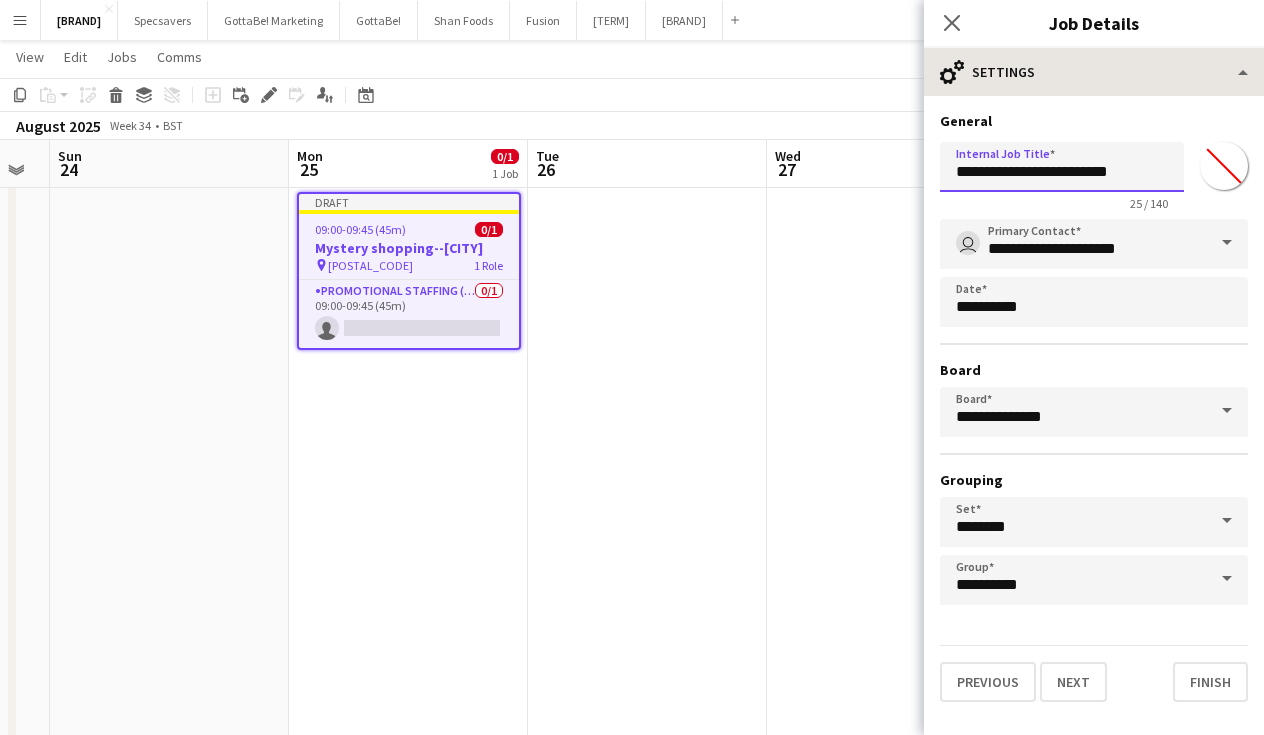 type on "**********" 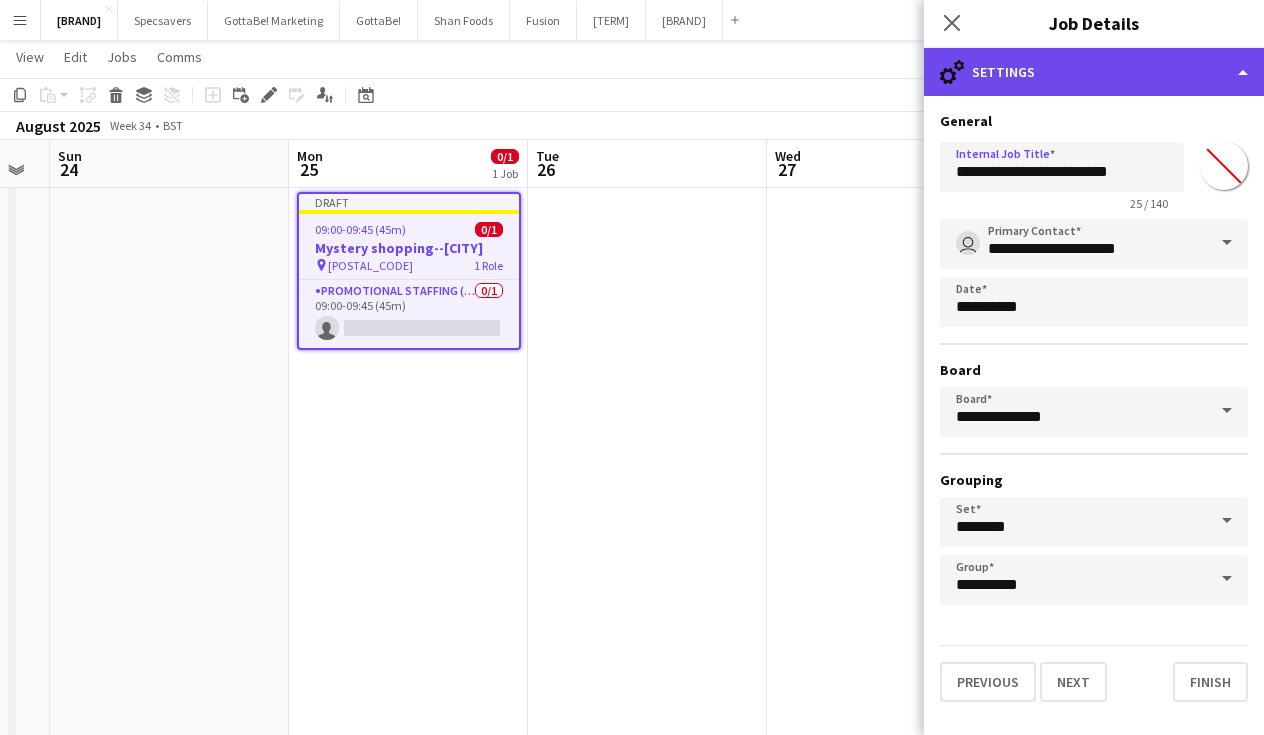 click on "cog-double-3
Settings" 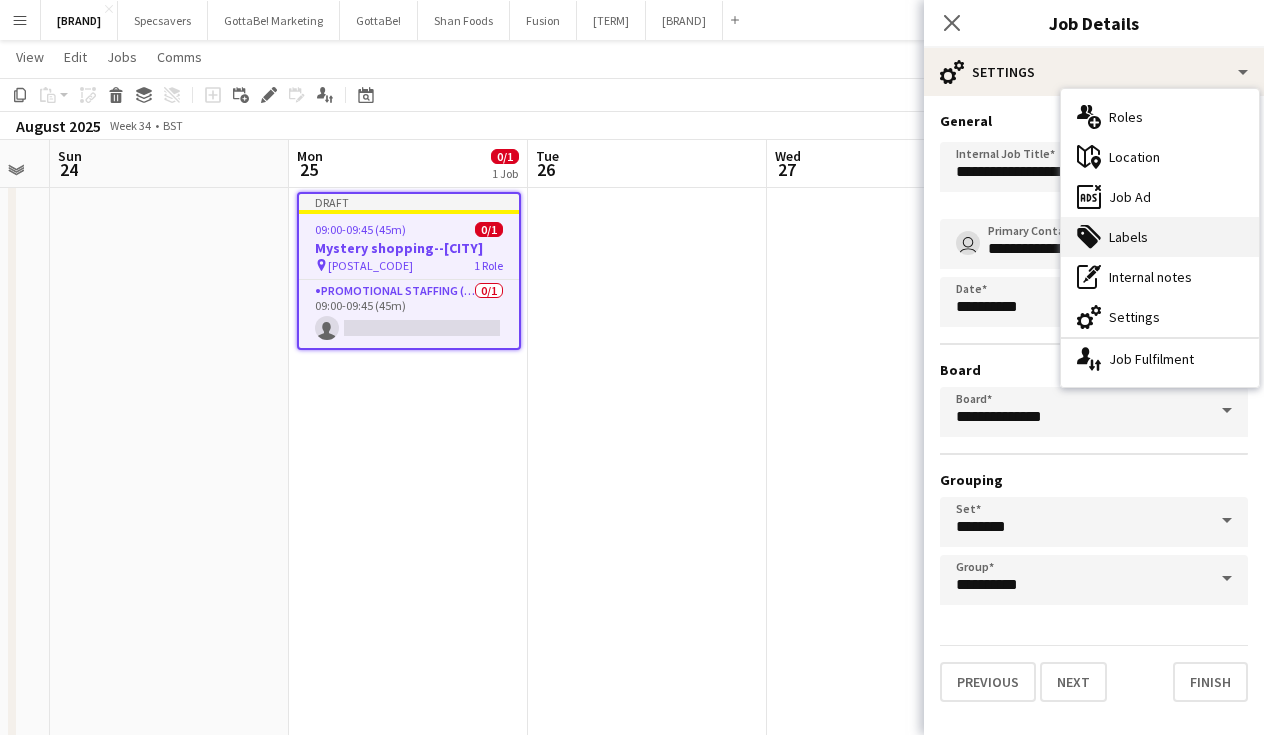 click on "tags-double
Labels" at bounding box center [1160, 237] 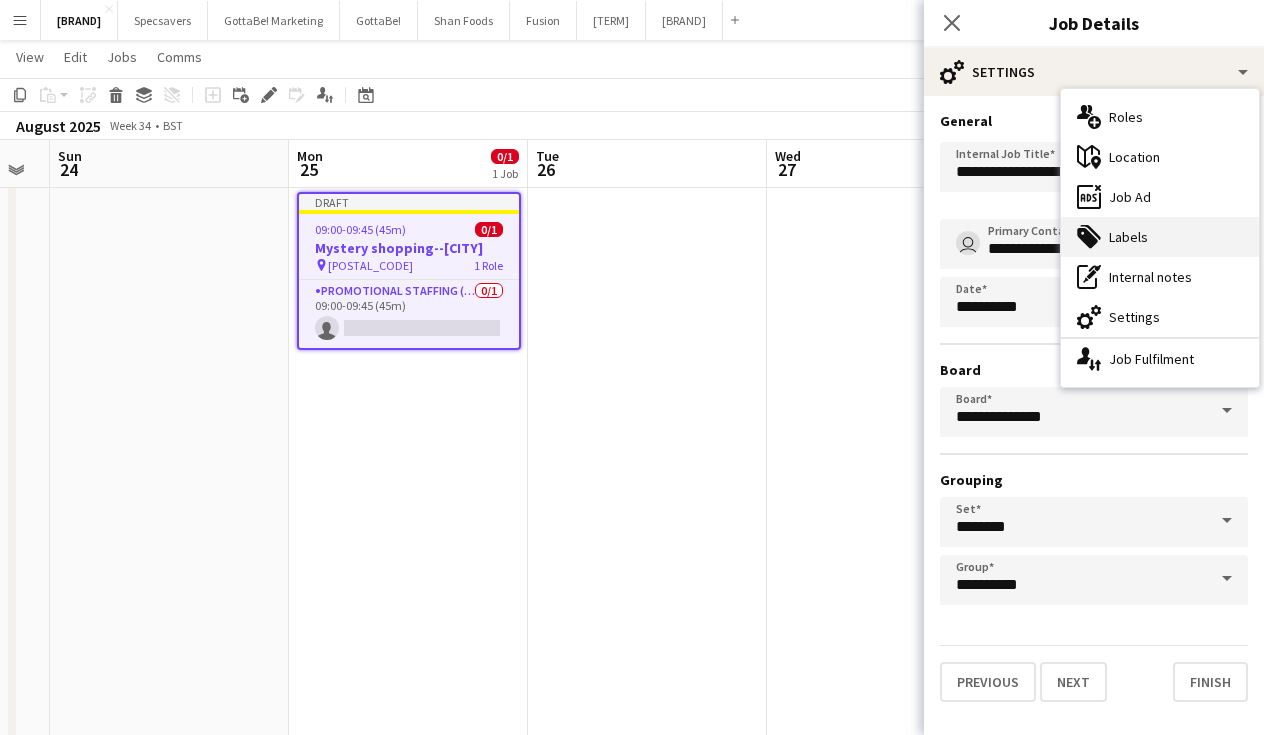 type on "**********" 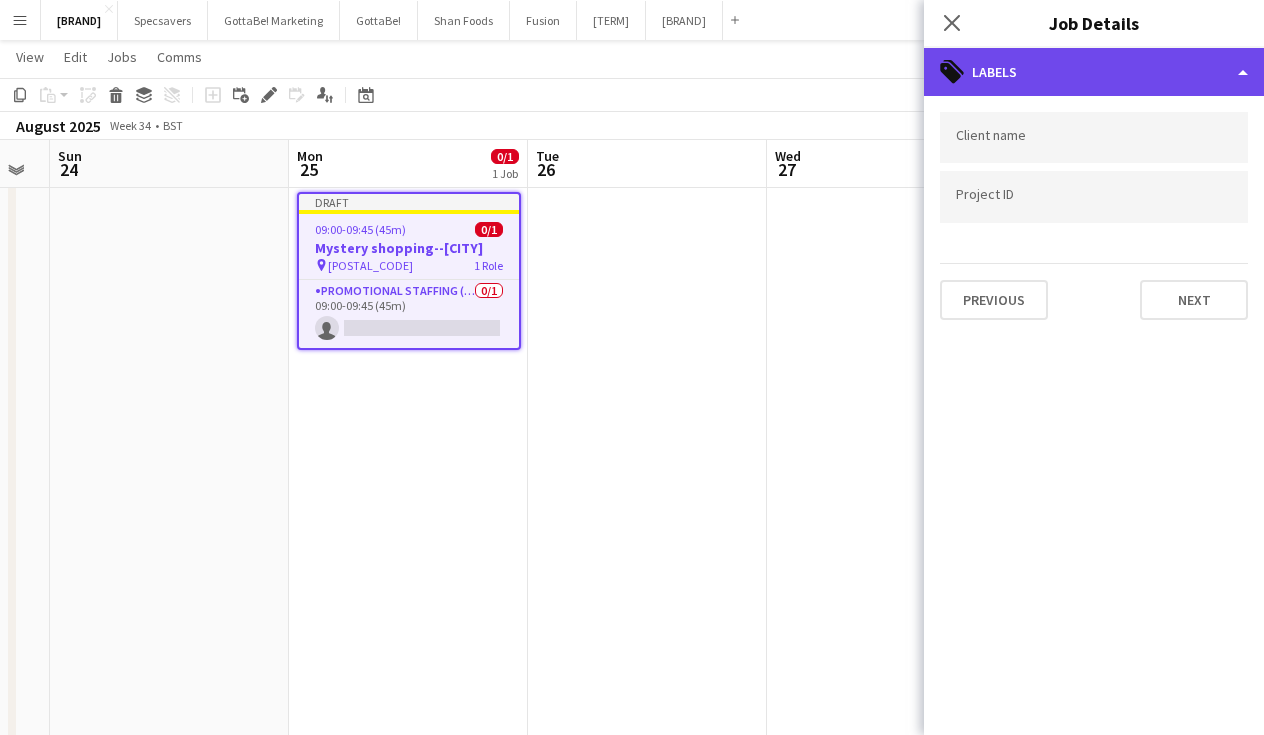 click on "tags-double
Labels" 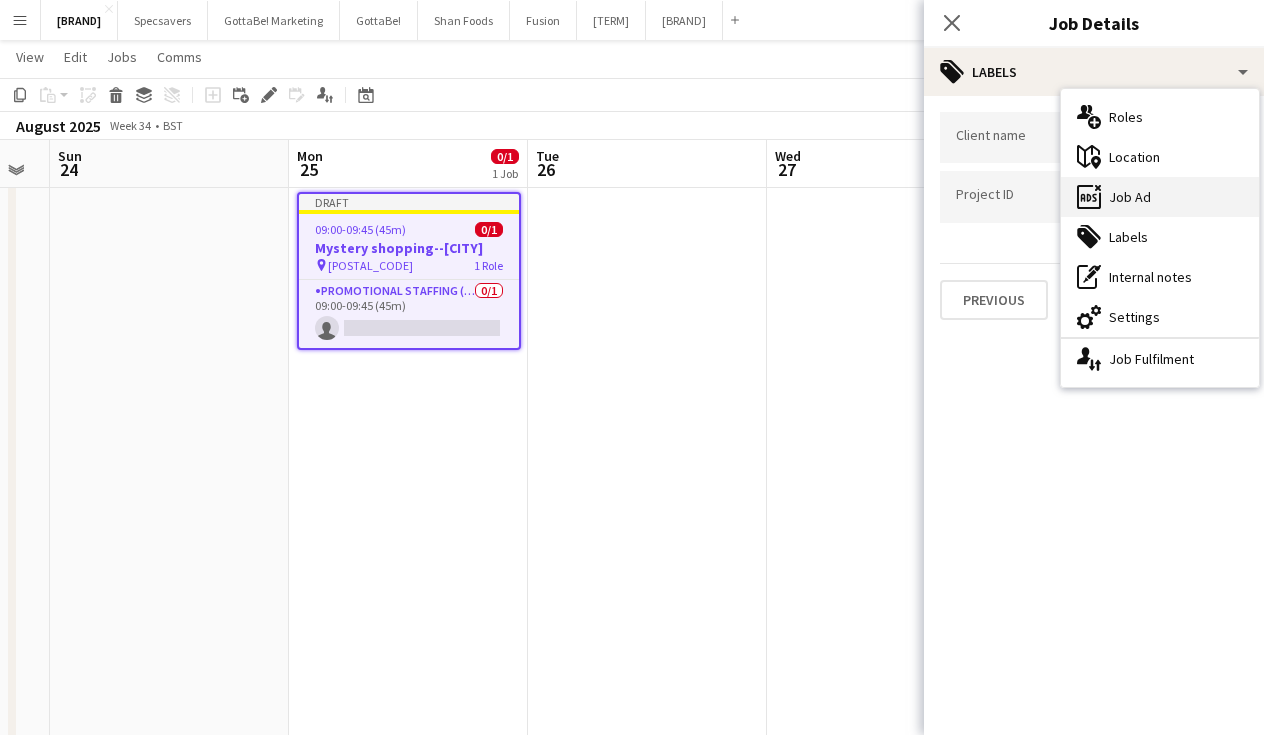 click on "ads-window
Job Ad" at bounding box center (1160, 197) 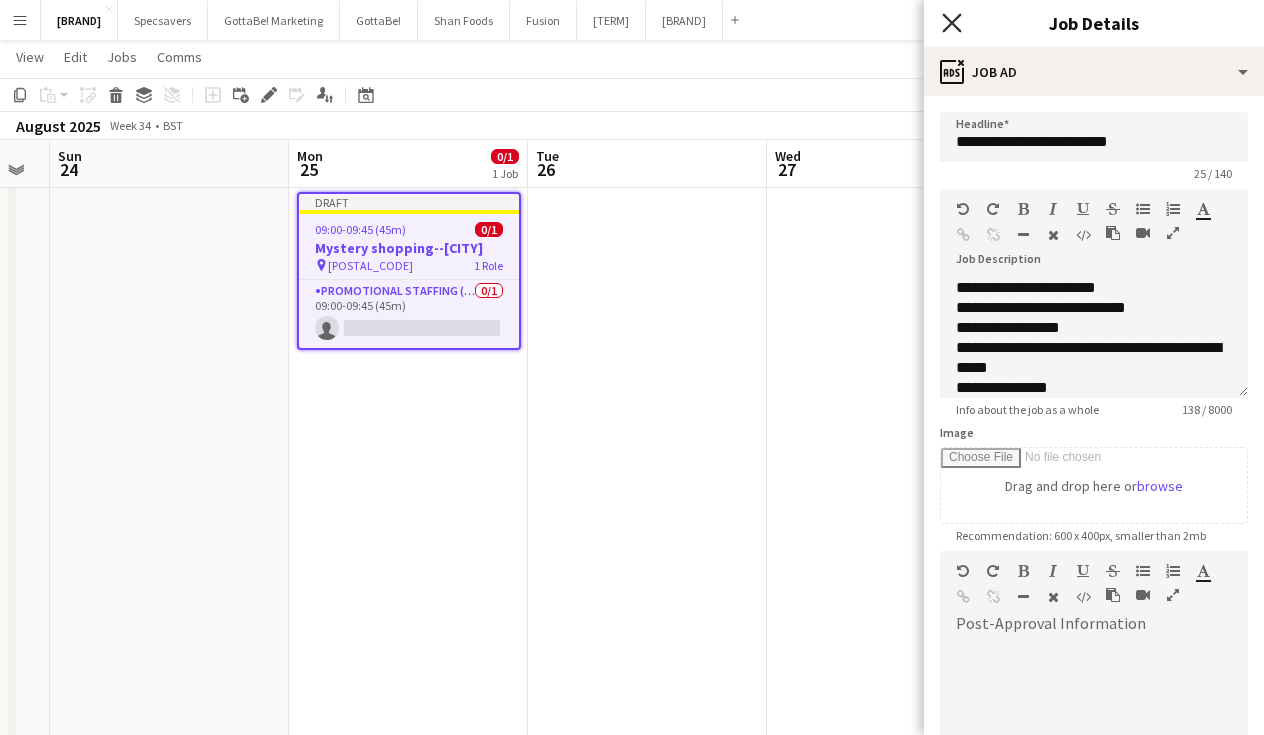 click 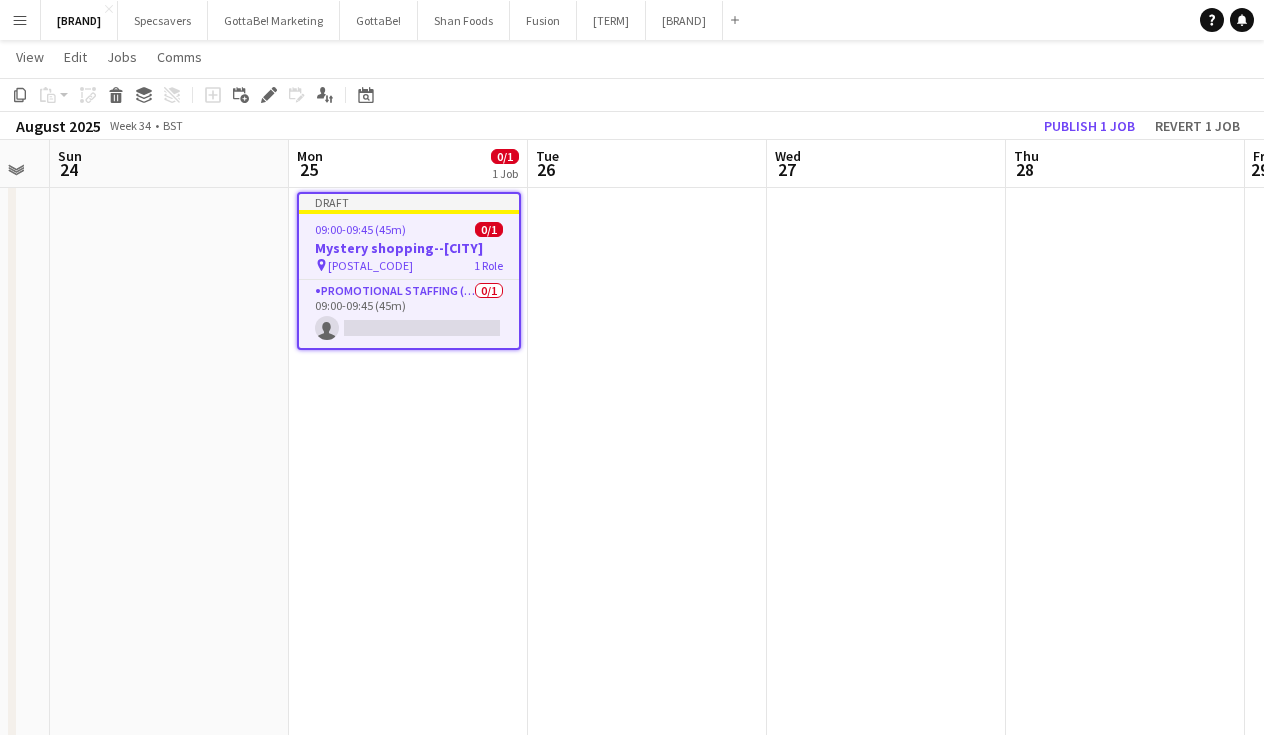 click on "Draft 09:00-09:45 (45m) 0/1 Mystery shopping--[CITY] pin [POSTAL_CODE] 1 Role Promotional Staffing (Mystery Shopper) 0/1 09:00-09:45 (45m) single-neutral-actions" at bounding box center [408, 787] 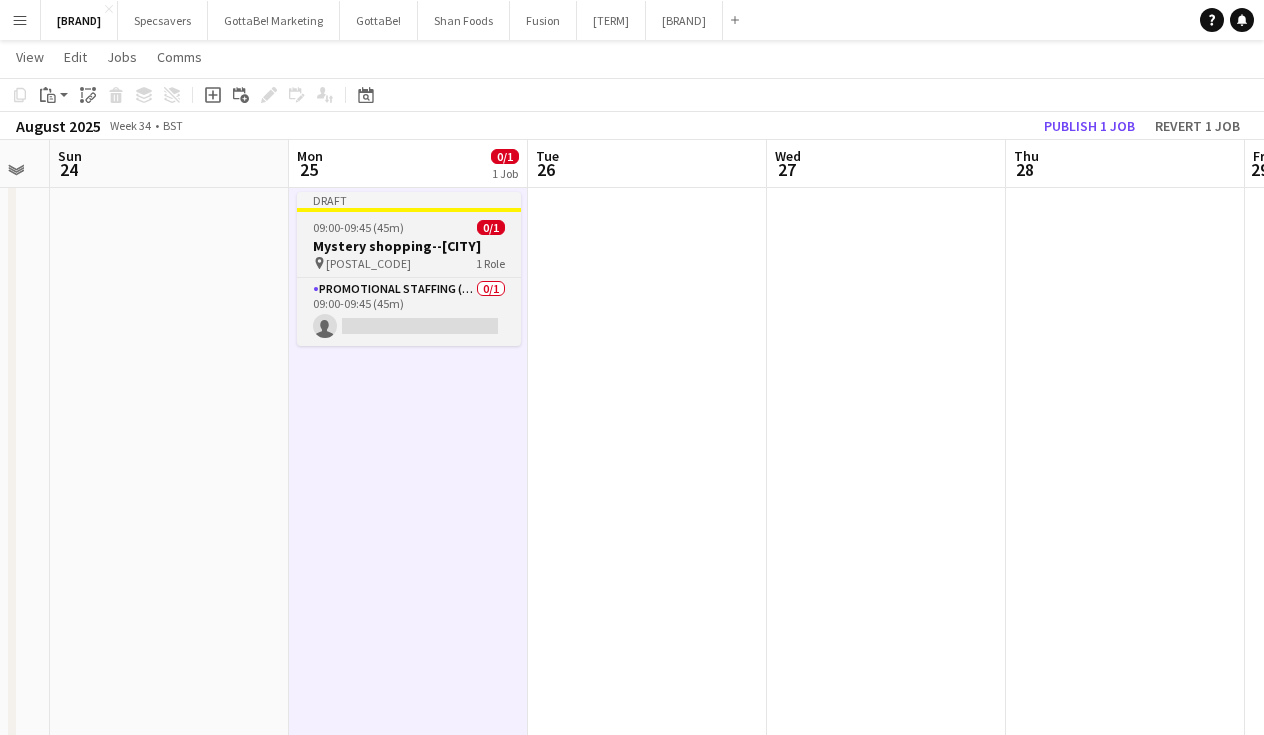 click on "09:00-09:45 (45m)" at bounding box center (409, 227) 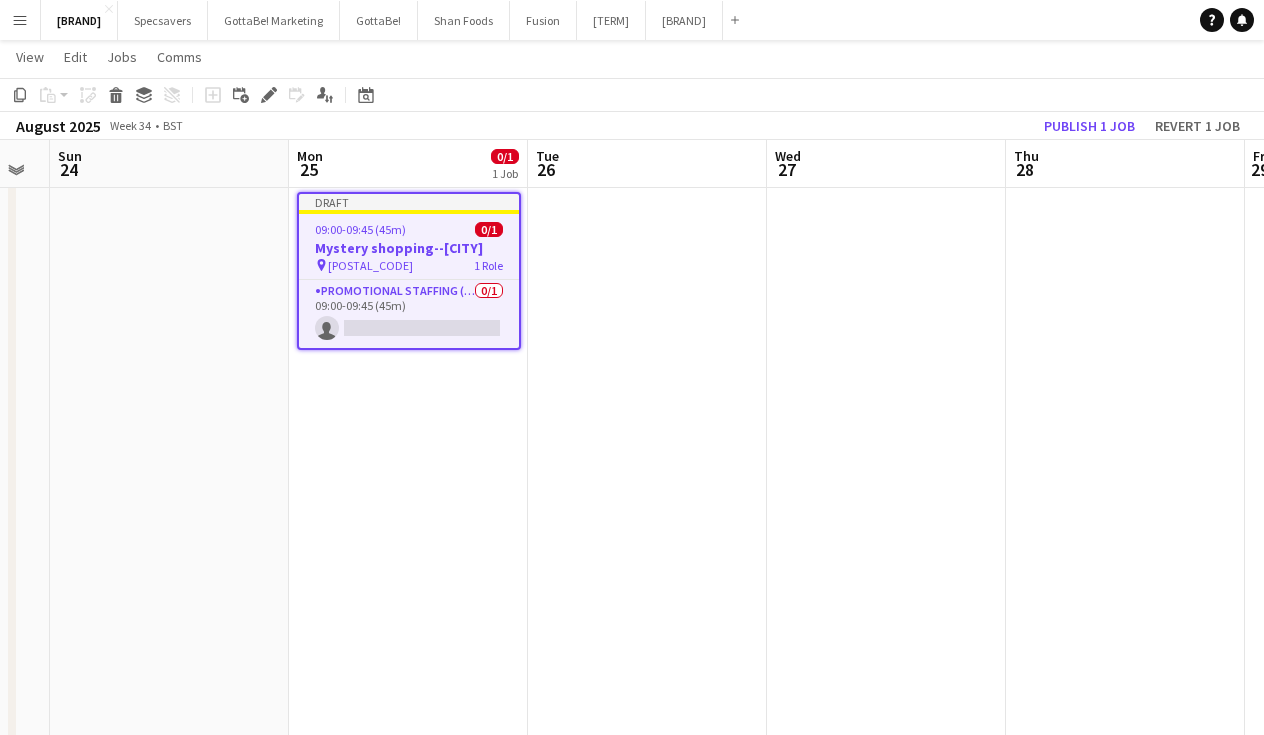 click at bounding box center (647, 787) 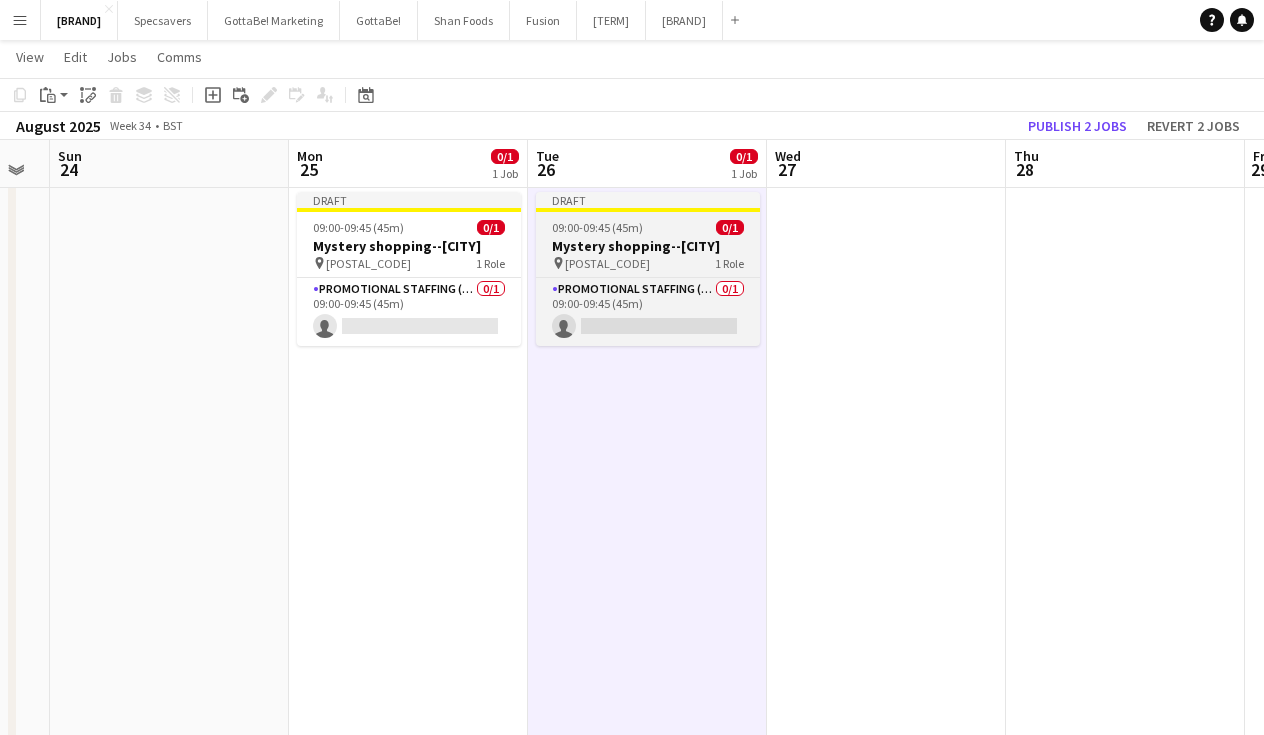 click on "Mystery shopping--[CITY]" at bounding box center [648, 246] 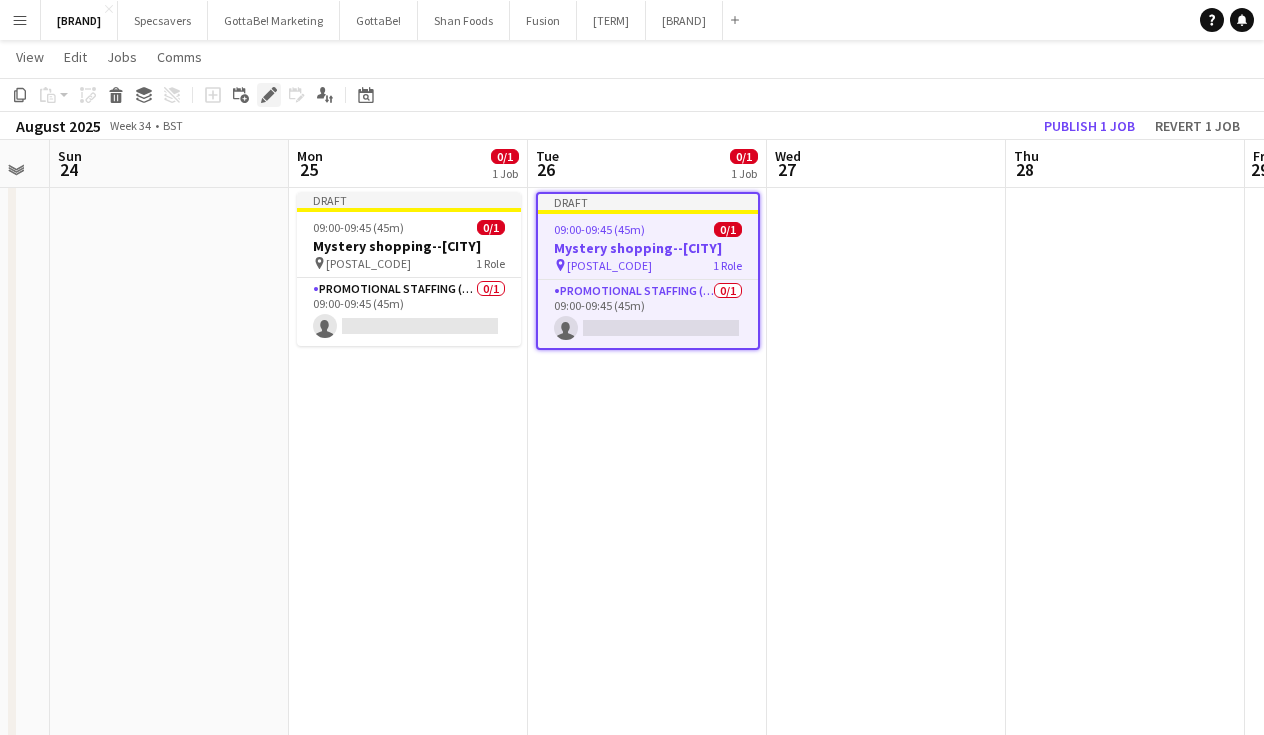 click on "Edit" 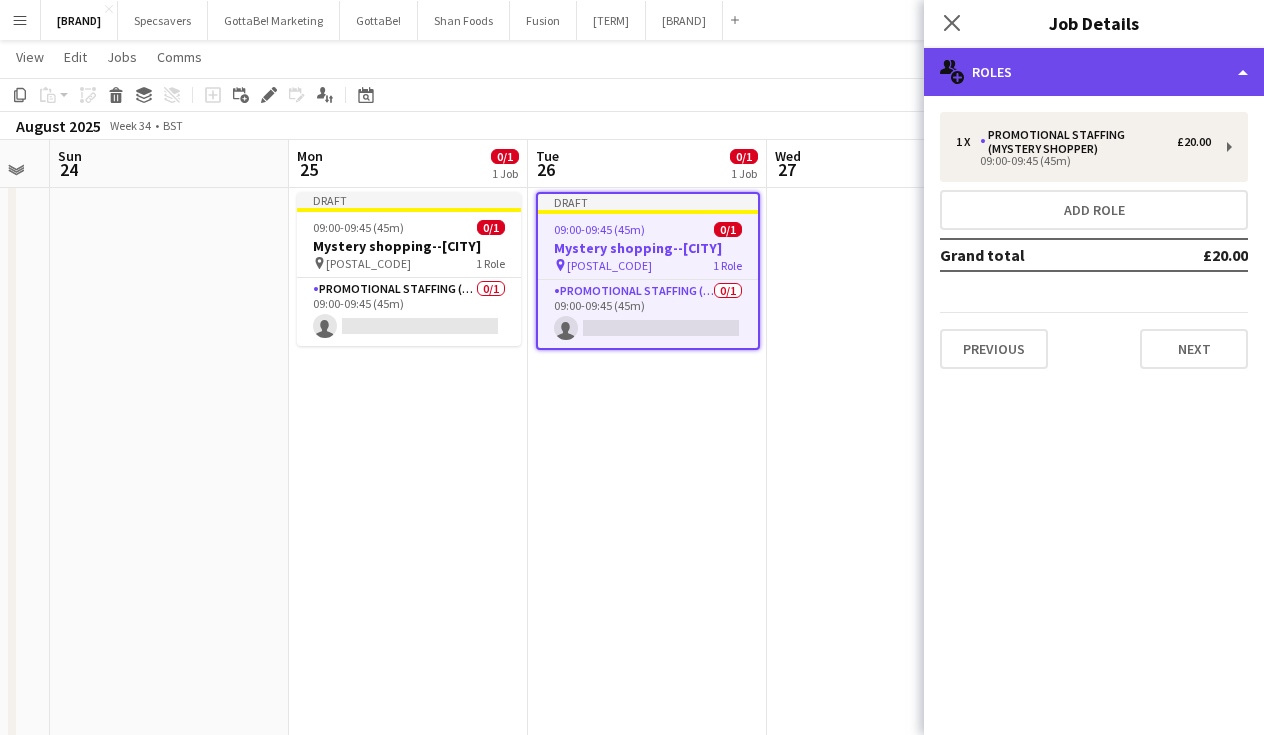 click on "multiple-users-add
Roles" 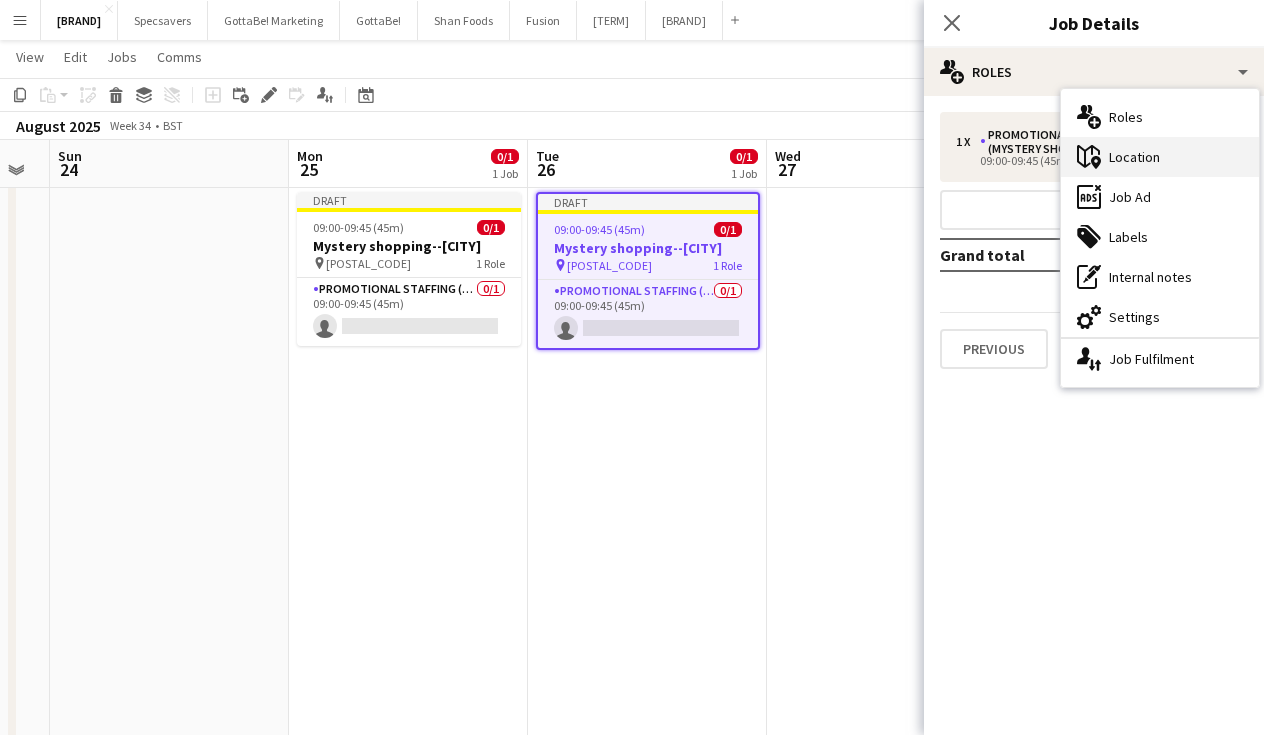 click on "maps-pin-1
Location" at bounding box center [1160, 157] 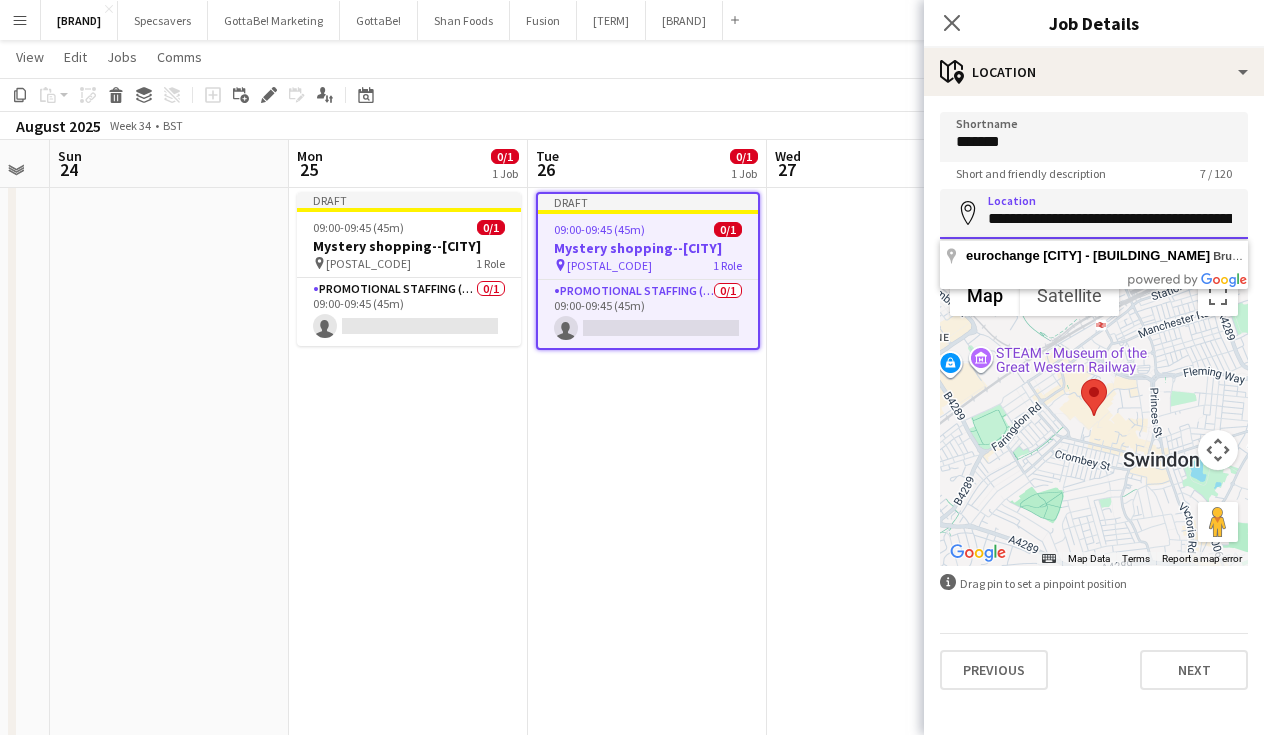 paste 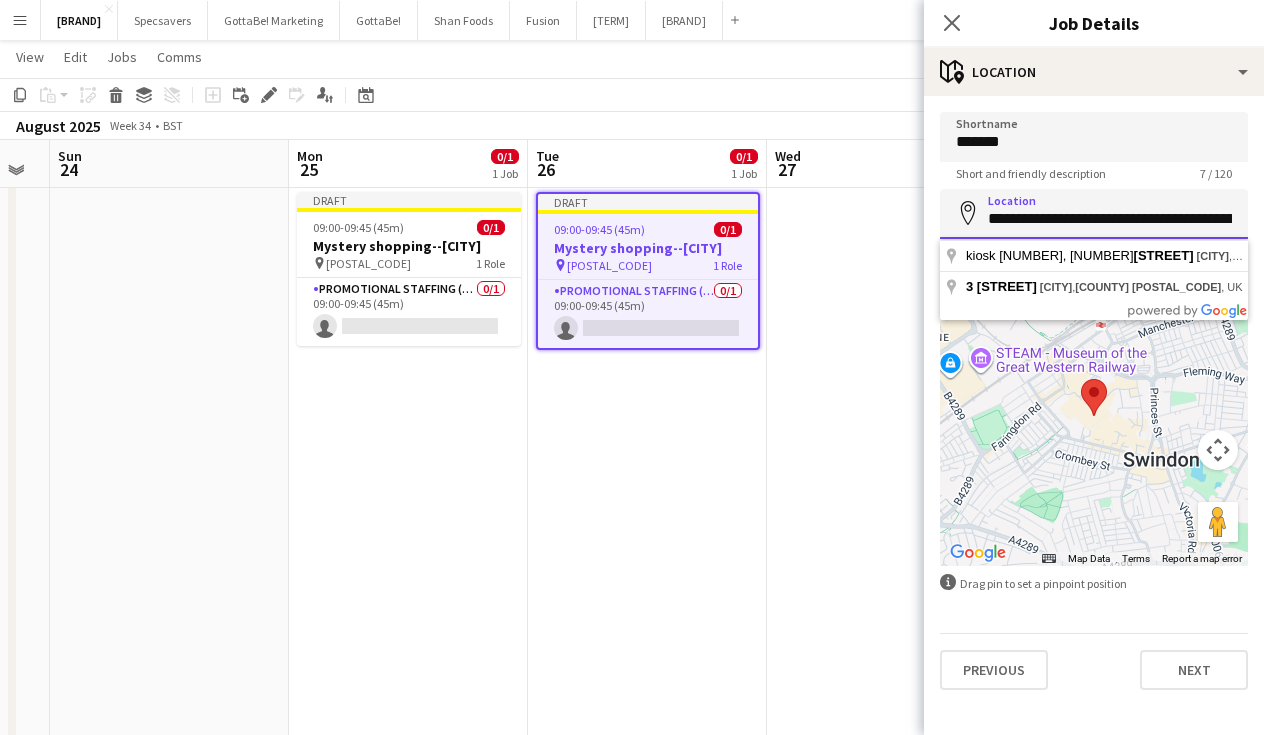drag, startPoint x: 1203, startPoint y: 221, endPoint x: 1142, endPoint y: 220, distance: 61.008198 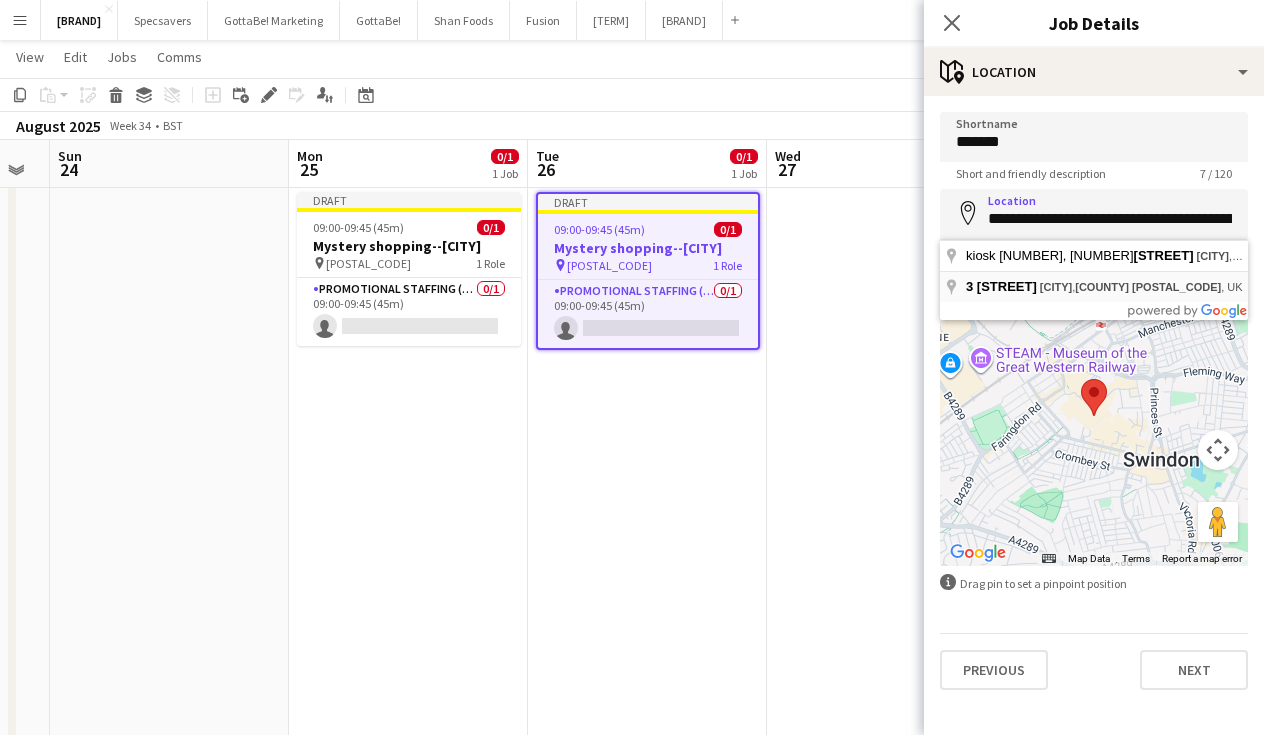 type on "**********" 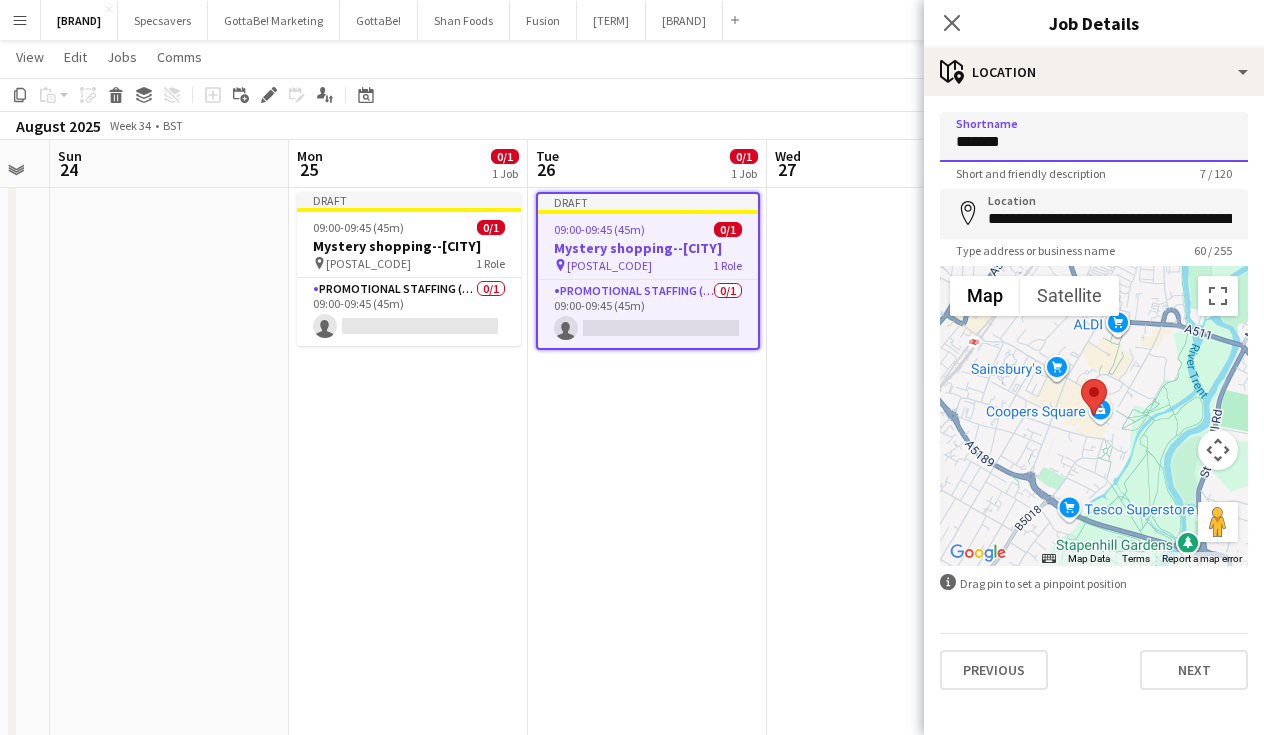 paste on "*" 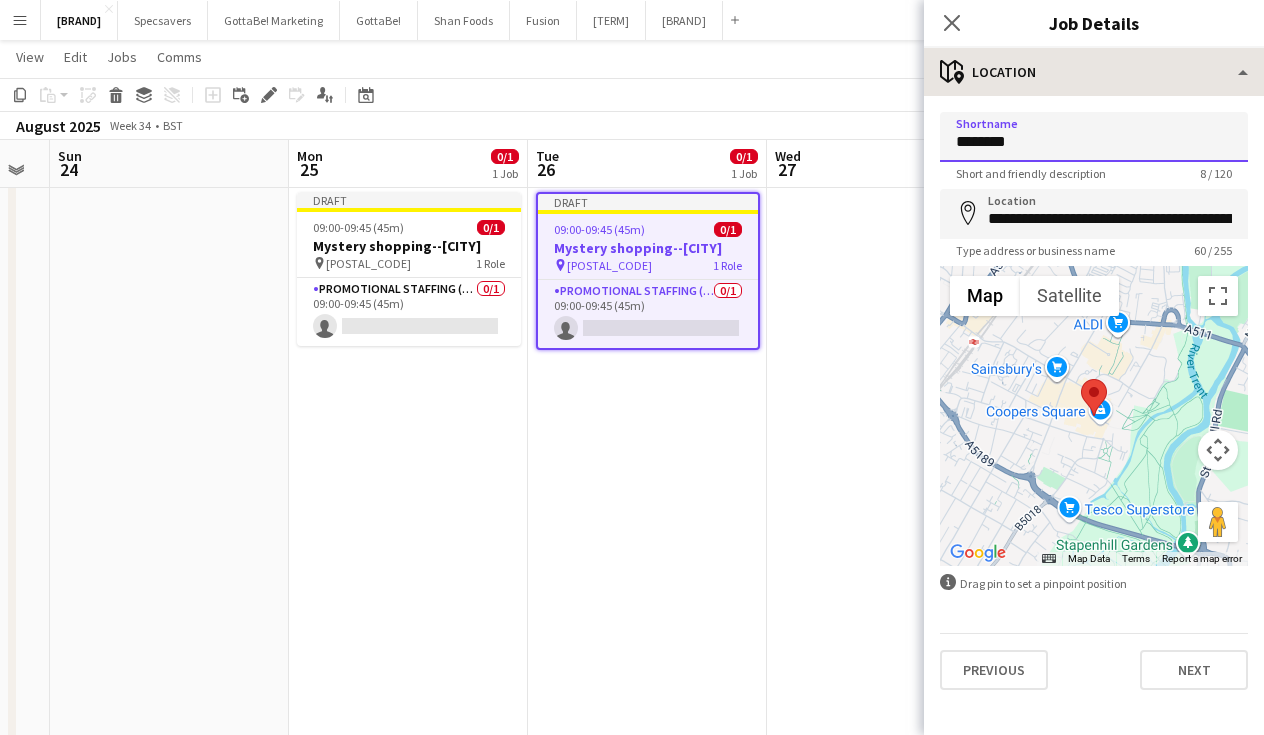 type on "********" 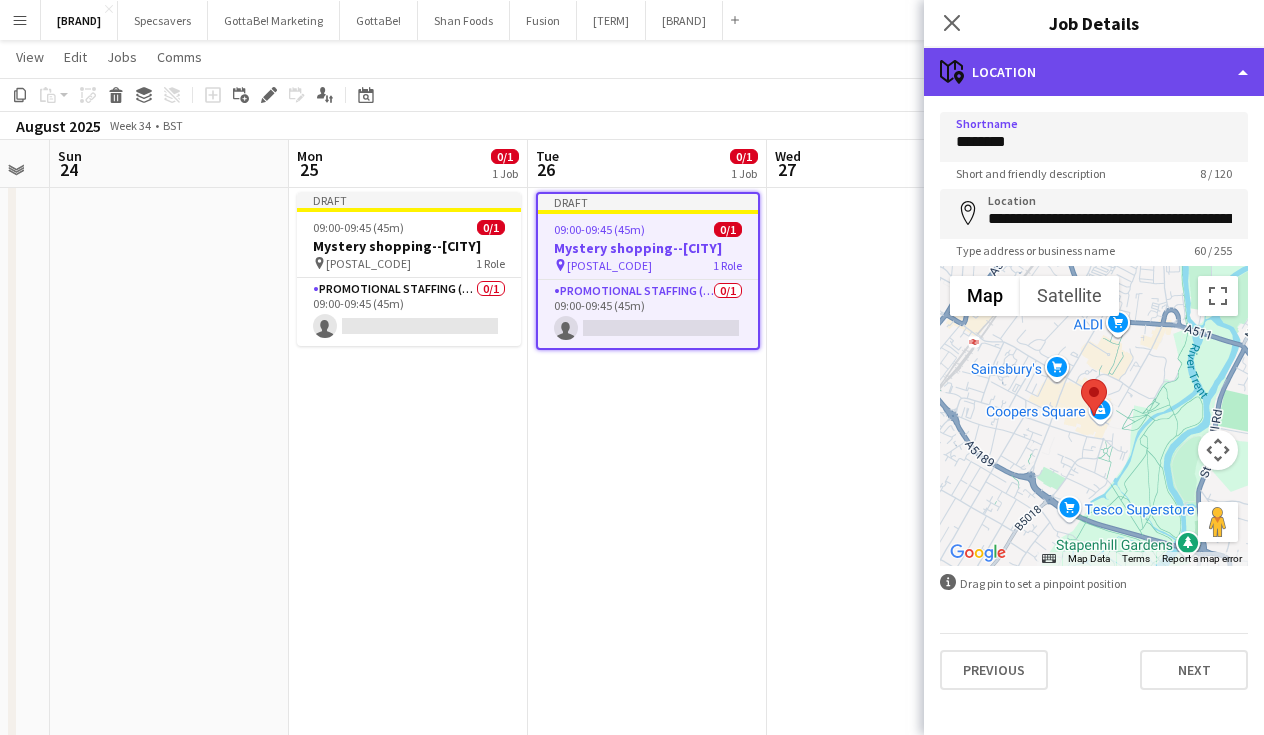 click on "maps-pin-1
Location" 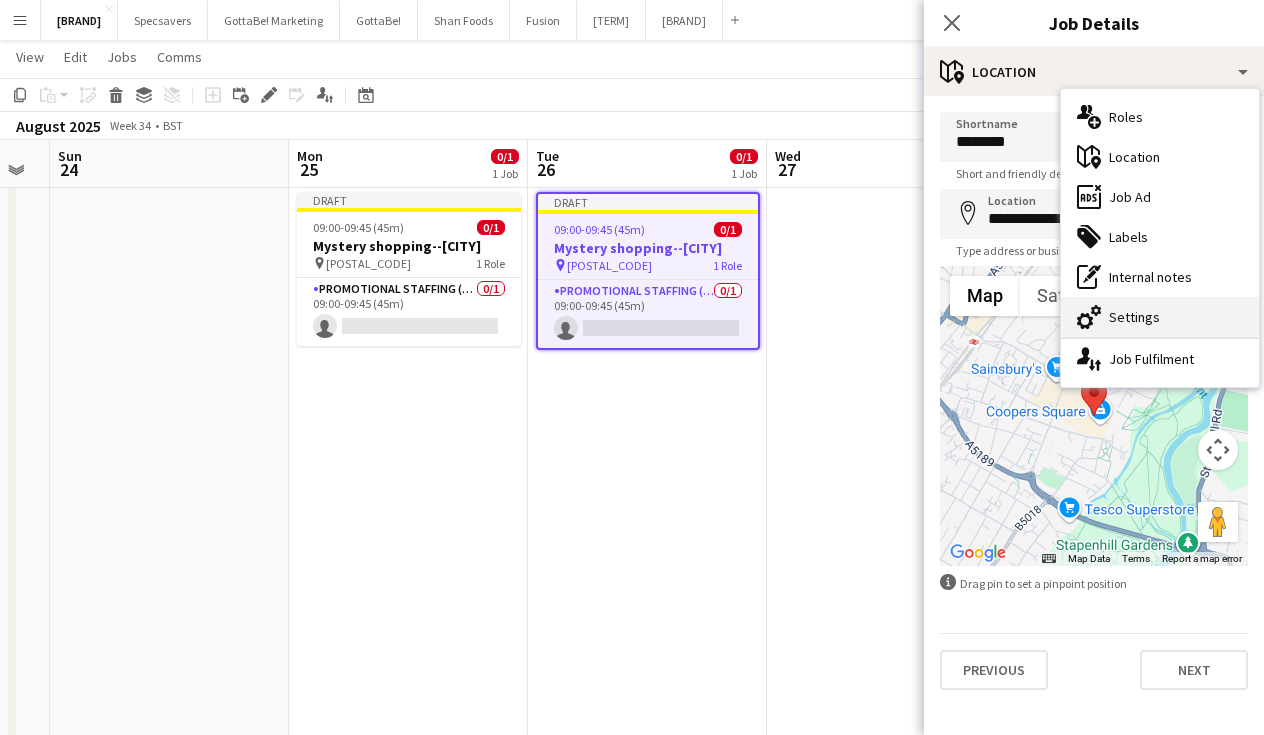 click on "cog-double-3
Settings" at bounding box center (1160, 317) 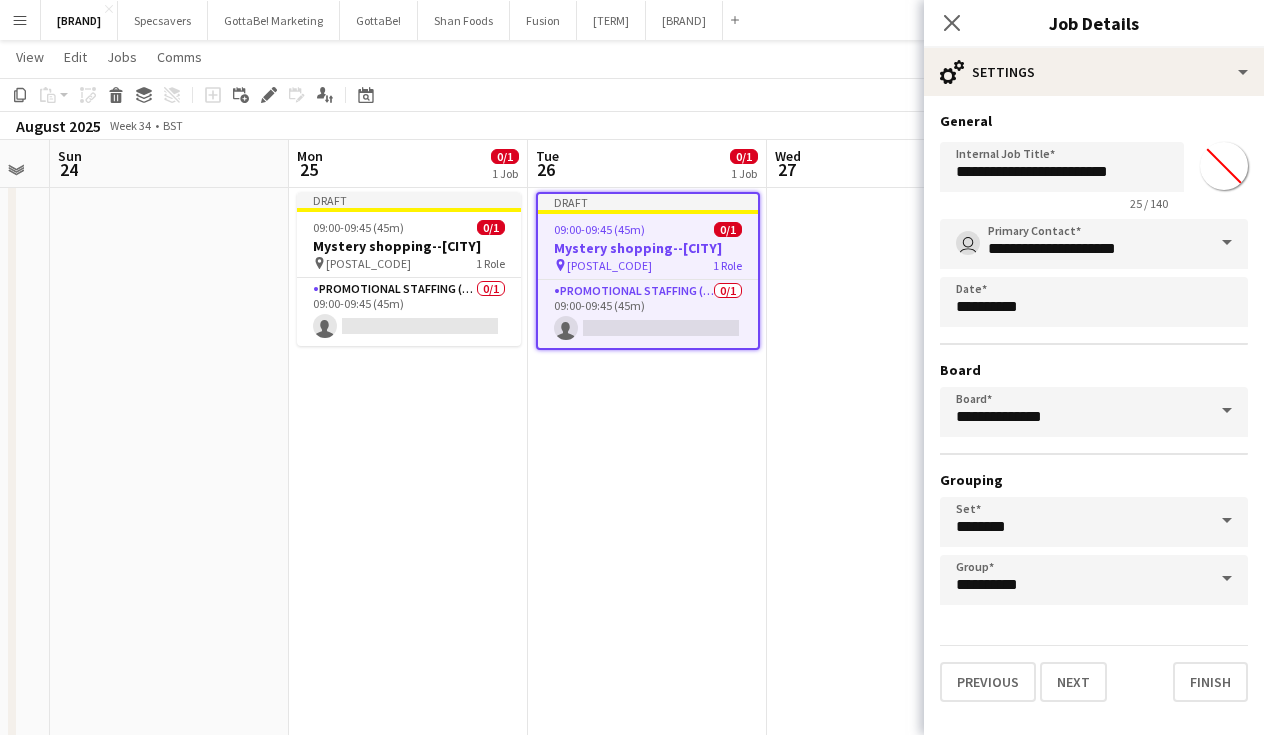 type on "*******" 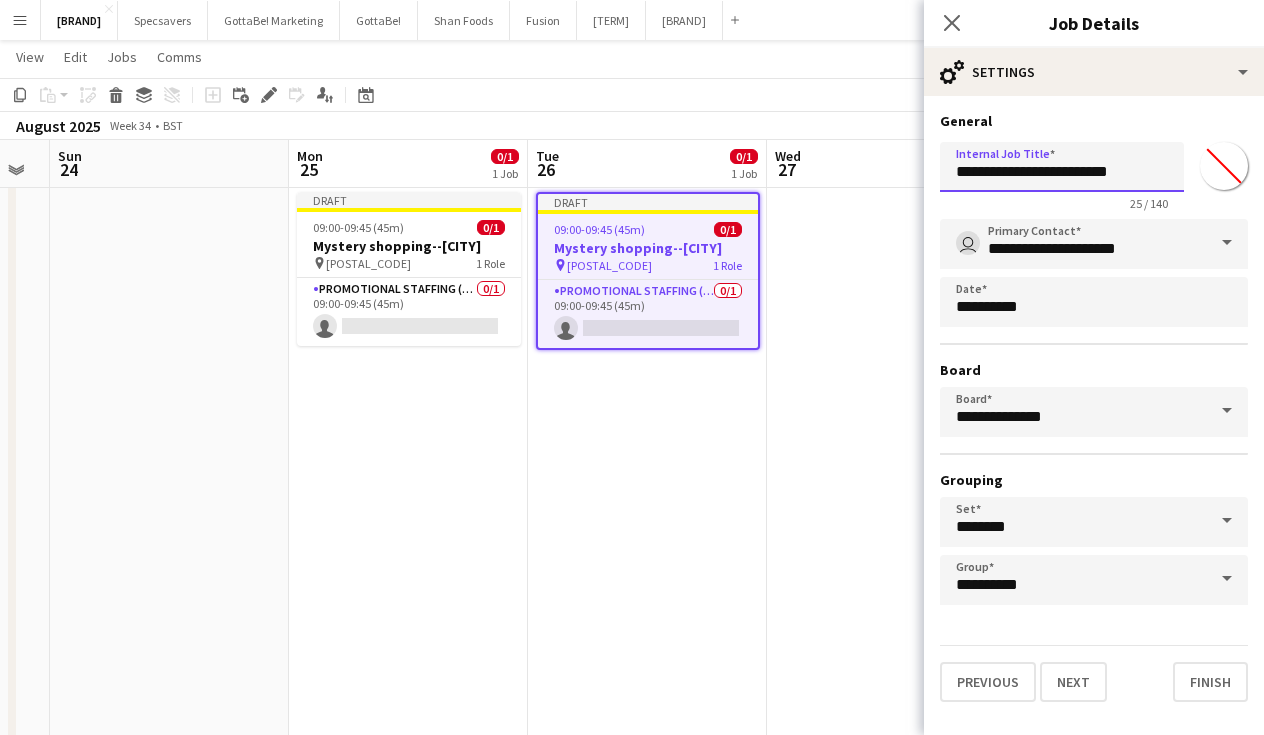drag, startPoint x: 1156, startPoint y: 174, endPoint x: 1087, endPoint y: 173, distance: 69.00725 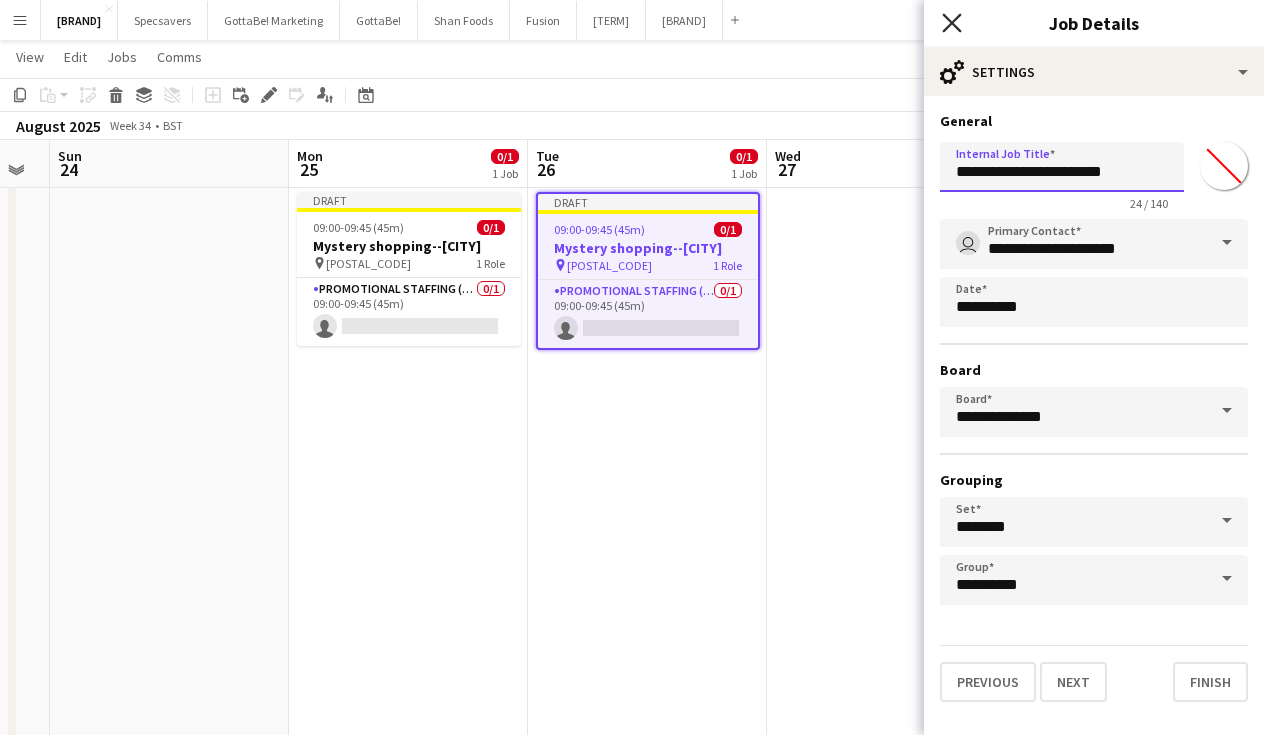 type on "**********" 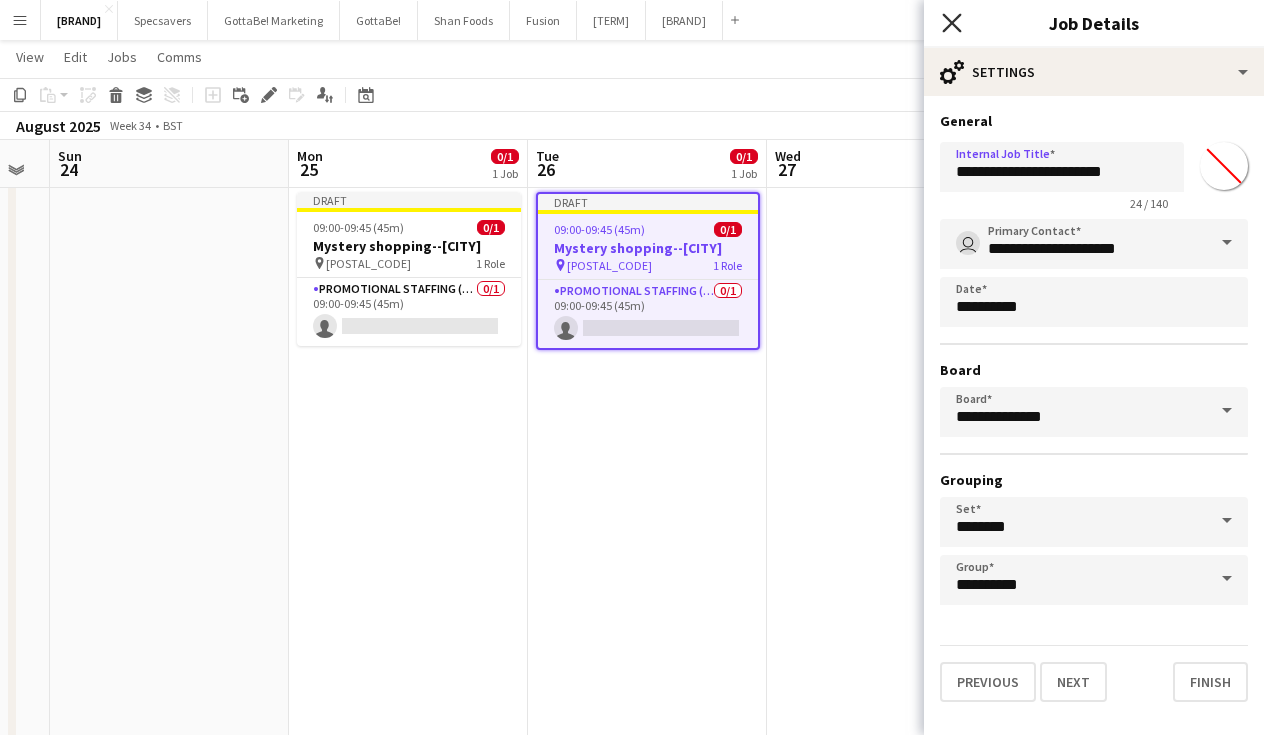 click on "Close pop-in" 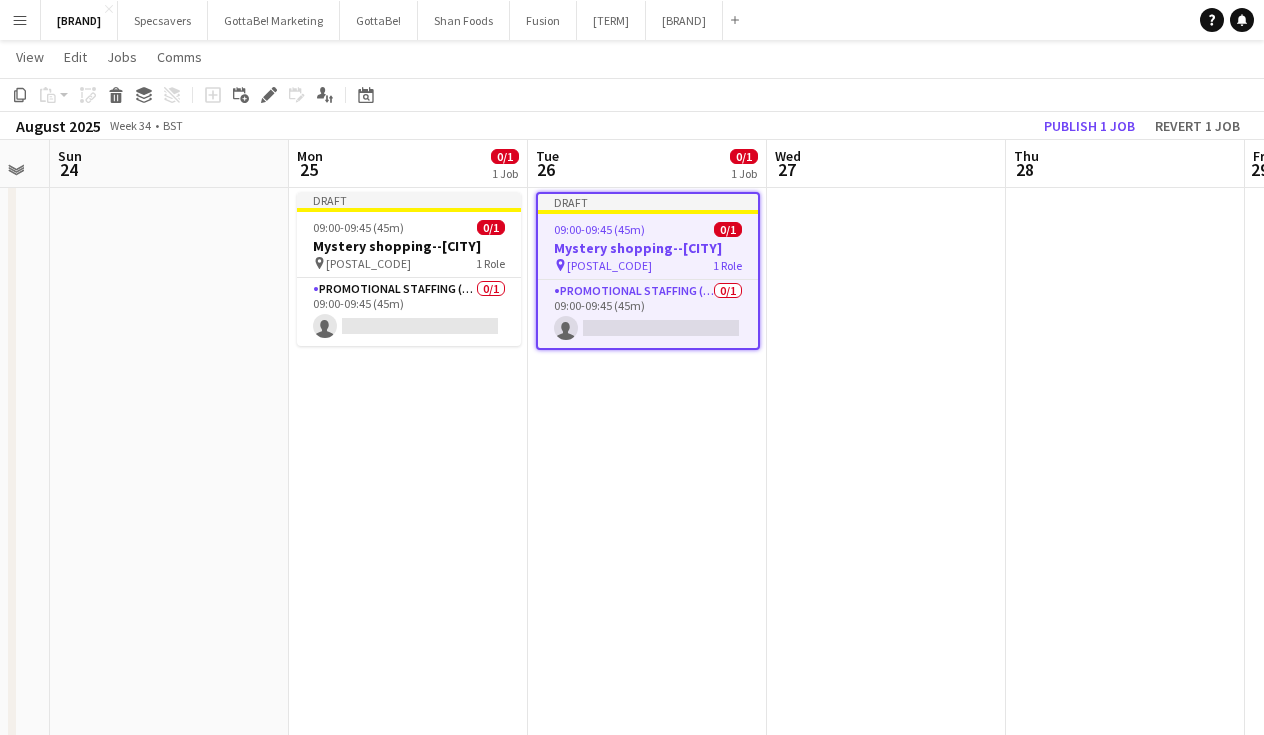 click on "Draft 09:00-09:45 (45m) 0/1 Mystery shopping--[CITY] pin [POSTAL_CODE] 1 Role Promotional Staffing (Mystery Shopper) 0/1 09:00-09:45 (45m) single-neutral-actions" at bounding box center [408, 787] 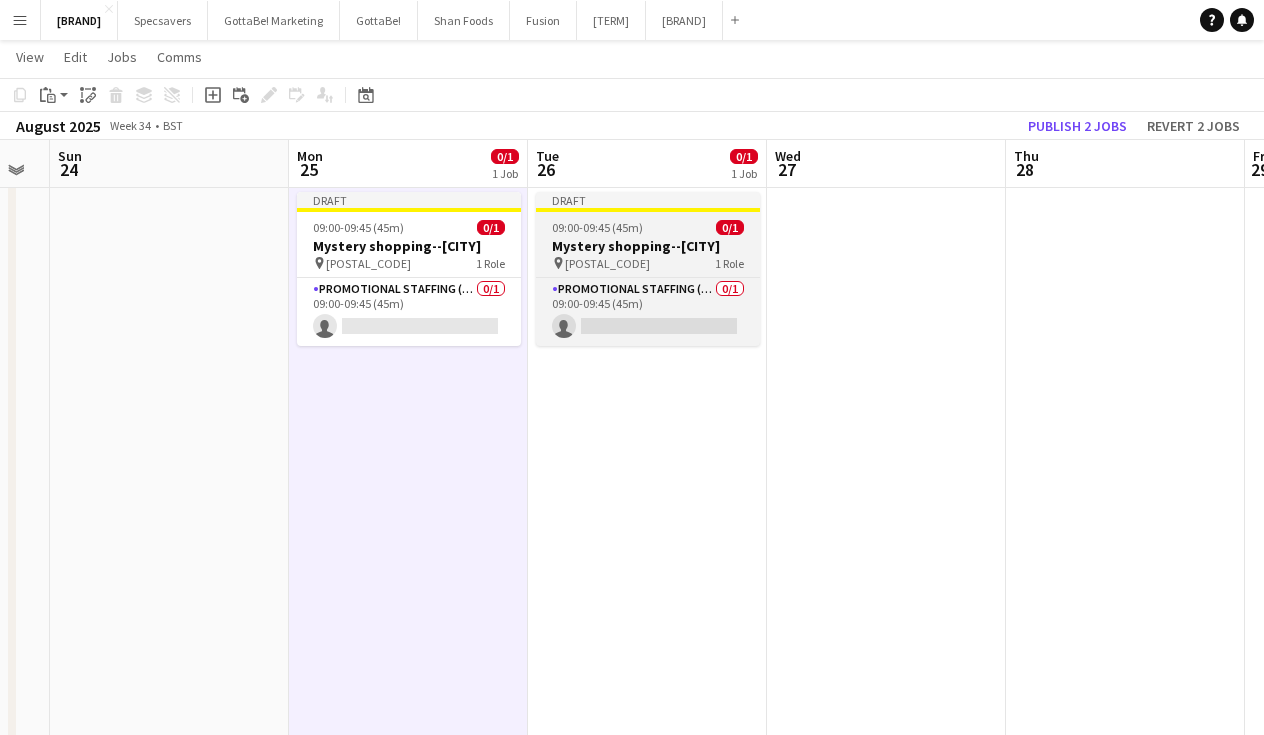 click on "Mystery shopping--[CITY]" at bounding box center [648, 246] 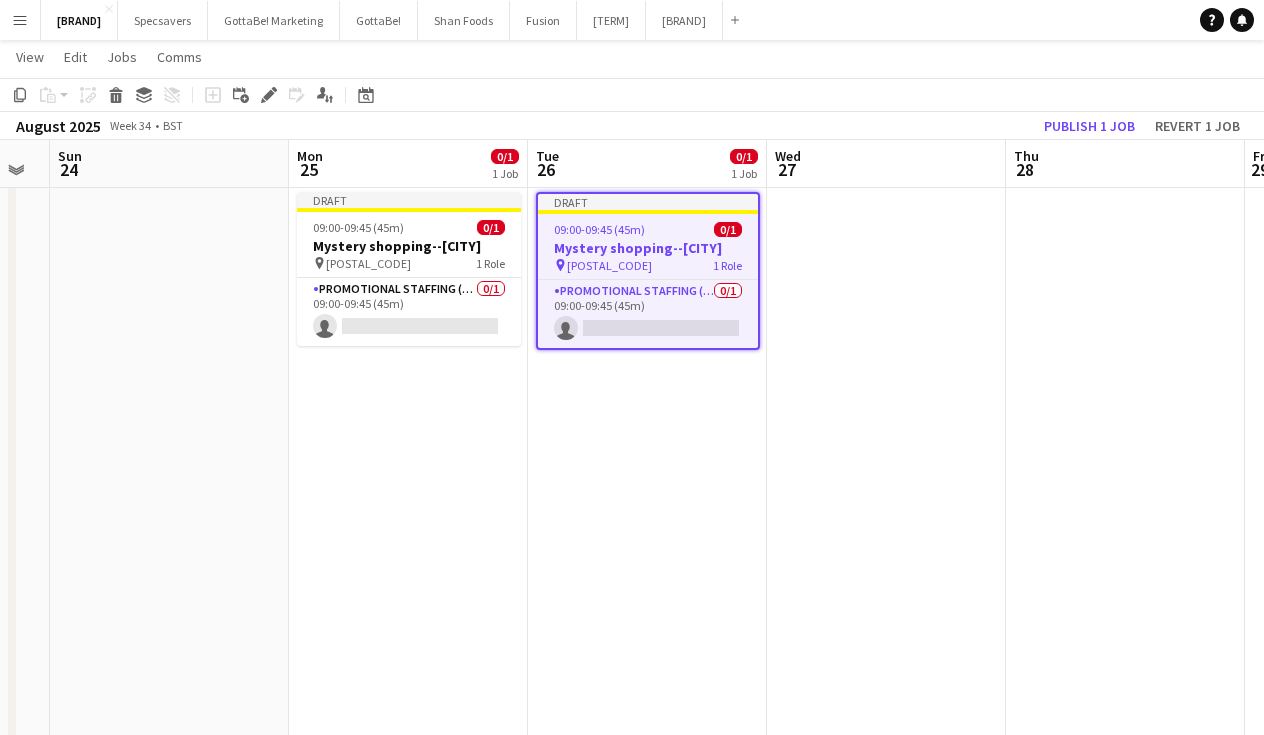click at bounding box center (886, 787) 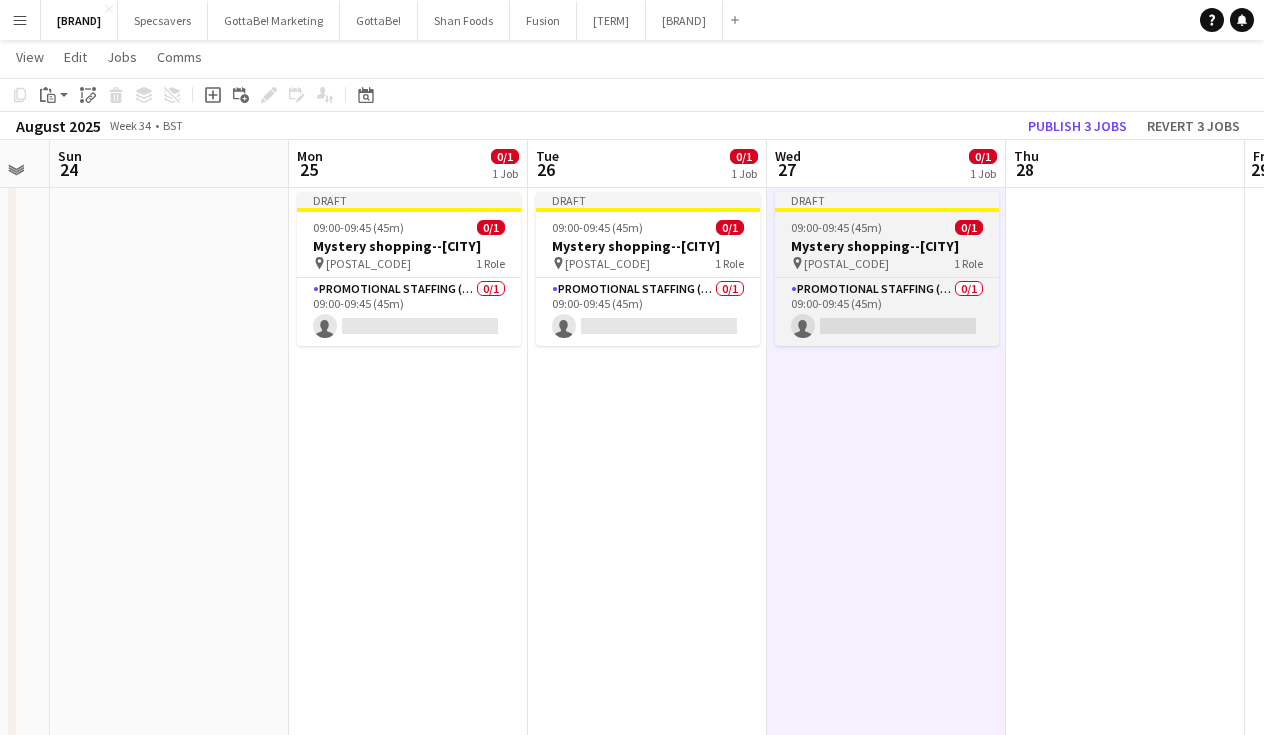 click on "Draft   09:00-09:45 (45m)    0/1   Mystery shopping--[CITY]
pin
[POSTCODE]   1 Role   Promotional Staffing (Mystery Shopper)   0/1   09:00-09:45 (45m)
single-neutral-actions" at bounding box center (887, 269) 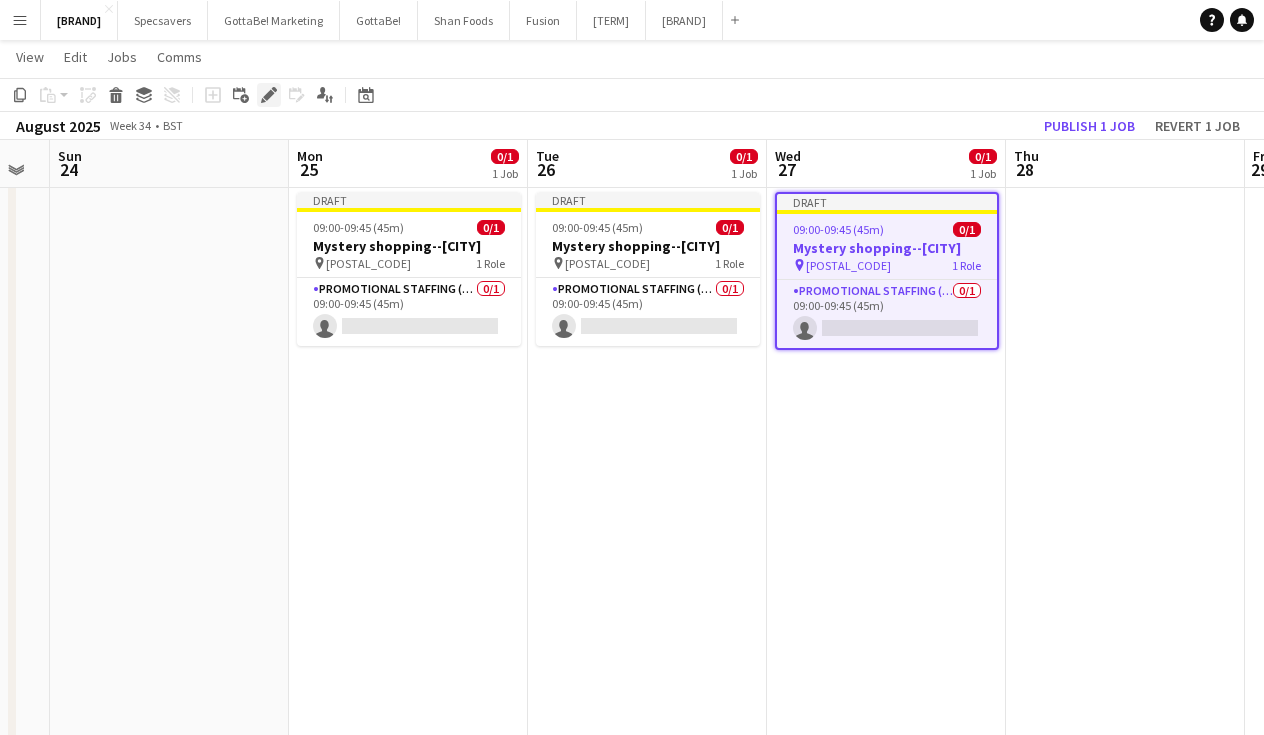 click on "Edit" 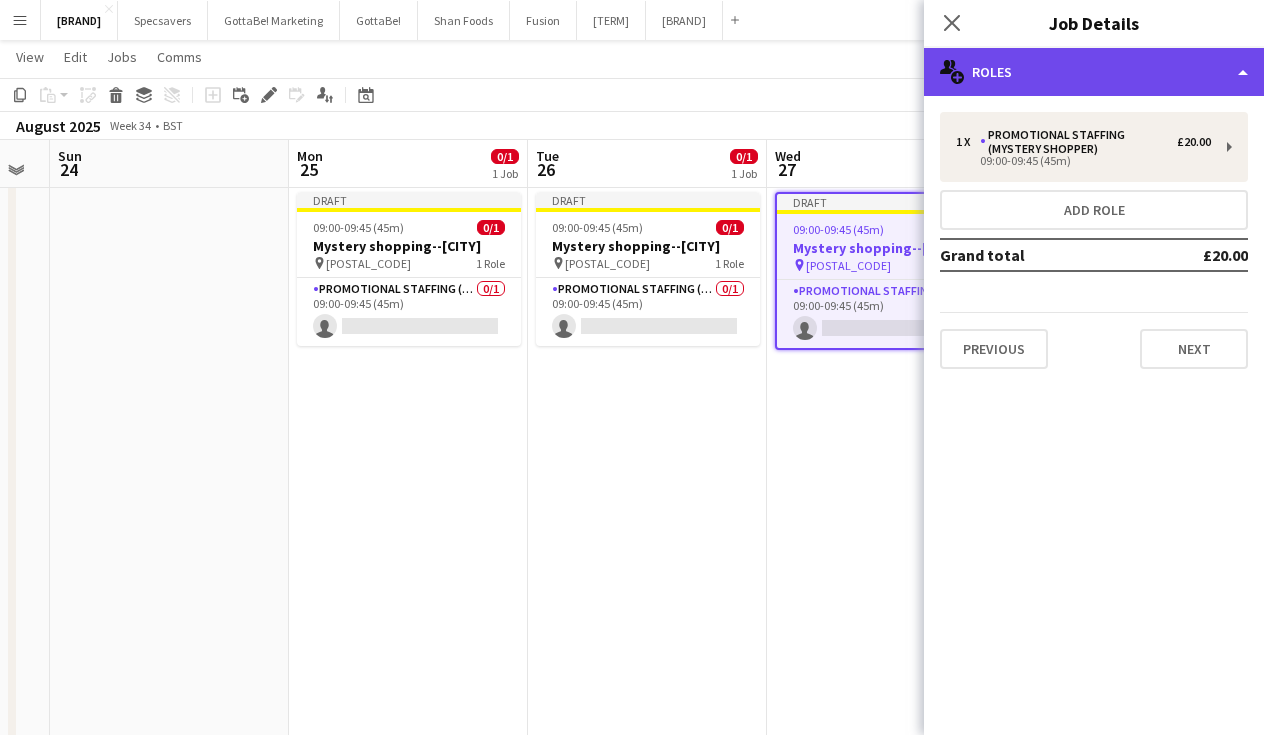 click on "multiple-users-add
Roles" 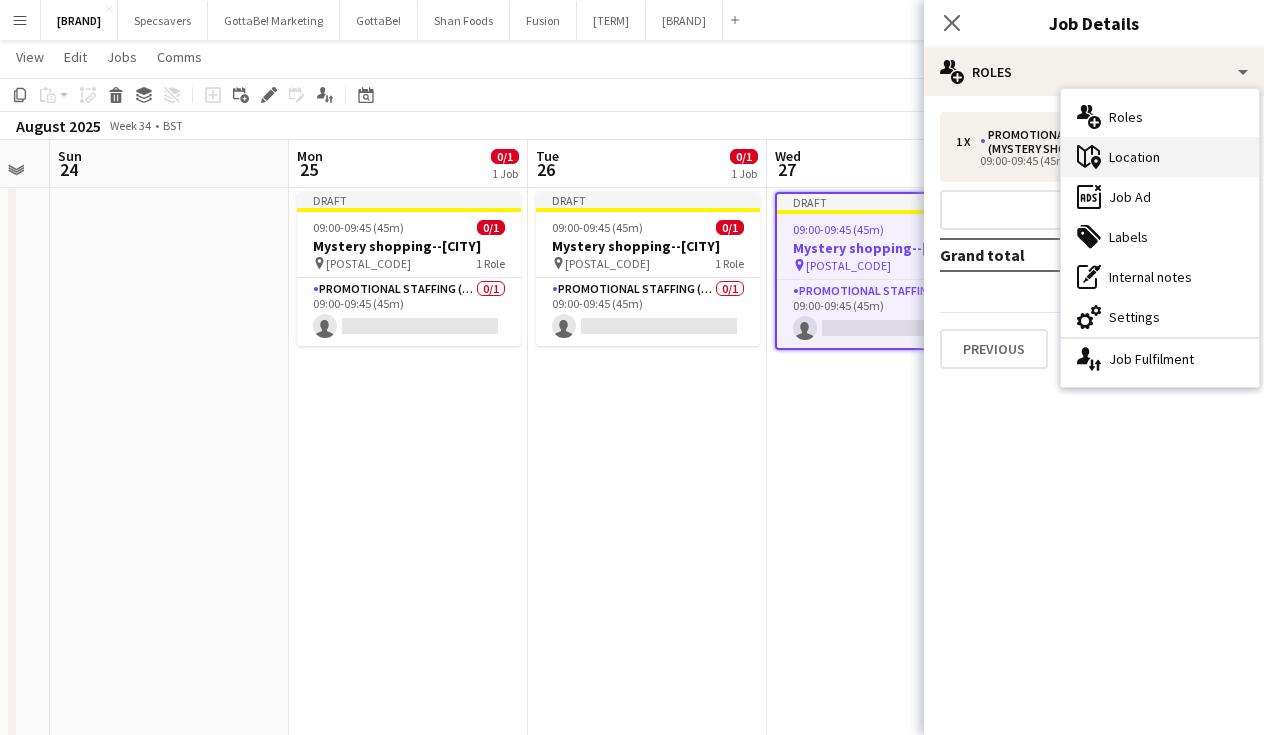 click on "maps-pin-1
Location" at bounding box center [1160, 157] 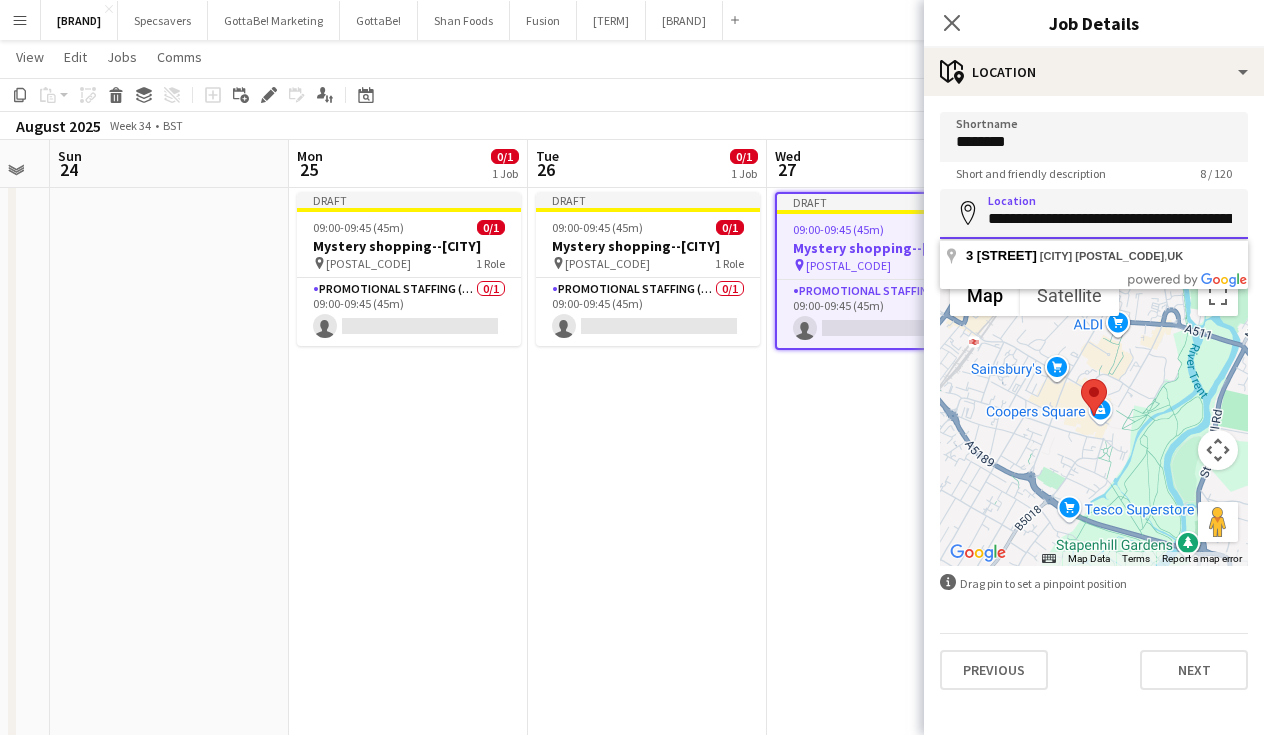 paste 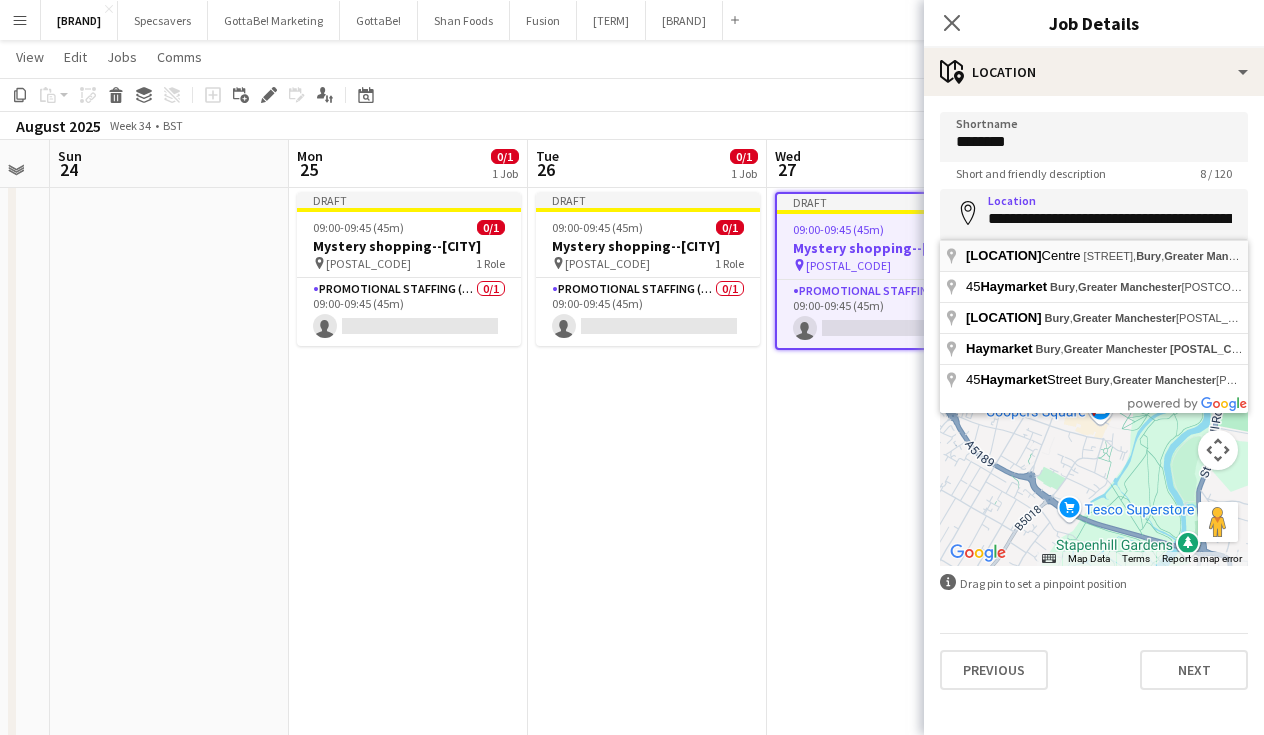 type on "**********" 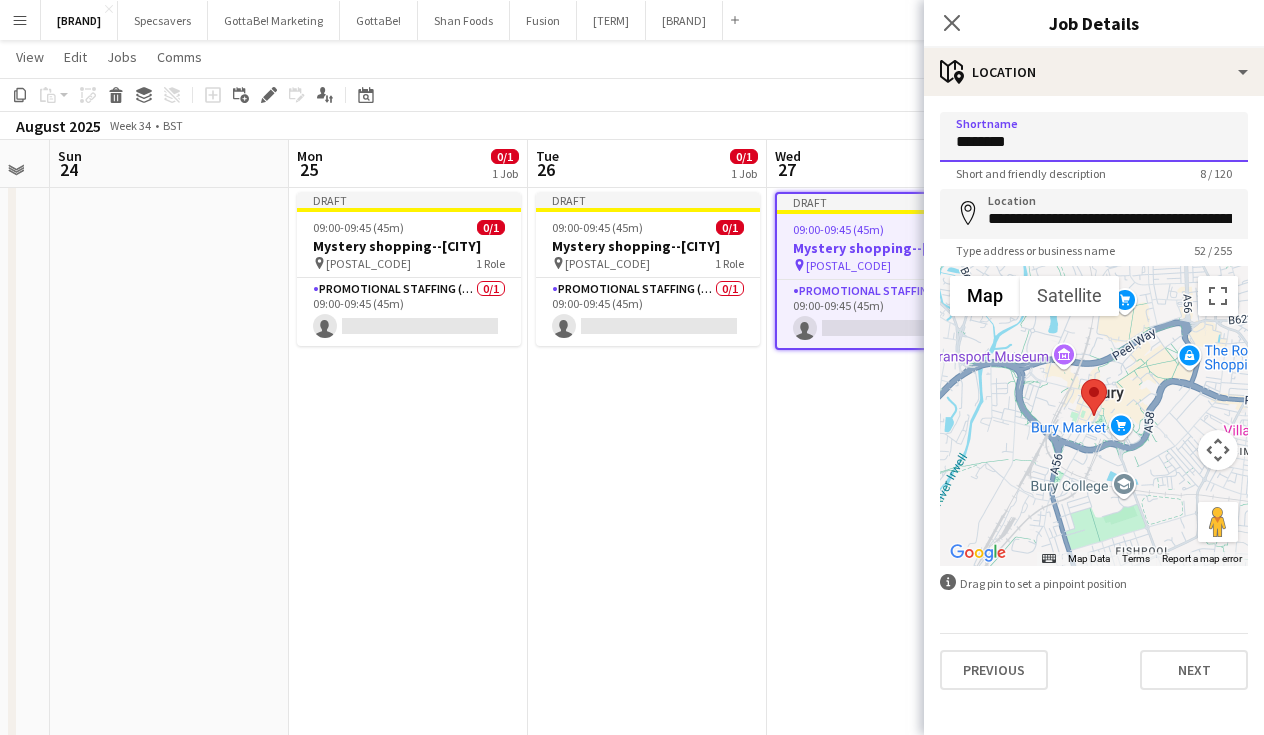paste 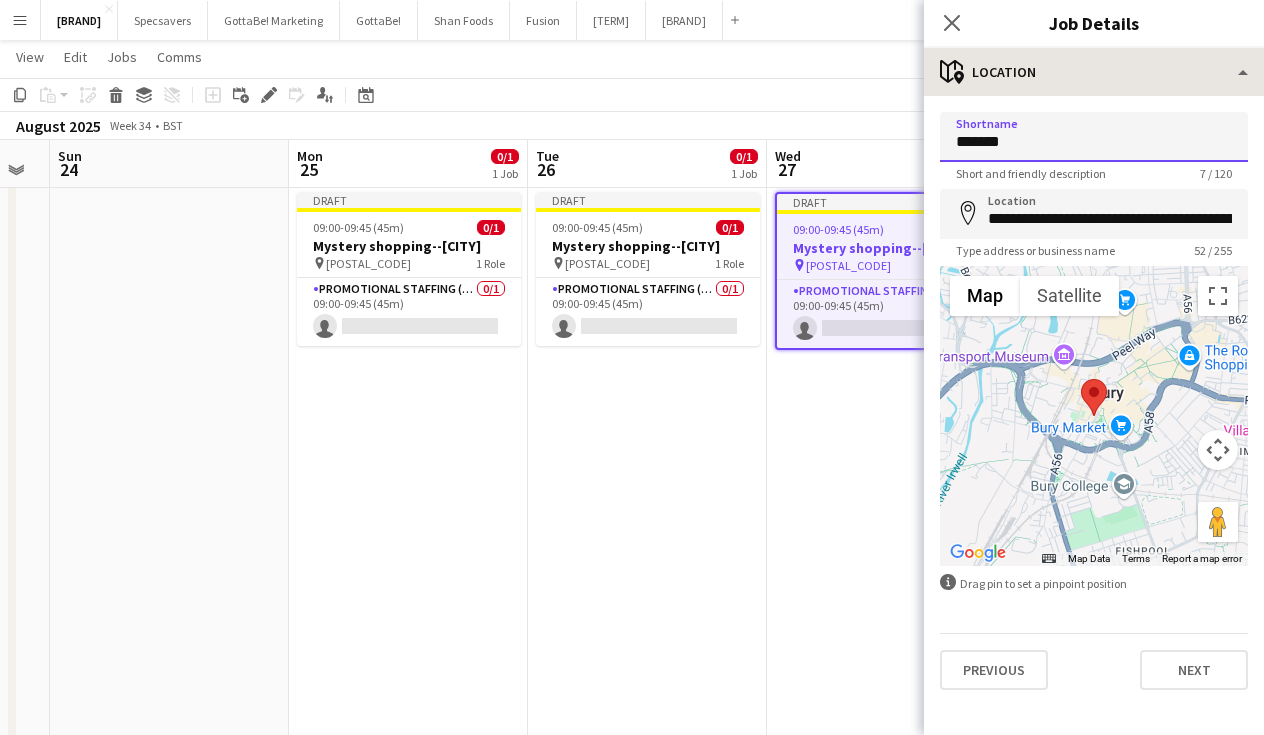 type on "*******" 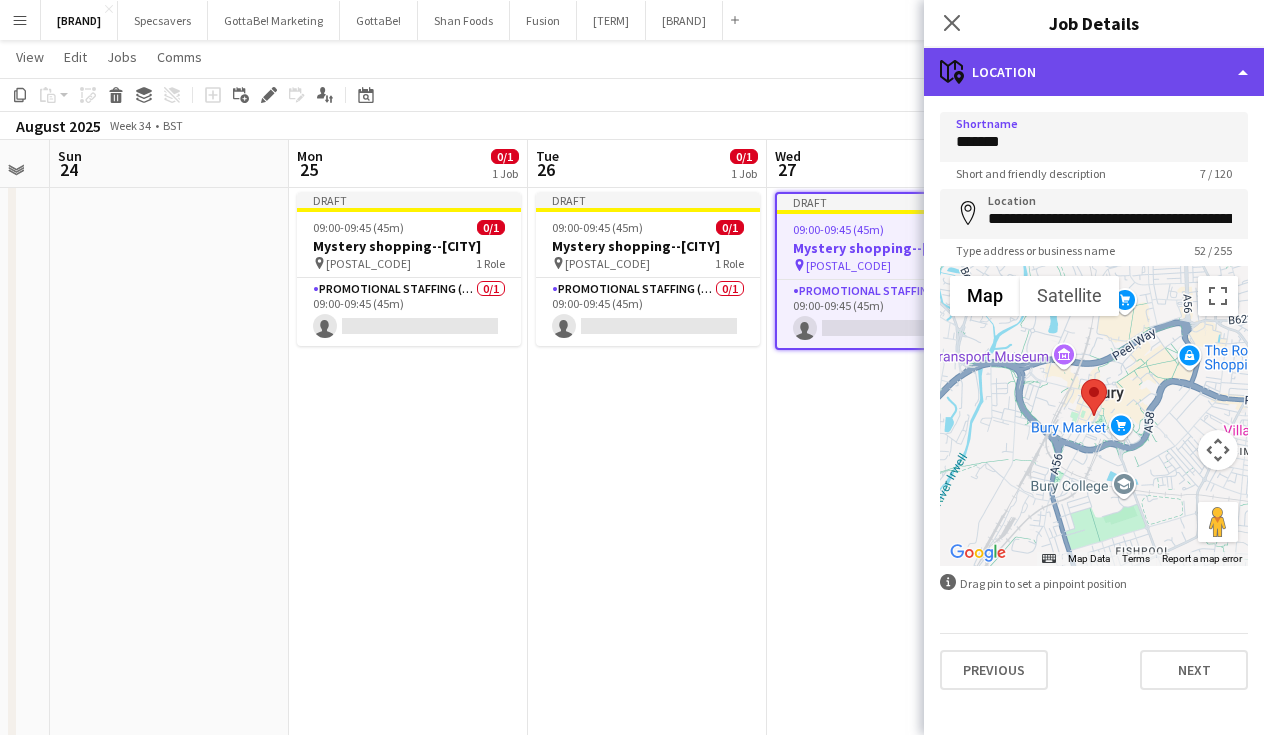 click on "maps-pin-1
Location" 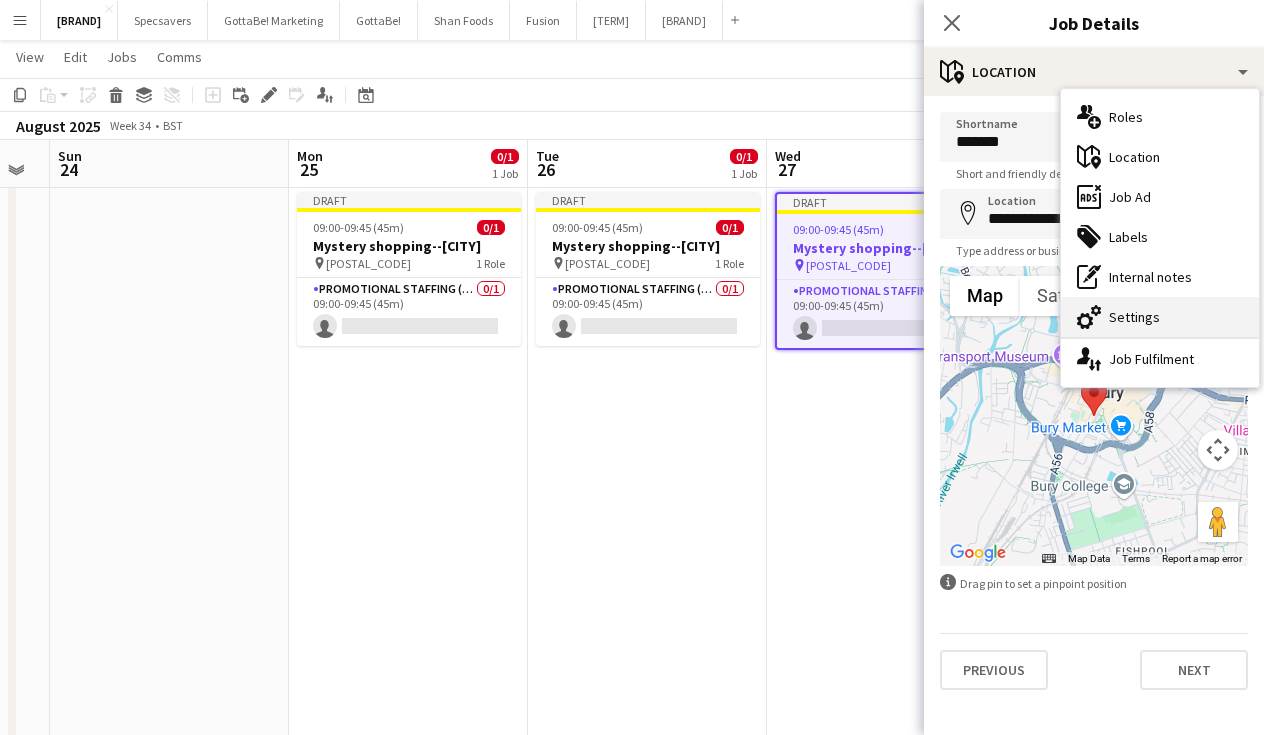 click on "cog-double-3
Settings" at bounding box center (1160, 317) 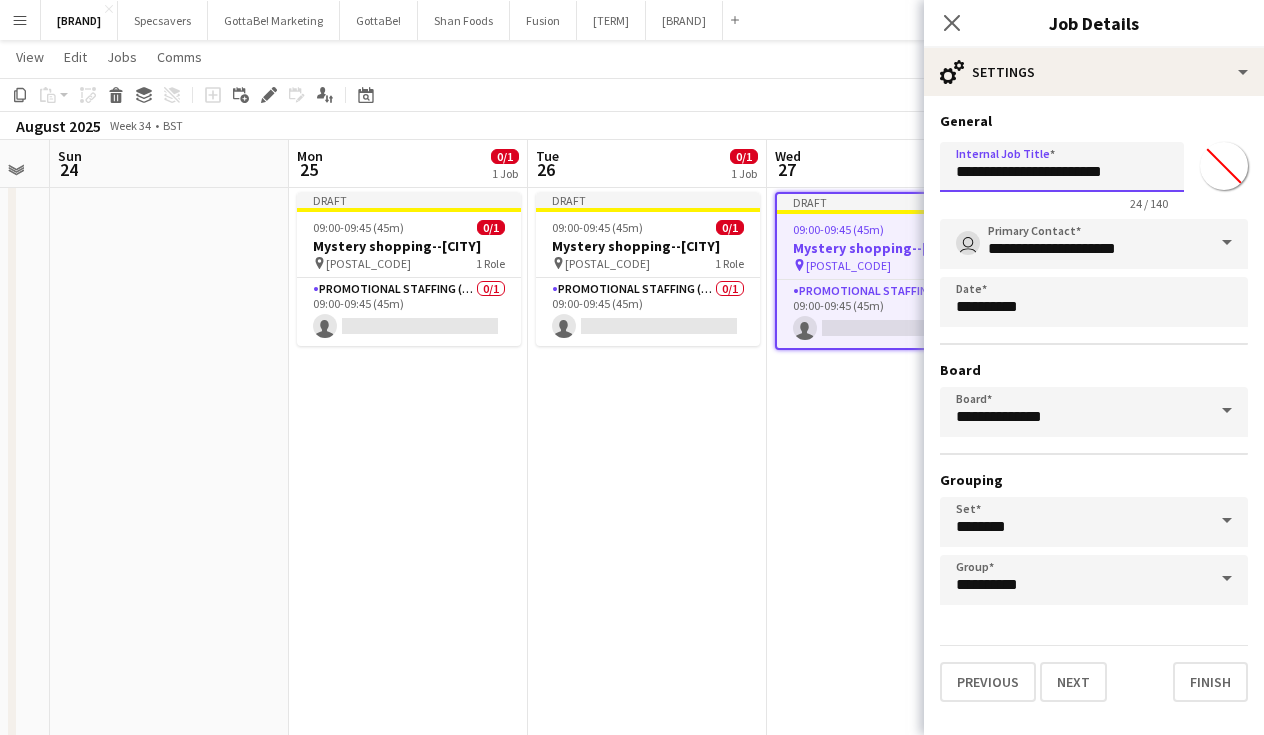 drag, startPoint x: 1162, startPoint y: 173, endPoint x: 1087, endPoint y: 169, distance: 75.10659 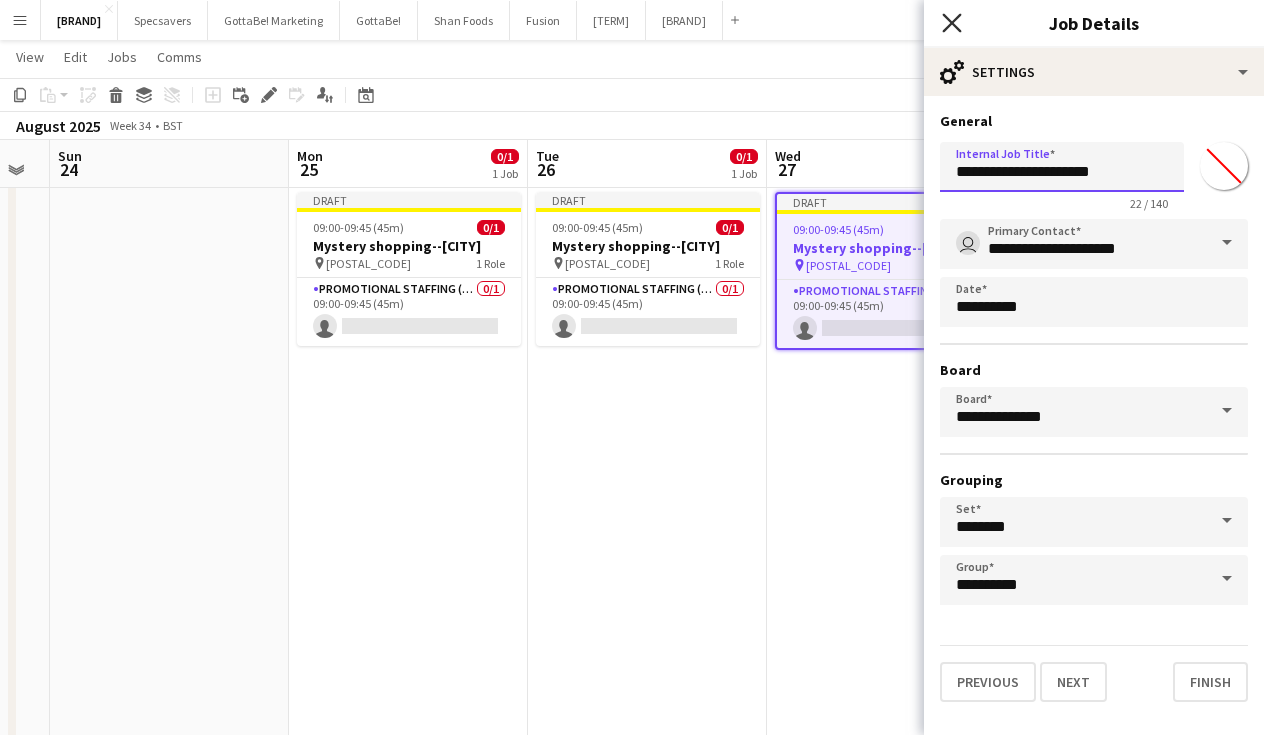 type on "**********" 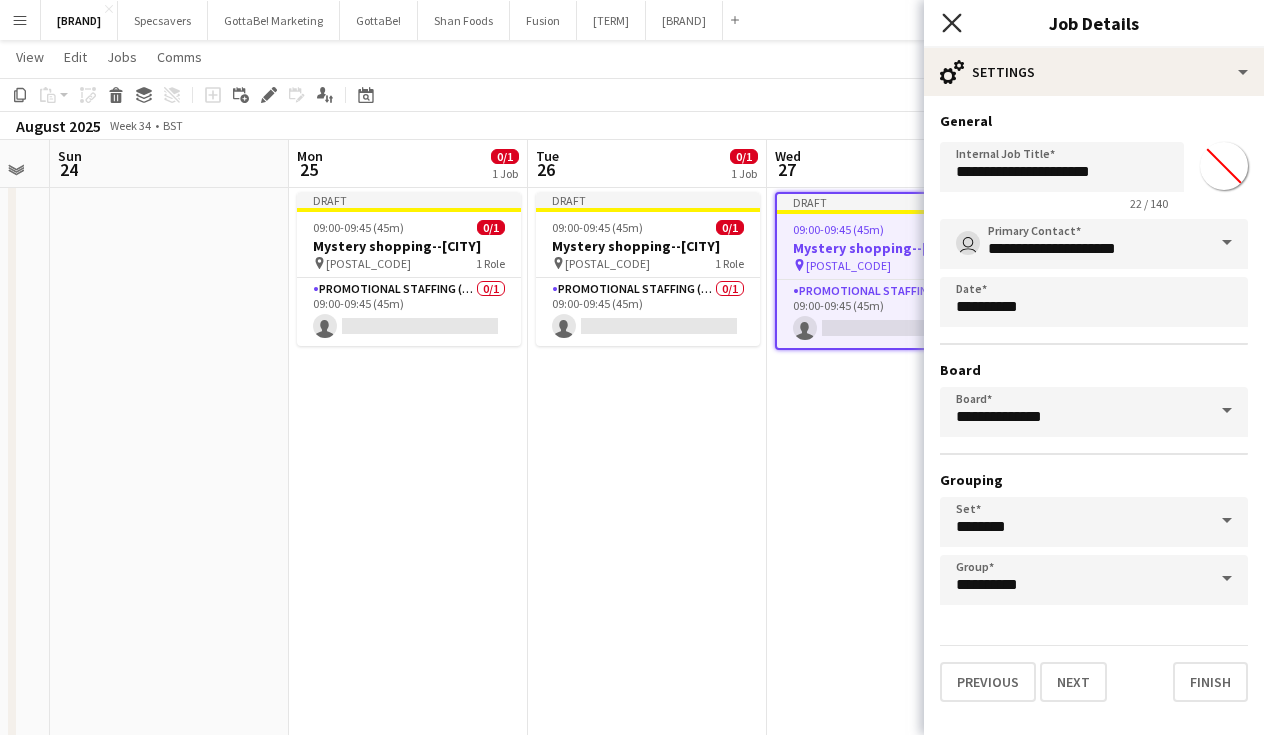click on "Close pop-in" 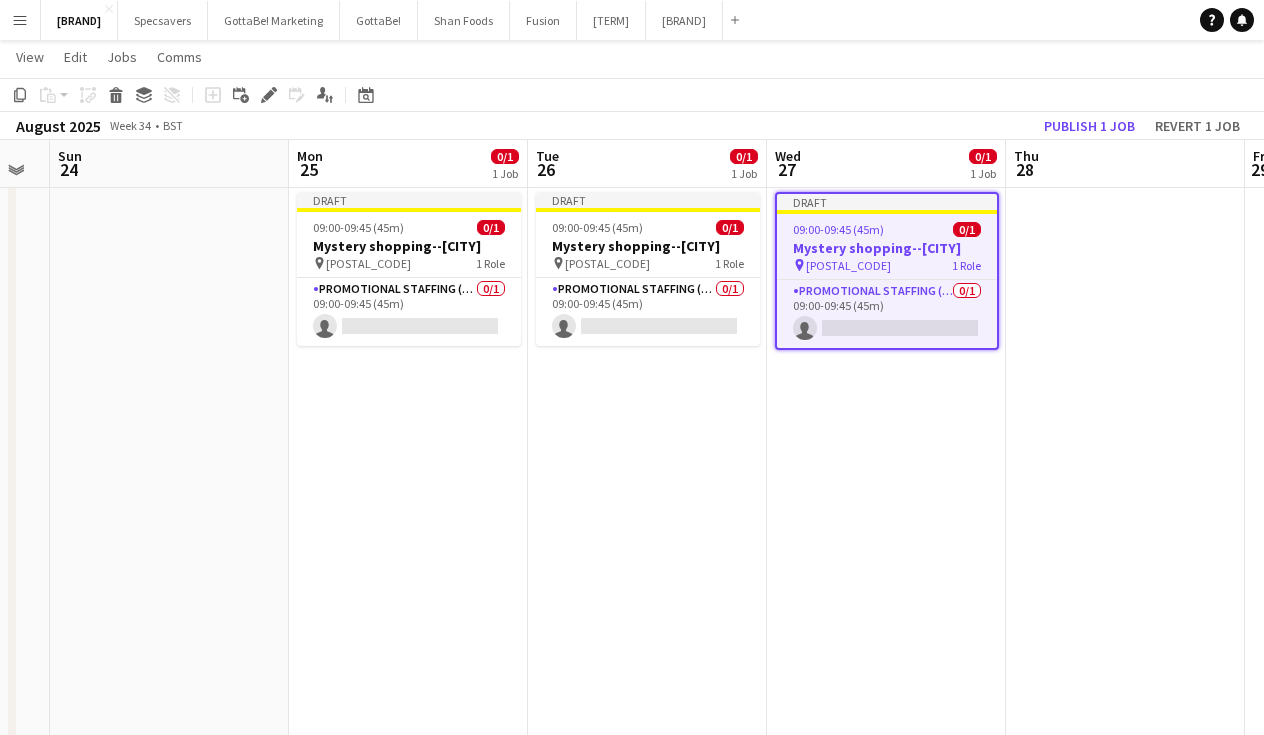 click on "Draft   09:00-09:45 (45m)    0/1   Mystery shopping--[CITY]
pin
[POSTCODE]   1 Role   Promotional Staffing (Mystery Shopper)   0/1   09:00-09:45 (45m)
single-neutral-actions" at bounding box center [647, 787] 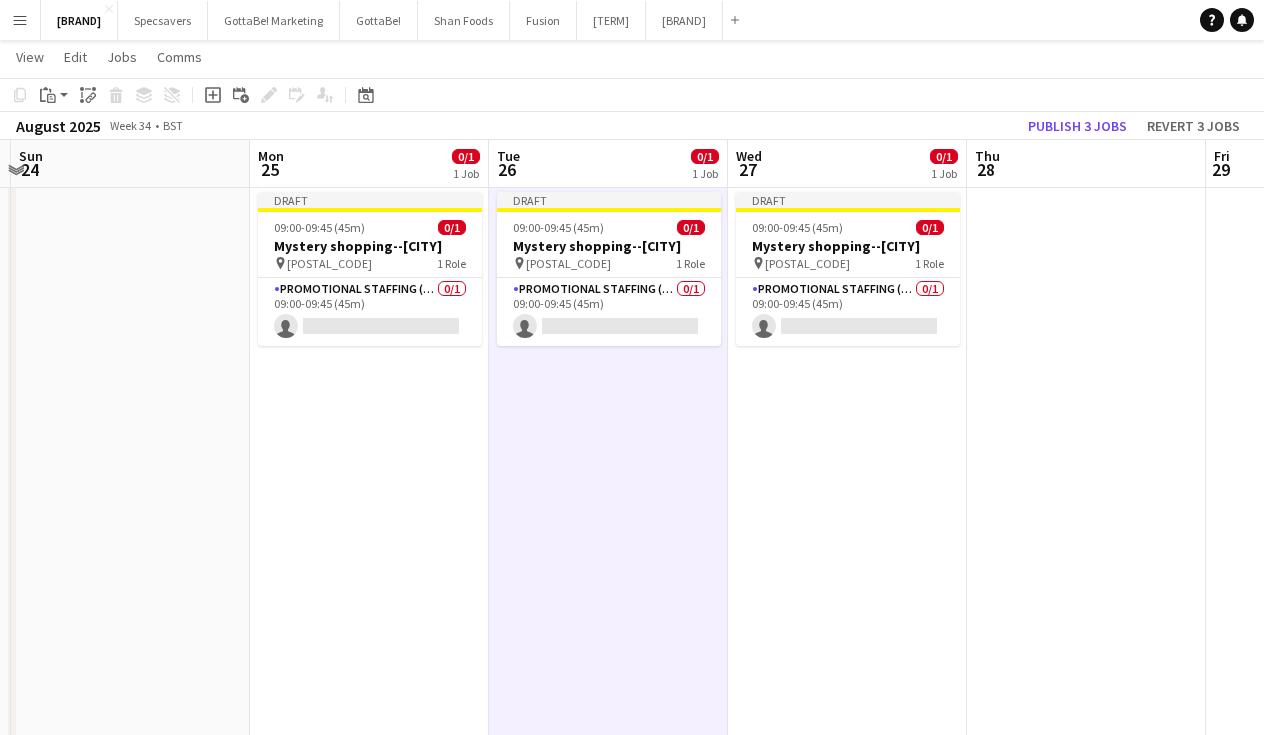 scroll, scrollTop: 0, scrollLeft: 487, axis: horizontal 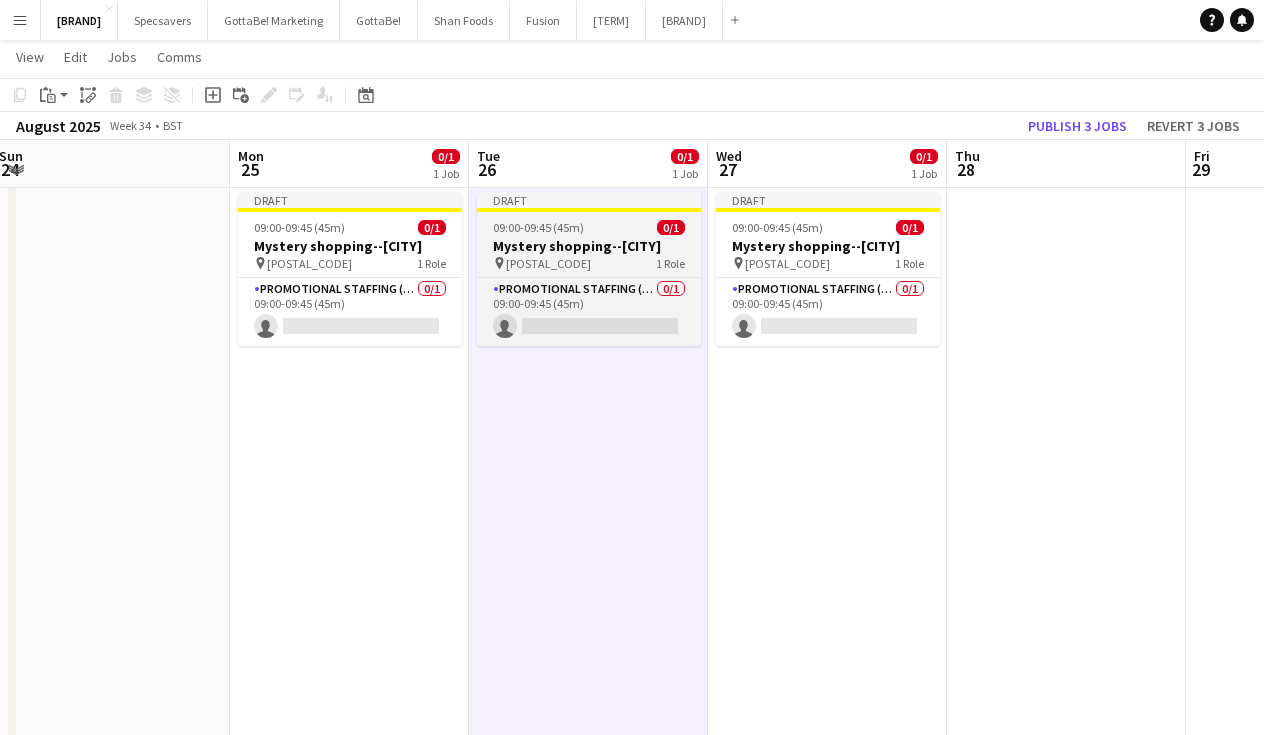 click on "09:00-09:45 (45m)" at bounding box center [538, 227] 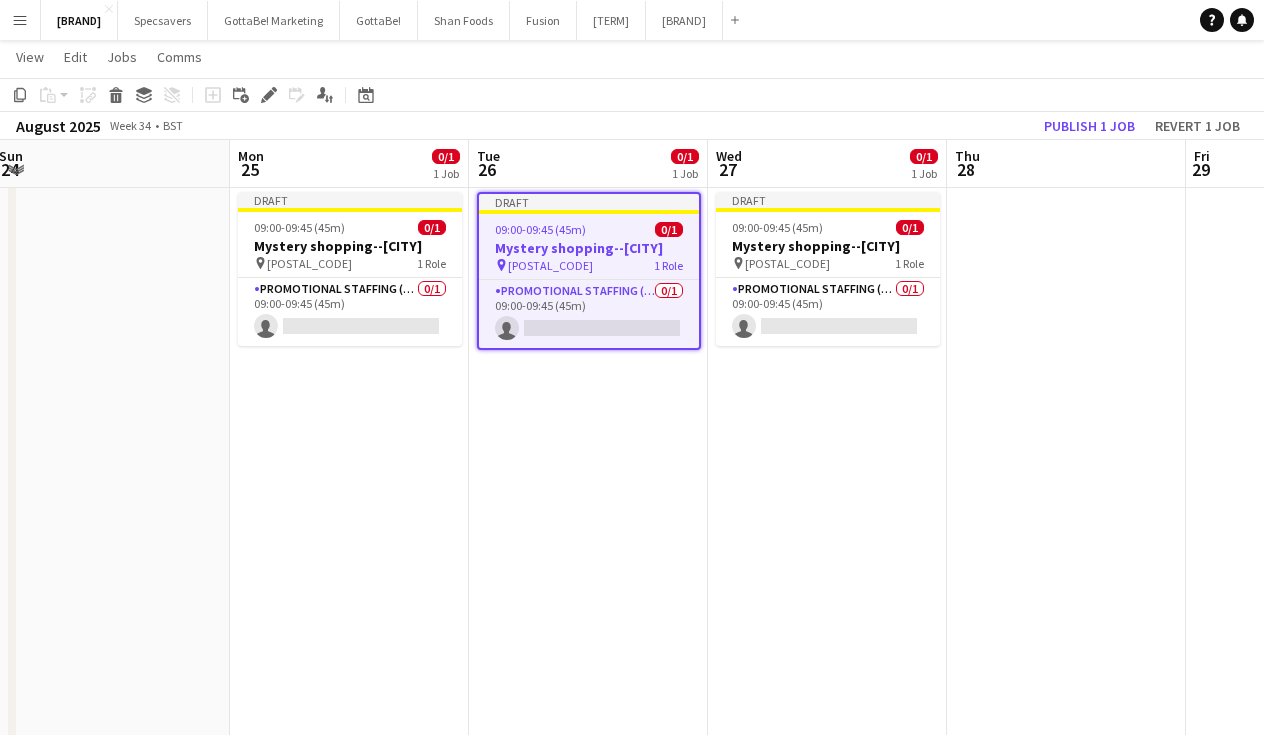 click on "Draft 09:00-09:45 (45m) 0/1 Mystery shopping--[CITY] pin [POSTAL_CODE] 1 Role Promotional Staffing (Mystery Shopper) 0/1 09:00-09:45 (45m) single-neutral-actions" at bounding box center [349, 787] 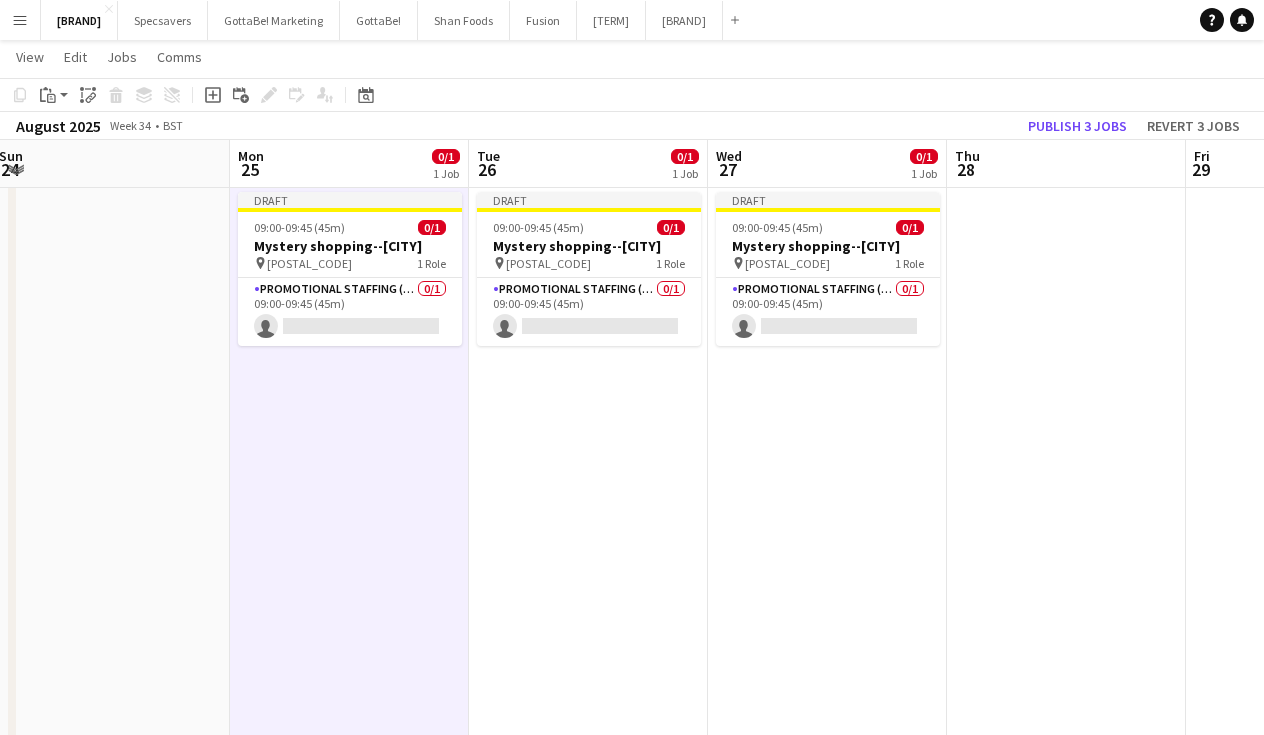 click at bounding box center [1066, 787] 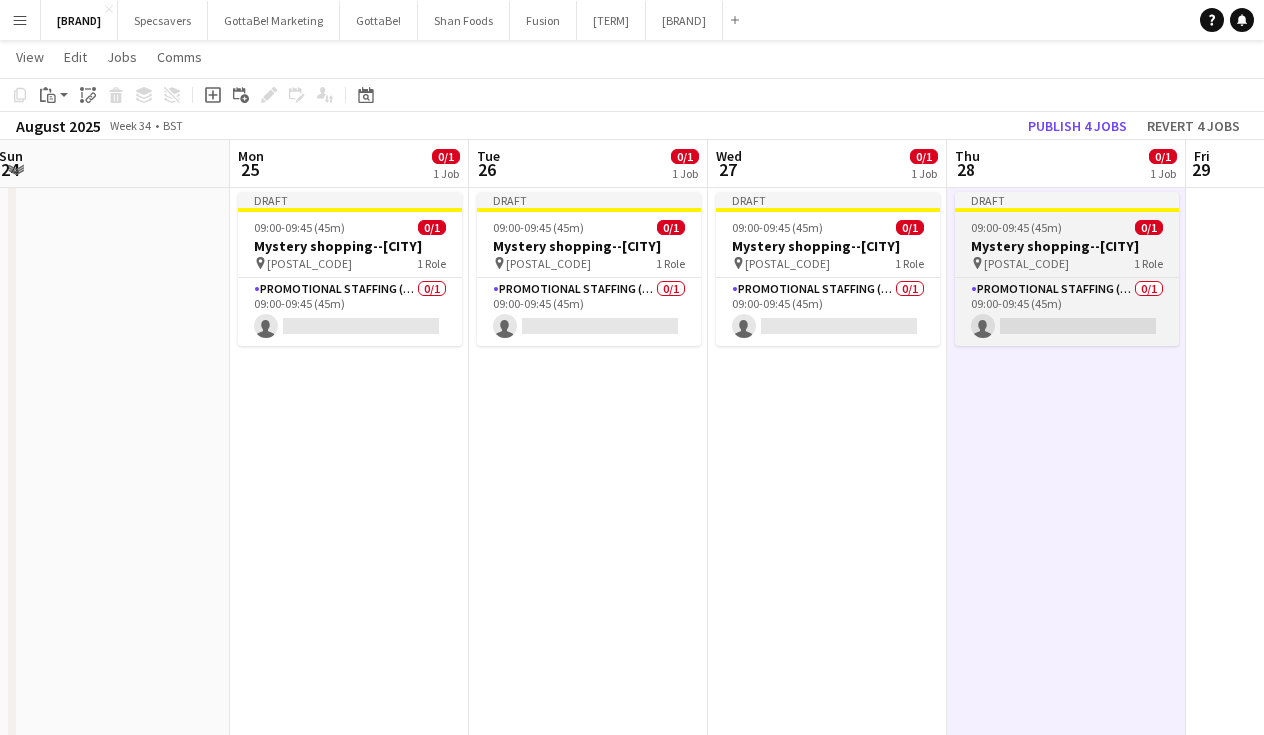 click on "Mystery shopping--[CITY]" at bounding box center (1067, 246) 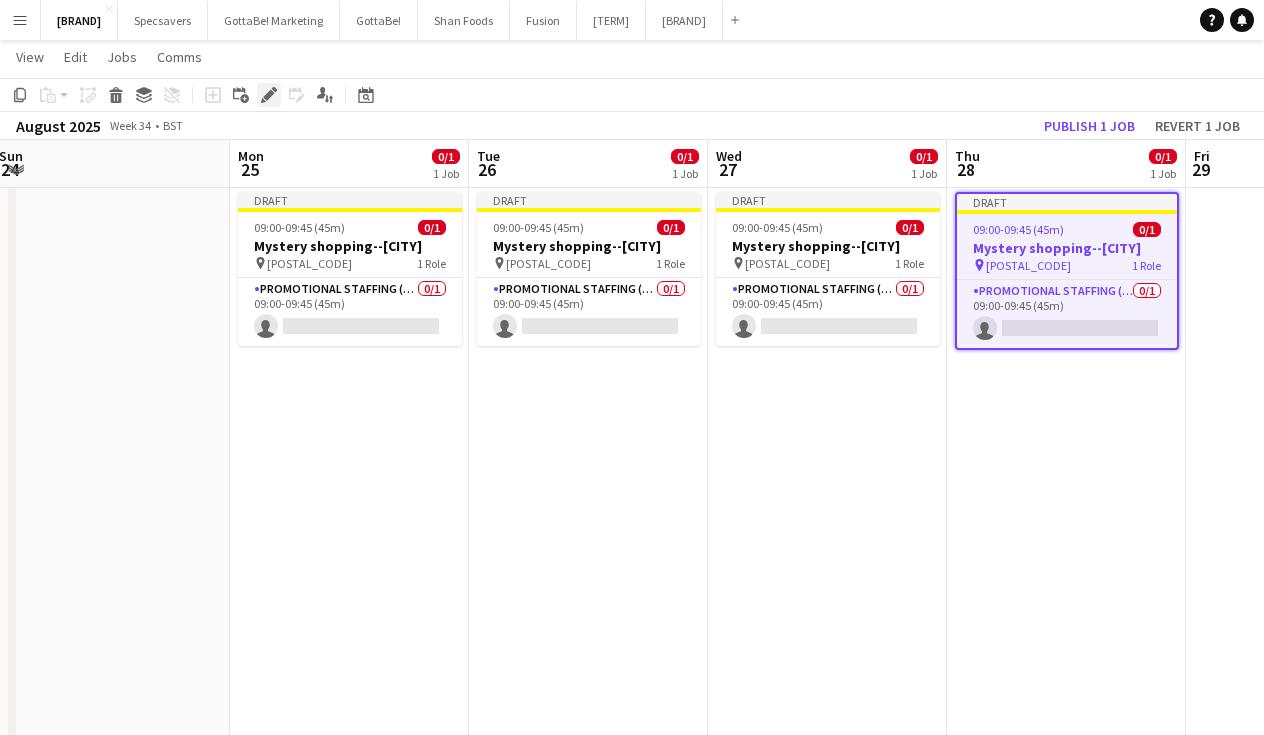 click on "Edit" 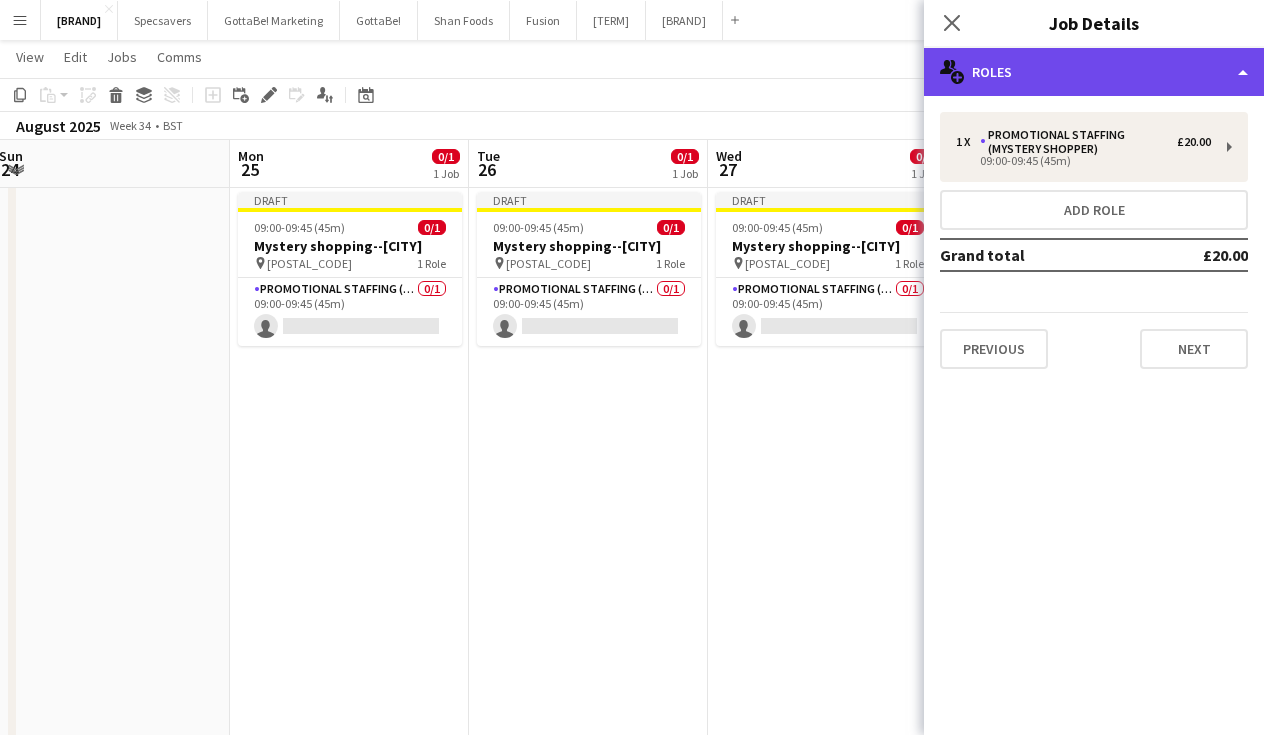 click on "multiple-users-add
Roles" 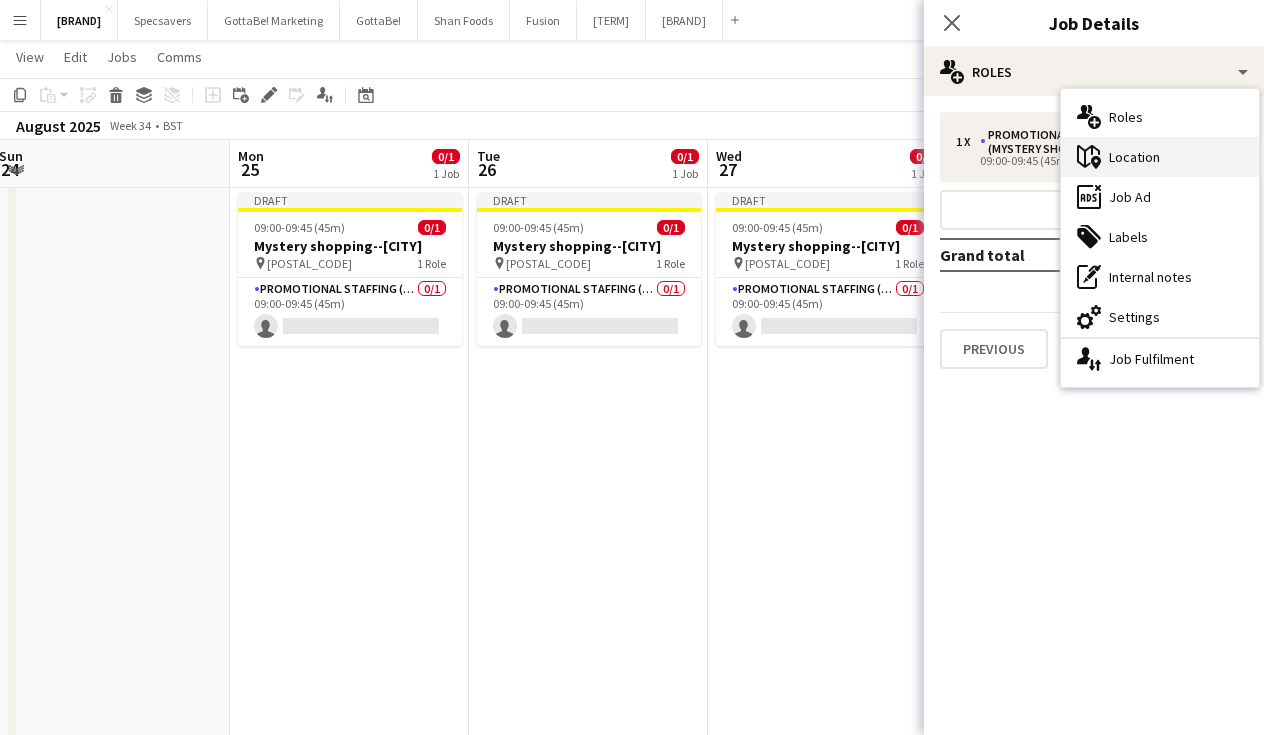 click on "maps-pin-1
Location" at bounding box center [1160, 157] 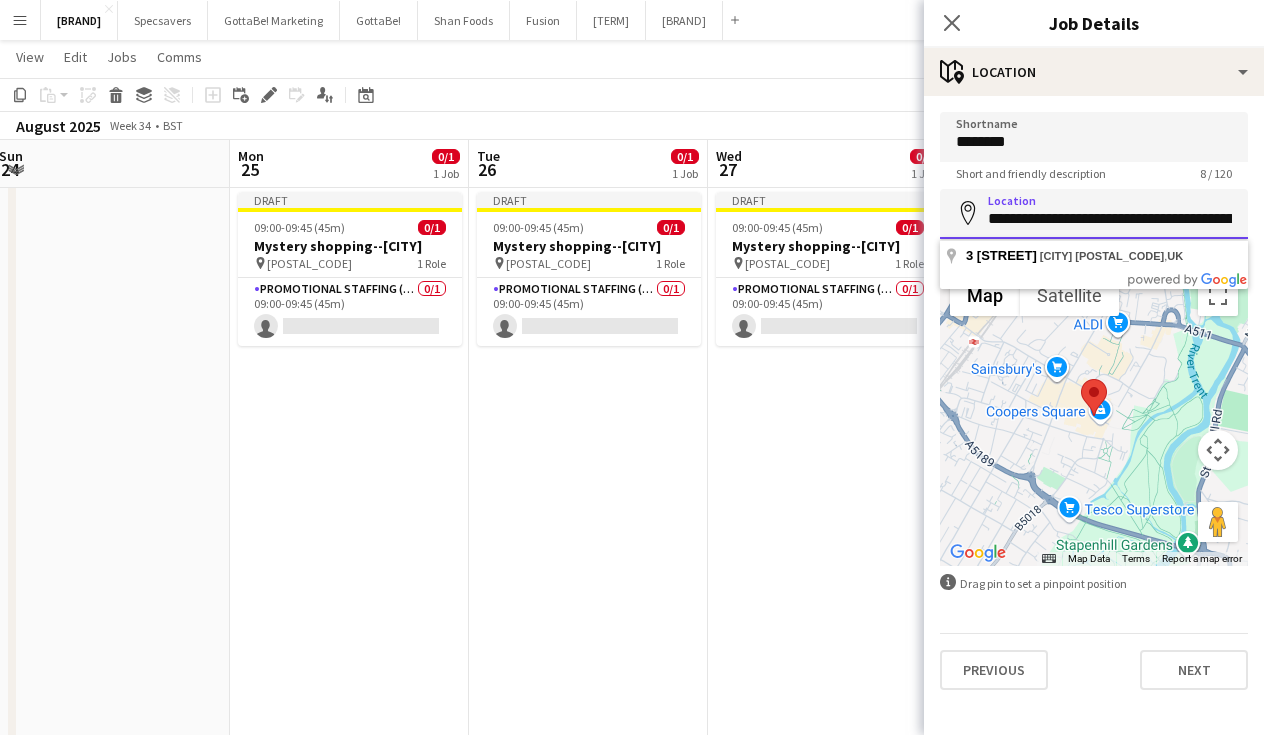 paste 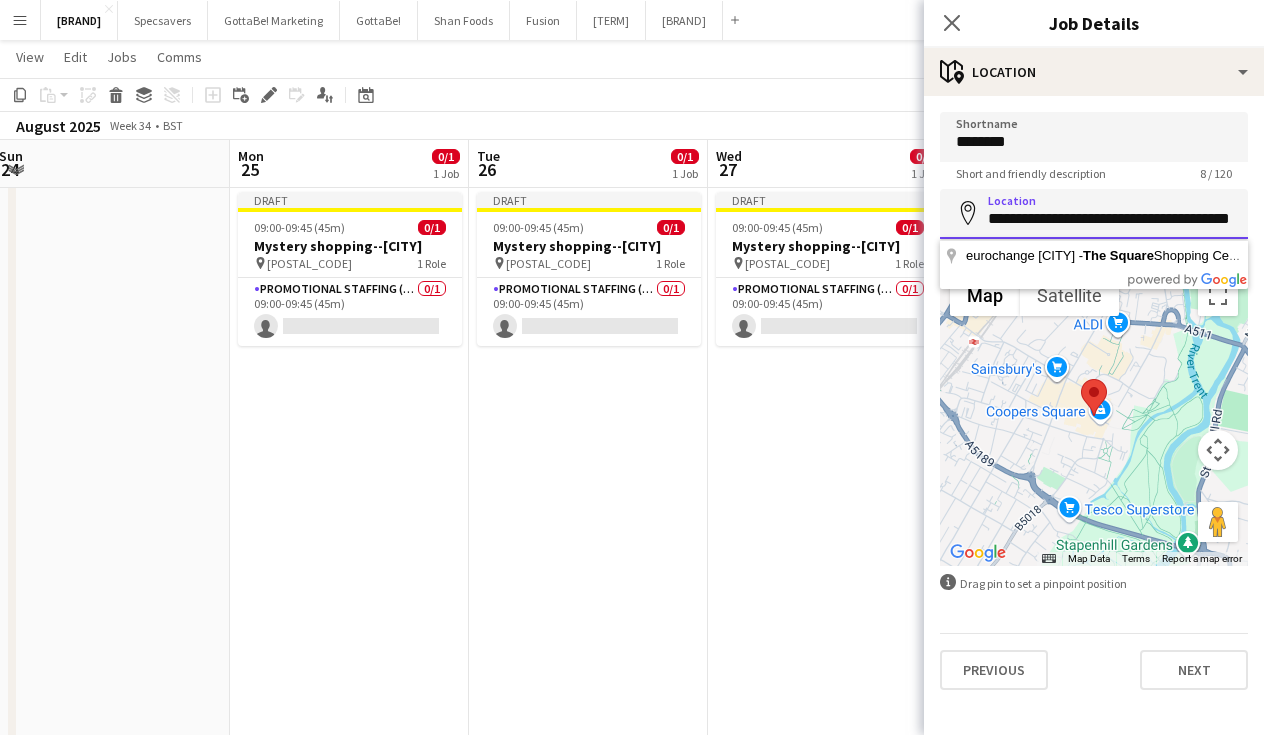drag, startPoint x: 1201, startPoint y: 219, endPoint x: 1137, endPoint y: 217, distance: 64.03124 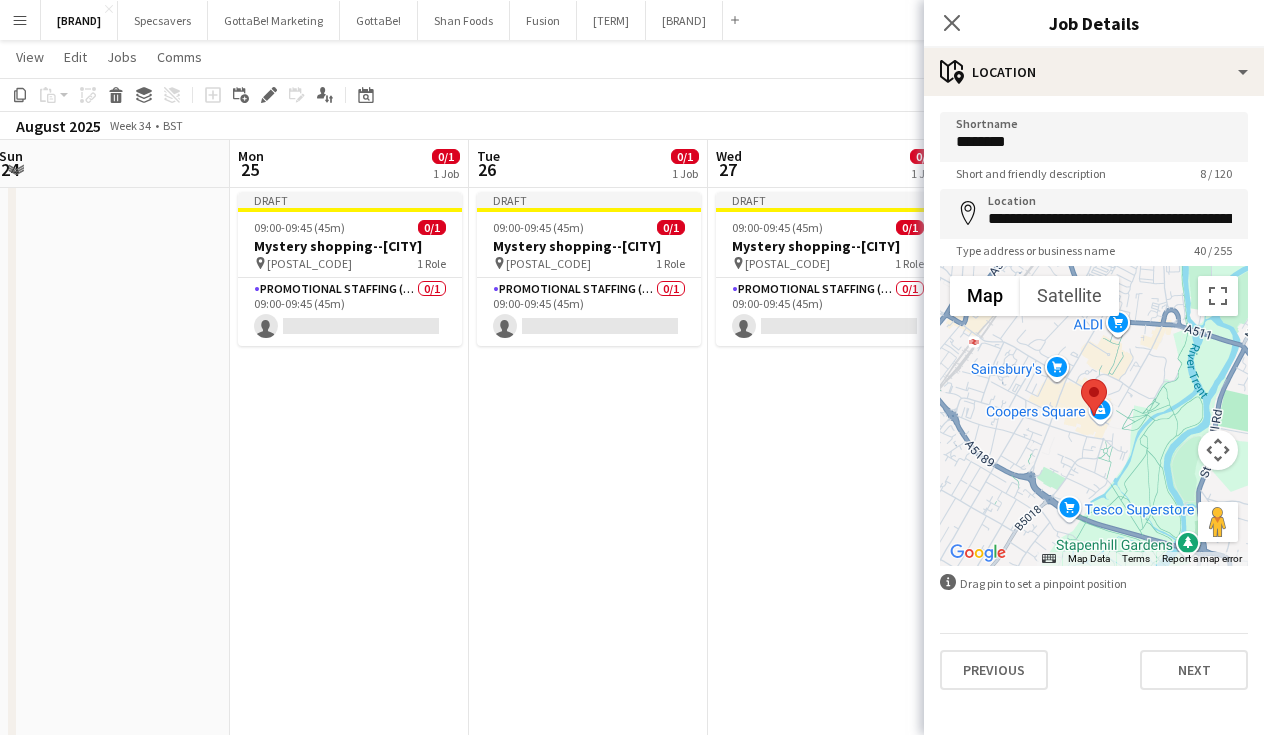 type on "**********" 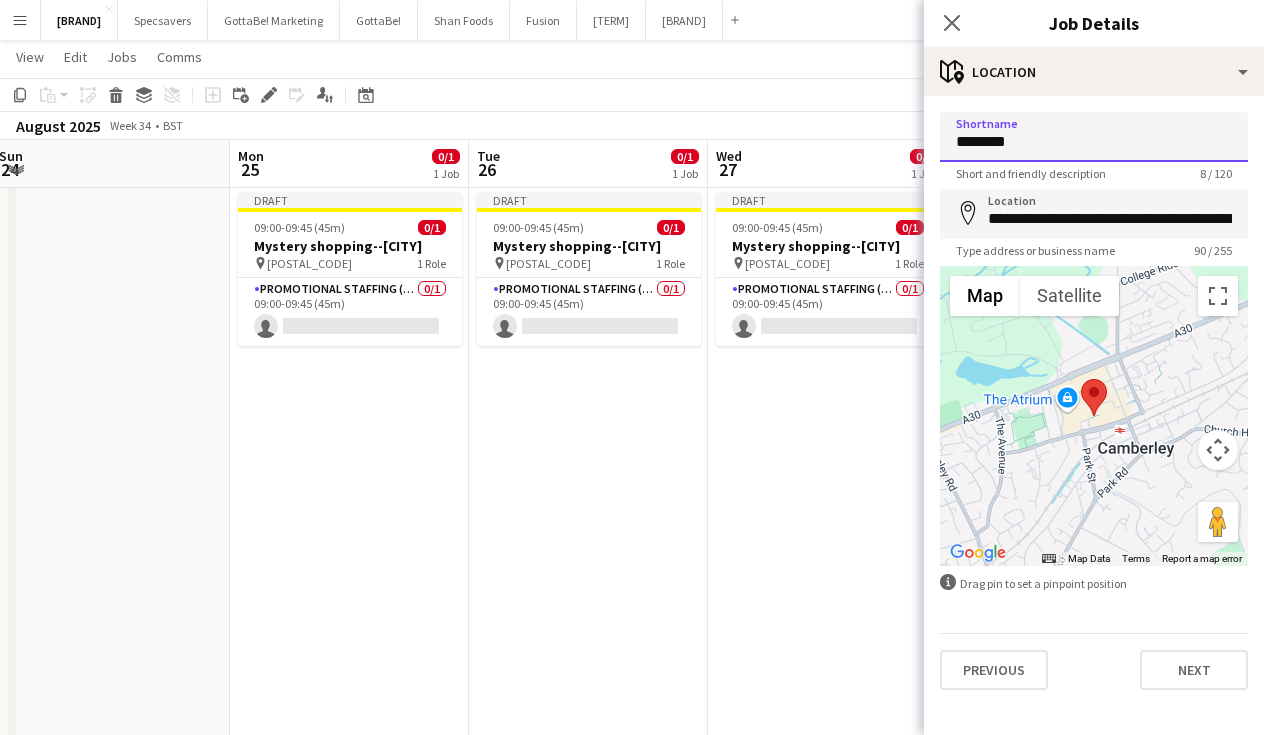 paste 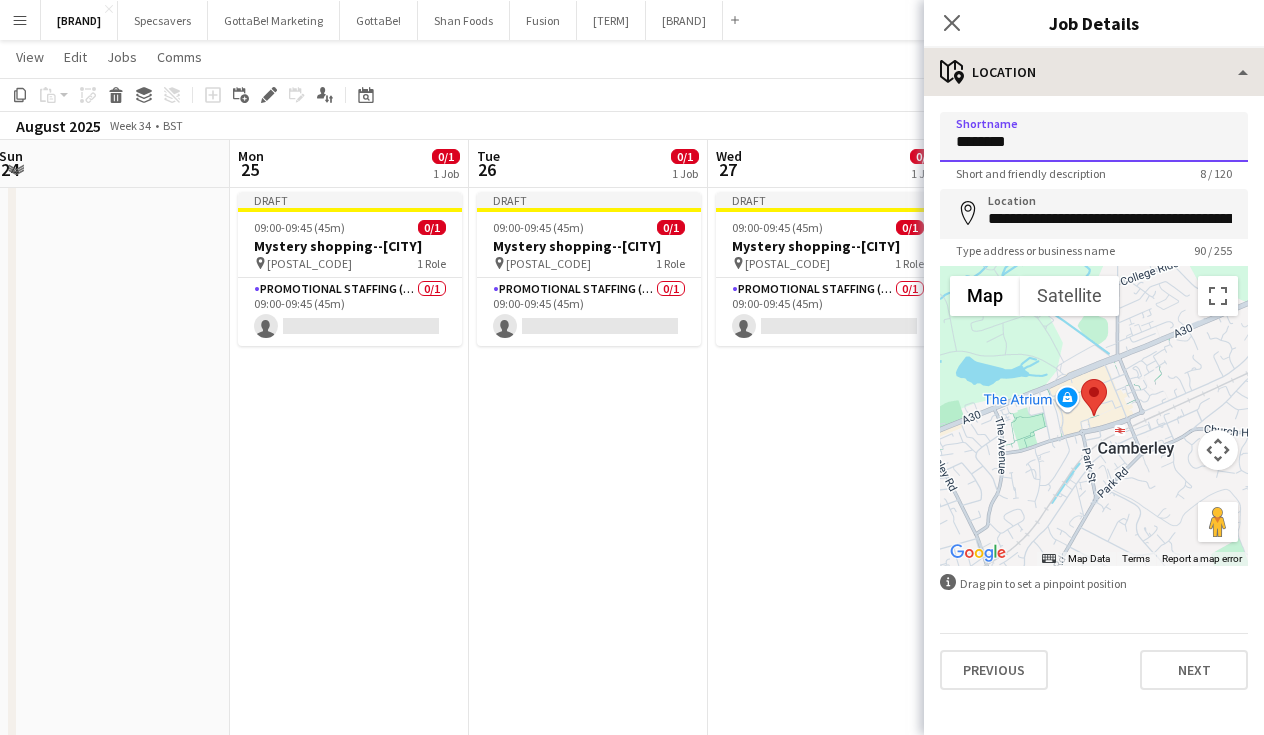 type on "********" 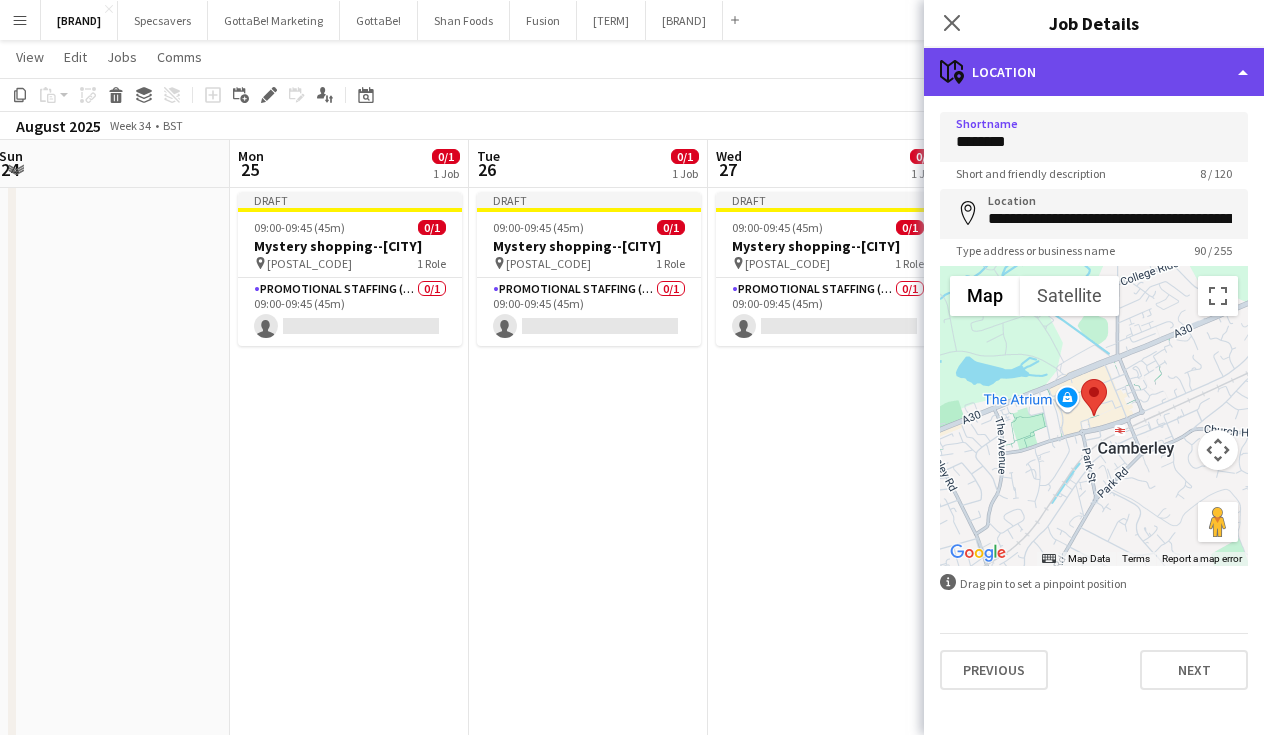 click on "maps-pin-1
Location" 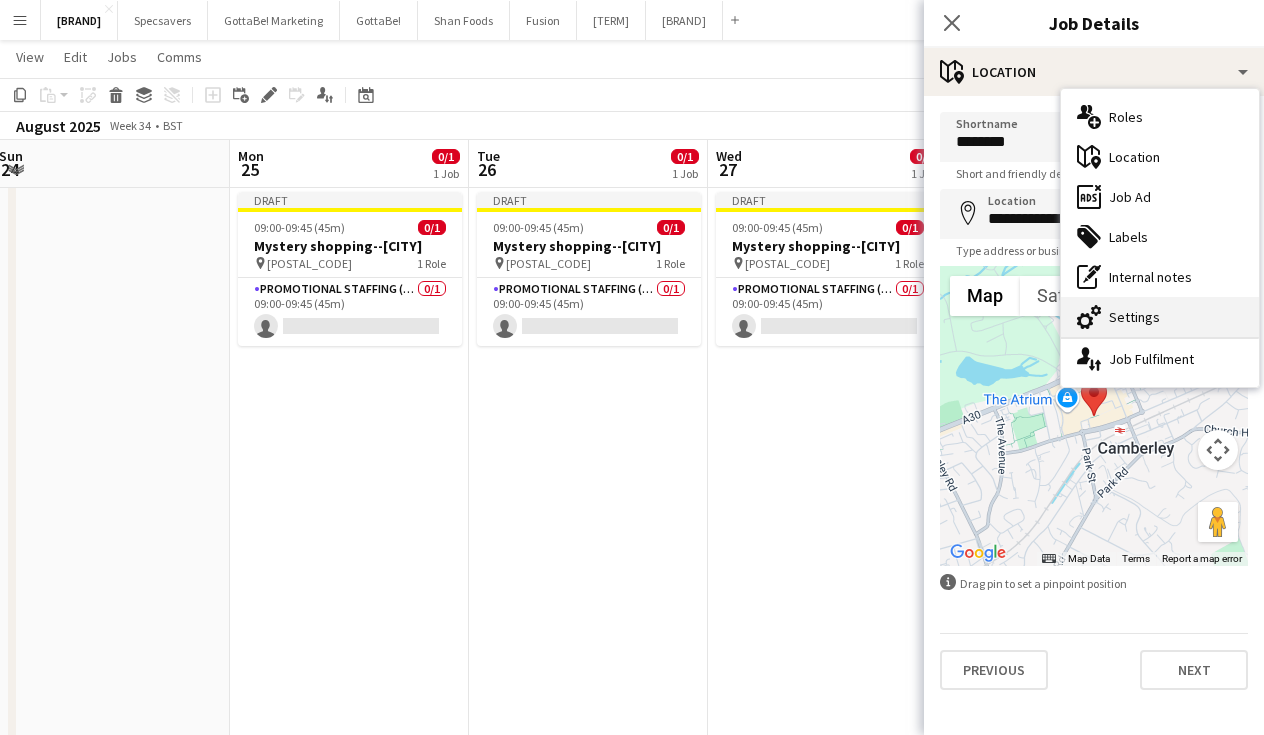 click on "cog-double-3
Settings" at bounding box center [1160, 317] 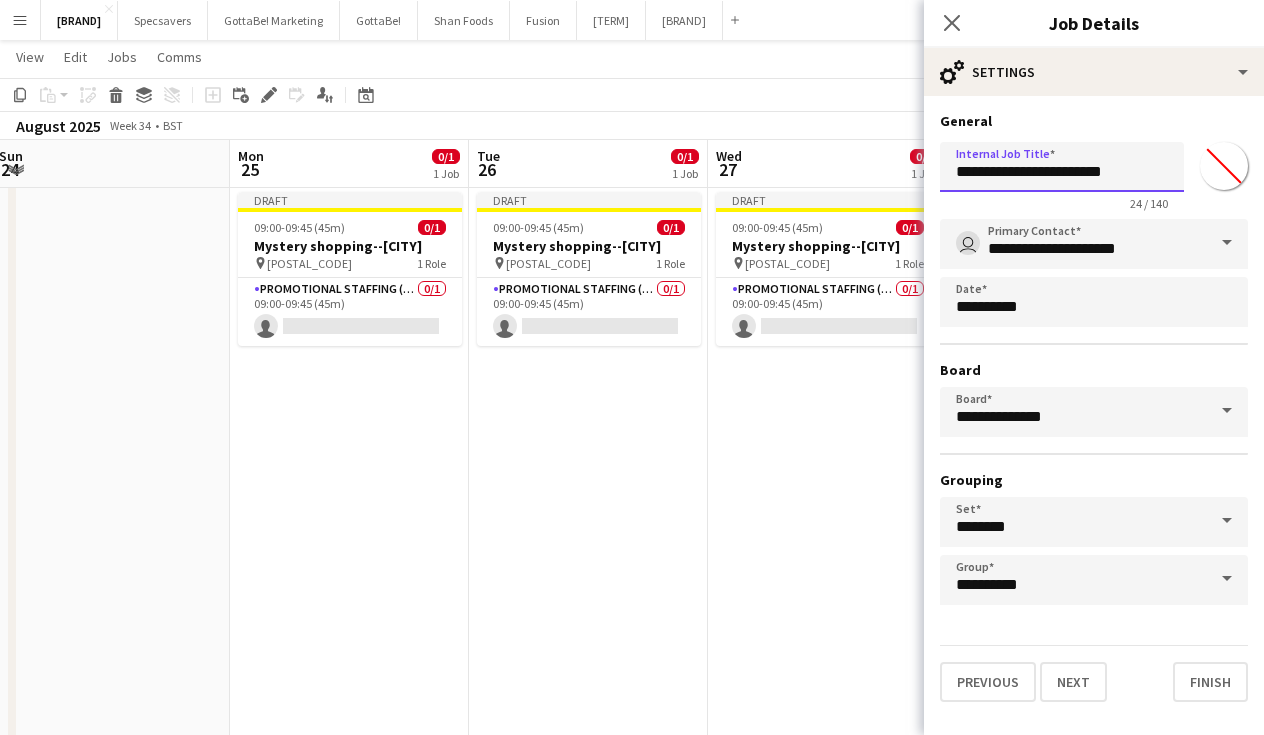 drag, startPoint x: 1132, startPoint y: 178, endPoint x: 1088, endPoint y: 174, distance: 44.181442 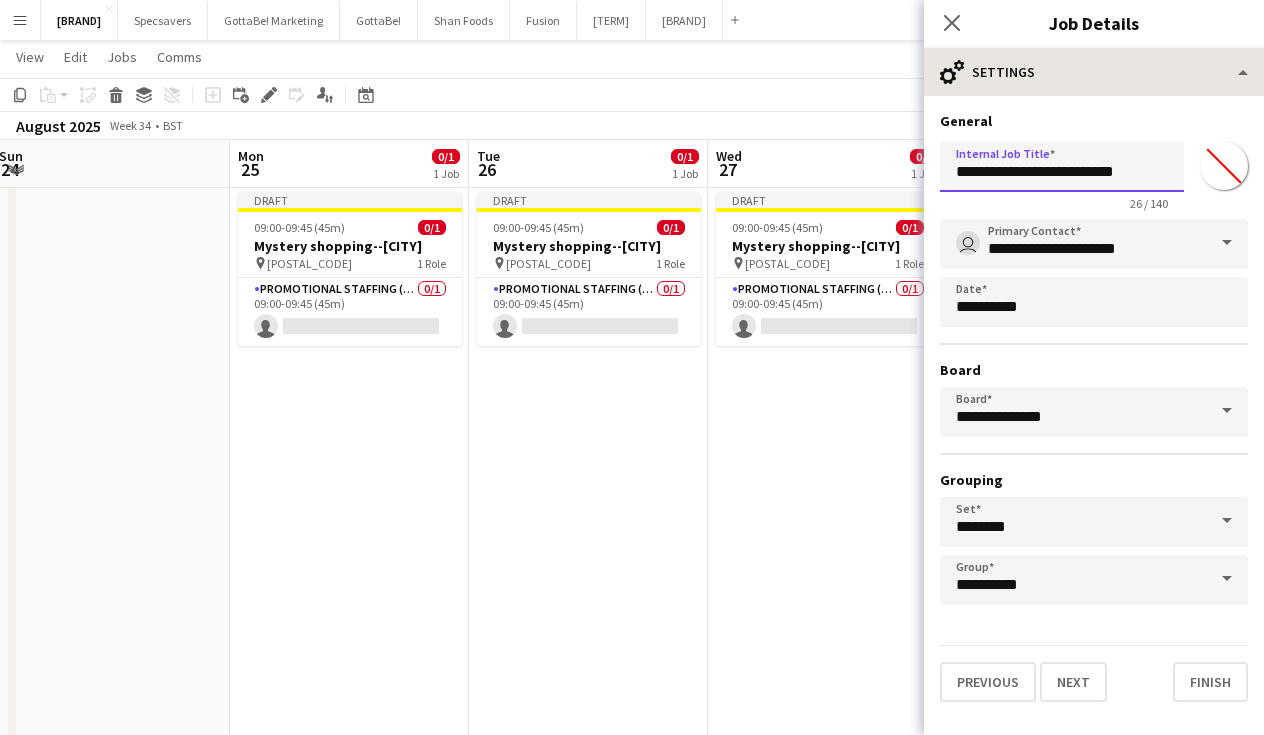 type on "**********" 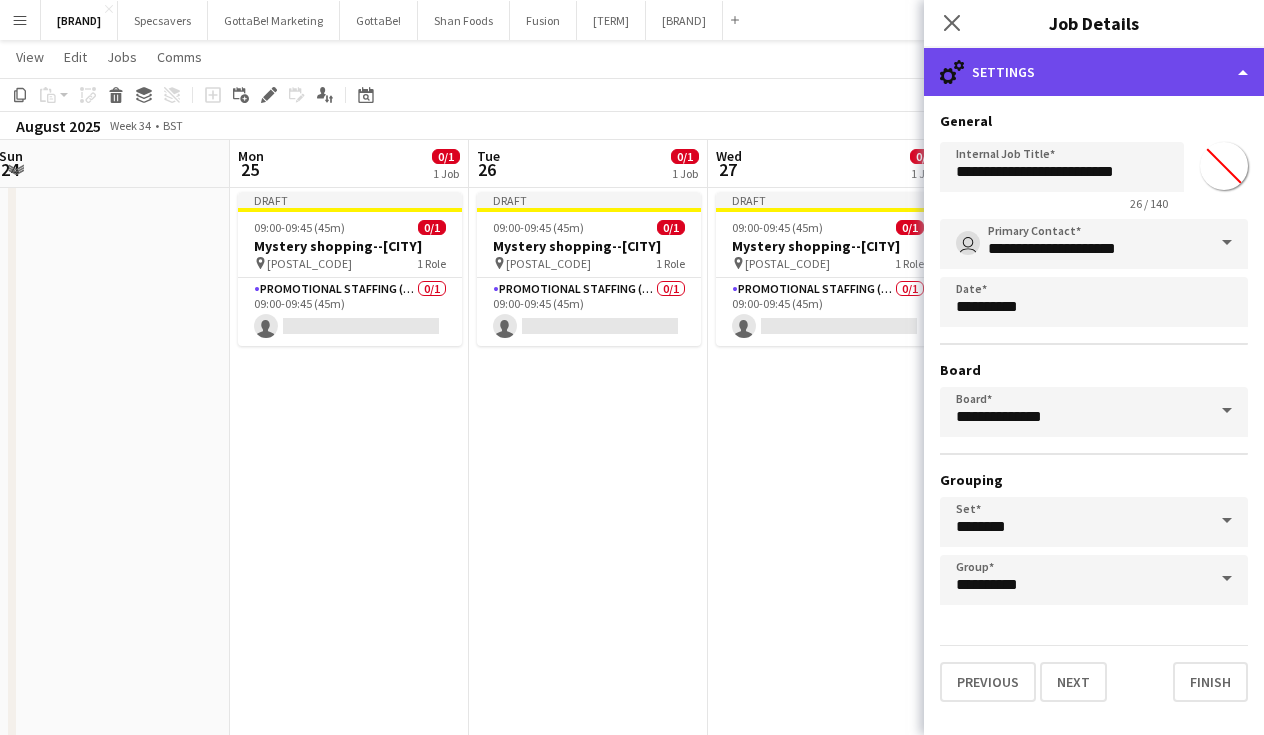 click on "cog-double-3
Settings" 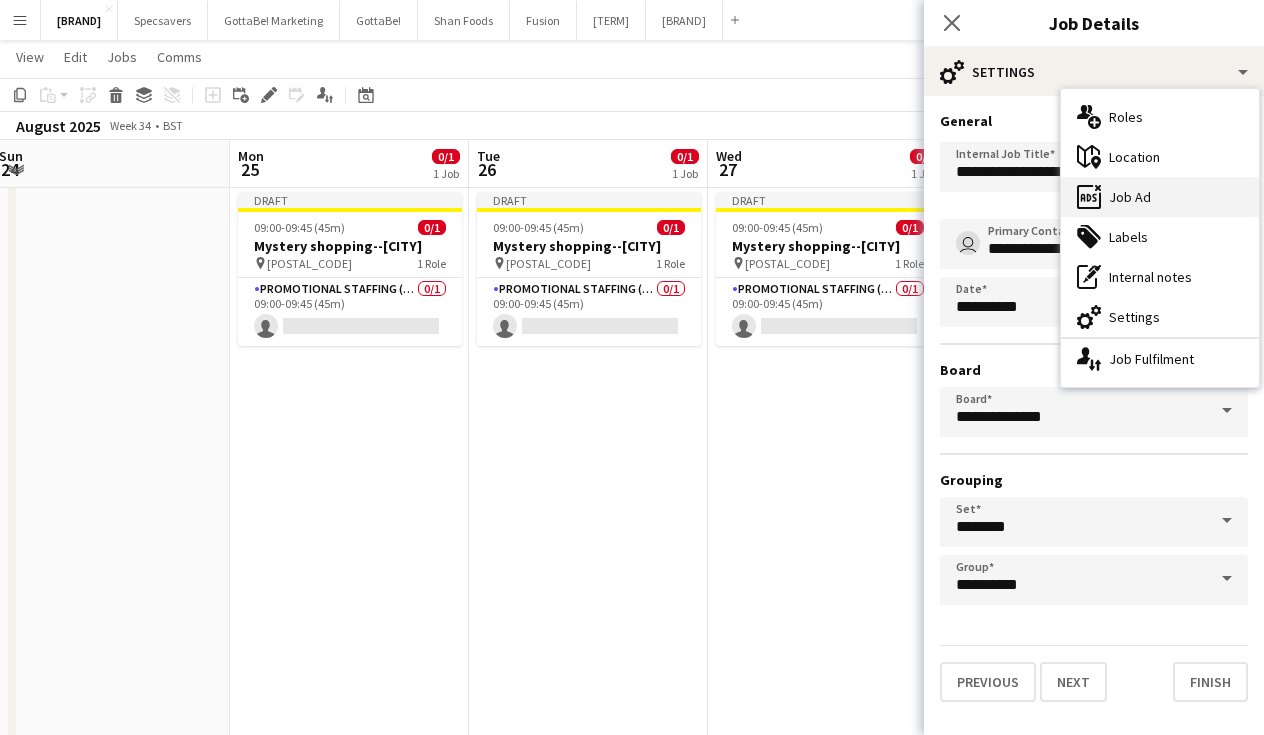 click on "ads-window
Job Ad" at bounding box center [1160, 197] 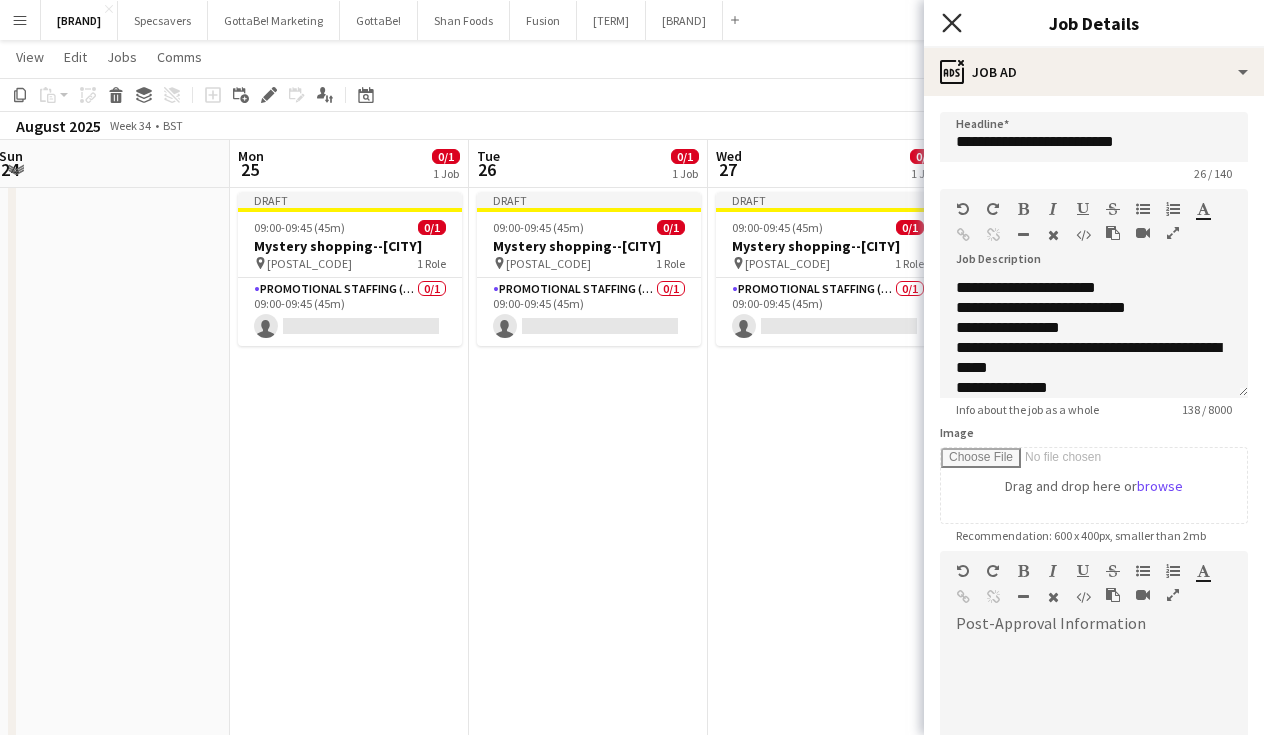 click 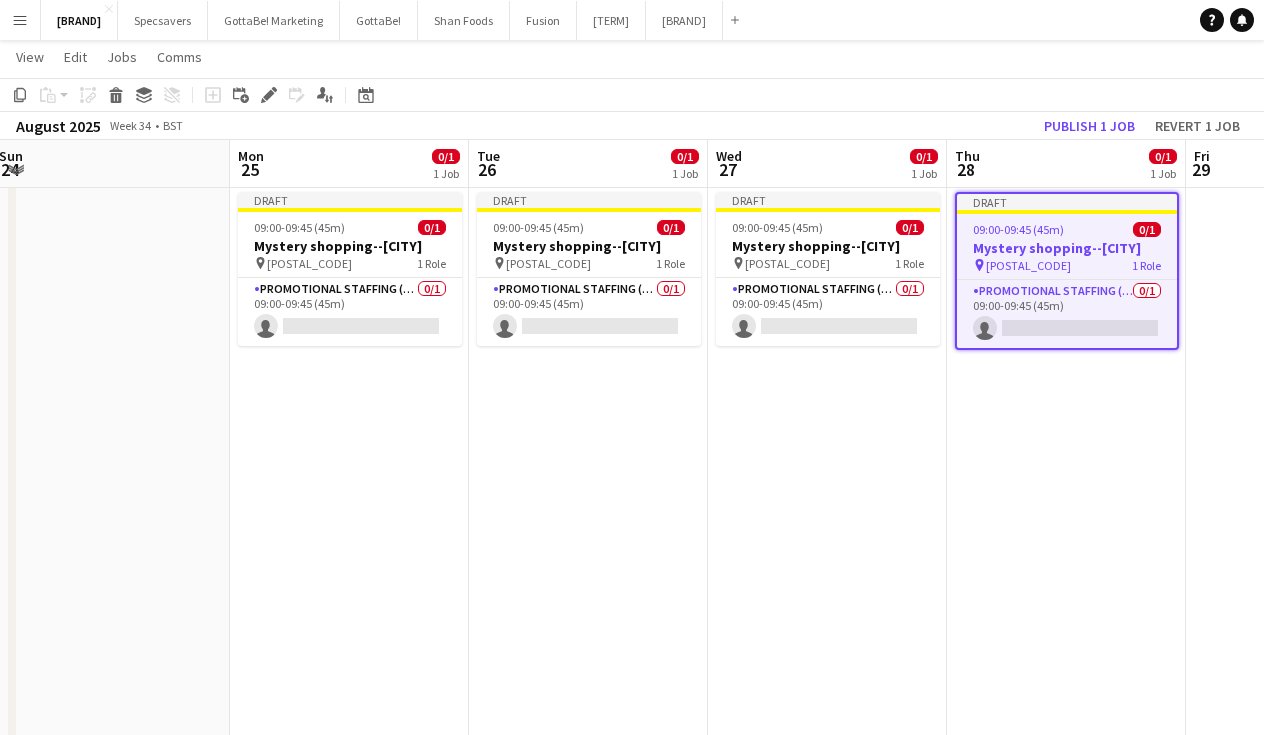 click on "Draft   09:00-09:45 (45m)    0/1   Mystery shopping--[CITY]
pin
[POSTCODE]   1 Role   Promotional Staffing (Mystery Shopper)   0/1   09:00-09:45 (45m)
single-neutral-actions" at bounding box center [827, 787] 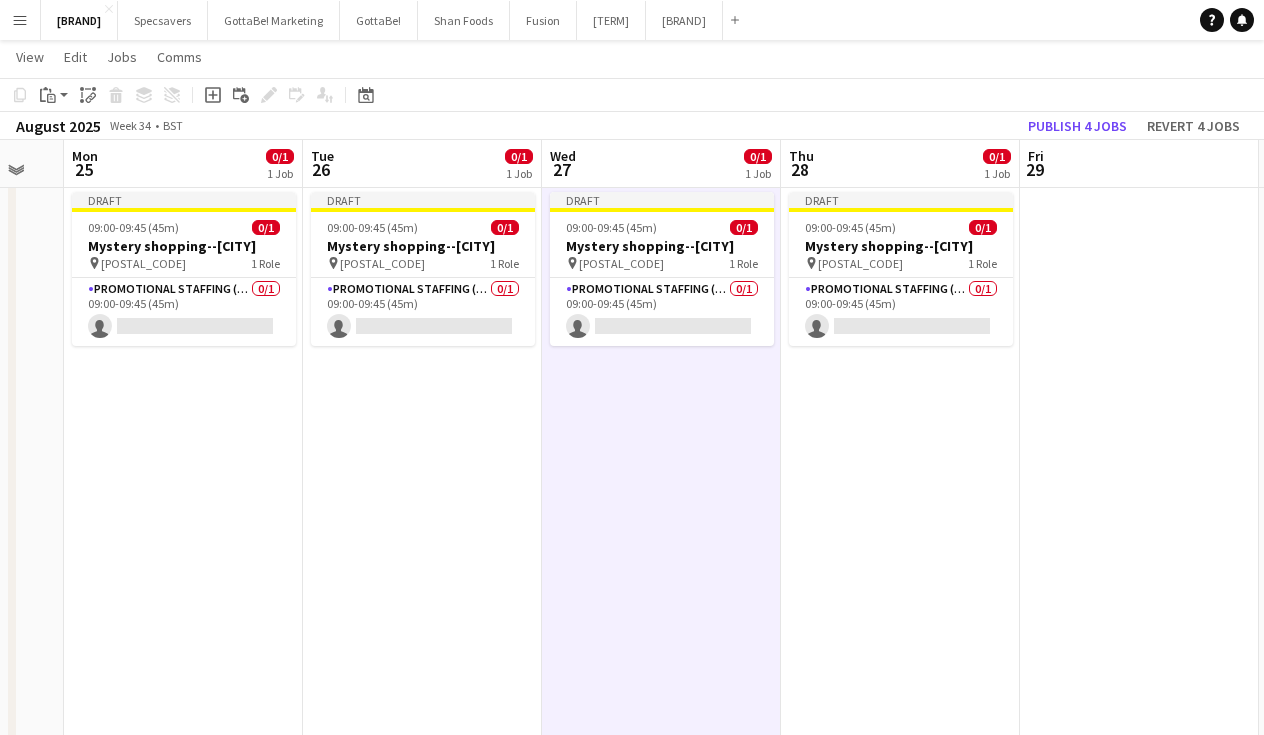 scroll, scrollTop: 0, scrollLeft: 664, axis: horizontal 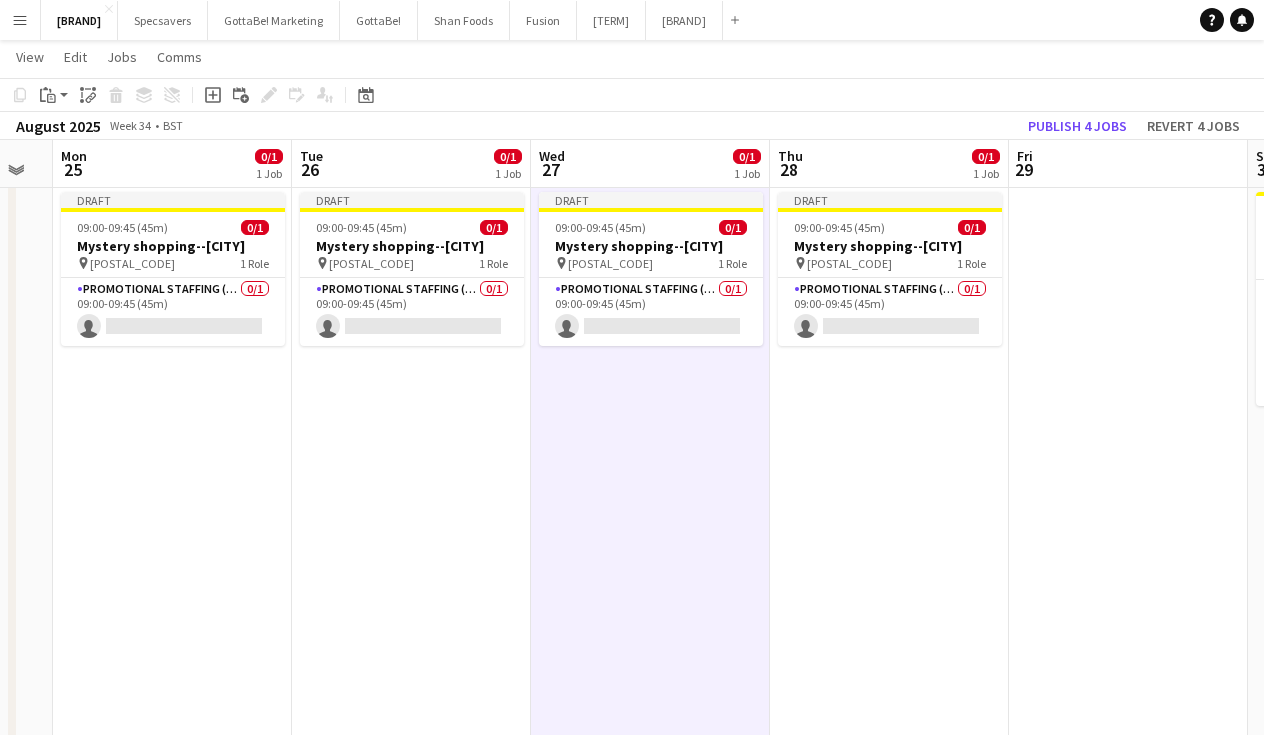 click at bounding box center [1128, 787] 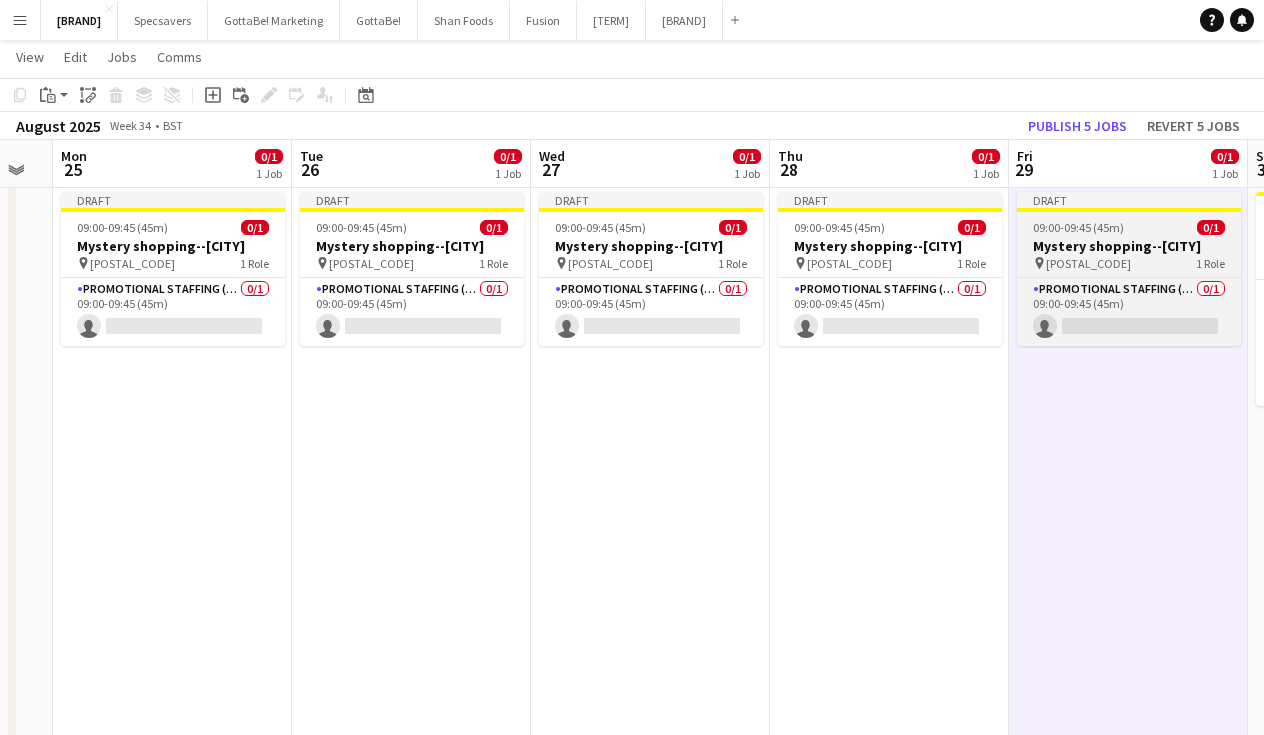 click on "09:00-09:45 (45m)" at bounding box center (1078, 227) 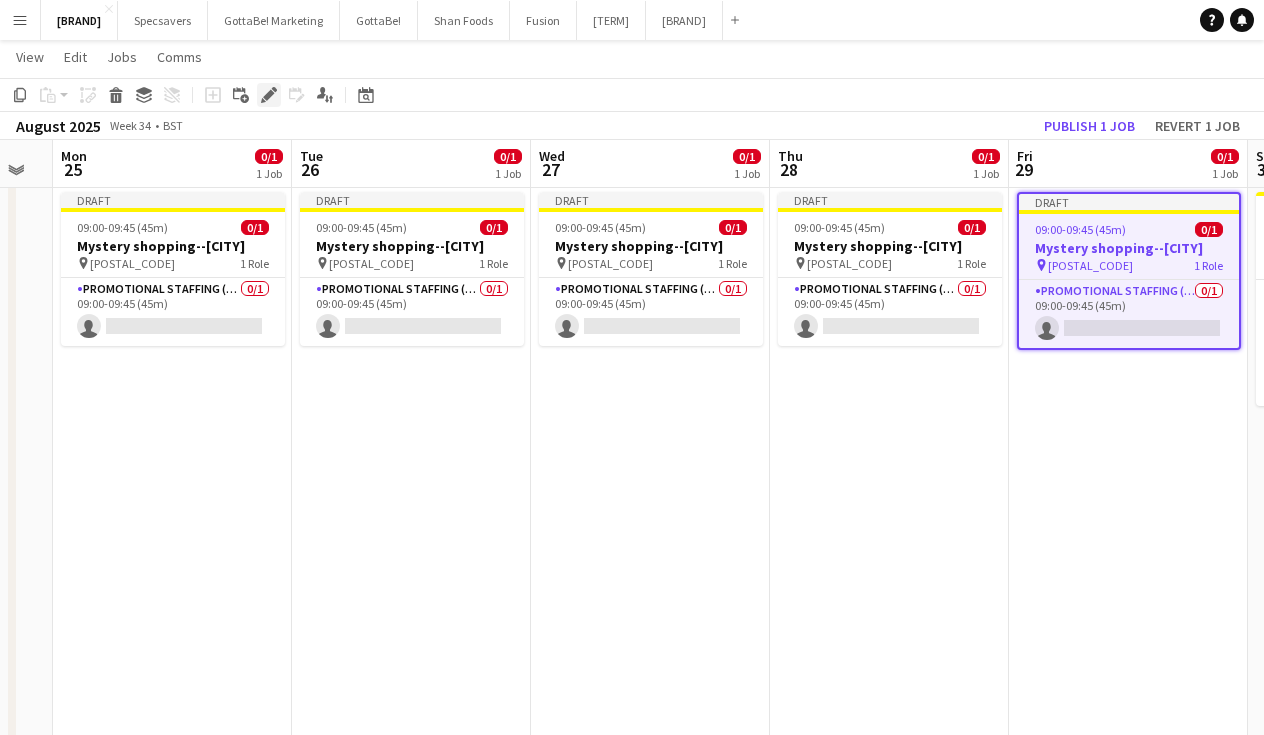 click 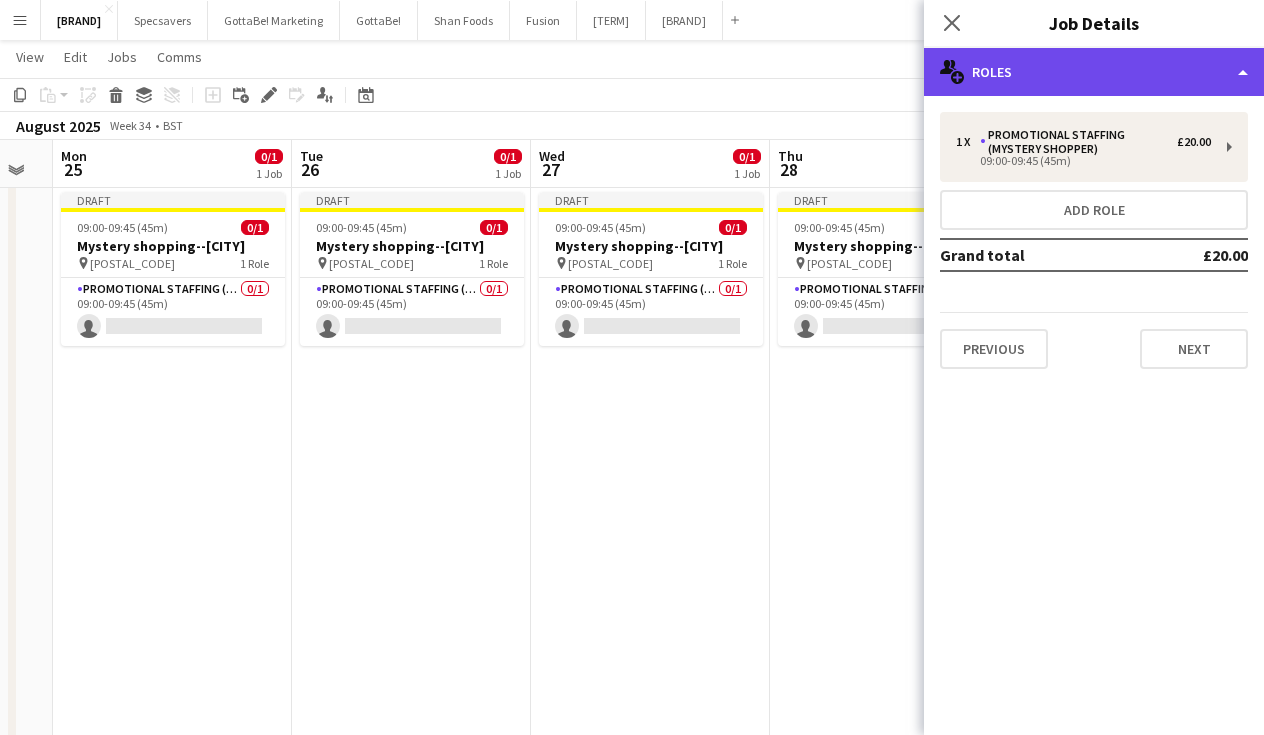 click on "multiple-users-add
Roles" 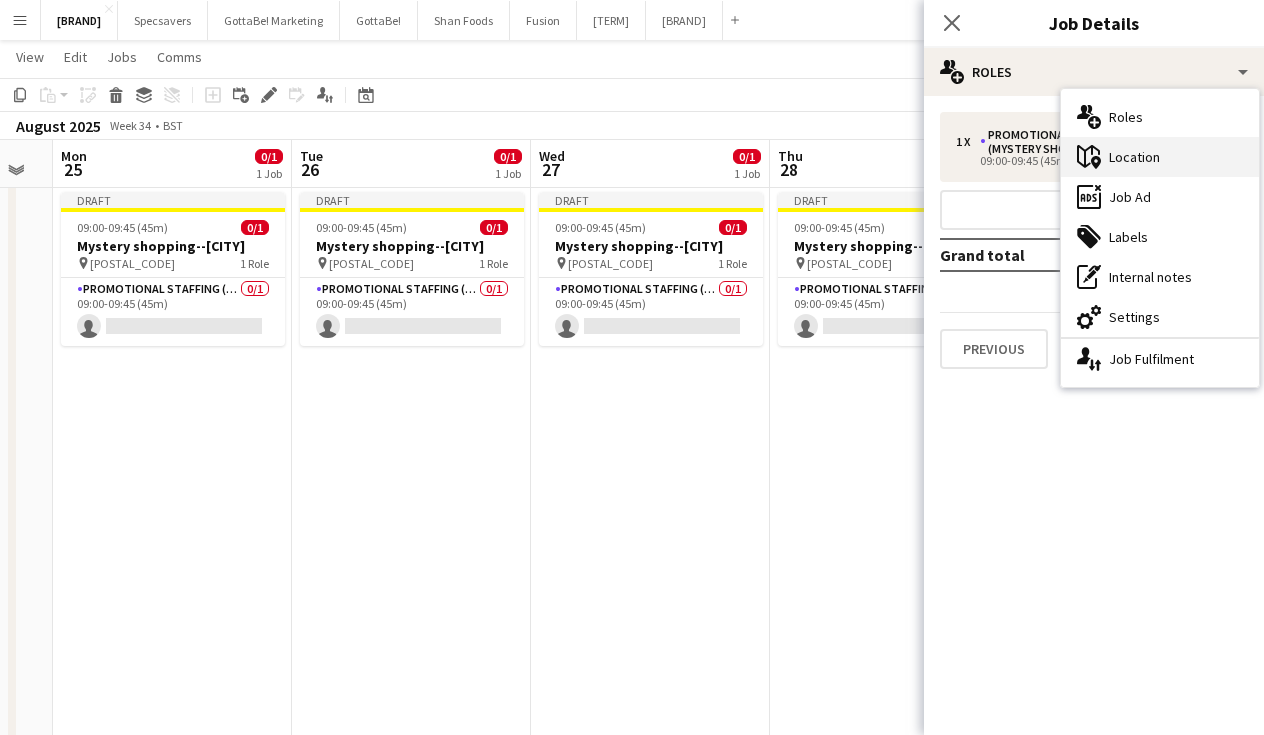 click on "maps-pin-1
Location" at bounding box center (1160, 157) 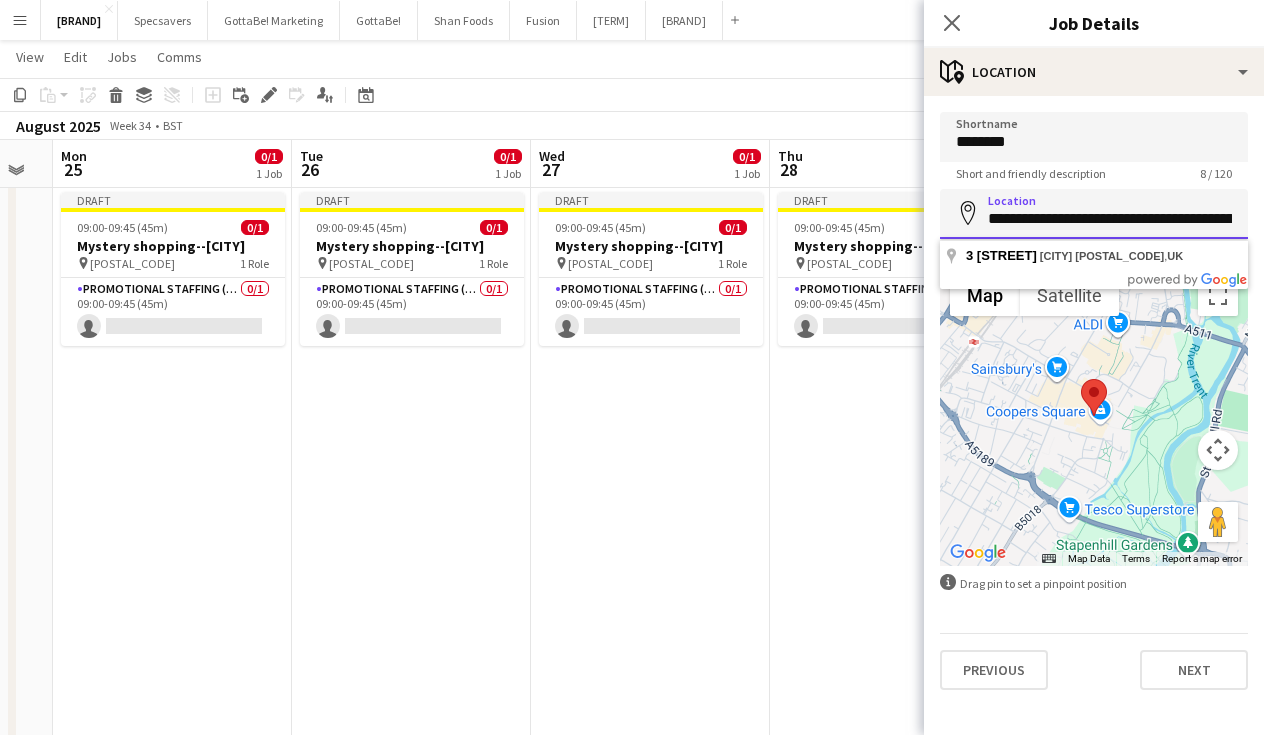paste 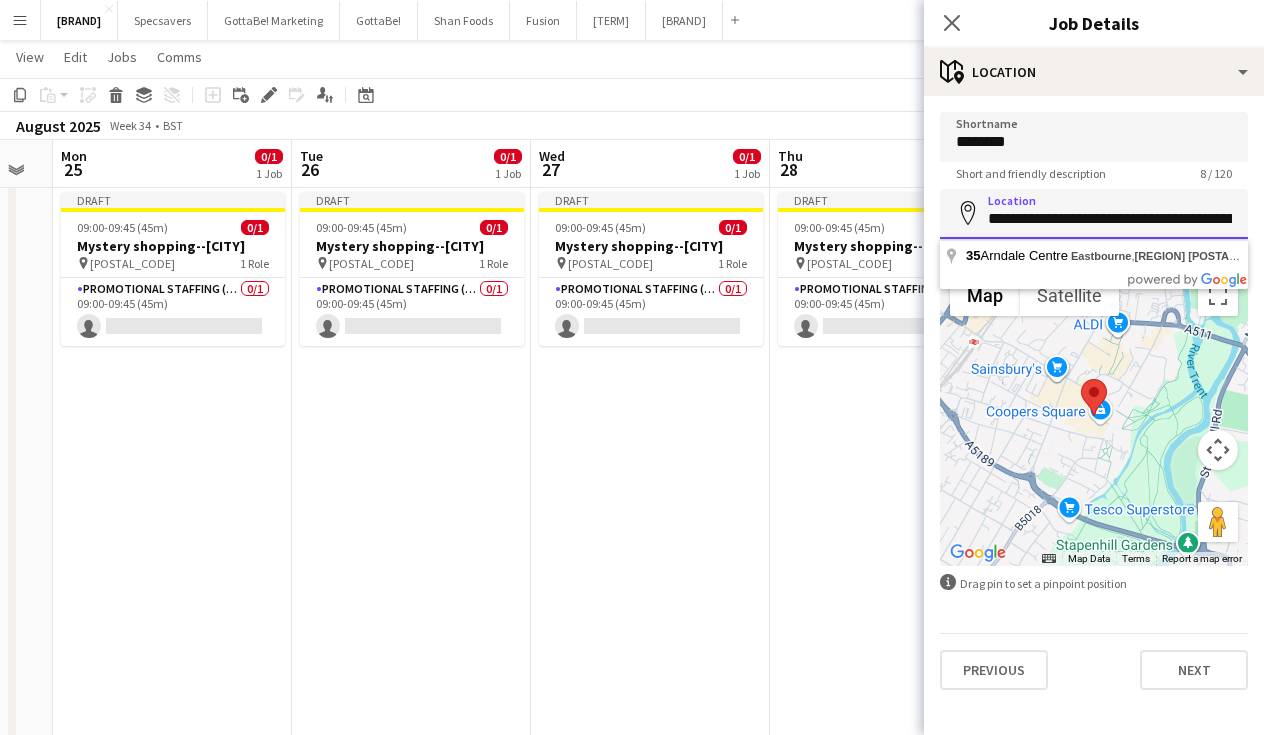 drag, startPoint x: 1204, startPoint y: 217, endPoint x: 1137, endPoint y: 217, distance: 67 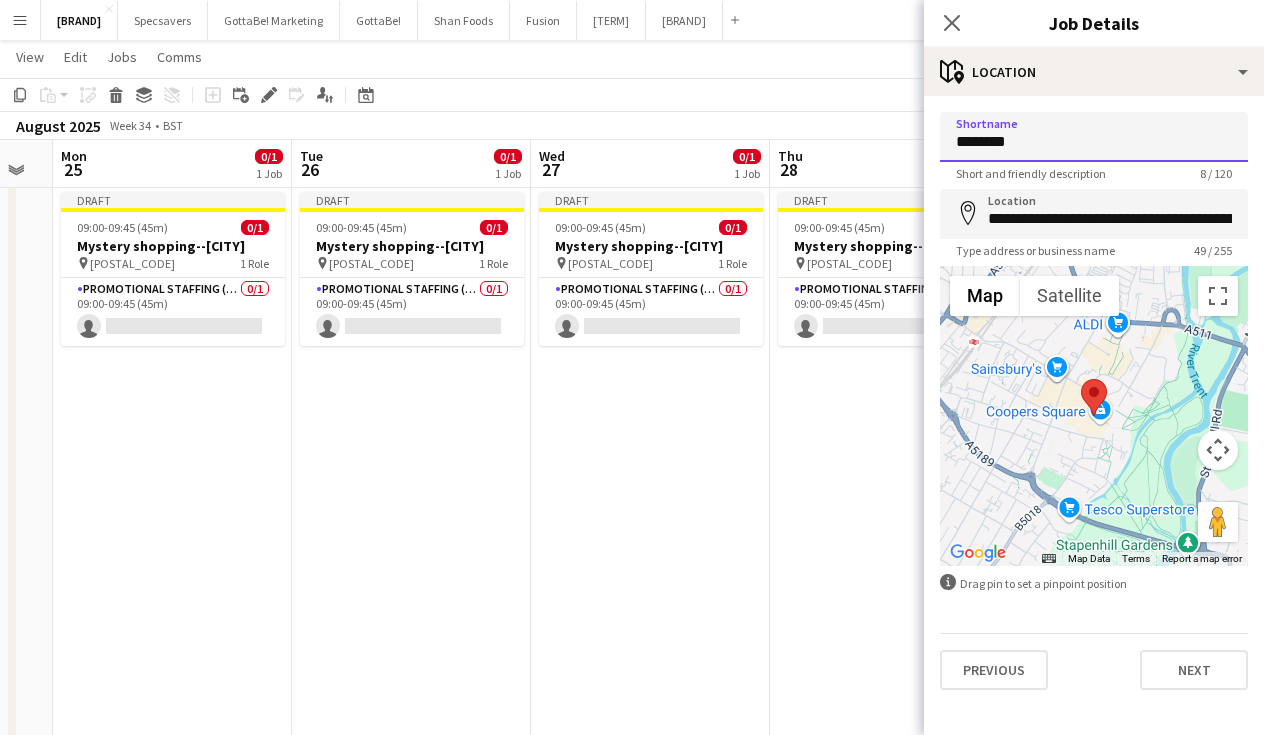 paste 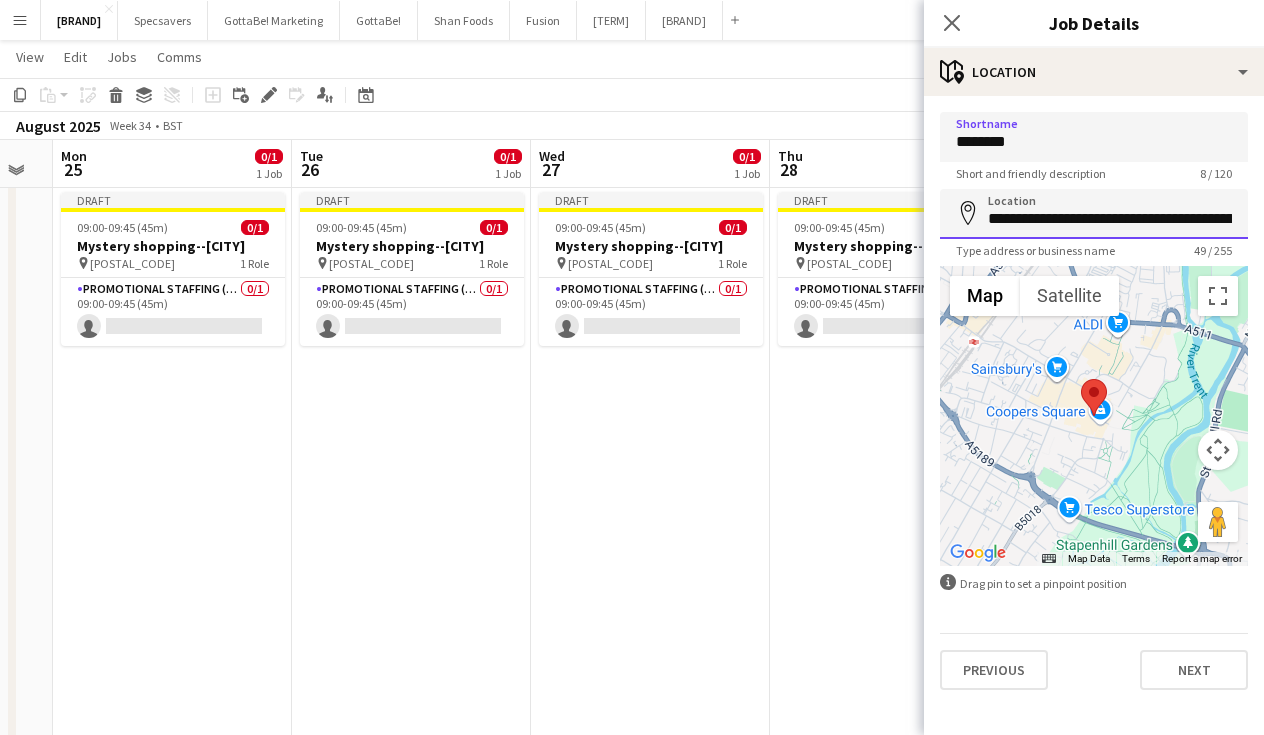 click on "**********" at bounding box center [1094, 214] 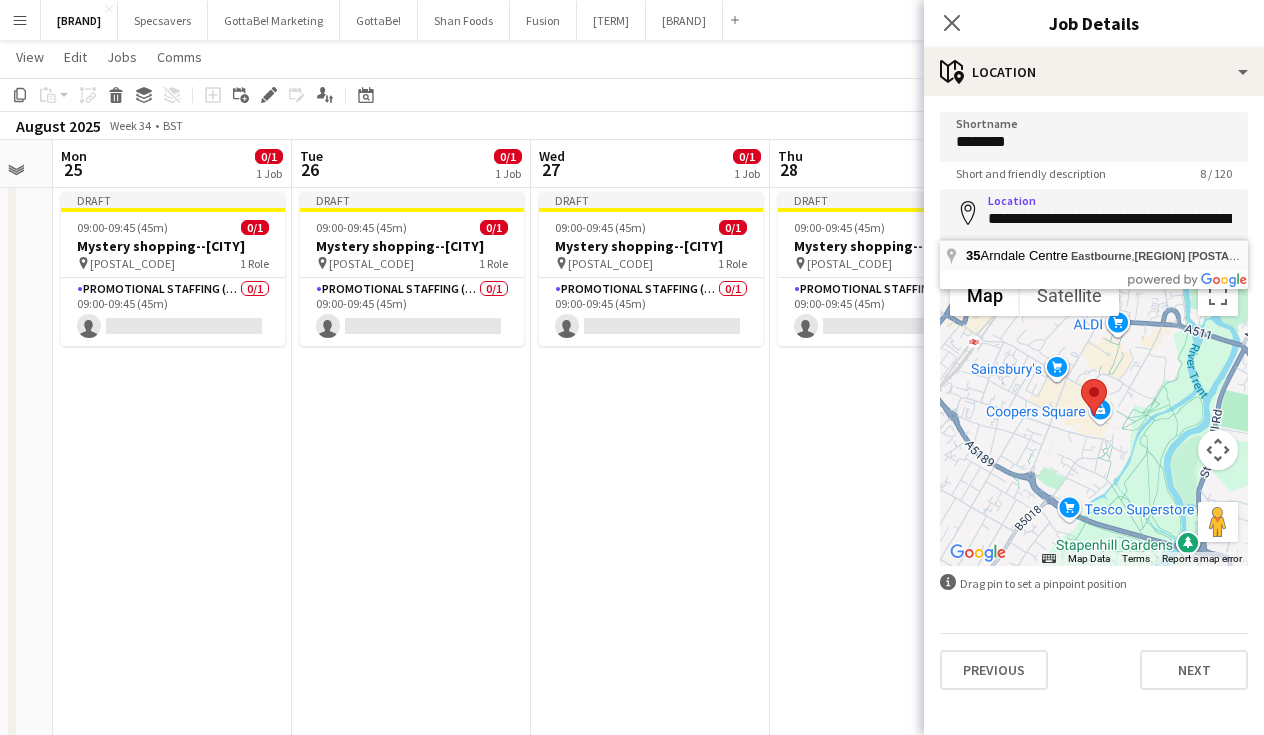 type on "**********" 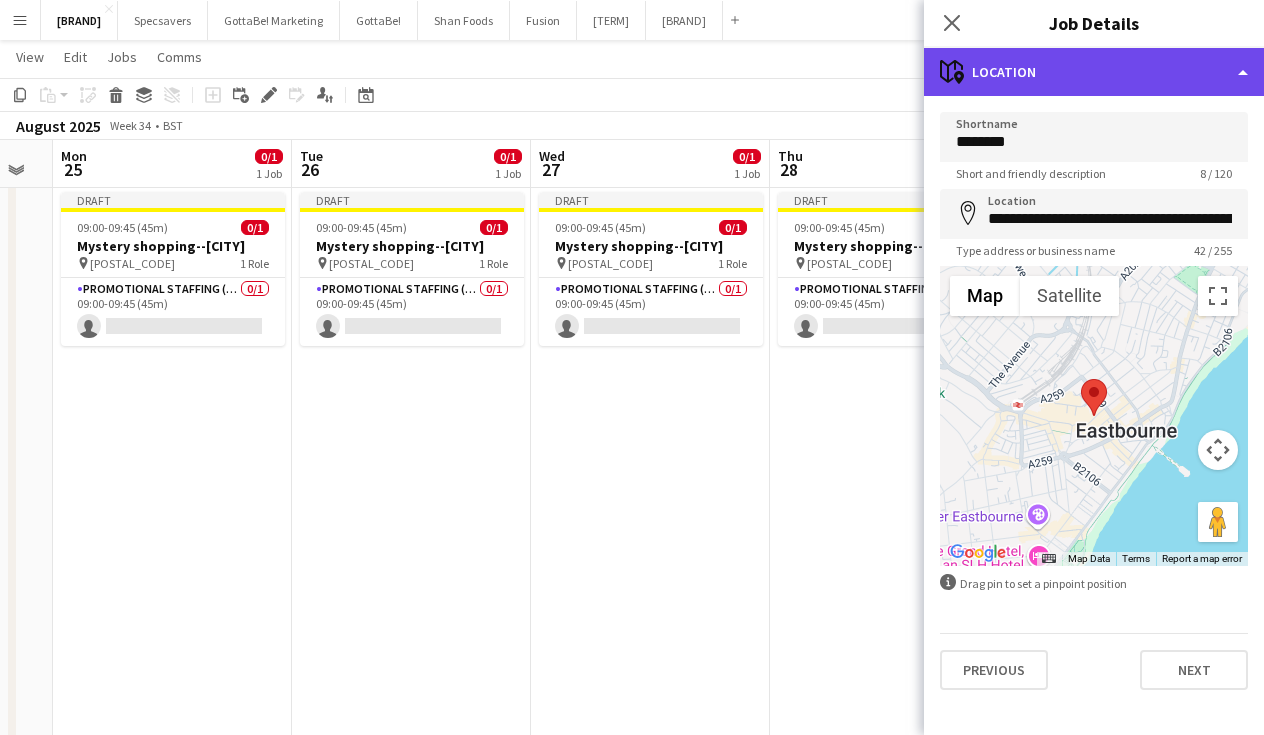 click on "maps-pin-1
Location" 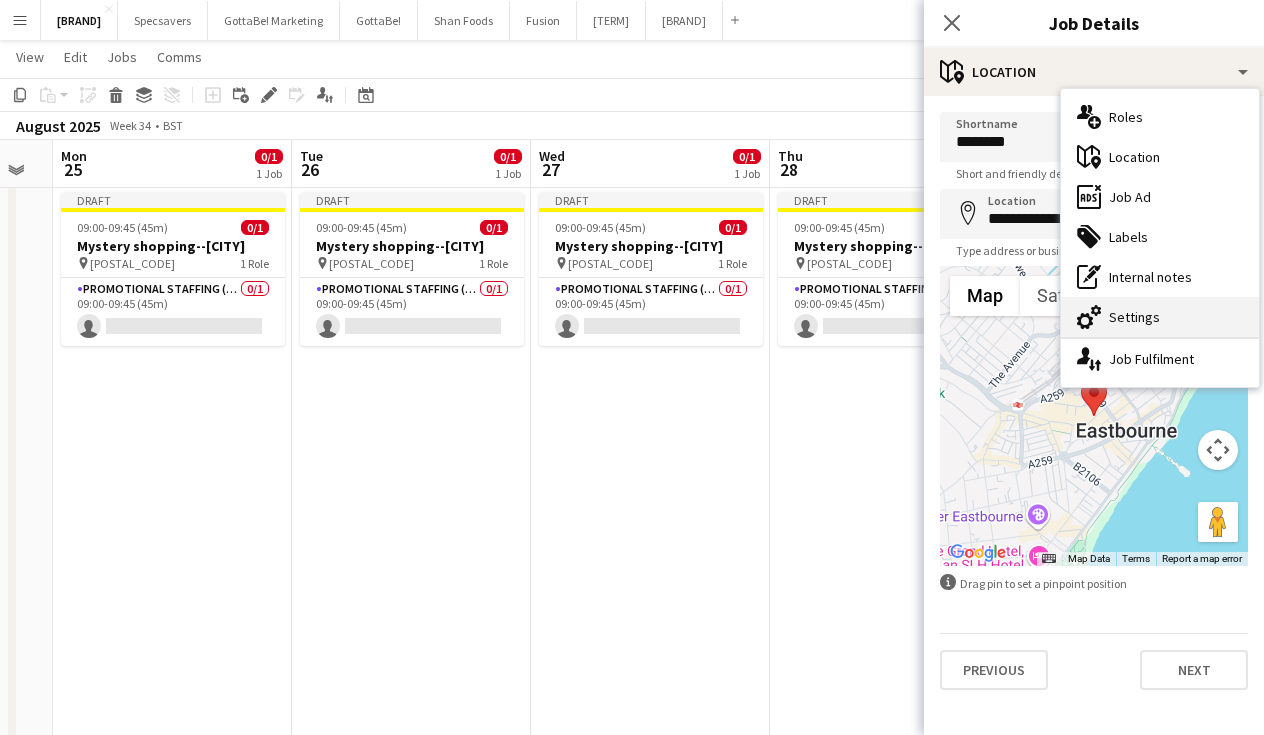 click on "cog-double-3
Settings" at bounding box center (1160, 317) 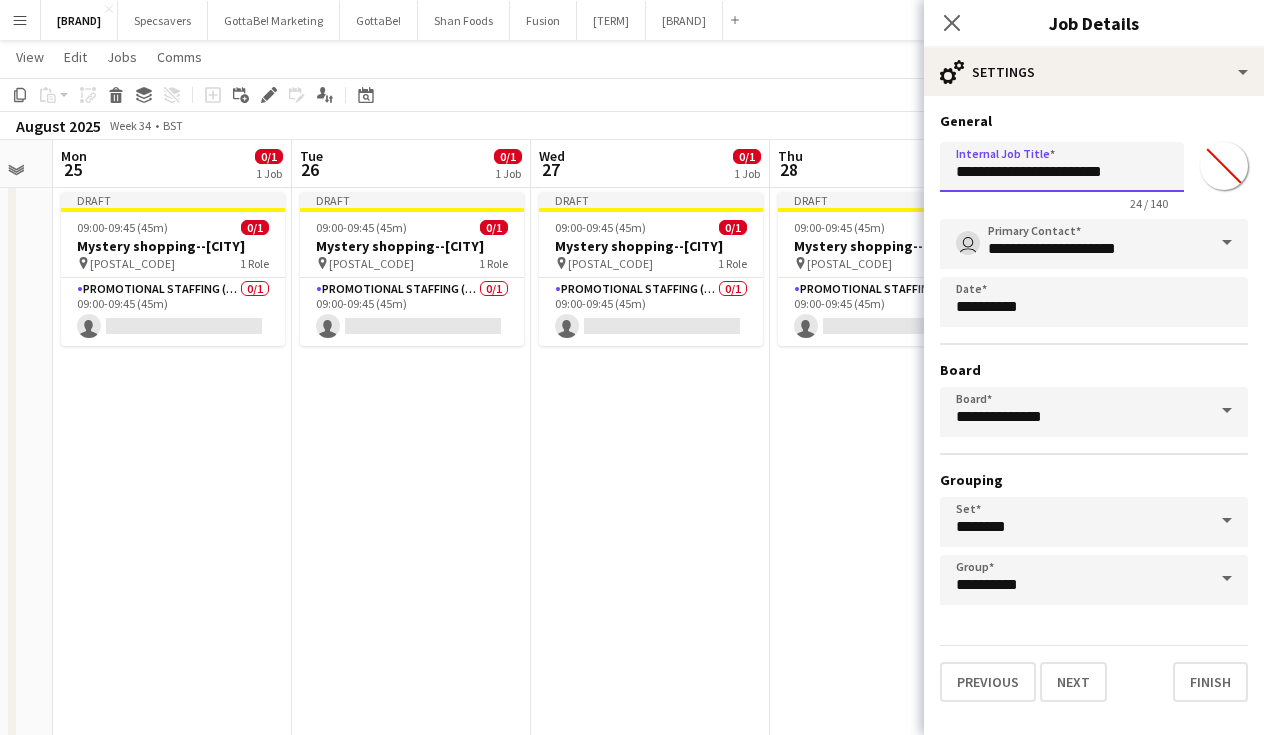 drag, startPoint x: 1133, startPoint y: 175, endPoint x: 1087, endPoint y: 177, distance: 46.043457 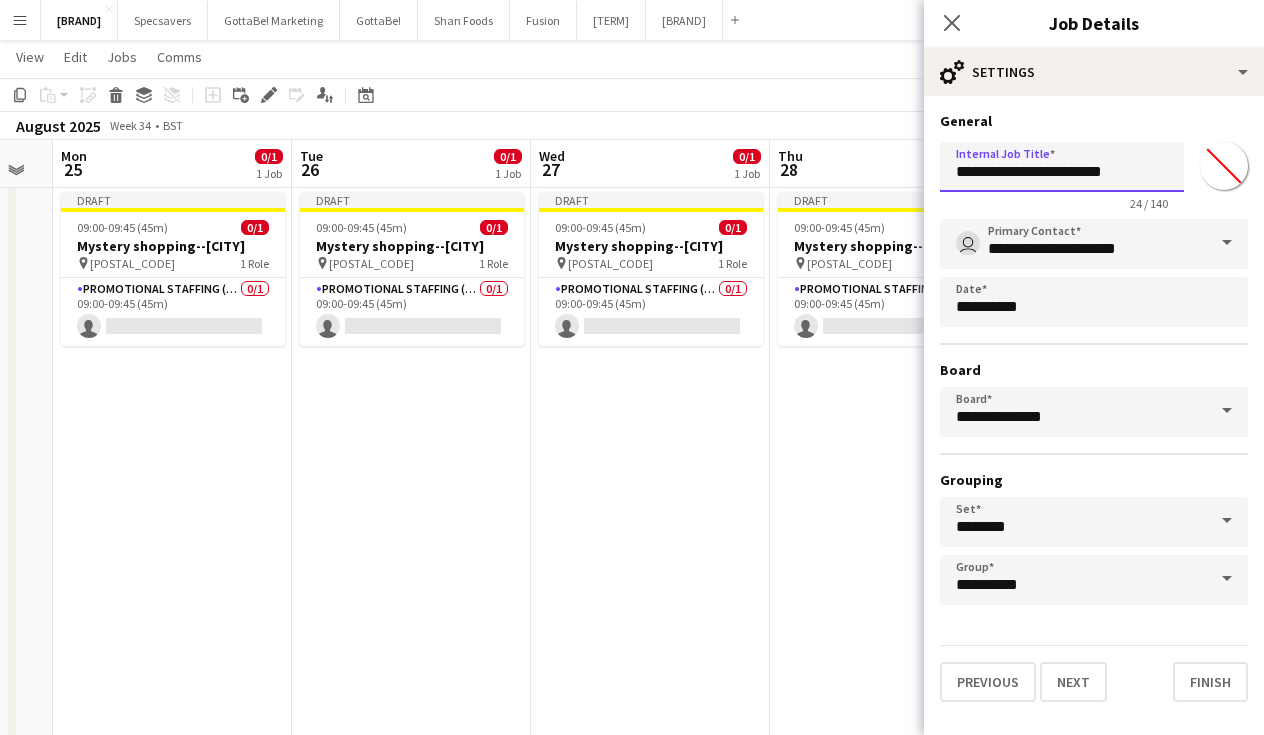 click on "**********" at bounding box center [1062, 167] 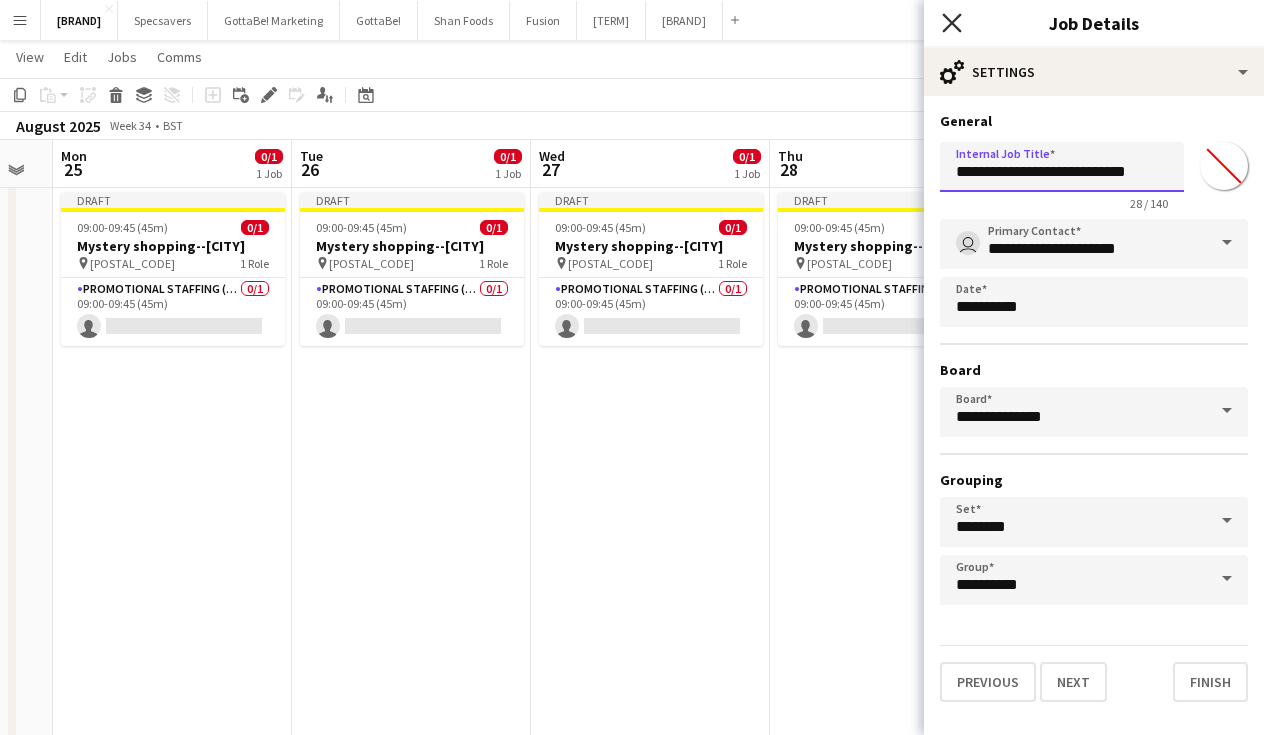 type on "**********" 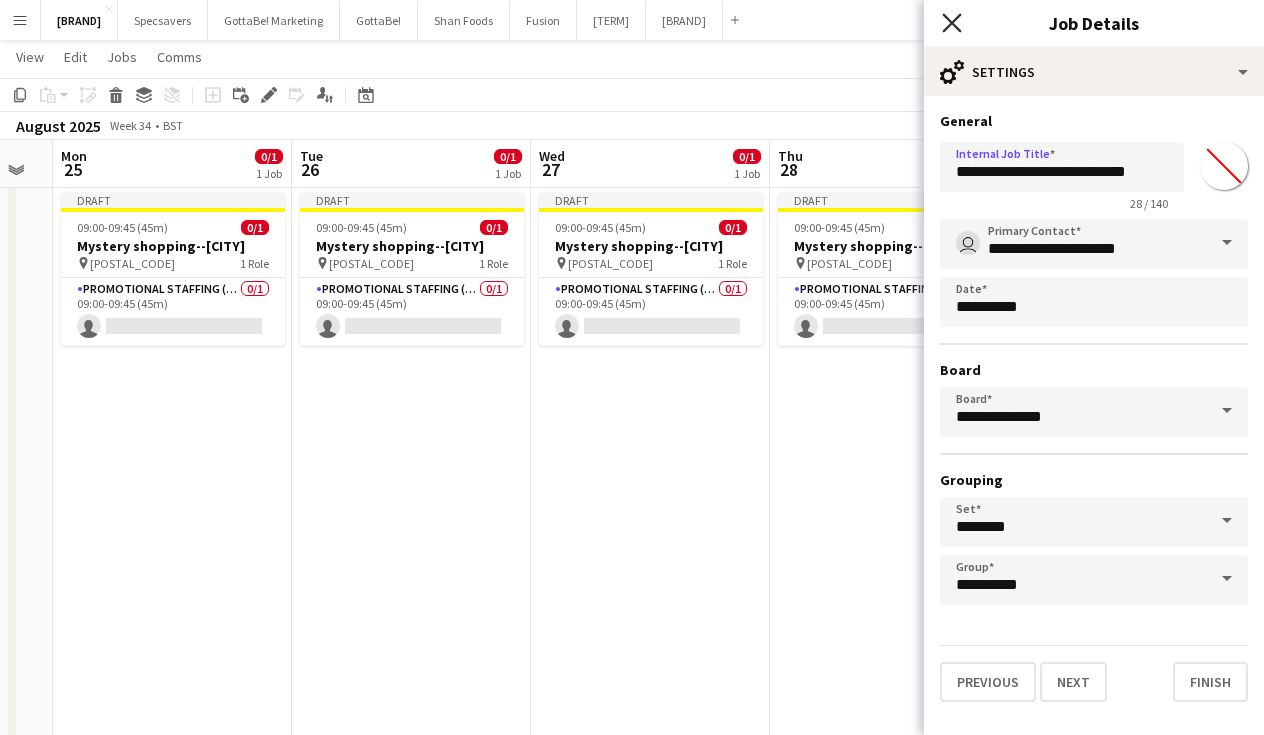 click on "Close pop-in" 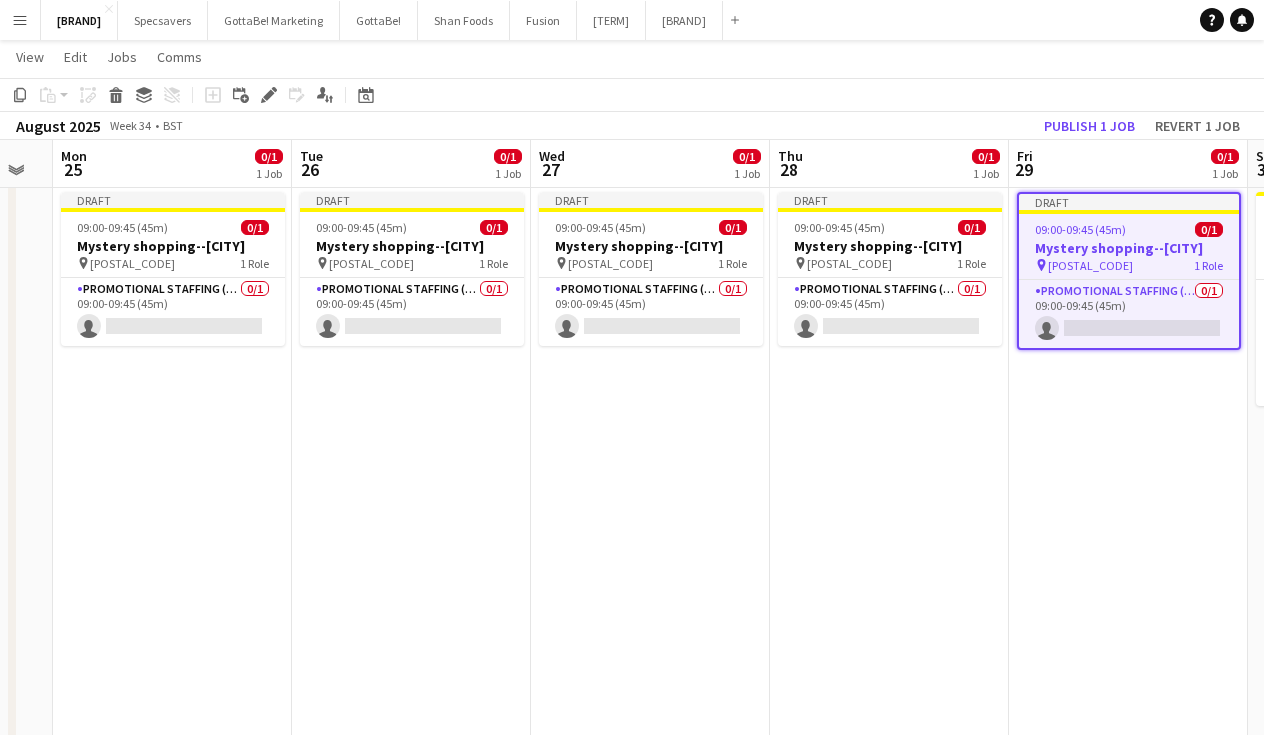 click on "Draft   09:00-09:45 (45m)    0/1   Mystery shopping--[CITY]
pin
[POSTCODE]   1 Role   Promotional Staffing (Mystery Shopper)   0/1   09:00-09:45 (45m)
single-neutral-actions" at bounding box center [411, 787] 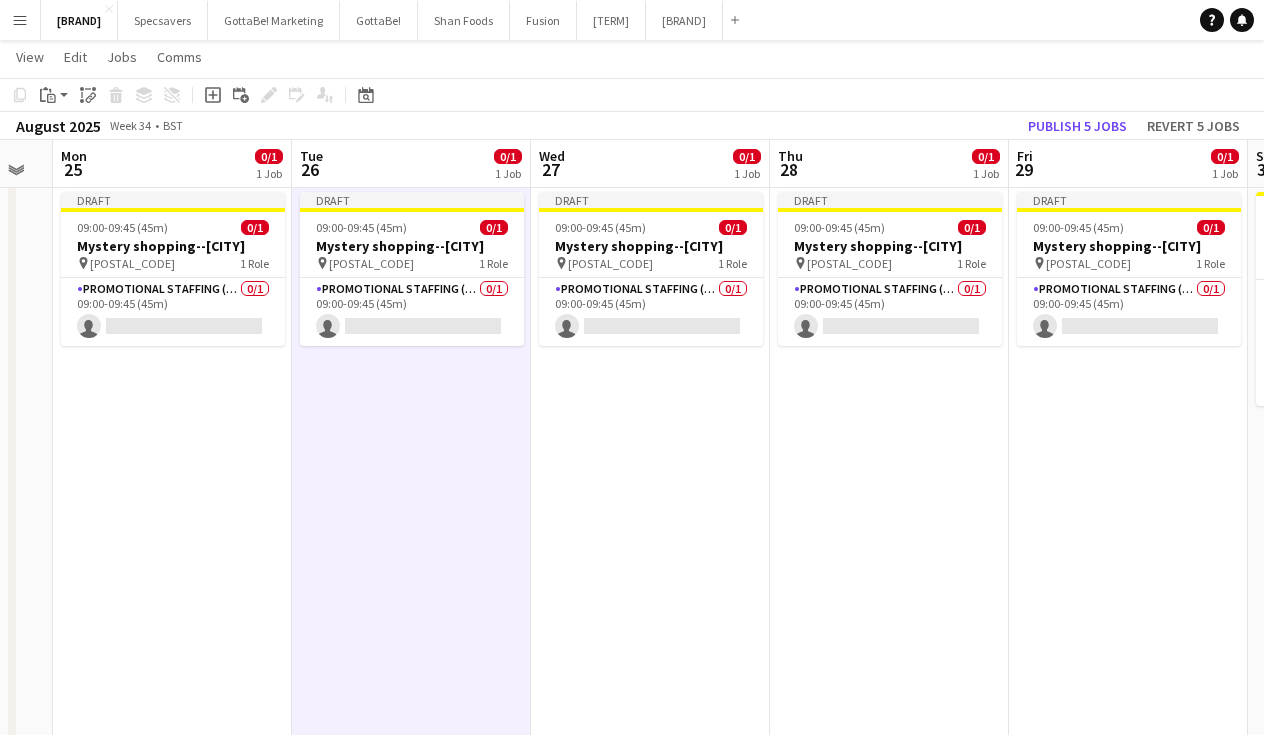click on "Draft 09:00-09:45 (45m) 0/1 Mystery shopping--[CITY] pin [POSTAL_CODE] 1 Role Promotional Staffing (Mystery Shopper) 0/1 09:00-09:45 (45m) single-neutral-actions" at bounding box center (172, 787) 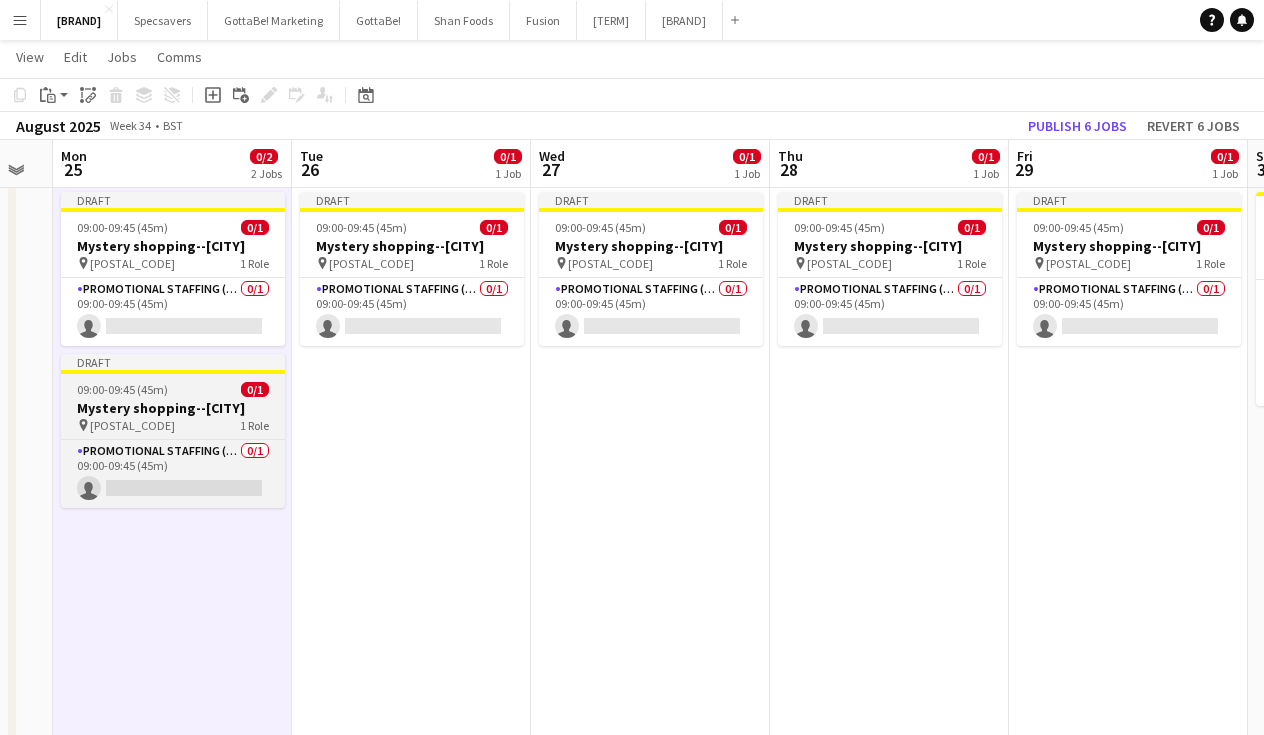click on "Mystery shopping--[CITY]" at bounding box center [173, 408] 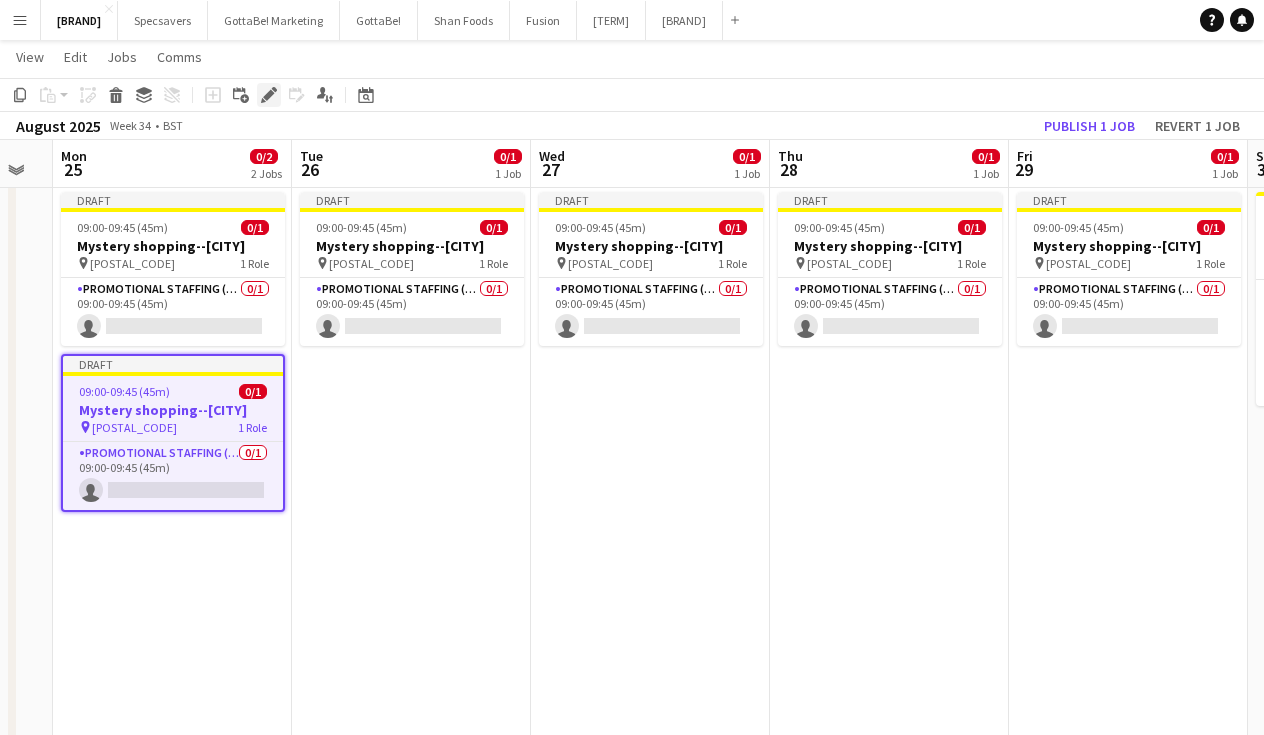 click 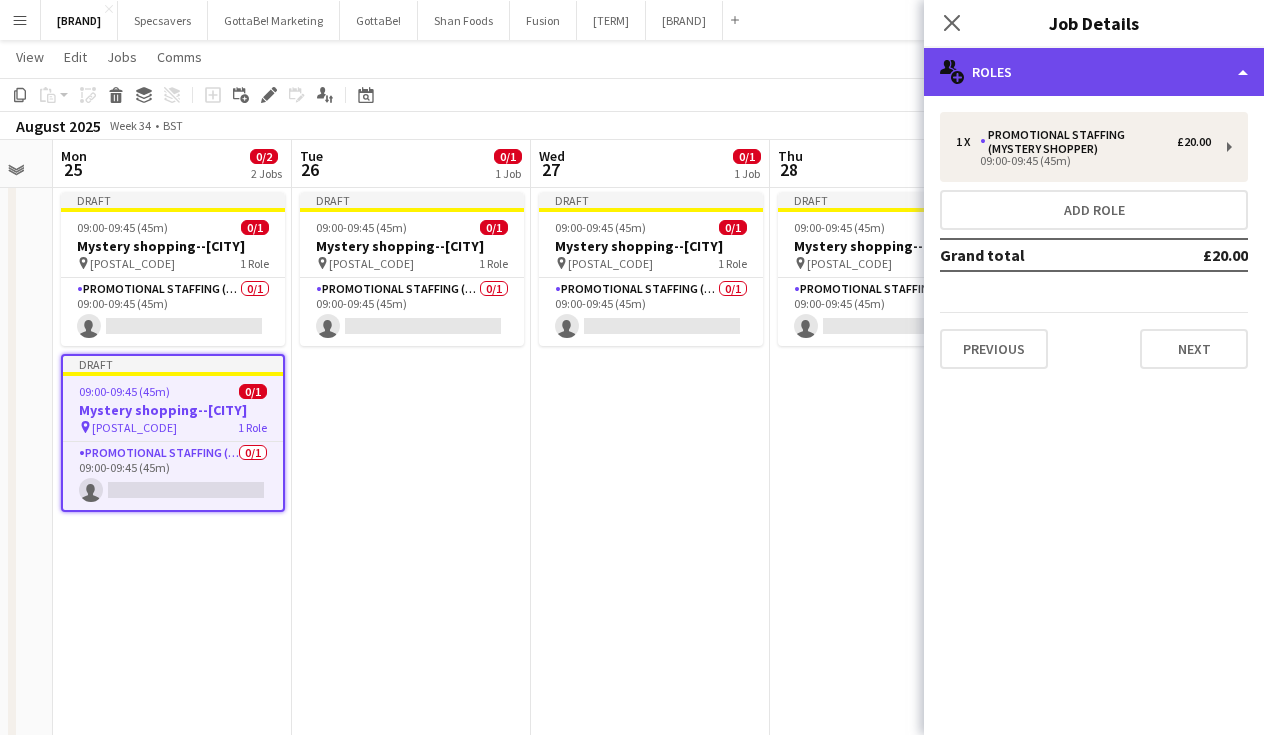 click on "multiple-users-add
Roles" 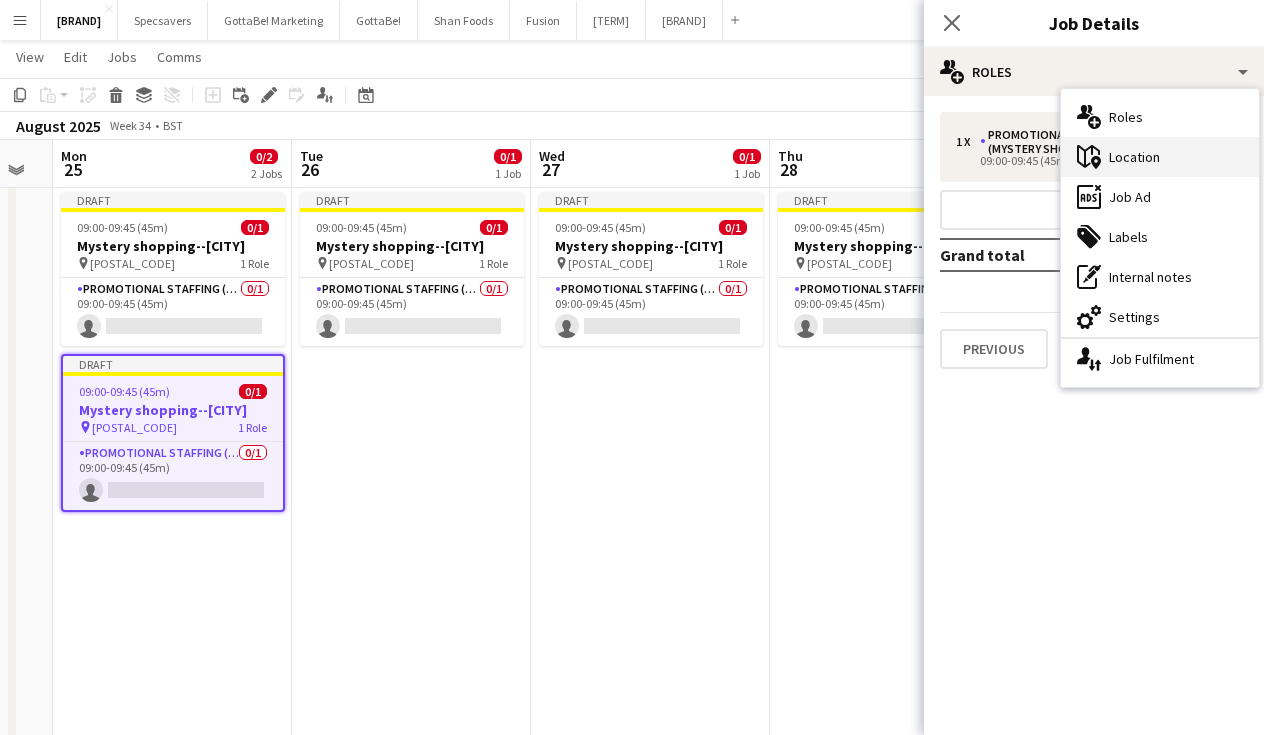 click on "maps-pin-1
Location" at bounding box center [1160, 157] 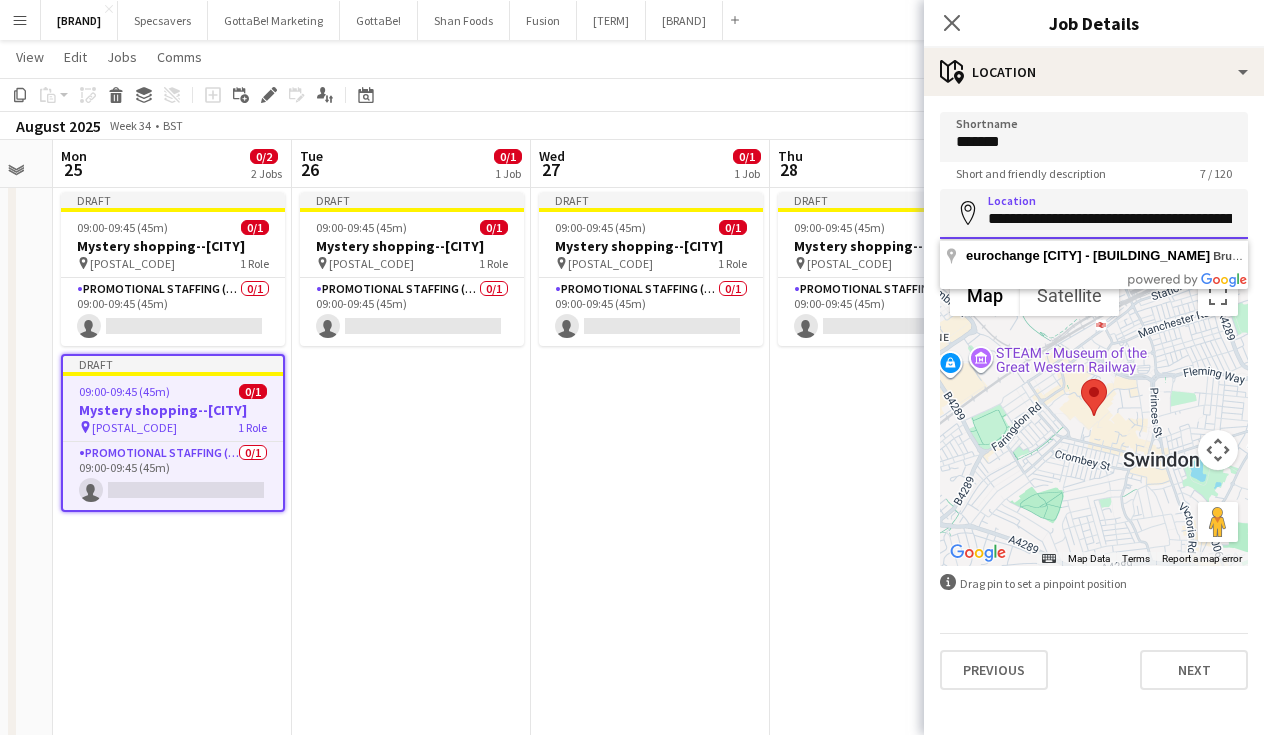 paste 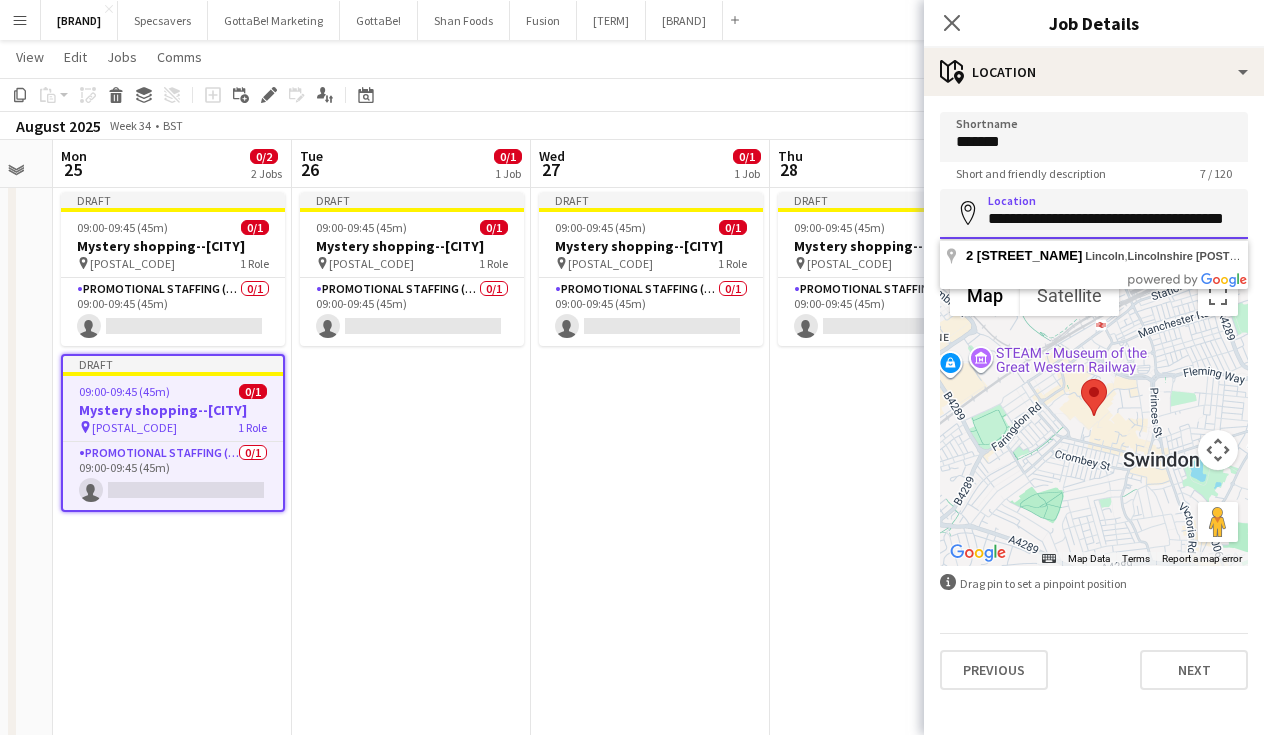 drag, startPoint x: 1201, startPoint y: 222, endPoint x: 1150, endPoint y: 220, distance: 51.0392 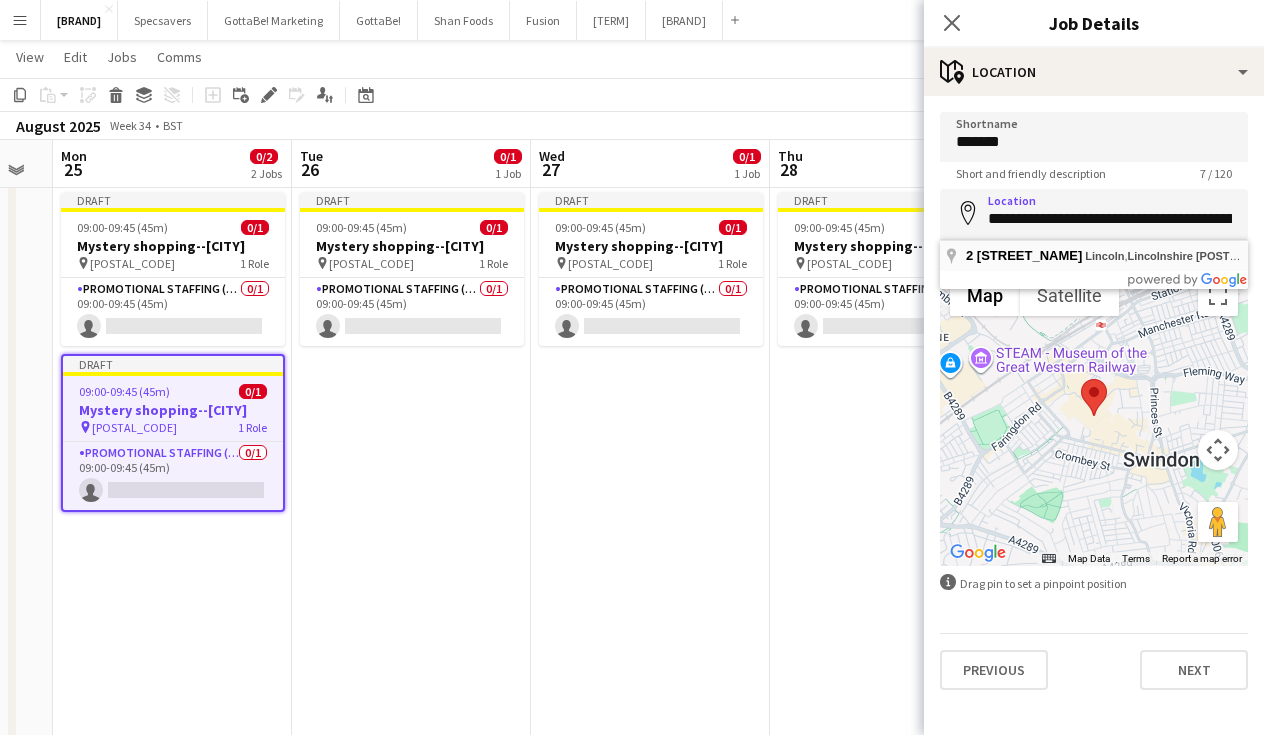 type on "**********" 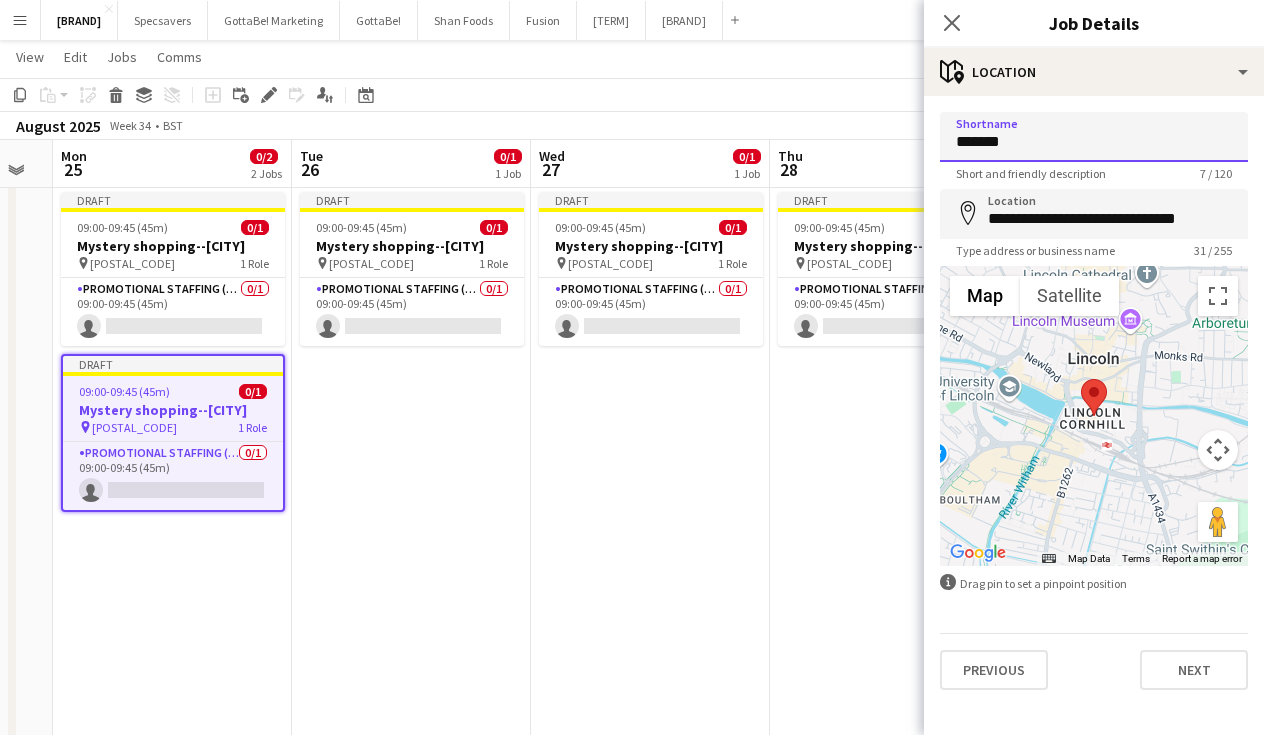 paste 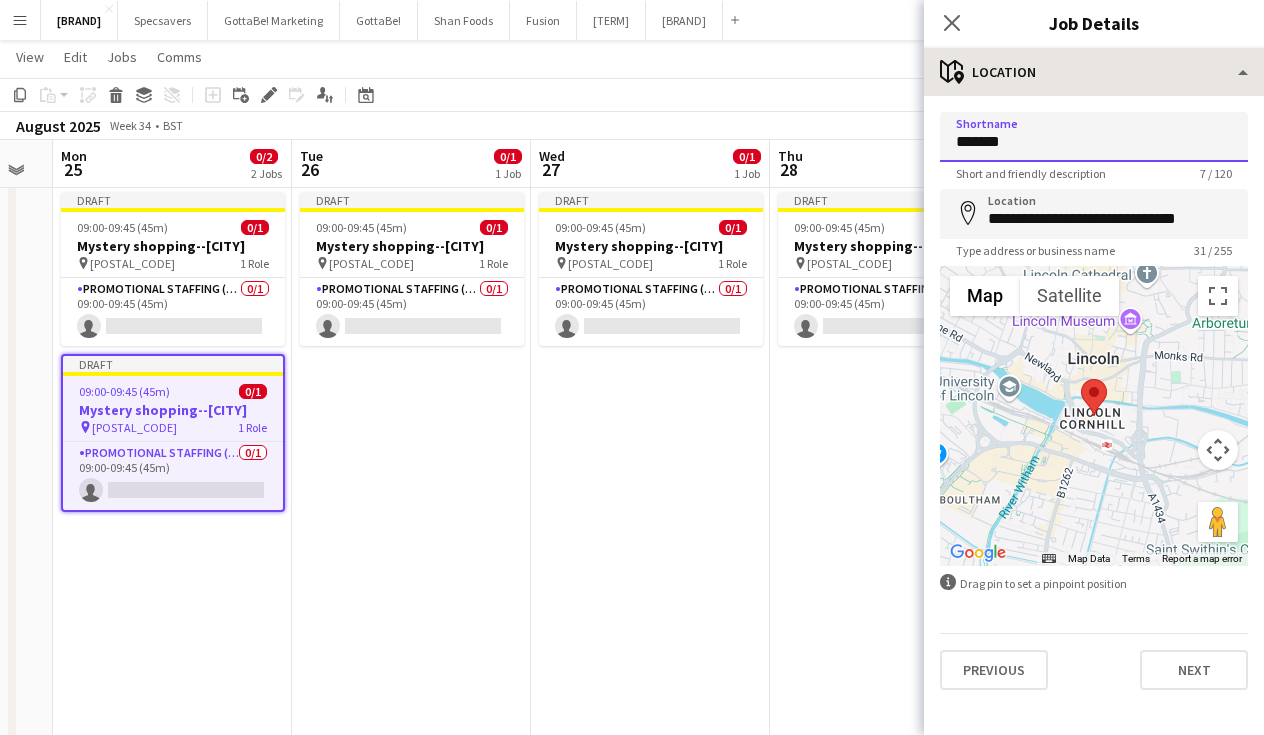 type on "*******" 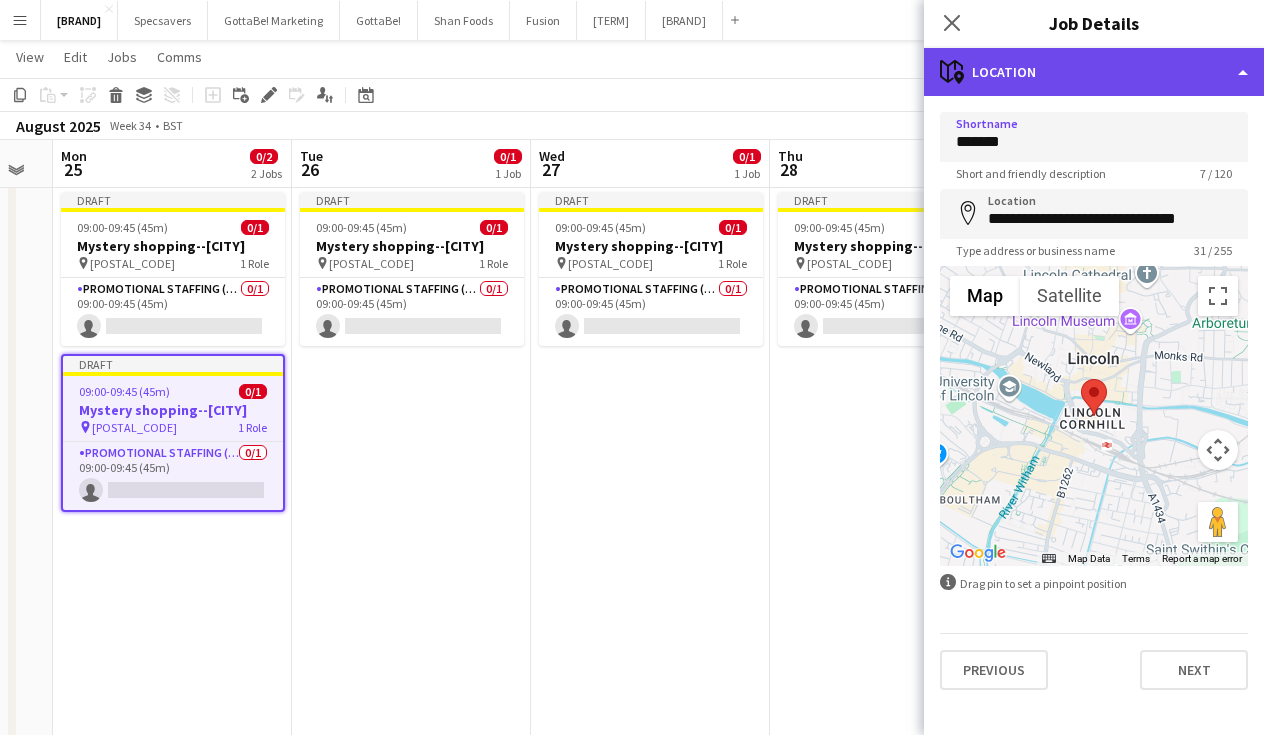 click on "maps-pin-1
Location" 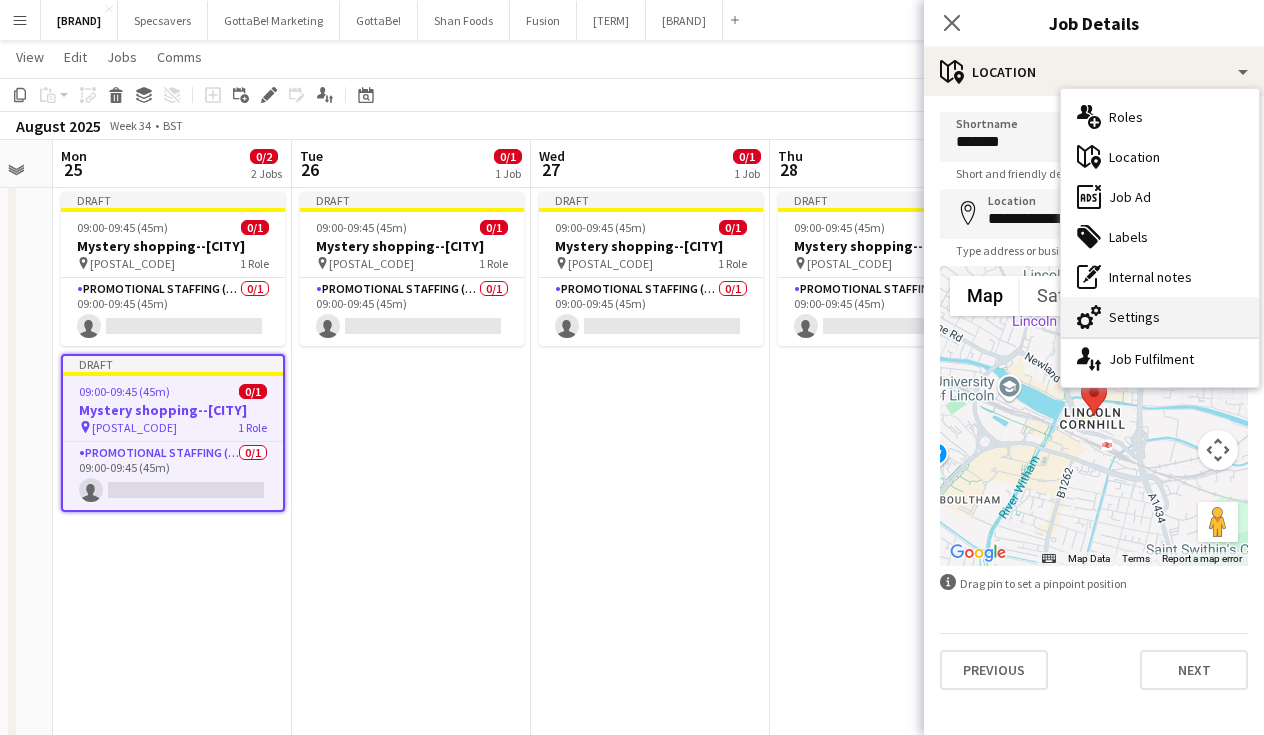 click 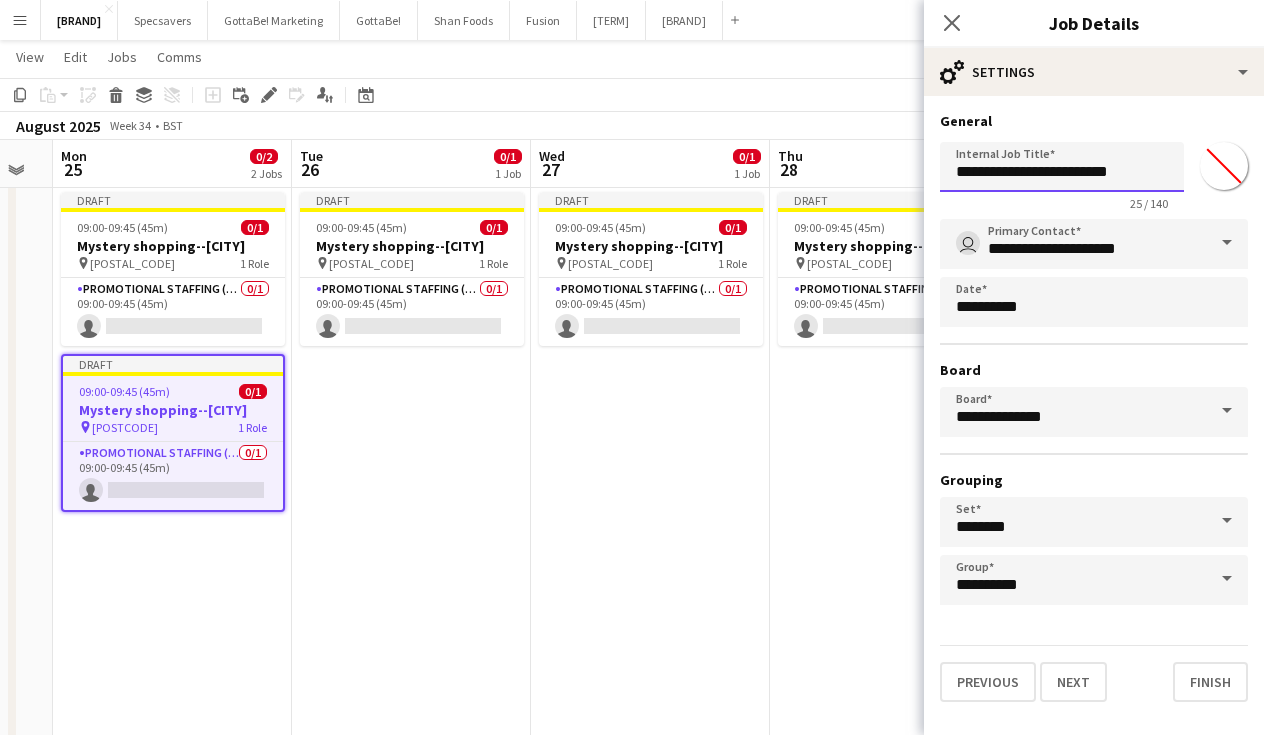 click on "**********" at bounding box center (1062, 167) 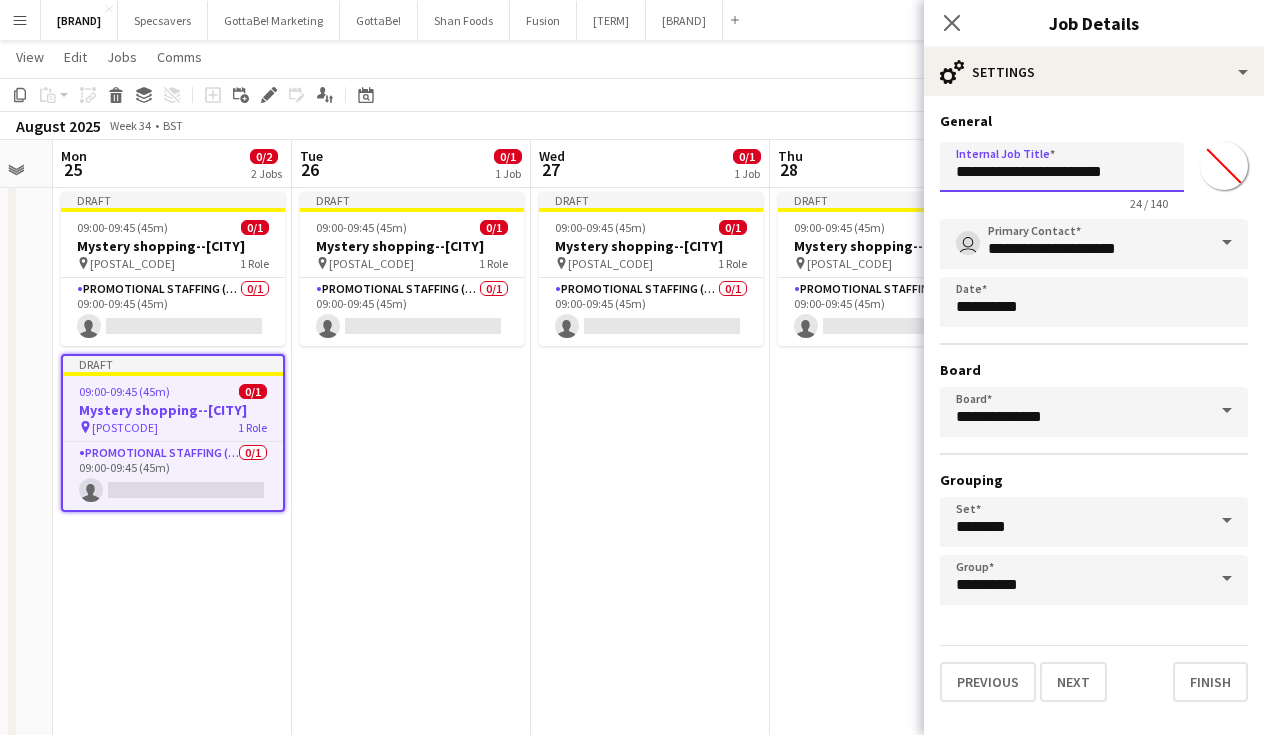 click on "**********" at bounding box center (1062, 167) 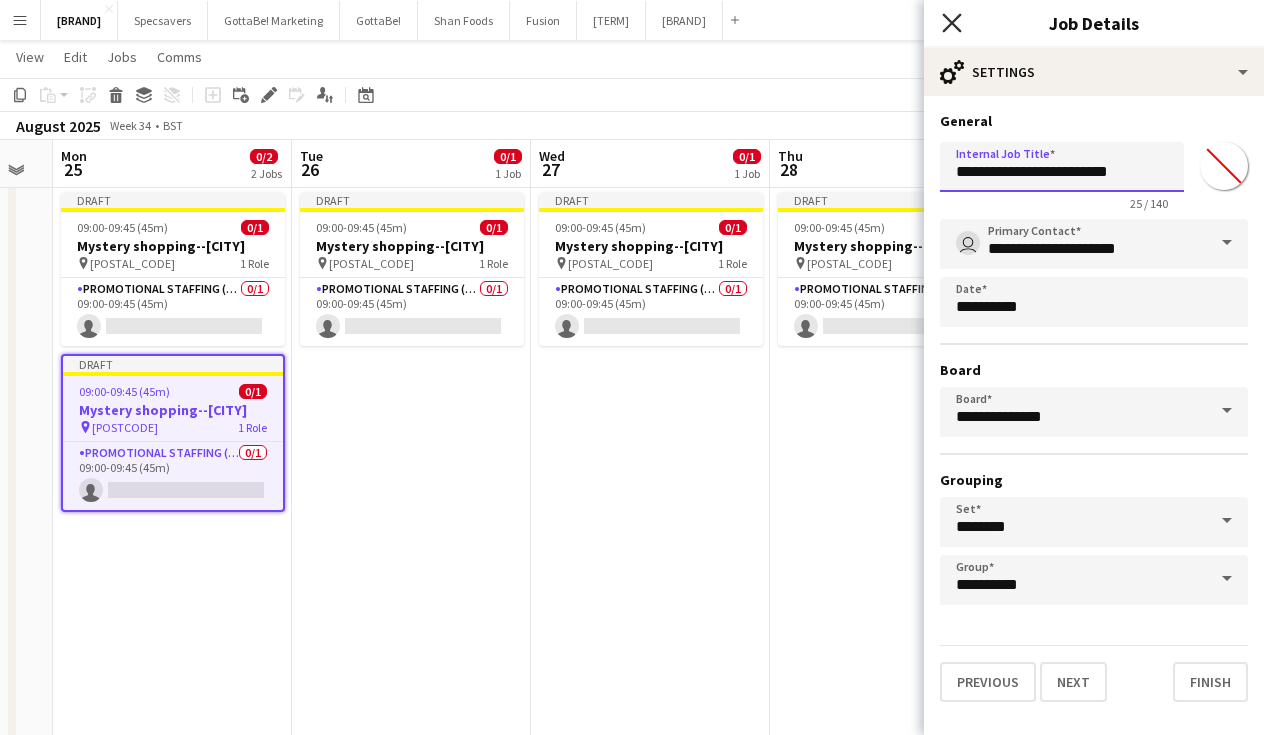 type on "**********" 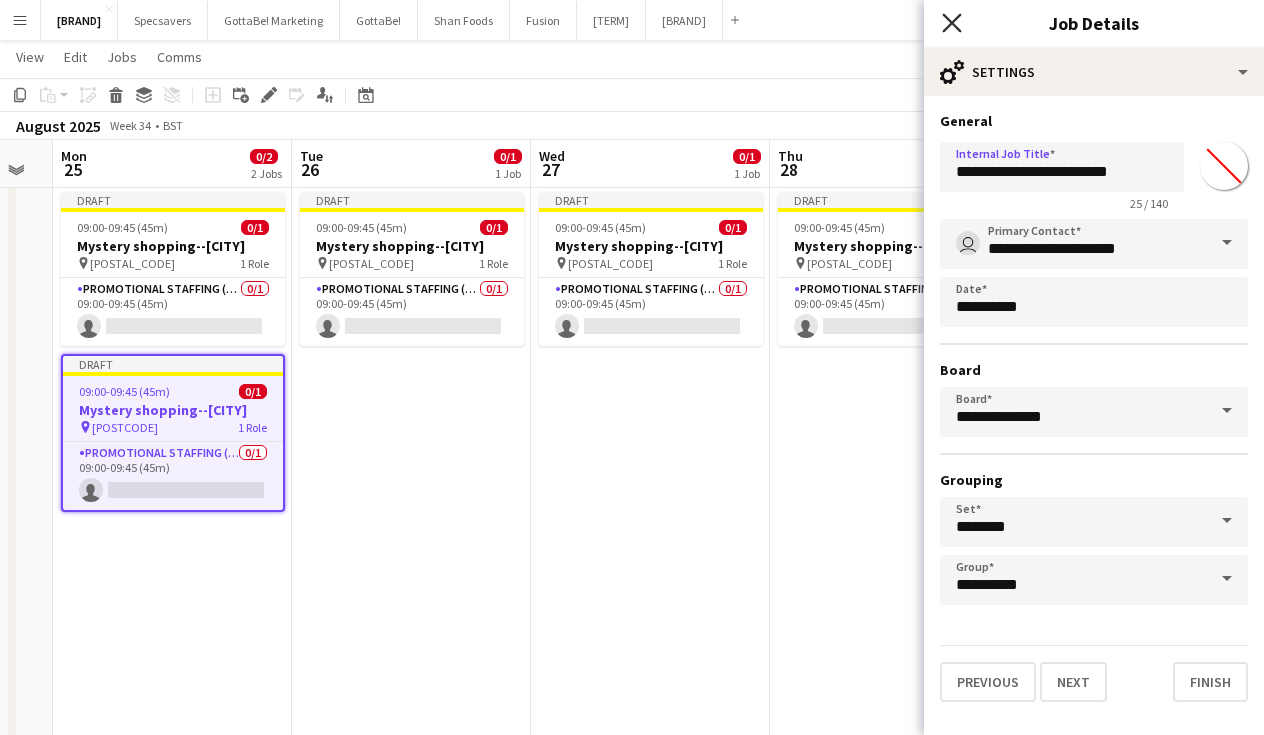 click 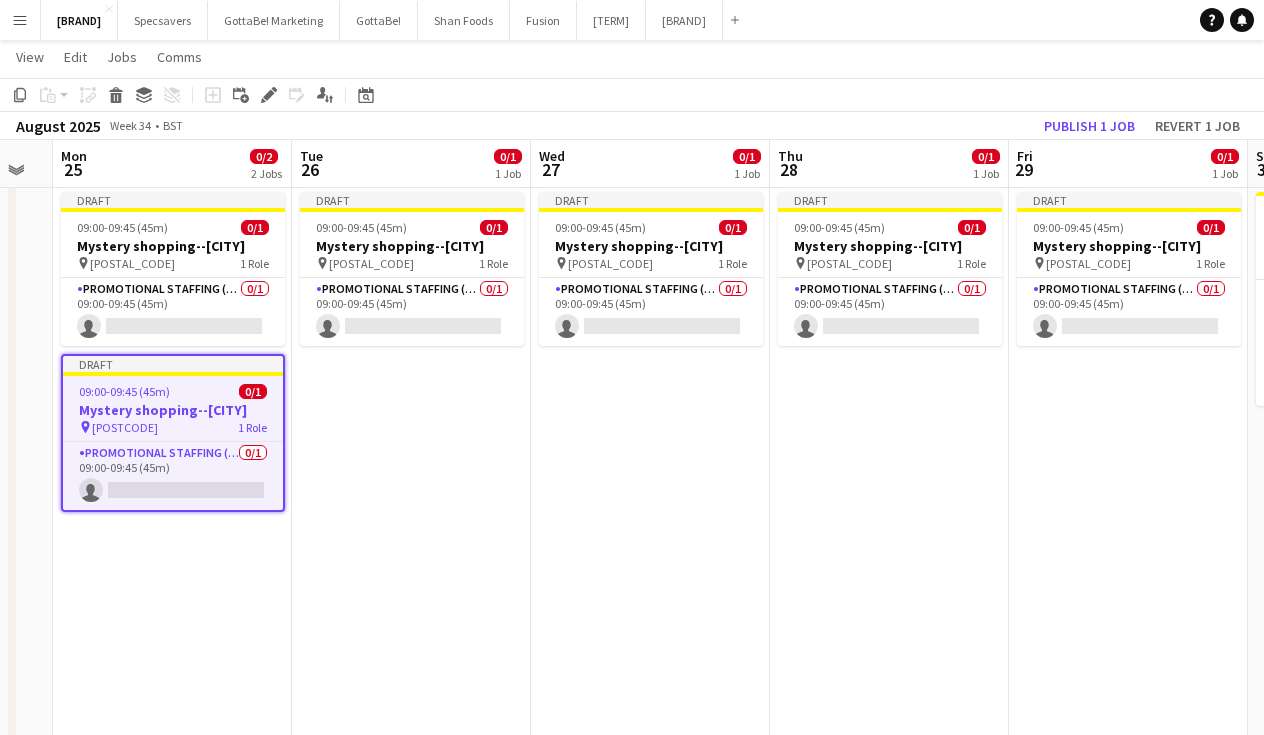 click on "Draft   09:00-09:45 (45m)    0/1   Mystery shopping--[CITY]
pin
[POSTCODE]   1 Role   Promotional Staffing (Mystery Shopper)   0/1   09:00-09:45 (45m)
single-neutral-actions" at bounding box center [411, 787] 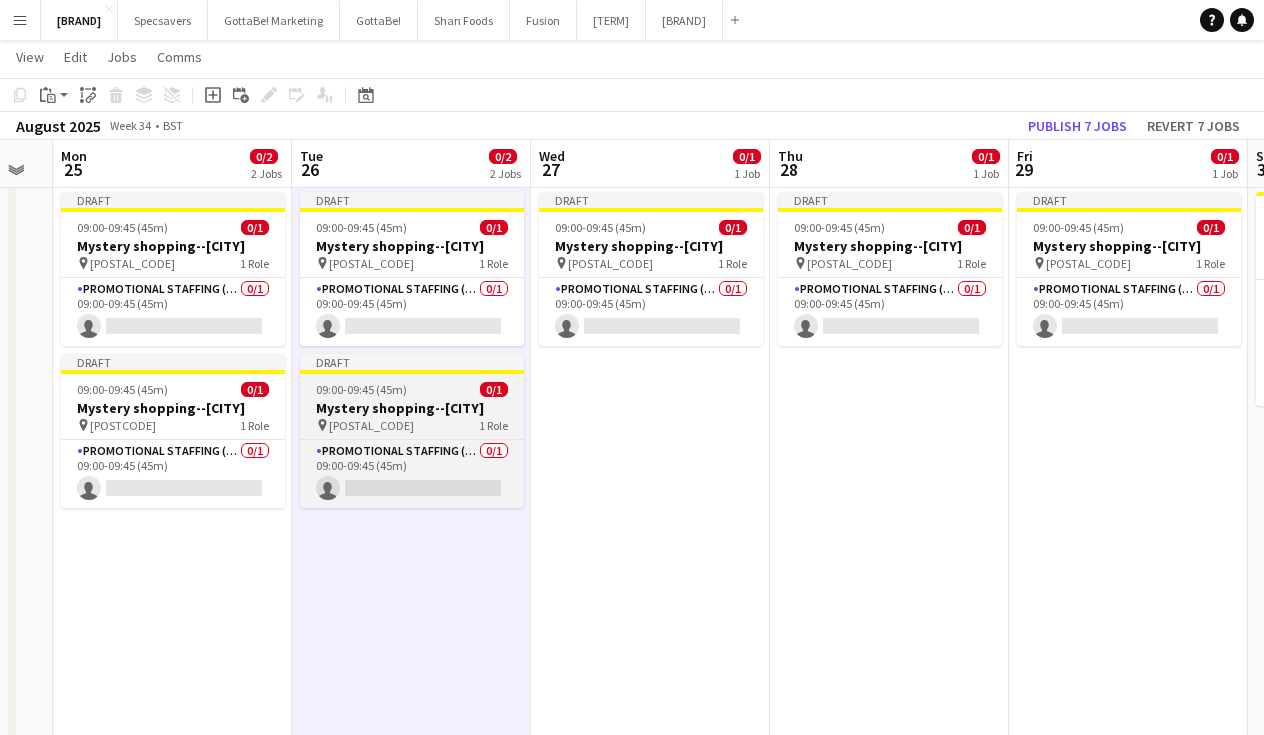 click on "Mystery shopping--[CITY]" at bounding box center (412, 408) 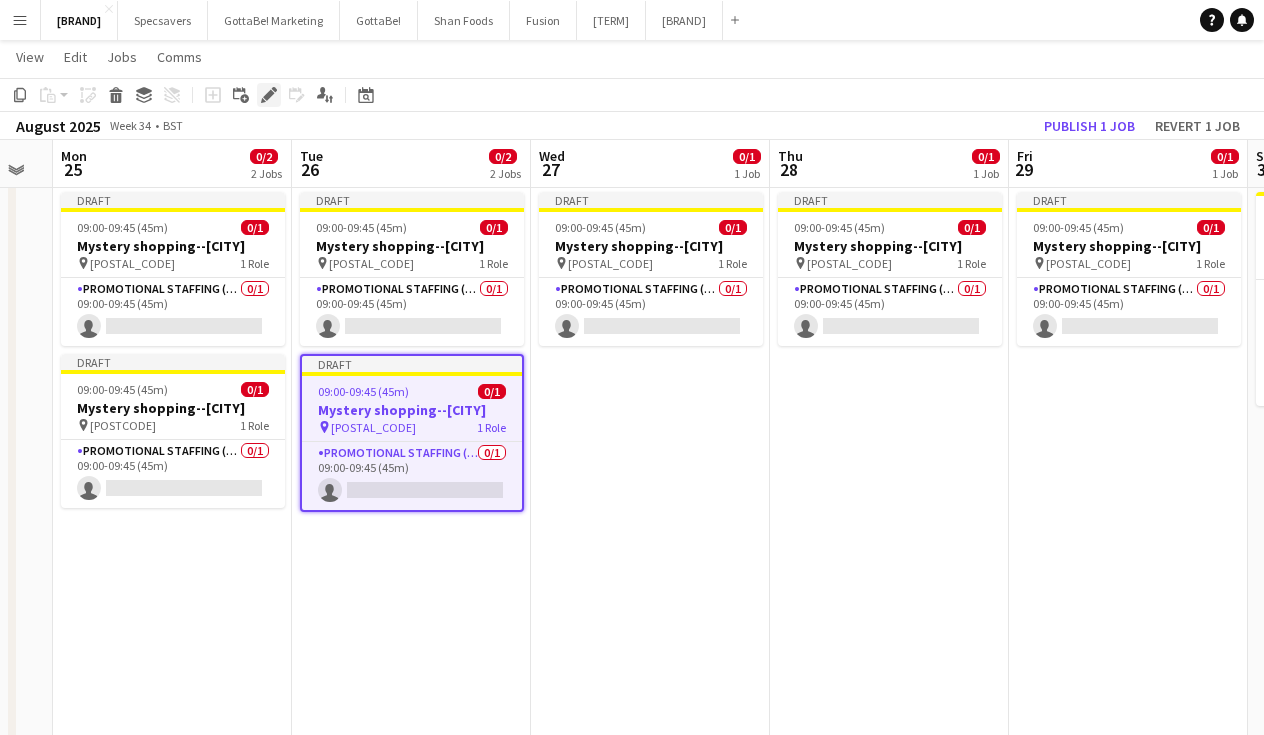 click 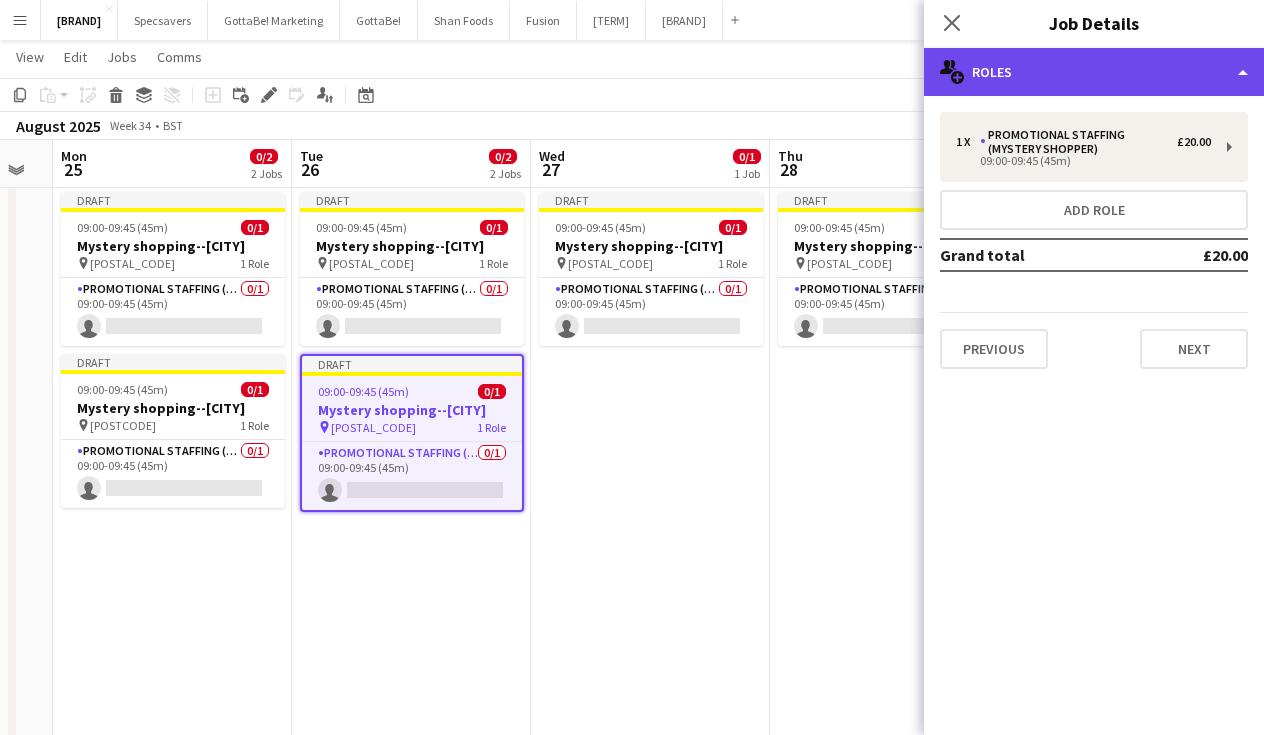 click on "multiple-users-add
Roles" 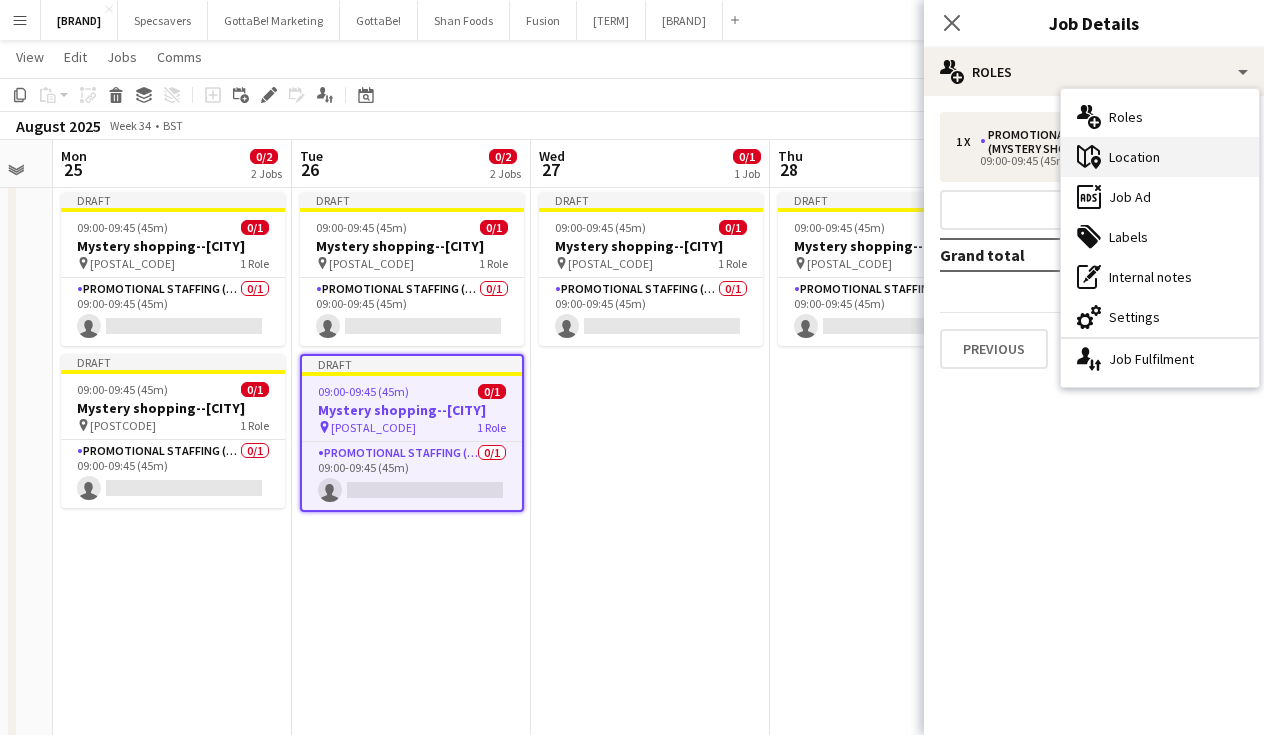 click on "maps-pin-1
Location" at bounding box center (1160, 157) 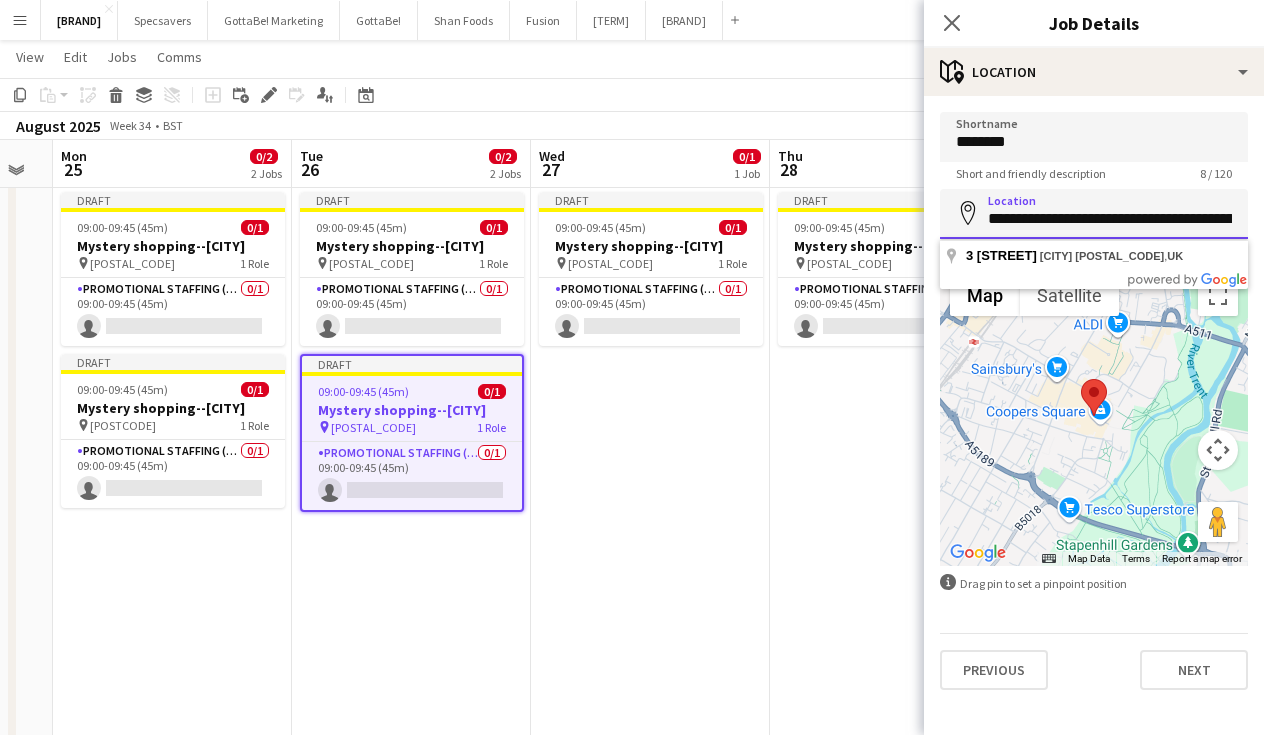 paste 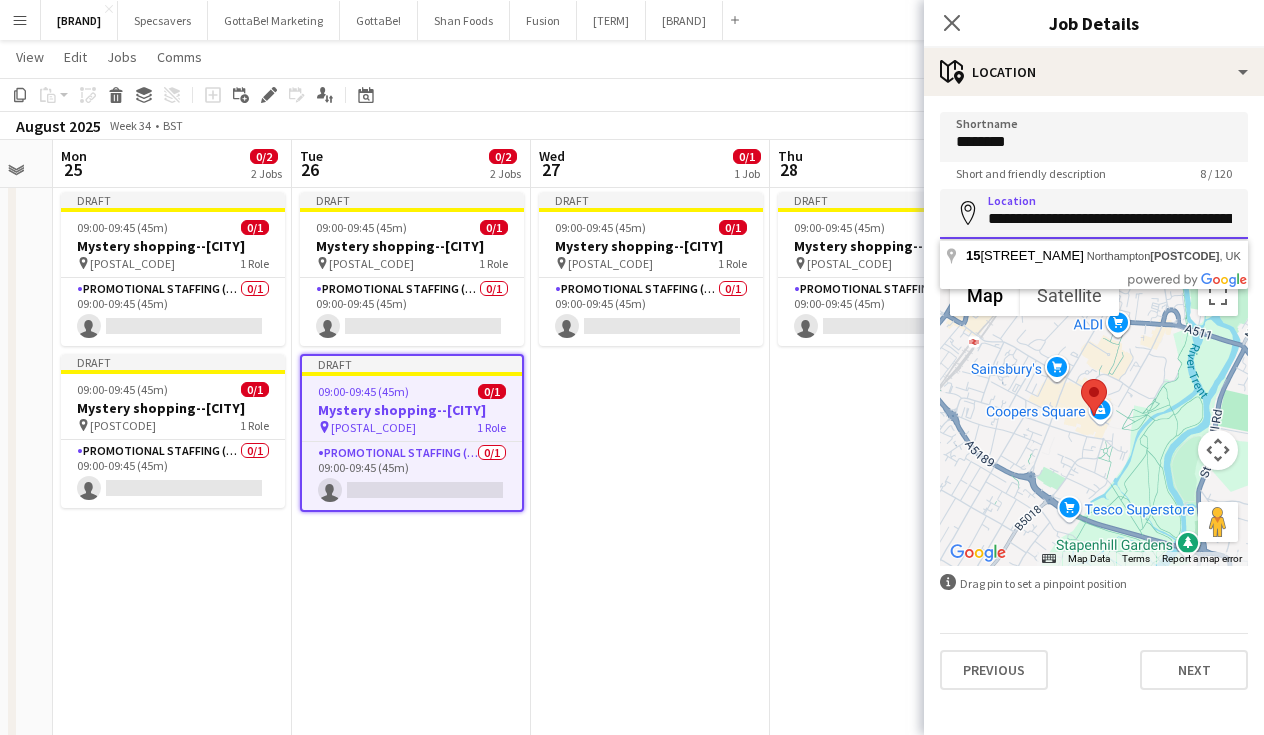 drag, startPoint x: 1203, startPoint y: 215, endPoint x: 1149, endPoint y: 215, distance: 54 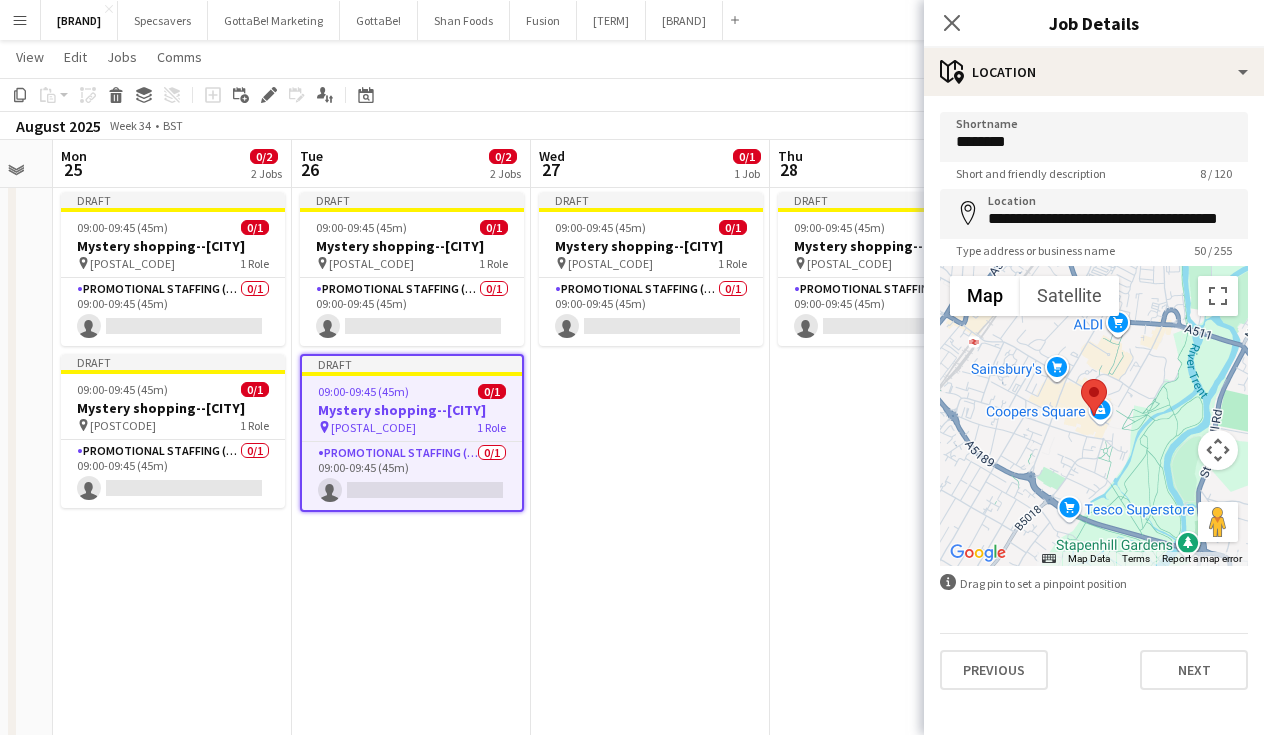type on "**********" 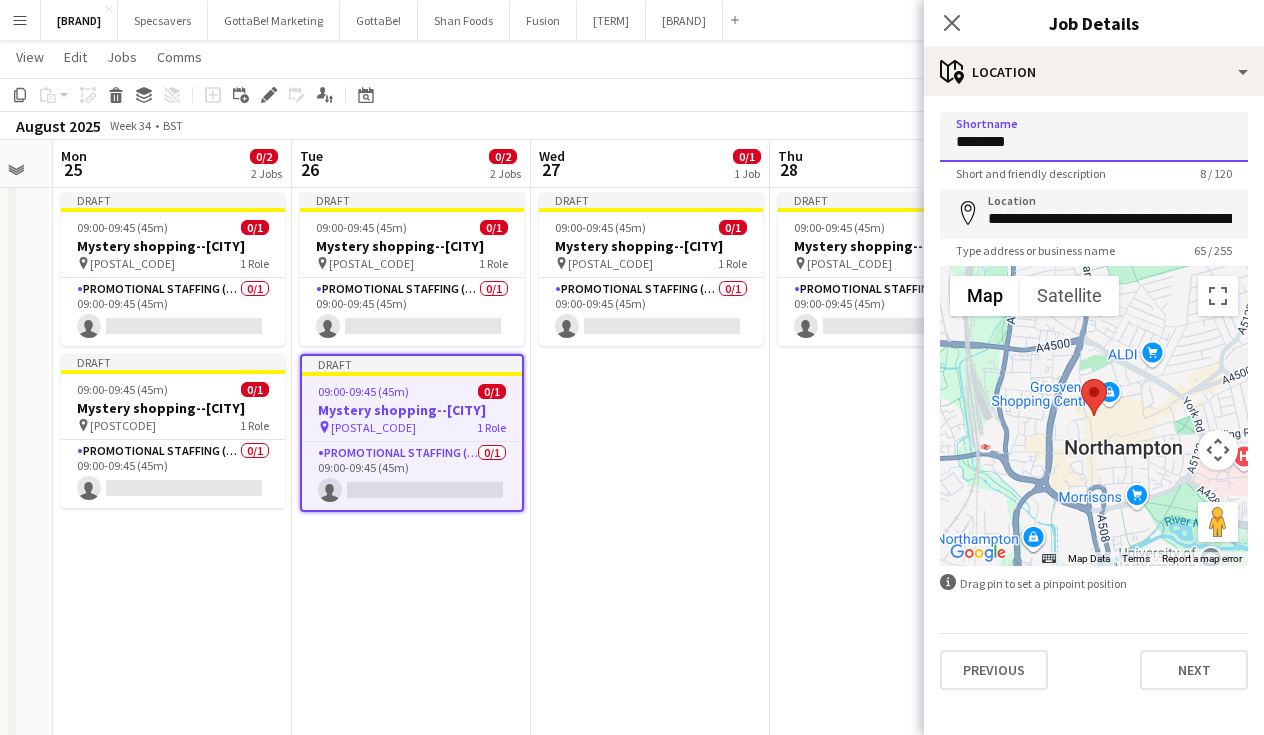 paste 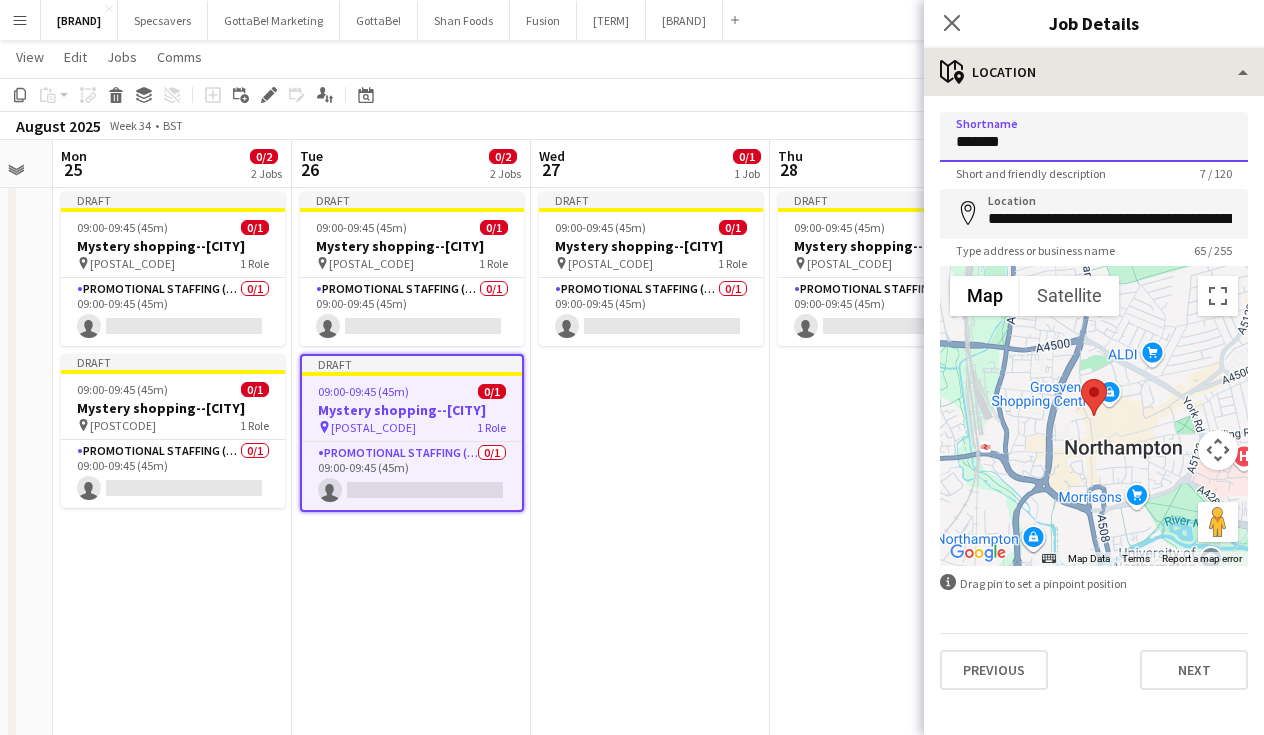 type on "*******" 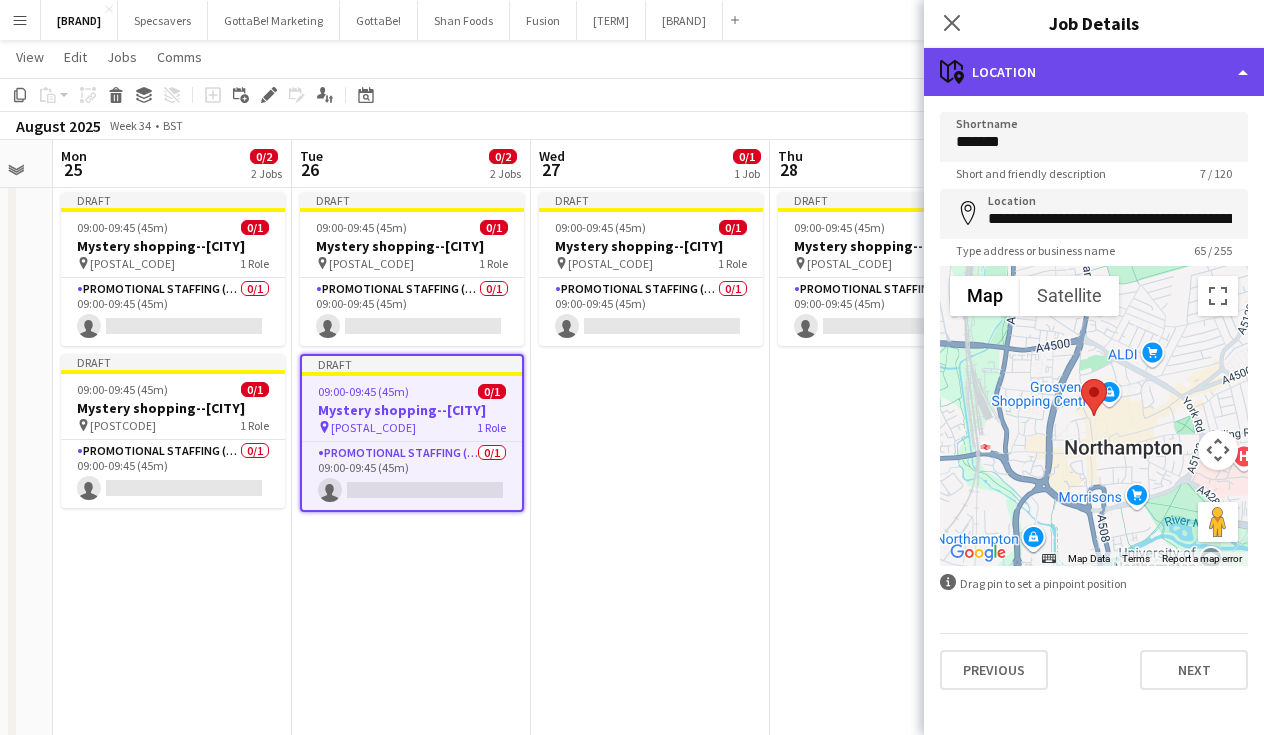 click on "maps-pin-1
Location" 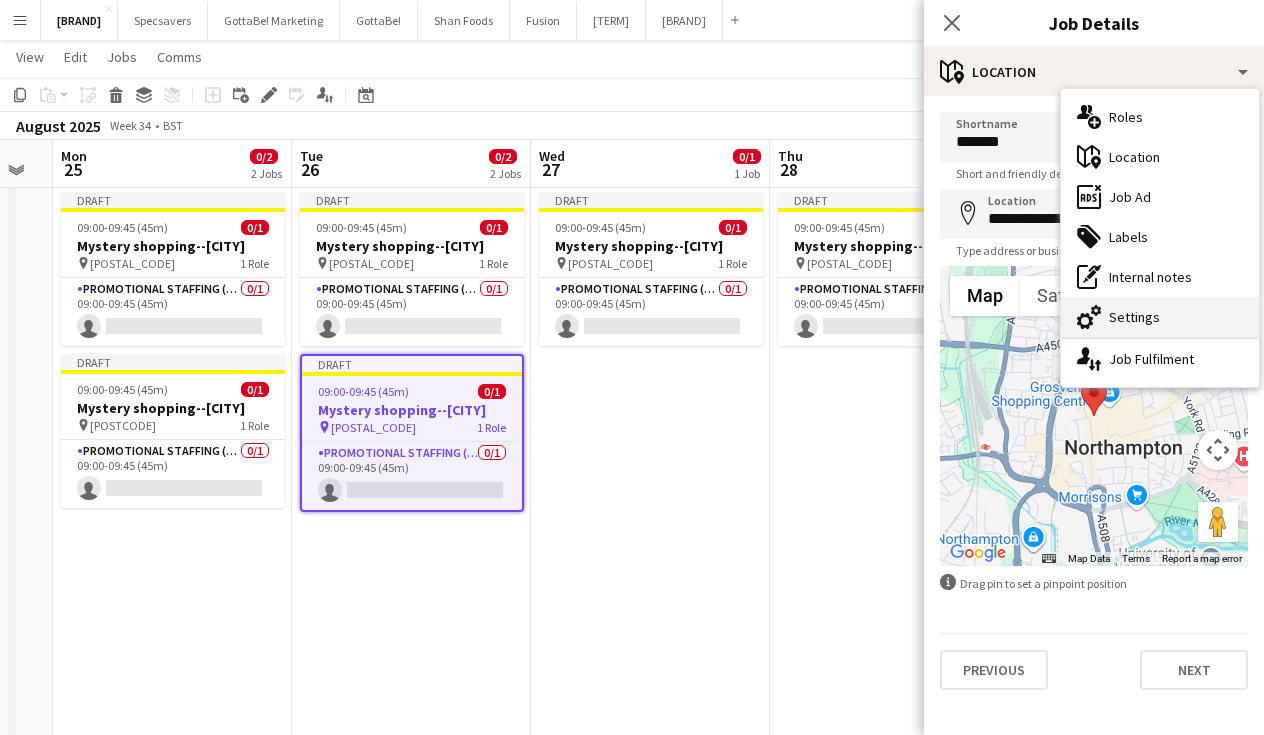 click on "cog-double-3
Settings" at bounding box center [1160, 317] 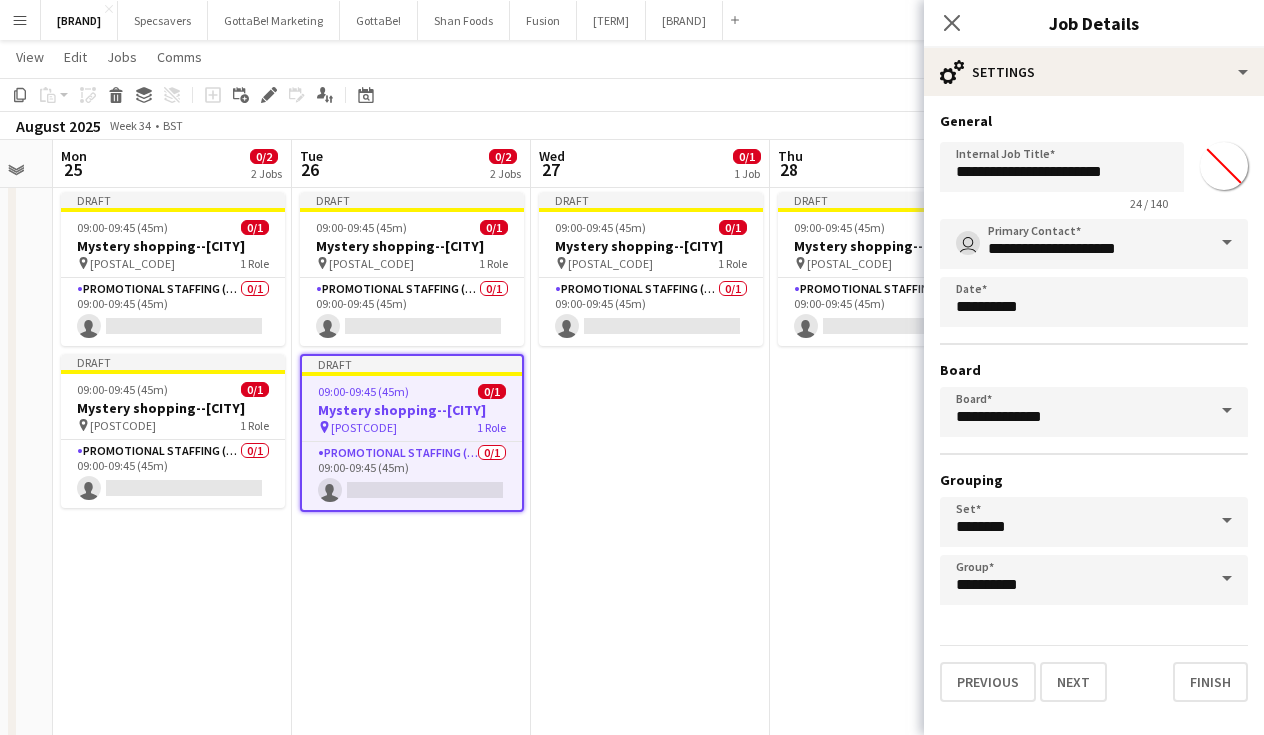 type on "*******" 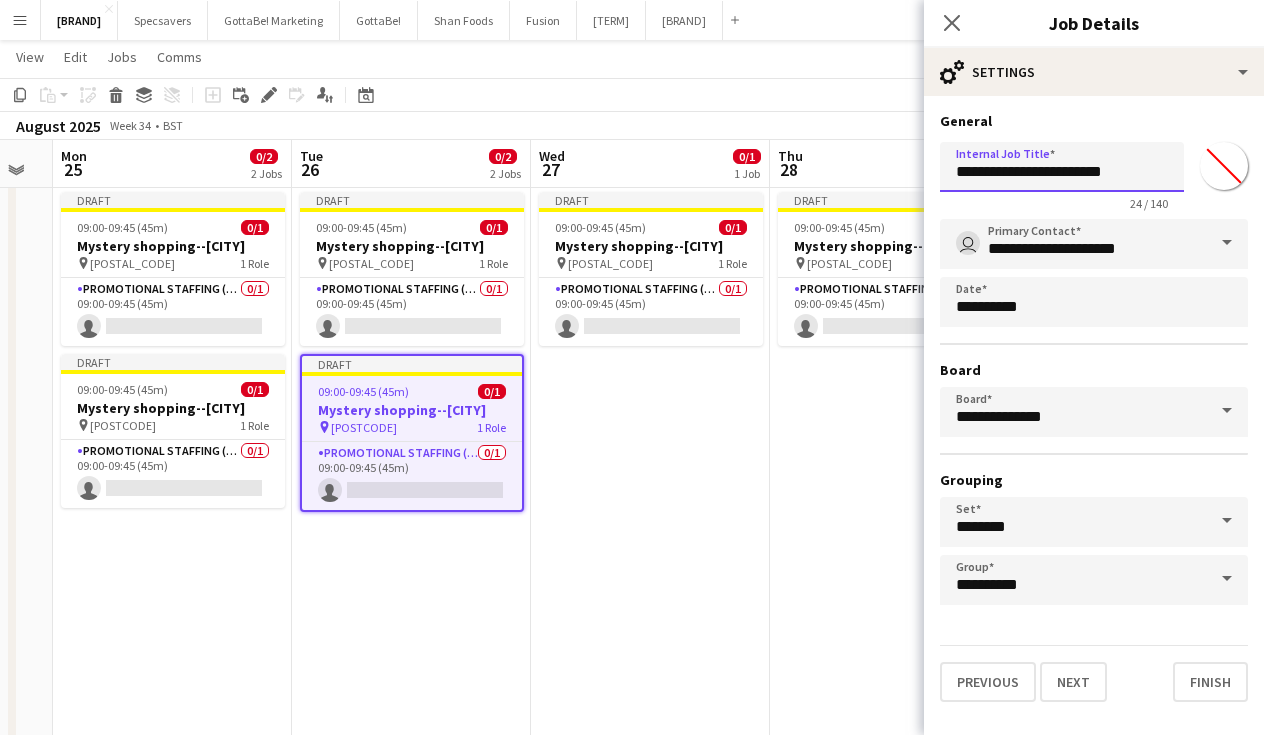 drag, startPoint x: 1138, startPoint y: 169, endPoint x: 1088, endPoint y: 167, distance: 50.039986 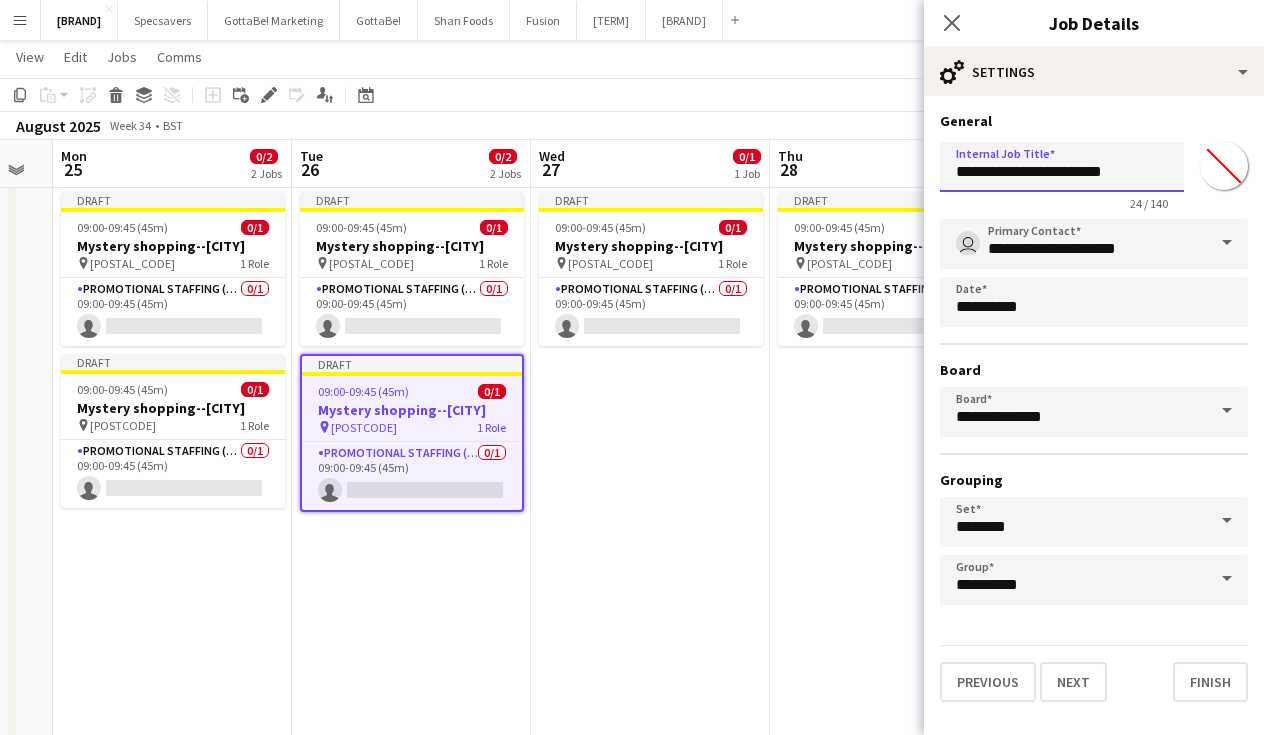 click on "**********" at bounding box center (1062, 167) 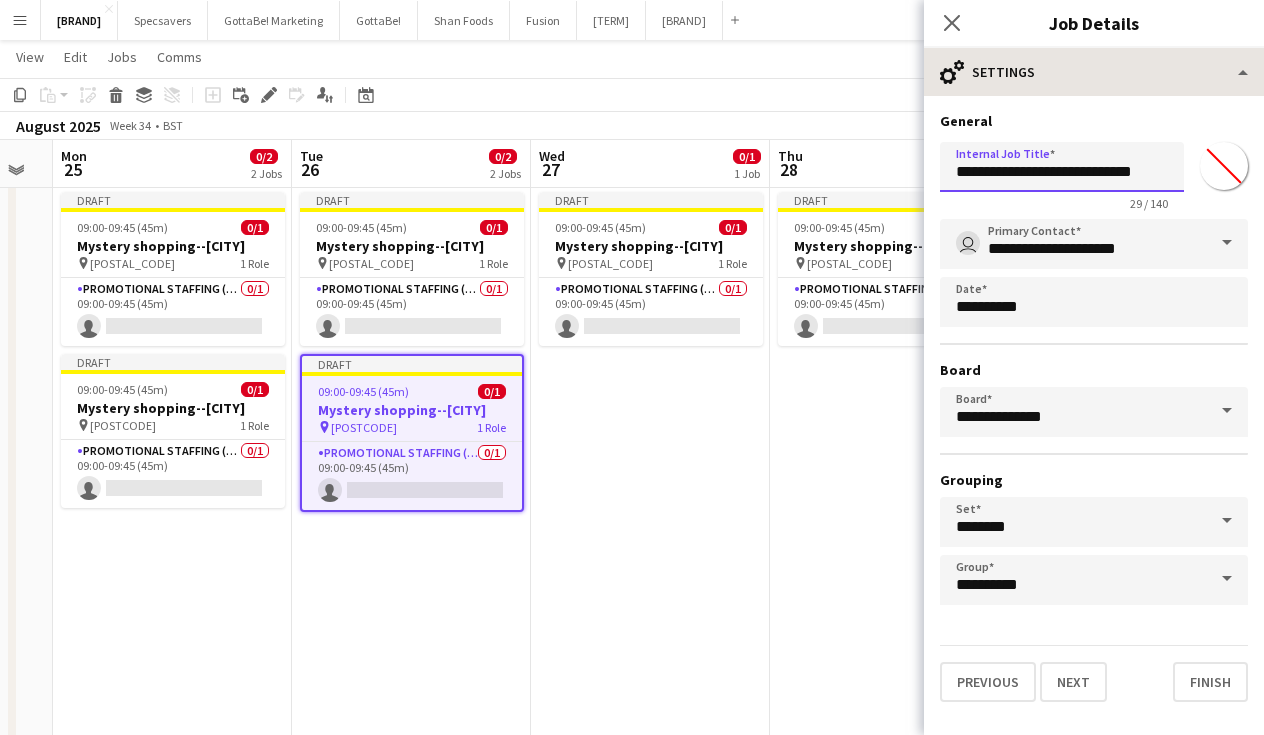 type on "**********" 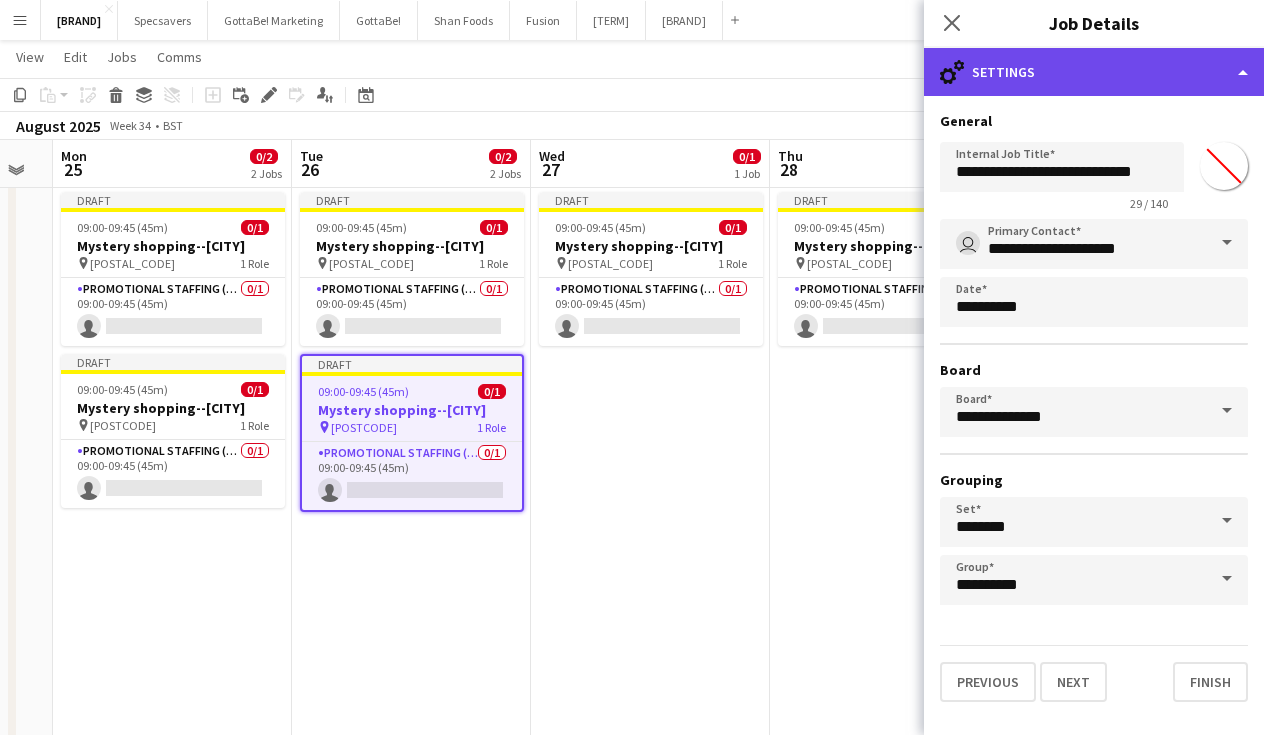 click on "cog-double-3
Settings" 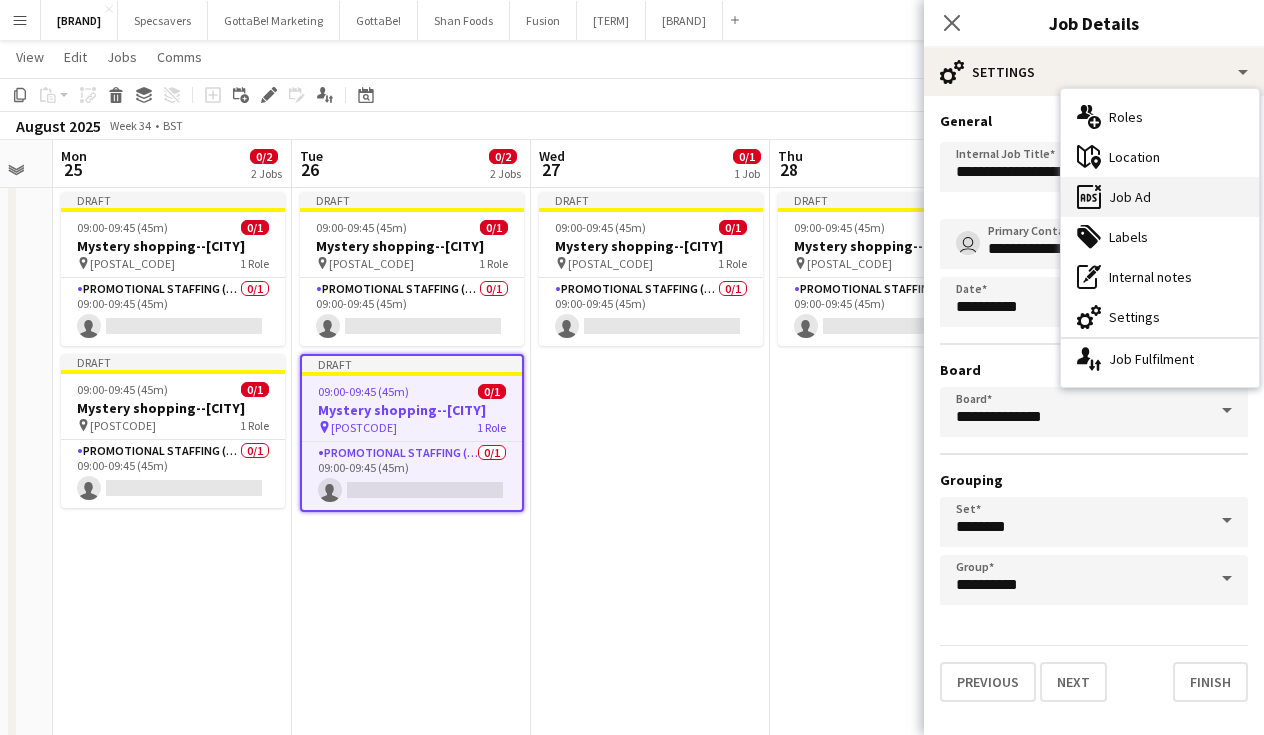 click on "ads-window
Job Ad" at bounding box center [1160, 197] 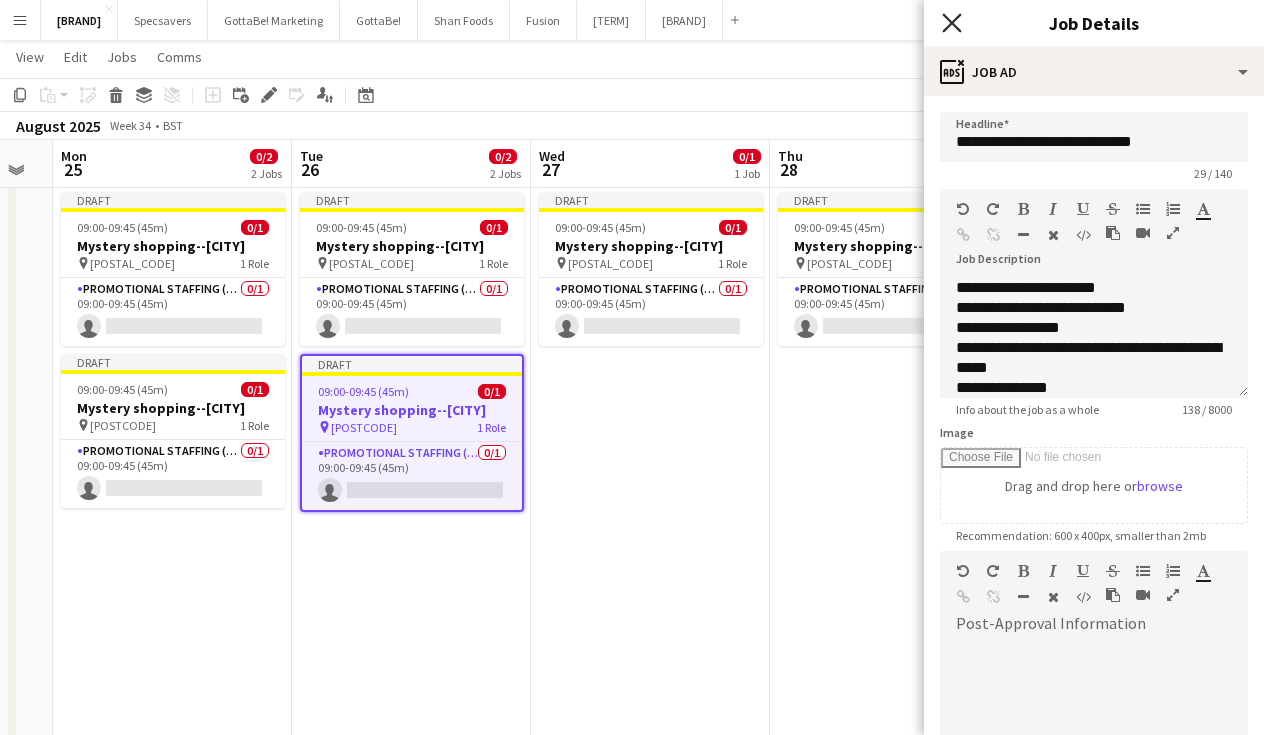 click on "Close pop-in" 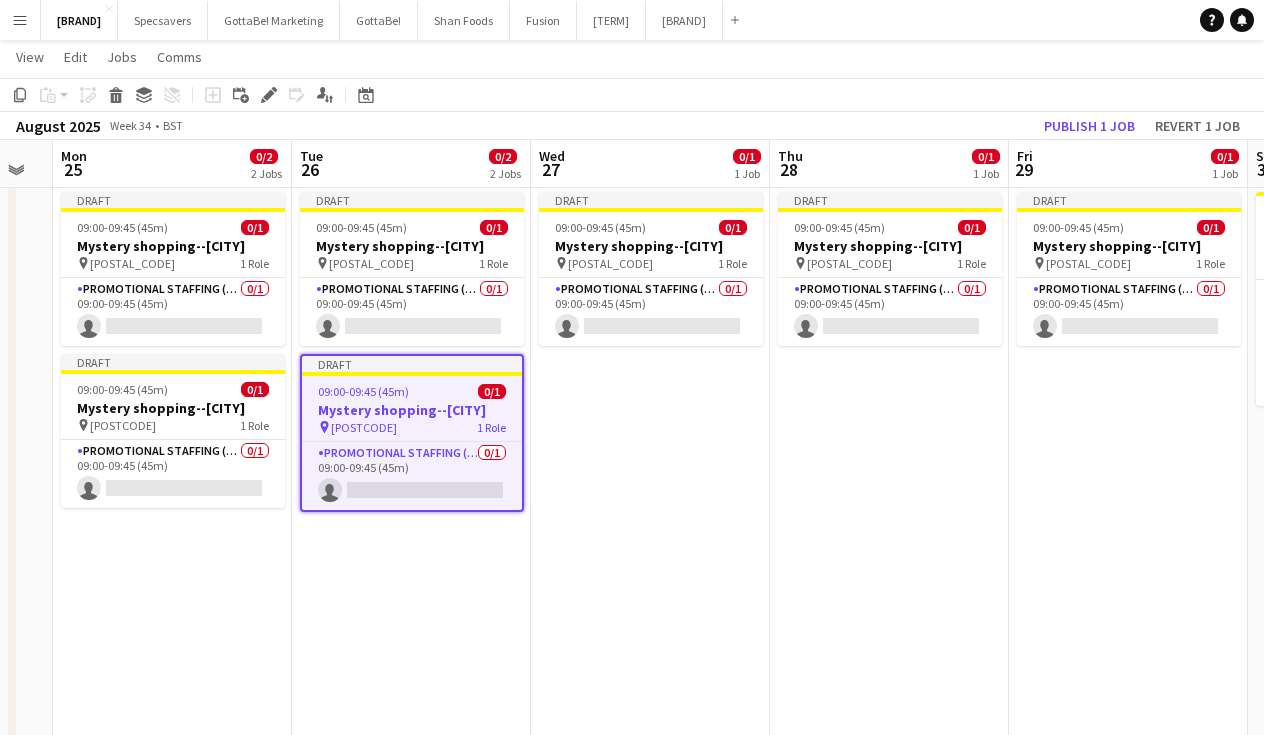 click on "Draft   09:00-09:45 (45m)    0/1   Mystery shopping--[CITY]
pin
[POSTCODE]   1 Role   Promotional Staffing (Mystery Shopper)   0/1   09:00-09:45 (45m)
single-neutral-actions" at bounding box center [650, 787] 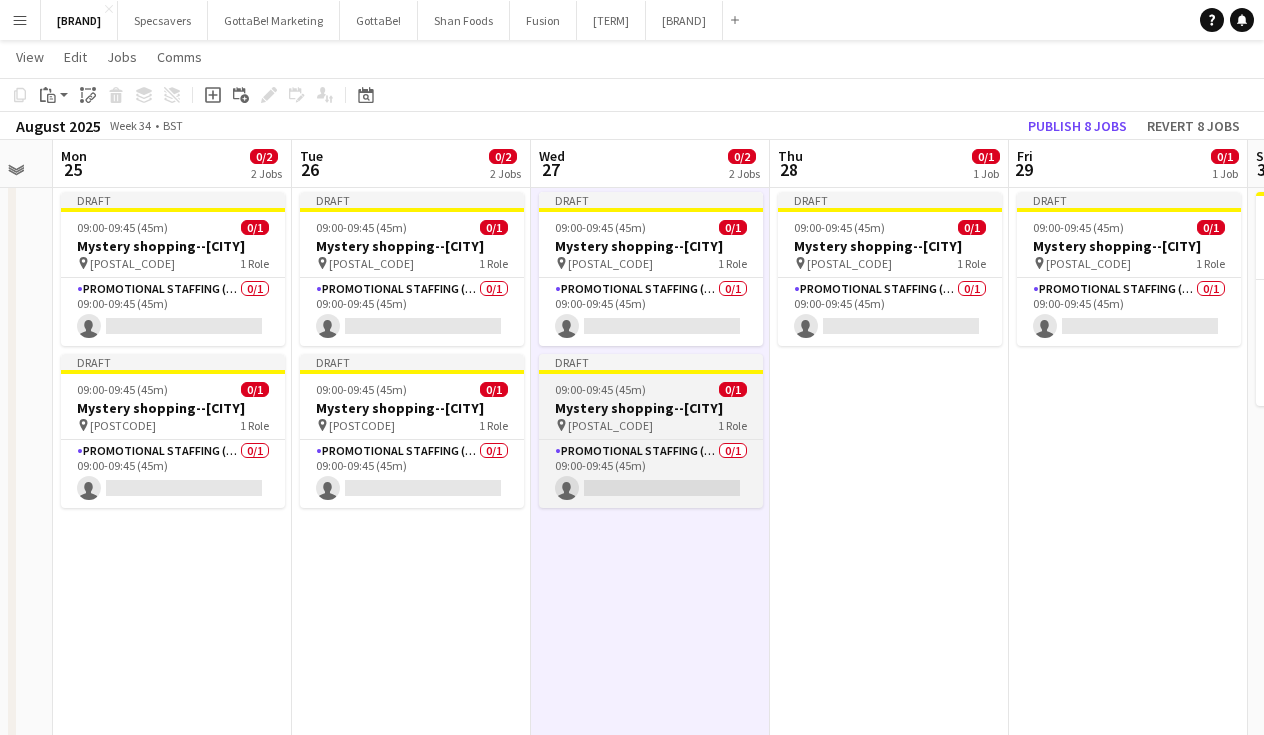 click on "Draft   09:00-09:45 (45m)    0/1   Mystery shopping--[CITY]
pin
[POSTCODE]   1 Role   Promotional Staffing (Mystery Shopper)   0/1   09:00-09:45 (45m)
single-neutral-actions" at bounding box center (651, 431) 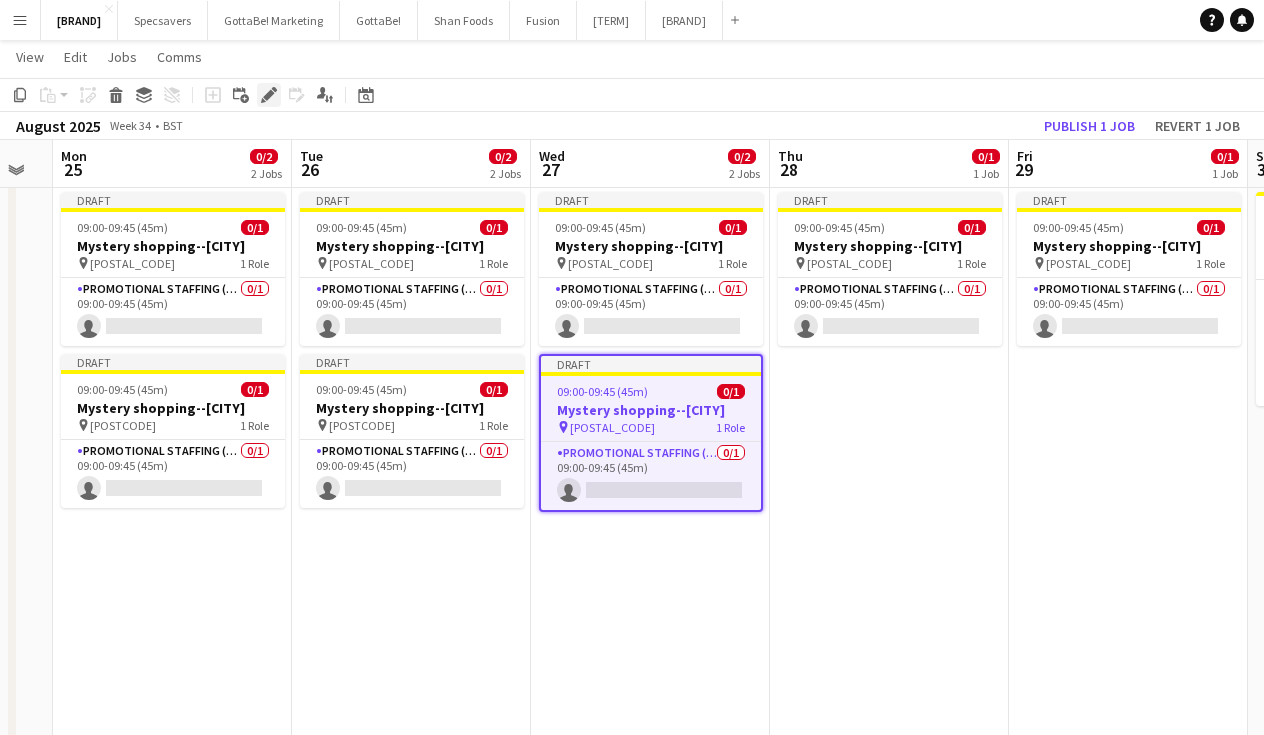 click on "Edit" 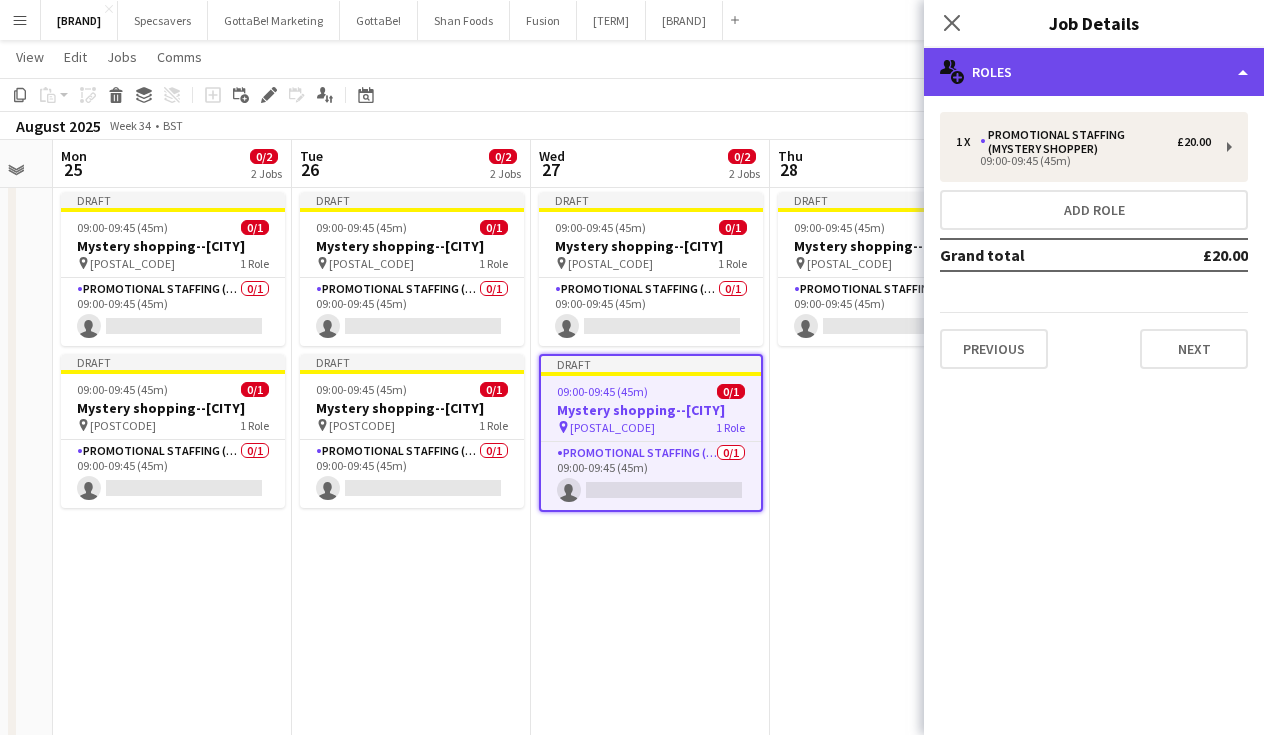 click on "multiple-users-add
Roles" 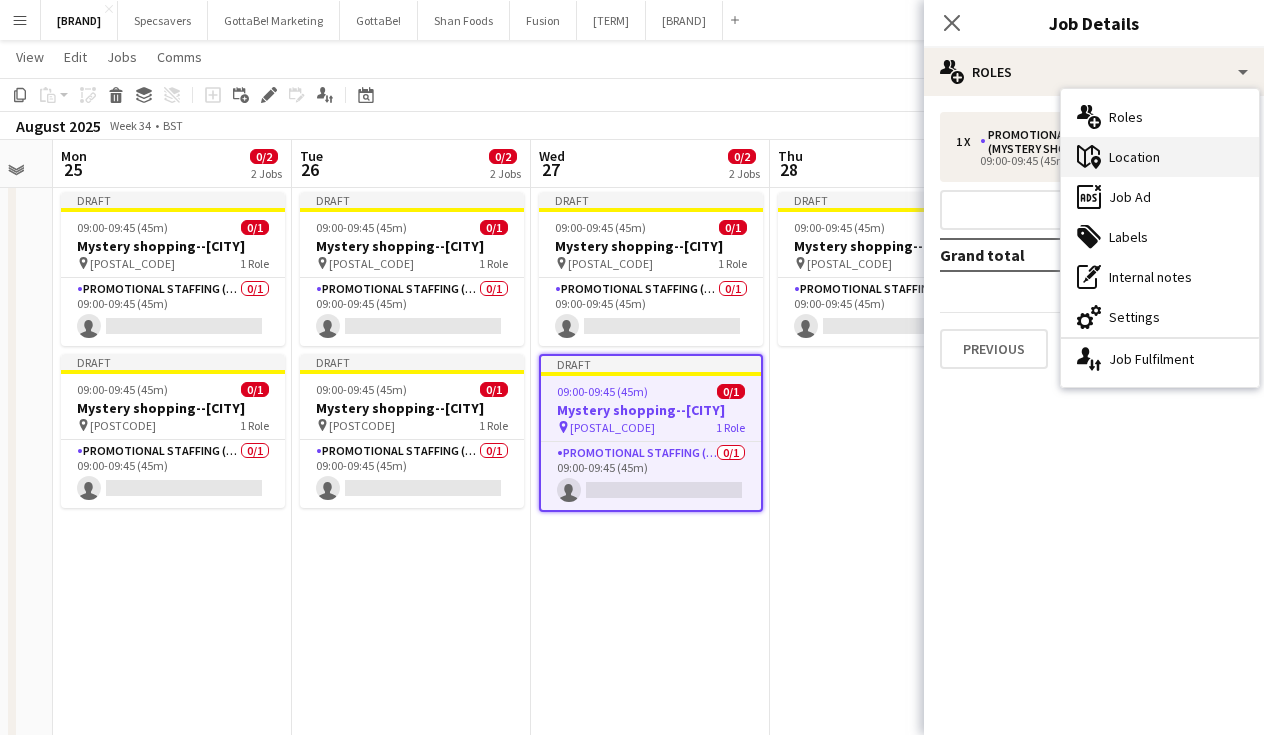 click on "maps-pin-1
Location" at bounding box center [1160, 157] 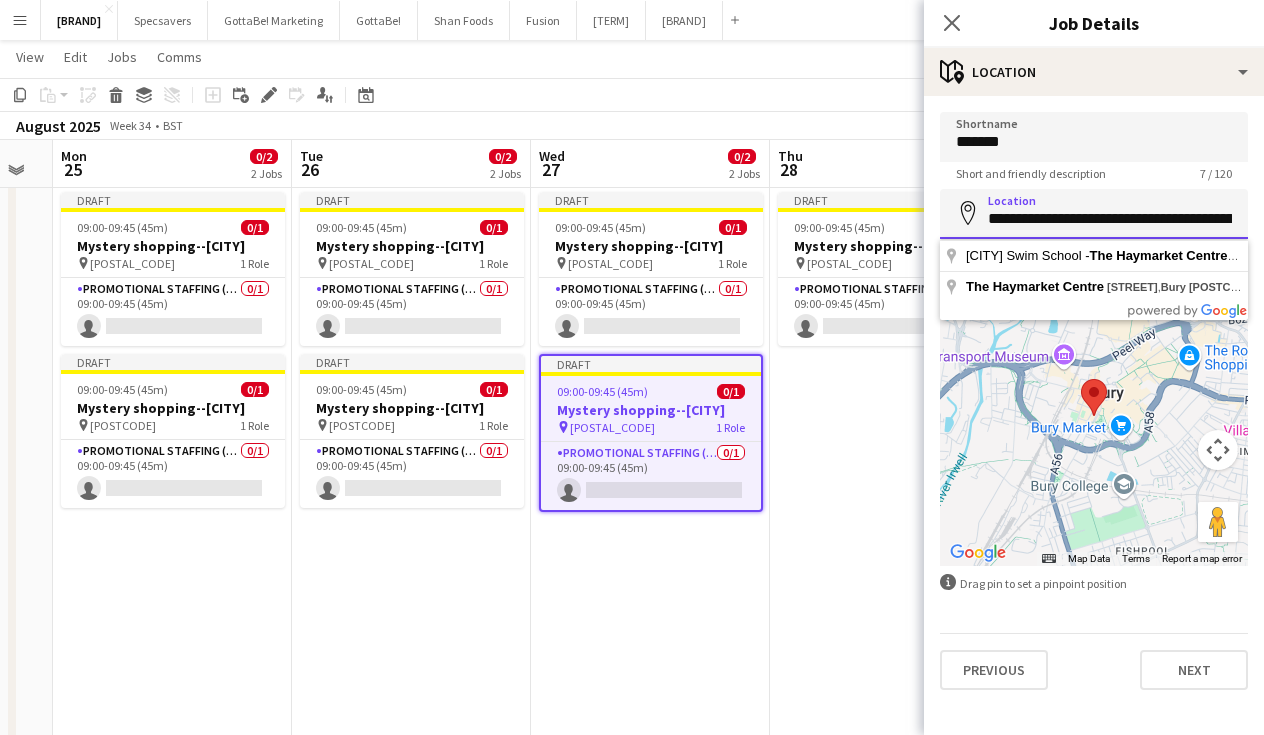 paste on "**********" 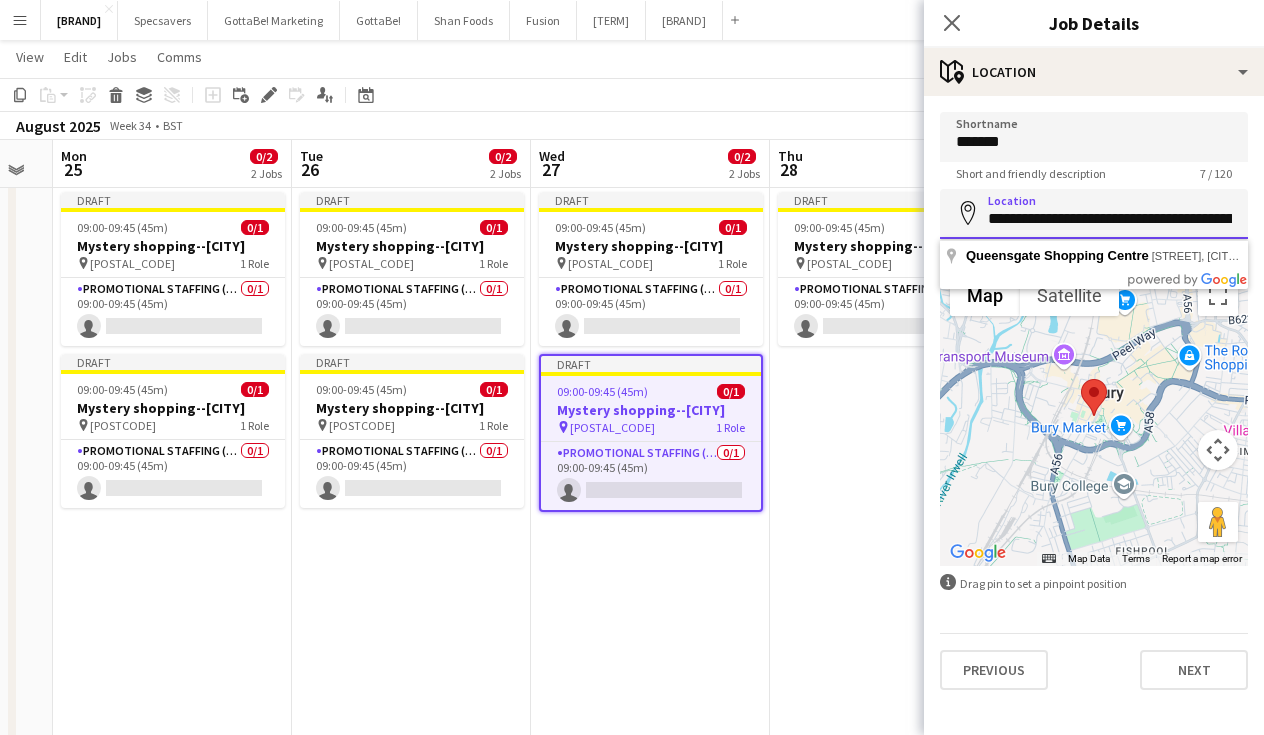 drag, startPoint x: 1198, startPoint y: 221, endPoint x: 1152, endPoint y: 215, distance: 46.389652 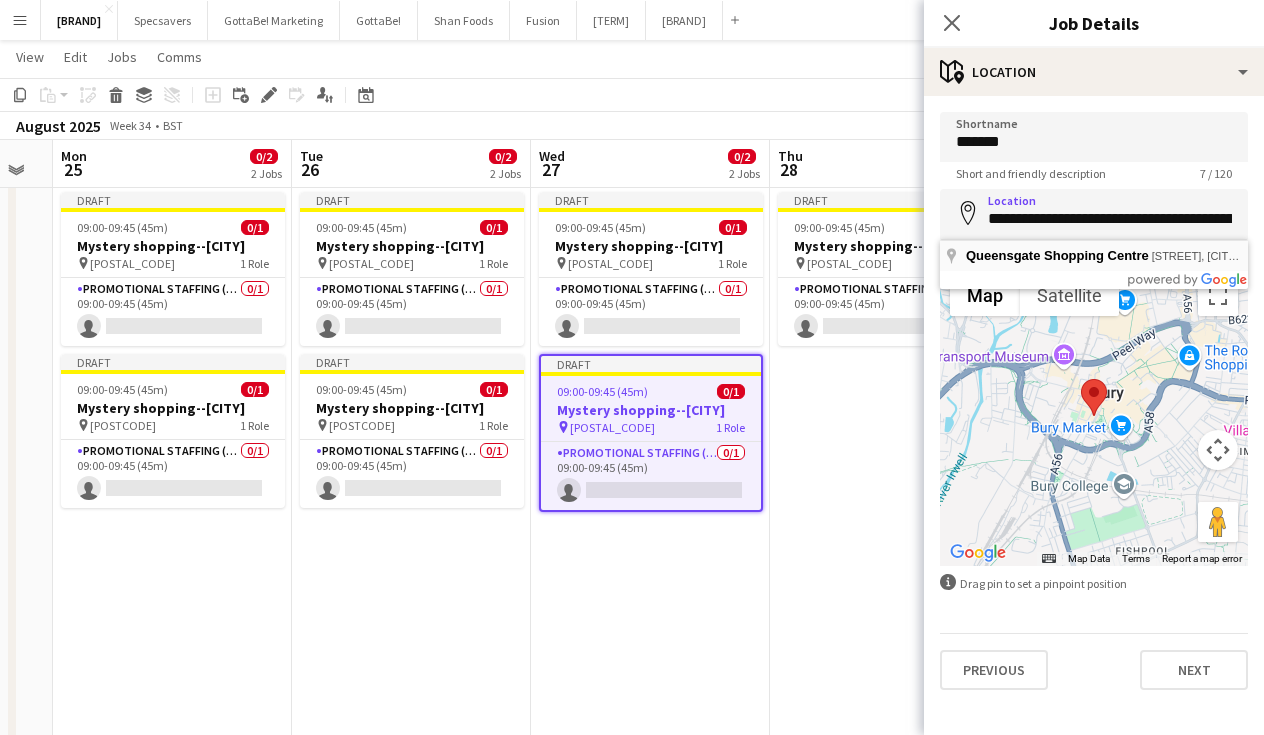 type on "**********" 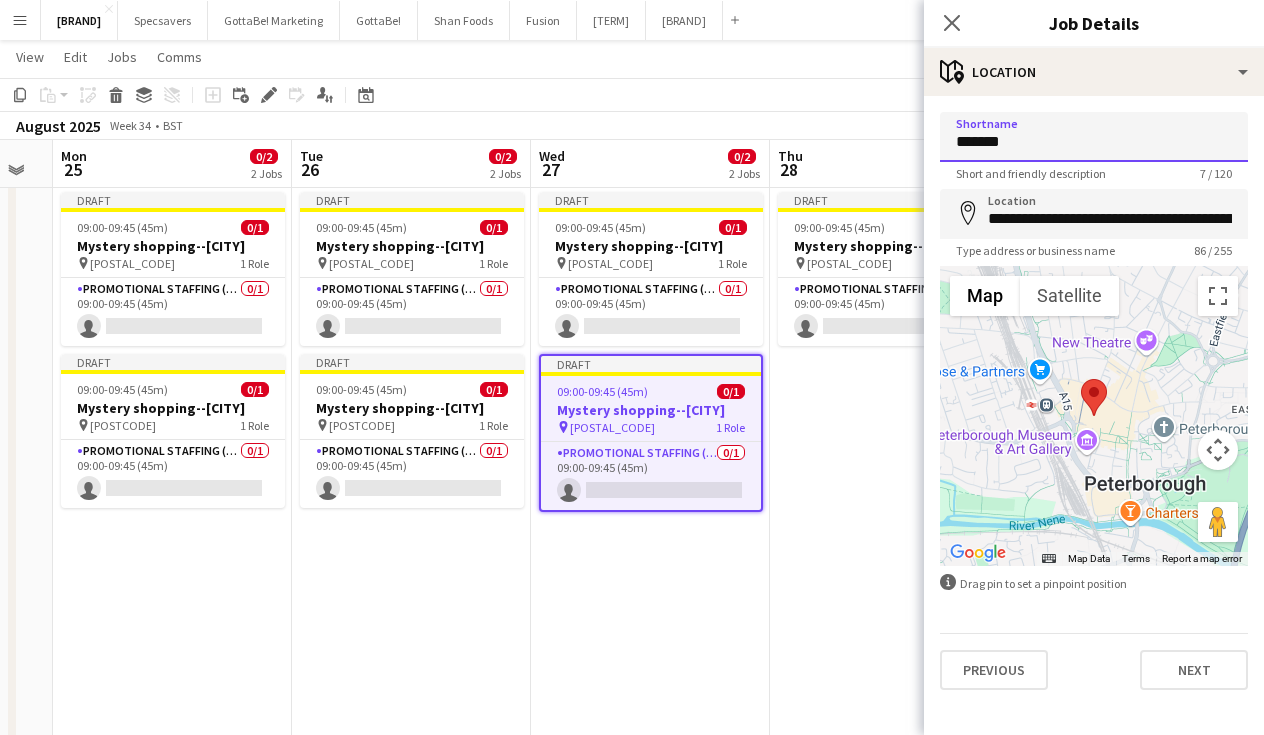 paste 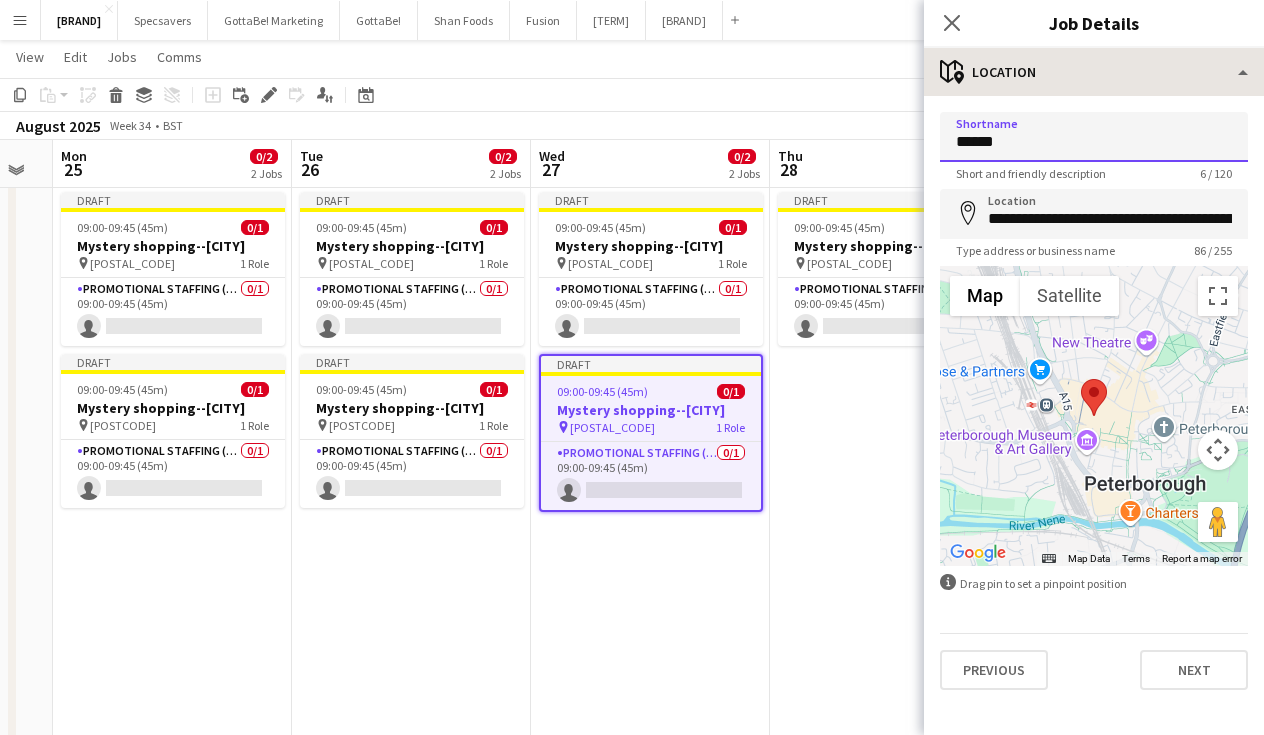 type on "******" 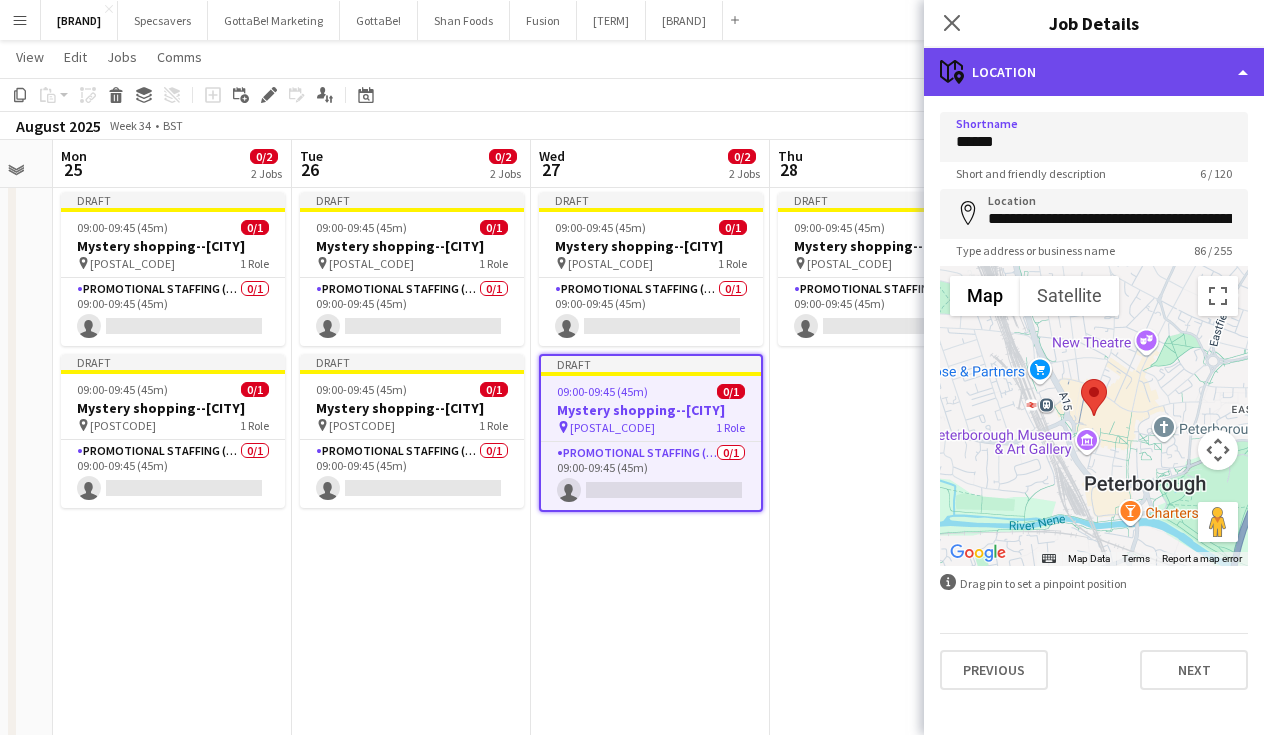 click on "maps-pin-1
Location" 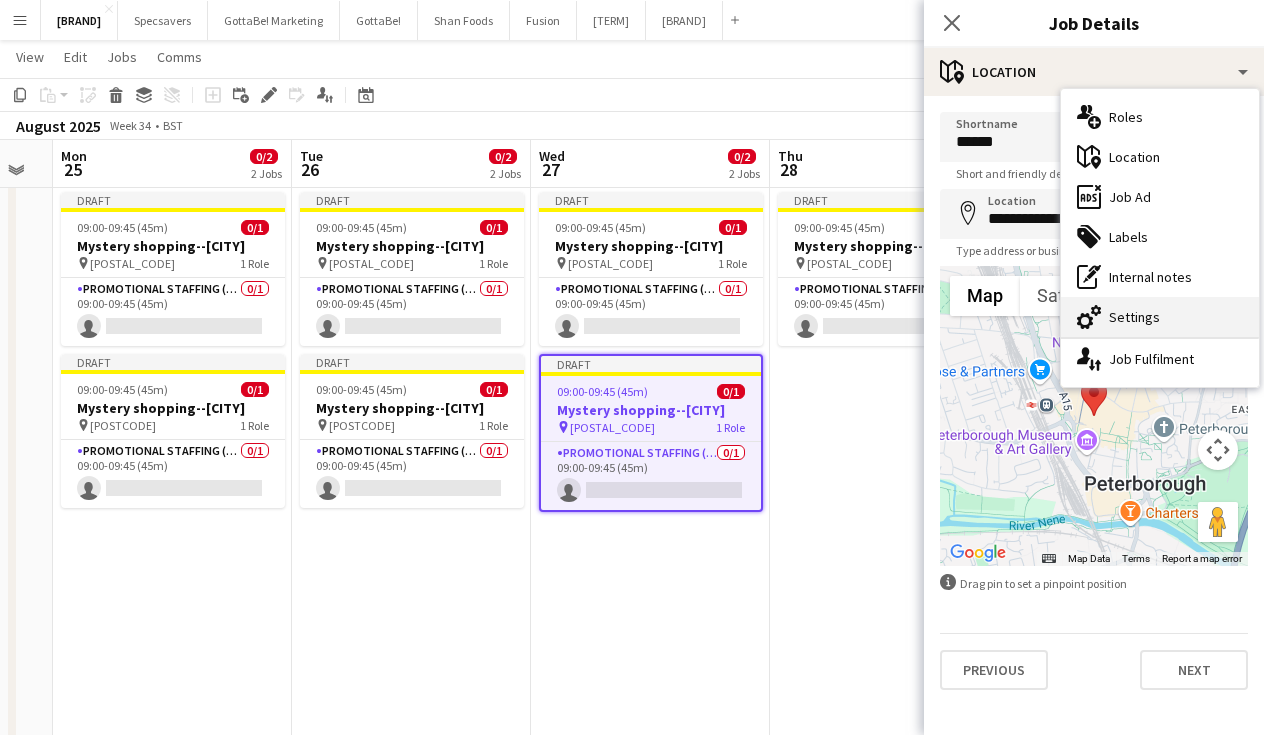 click on "cog-double-3
Settings" at bounding box center [1160, 317] 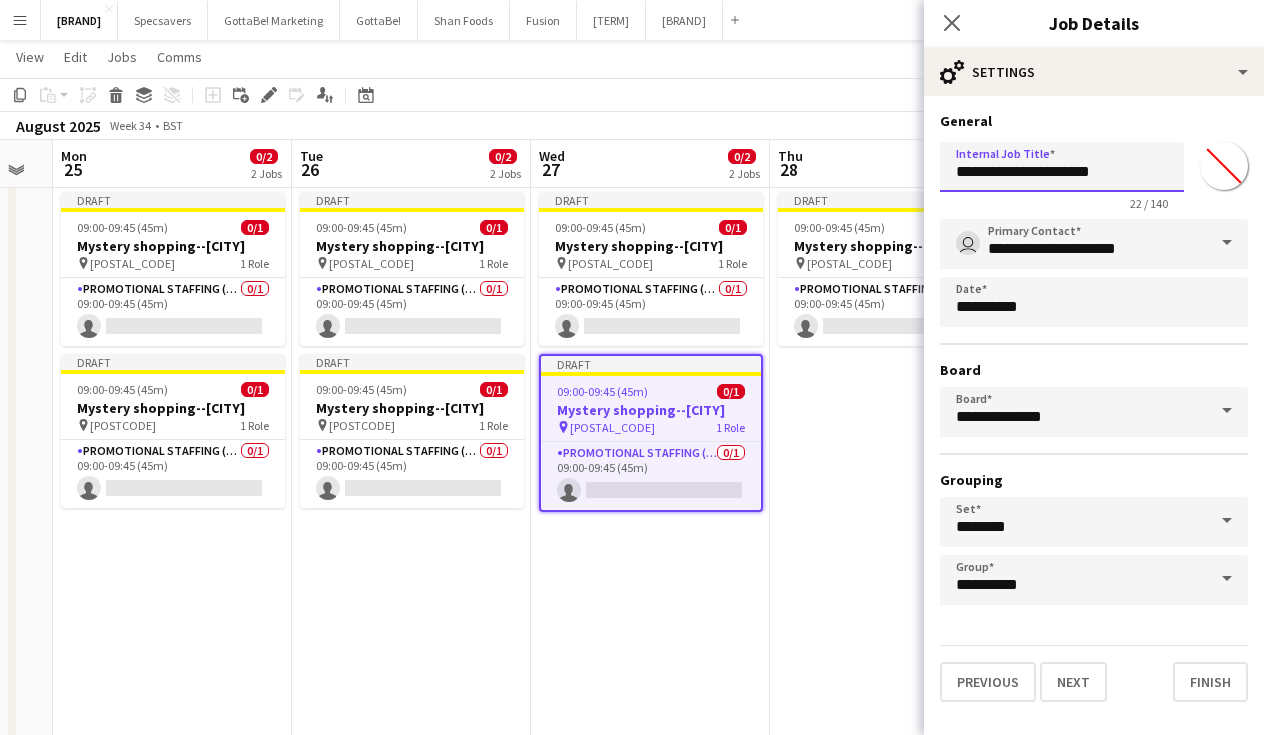drag, startPoint x: 1117, startPoint y: 174, endPoint x: 1085, endPoint y: 173, distance: 32.01562 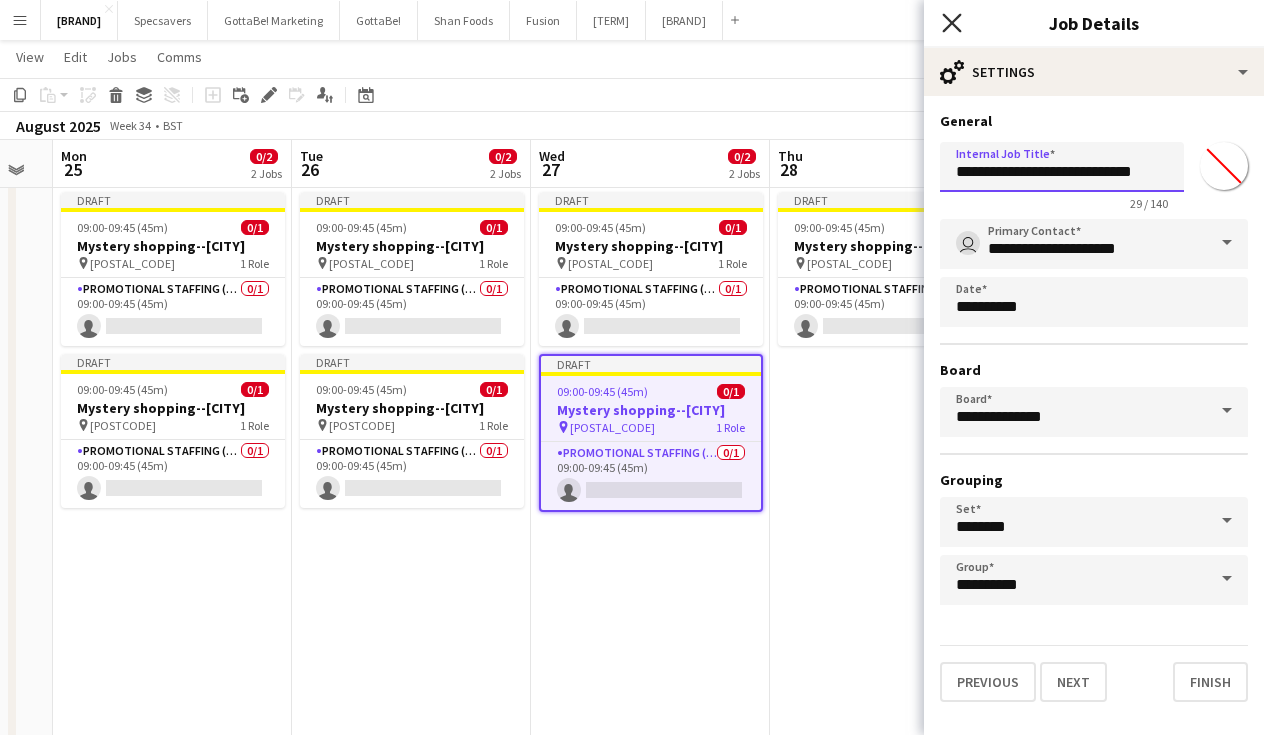 type on "**********" 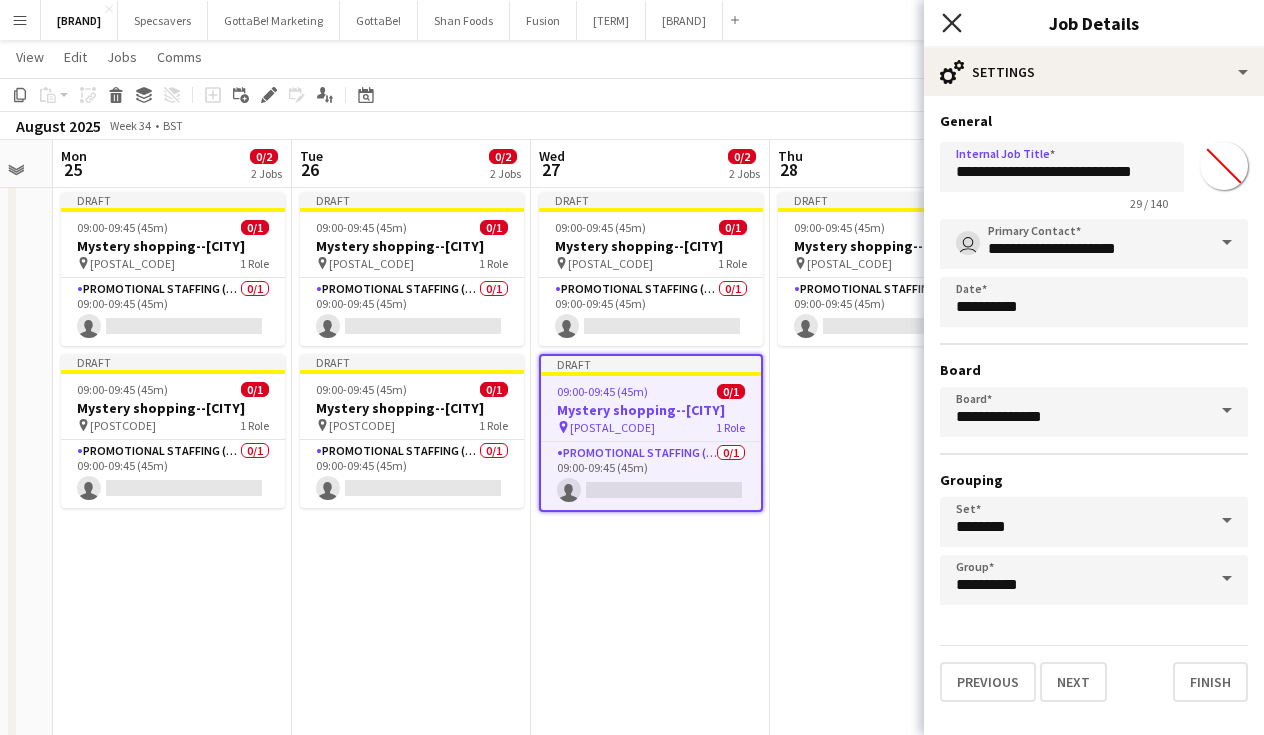 click on "Close pop-in" 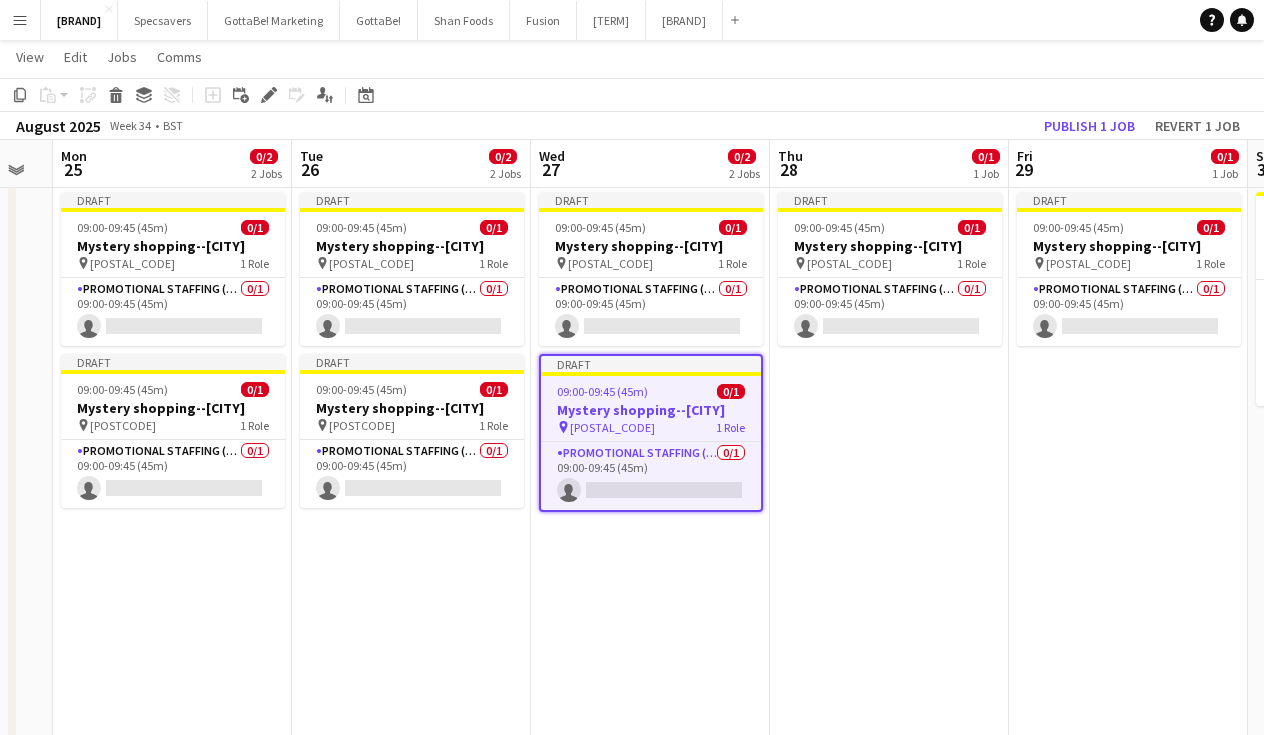 click on "Draft 09:00-09:45 (45m) 0/1 Mystery shopping--[CITY] pin [POSTAL_CODE] 1 Role Promotional Staffing (Mystery Shopper) 0/1 09:00-09:45 (45m) single-neutral-actions" at bounding box center [889, 787] 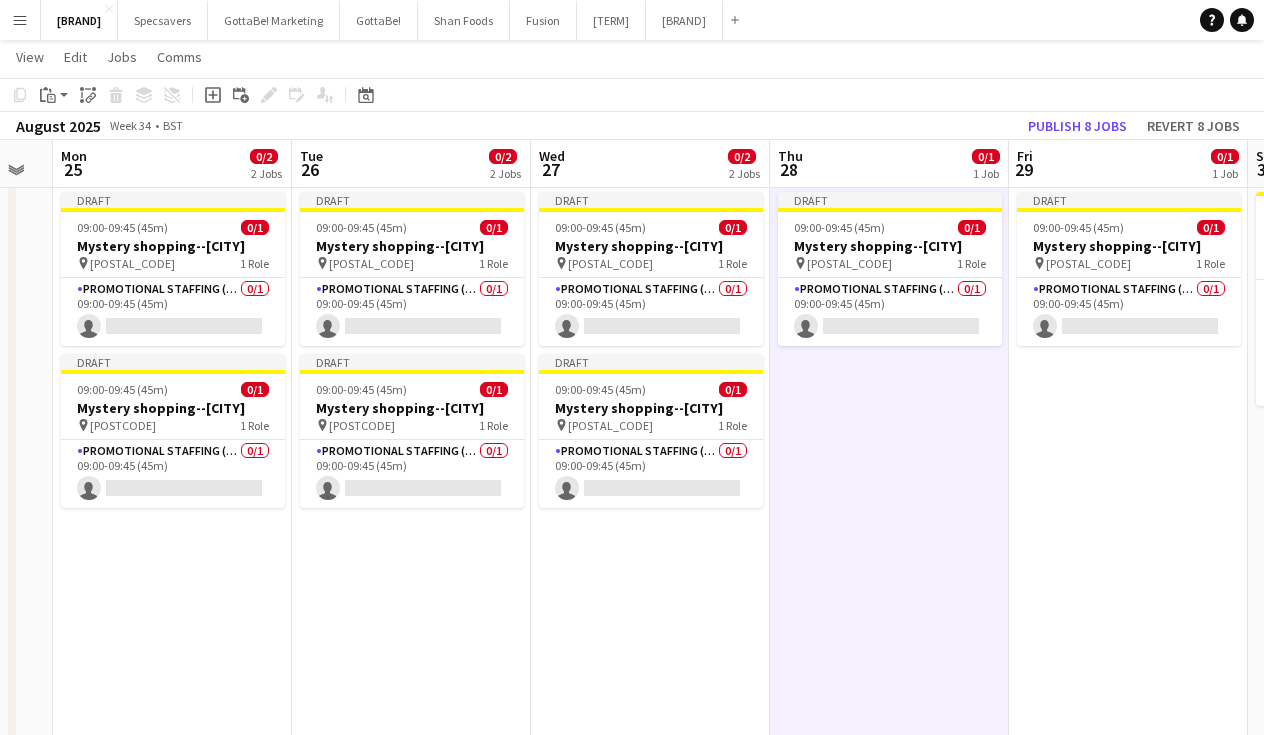 click on "Draft 09:00-09:45 (45m) 0/1 Mystery shopping--[CITY] pin [POSTAL_CODE] 1 Role Promotional Staffing (Mystery Shopper) 0/1 09:00-09:45 (45m) single-neutral-actions" at bounding box center (889, 787) 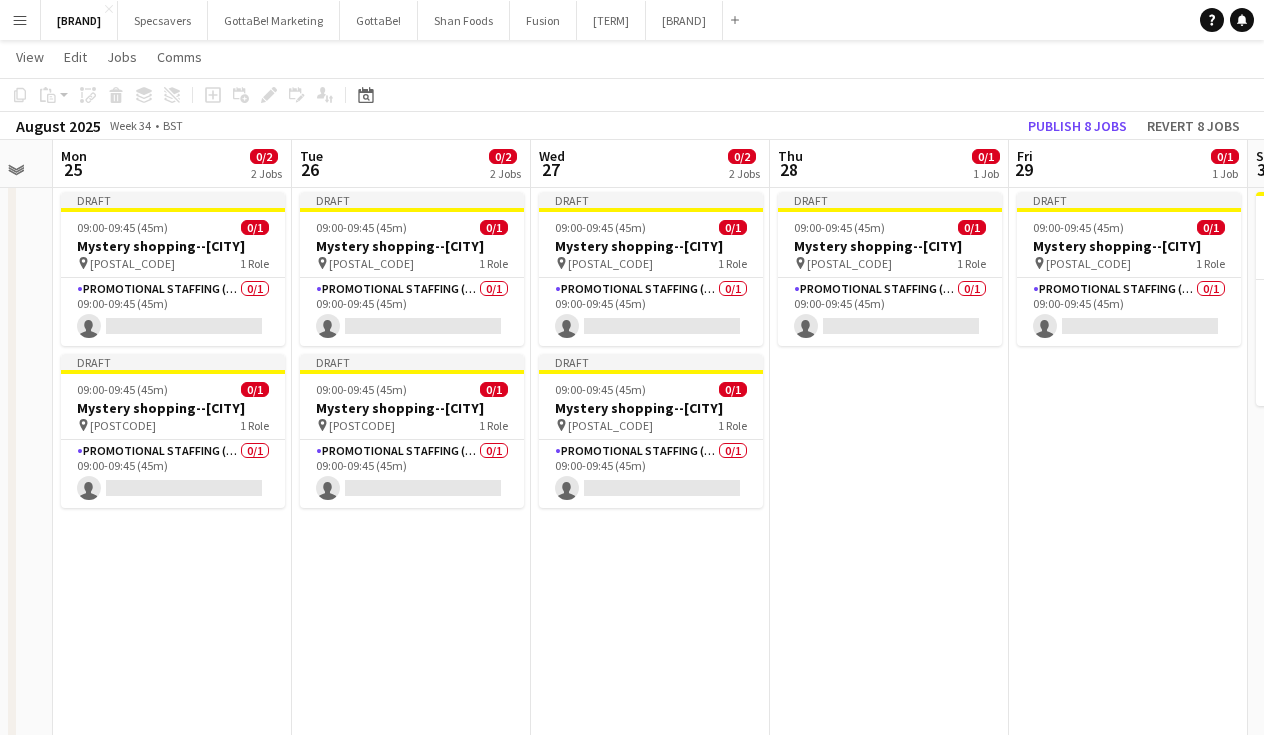 click on "Draft 09:00-09:45 (45m) 0/1 Mystery shopping--[CITY] pin [POSTAL_CODE] 1 Role Promotional Staffing (Mystery Shopper) 0/1 09:00-09:45 (45m) single-neutral-actions" at bounding box center [889, 787] 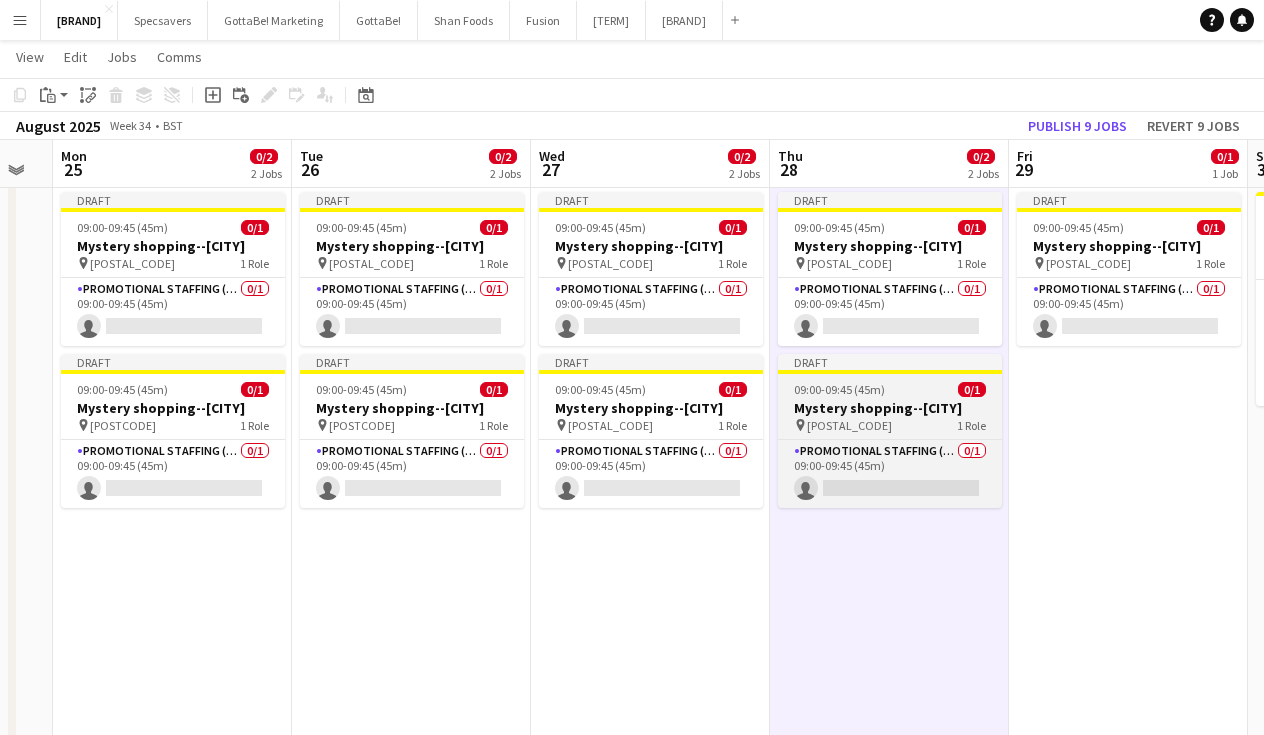 click on "09:00-09:45 (45m)" at bounding box center [839, 389] 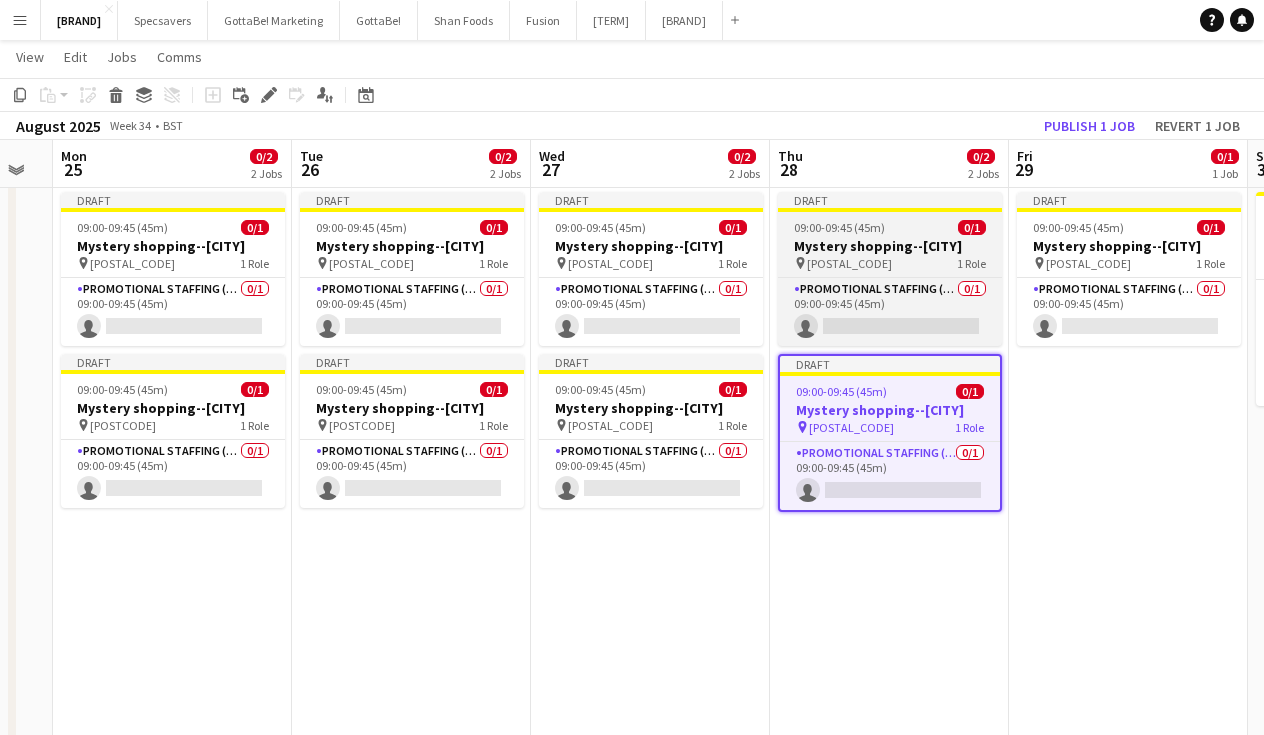 click on "Draft   09:00-09:45 (45m)    0/1   Mystery shopping--[CITY]
pin
[POSTCODE]   1 Role   Promotional Staffing (Mystery Shopper)   0/1   09:00-09:45 (45m)
single-neutral-actions" at bounding box center (890, 269) 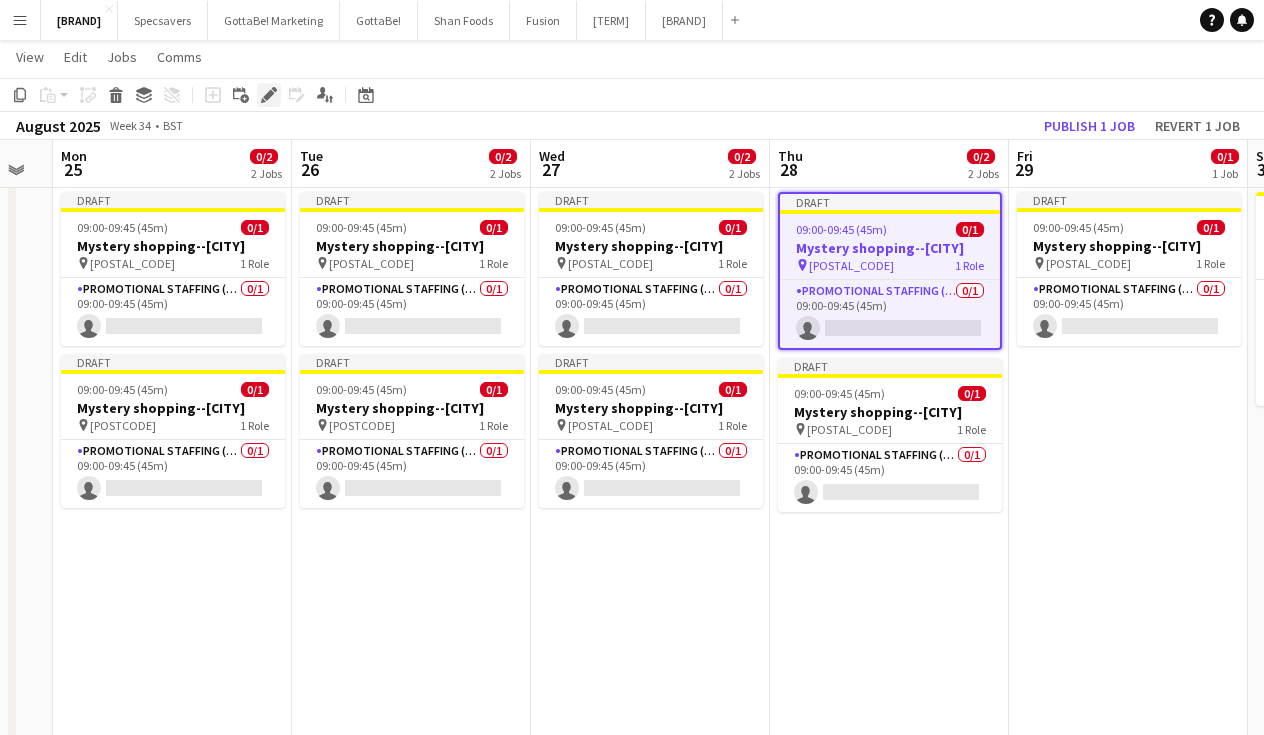 click on "Edit" 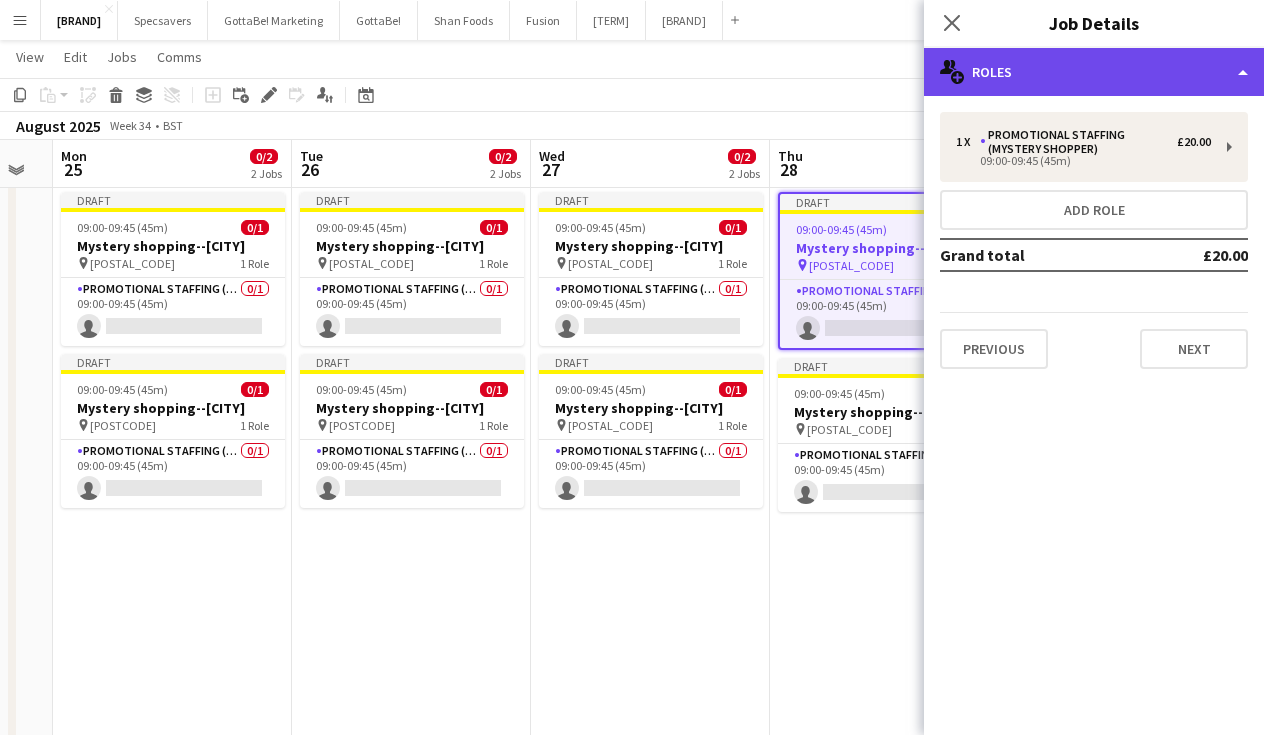click on "multiple-users-add
Roles" 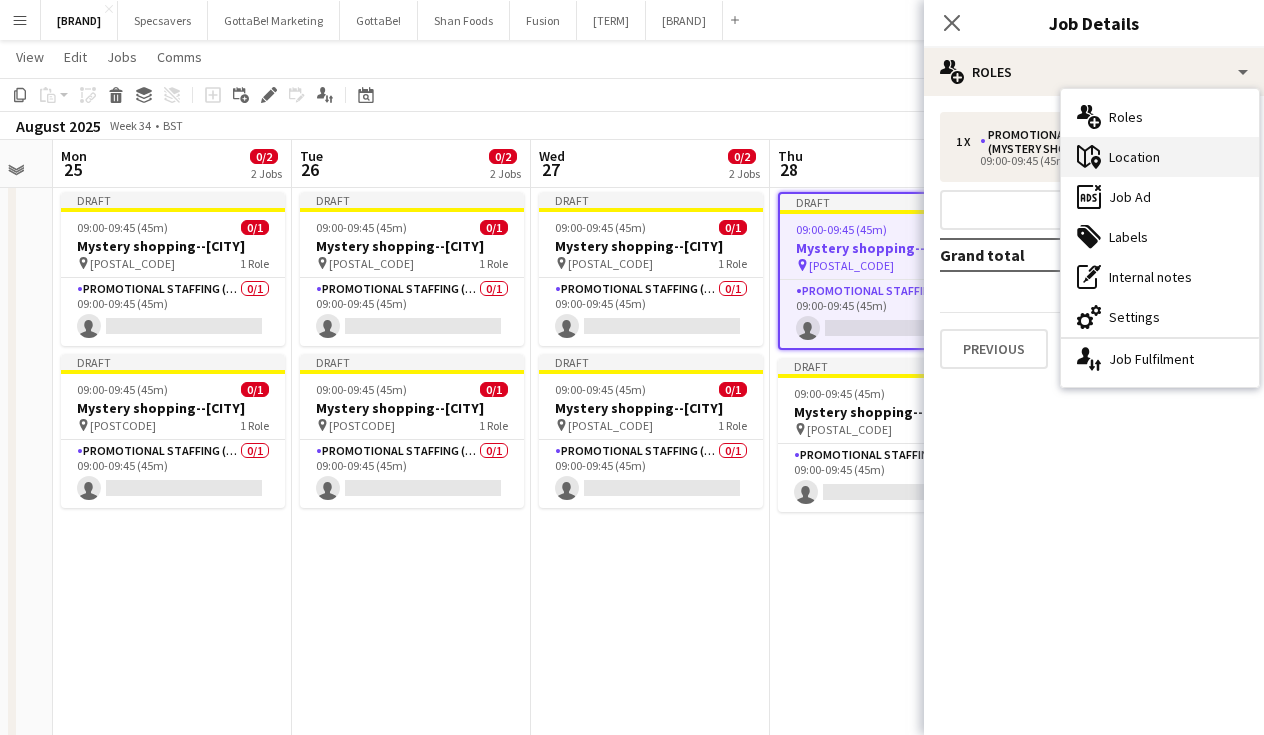 click on "maps-pin-1
Location" at bounding box center (1160, 157) 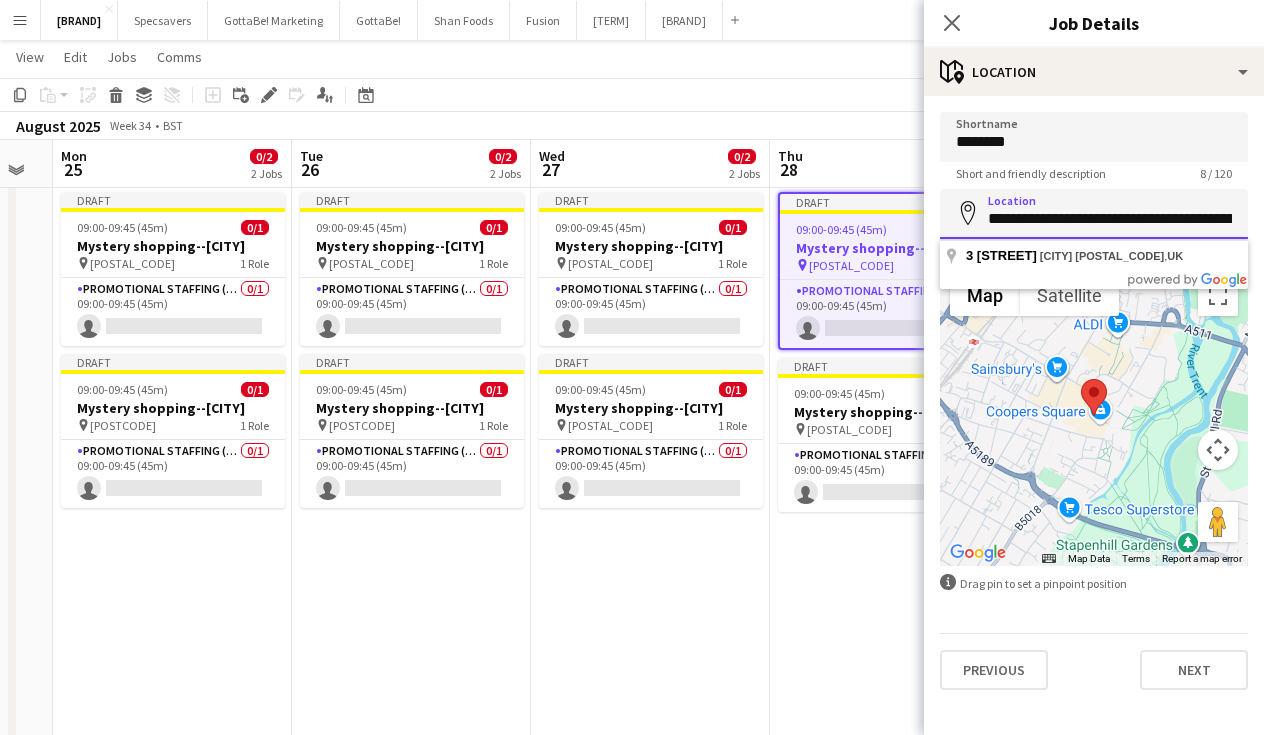 paste 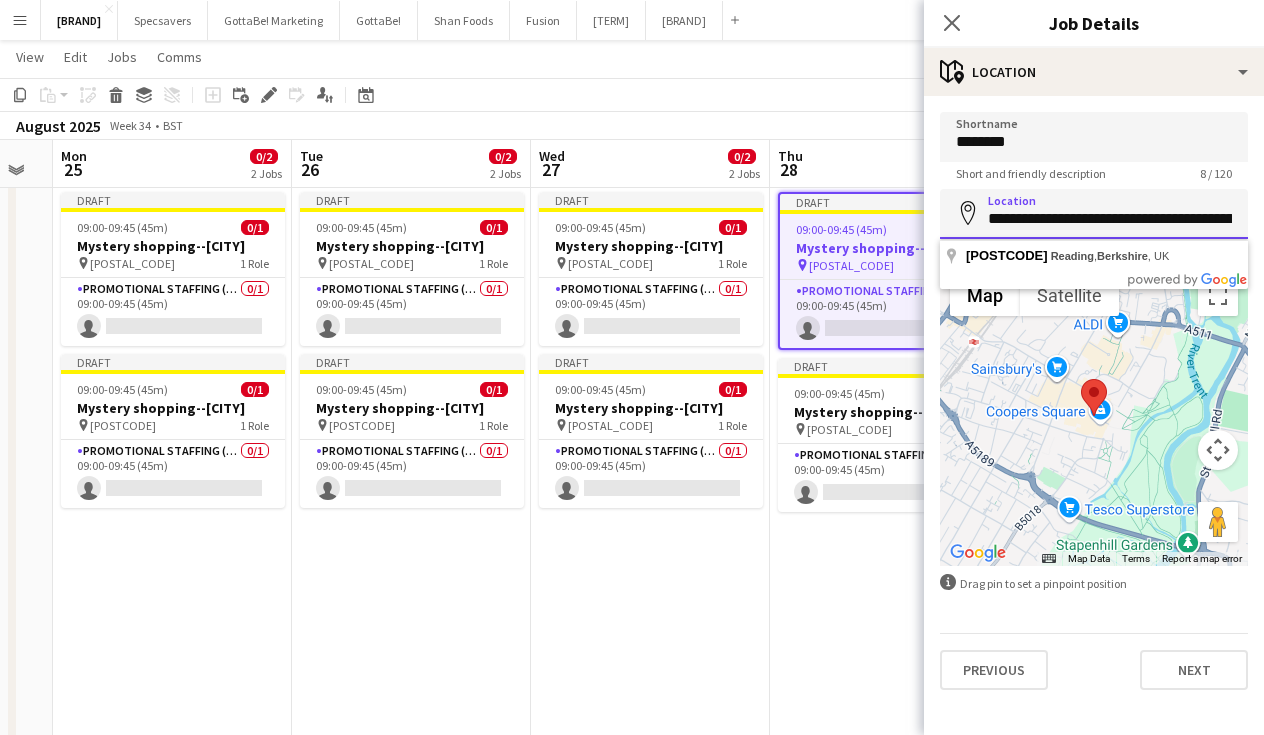 click on "**********" at bounding box center [1094, 214] 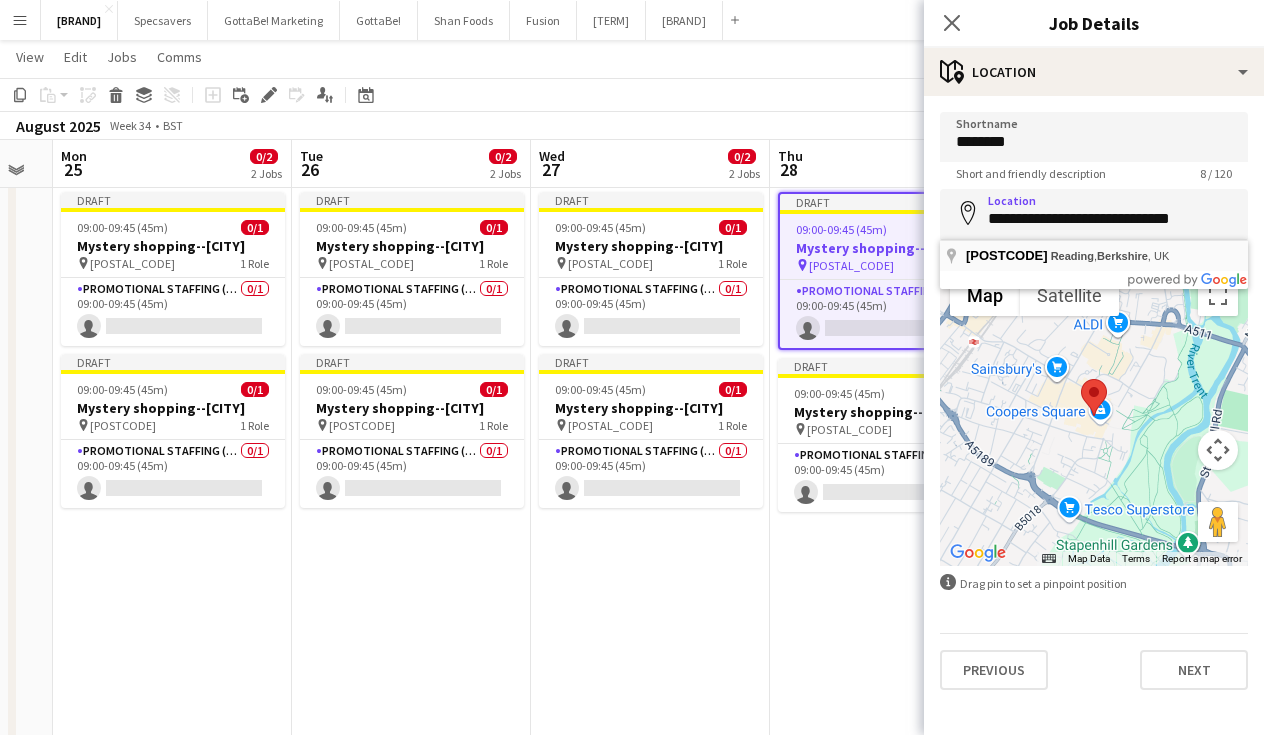 type on "**********" 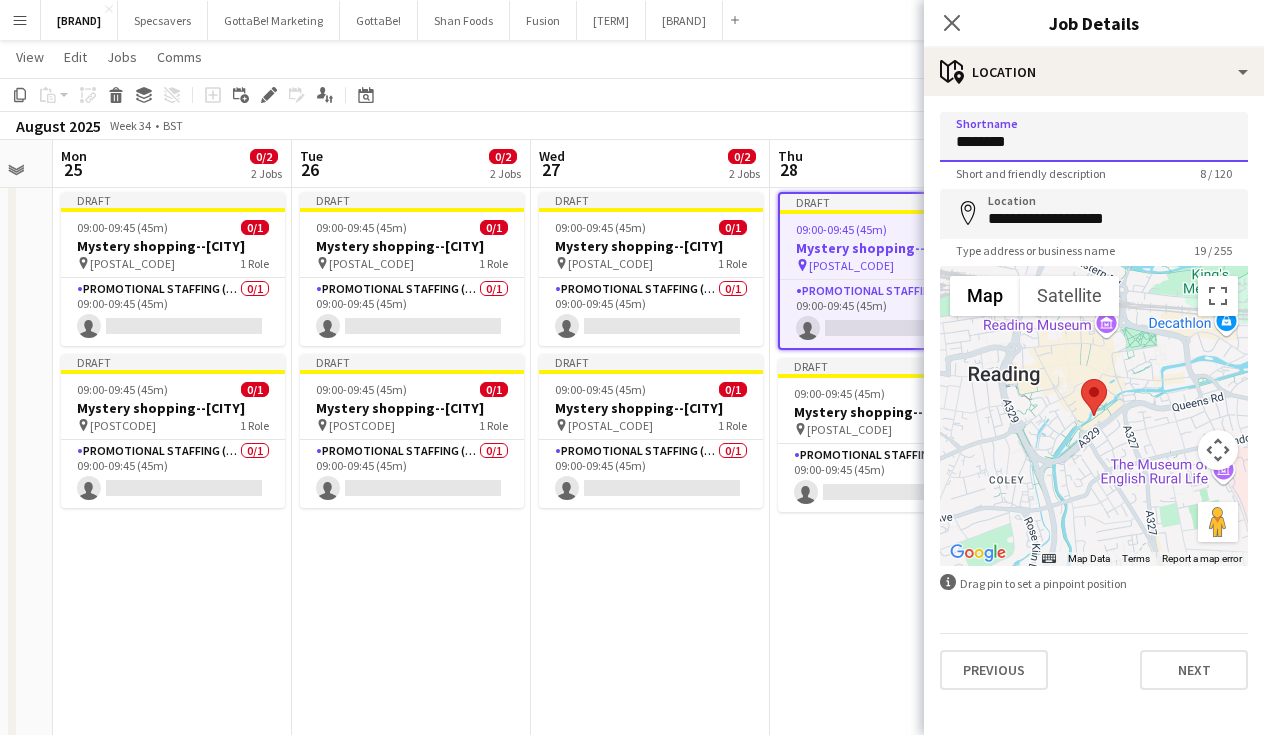 paste 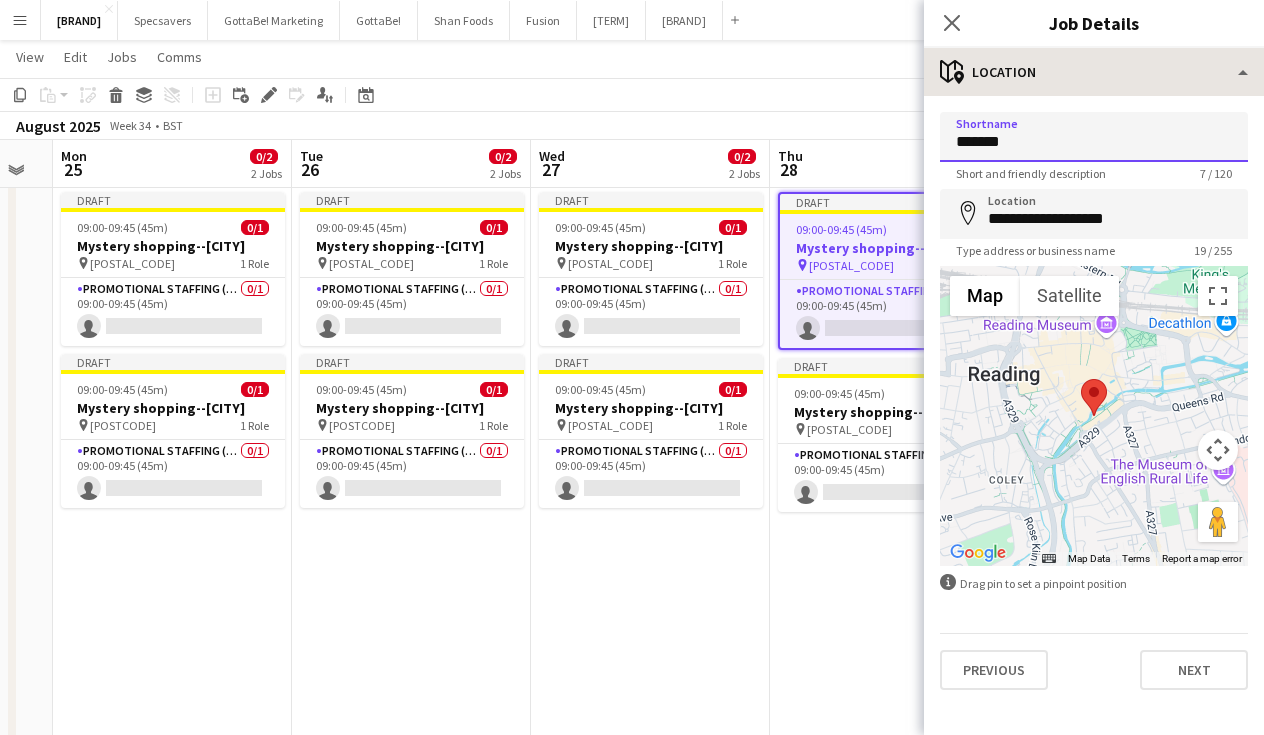 type on "*******" 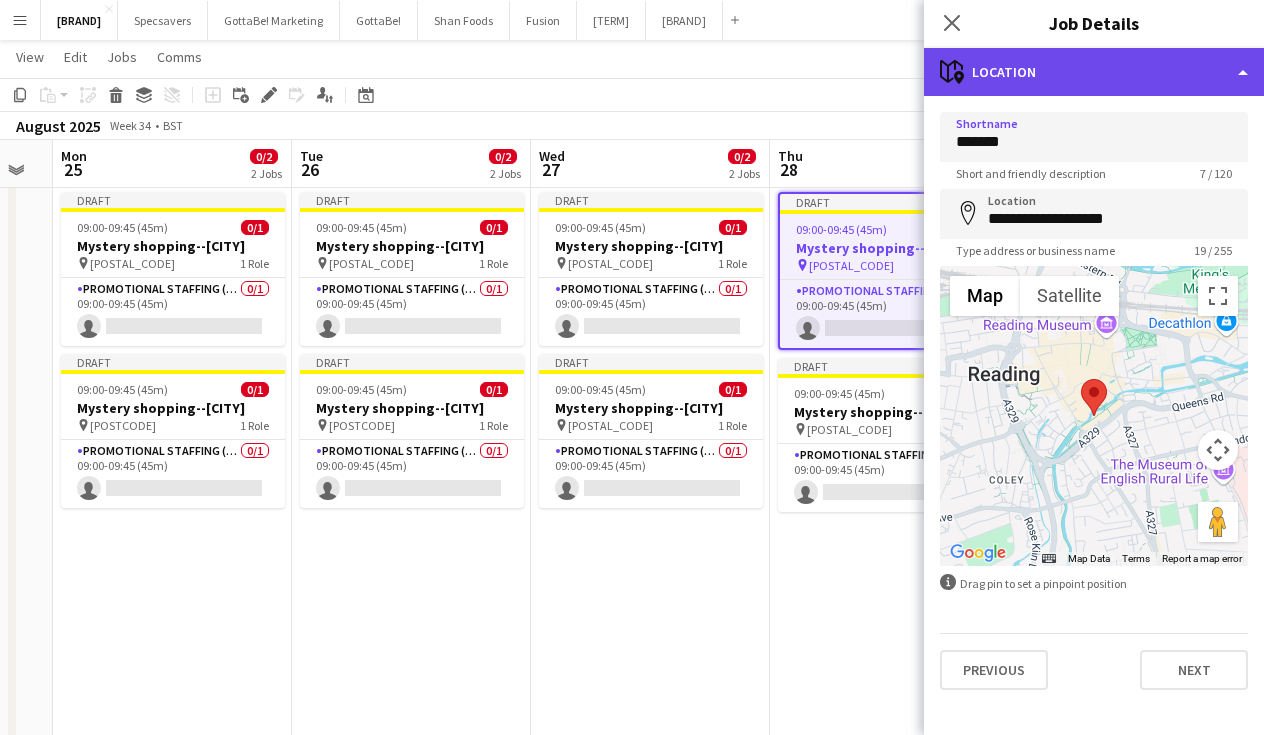 click on "maps-pin-1
Location" 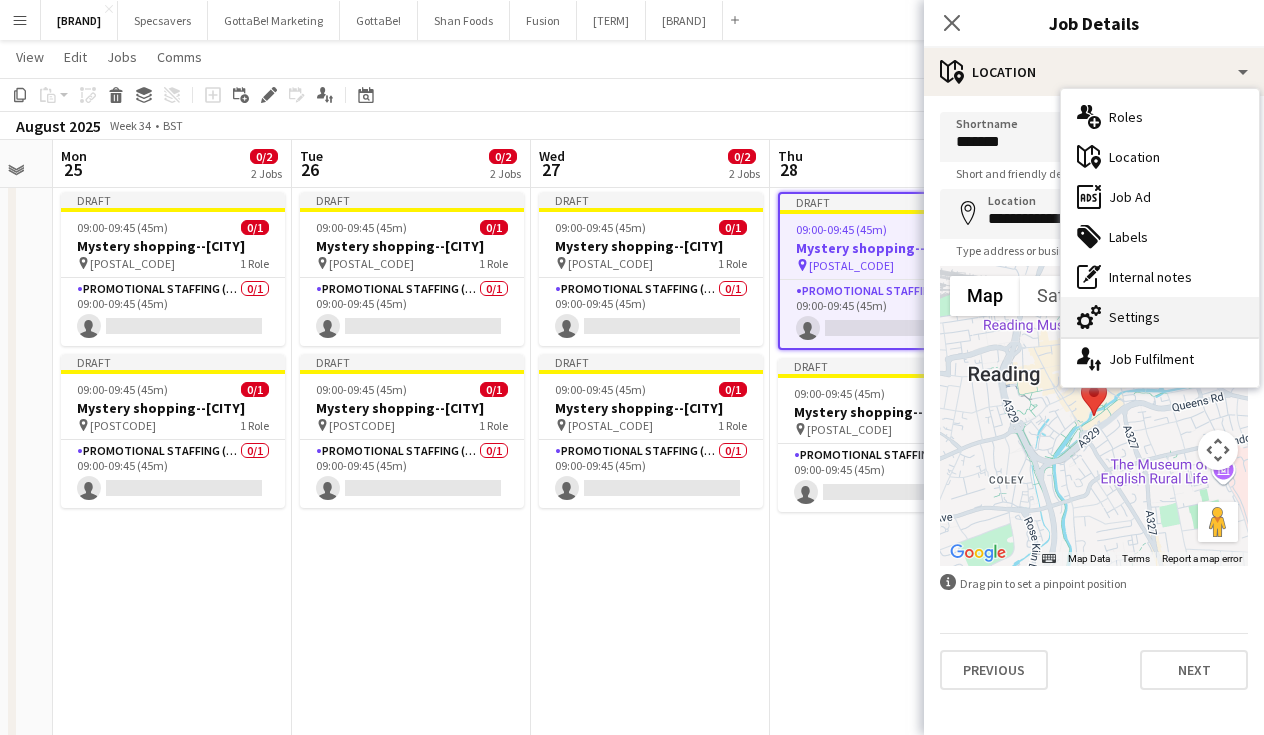 click on "cog-double-3
Settings" at bounding box center (1160, 317) 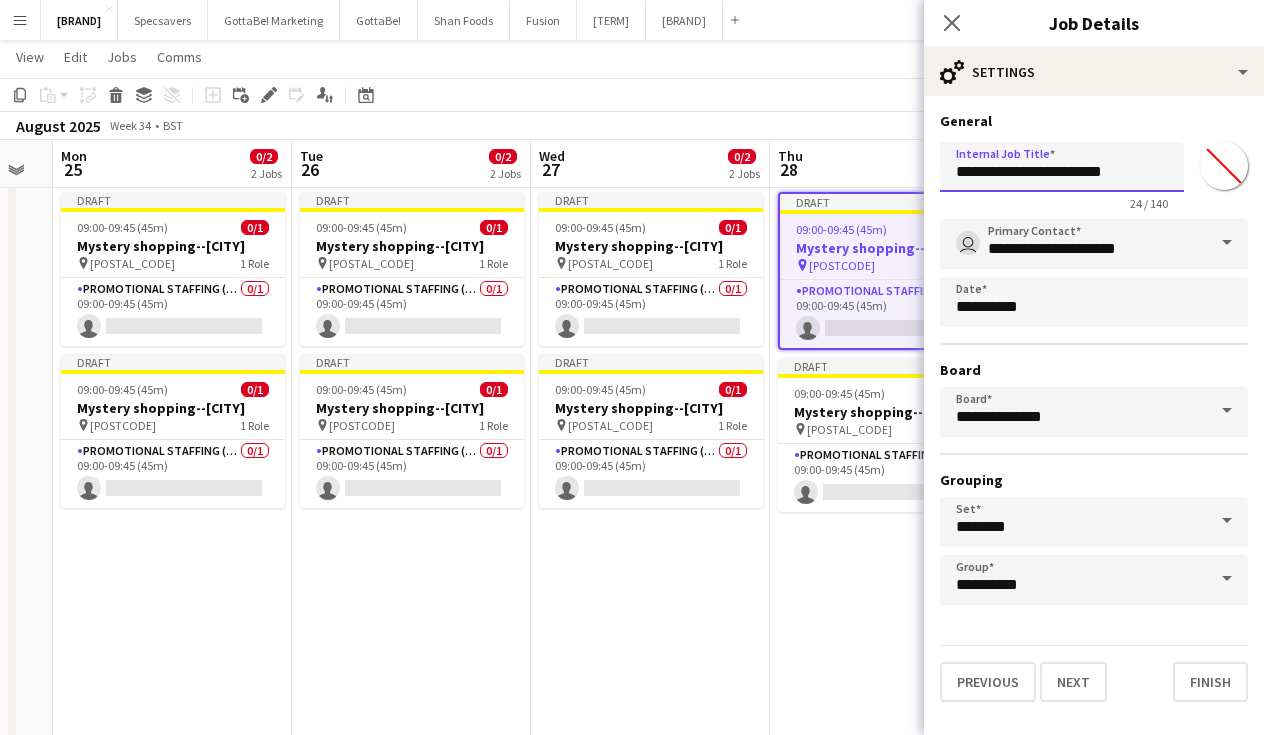 drag, startPoint x: 1144, startPoint y: 162, endPoint x: 1089, endPoint y: 162, distance: 55 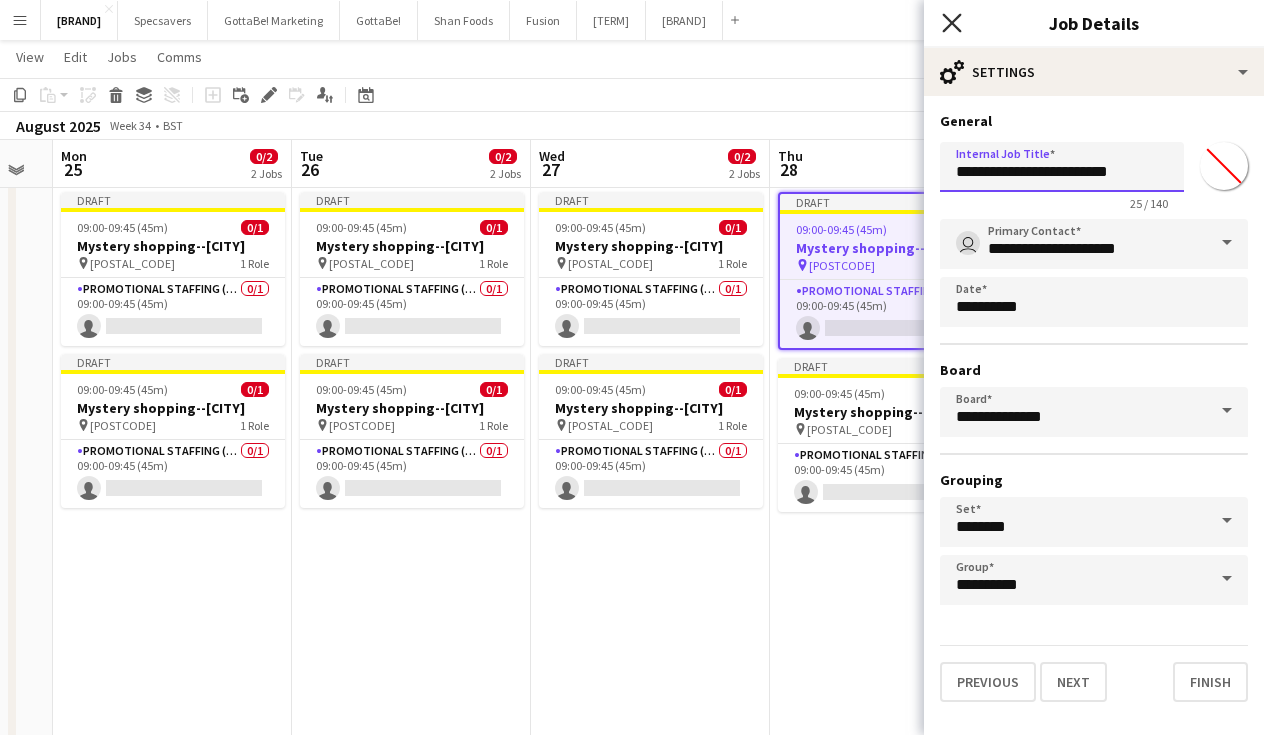 type on "**********" 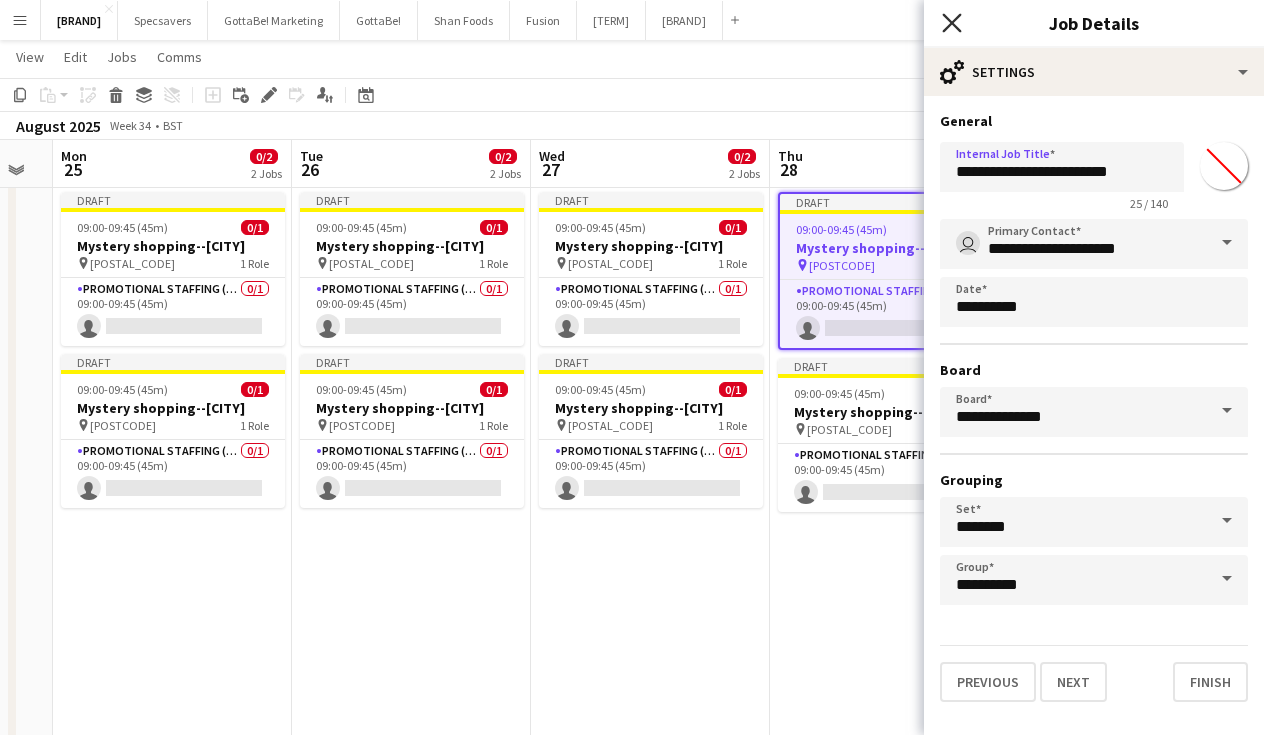 click on "Close pop-in" 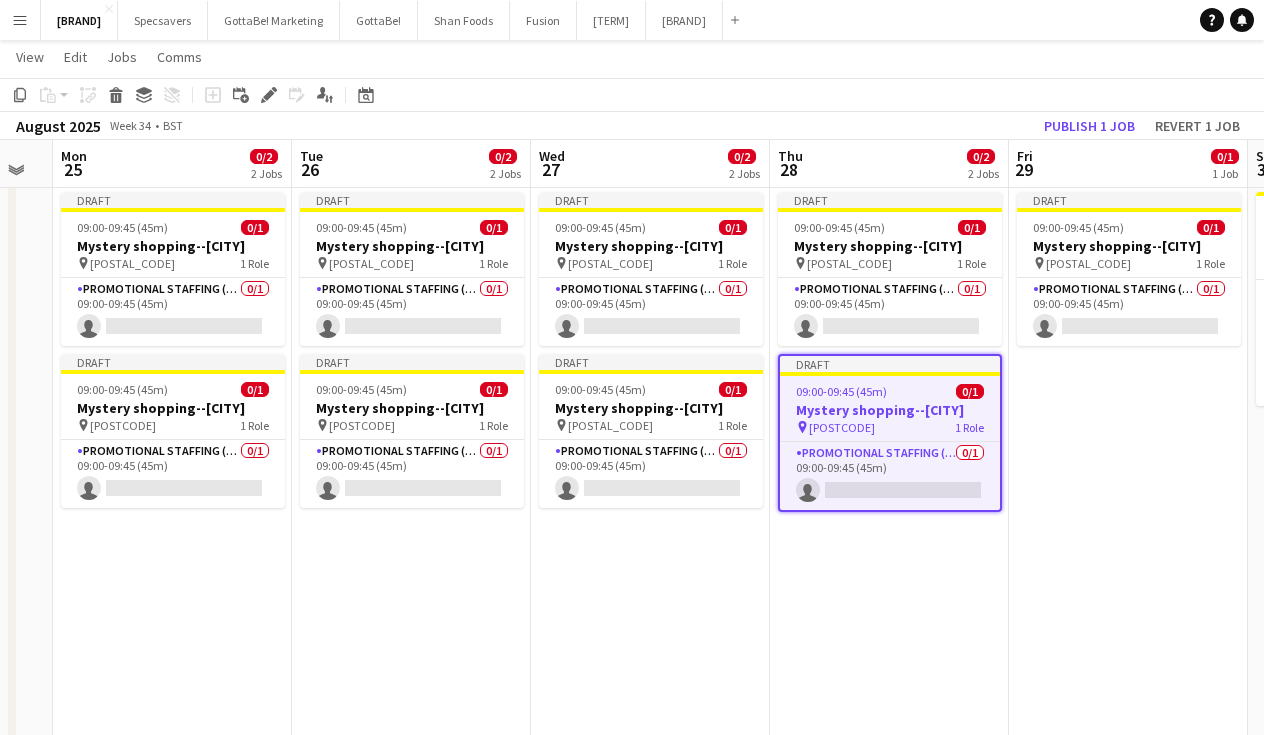 click on "Draft 09:00-09:45 (45m) 0/1 Mystery shopping--[CITY] pin [POSTAL_CODE] 1 Role Promotional Staffing (Mystery Shopper) 0/1 09:00-09:45 (45m) single-neutral-actions" at bounding box center [1128, 787] 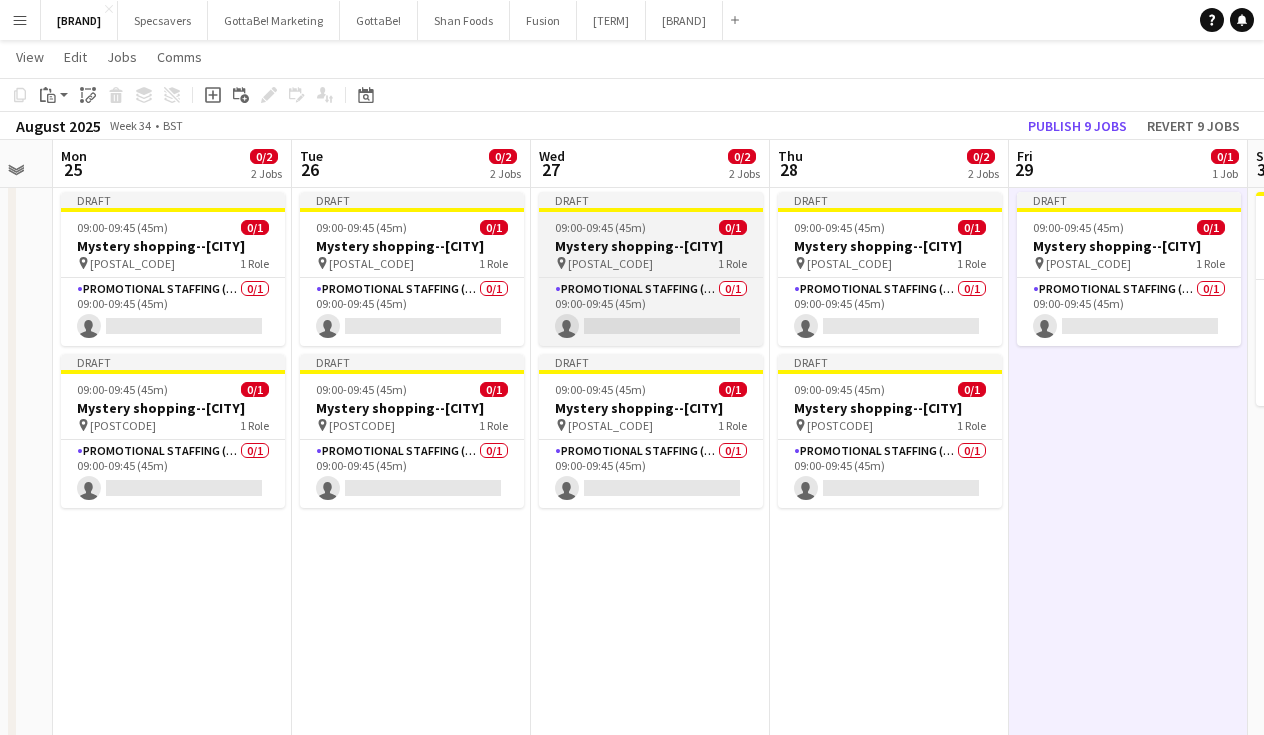 click on "Mystery shopping--[CITY]" at bounding box center (651, 246) 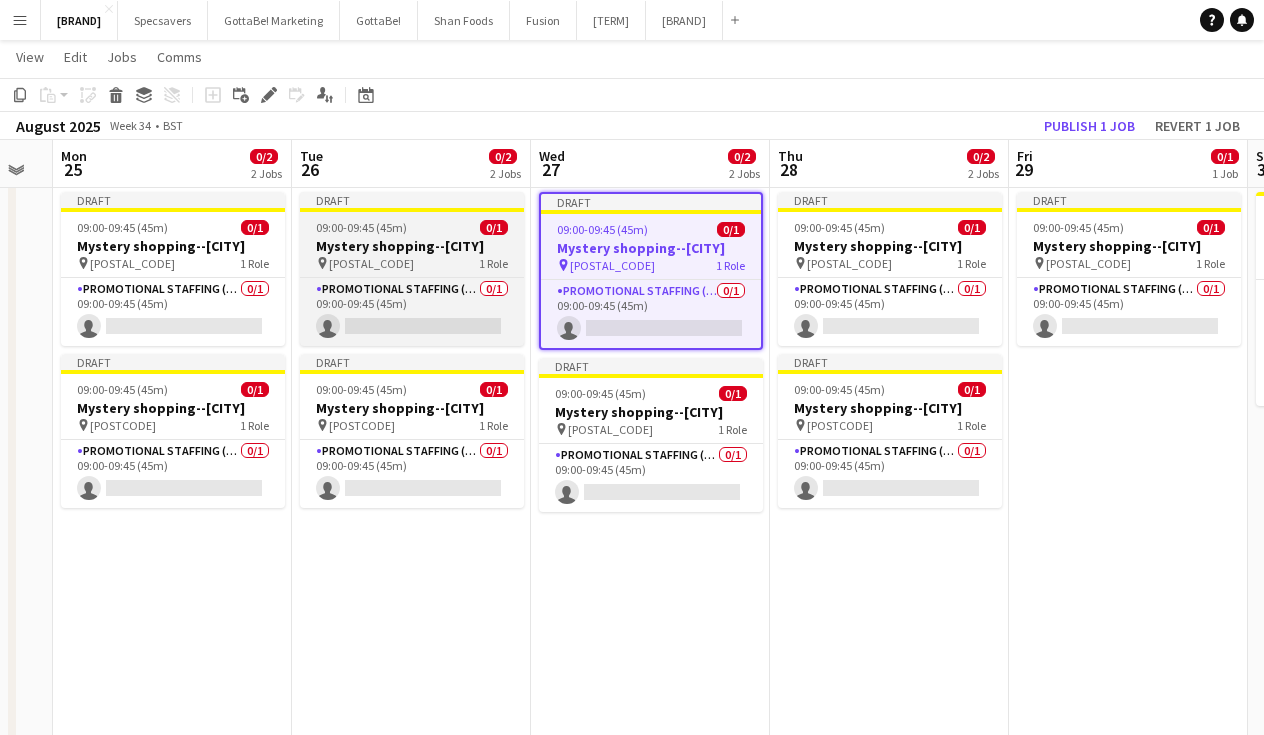 click on "Mystery shopping--[CITY]" at bounding box center [412, 246] 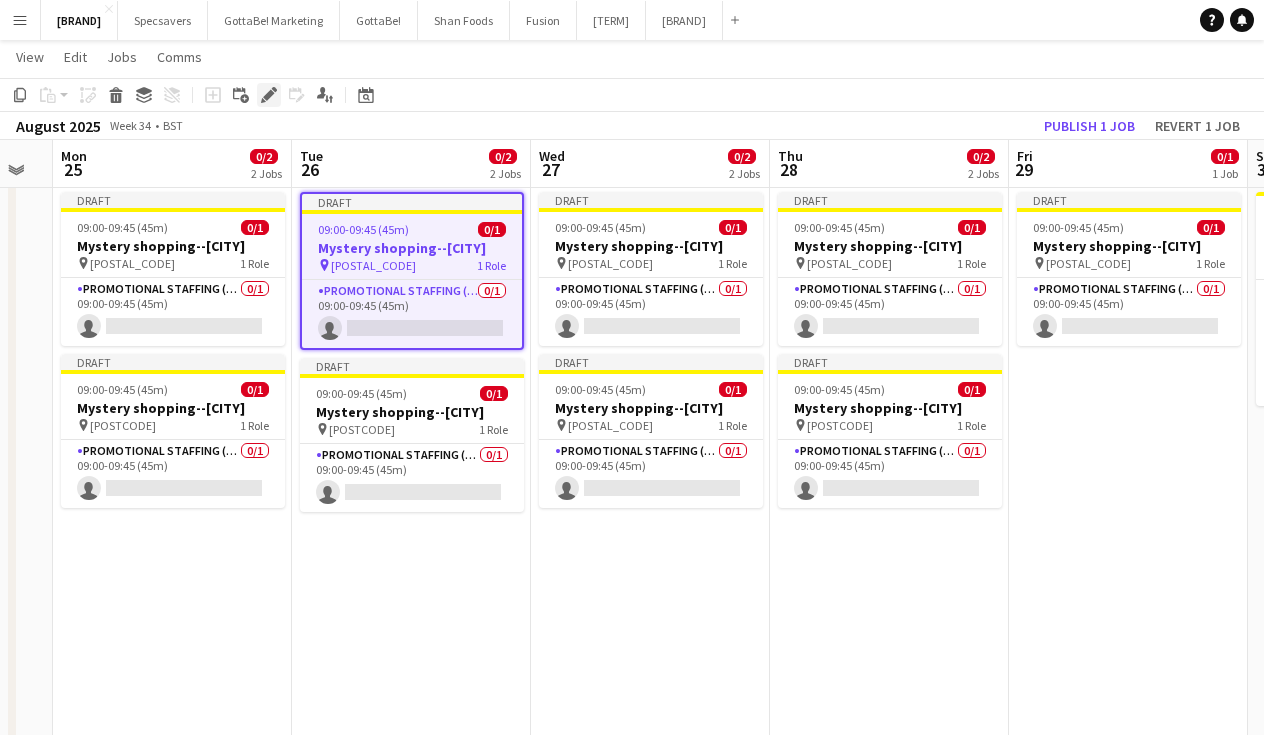 click 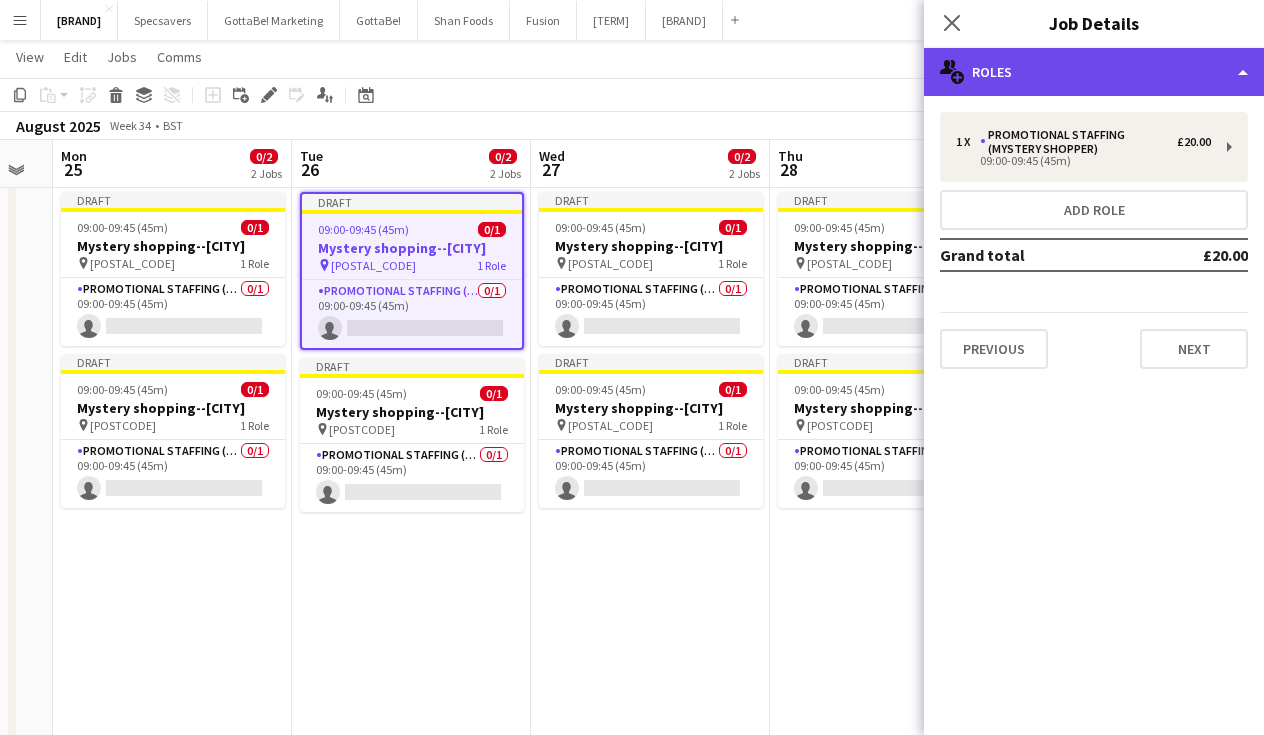 click on "multiple-users-add
Roles" 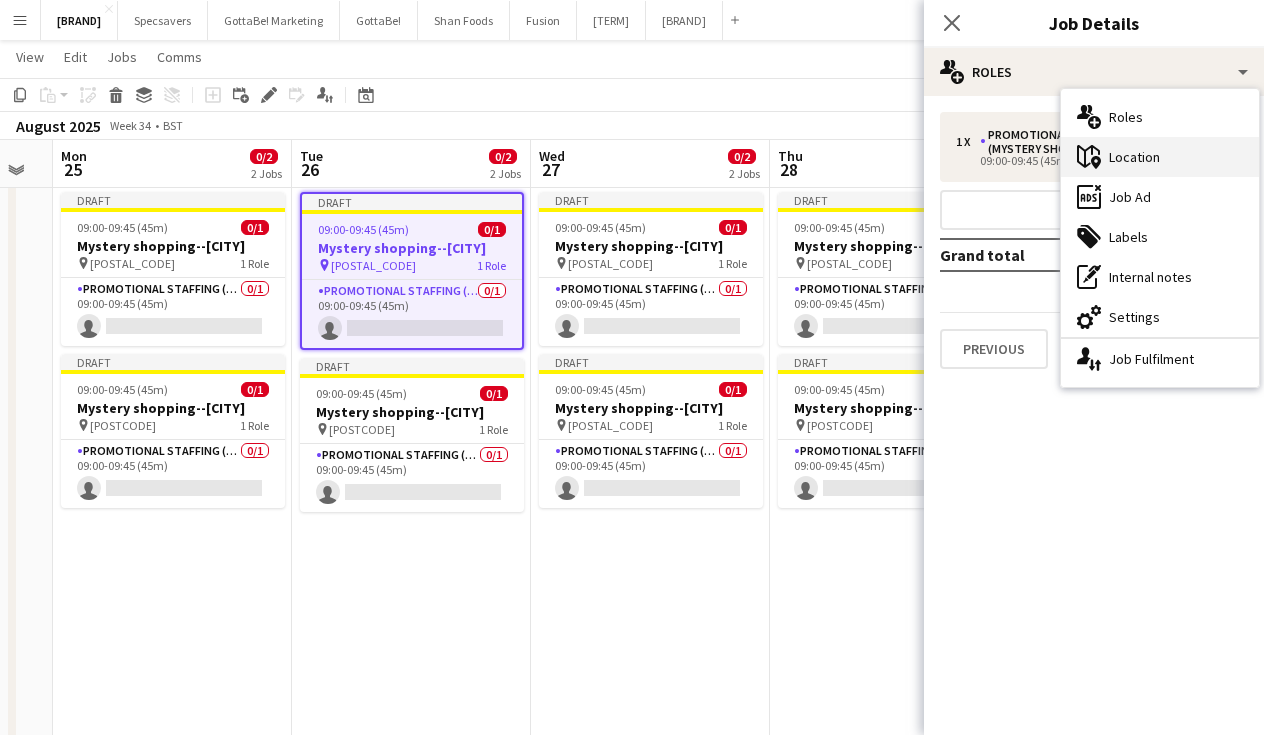 click on "maps-pin-1
Location" at bounding box center (1160, 157) 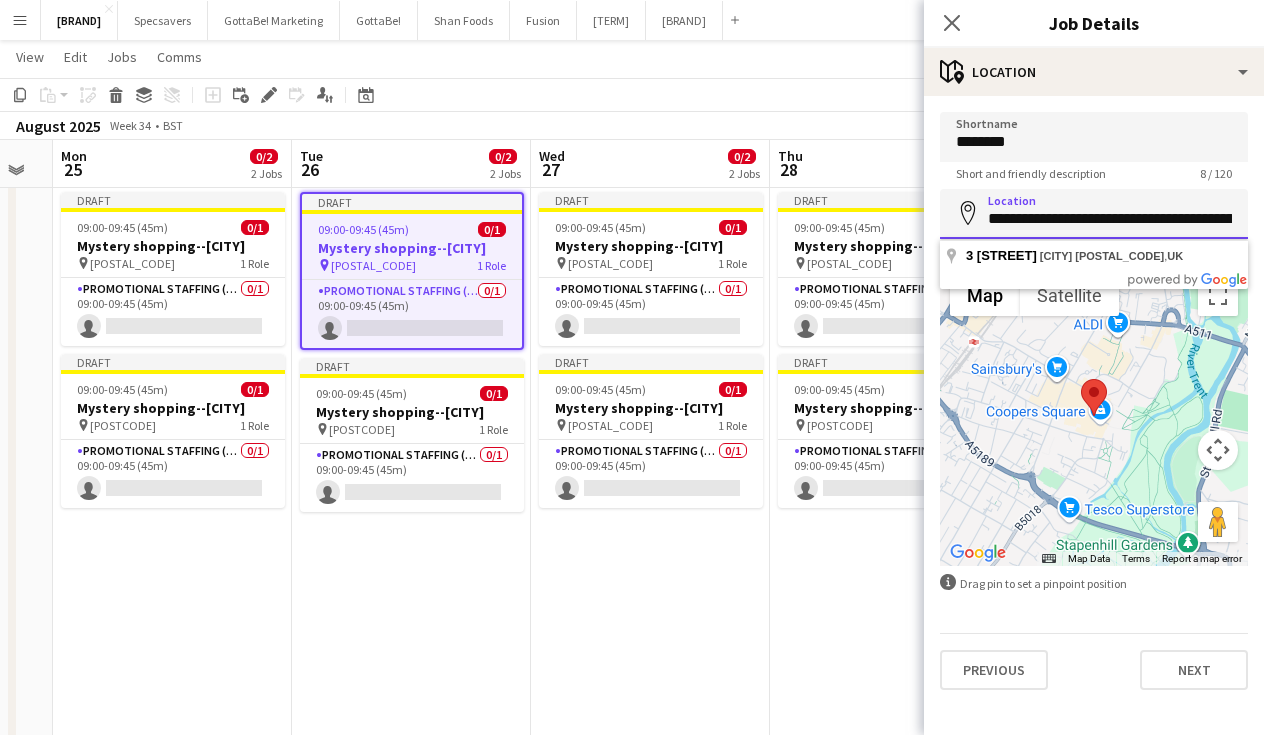 paste 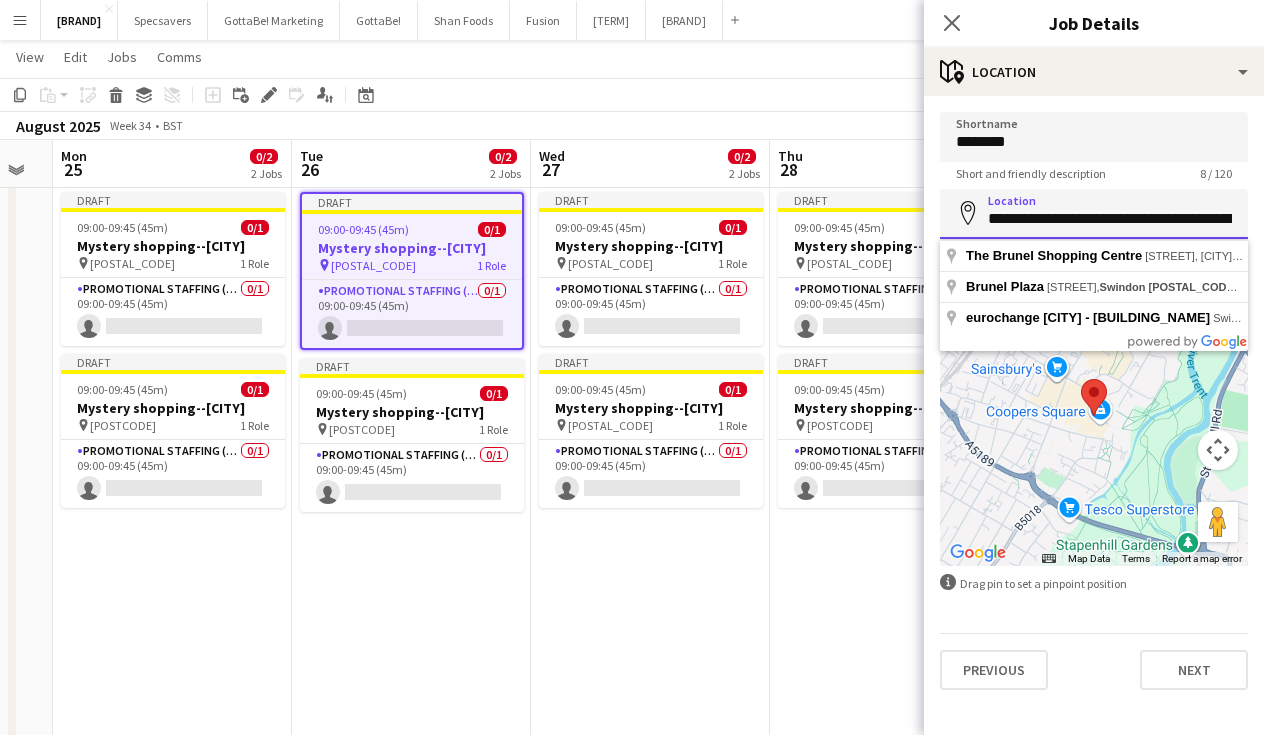 drag, startPoint x: 1200, startPoint y: 219, endPoint x: 1153, endPoint y: 217, distance: 47.042534 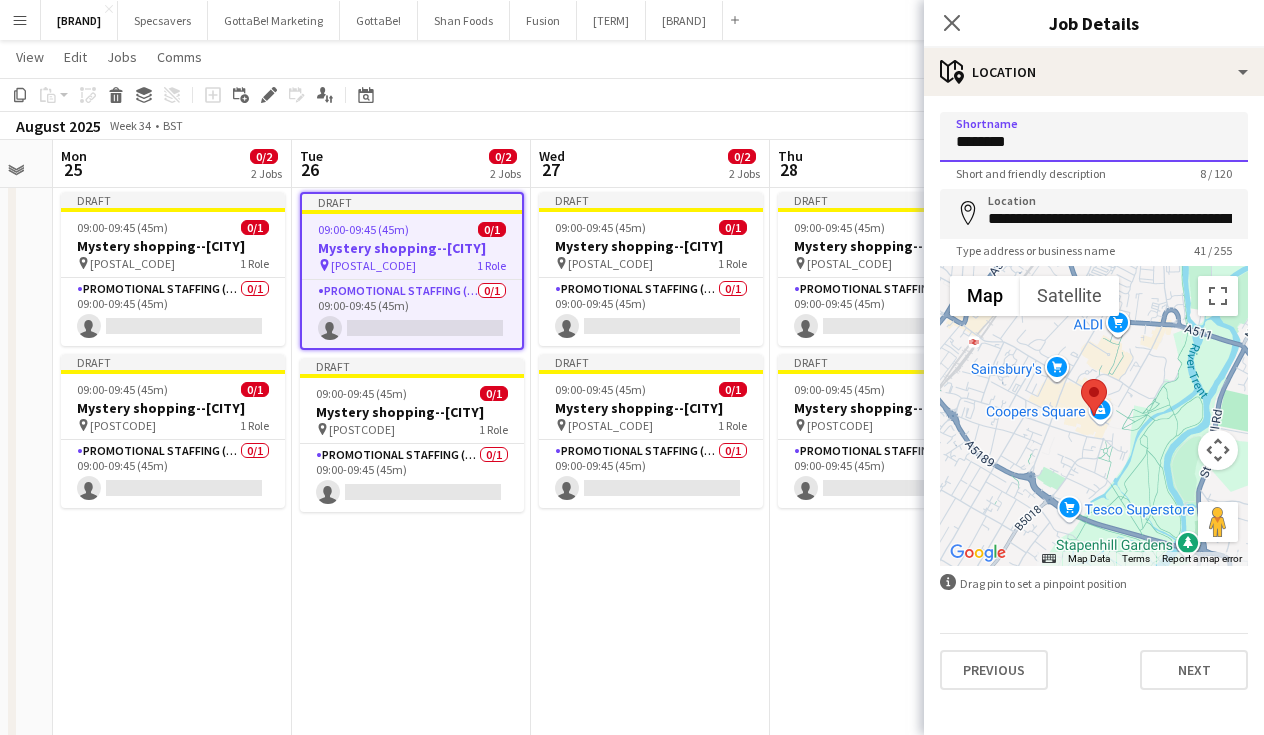 paste 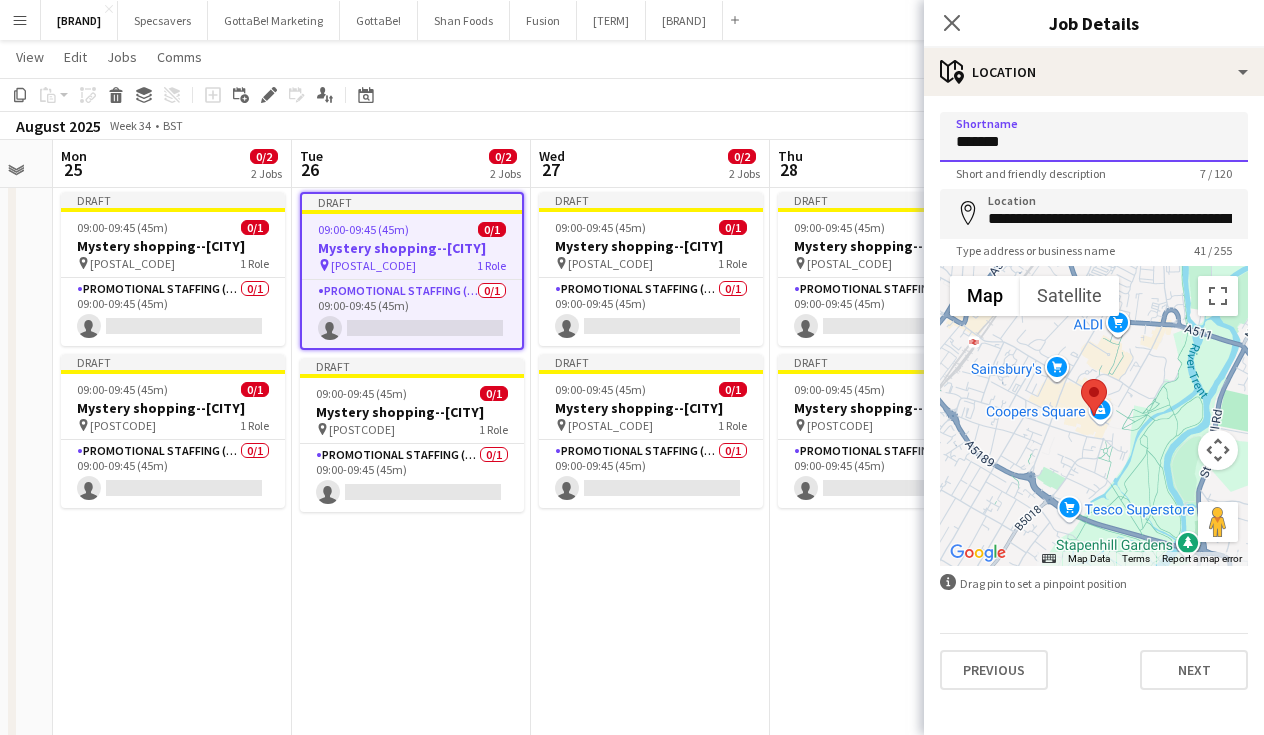 type on "*******" 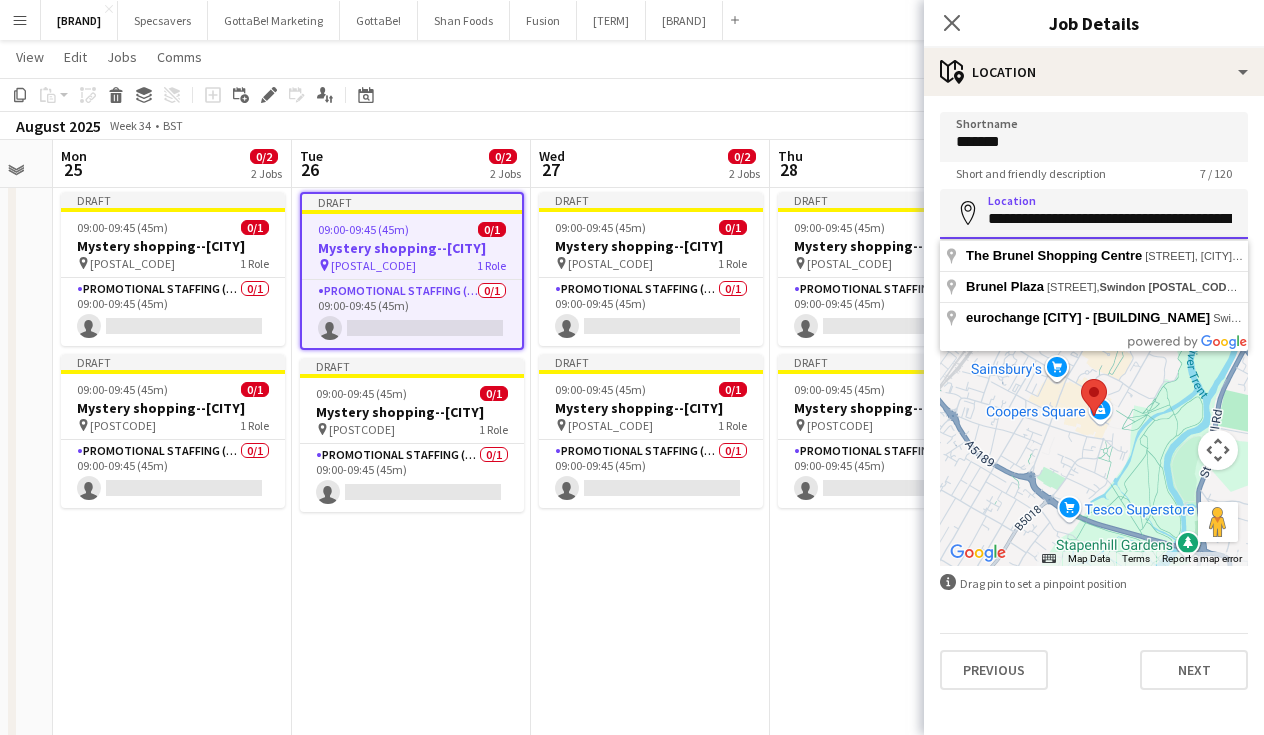 click on "**********" at bounding box center (1094, 214) 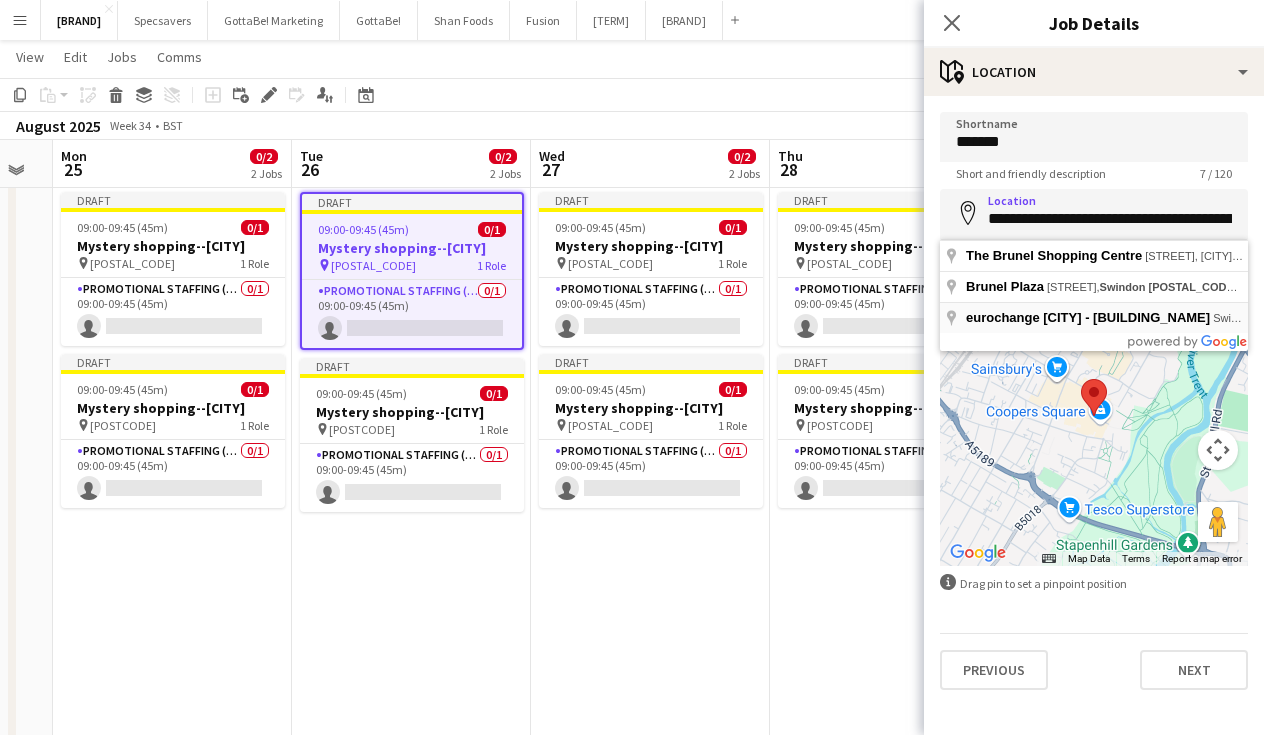 type on "**********" 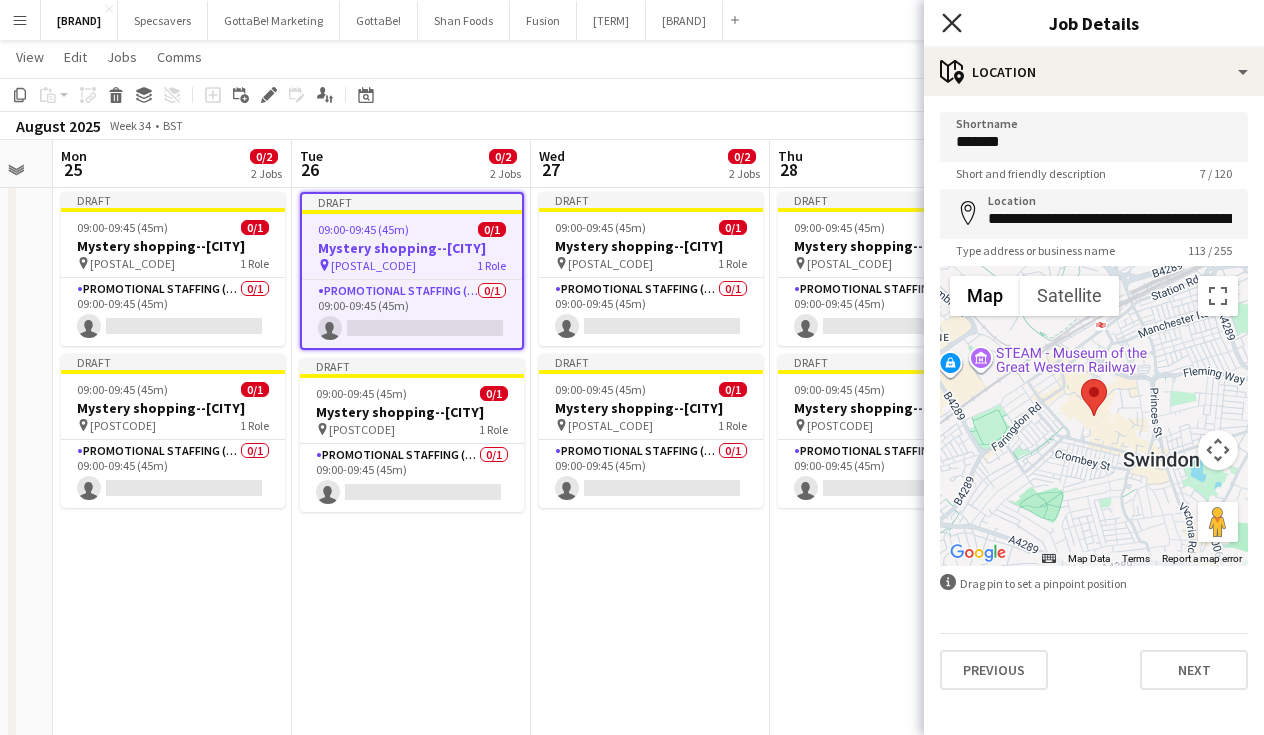 click 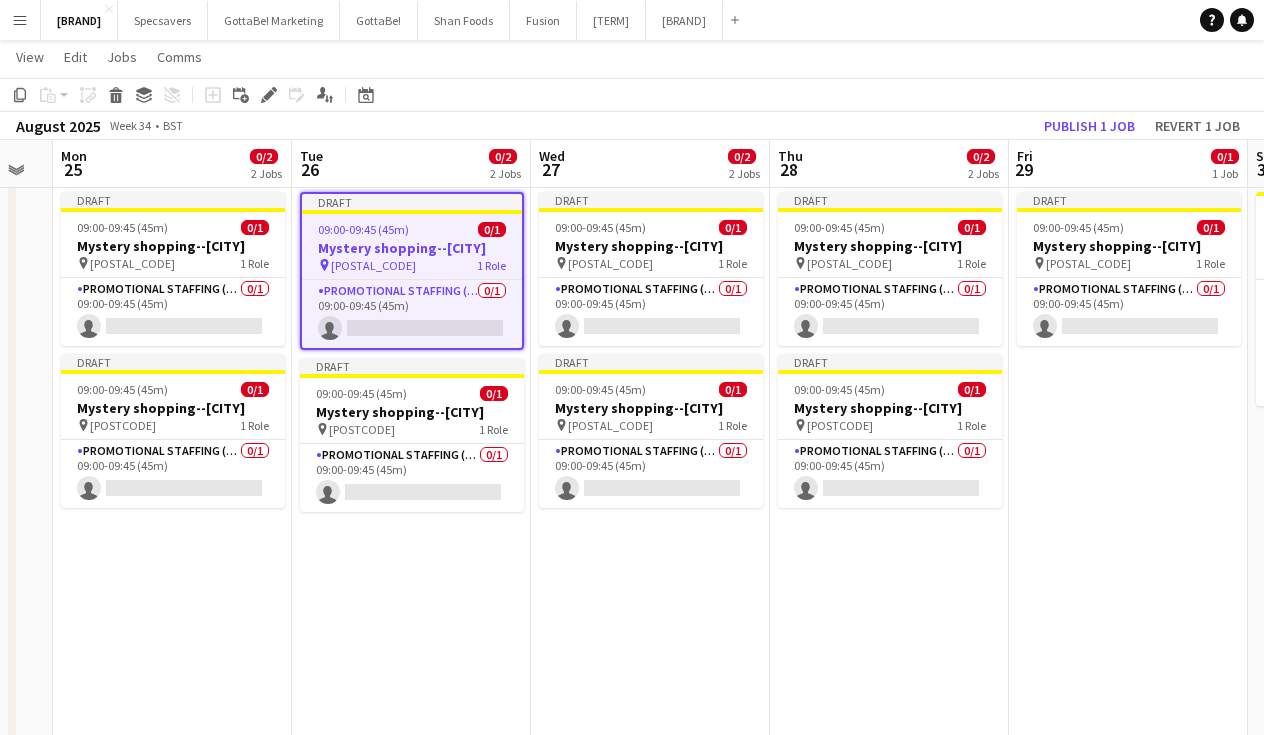 click on "Draft   09:00-09:45 (45m)    0/1   Mystery shopping--[CITY]
pin
[POSTCODE]   1 Role   Promotional Staffing (Mystery Shopper)   0/1   09:00-09:45 (45m)
single-neutral-actions
Draft   09:00-09:45 (45m)    0/1   Mystery shopping--[CITY]
pin
[POSTCODE]   1 Role   Promotional Staffing (Mystery Shopper)   0/1   09:00-09:45 (45m)
single-neutral-actions" at bounding box center [650, 787] 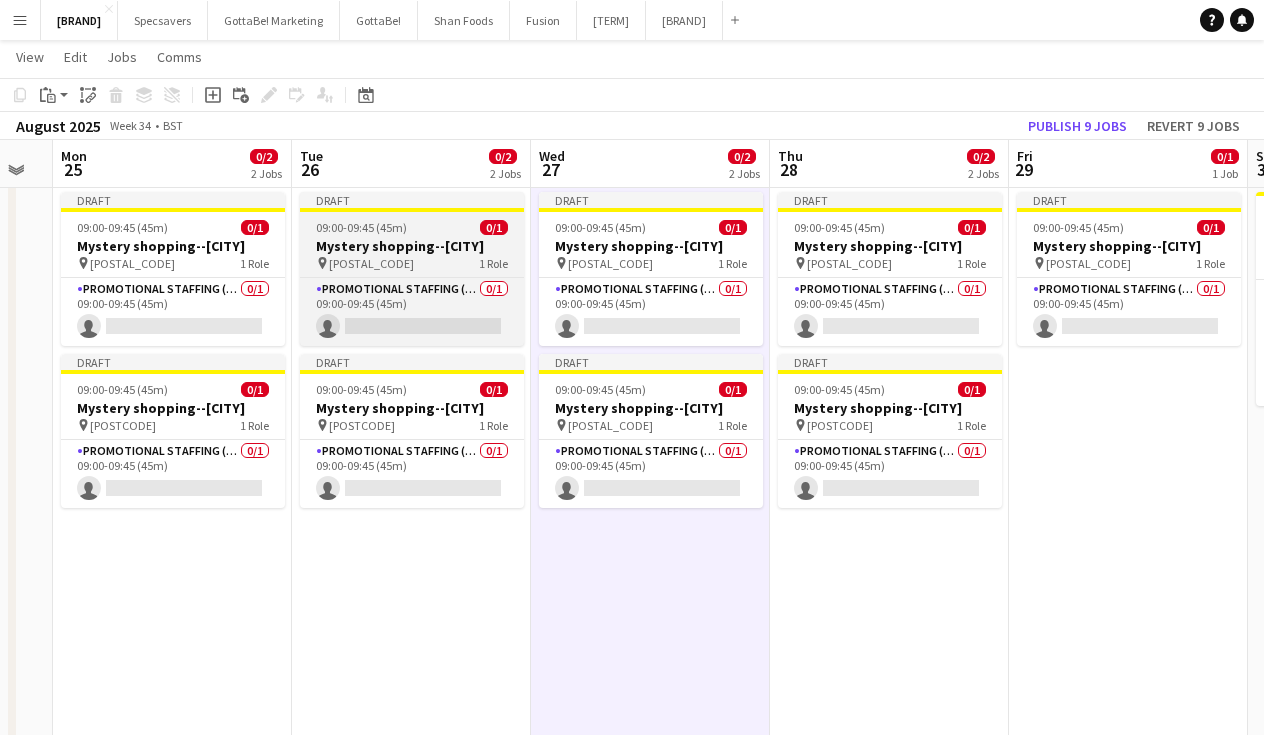 click on "[POSTAL_CODE]" at bounding box center (371, 263) 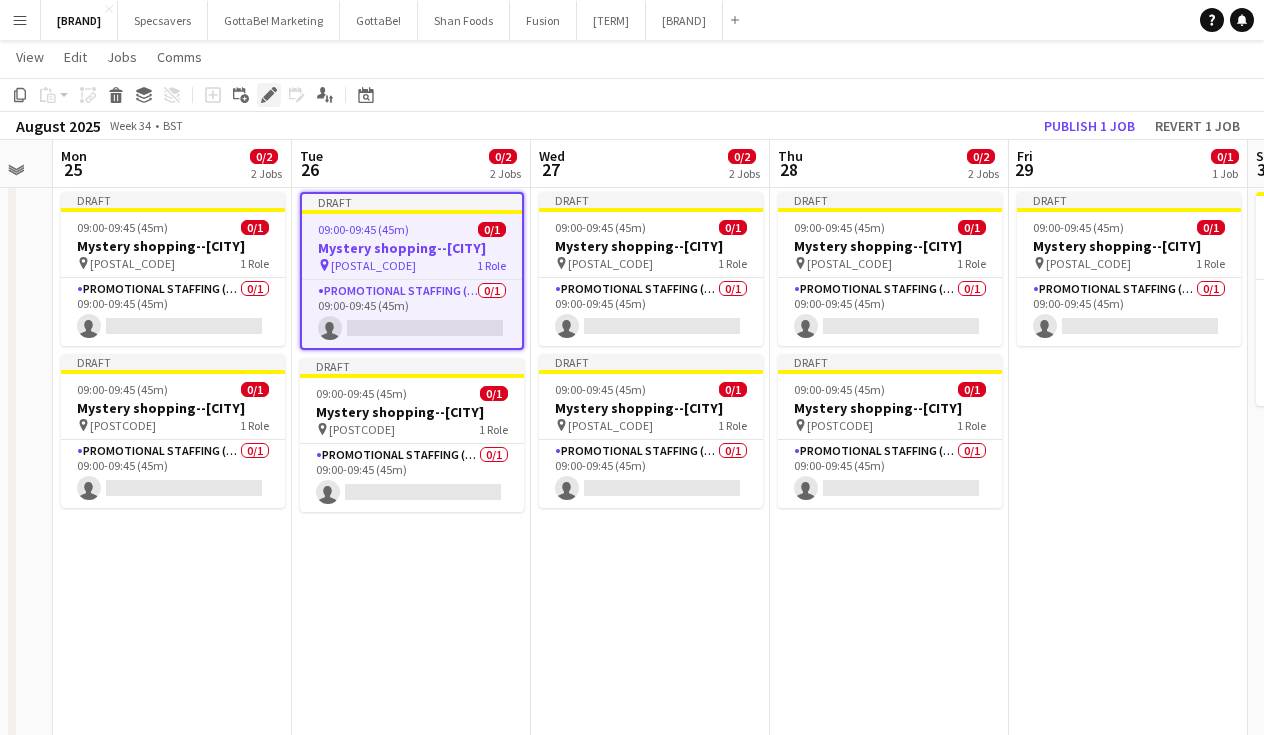 click 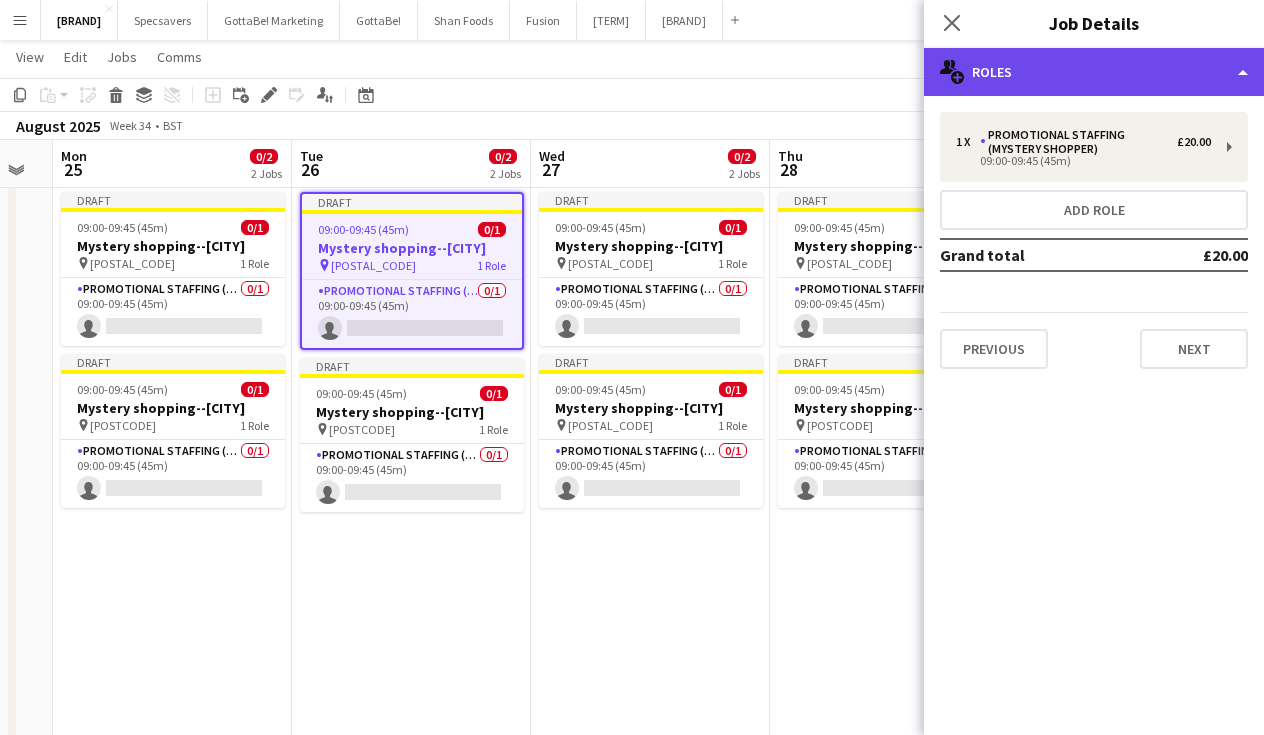 click on "multiple-users-add
Roles" 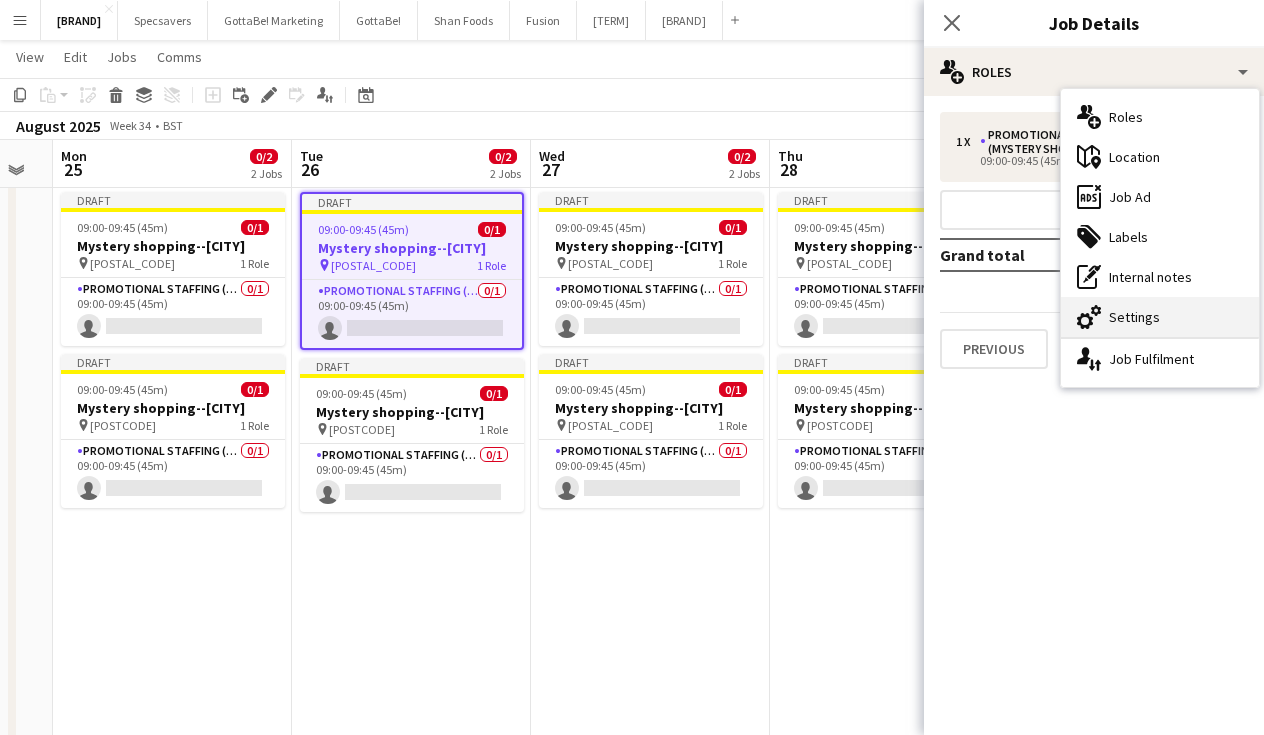 click on "cog-double-3
Settings" at bounding box center (1160, 317) 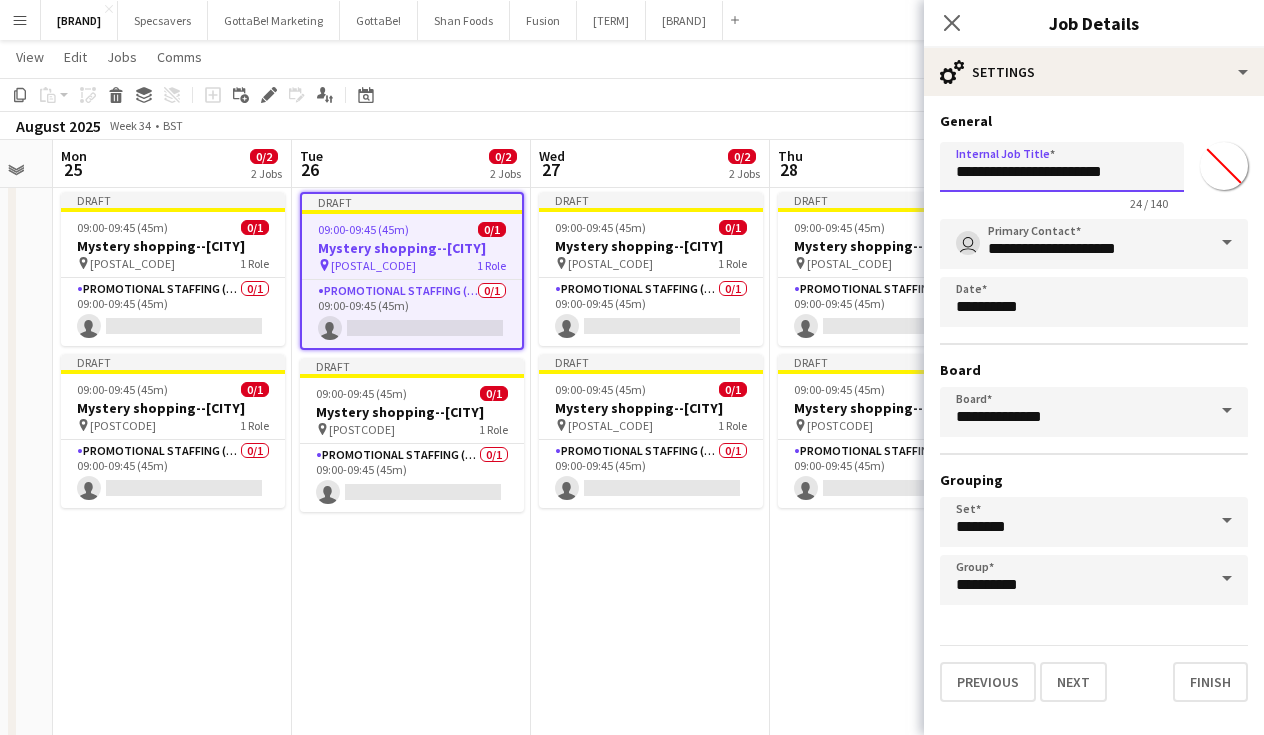 drag, startPoint x: 1147, startPoint y: 181, endPoint x: 1086, endPoint y: 175, distance: 61.294373 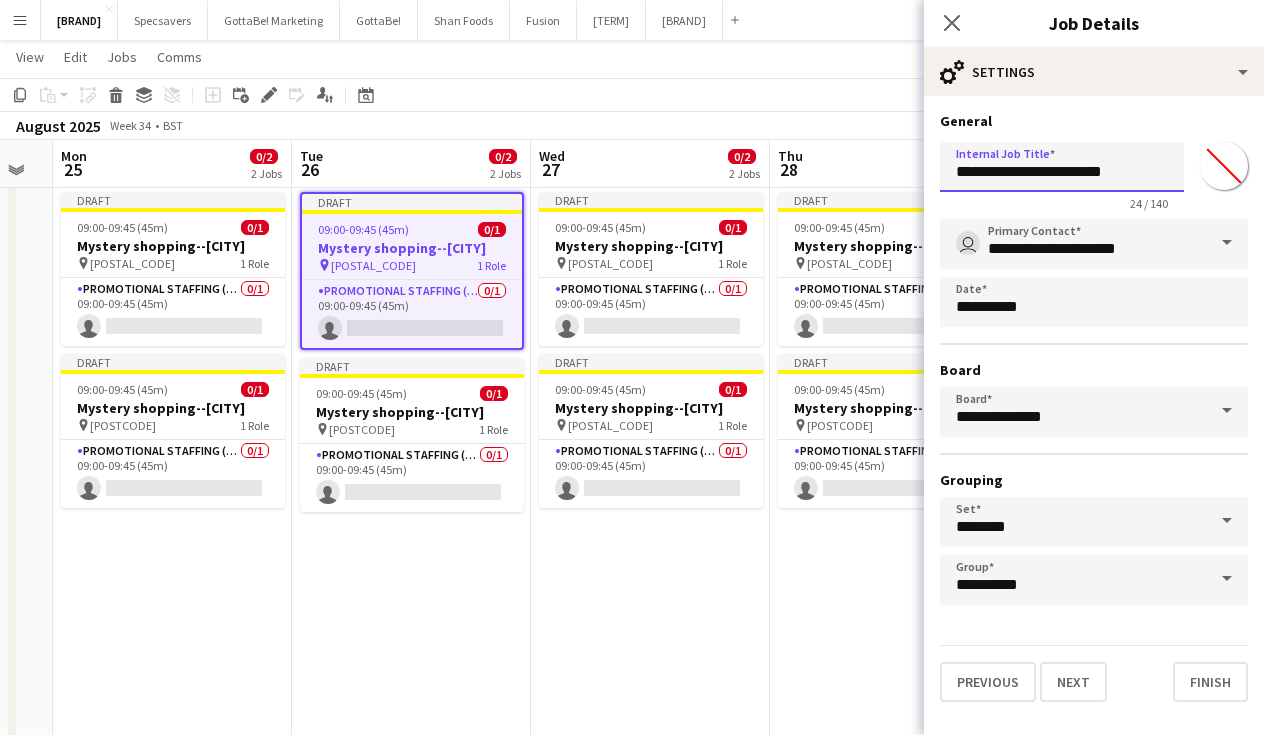 click on "**********" at bounding box center (1062, 167) 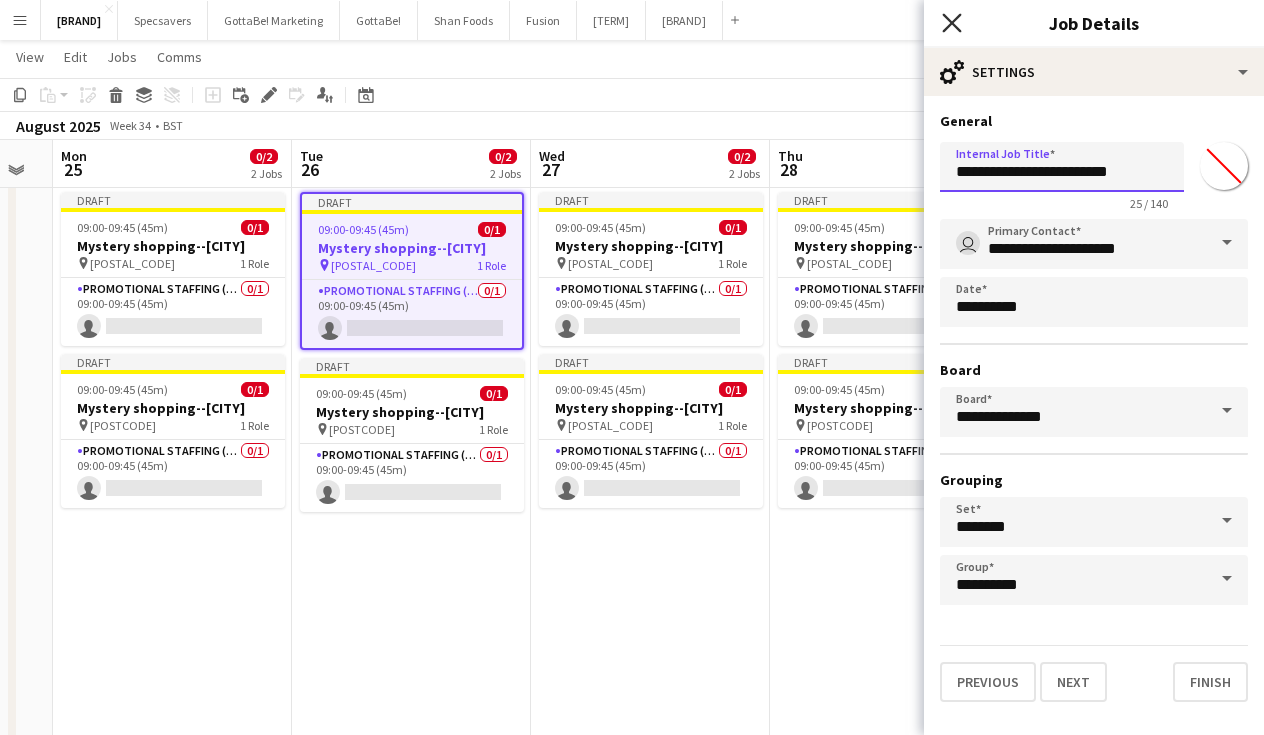 type on "**********" 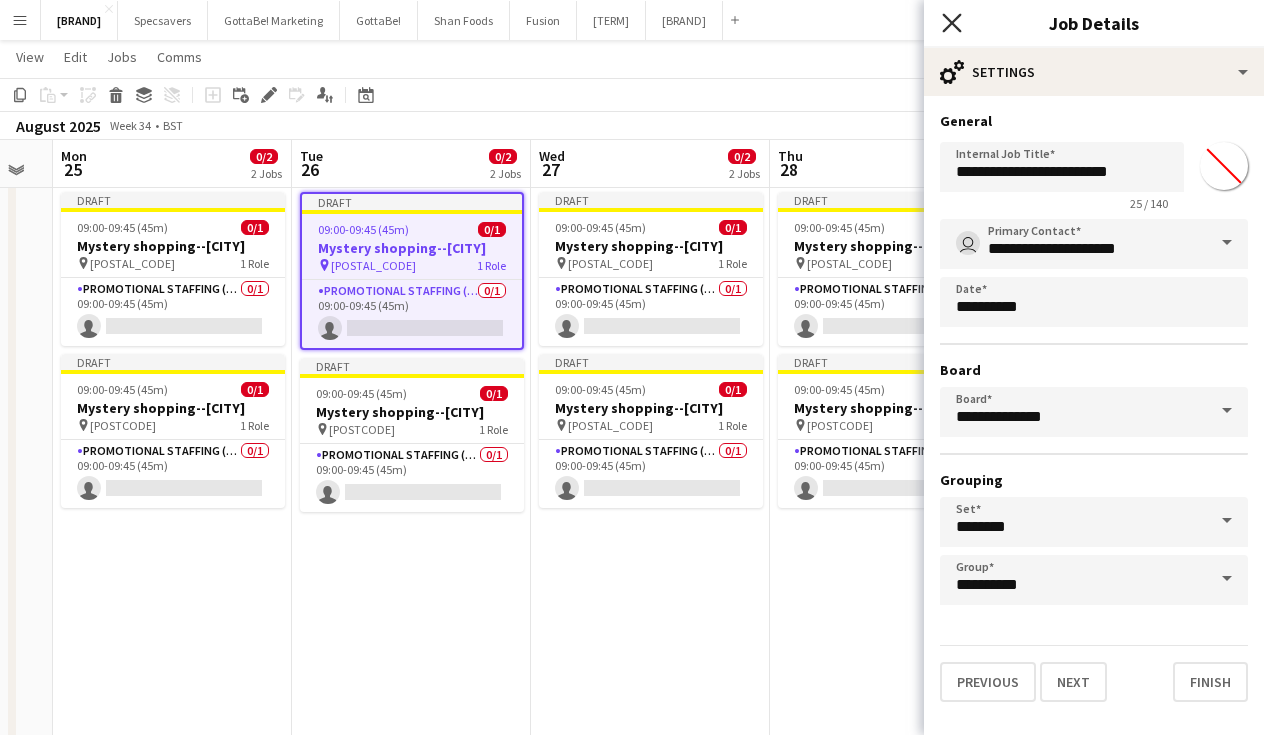 click 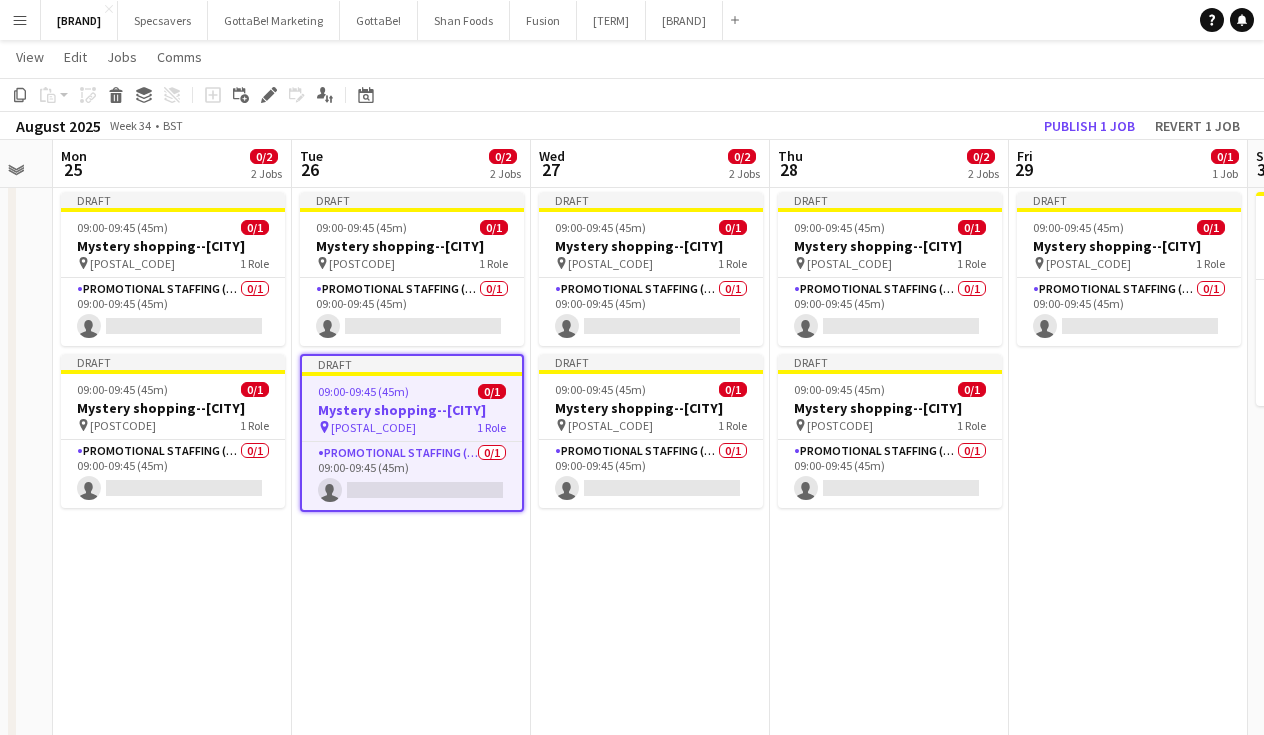 click on "Draft   09:00-09:45 (45m)    0/1   Mystery shopping--[CITY]
pin
[POSTCODE]   1 Role   Promotional Staffing (Mystery Shopper)   0/1   09:00-09:45 (45m)
single-neutral-actions
Draft   09:00-09:45 (45m)    0/1   Mystery shopping--[CITY]
pin
[POSTCODE]   1 Role   Promotional Staffing (Mystery Shopper)   0/1   09:00-09:45 (45m)
single-neutral-actions" at bounding box center [650, 787] 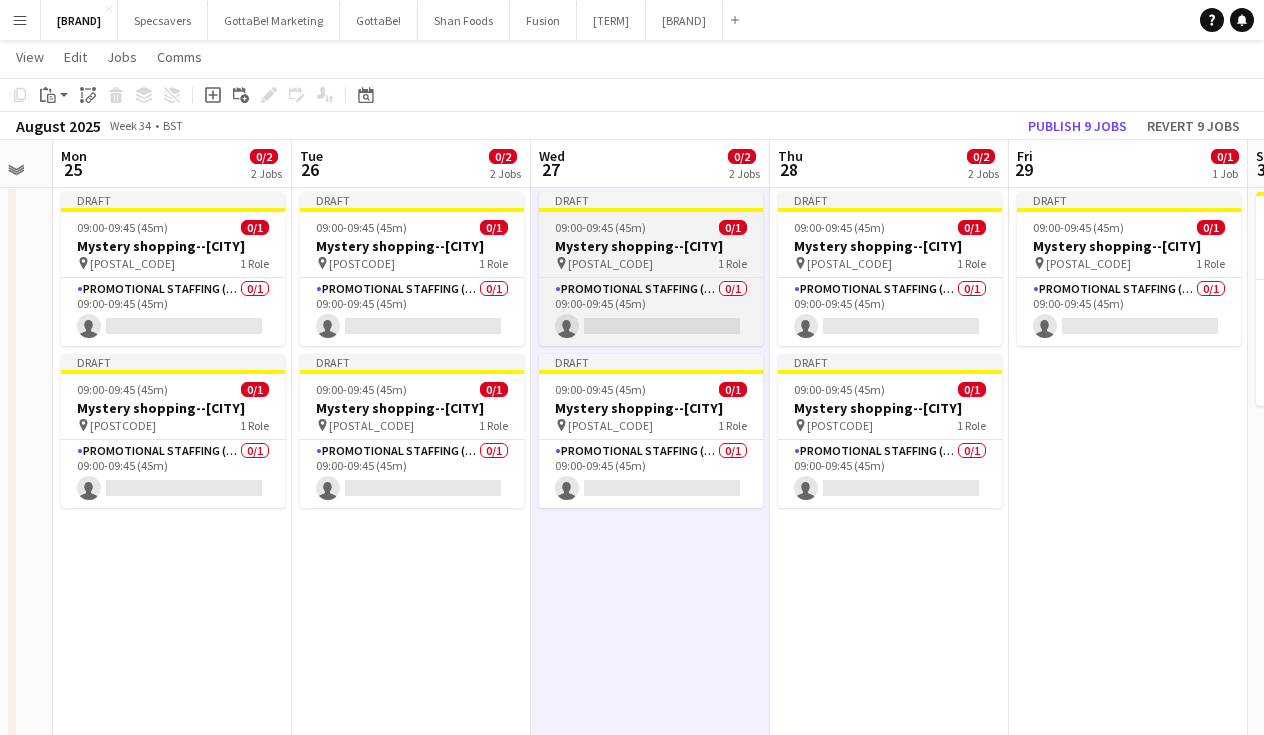 click on "Draft   09:00-09:45 (45m)    0/1   Mystery shopping--[CITY]
pin
[POSTCODE]   1 Role   Promotional Staffing (Mystery Shopper)   0/1   09:00-09:45 (45m)
single-neutral-actions" at bounding box center (651, 269) 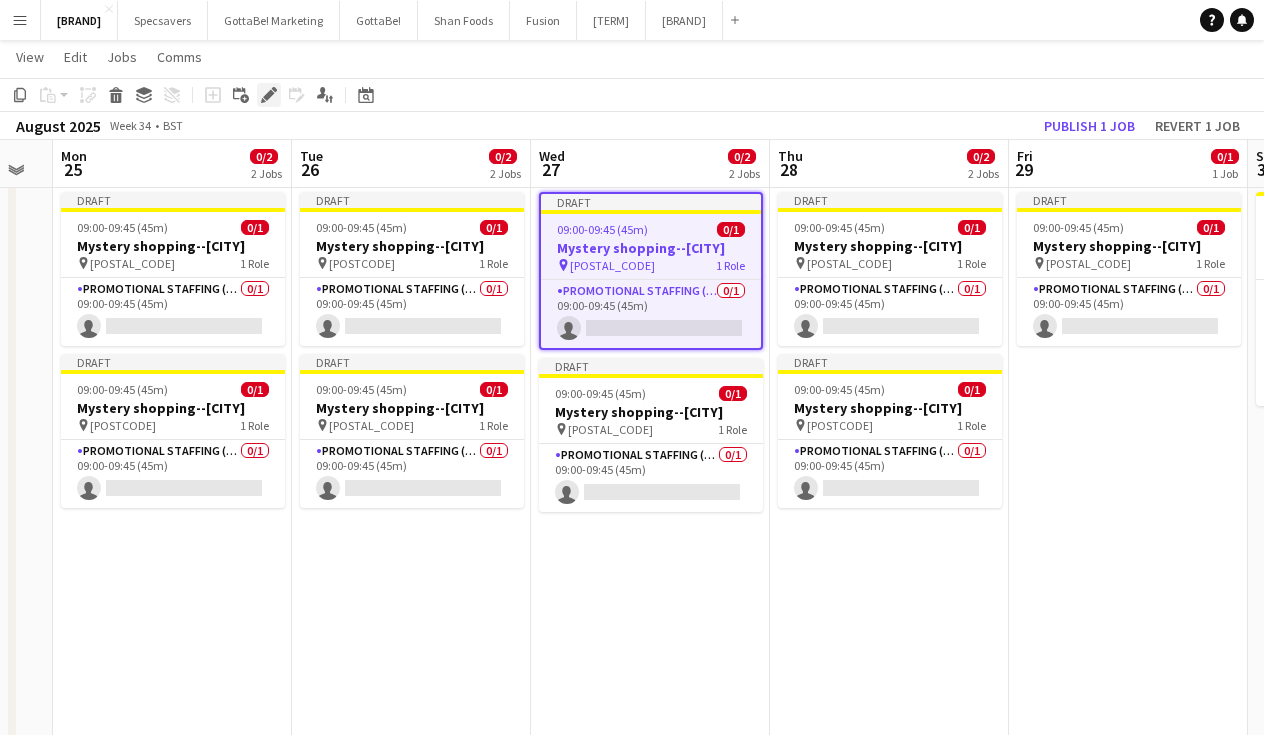 click 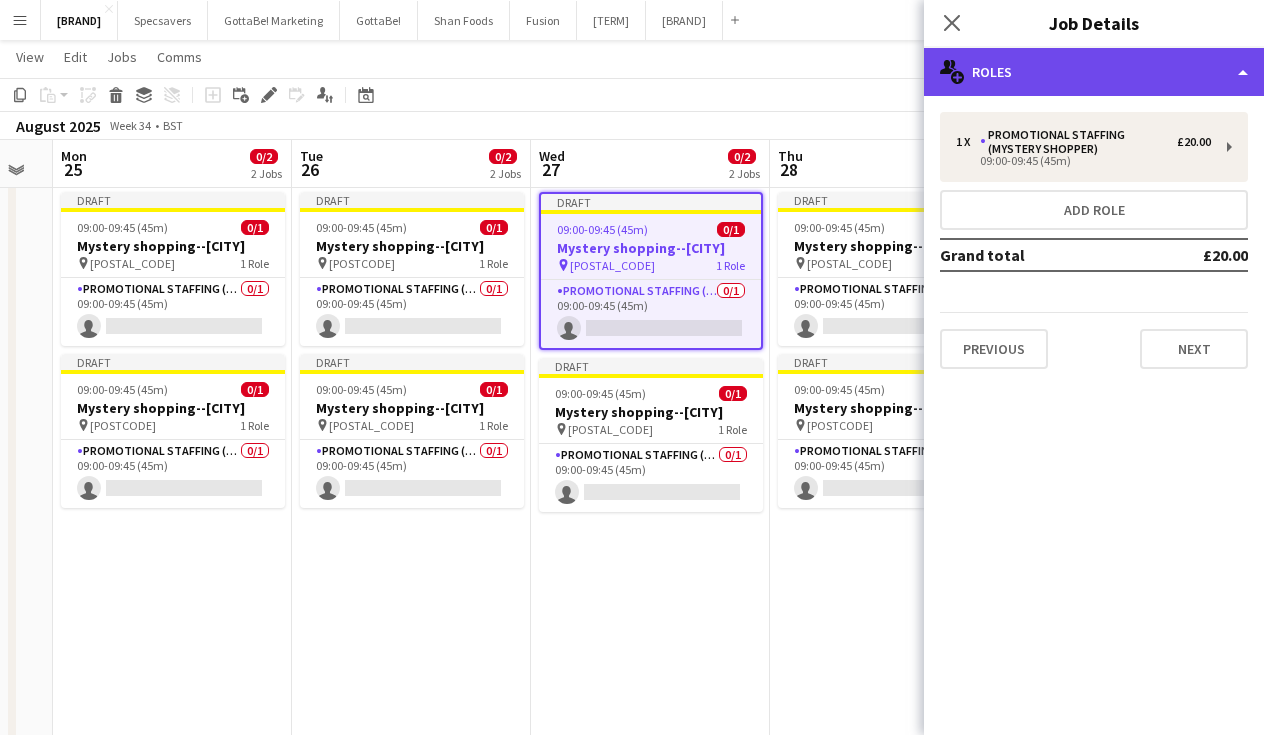 click on "multiple-users-add
Roles" 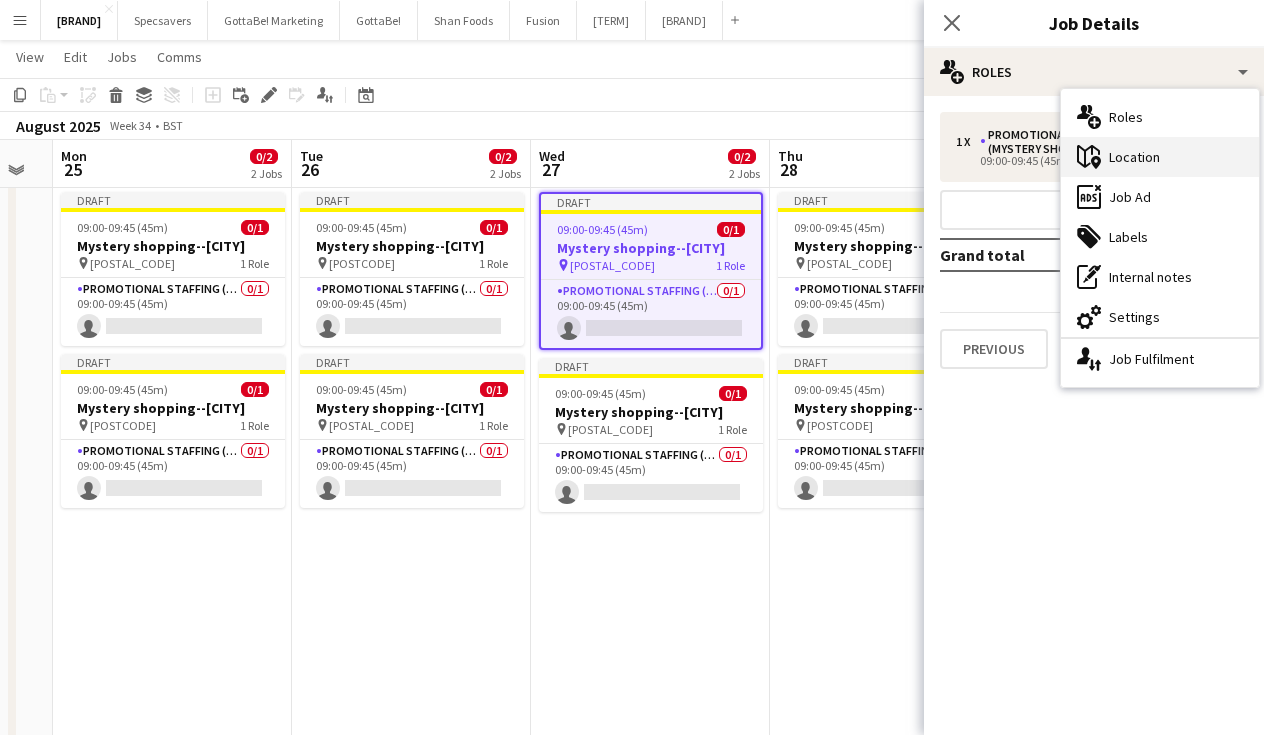 click on "maps-pin-1
Location" at bounding box center [1160, 157] 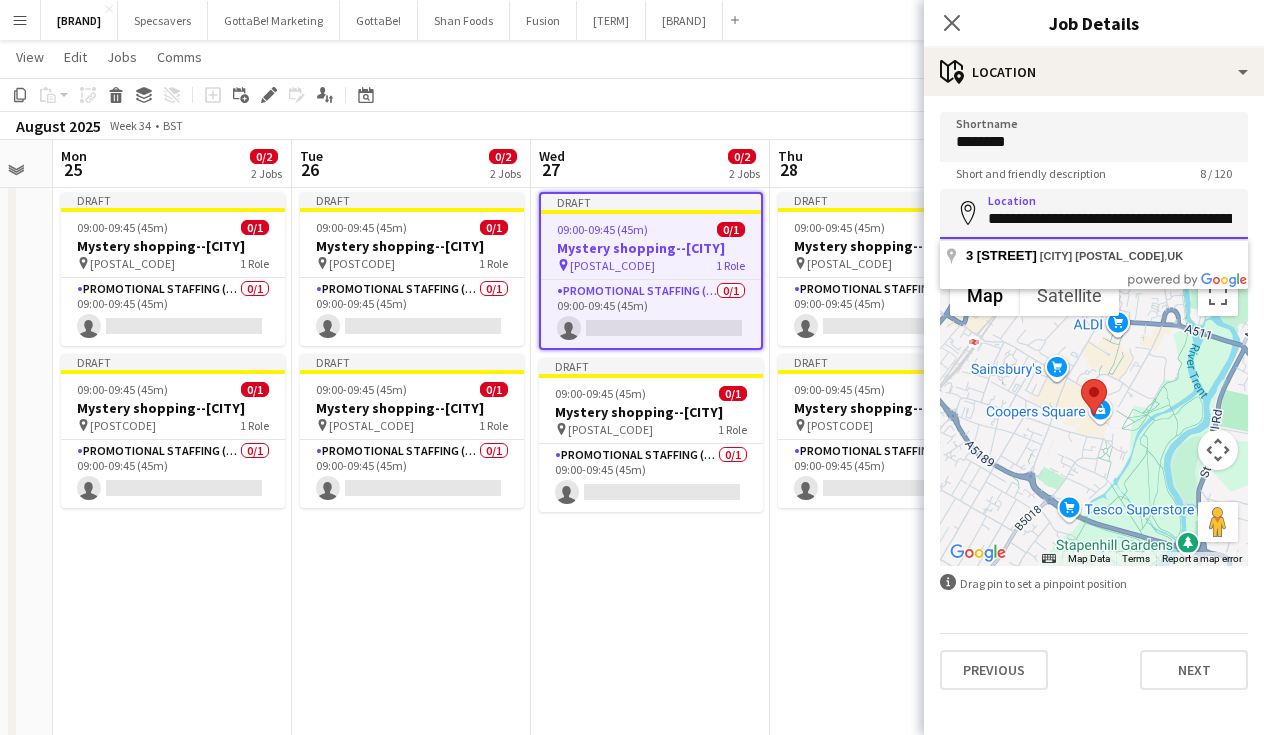paste 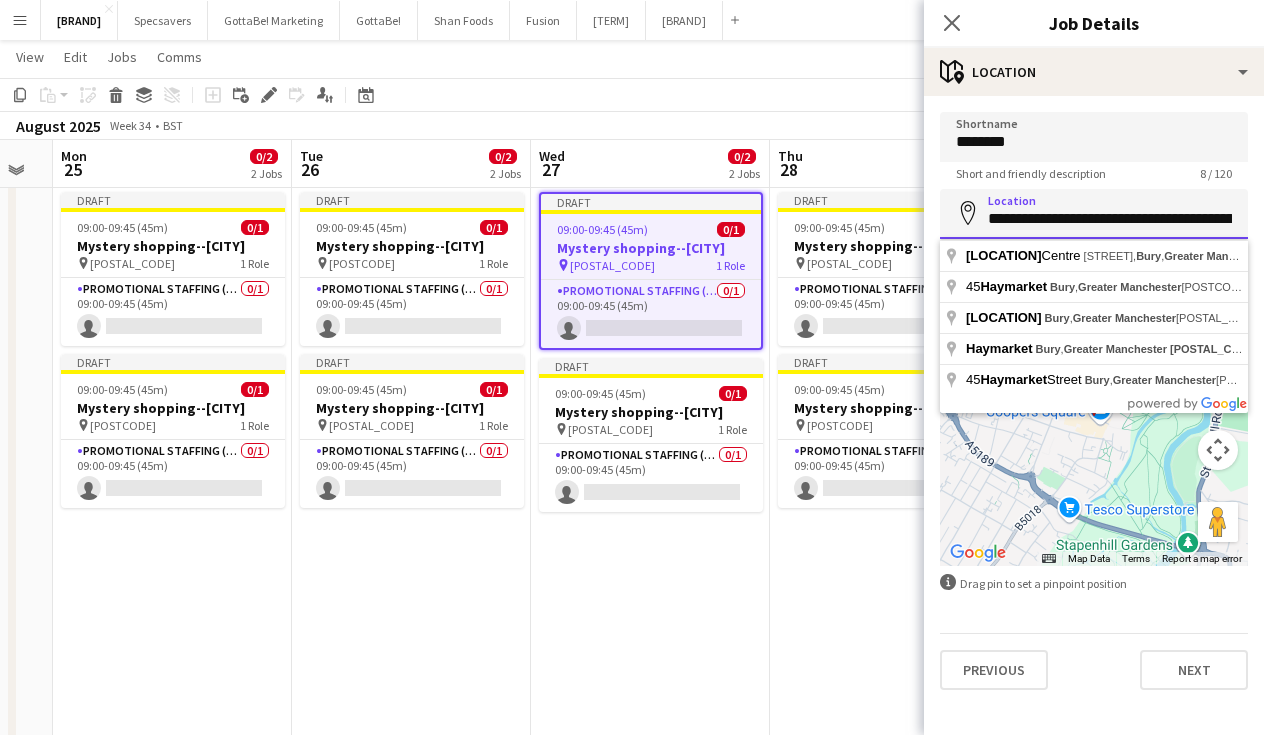drag, startPoint x: 1200, startPoint y: 217, endPoint x: 1148, endPoint y: 216, distance: 52.009613 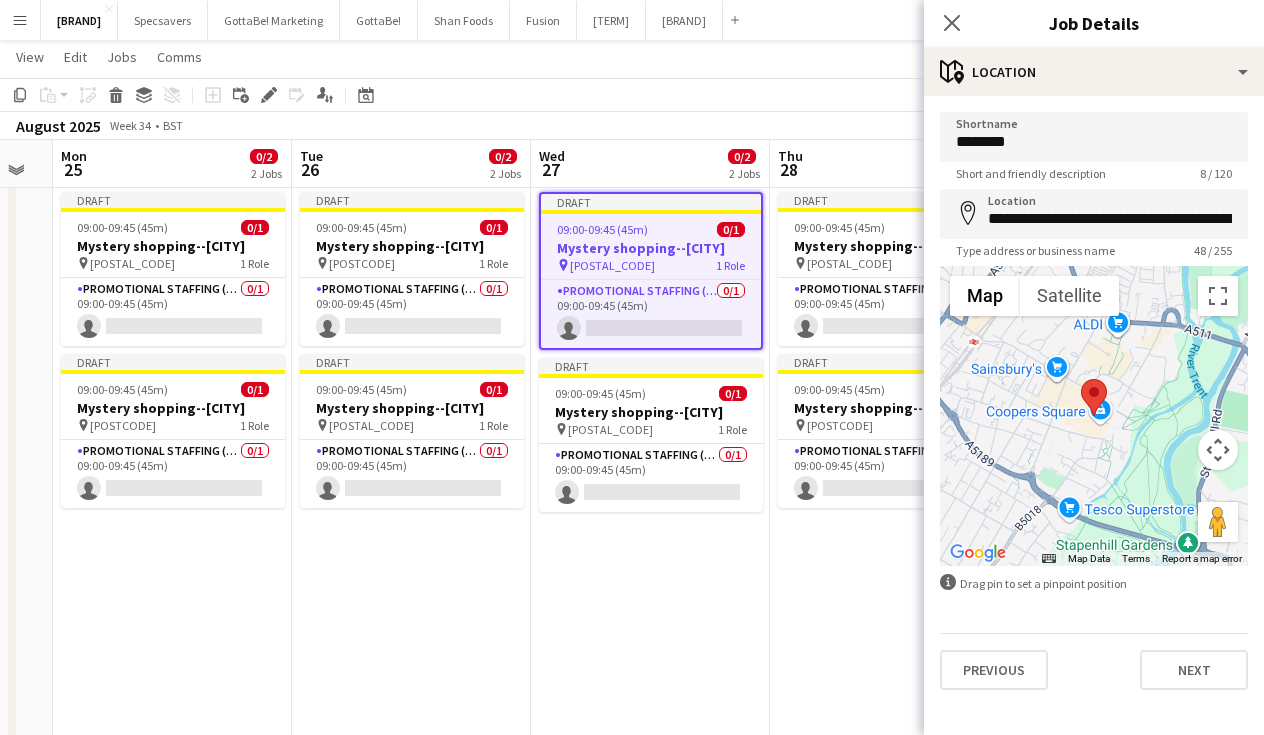type on "**********" 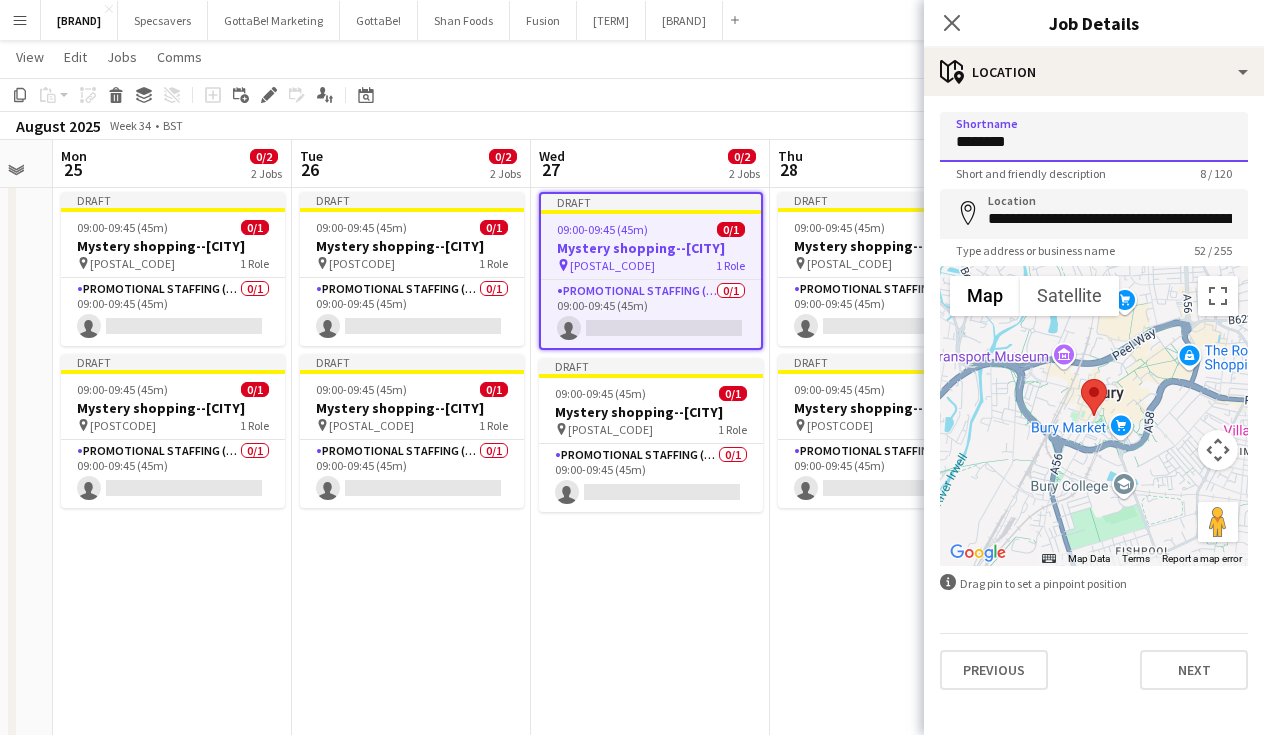 paste 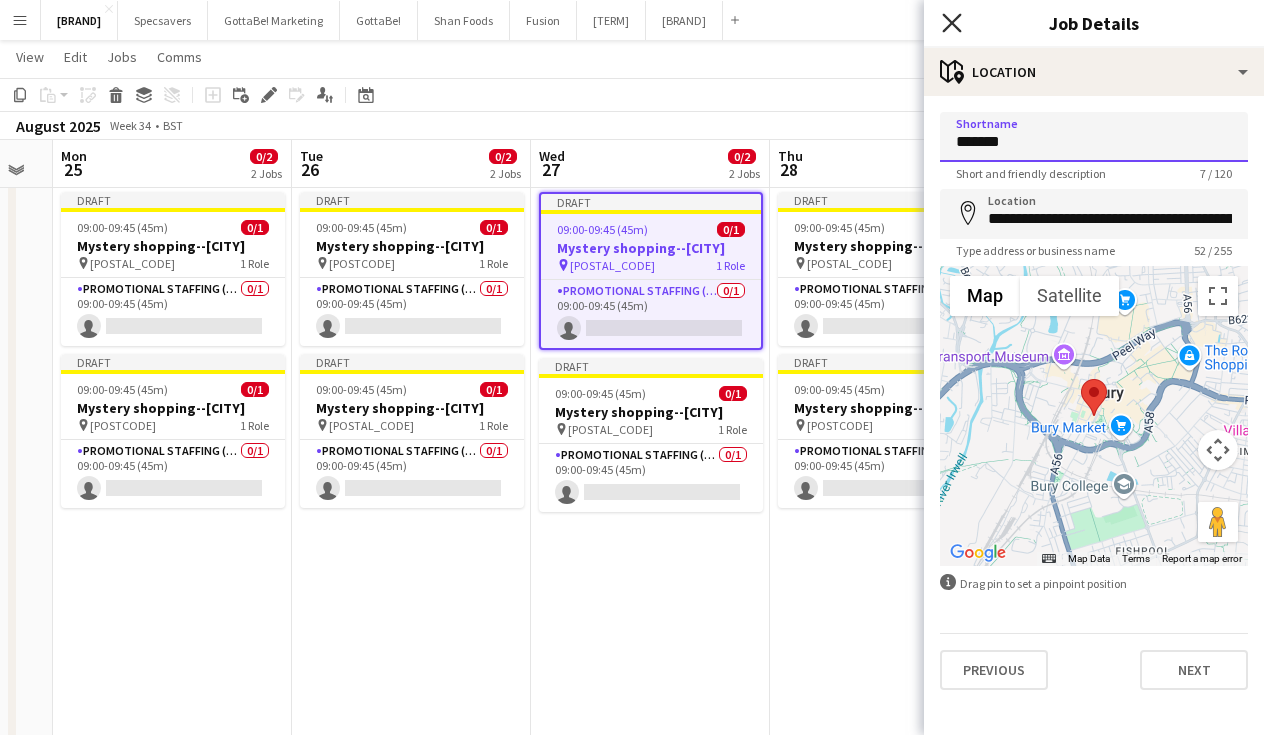 type on "*******" 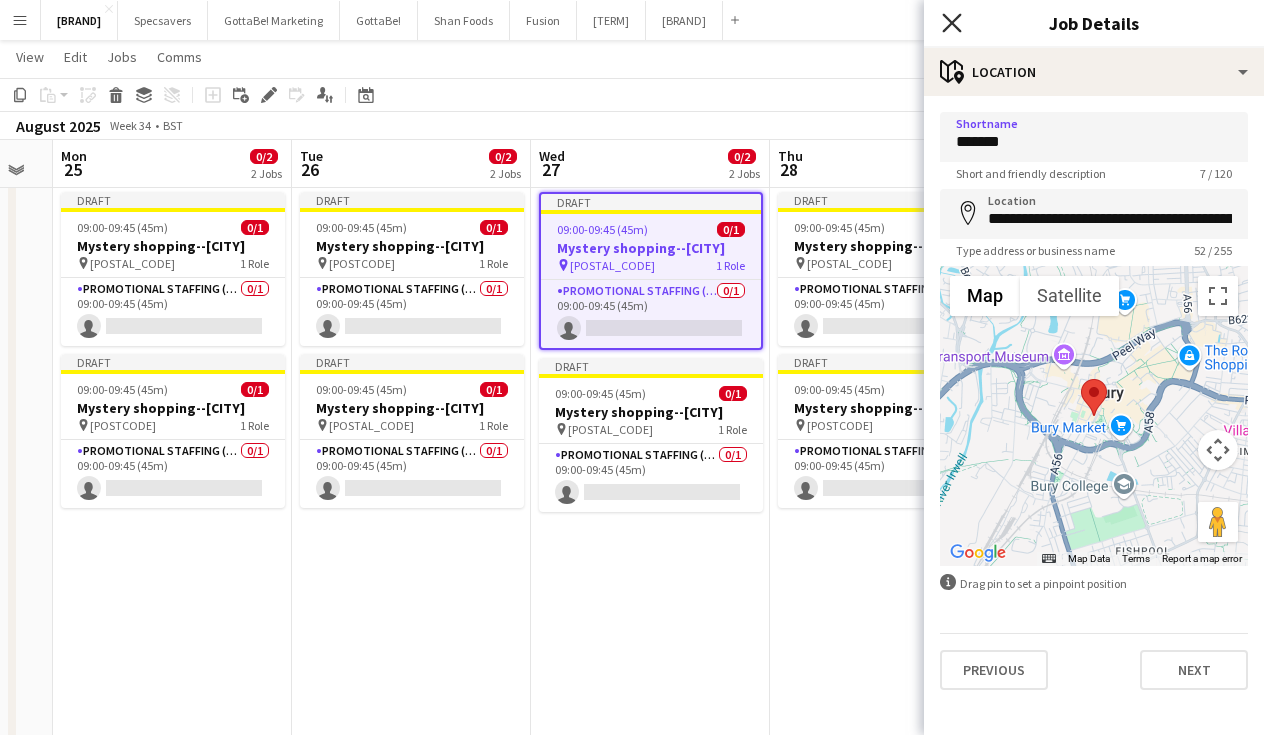 click 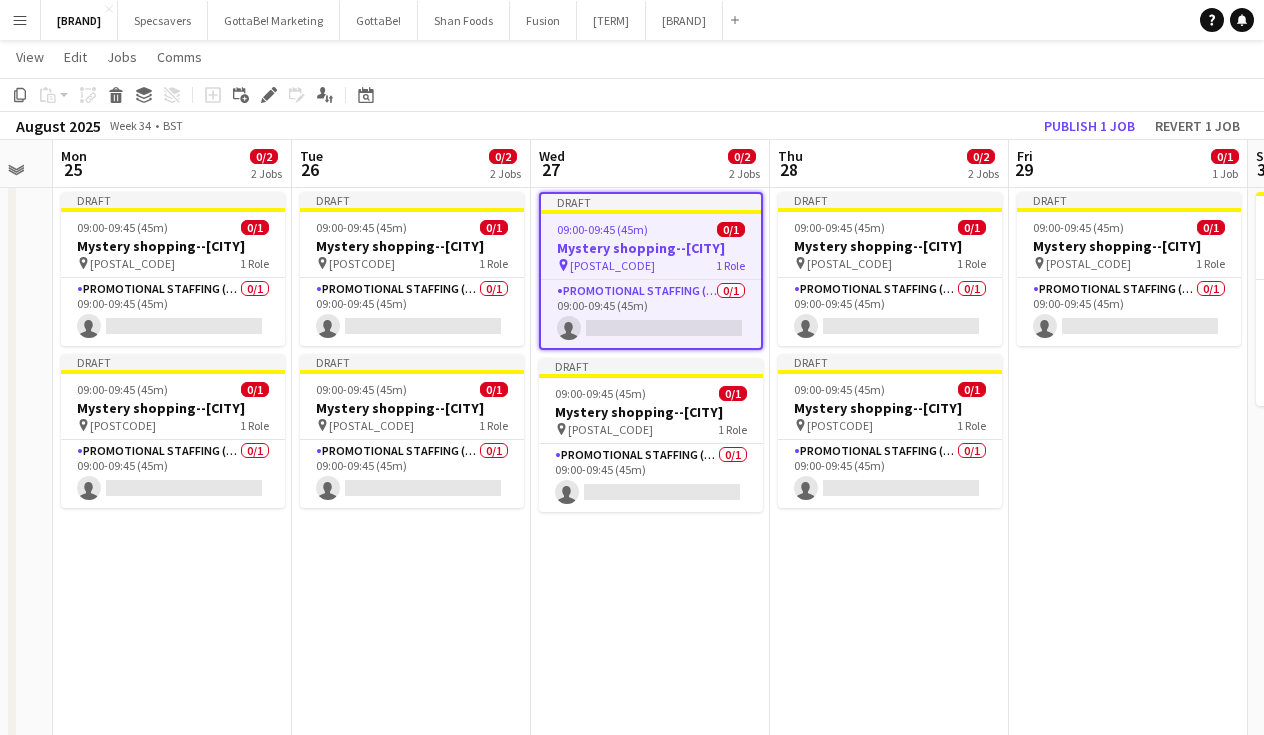 click on "Draft 09:00-09:45 (45m) 0/1 Mystery shopping--[CITY] pin [POSTAL_CODE] 1 Role Promotional Staffing (Mystery Shopper) 0/1 09:00-09:45 (45m) single-neutral-actions" at bounding box center (1128, 787) 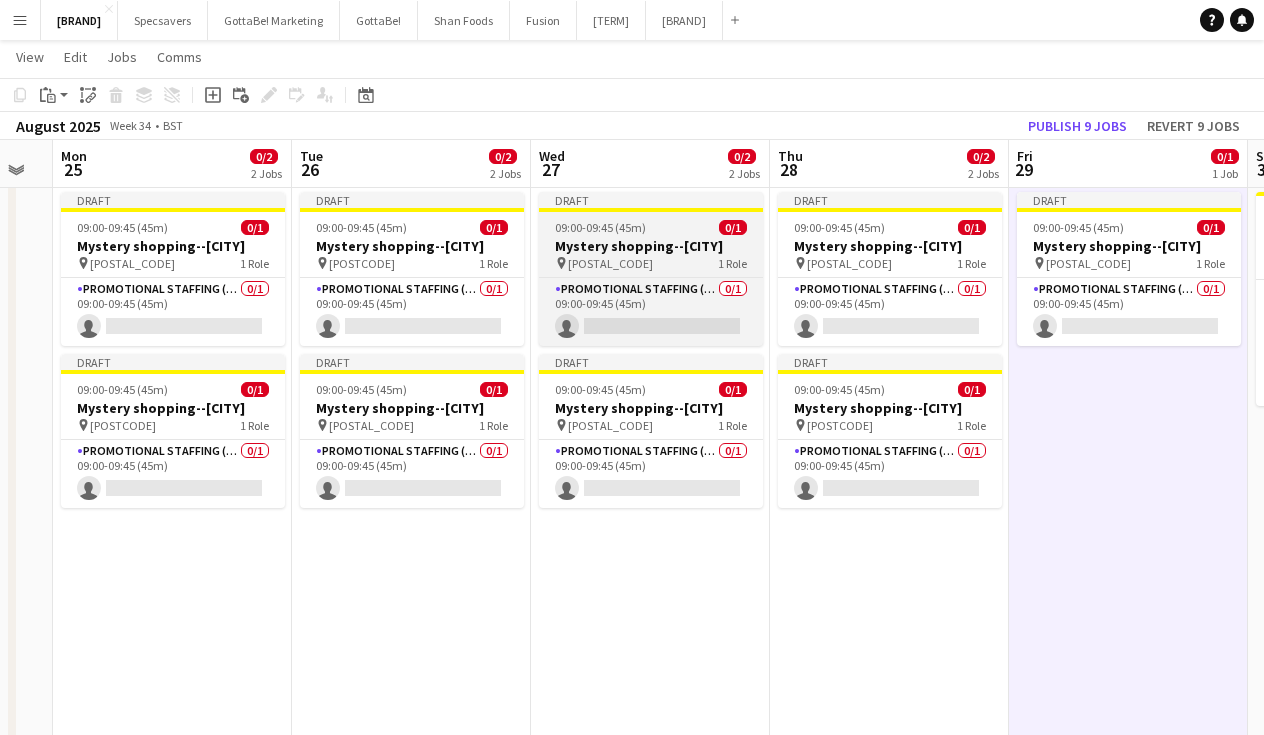 click on "09:00-09:45 (45m)" at bounding box center (651, 227) 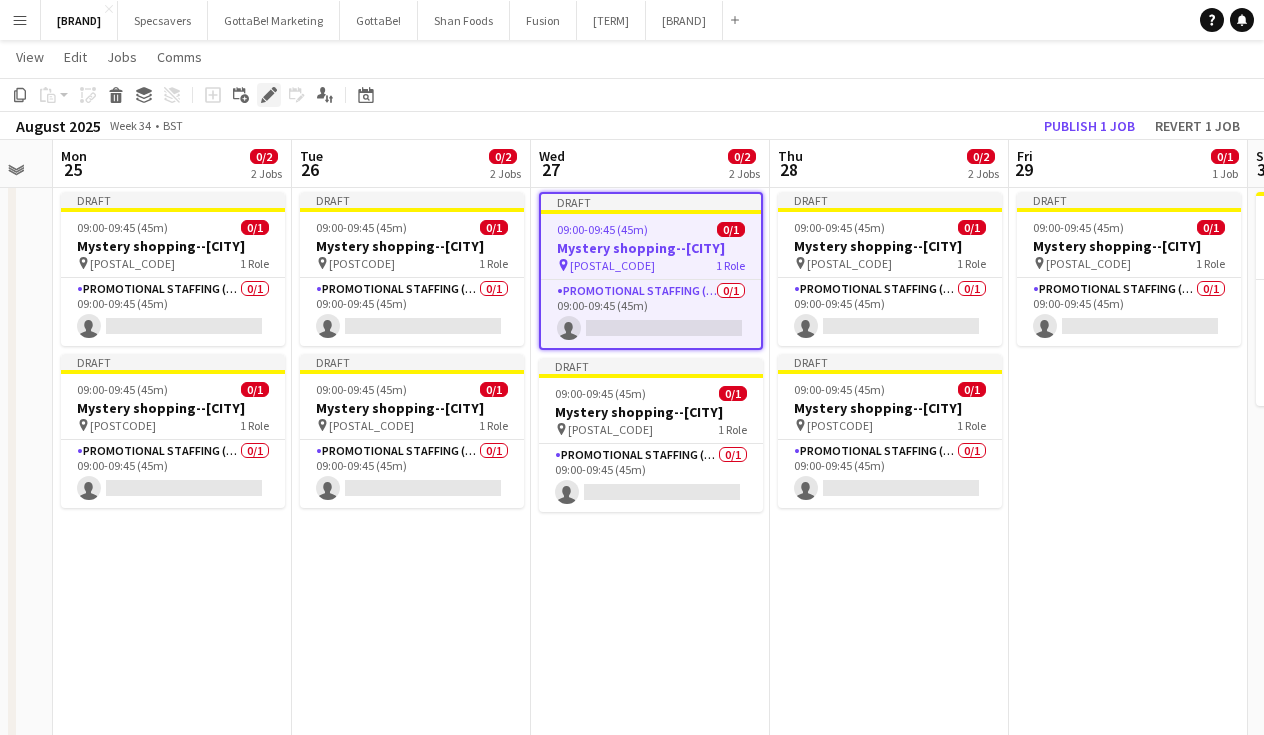 click 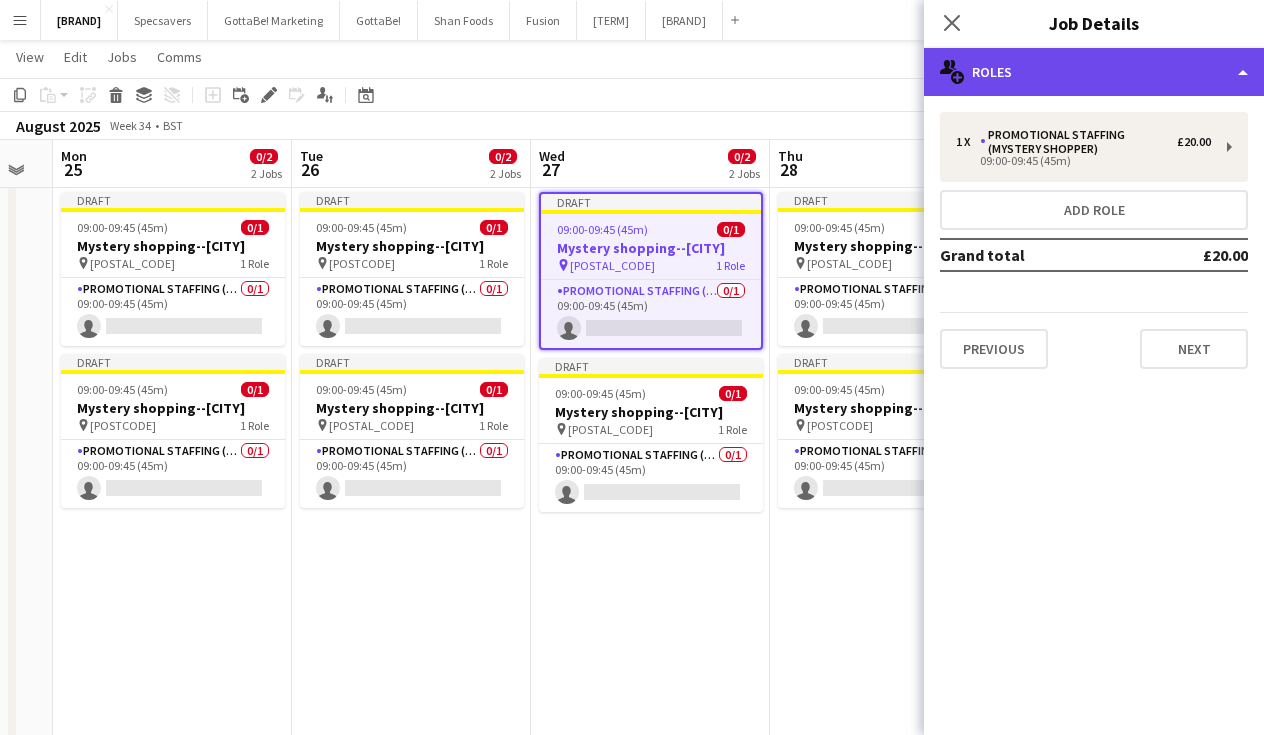 click on "multiple-users-add
Roles" 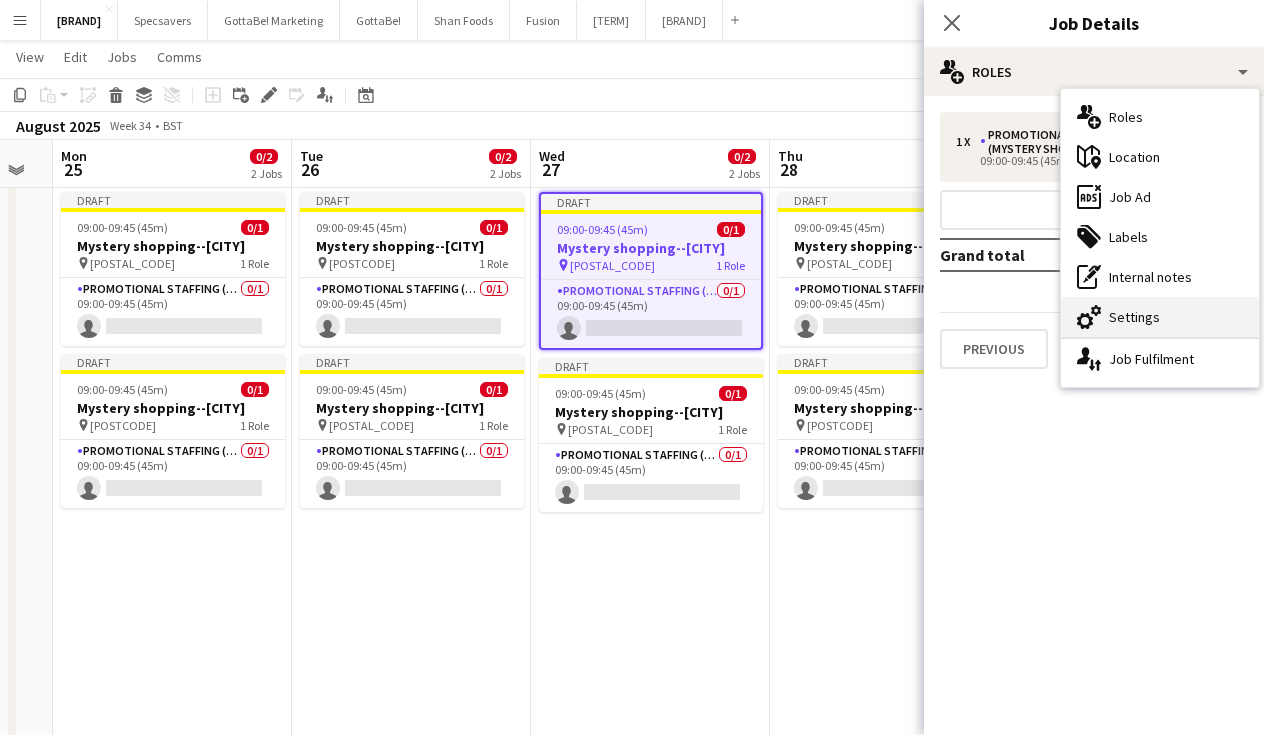 click on "cog-double-3
Settings" at bounding box center [1160, 317] 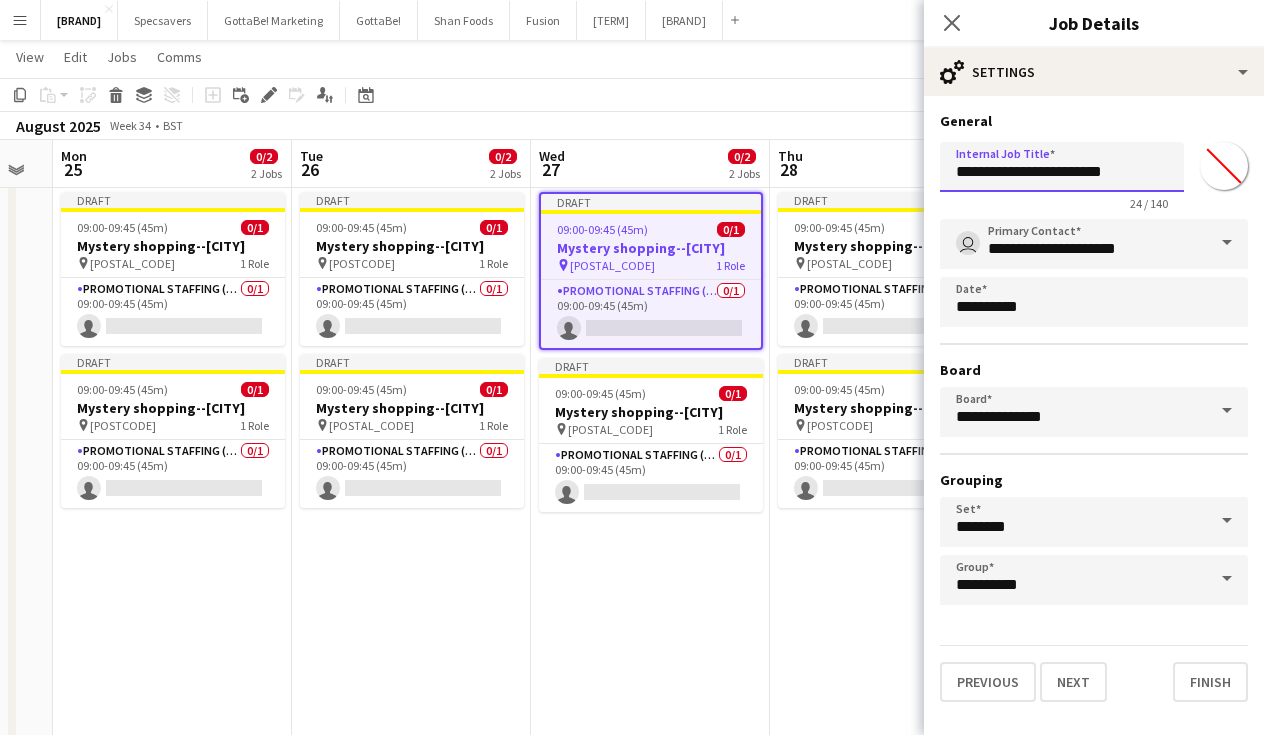 drag, startPoint x: 1131, startPoint y: 166, endPoint x: 1099, endPoint y: 163, distance: 32.140316 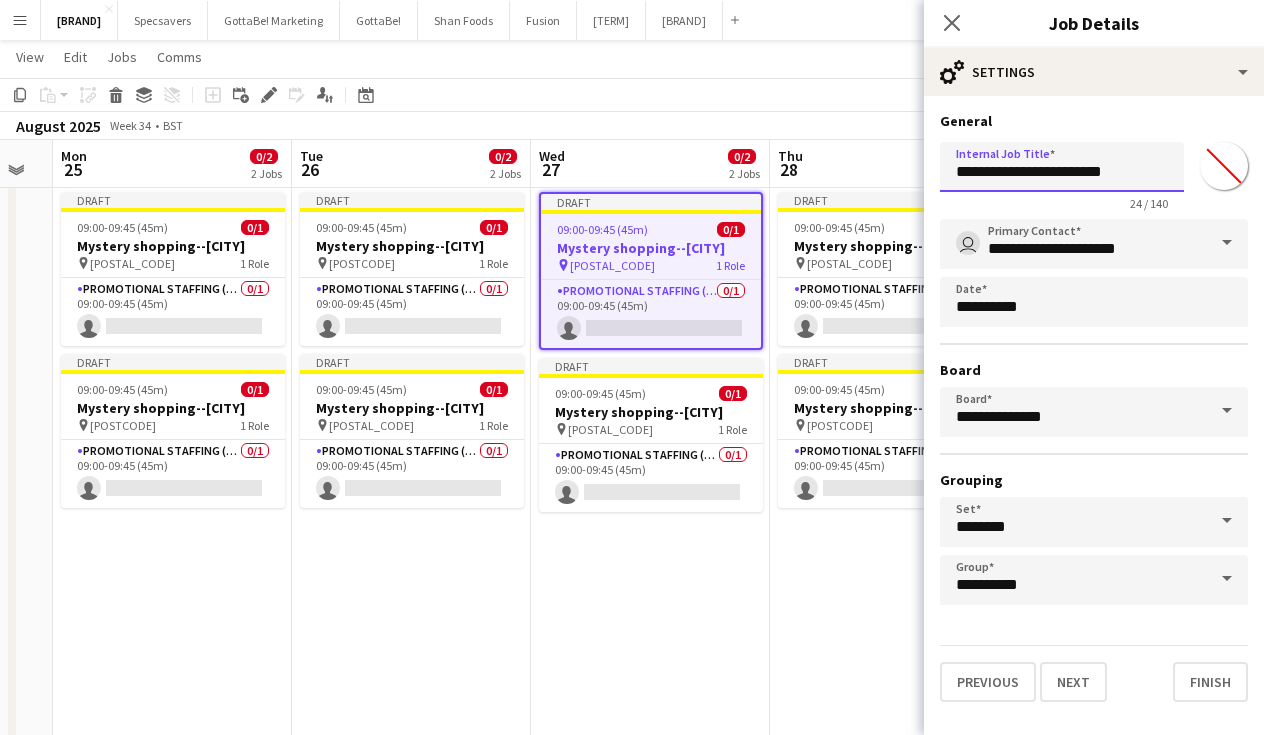 click on "**********" at bounding box center [1062, 167] 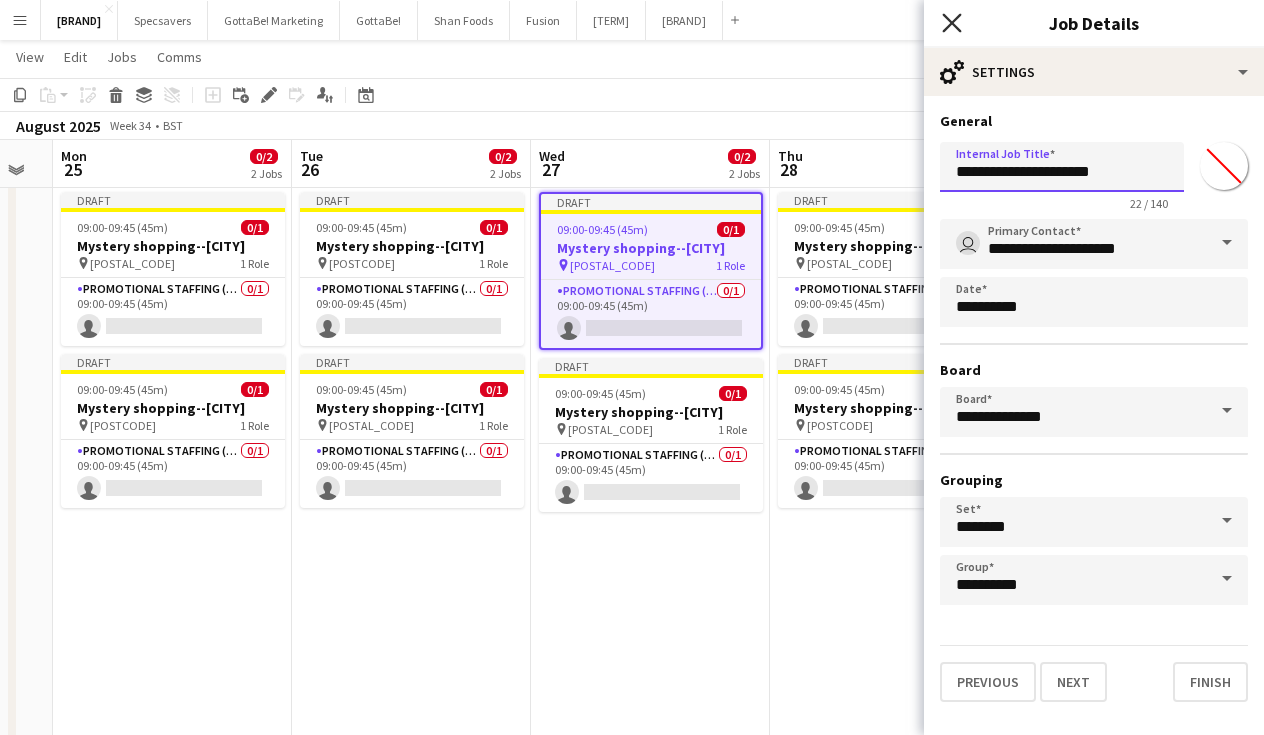 type on "**********" 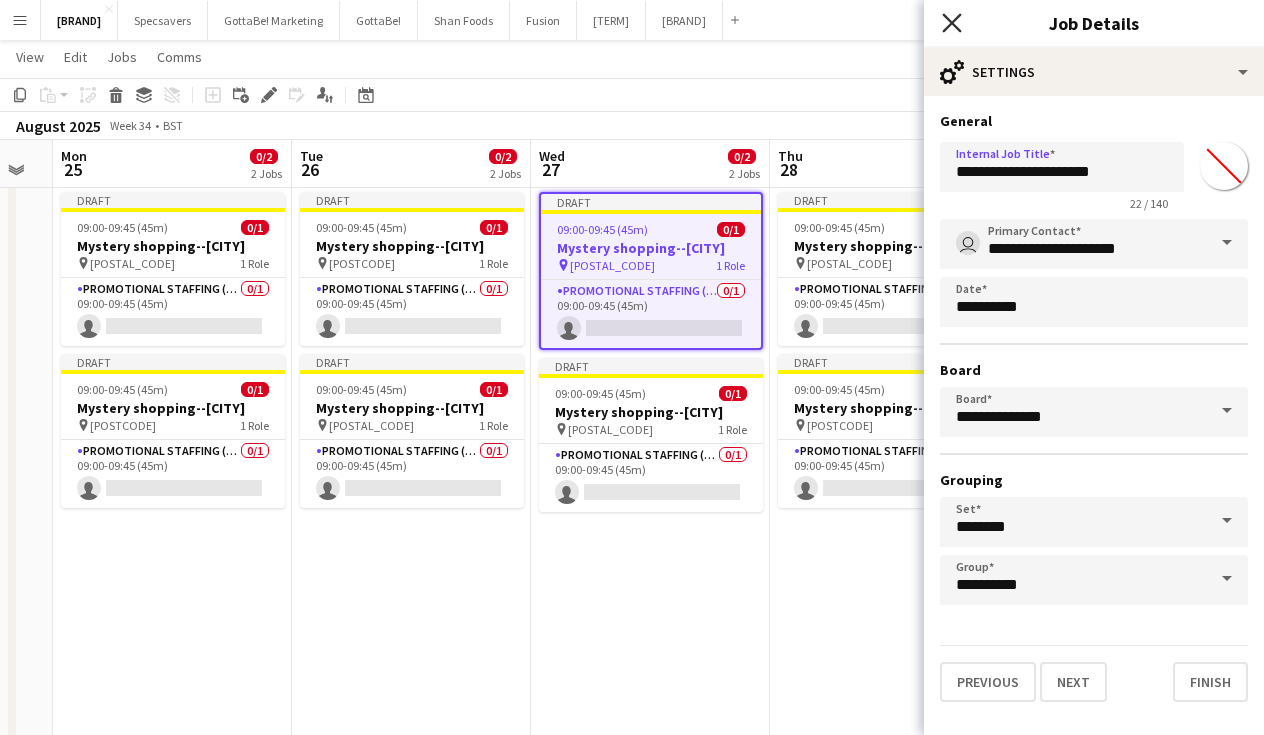 click on "Close pop-in" 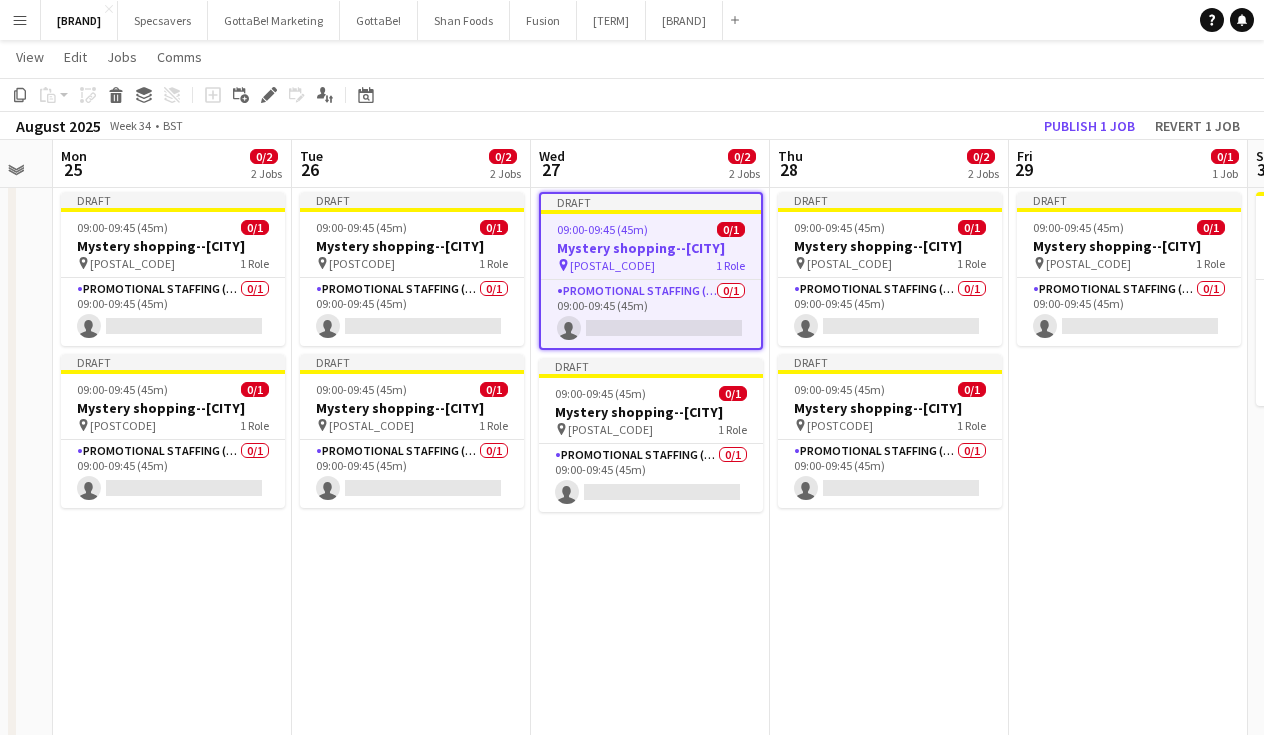 click on "Draft 09:00-09:45 (45m) 0/1 Mystery shopping--[CITY] pin [POSTAL_CODE] 1 Role Promotional Staffing (Mystery Shopper) 0/1 09:00-09:45 (45m) single-neutral-actions" at bounding box center [1128, 787] 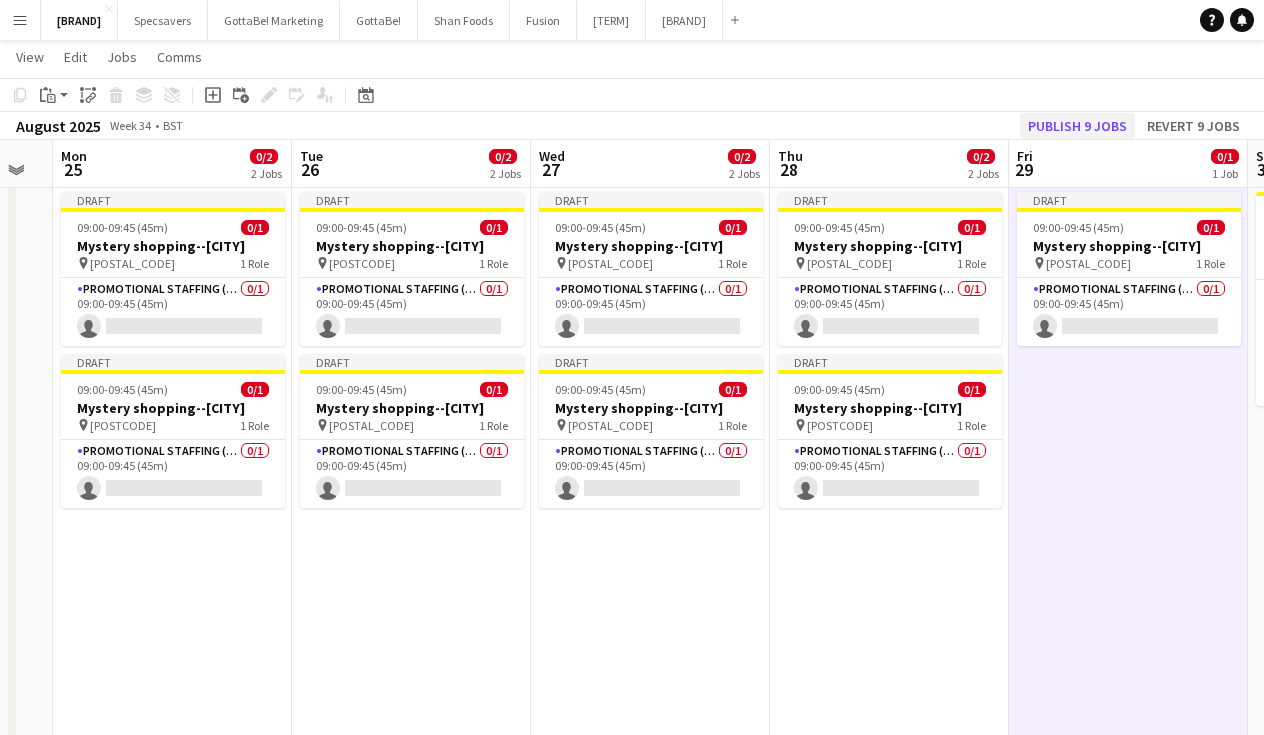click on "Publish 9 jobs" 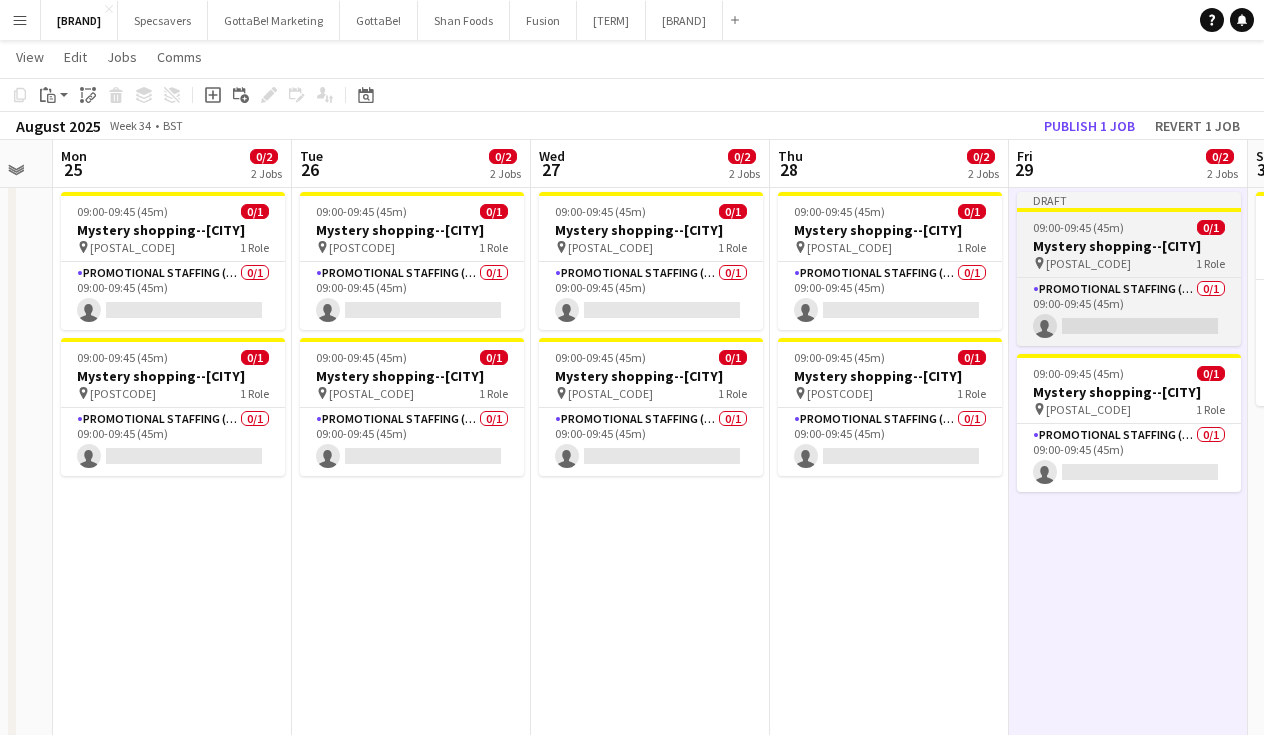 click on "Draft   09:00-09:45 (45m)    0/1   Mystery shopping--[CITY]
pin
[POSTCODE]   1 Role   Promotional Staffing (Mystery Shopper)   0/1   09:00-09:45 (45m)
single-neutral-actions" at bounding box center (1129, 269) 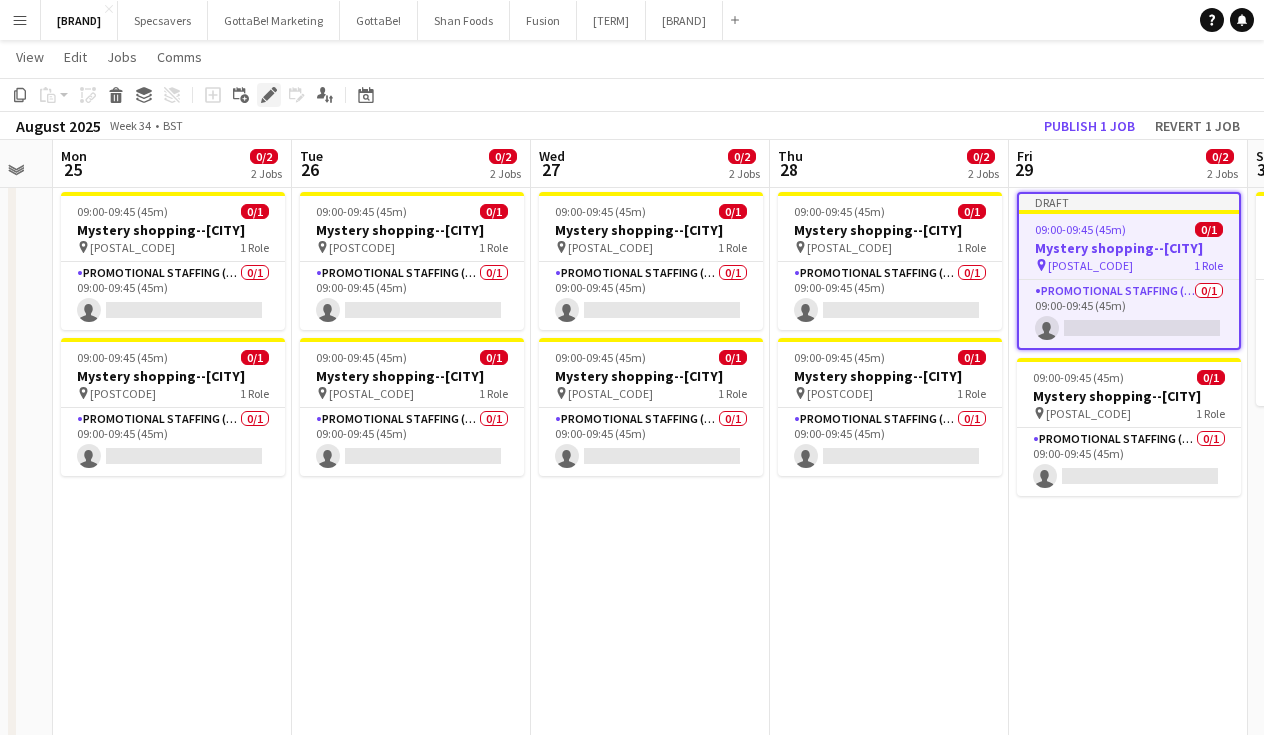 click 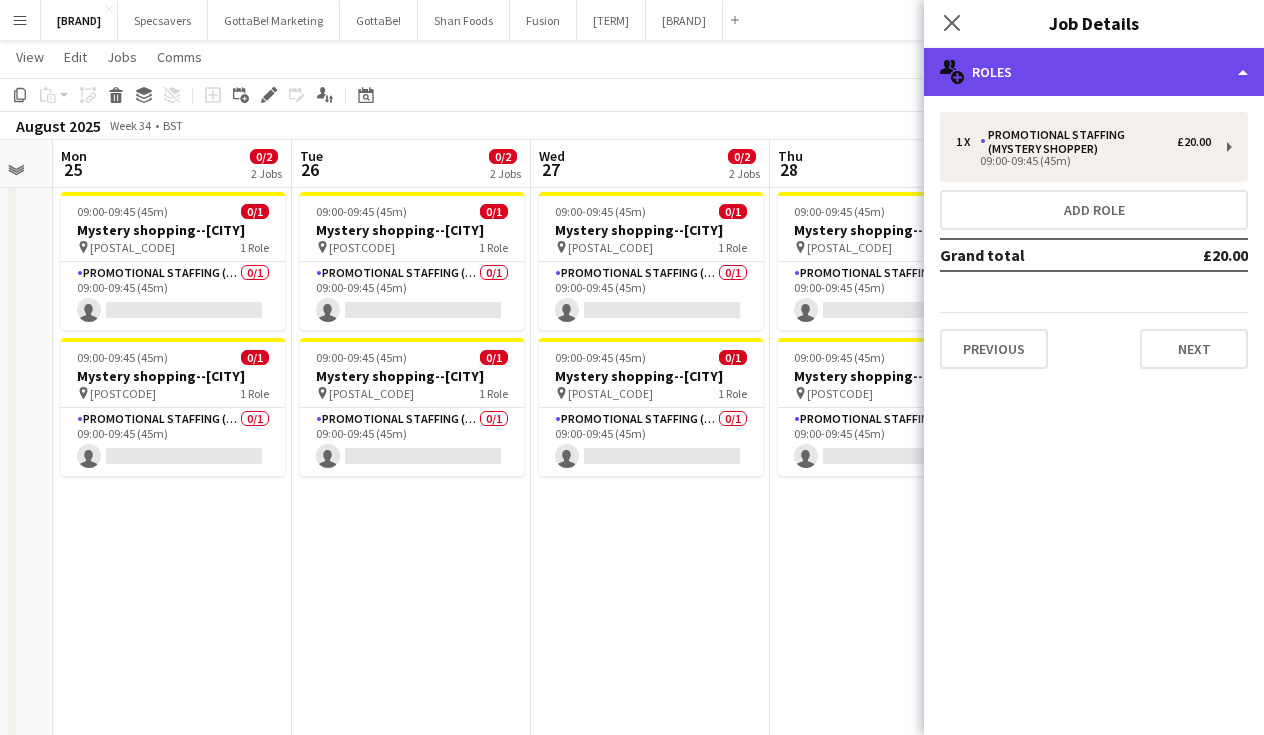 click on "multiple-users-add
Roles" 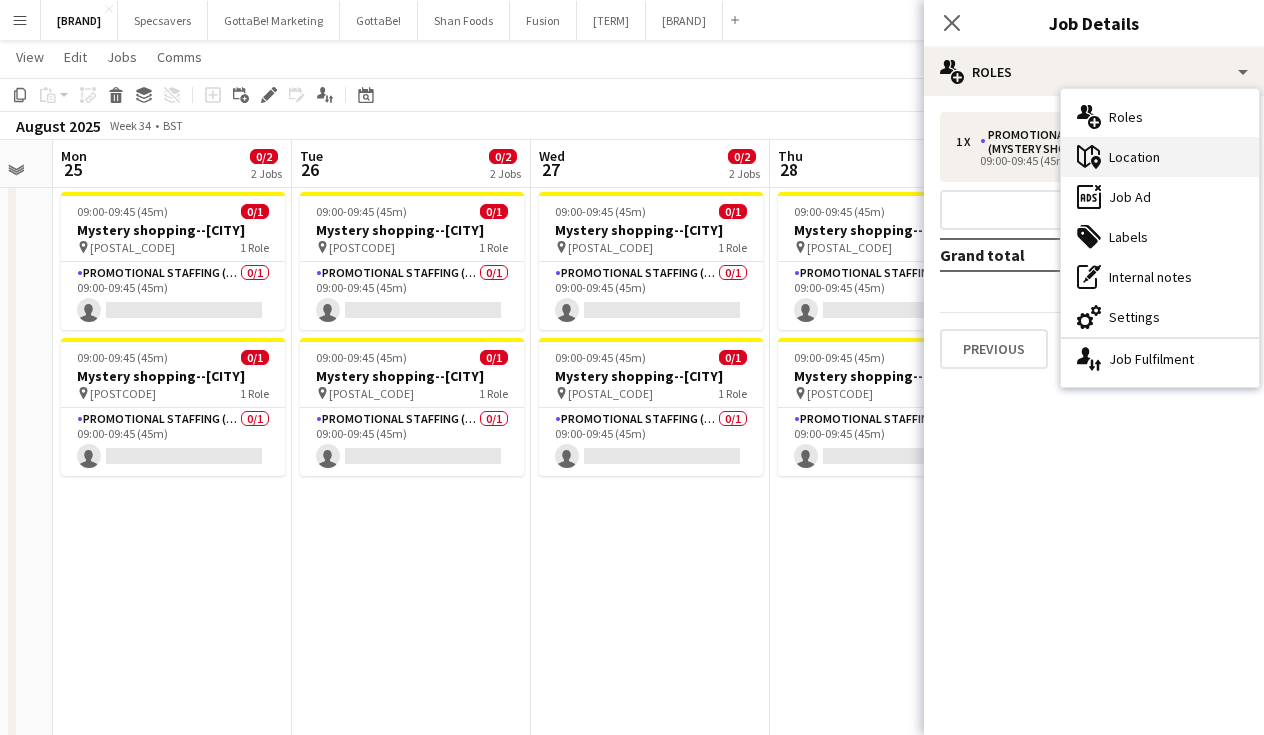 click on "maps-pin-1
Location" at bounding box center (1160, 157) 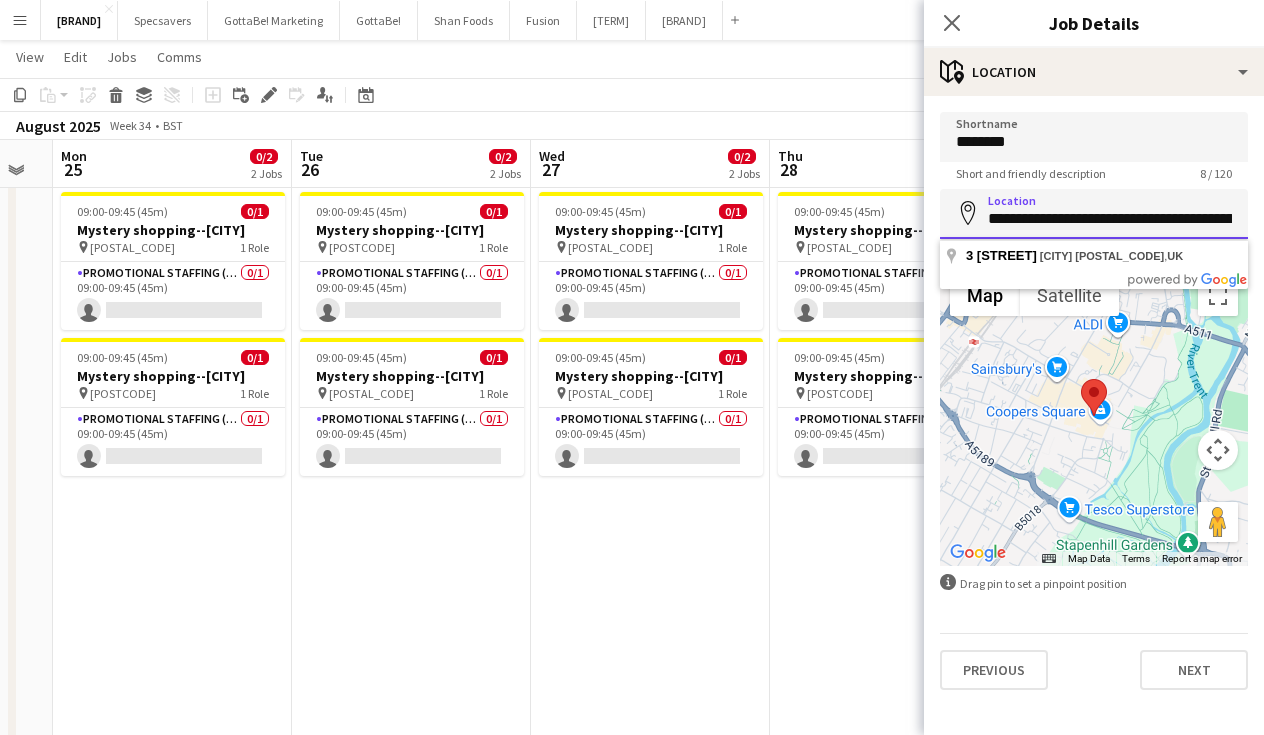 paste 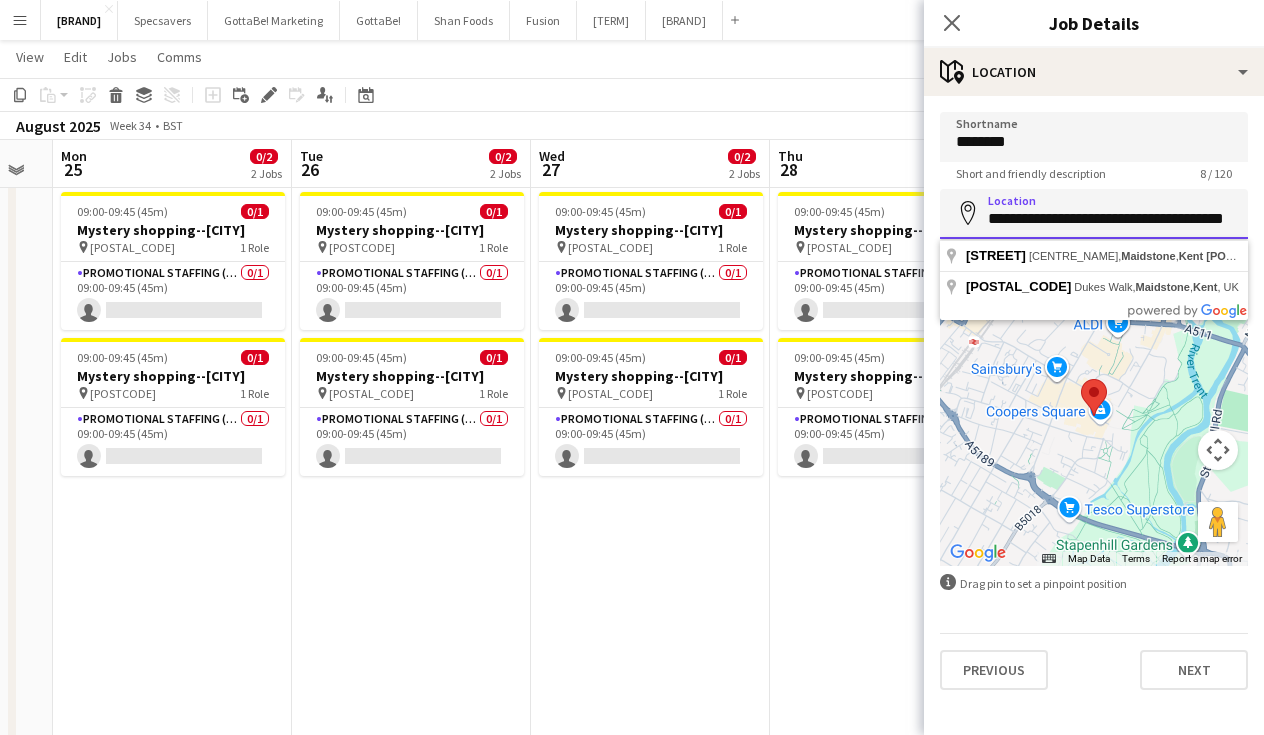 drag, startPoint x: 1200, startPoint y: 217, endPoint x: 1142, endPoint y: 215, distance: 58.034473 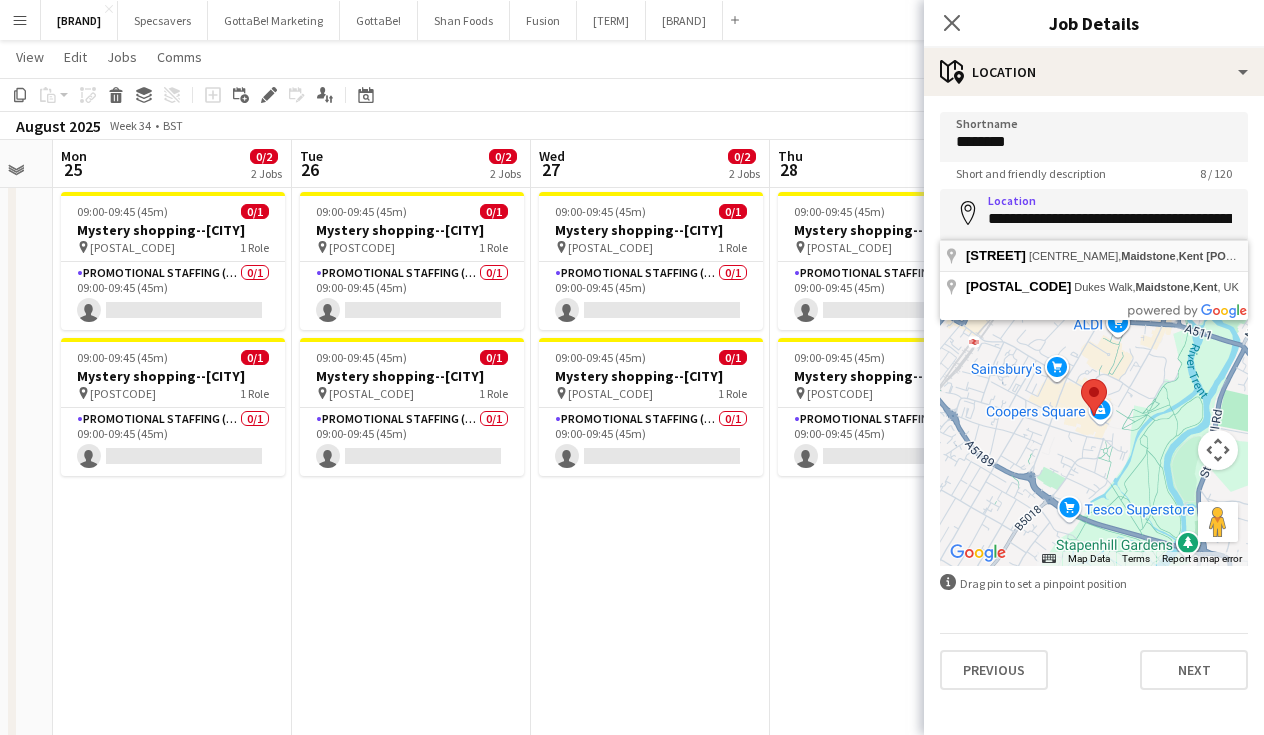 type on "**********" 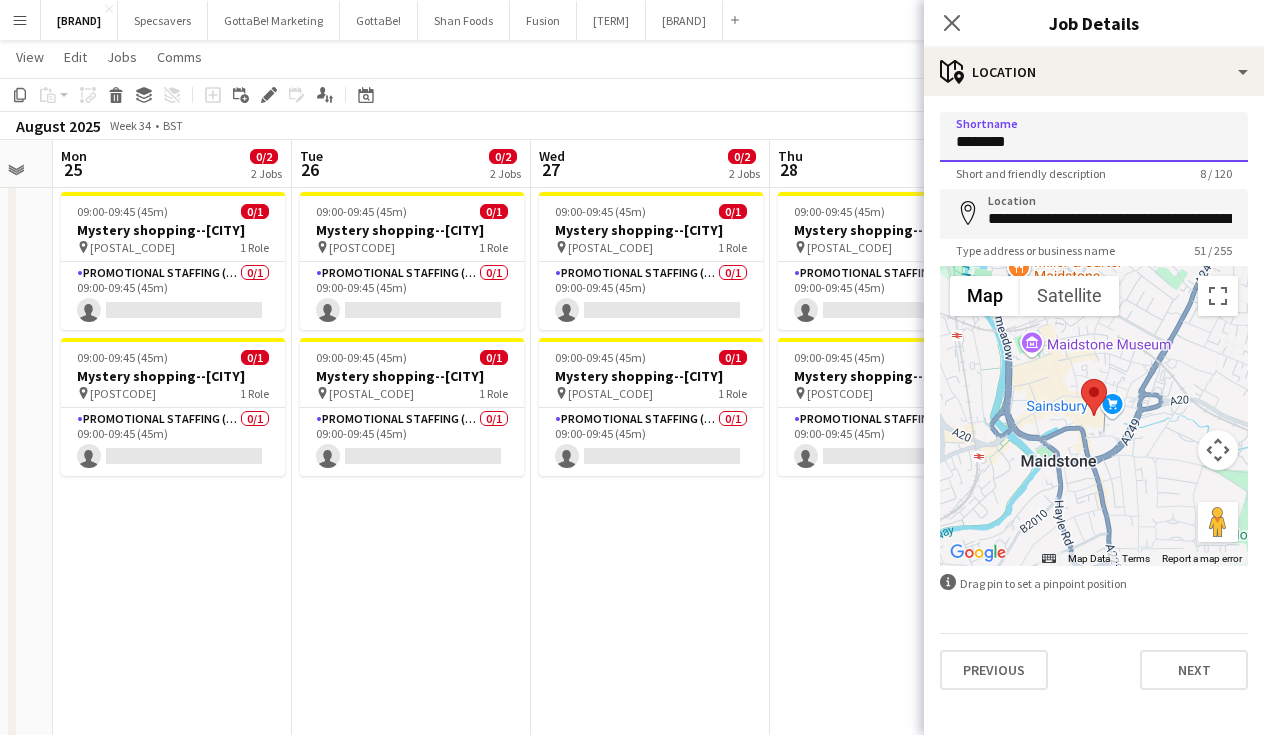 paste 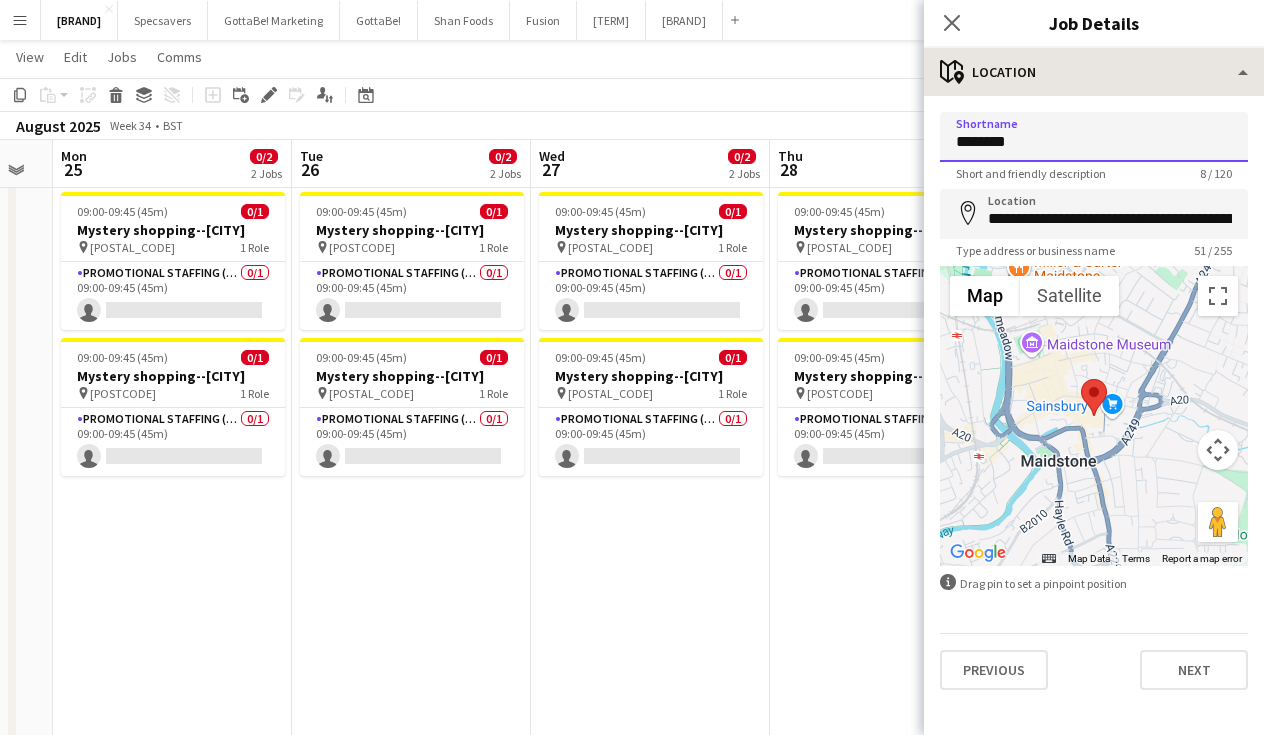 type on "********" 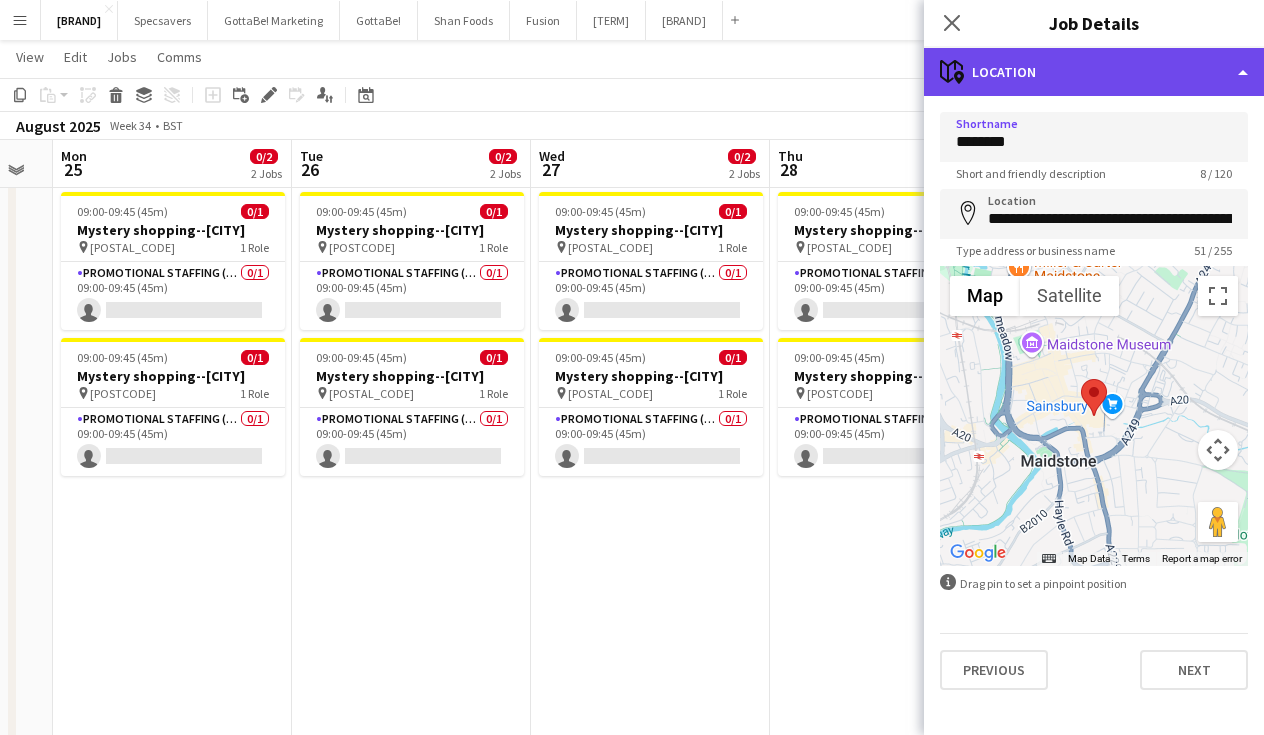 click on "maps-pin-1
Location" 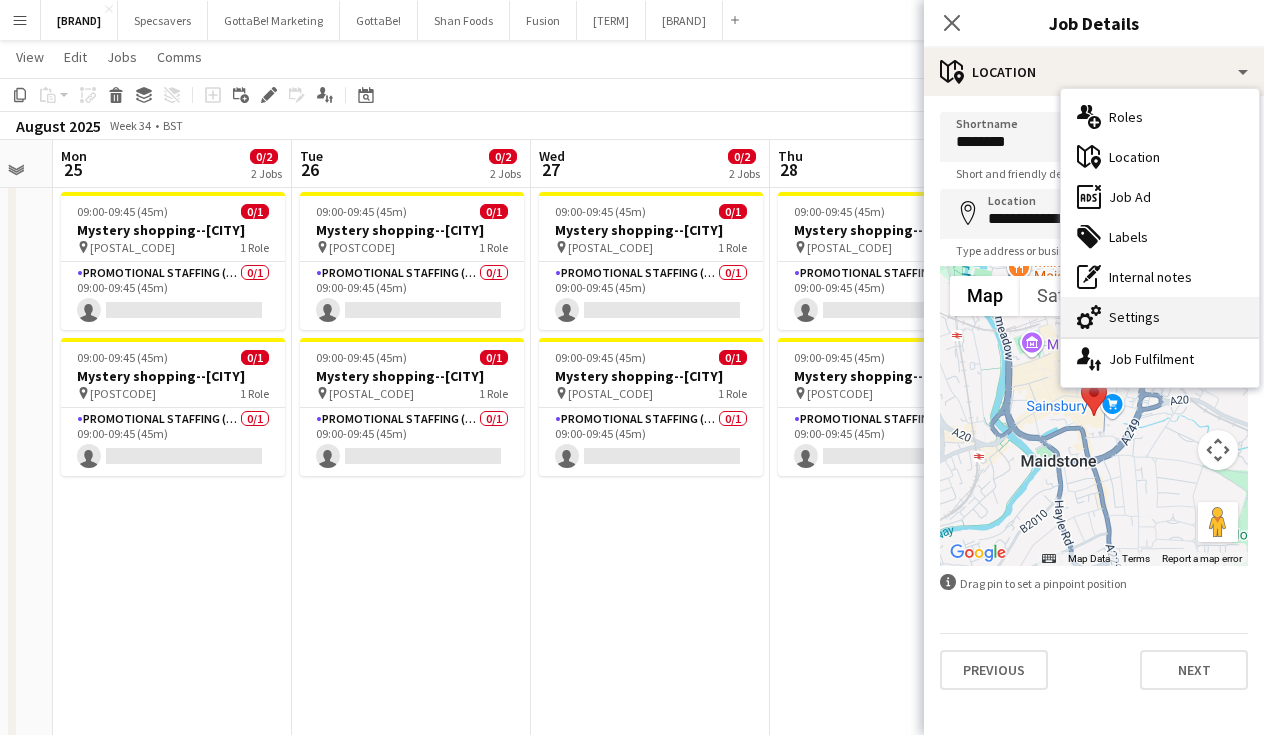 click on "cog-double-3
Settings" at bounding box center [1160, 317] 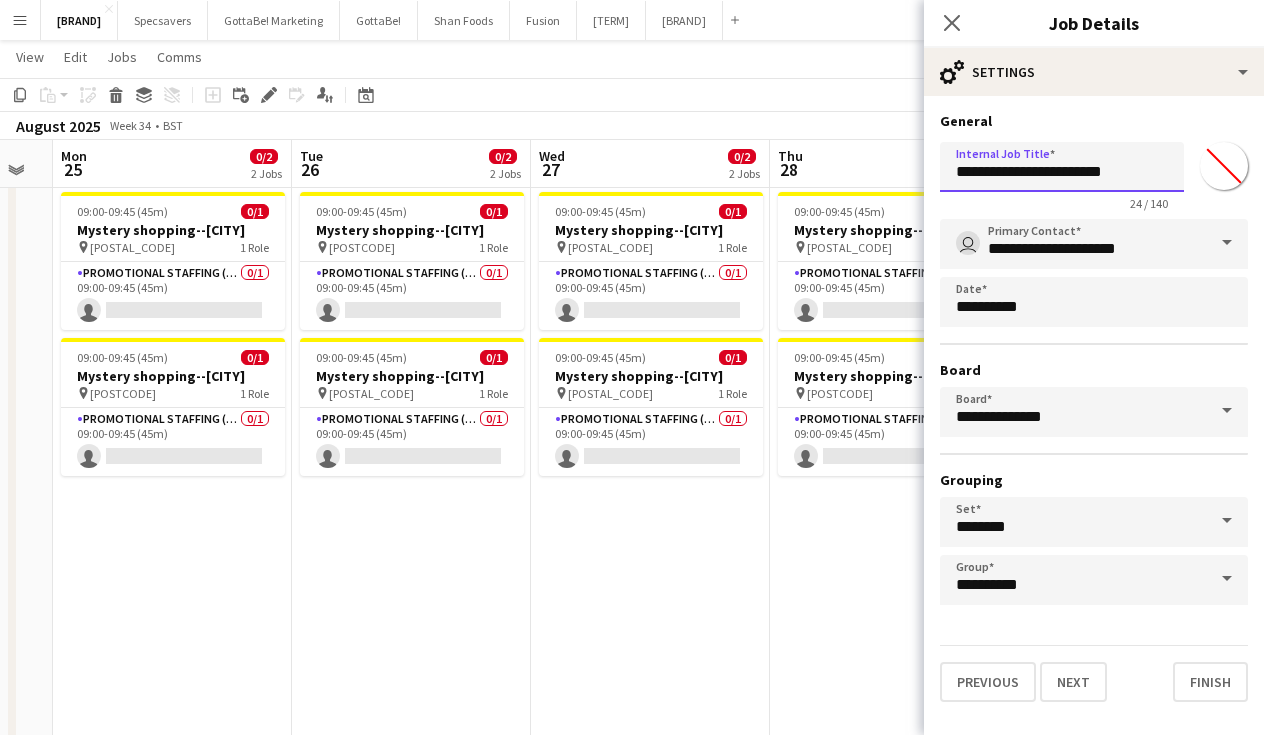 drag, startPoint x: 1133, startPoint y: 167, endPoint x: 1087, endPoint y: 165, distance: 46.043457 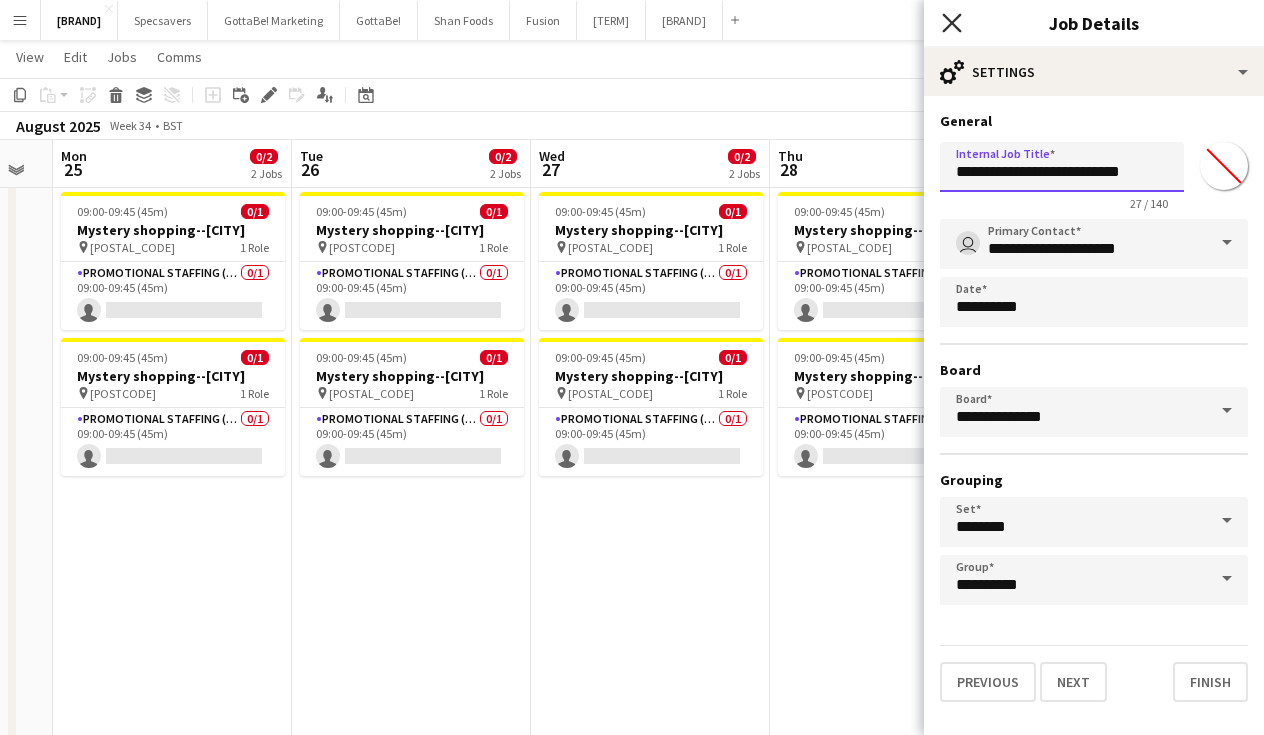 type on "**********" 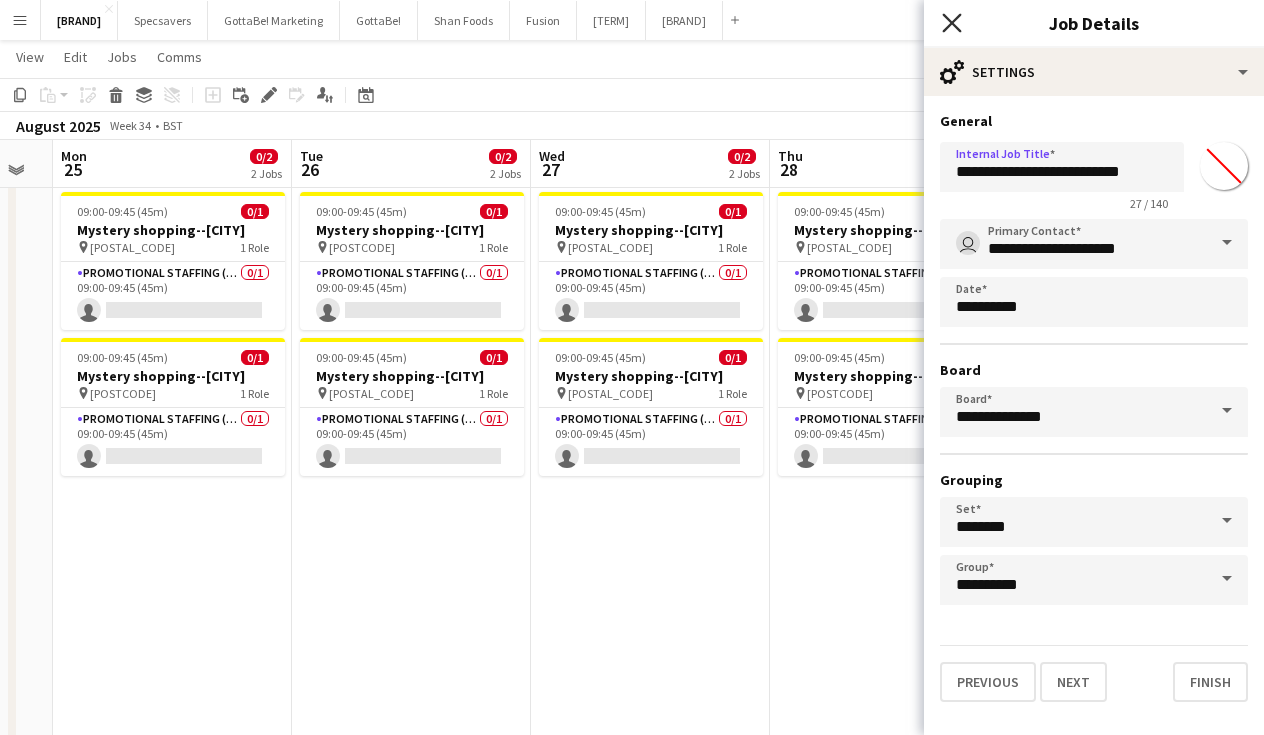click on "Close pop-in" 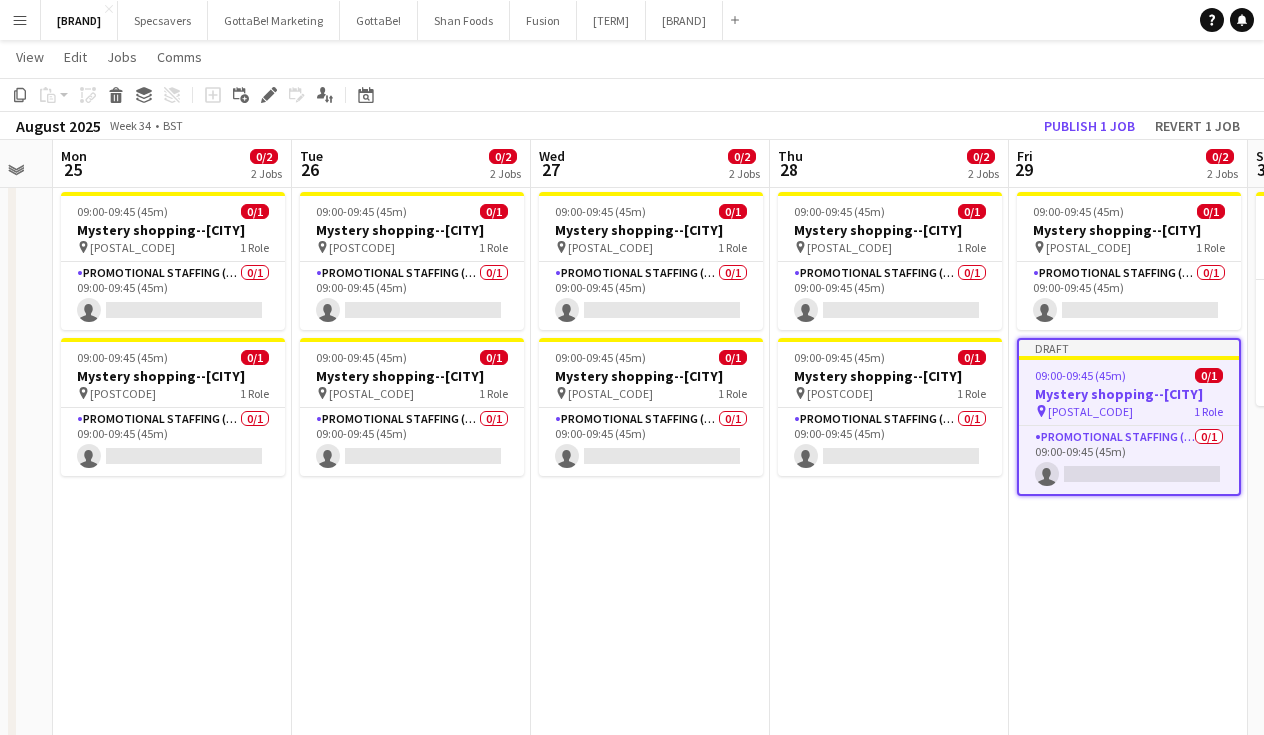 click on "09:00-09:45 (45m)    0/1   Mystery shopping--[CITY]
pin
[POSTCODE]   1 Role   Promotional Staffing (Mystery Shopper)   0/1   09:00-09:45 (45m)
single-neutral-actions
09:00-09:45 (45m)    0/1   Mystery shopping--[CITY]
pin
[POSTCODE]   1 Role   Promotional Staffing (Mystery Shopper)   0/1   09:00-09:45 (45m)
single-neutral-actions" at bounding box center (889, 787) 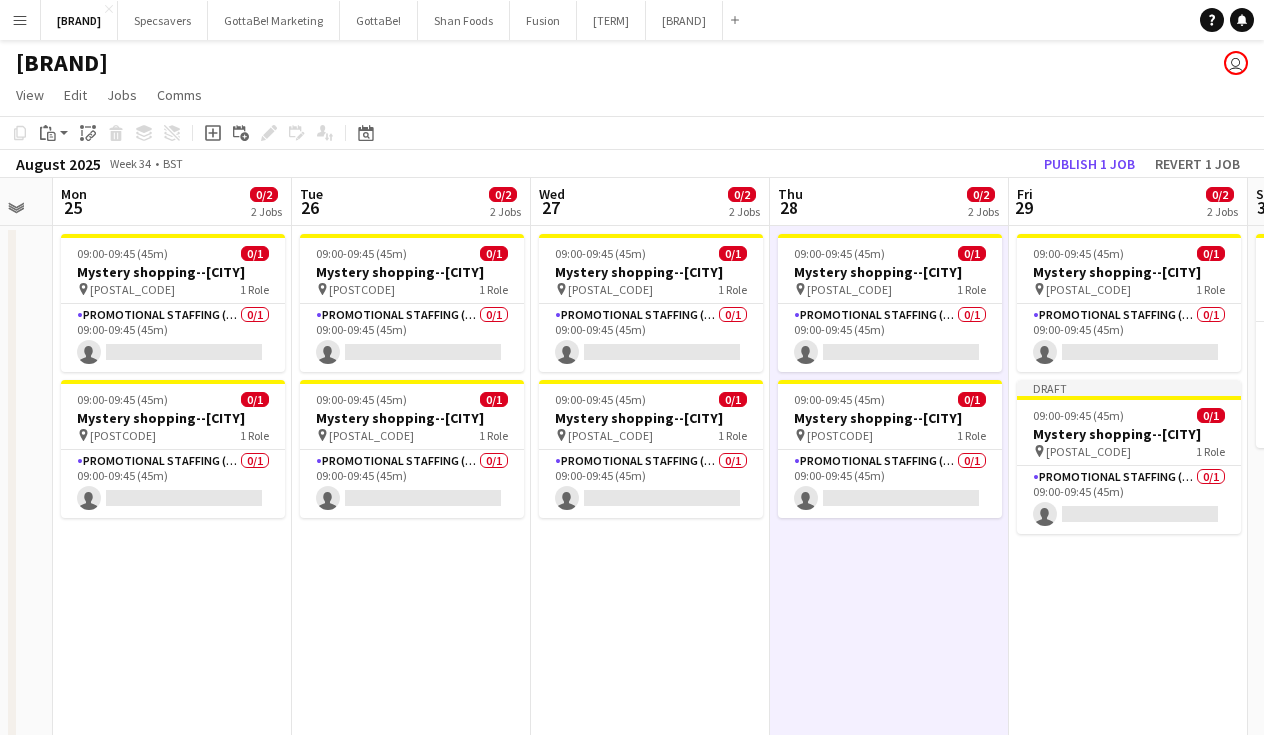 scroll, scrollTop: 0, scrollLeft: 0, axis: both 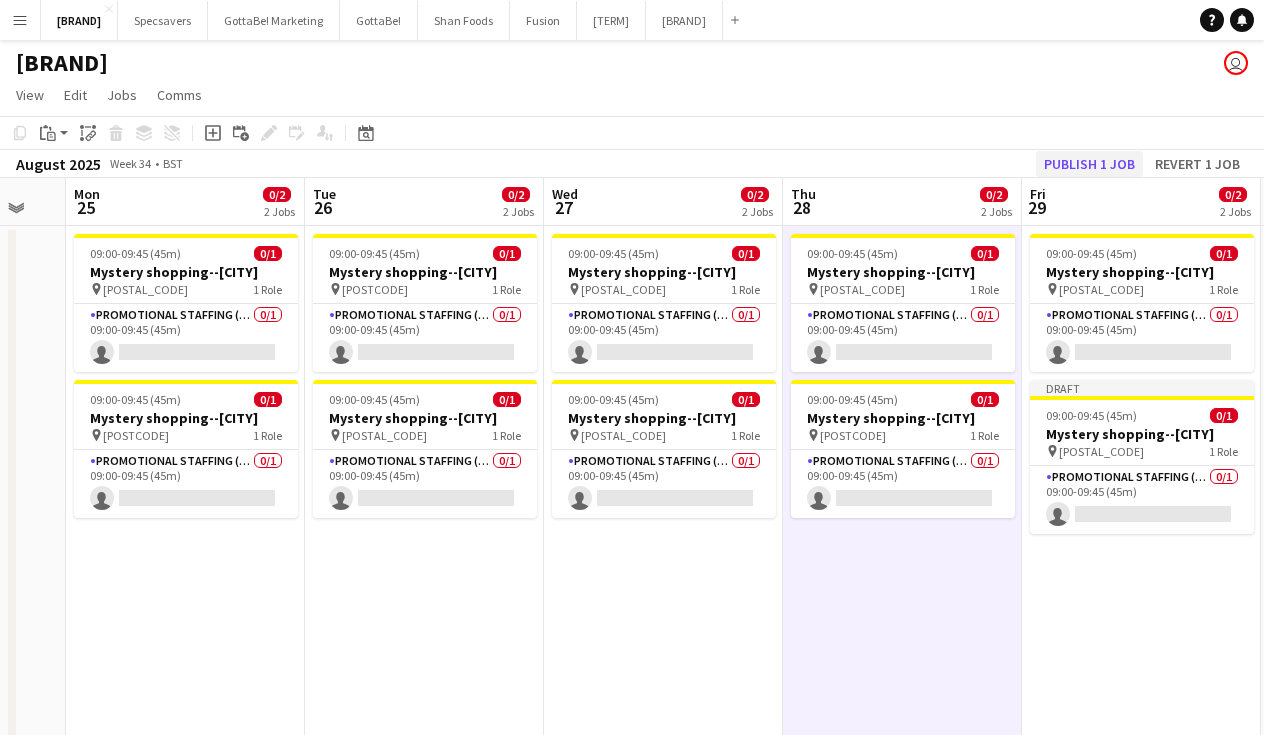click on "Publish 1 job" 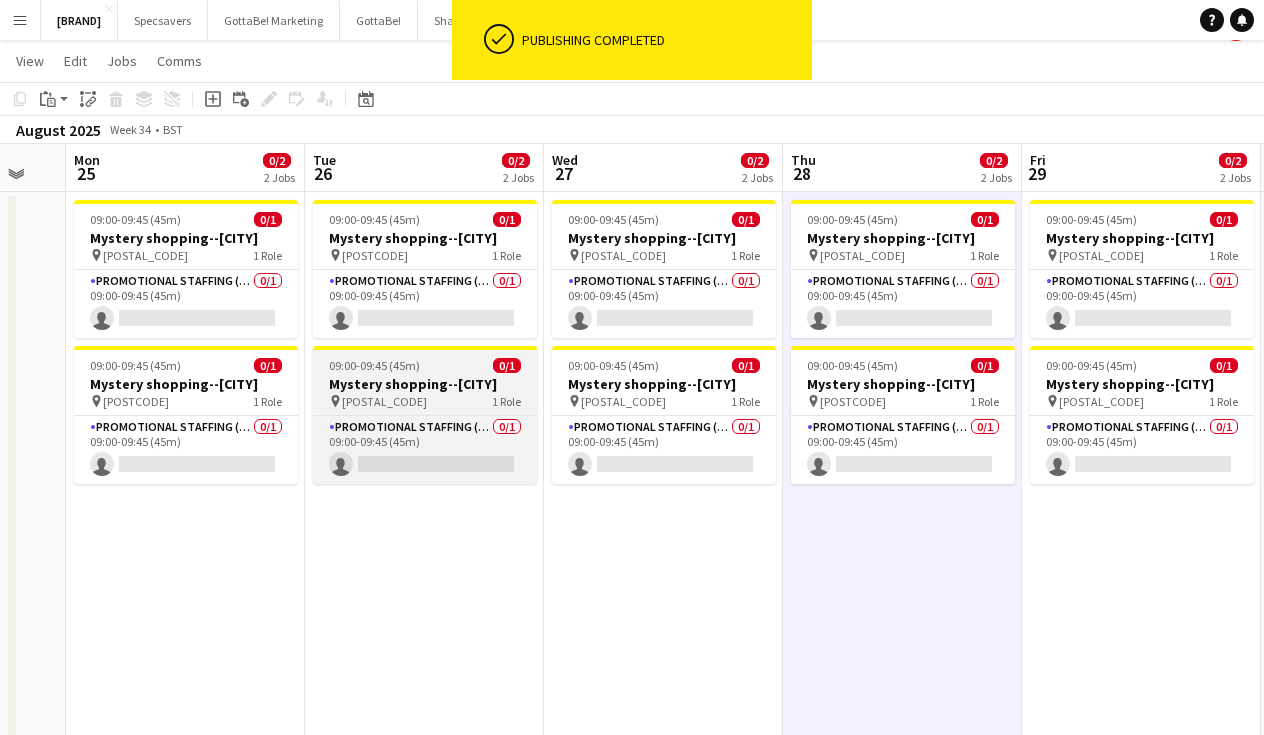 scroll, scrollTop: 43, scrollLeft: 0, axis: vertical 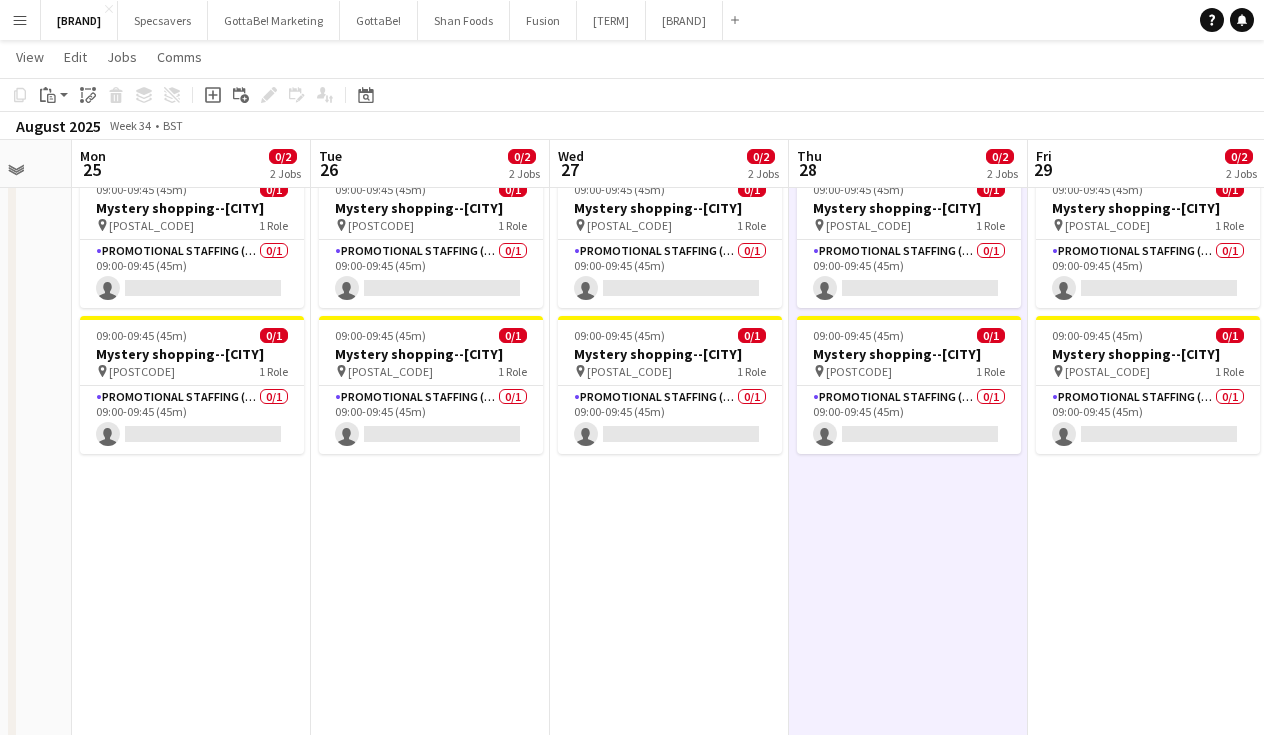 click on "09:00-09:45 (45m) 0/1 Mystery shopping--[CITY] pin [POSTAL_CODE] 1 Role Promotional Staffing (Mystery Shopper) 0/1 09:00-09:45 (45m) single-neutral-actions 09:00-09:45 (45m) 0/1 Mystery shopping--[CITY] pin [POSTAL_CODE] 1 Role Promotional Staffing (Mystery Shopper) 0/1 09:00-09:45 (45m) single-neutral-actions" at bounding box center (191, 765) 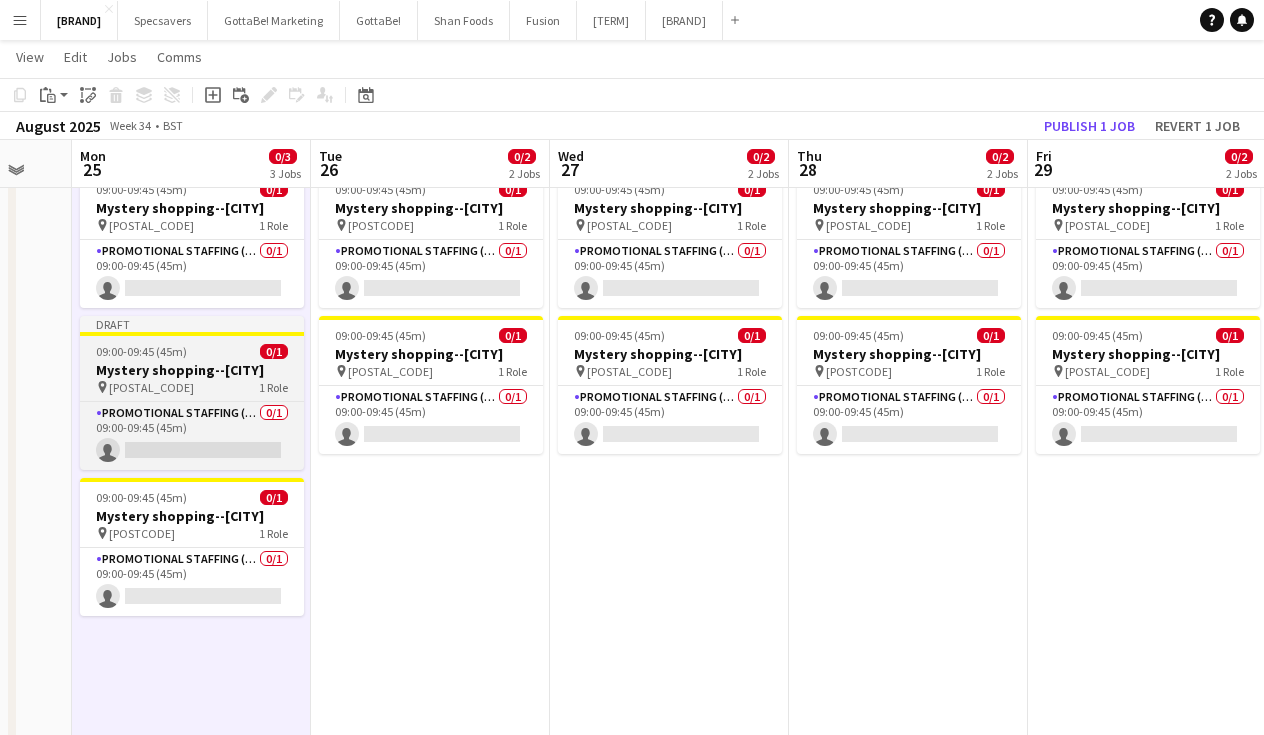 click on "09:00-09:45 (45m)" at bounding box center (192, 351) 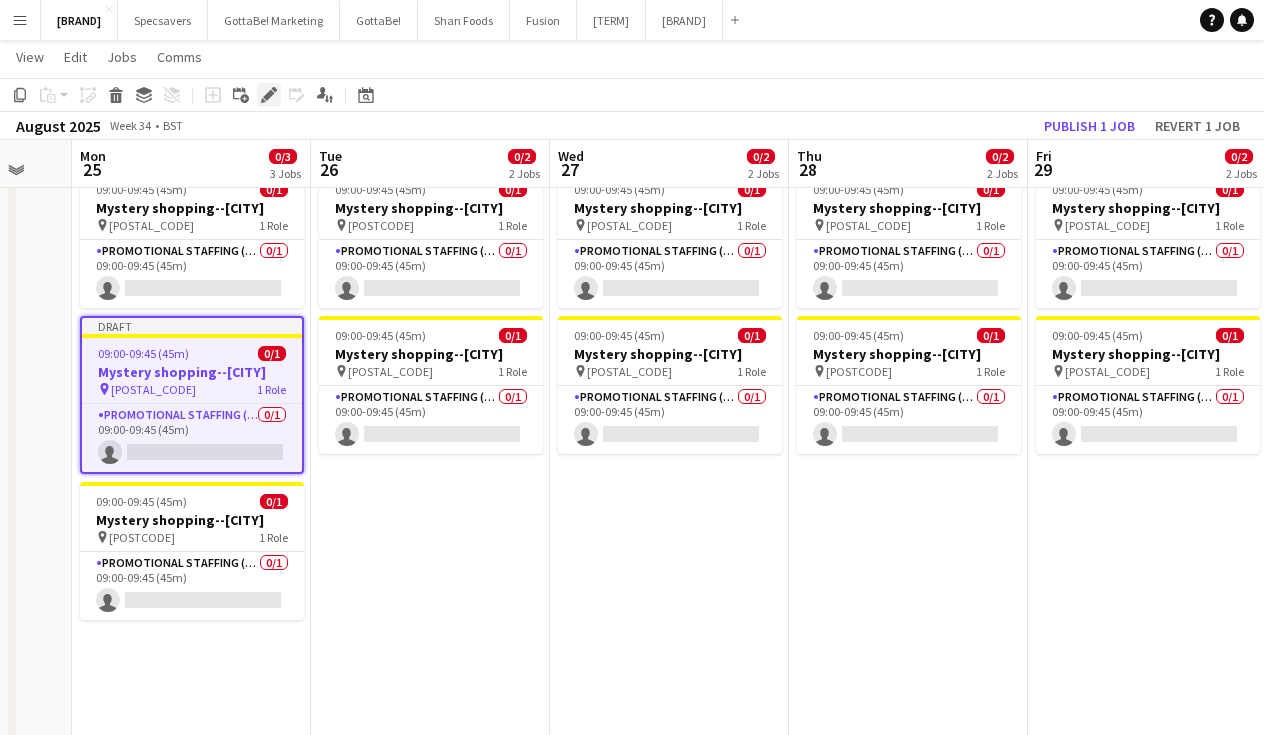 click on "Edit" 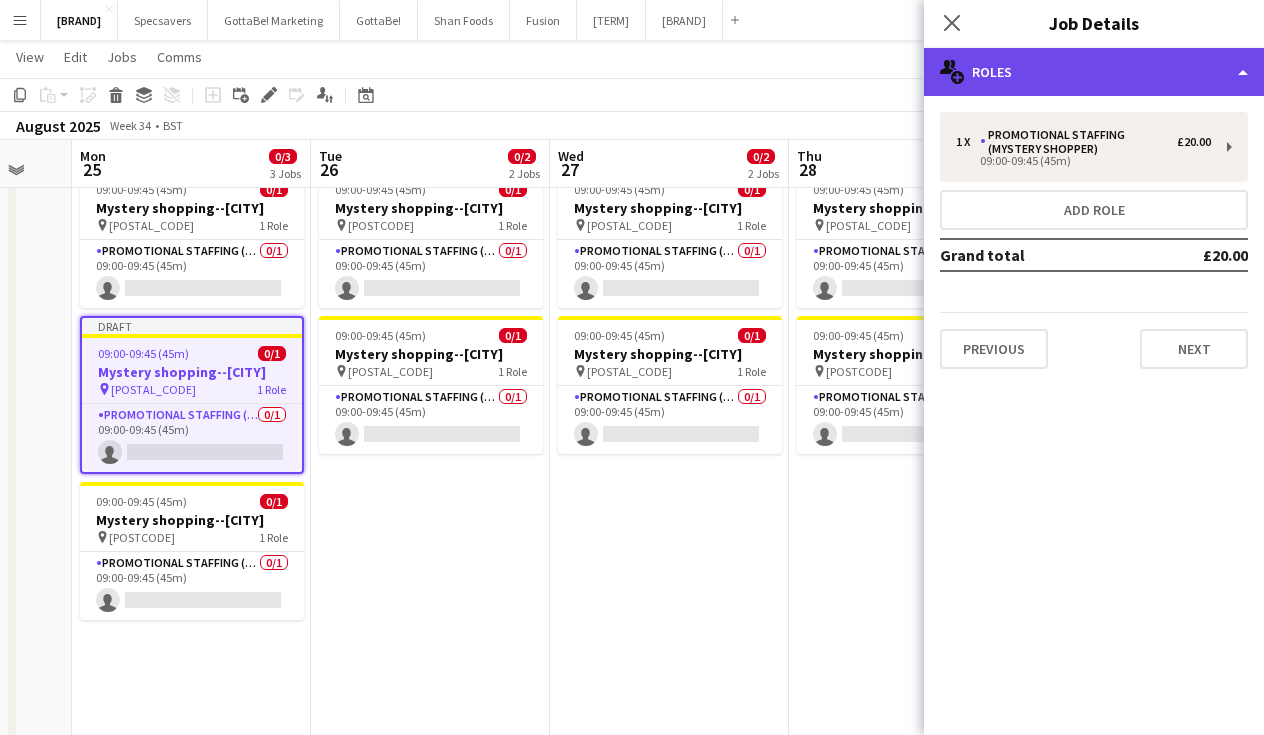 click on "multiple-users-add
Roles" 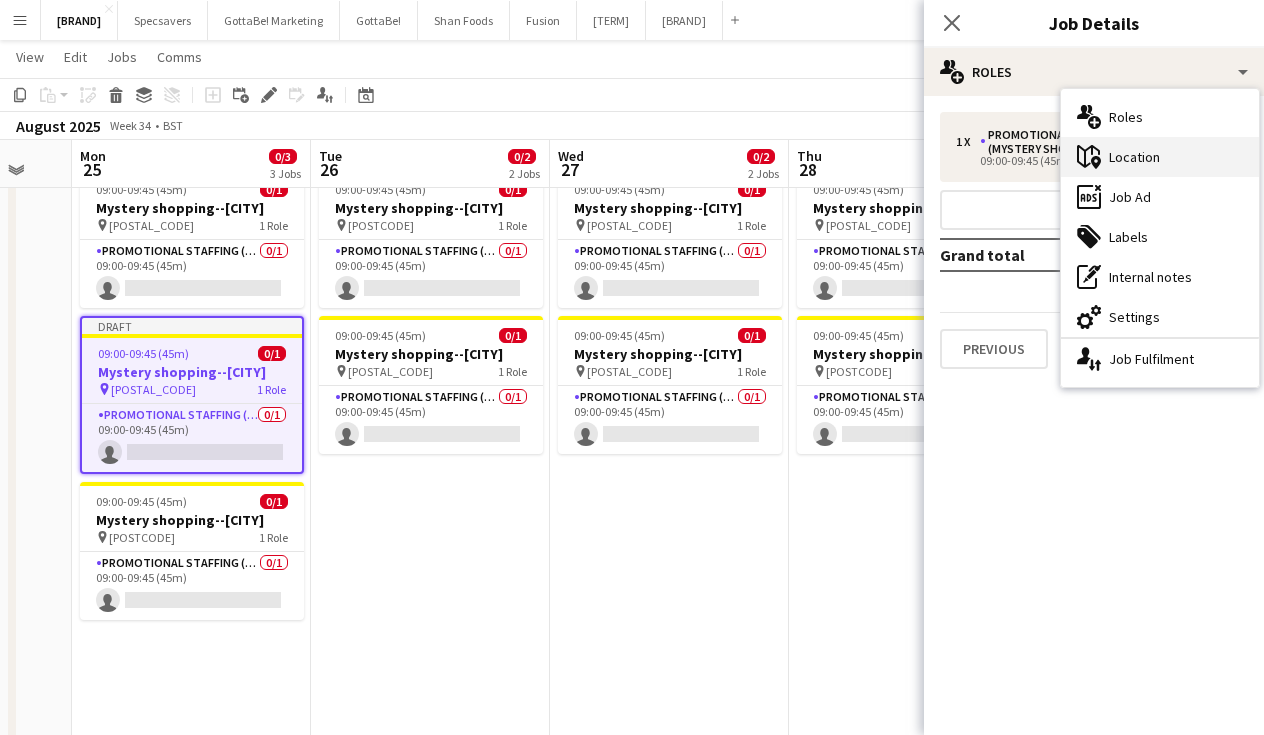 click on "maps-pin-1
Location" at bounding box center (1160, 157) 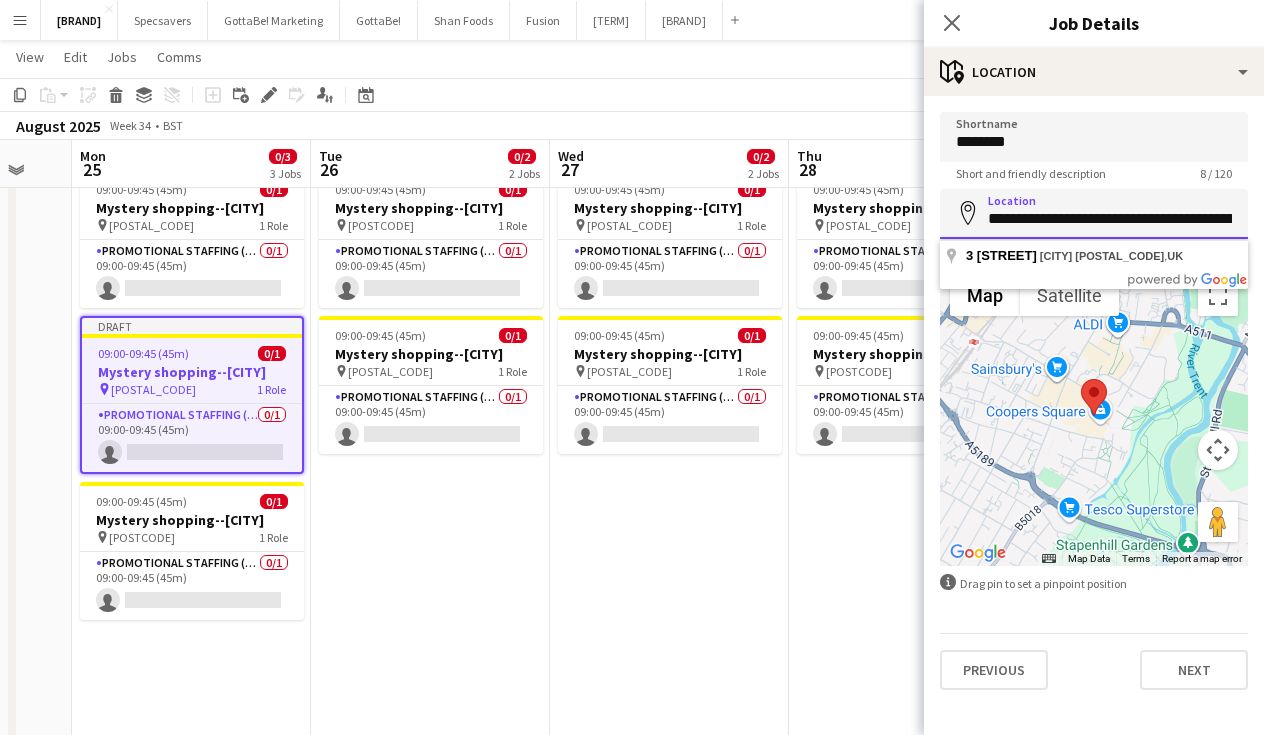 paste on "***" 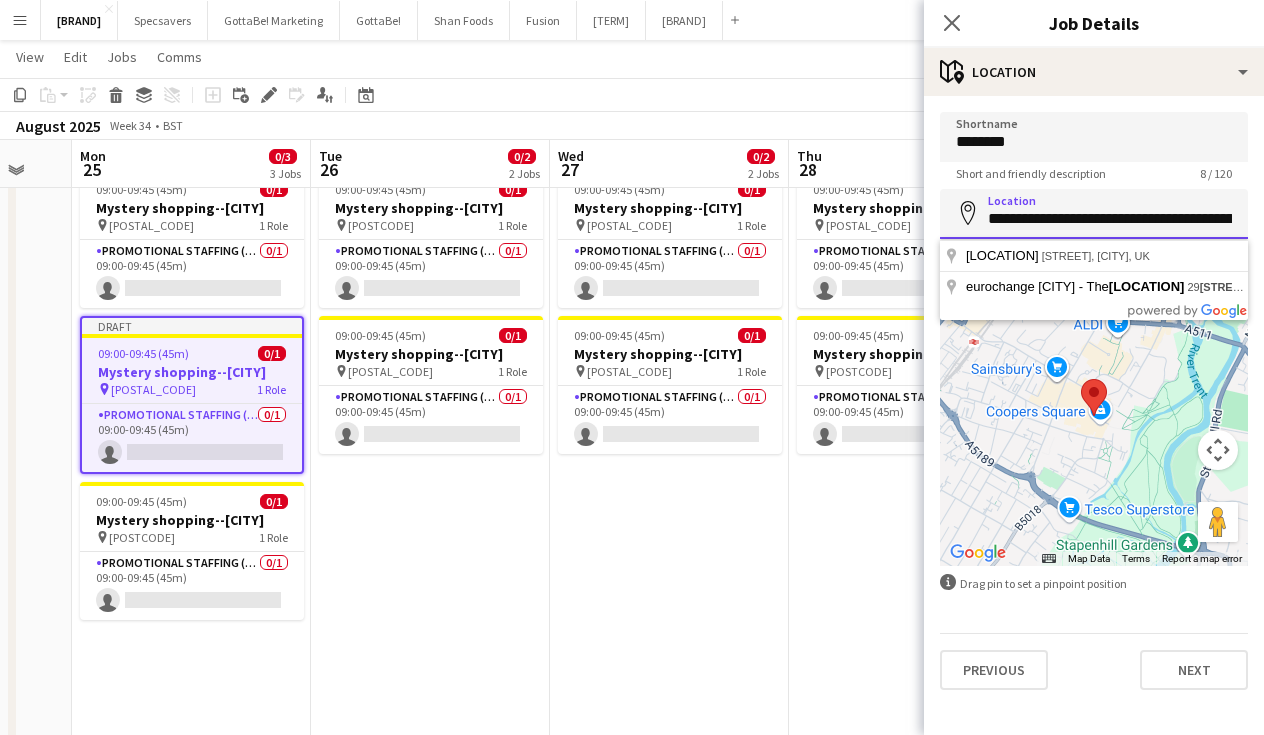 drag, startPoint x: 1202, startPoint y: 216, endPoint x: 1150, endPoint y: 208, distance: 52.611786 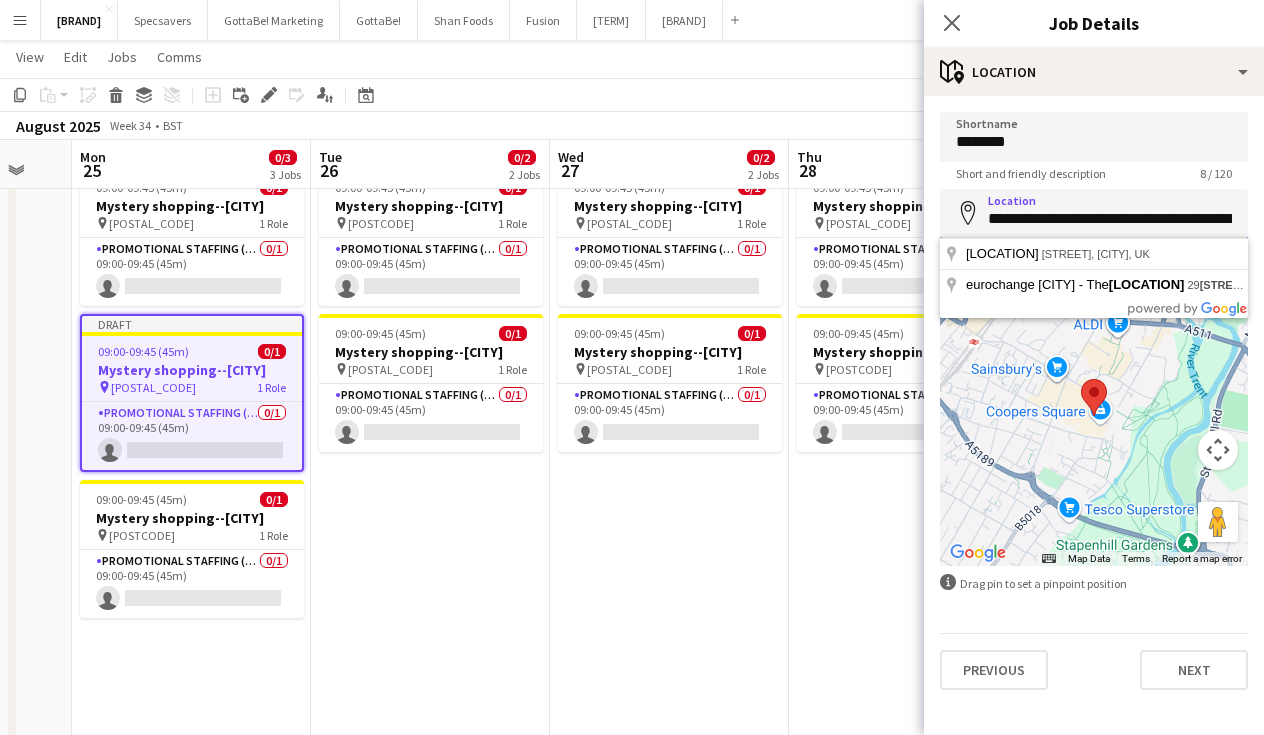 scroll, scrollTop: 65, scrollLeft: 0, axis: vertical 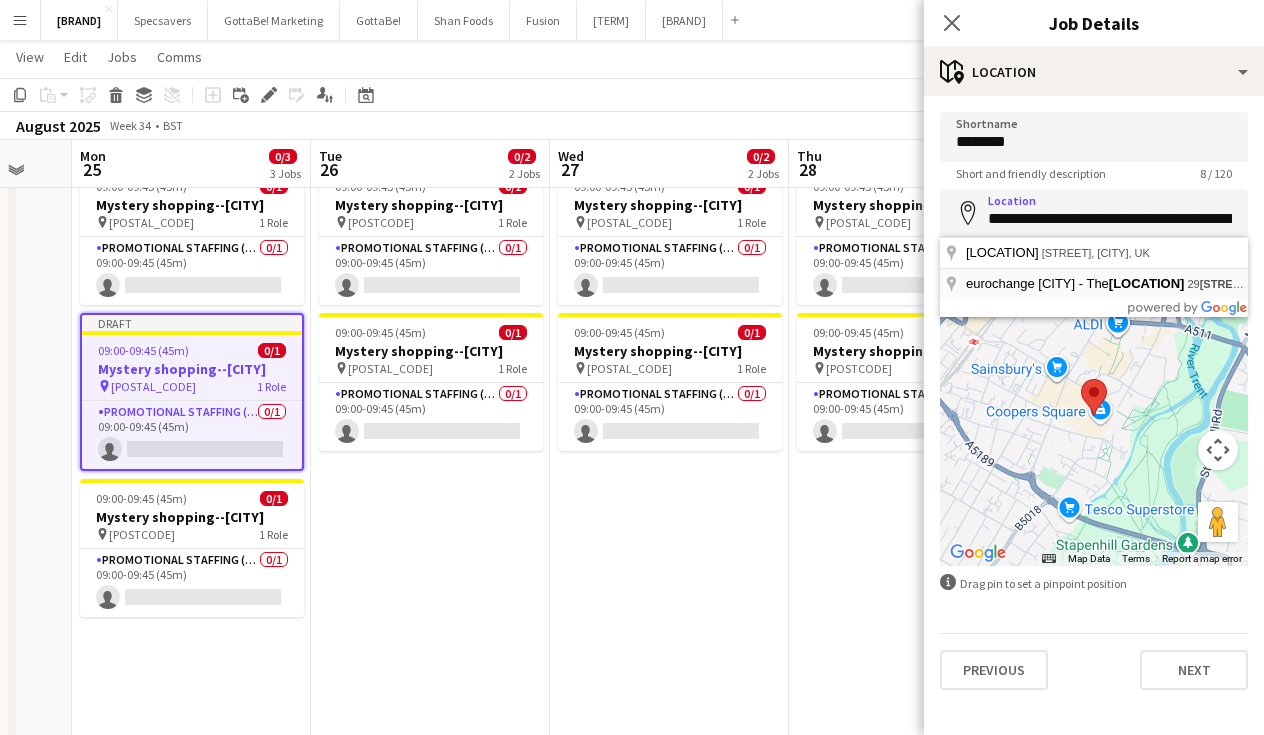 type on "**********" 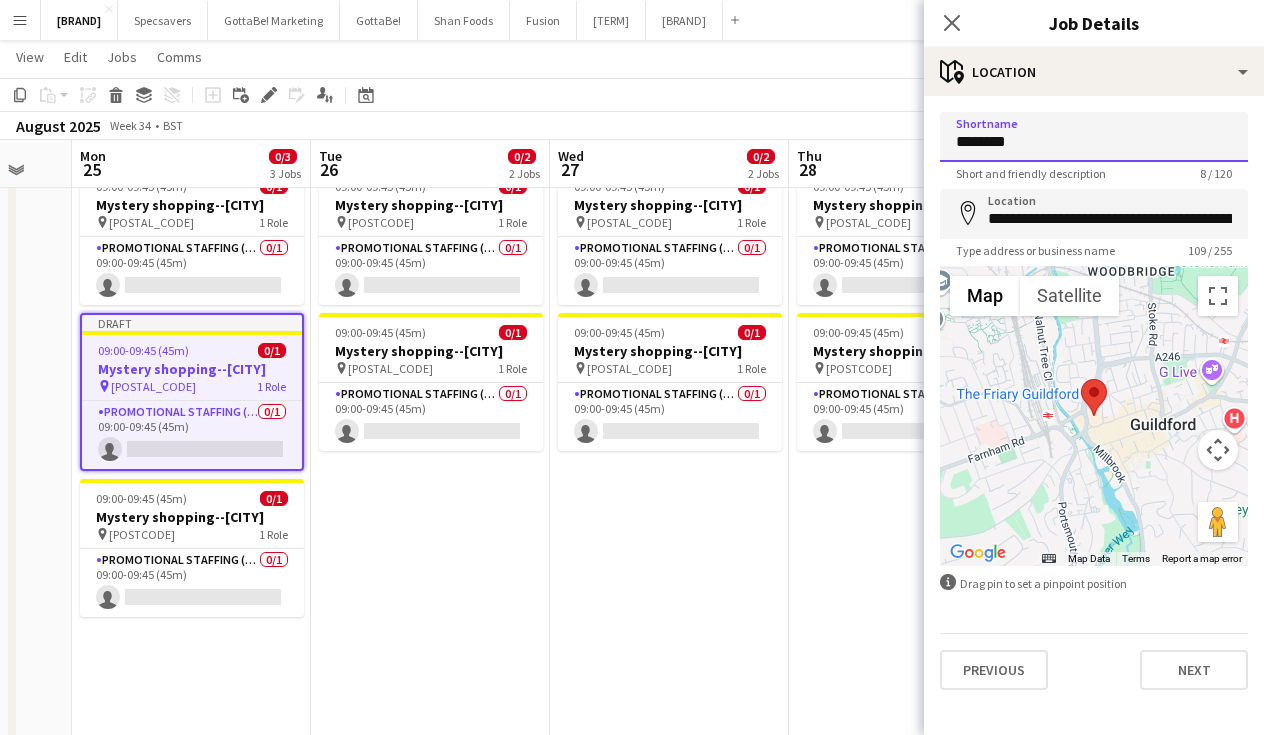 paste 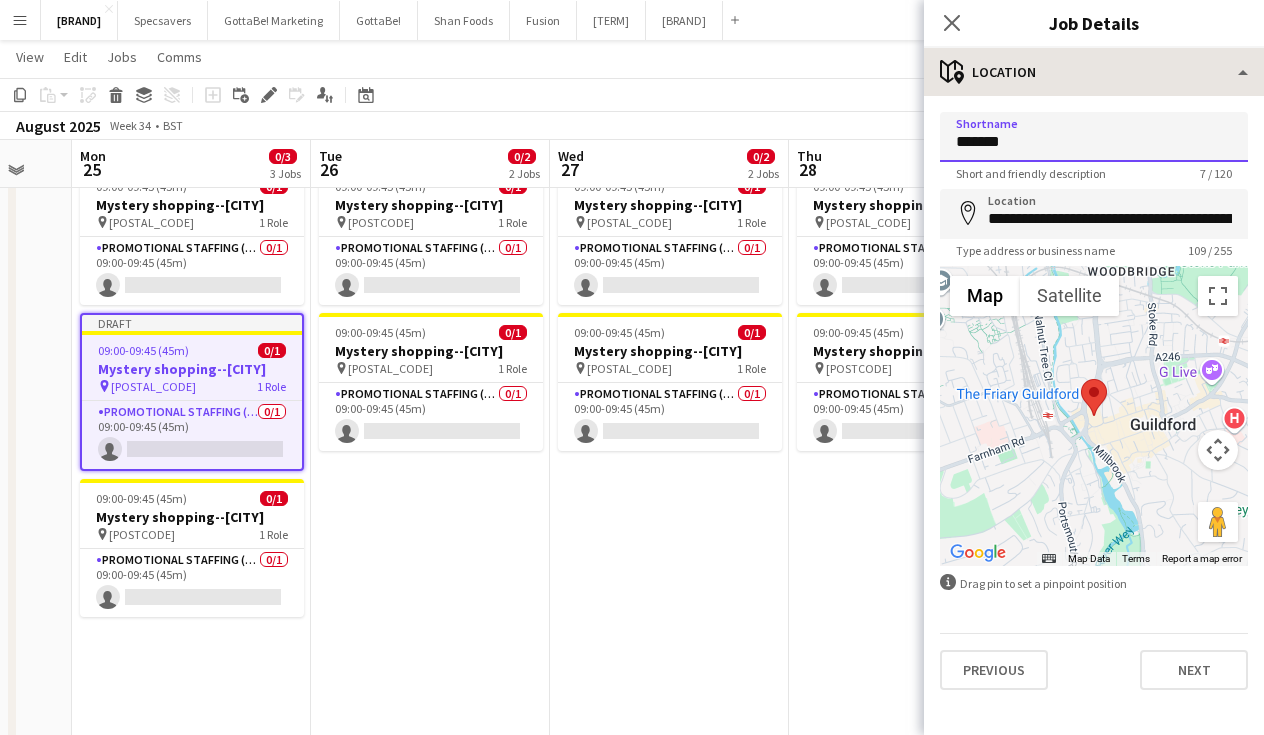 type on "*******" 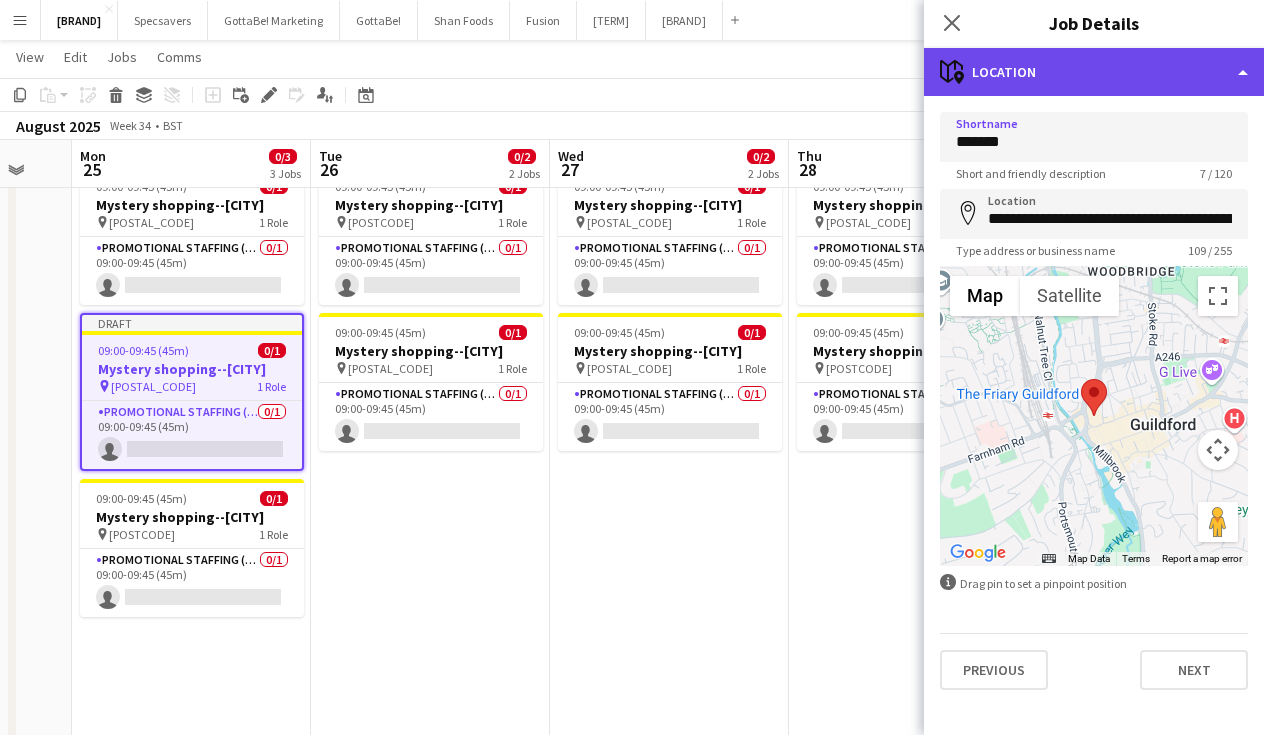 click on "maps-pin-1
Location" 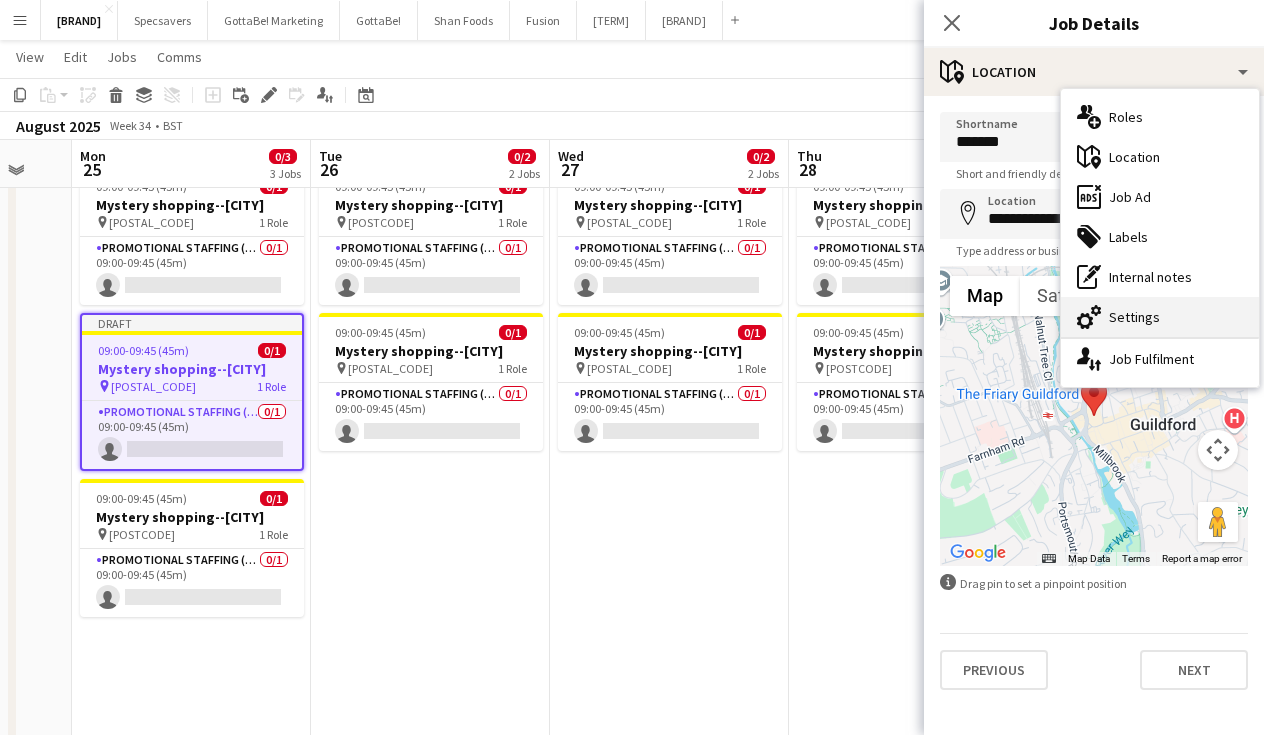 click on "cog-double-3
Settings" at bounding box center [1160, 317] 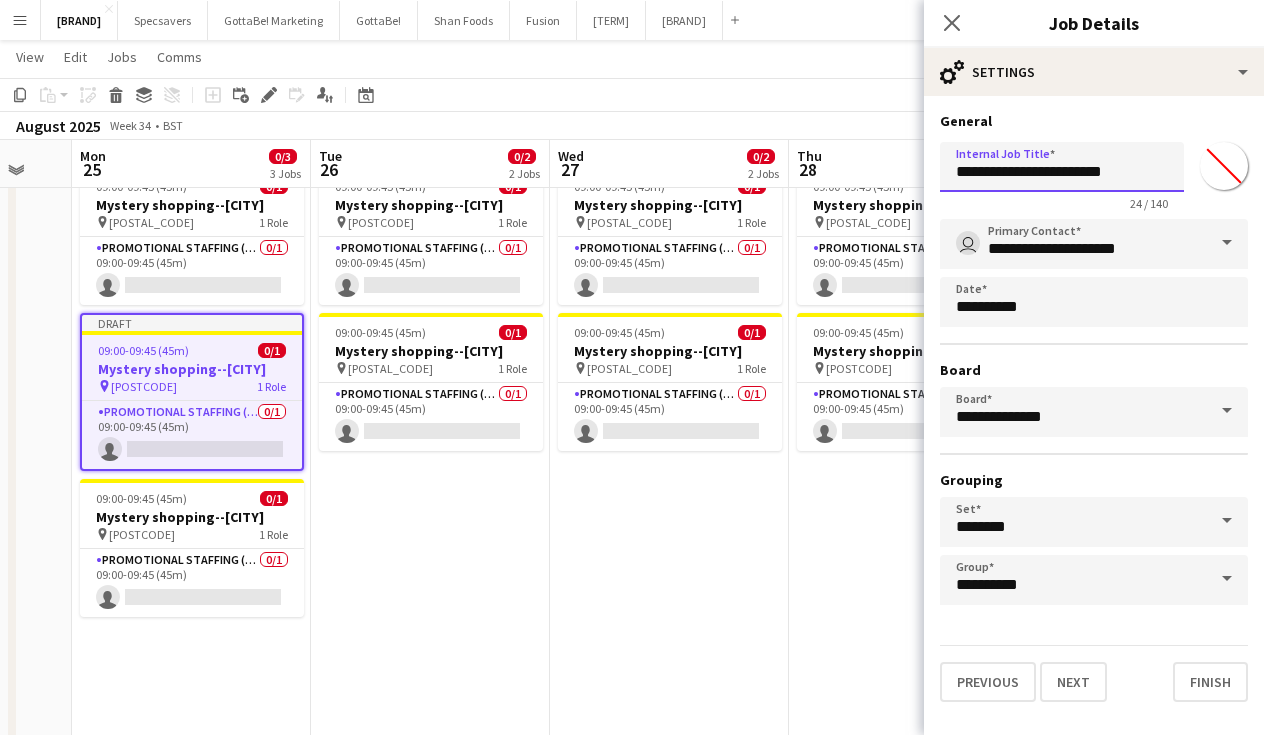 drag, startPoint x: 1135, startPoint y: 171, endPoint x: 1087, endPoint y: 170, distance: 48.010414 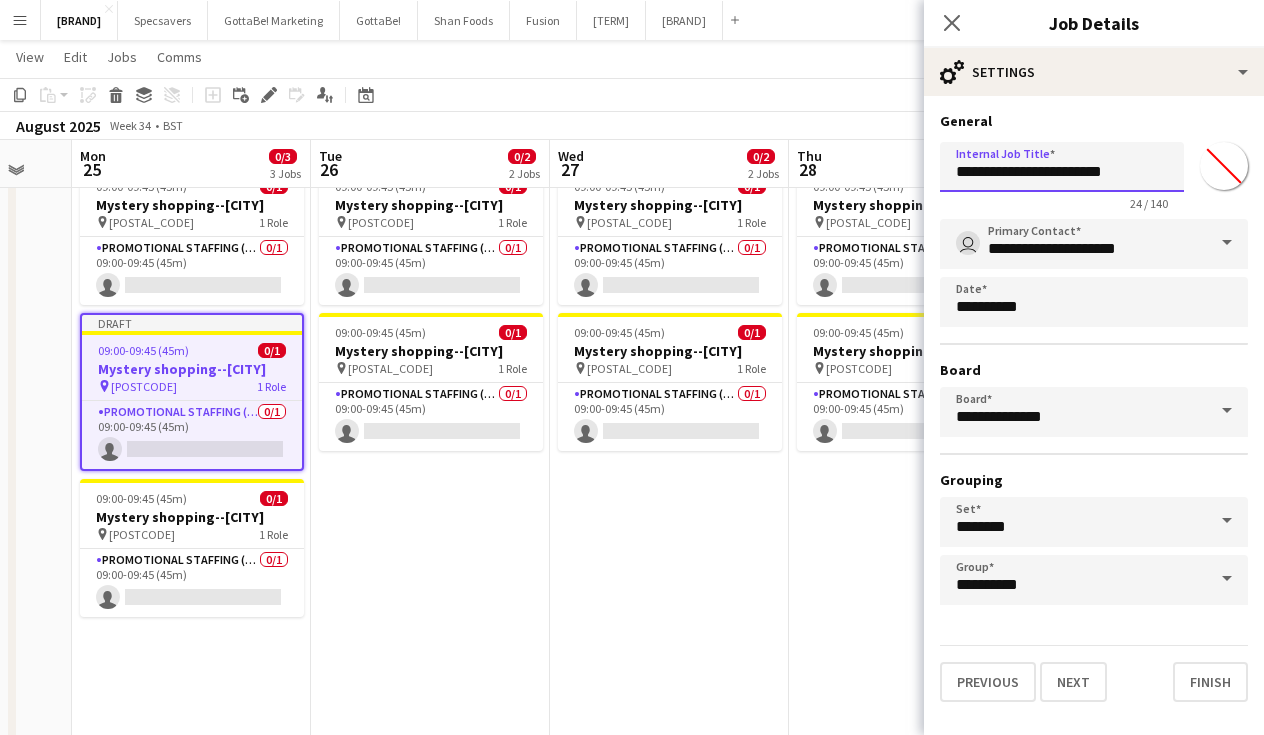 click on "**********" at bounding box center (1062, 167) 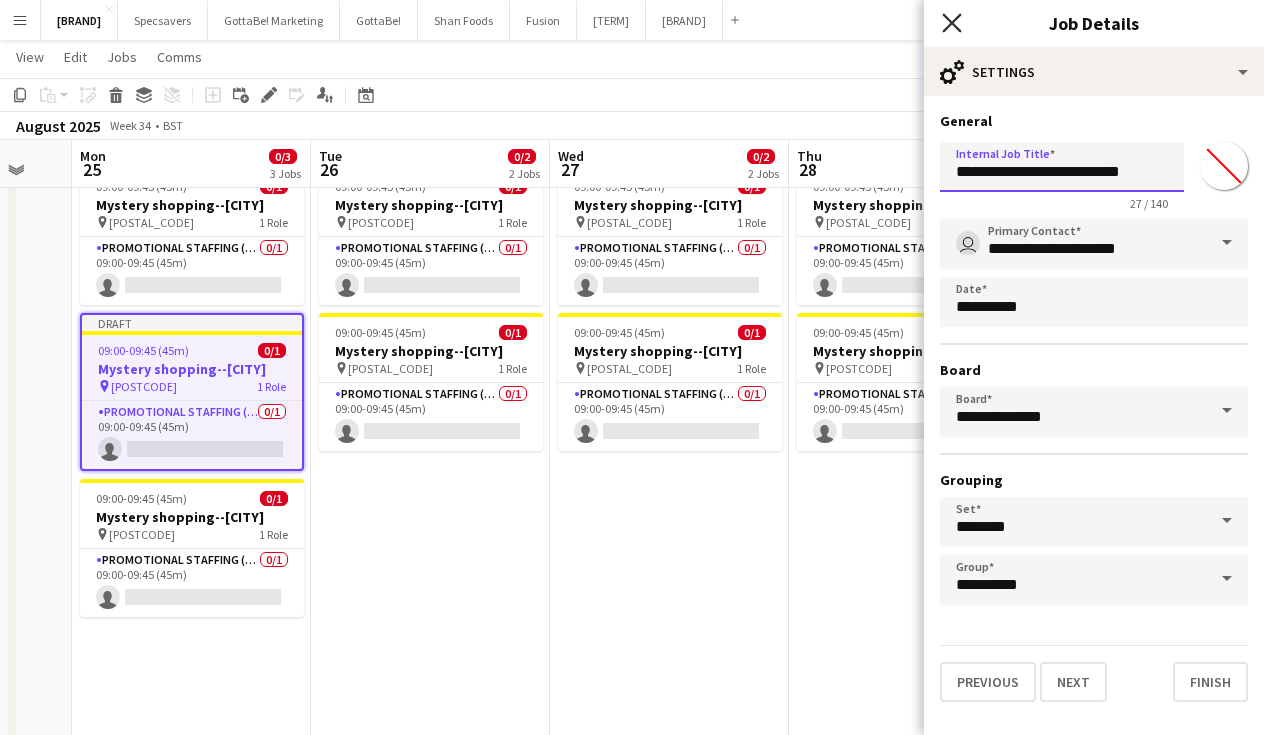 type on "**********" 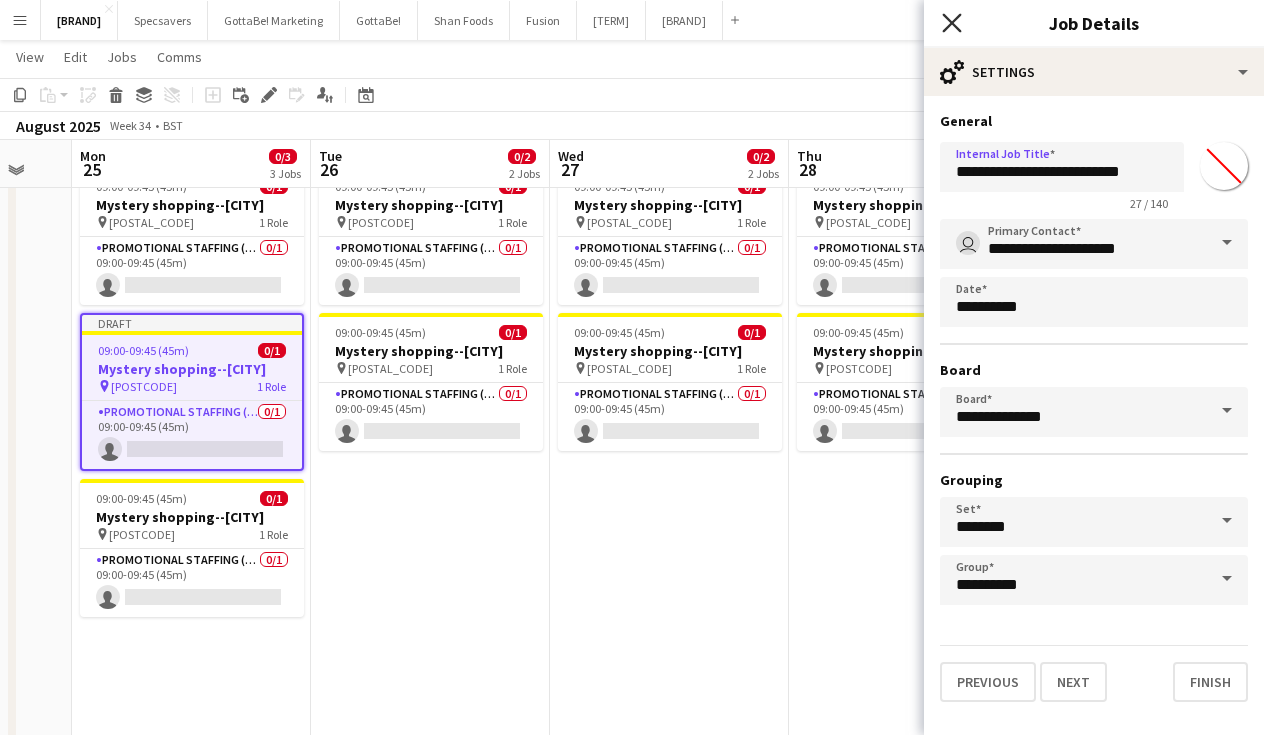 click on "Close pop-in" 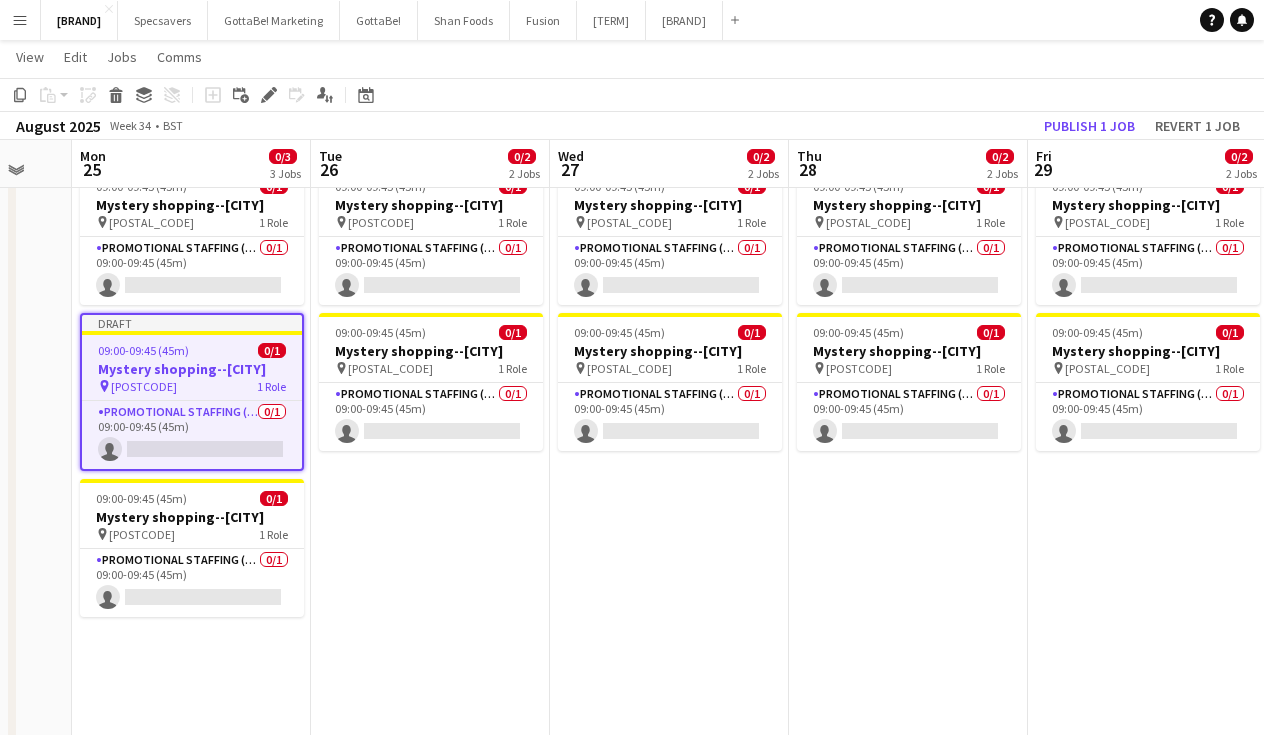 click on "09:00-09:45 (45m)    0/1   Mystery shopping--[CITY]
pin
[POSTCODE]   1 Role   Promotional Staffing (Mystery Shopper)   0/1   09:00-09:45 (45m)
single-neutral-actions
09:00-09:45 (45m)    0/1   Mystery shopping--[CITY]
pin
[POSTCODE]   1 Role   Promotional Staffing (Mystery Shopper)   0/1   09:00-09:45 (45m)
single-neutral-actions" at bounding box center [430, 762] 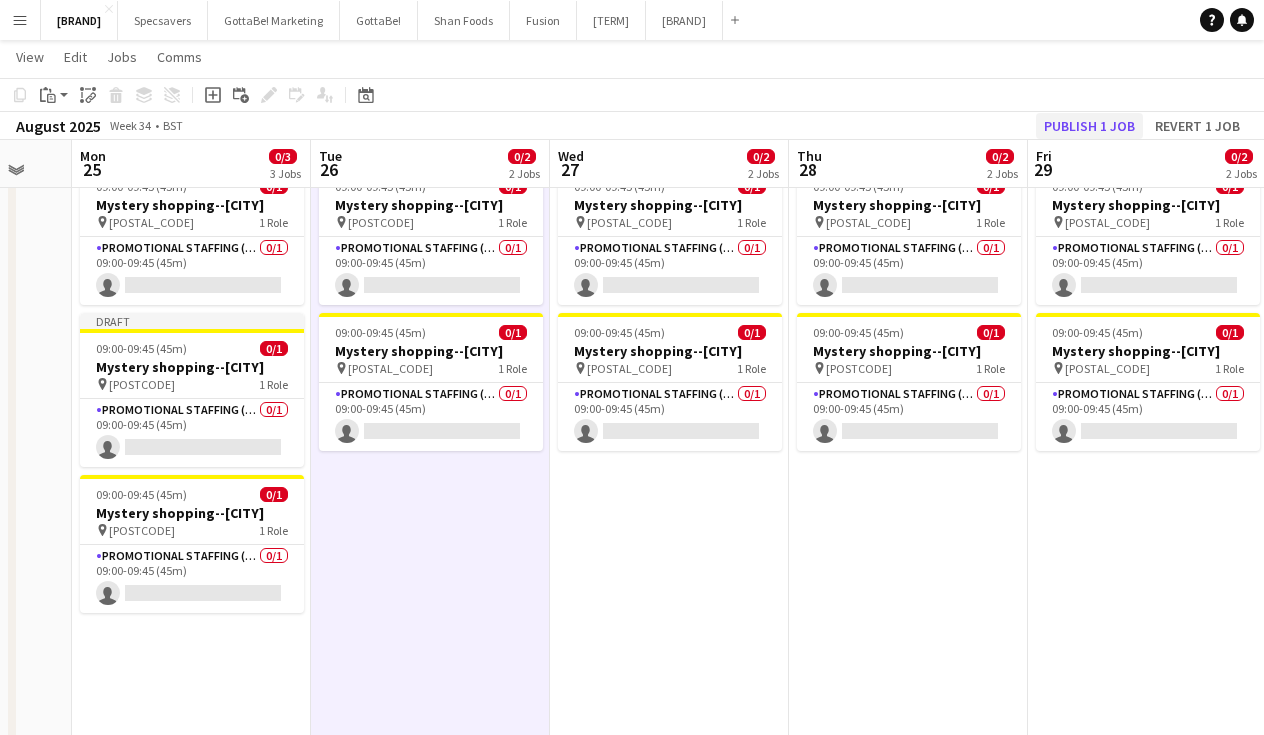 click on "Publish 1 job" 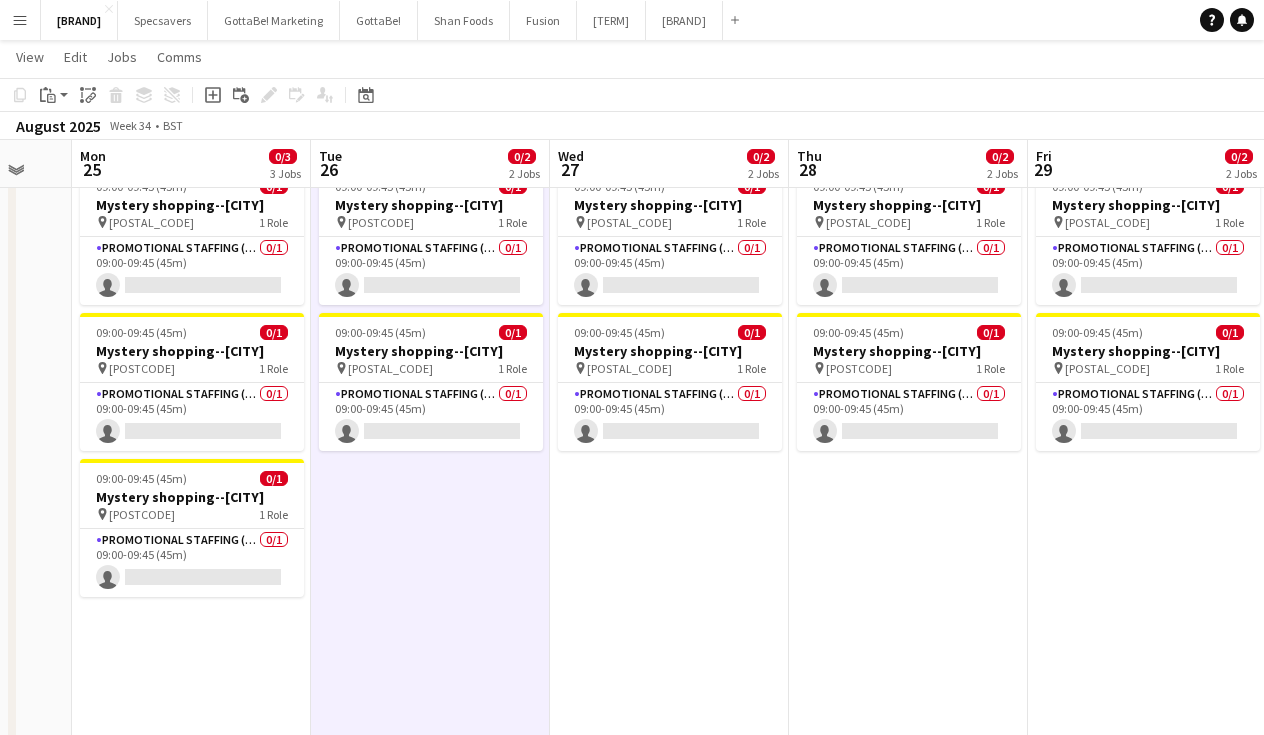 click on "09:00-09:45 (45m)    0/1   Mystery shopping--[CITY]
pin
[POSTCODE]   1 Role   Promotional Staffing (Mystery Shopper)   0/1   09:00-09:45 (45m)
single-neutral-actions
09:00-09:45 (45m)    0/1   Mystery shopping--[CITY]
pin
[POSTCODE]   1 Role   Promotional Staffing (Mystery Shopper)   0/1   09:00-09:45 (45m)
single-neutral-actions" at bounding box center (430, 762) 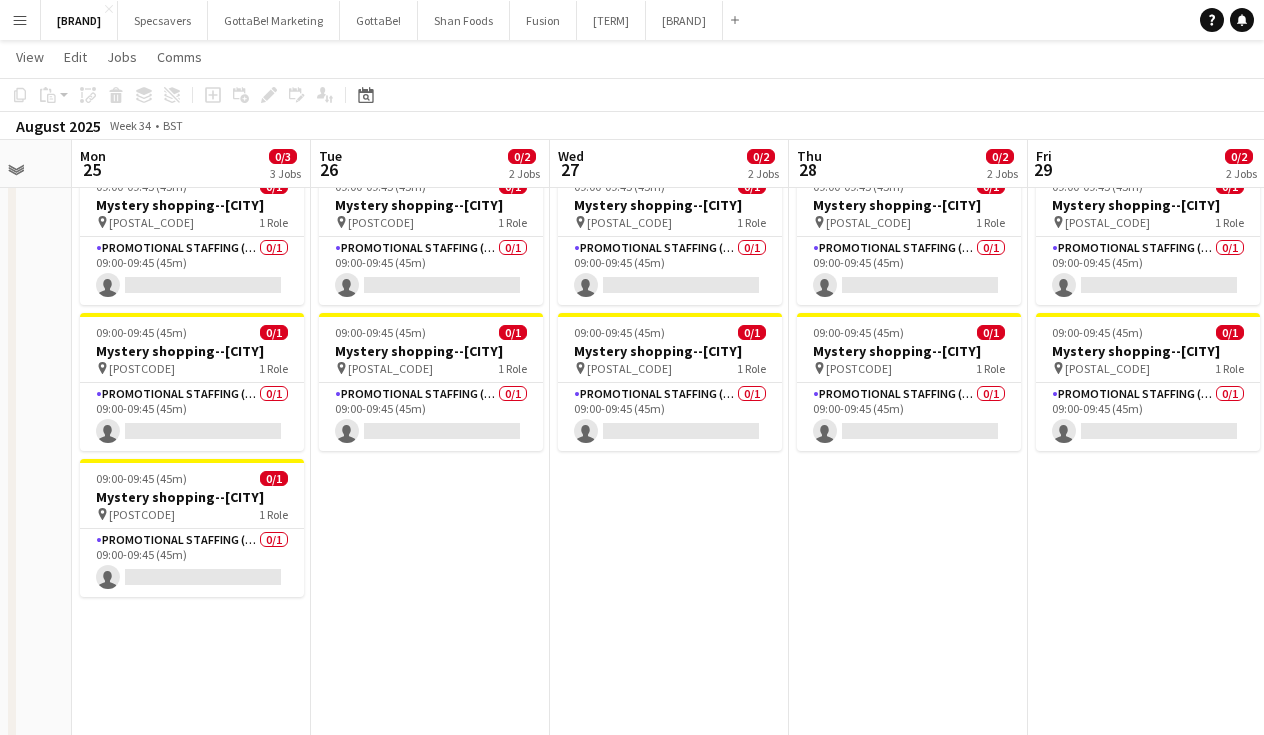 click on "09:00-09:45 (45m)    0/1   Mystery shopping--[CITY]
pin
[POSTCODE]   1 Role   Promotional Staffing (Mystery Shopper)   0/1   09:00-09:45 (45m)
single-neutral-actions
09:00-09:45 (45m)    0/1   Mystery shopping--[CITY]
pin
[POSTCODE]   1 Role   Promotional Staffing (Mystery Shopper)   0/1   09:00-09:45 (45m)
single-neutral-actions" at bounding box center (430, 762) 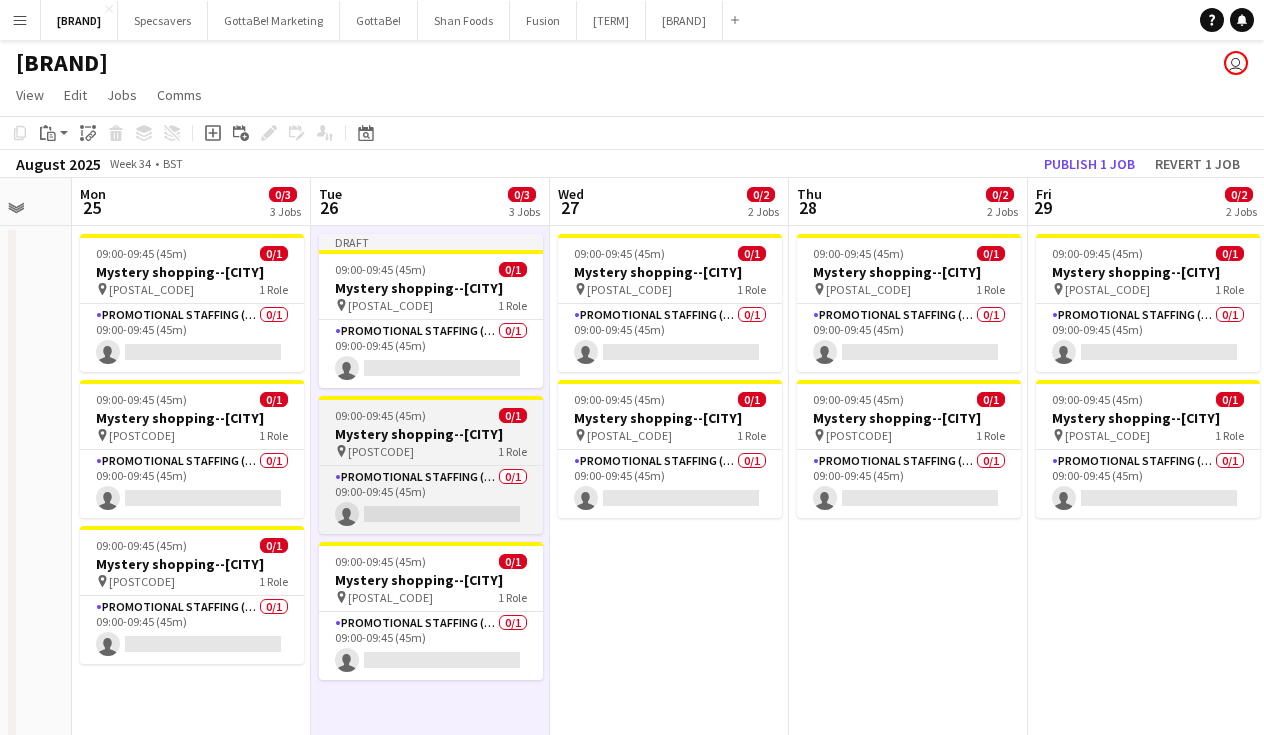 scroll, scrollTop: 0, scrollLeft: 0, axis: both 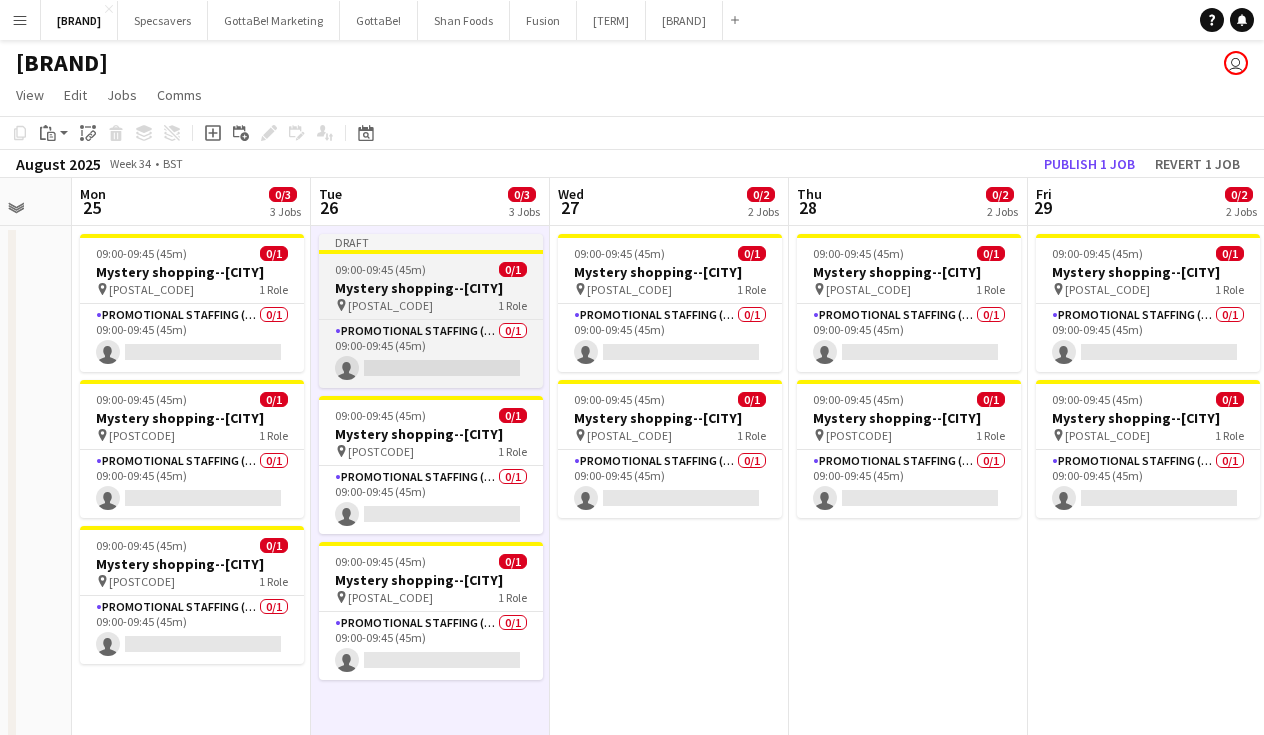 click on "Mystery shopping--[CITY]" at bounding box center [431, 288] 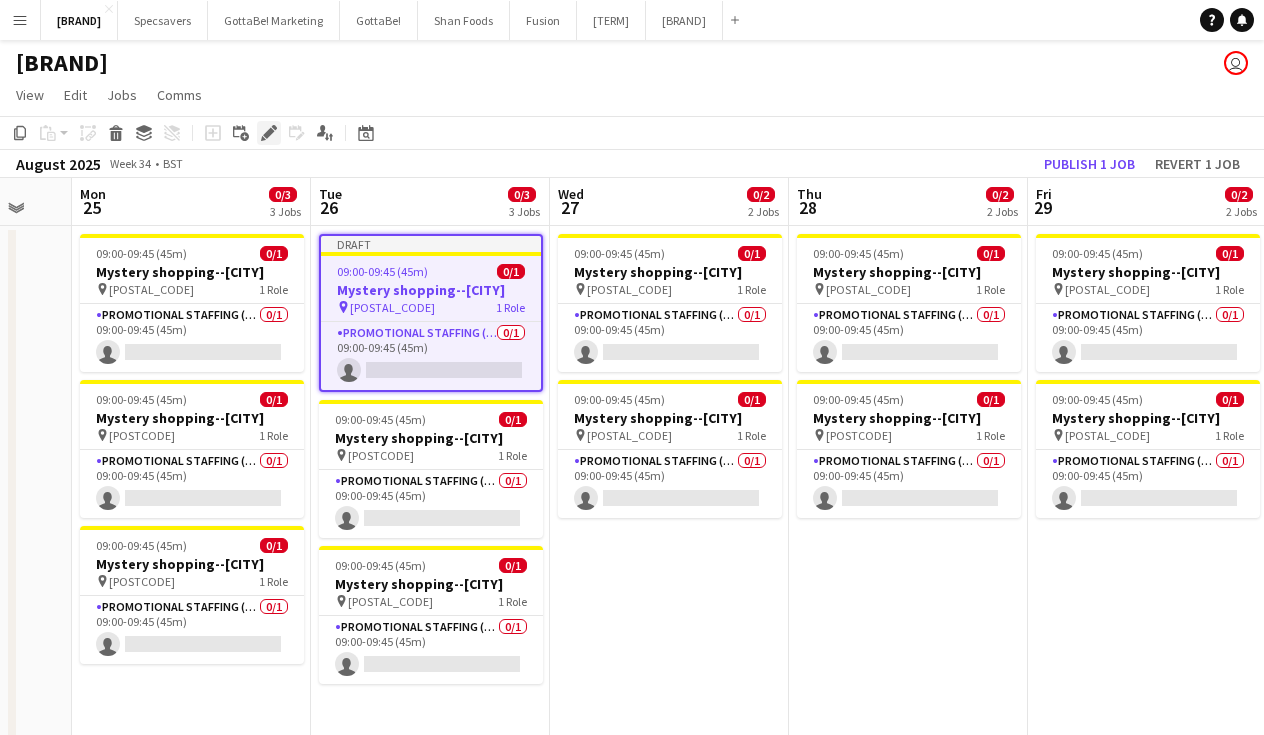 click 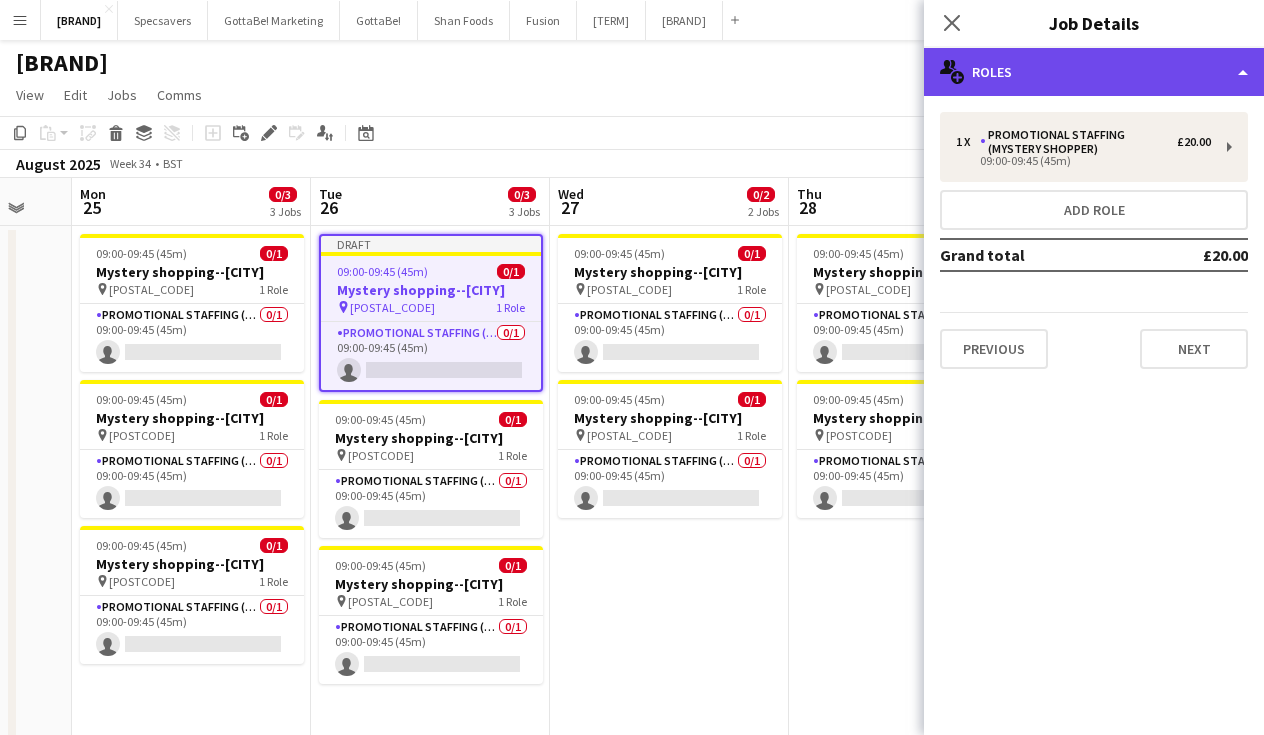 click on "multiple-users-add
Roles" 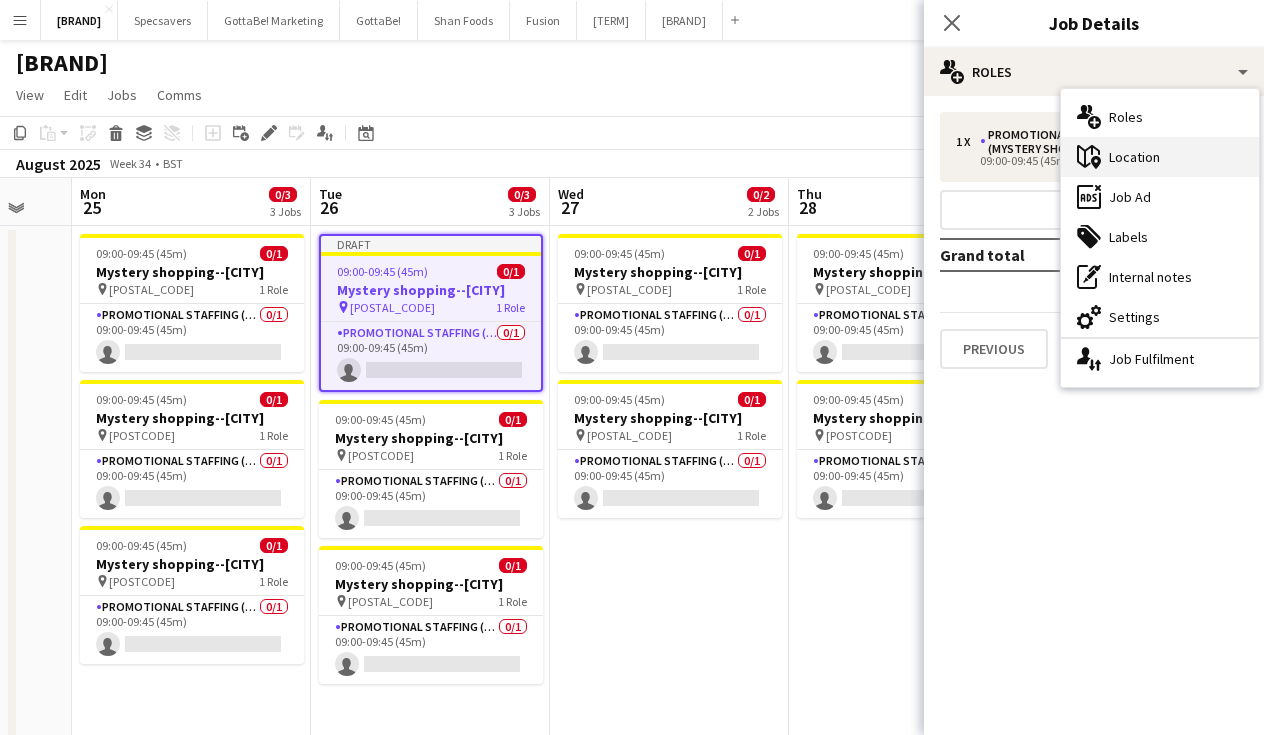 click on "maps-pin-1
Location" at bounding box center (1160, 157) 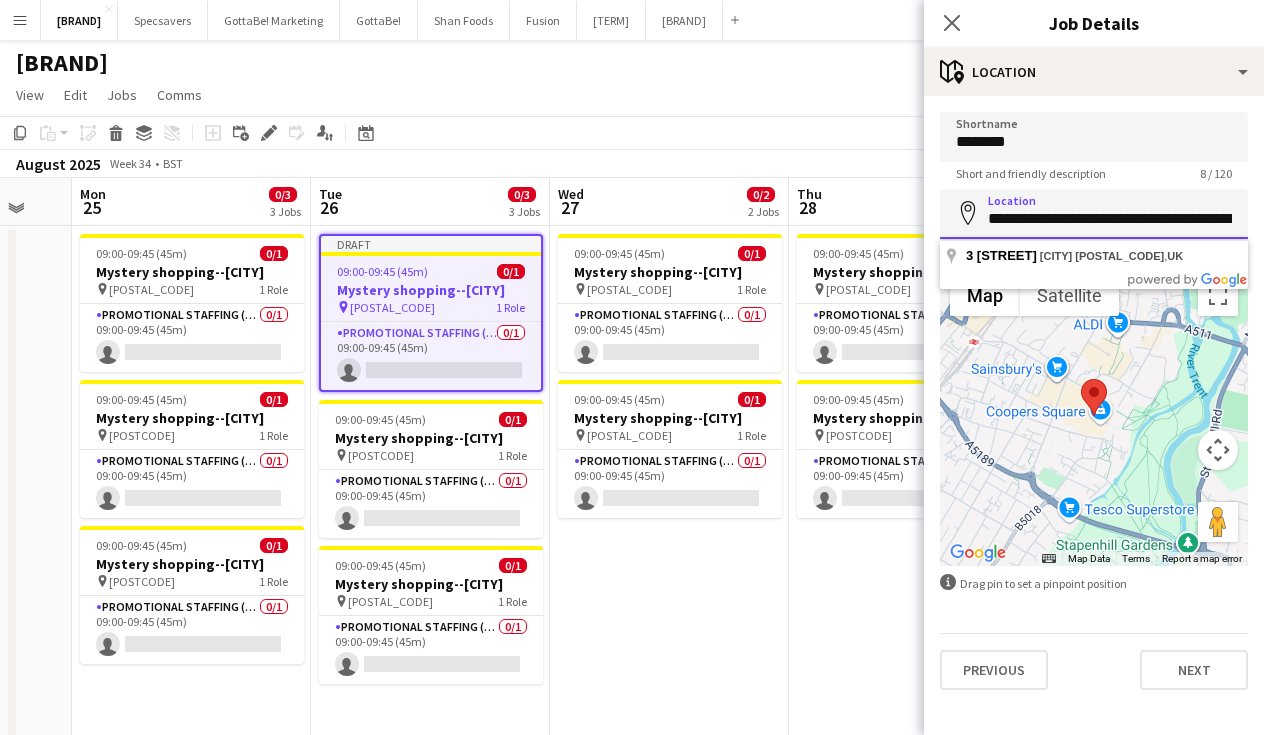 paste 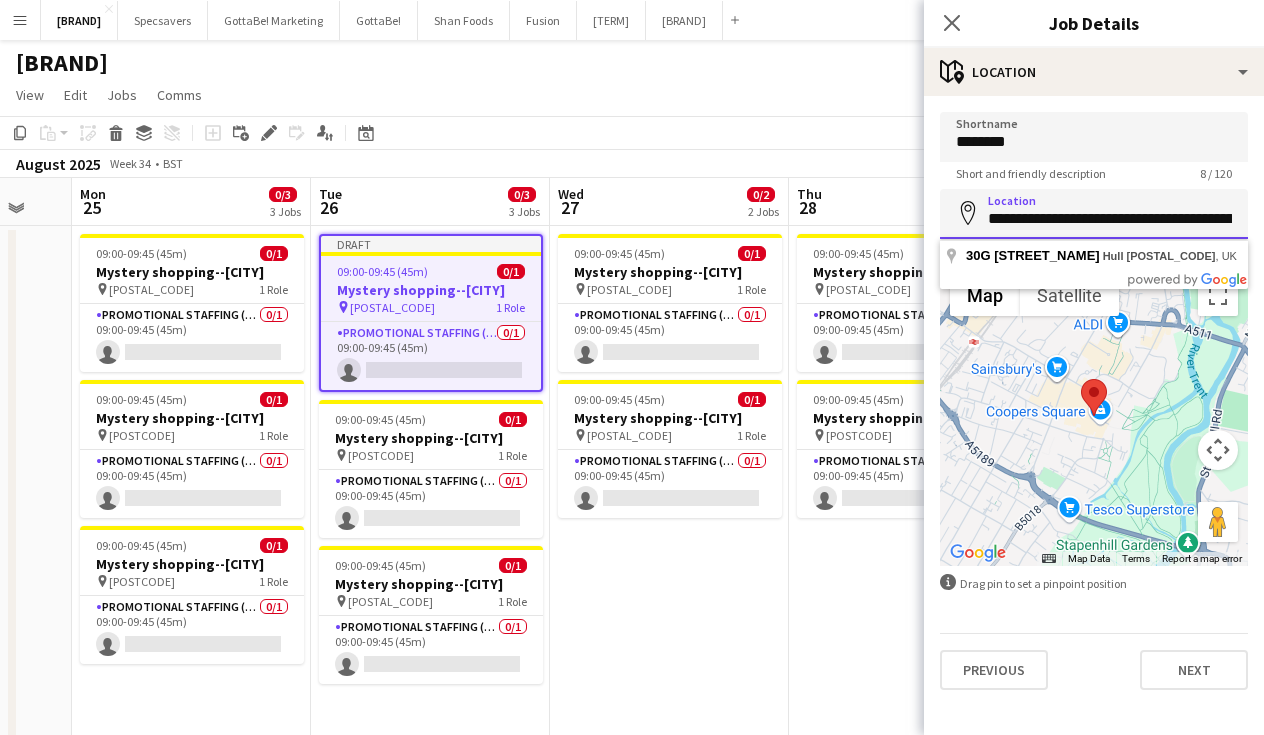 drag, startPoint x: 1199, startPoint y: 215, endPoint x: 1148, endPoint y: 211, distance: 51.156624 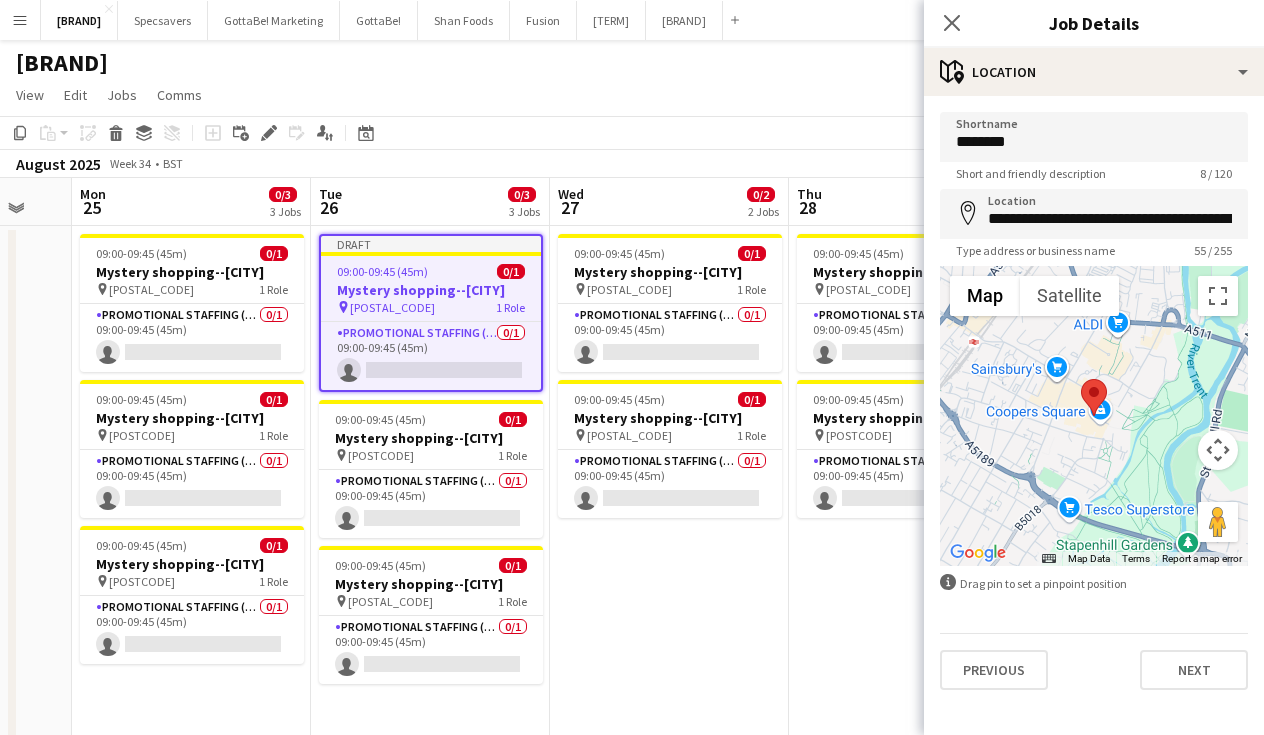type on "**********" 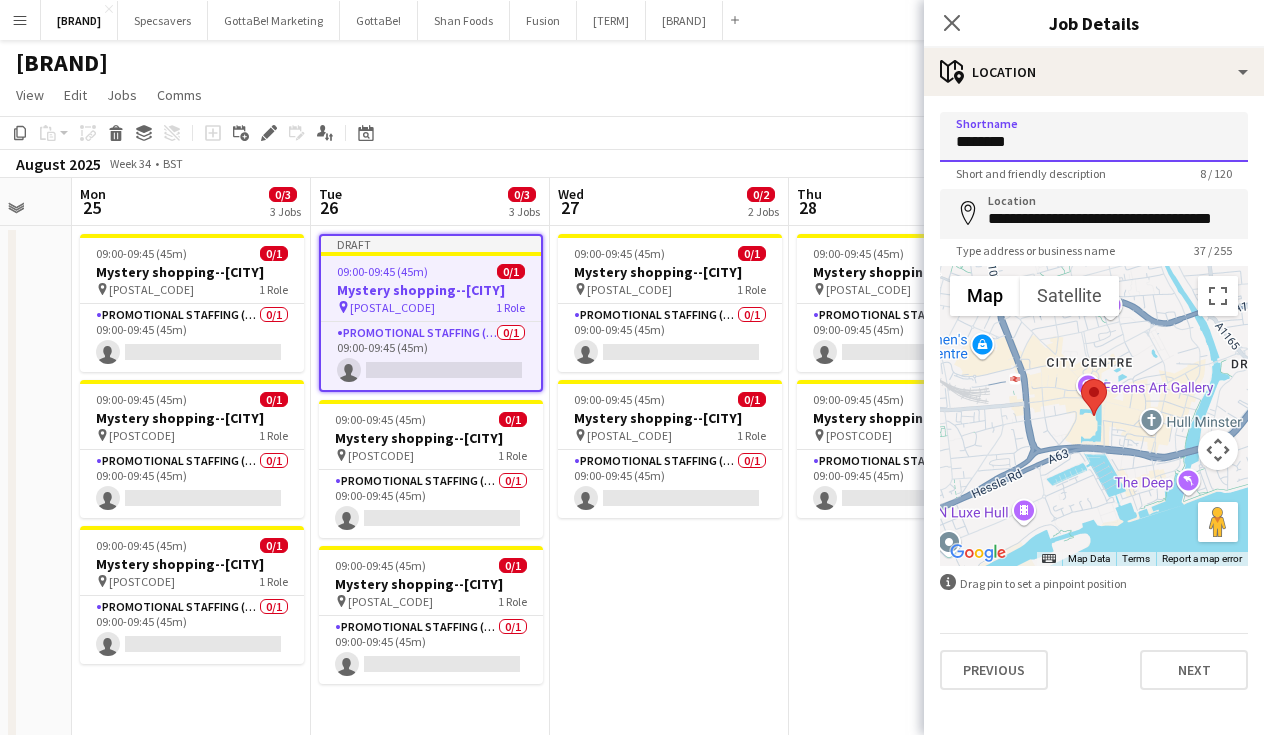paste 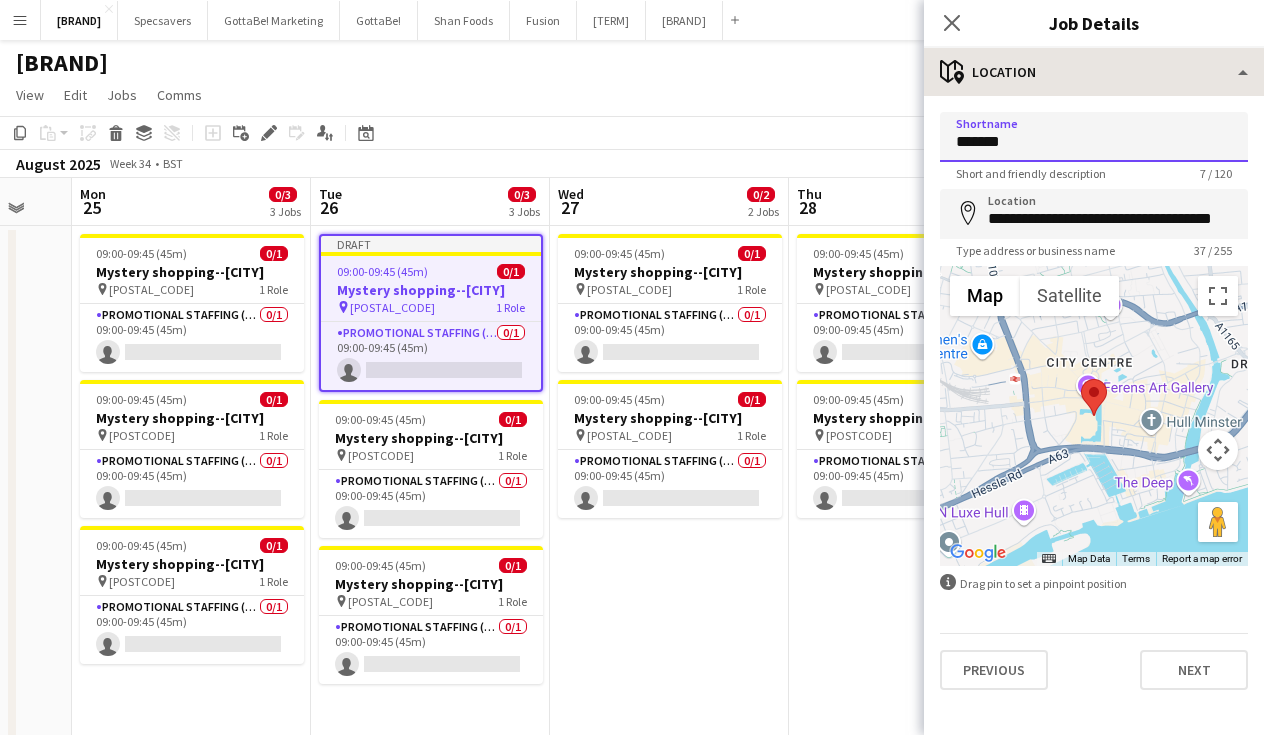 type on "*******" 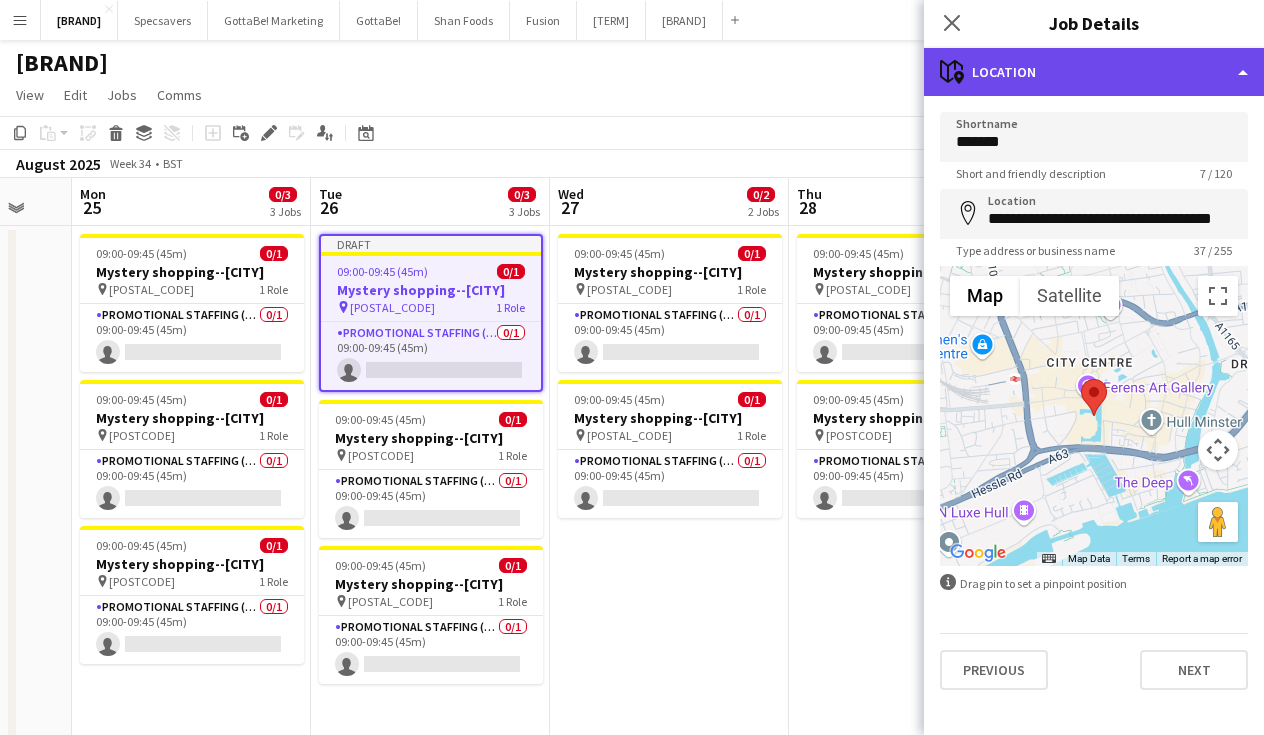 click on "maps-pin-1
Location" 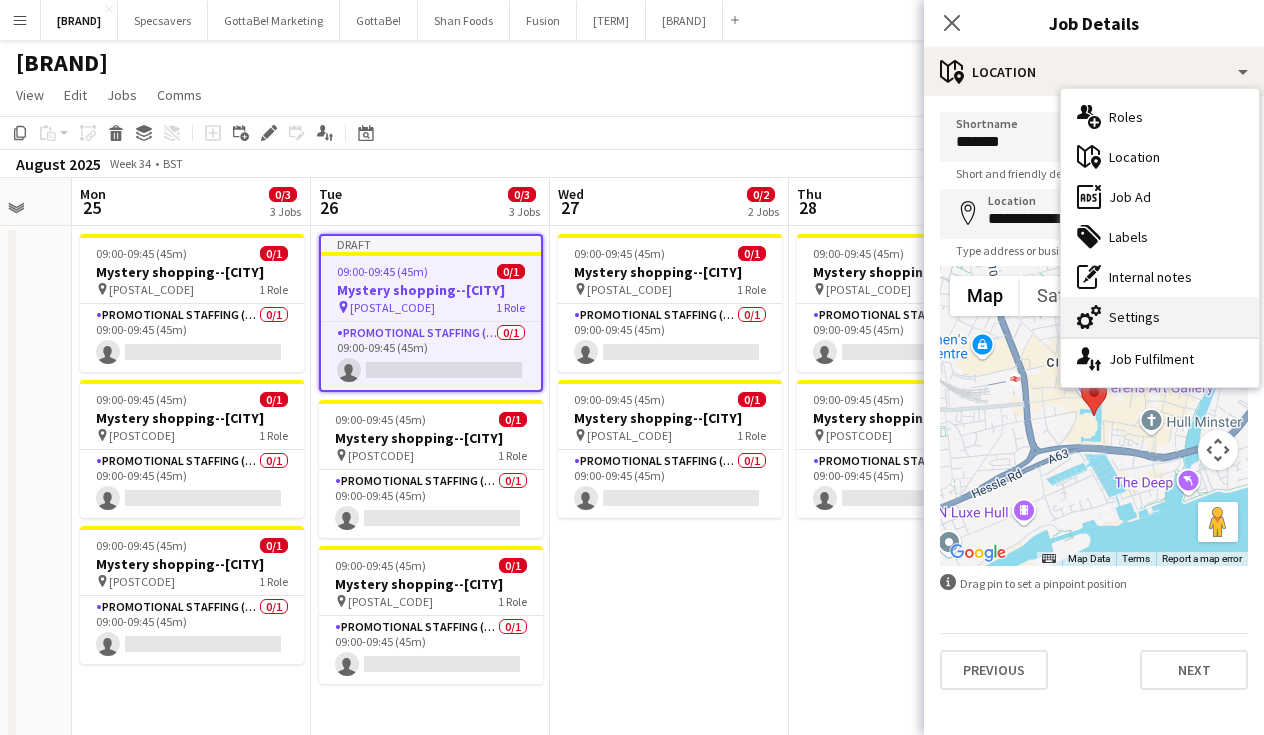 click on "cog-double-3
Settings" at bounding box center (1160, 317) 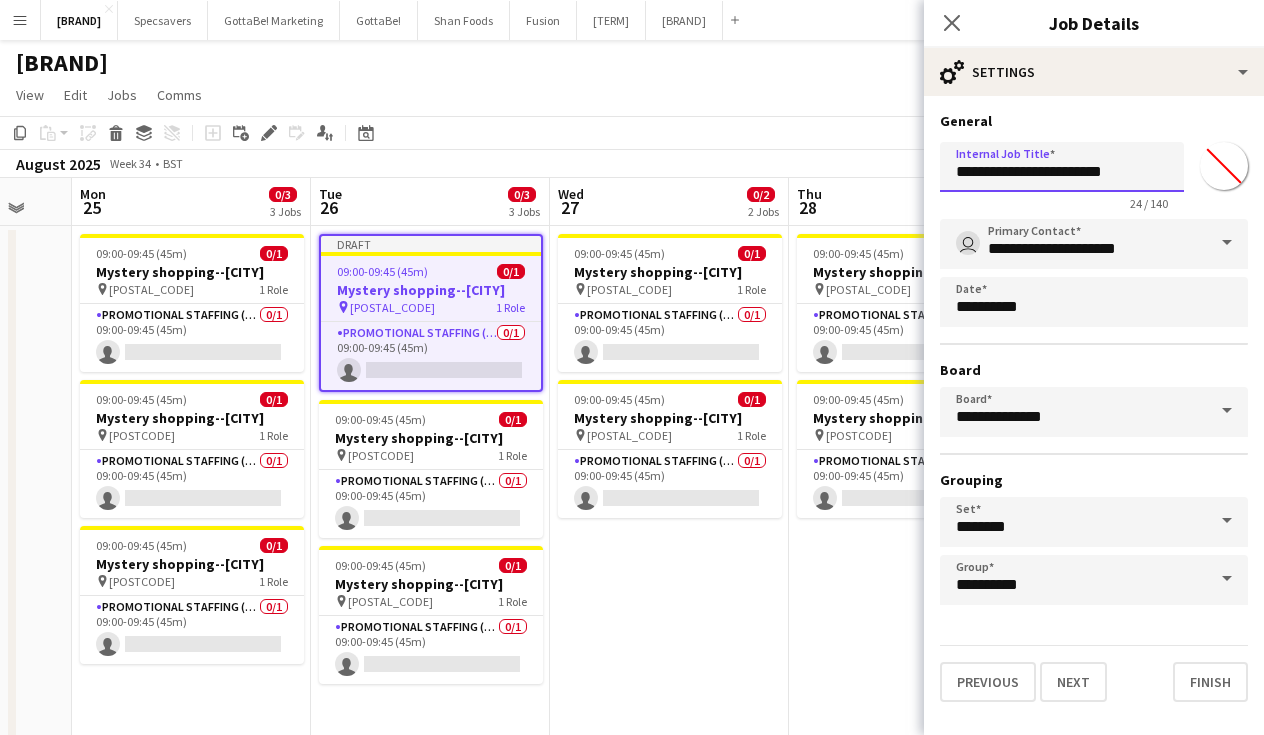 drag, startPoint x: 1129, startPoint y: 170, endPoint x: 1085, endPoint y: 169, distance: 44.011364 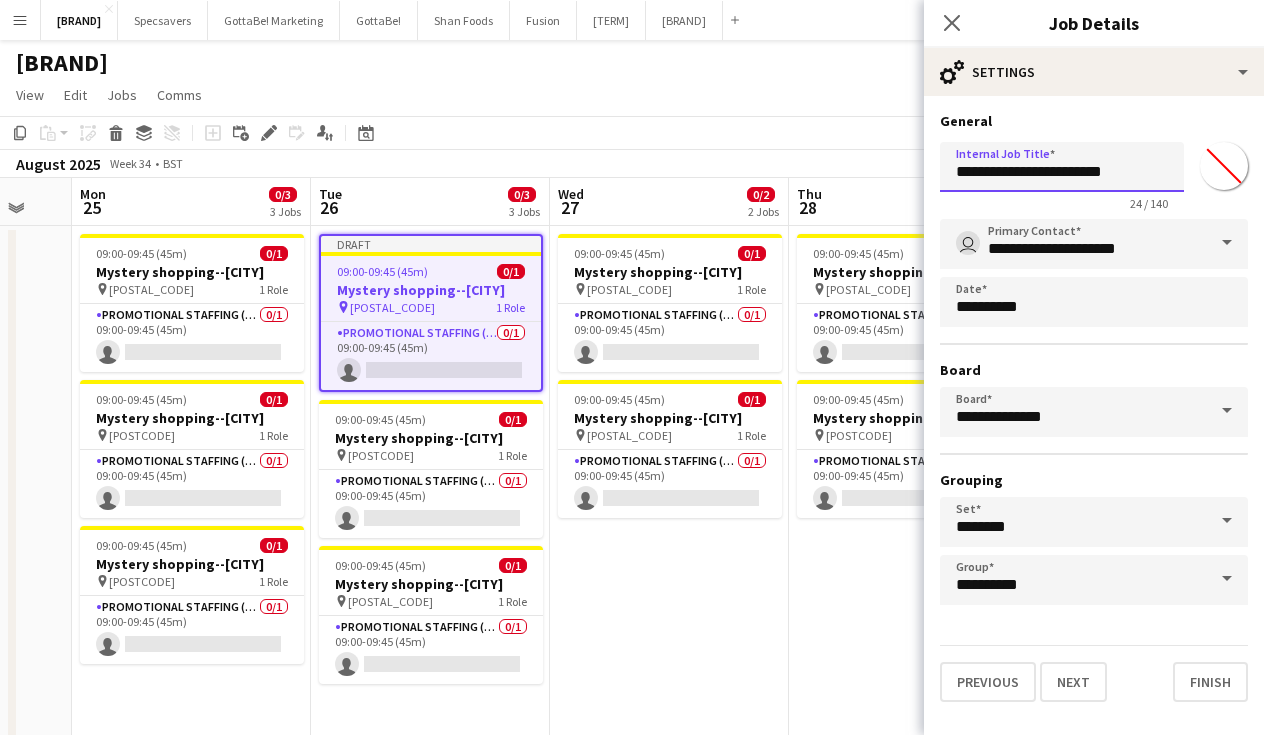 click on "**********" at bounding box center [1062, 167] 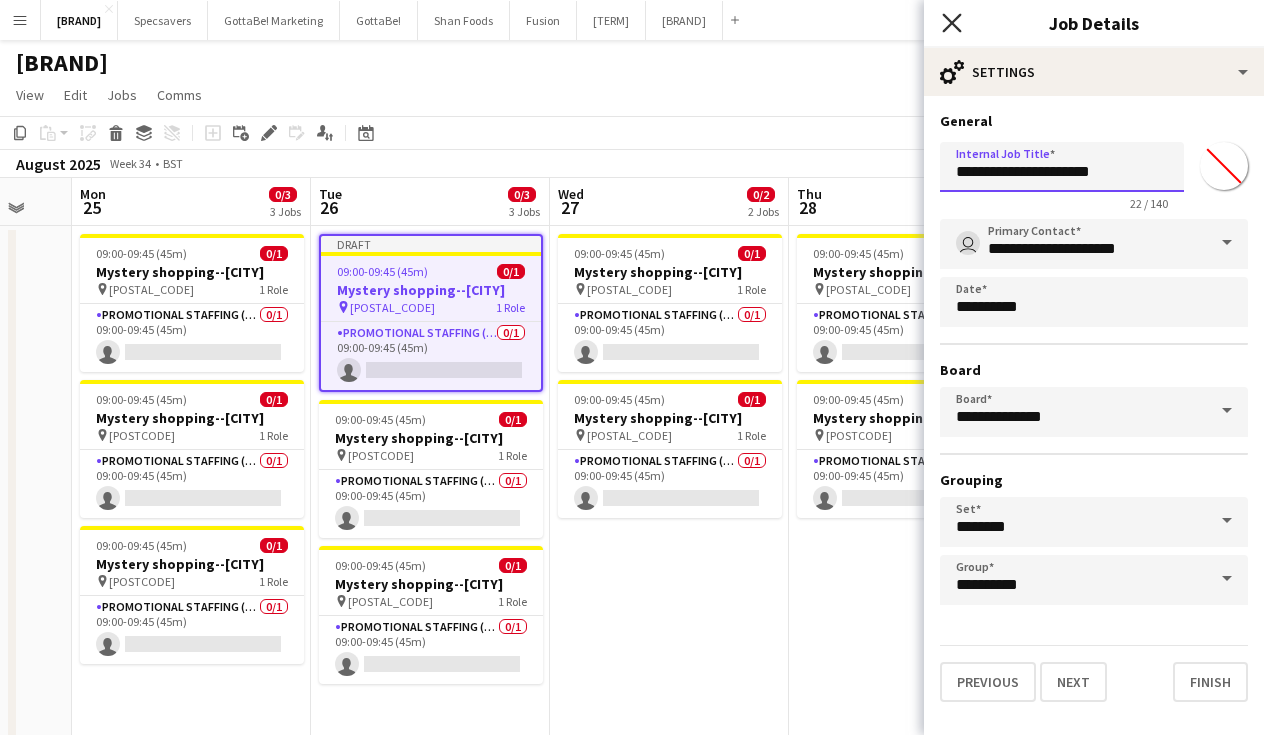 type on "**********" 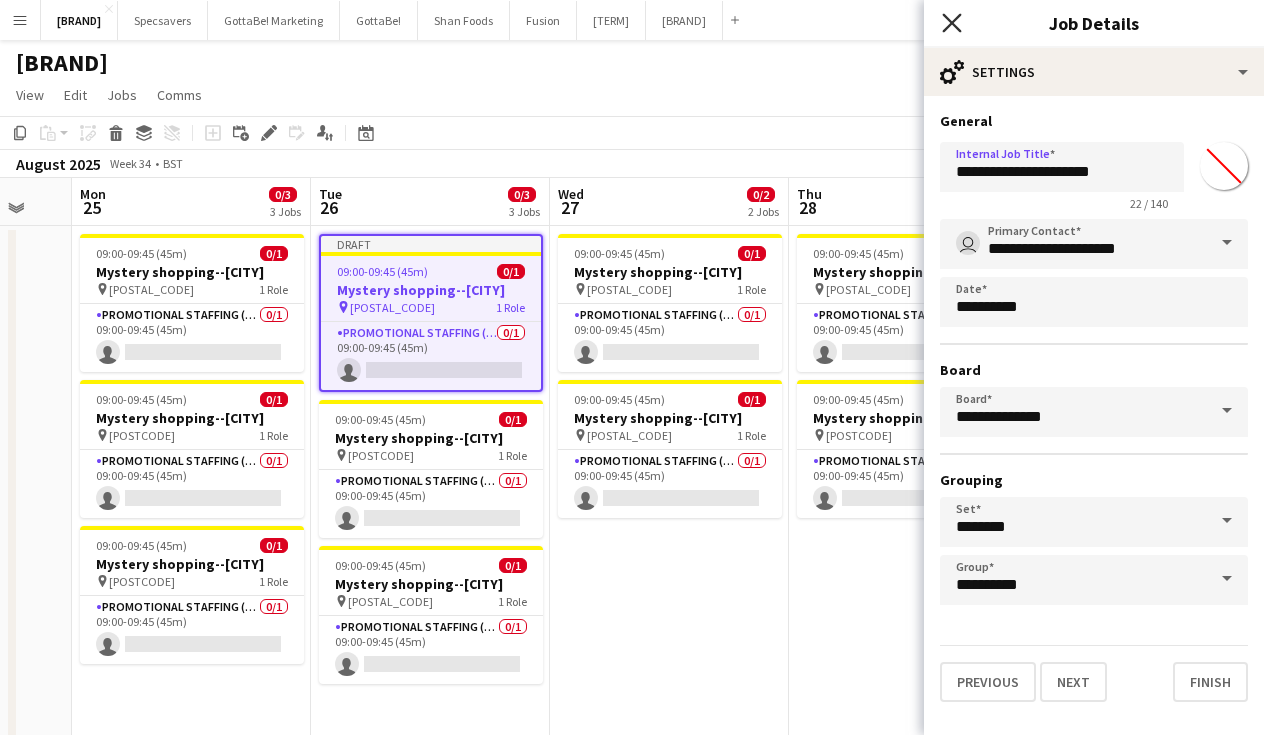 click on "Close pop-in" 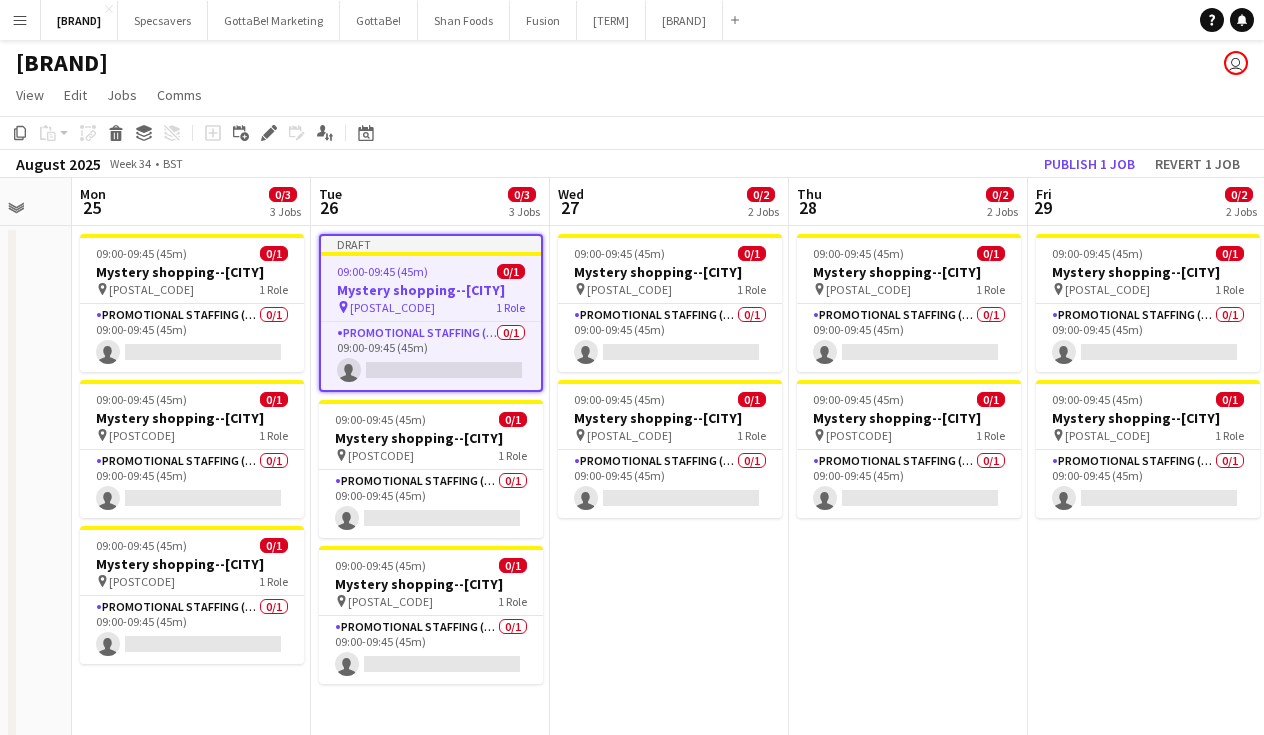 click on "09:00-09:45 (45m)    0/1   Mystery shopping--[CITY]
pin
[POSTCODE]   1 Role   Promotional Staffing (Mystery Shopper)   0/1   09:00-09:45 (45m)
single-neutral-actions
09:00-09:45 (45m)    0/1   Mystery shopping--[CITY]
pin
[POSTCODE]   1 Role   Promotional Staffing (Mystery Shopper)   0/1   09:00-09:45 (45m)
single-neutral-actions" at bounding box center [669, 829] 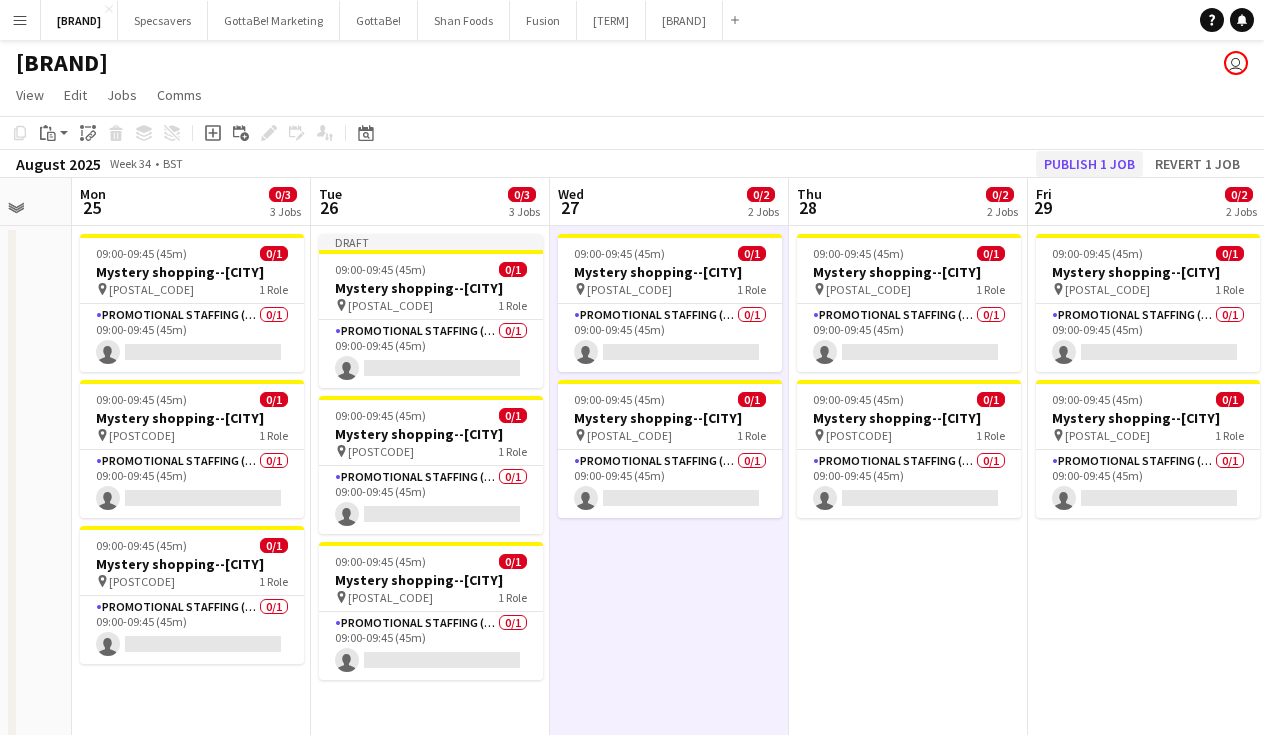 click on "Publish 1 job" 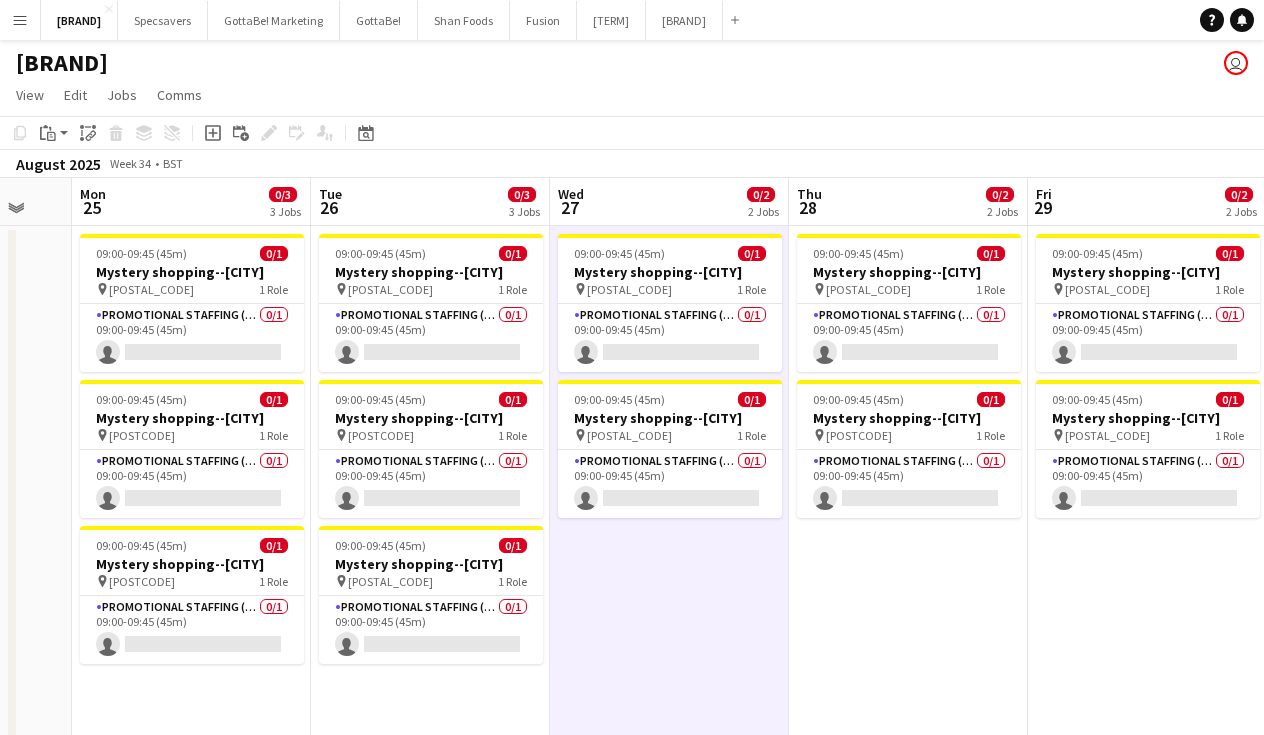 click on "09:00-09:45 (45m)    0/1   Mystery shopping--[CITY]
pin
[POSTCODE]   1 Role   Promotional Staffing (Mystery Shopper)   0/1   09:00-09:45 (45m)
single-neutral-actions
09:00-09:45 (45m)    0/1   Mystery shopping--[CITY]
pin
[POSTCODE]   1 Role   Promotional Staffing (Mystery Shopper)   0/1   09:00-09:45 (45m)
single-neutral-actions" at bounding box center [669, 829] 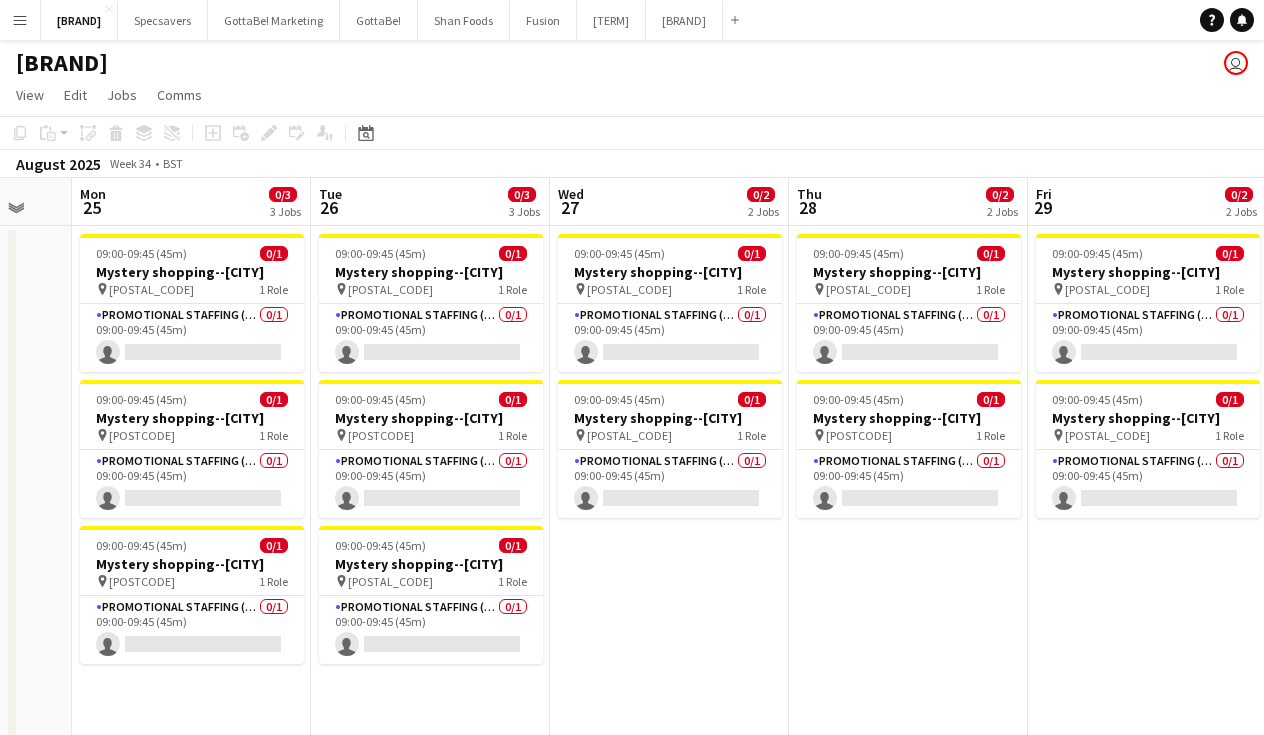 click on "09:00-09:45 (45m)    0/1   Mystery shopping--[CITY]
pin
[POSTCODE]   1 Role   Promotional Staffing (Mystery Shopper)   0/1   09:00-09:45 (45m)
single-neutral-actions
09:00-09:45 (45m)    0/1   Mystery shopping--[CITY]
pin
[POSTCODE]   1 Role   Promotional Staffing (Mystery Shopper)   0/1   09:00-09:45 (45m)
single-neutral-actions" at bounding box center (669, 829) 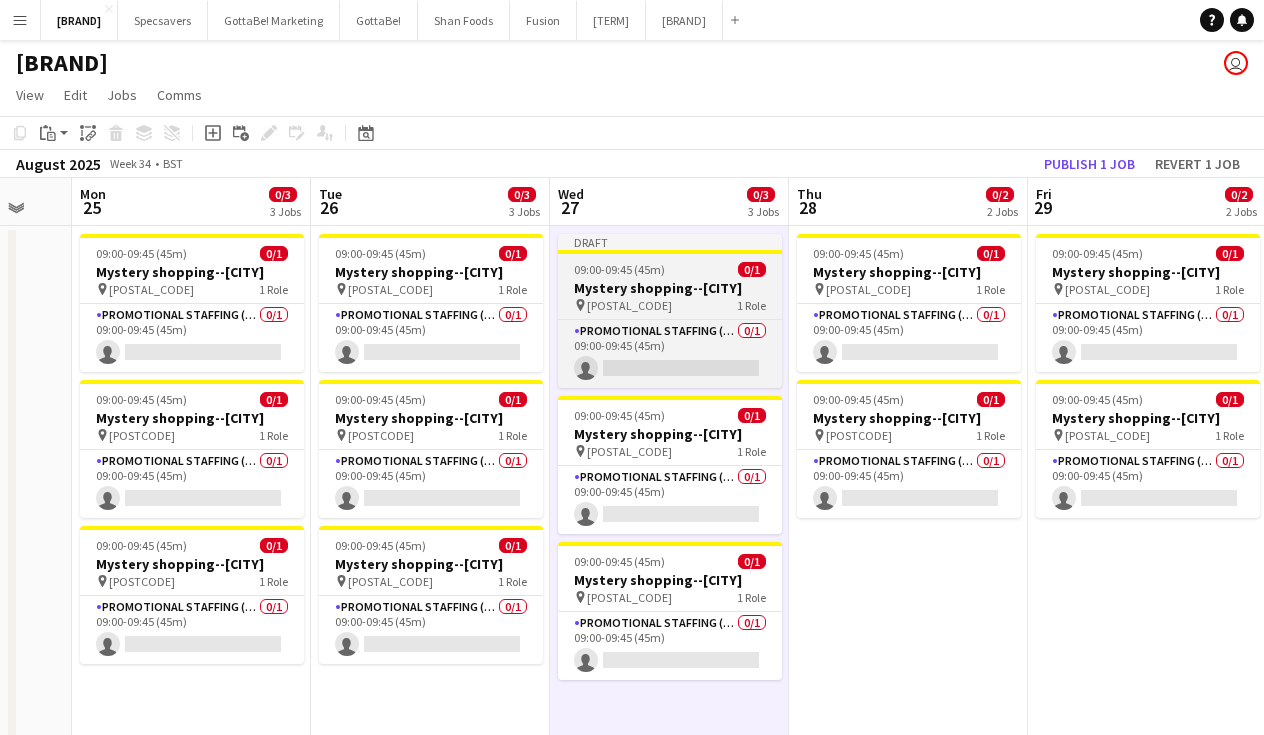 click on "09:00-09:45 (45m)" at bounding box center [619, 269] 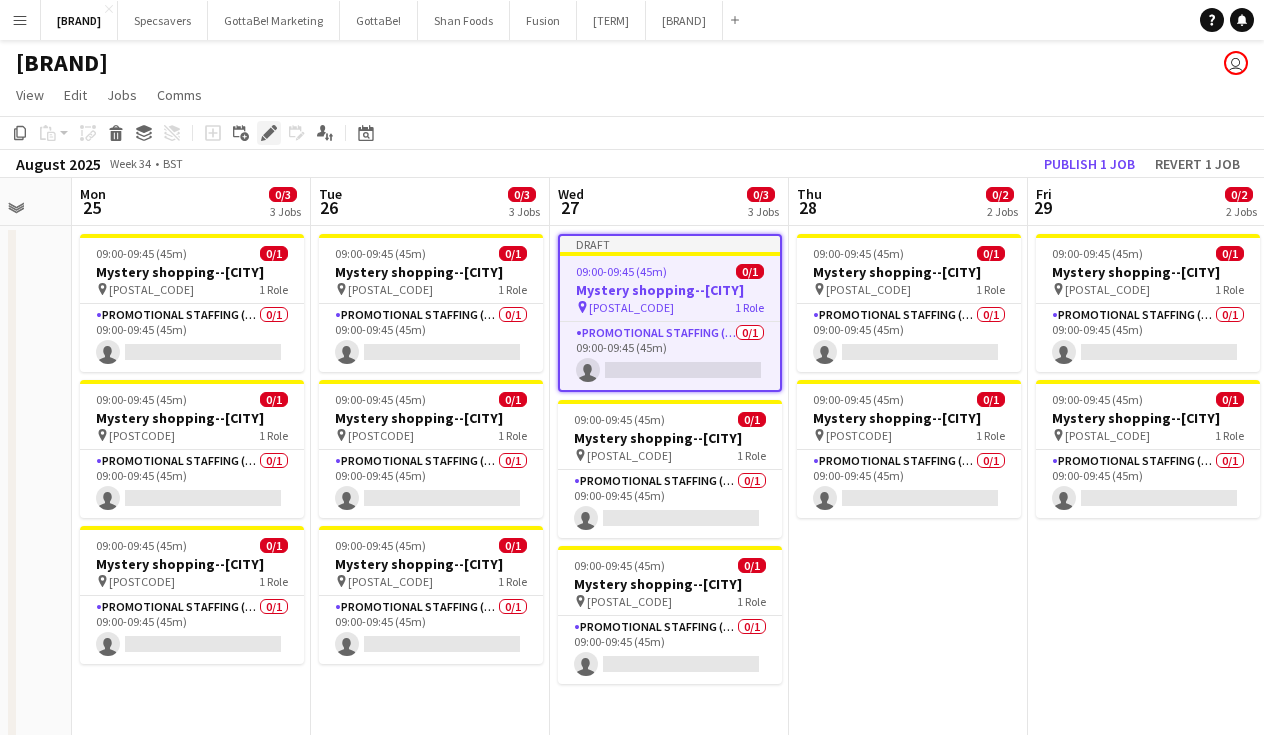 click 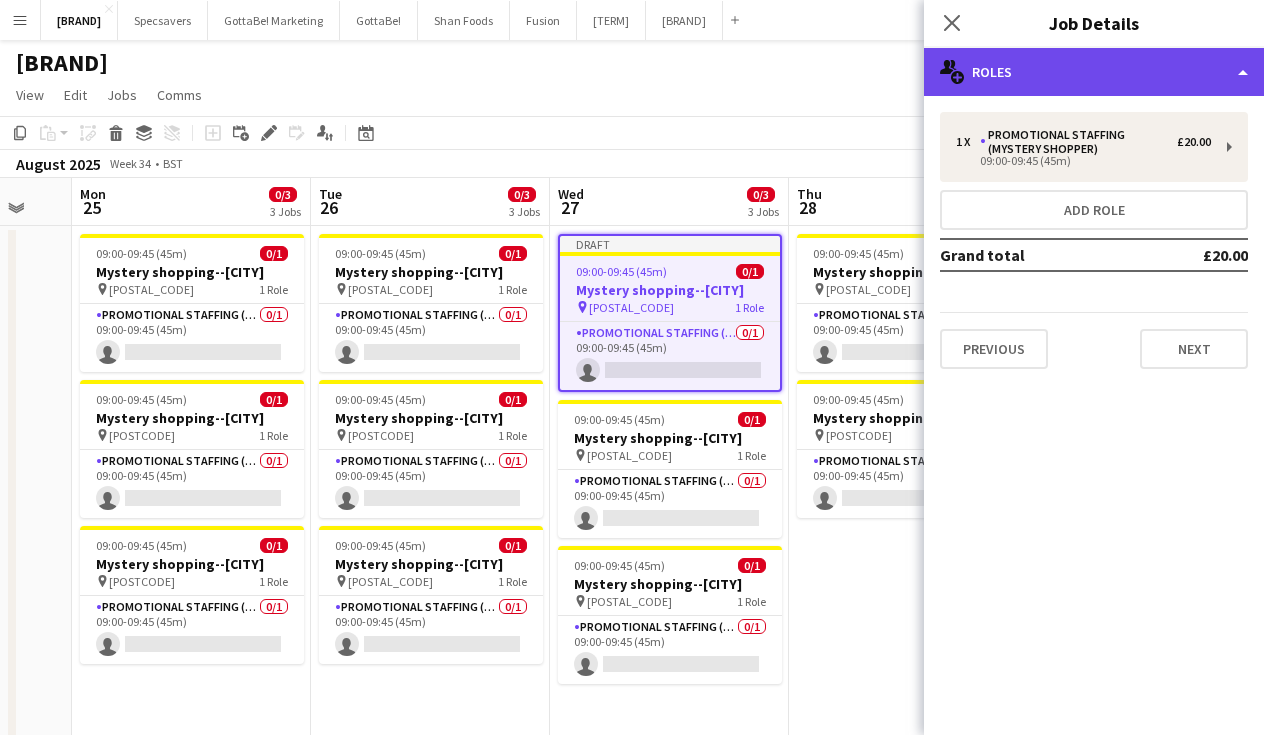 click on "multiple-users-add
Roles" 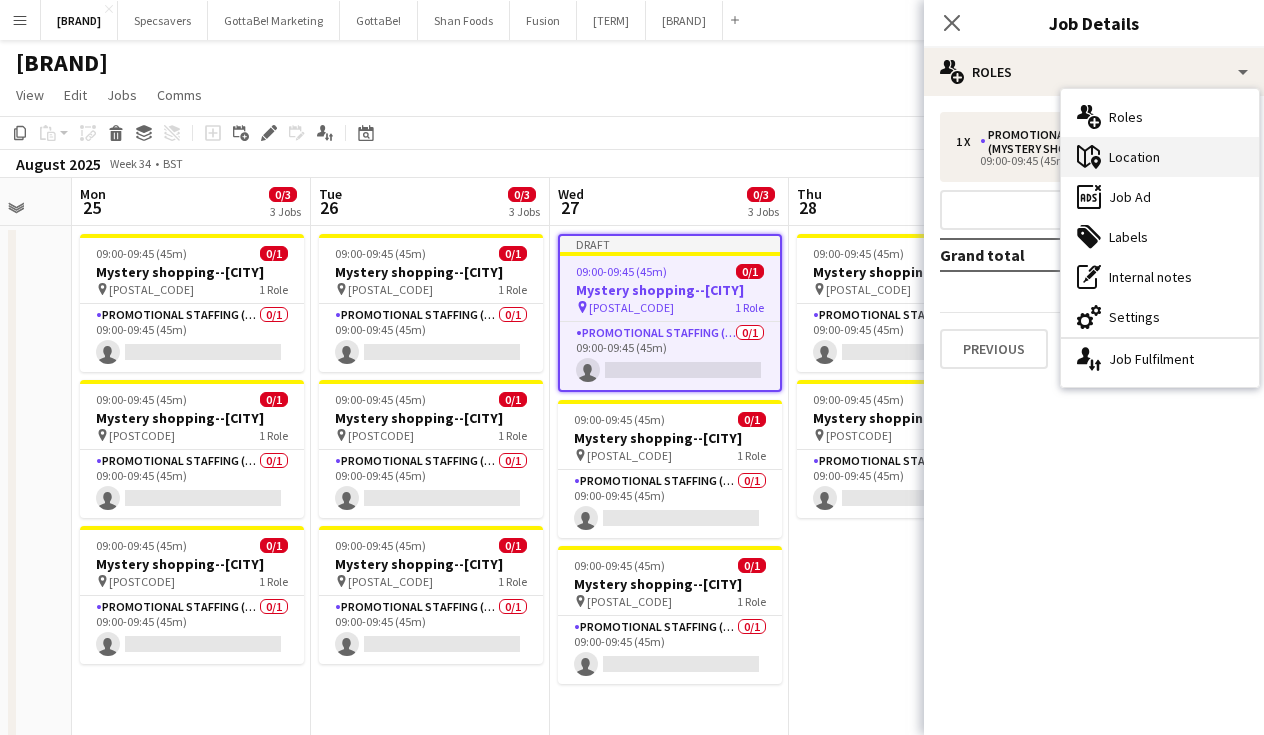 click on "maps-pin-1
Location" at bounding box center [1160, 157] 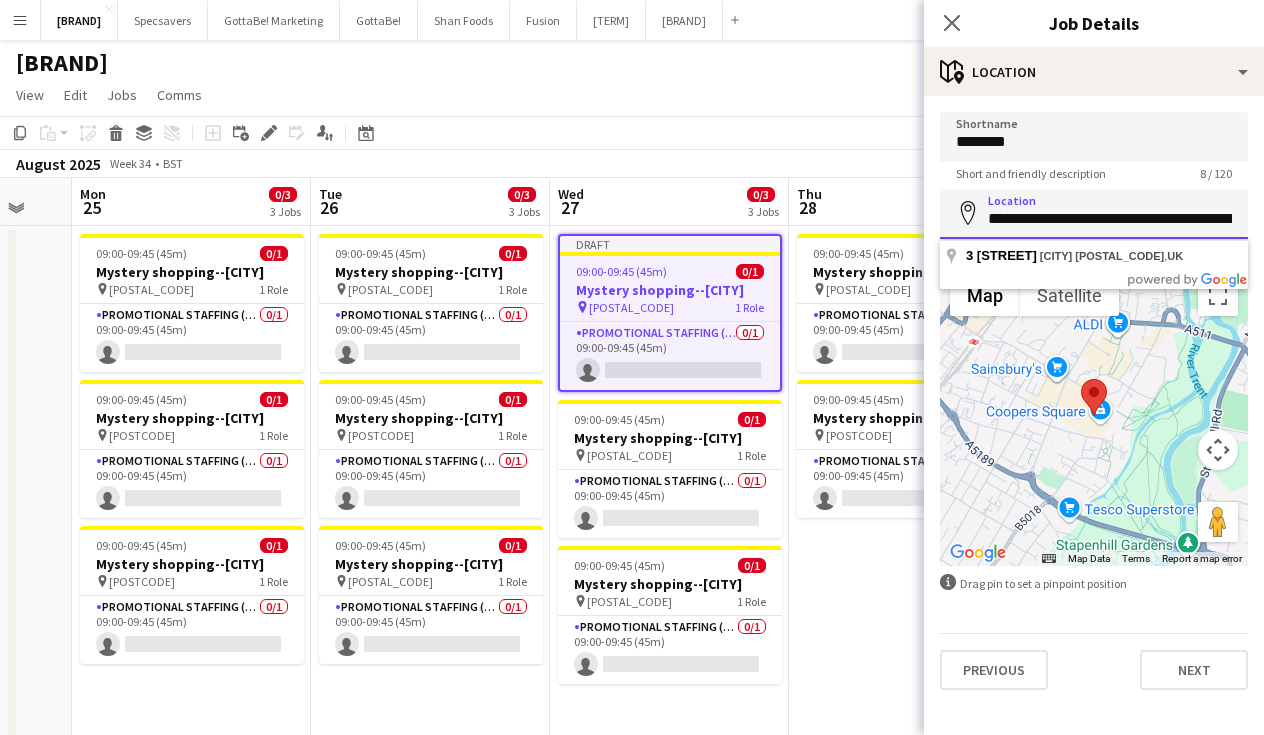 paste 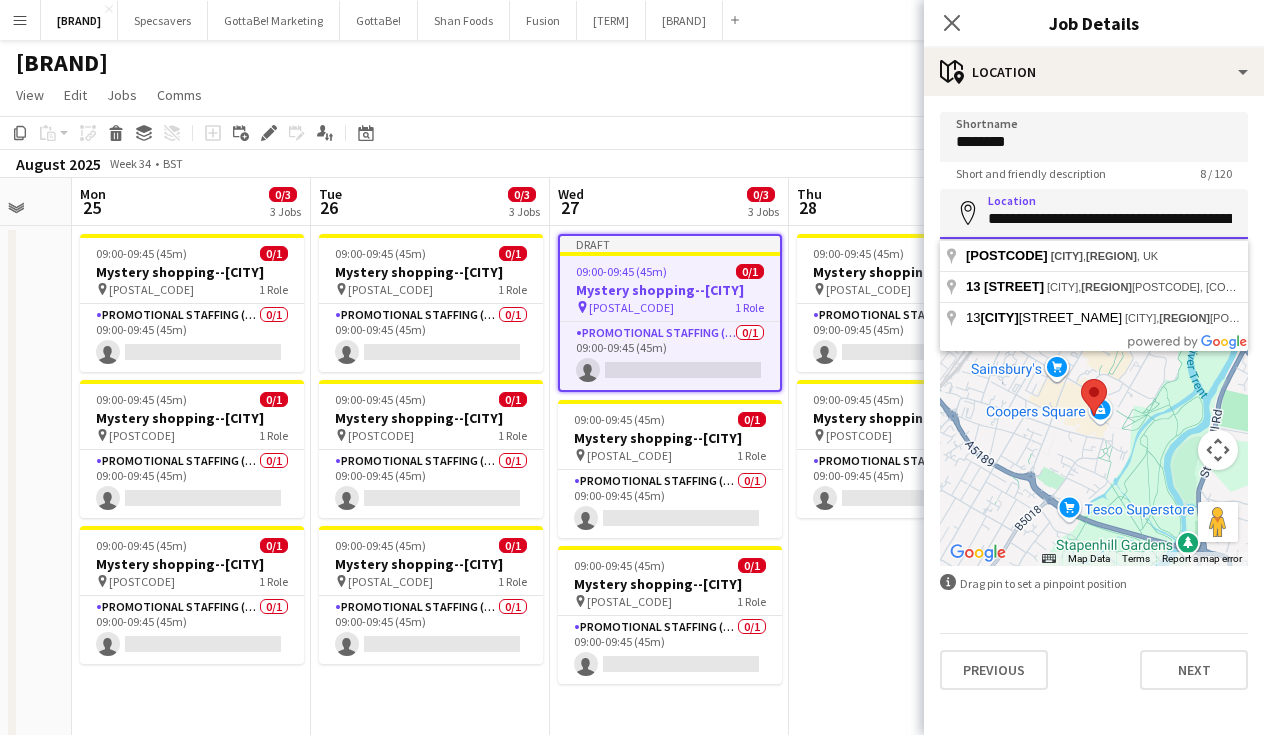 drag, startPoint x: 1201, startPoint y: 215, endPoint x: 1141, endPoint y: 210, distance: 60.207973 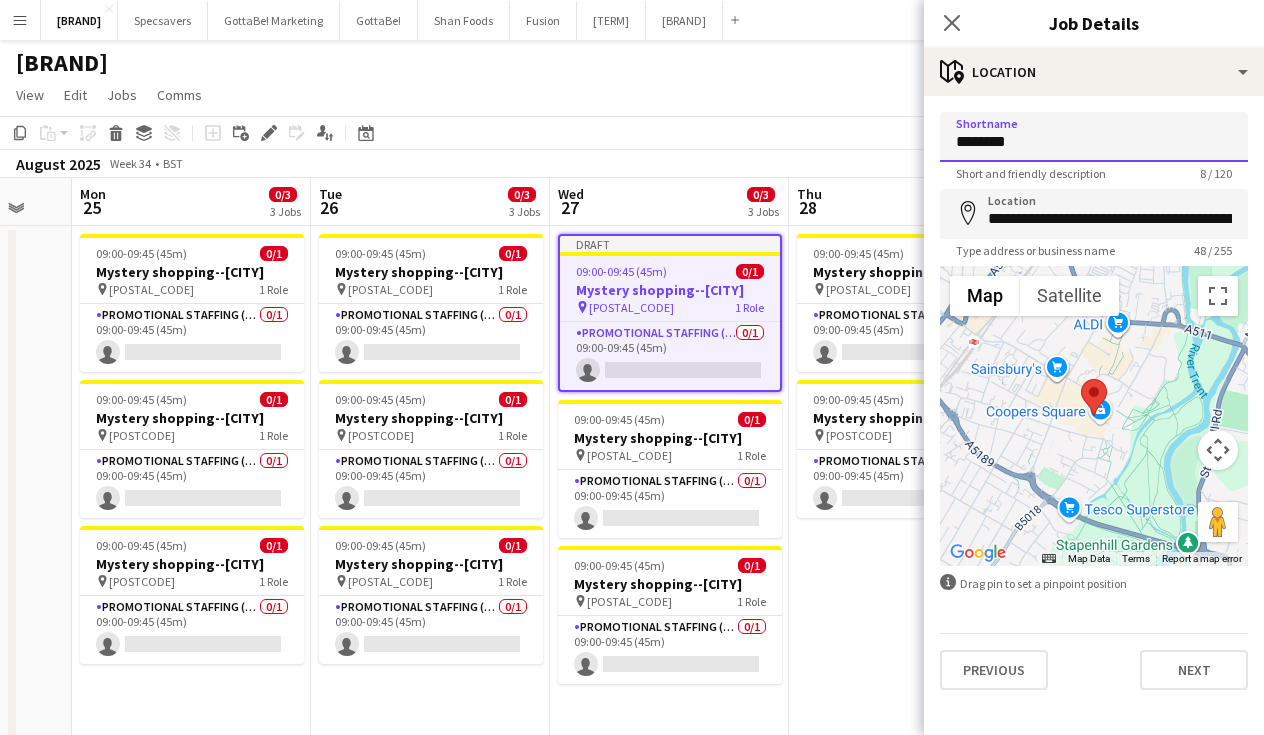 paste 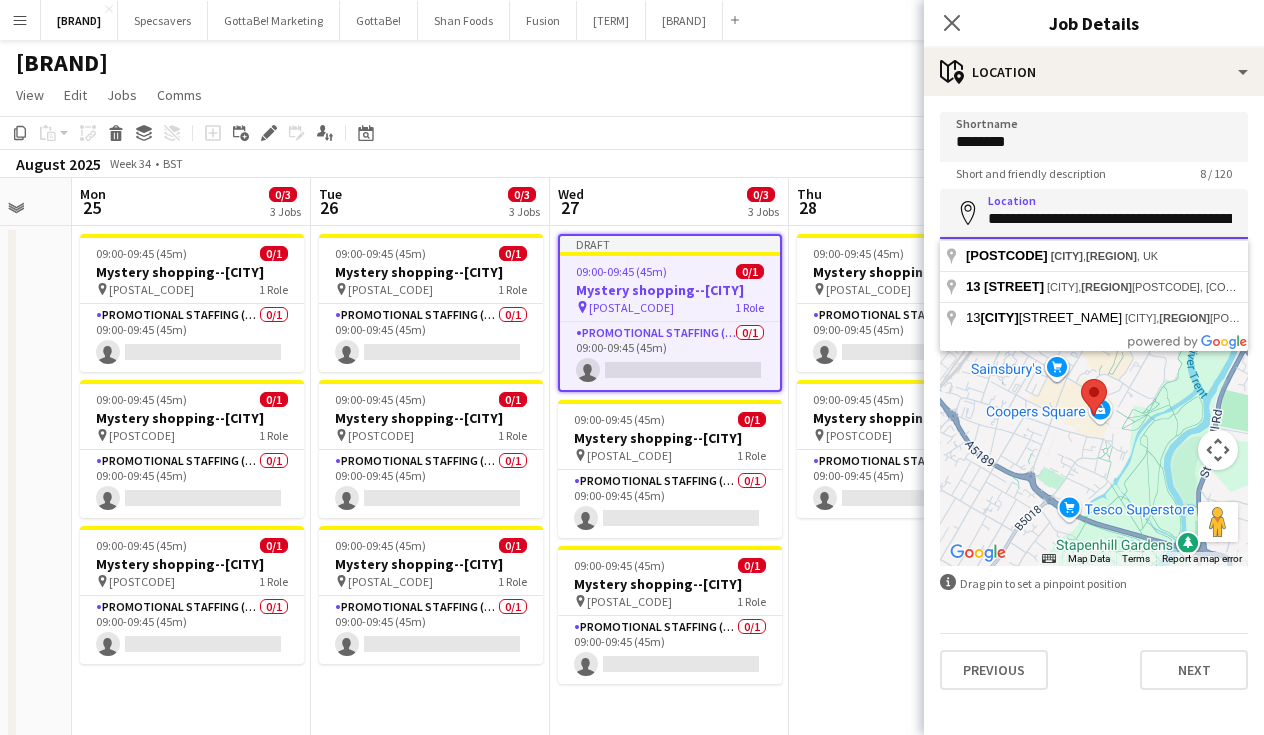 click on "**********" at bounding box center (1094, 214) 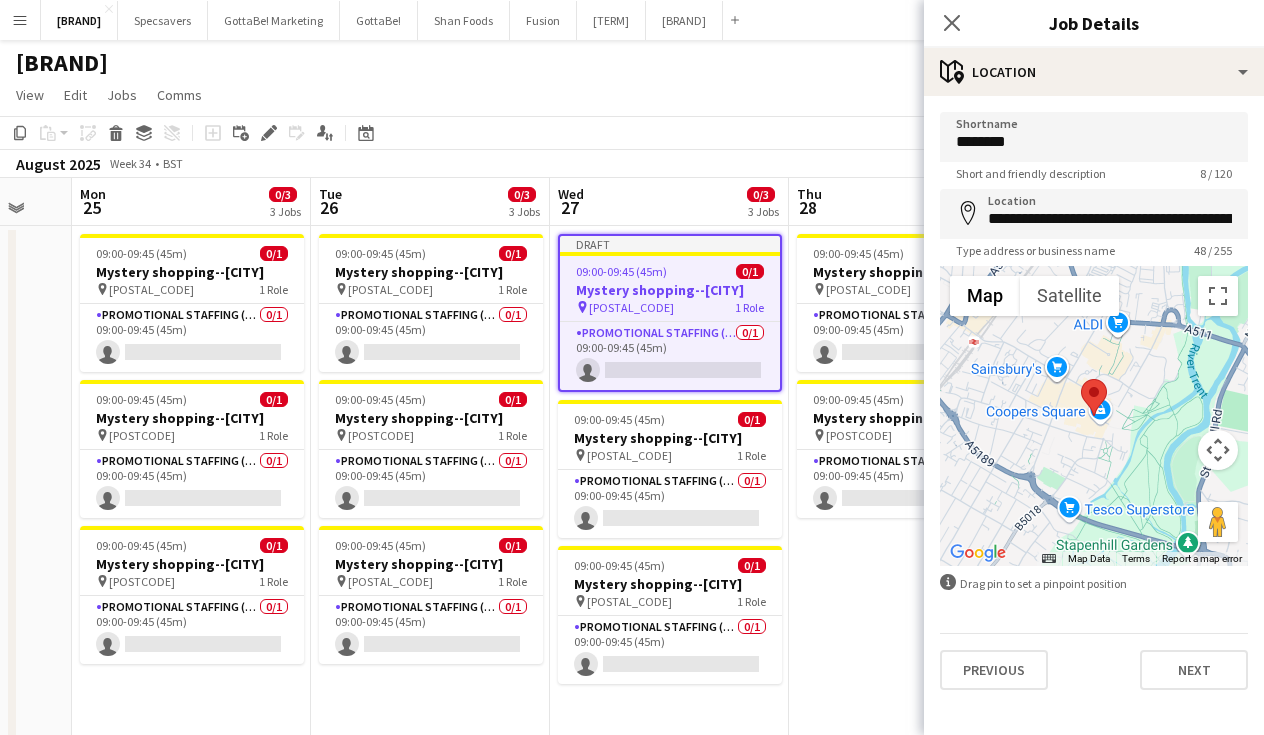 type on "**********" 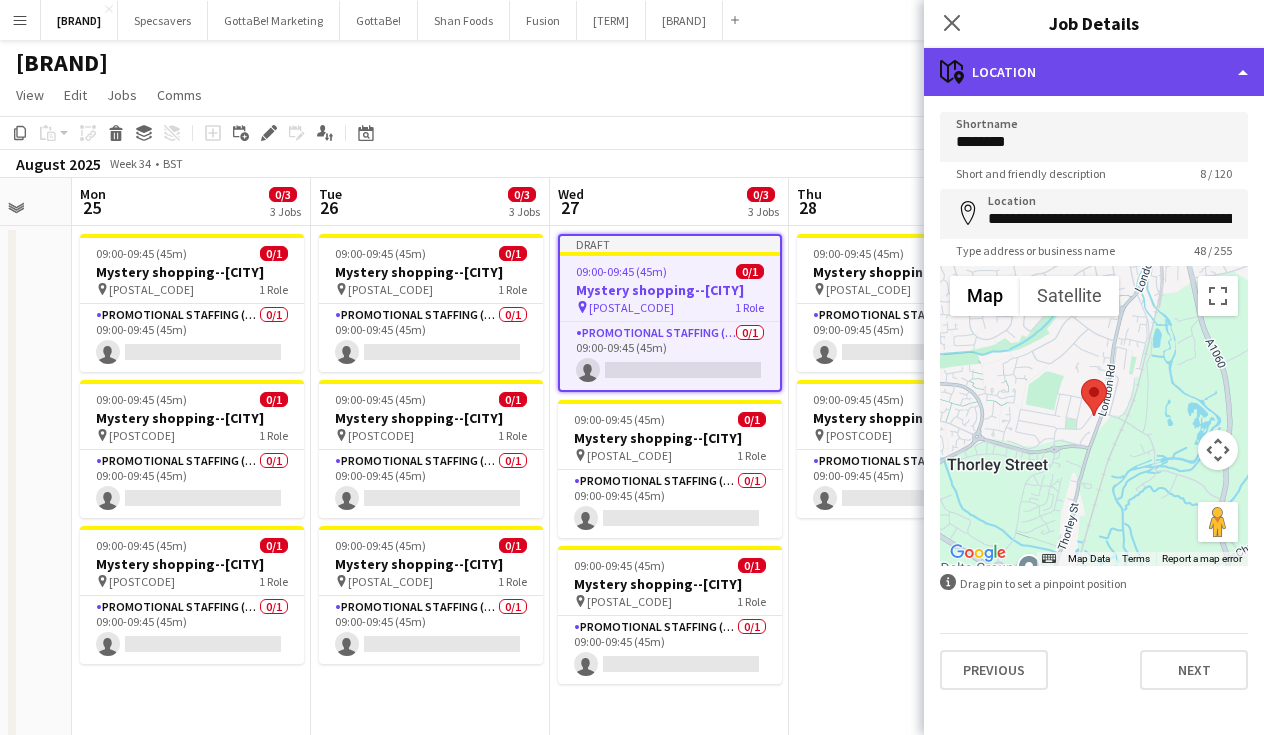 click on "maps-pin-1
Location" 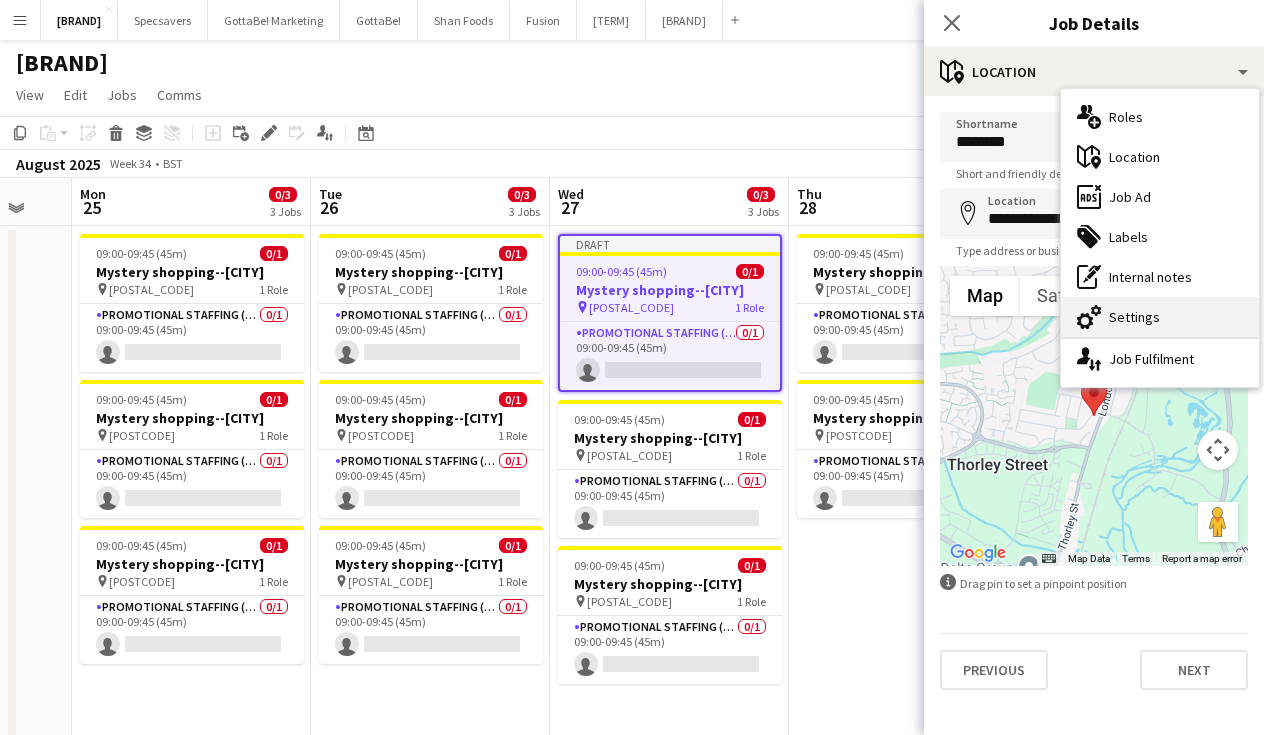 click on "cog-double-3
Settings" at bounding box center (1160, 317) 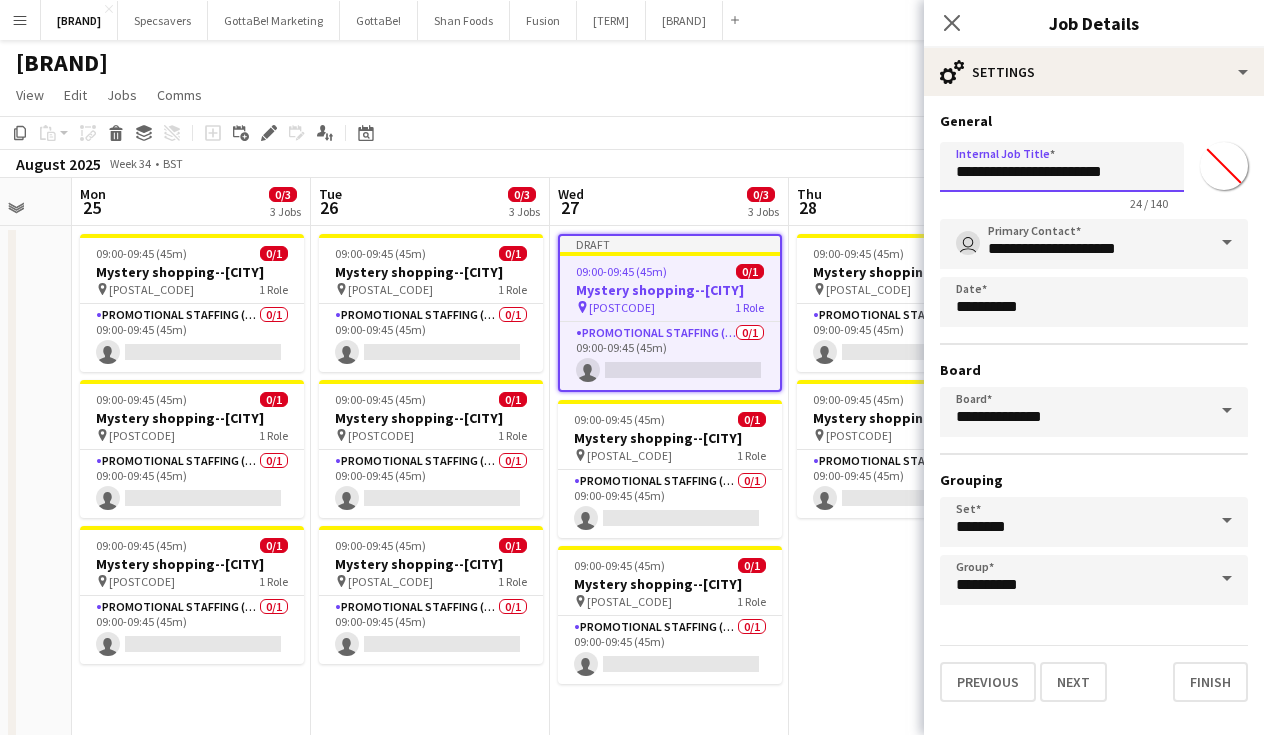drag, startPoint x: 1134, startPoint y: 172, endPoint x: 1094, endPoint y: 172, distance: 40 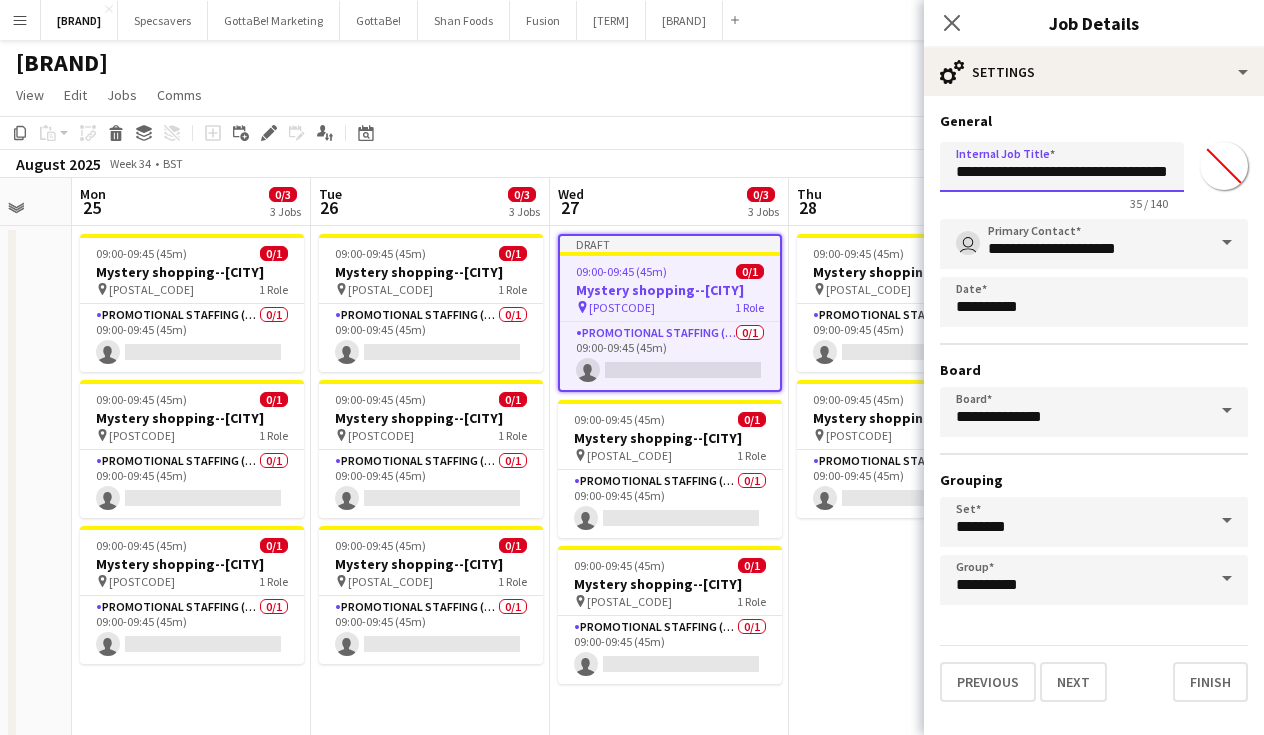 type on "**********" 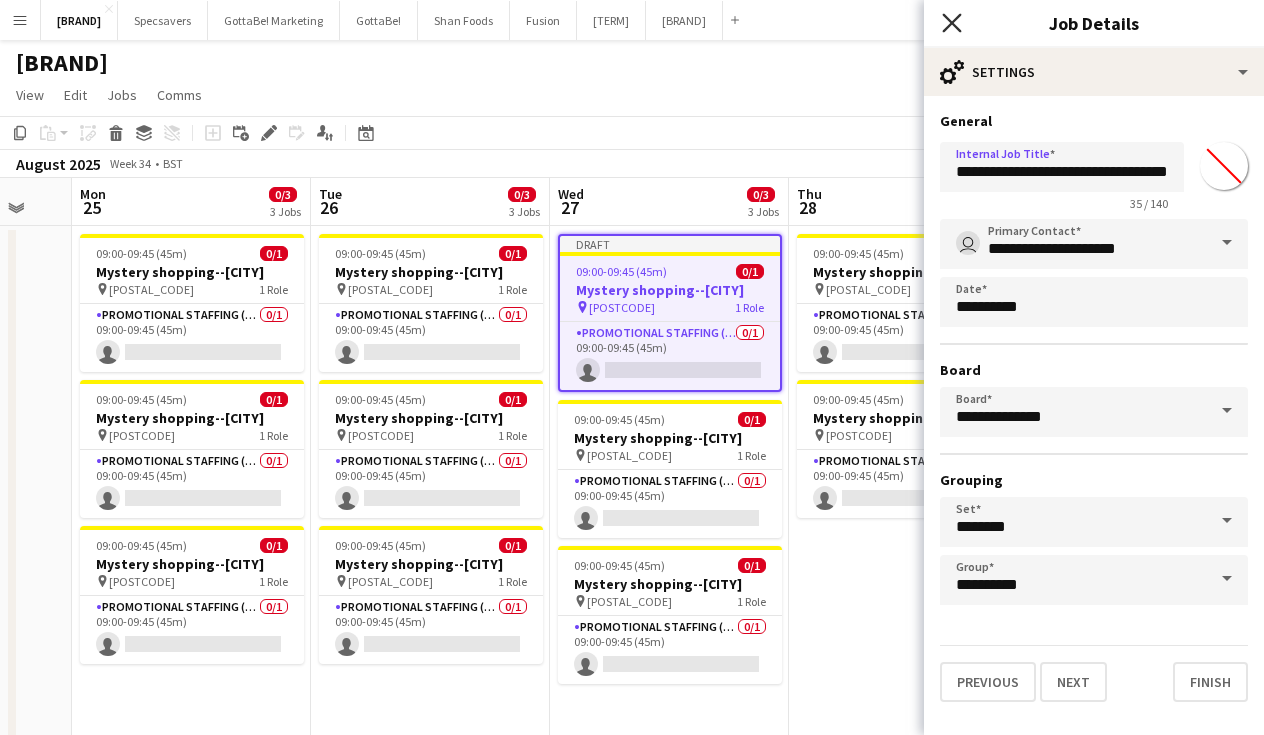 drag, startPoint x: 1094, startPoint y: 172, endPoint x: 951, endPoint y: 23, distance: 206.51877 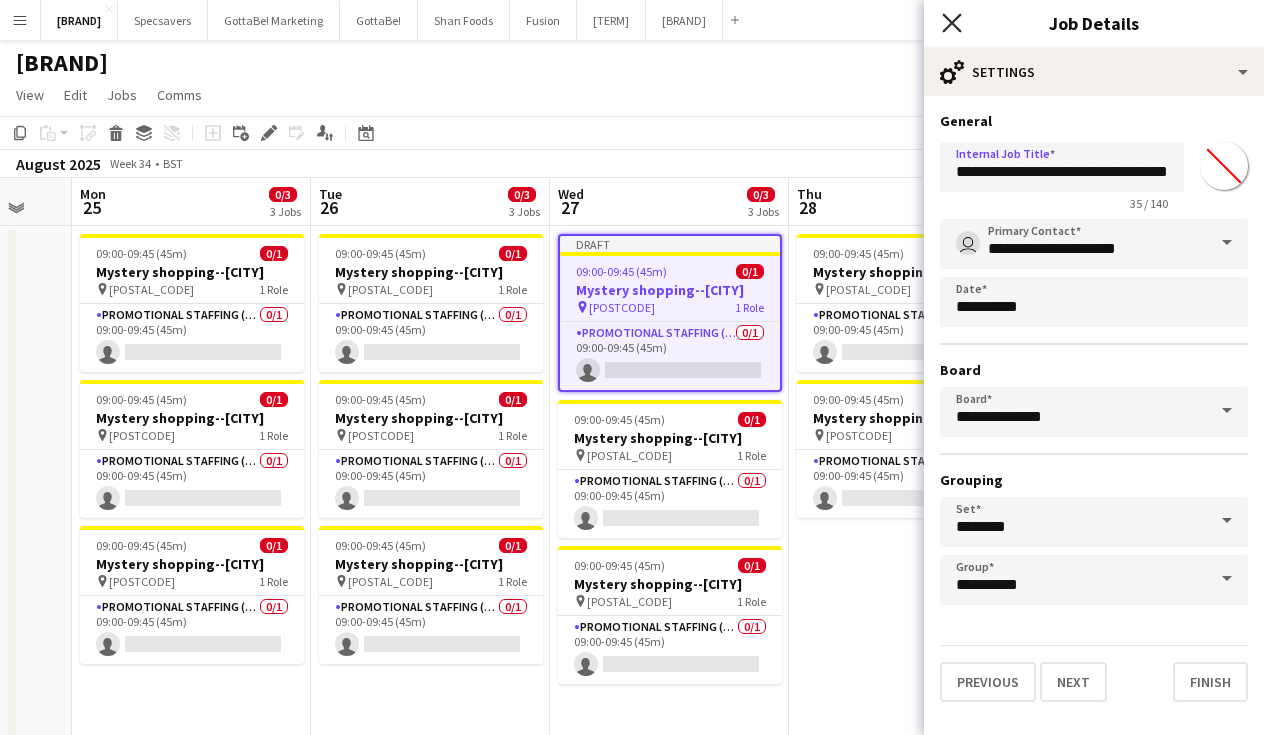 click 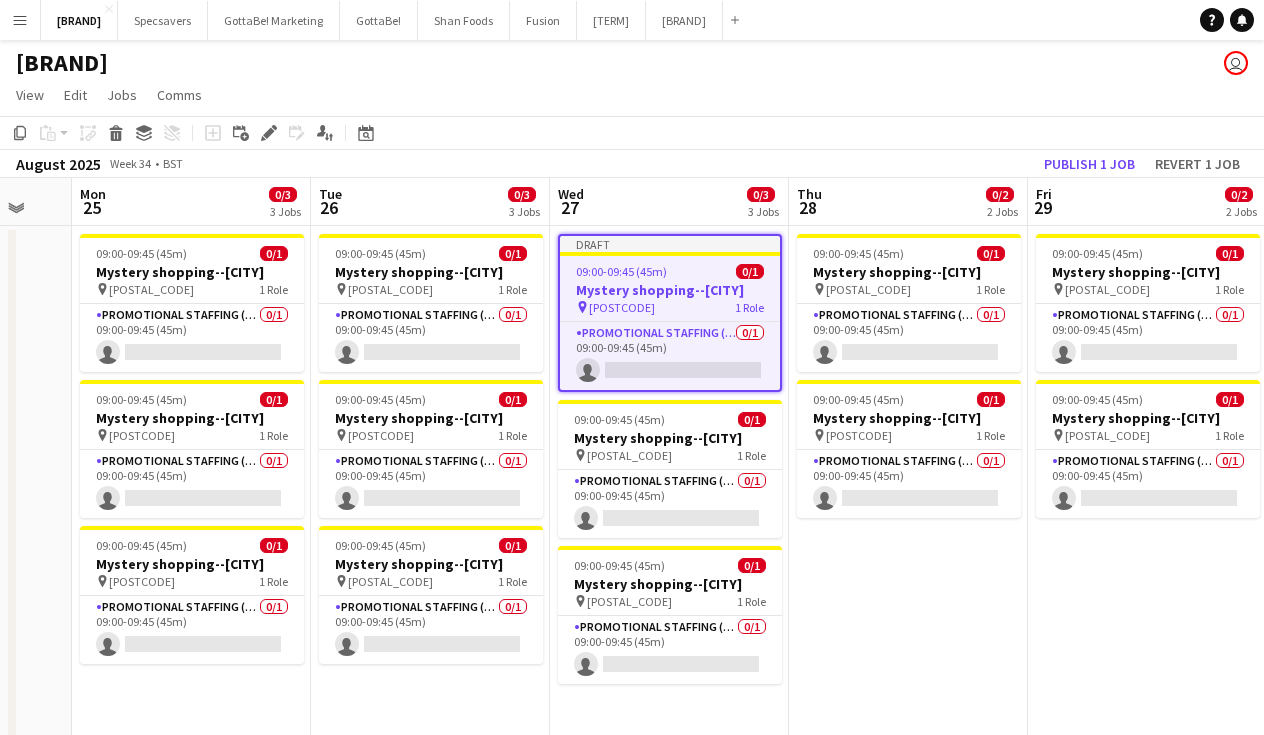 click on "09:00-09:45 (45m)    0/1   Mystery shopping--[CITY]
pin
[POSTCODE]   1 Role   Promotional Staffing (Mystery Shopper)   0/1   09:00-09:45 (45m)
single-neutral-actions
09:00-09:45 (45m)    0/1   Mystery shopping--[CITY]
pin
[POSTCODE]   1 Role   Promotional Staffing (Mystery Shopper)   0/1   09:00-09:45 (45m)
single-neutral-actions" at bounding box center (908, 829) 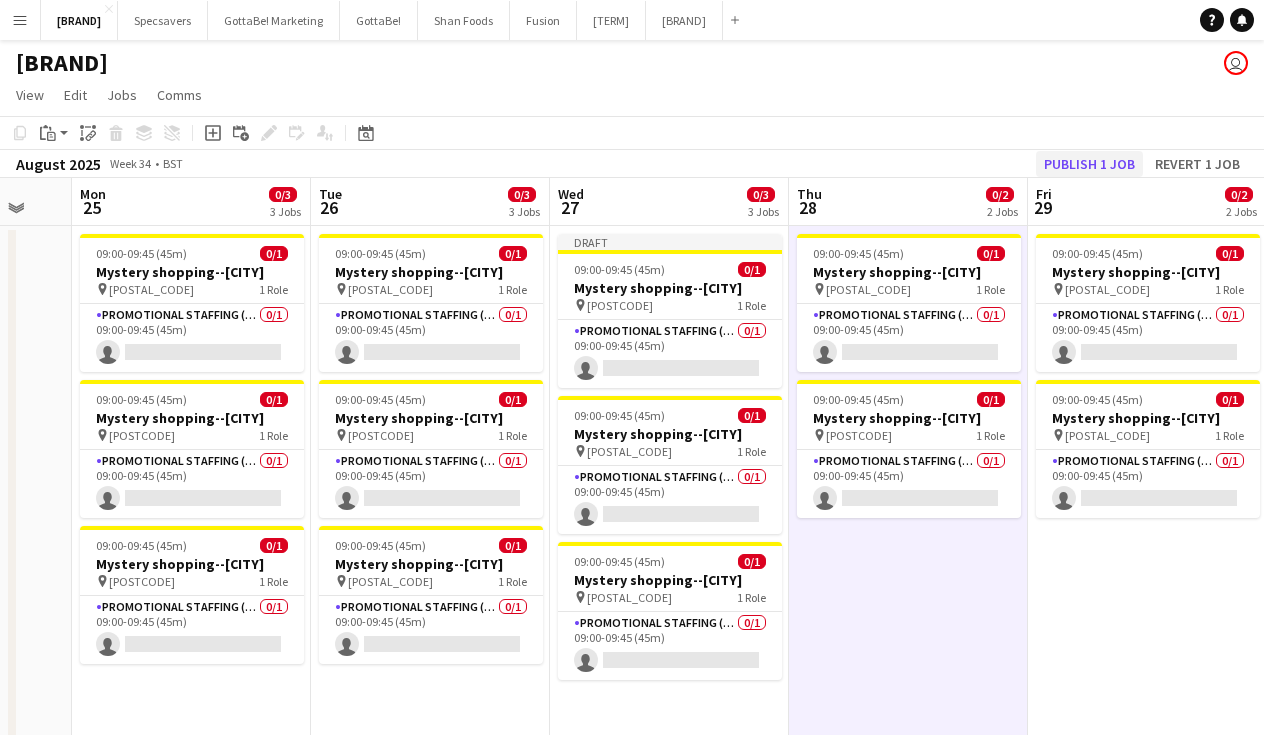 click on "Publish 1 job" 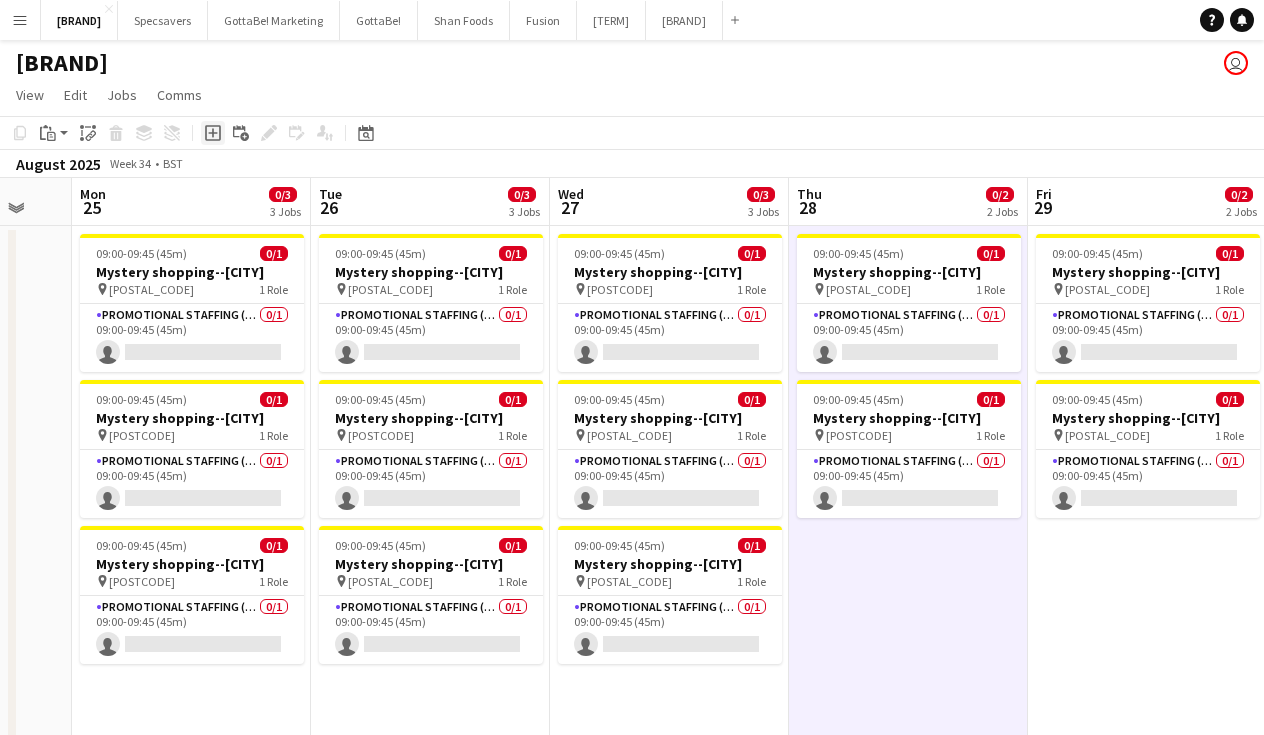 click on "Add job" 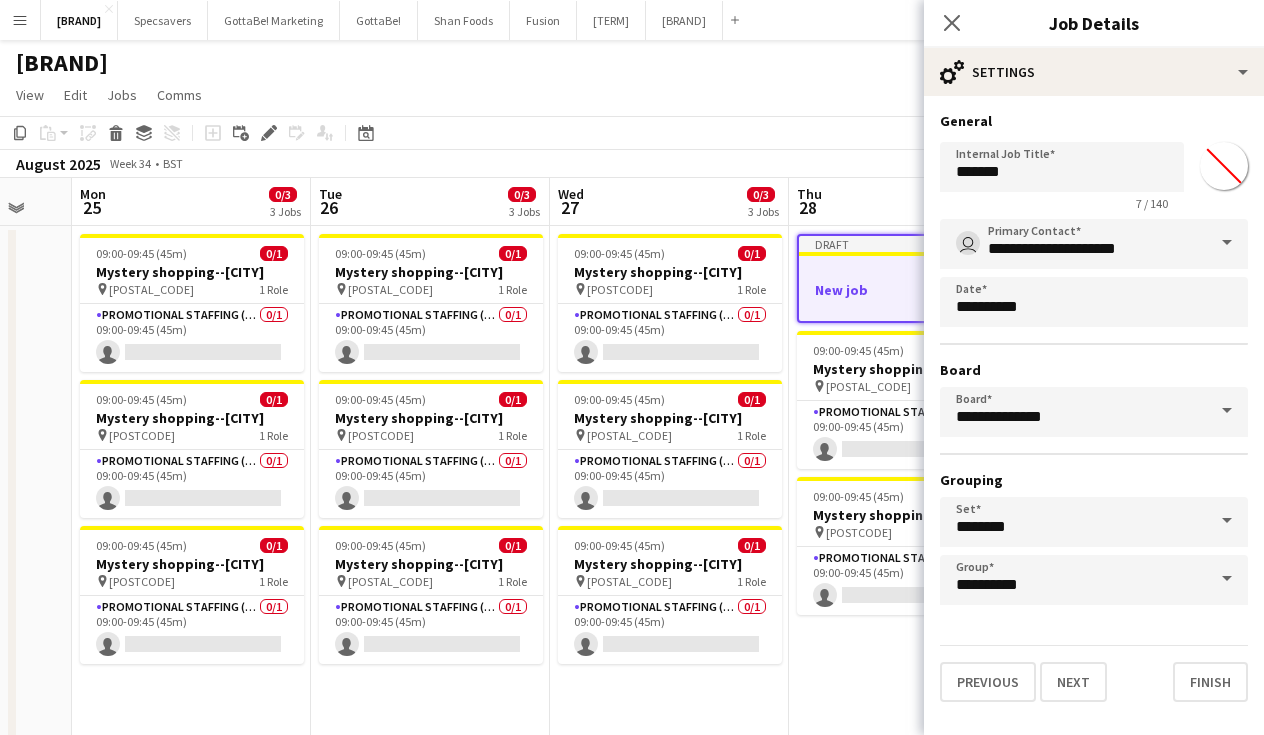 click on "Copy
Paste
Paste
Command
V Paste with crew
Command
Shift
V
Paste linked Job
Delete
Group
Ungroup
Add job
Add linked Job
Edit
Edit linked Job
Applicants
Date picker
AUG 2025 AUG 2025 Monday M Tuesday T Wednesday W Thursday T Friday F Saturday S Sunday S  AUG   1   2   3   4   5   6   7   8   9   10   11   12   13   14   15   16   17   18   19   20   21   22   23   24   25" 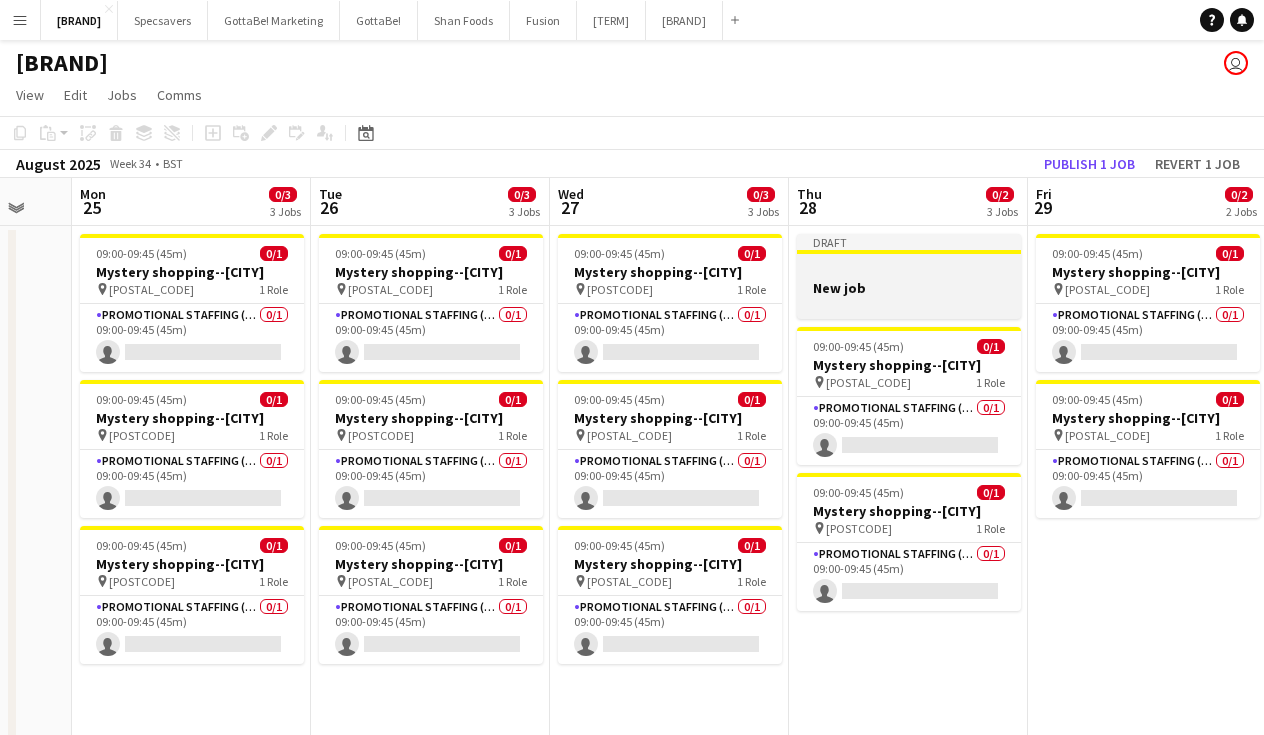 click at bounding box center [909, 269] 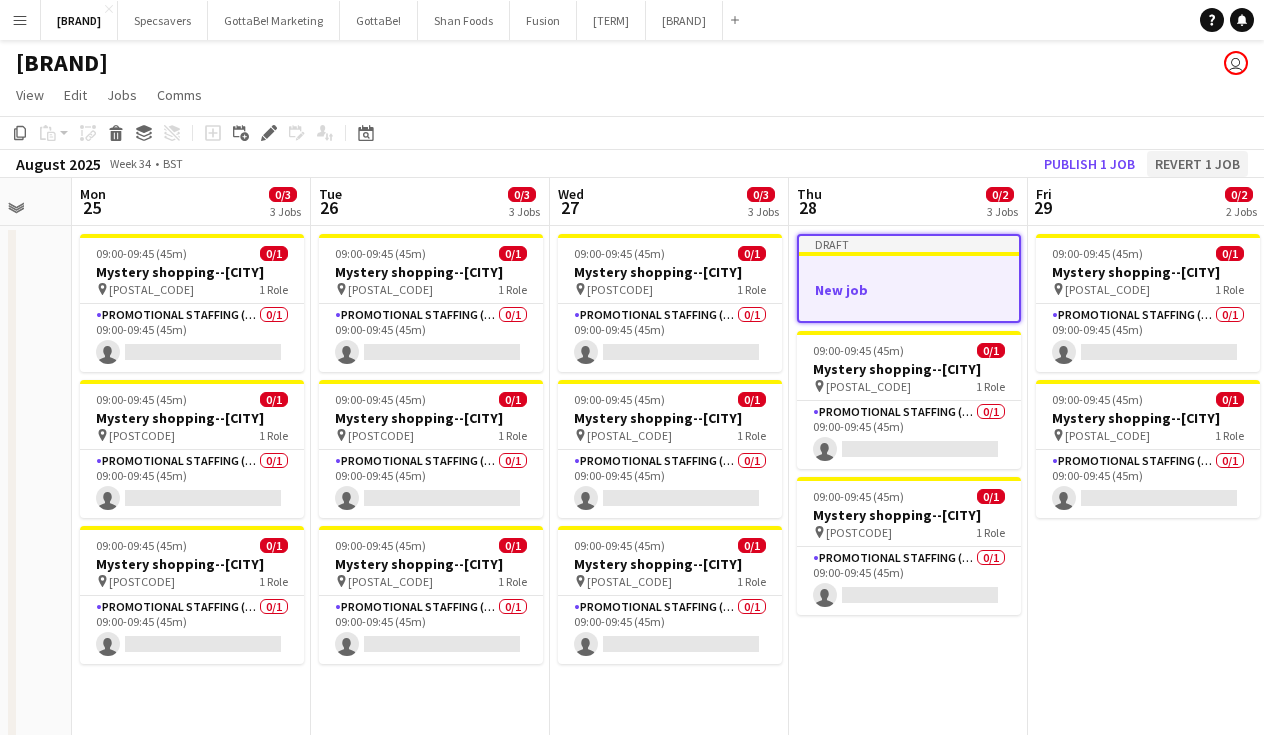 click on "Revert 1 job" 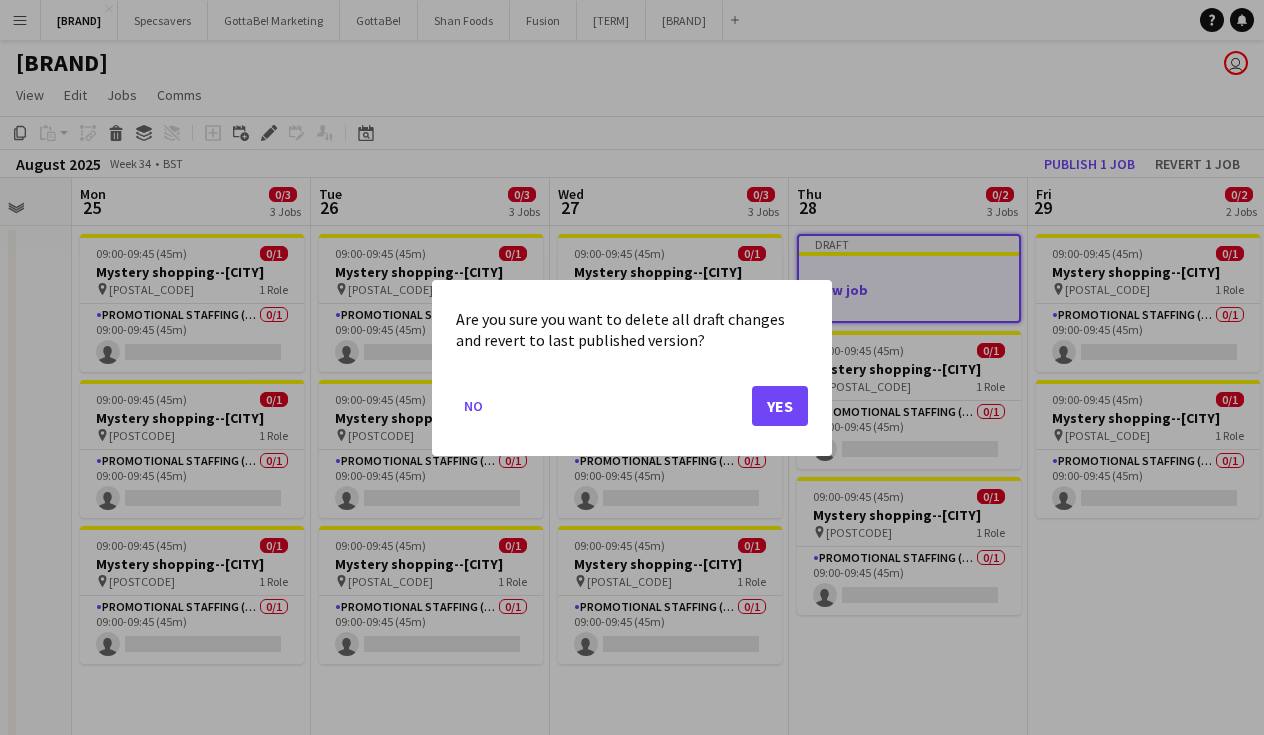 click on "Yes" 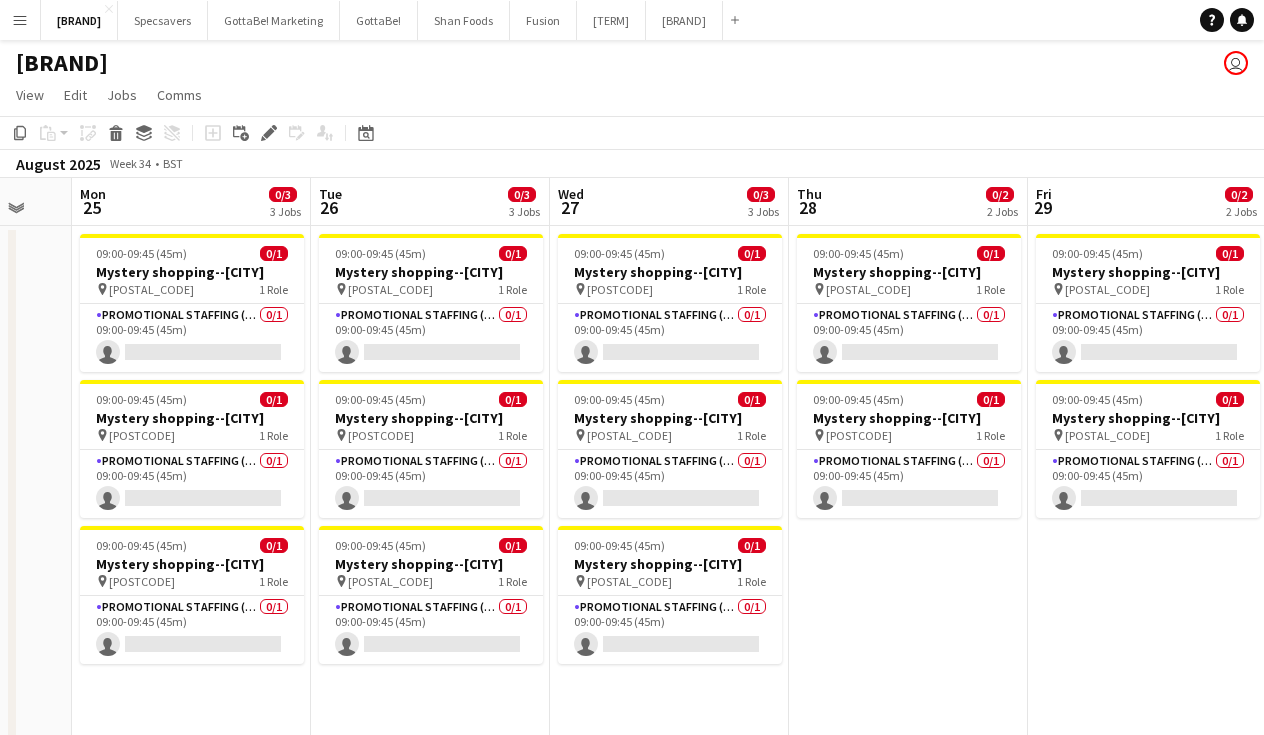 click on "09:00-09:45 (45m)    0/1   Mystery shopping--[CITY]
pin
[POSTCODE]   1 Role   Promotional Staffing (Mystery Shopper)   0/1   09:00-09:45 (45m)
single-neutral-actions
09:00-09:45 (45m)    0/1   Mystery shopping--[CITY]
pin
[POSTCODE]   1 Role   Promotional Staffing (Mystery Shopper)   0/1   09:00-09:45 (45m)
single-neutral-actions" at bounding box center [908, 829] 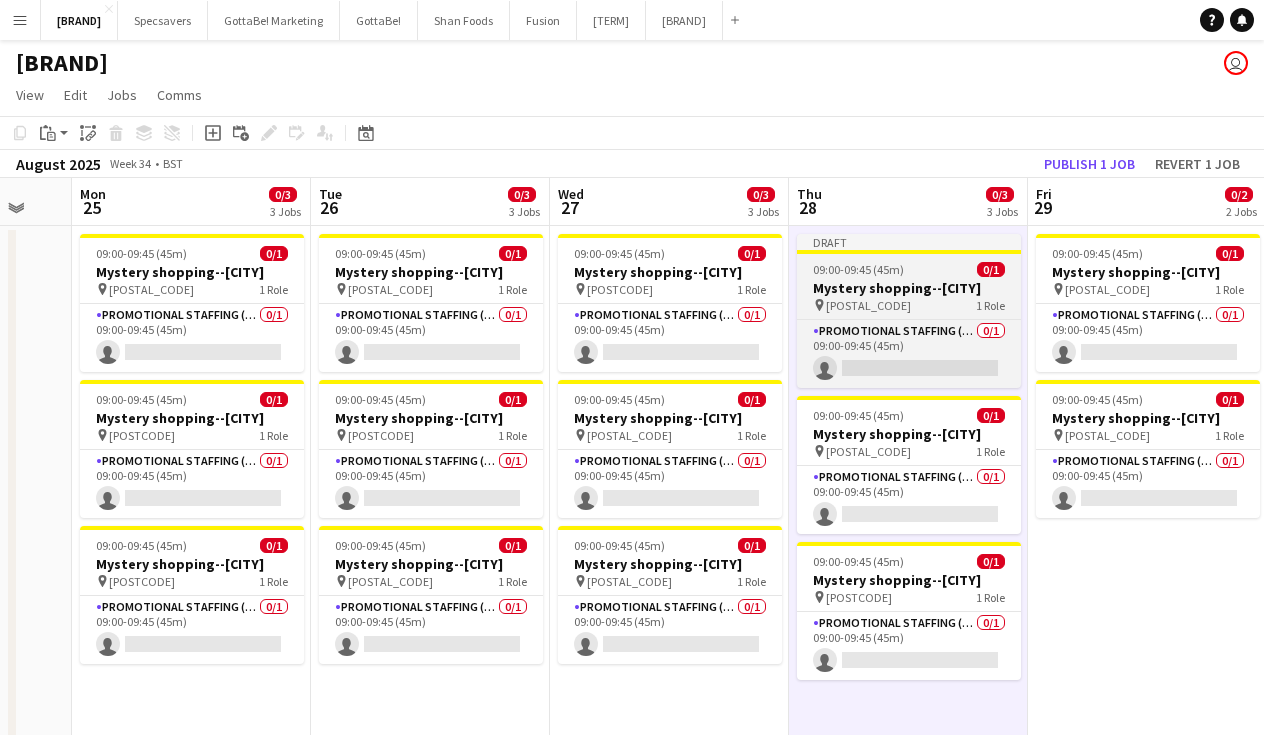 click on "09:00-09:45 (45m)" at bounding box center (858, 269) 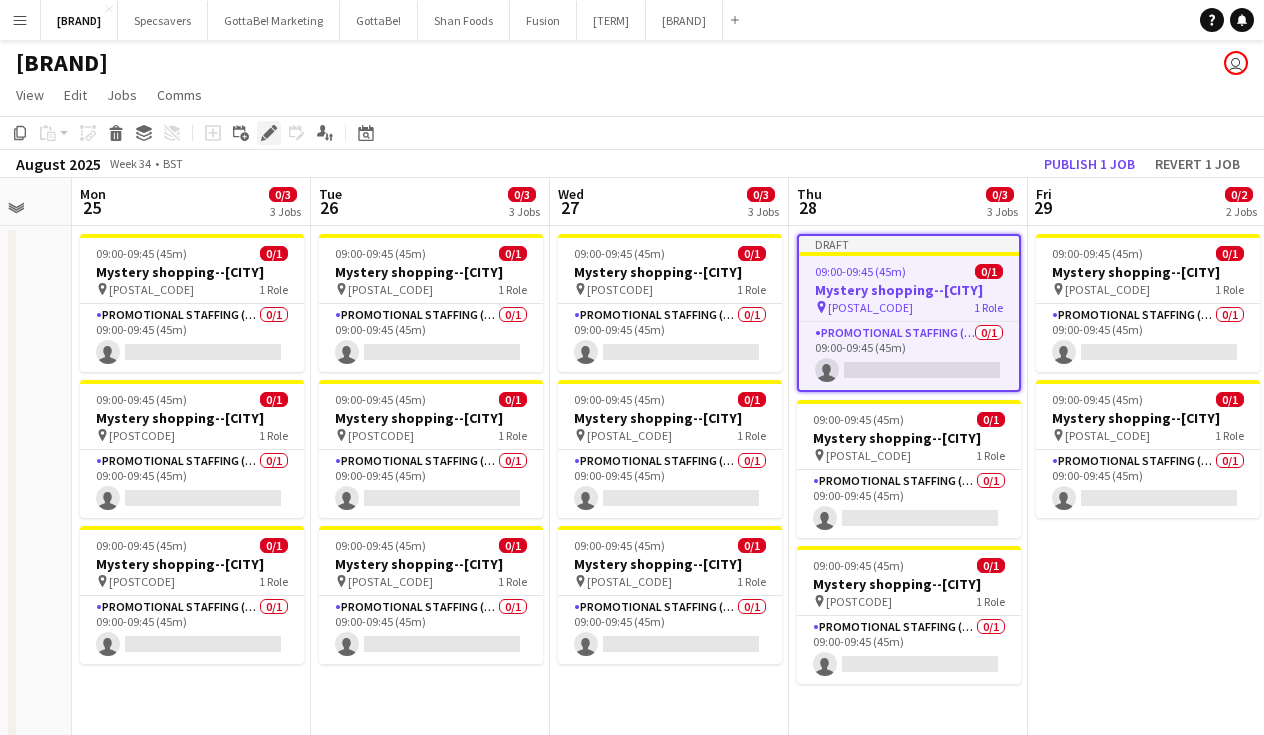 click on "Edit" 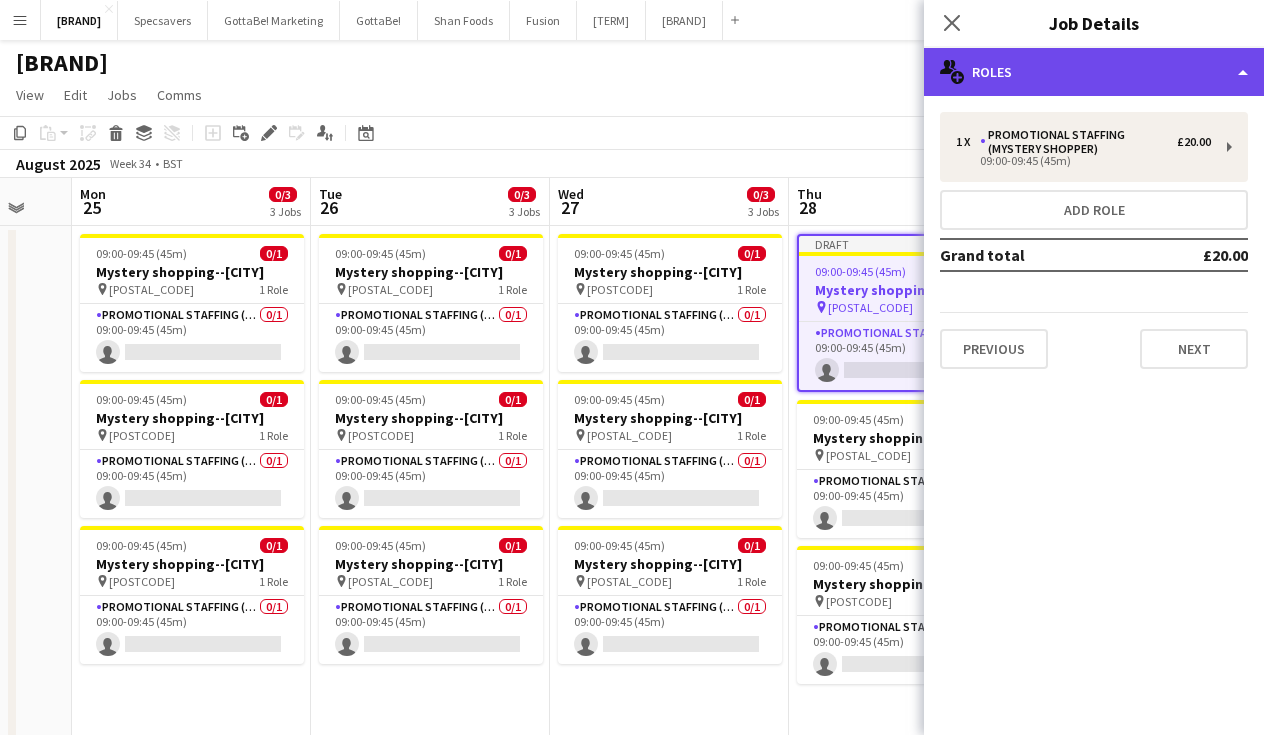 click on "multiple-users-add
Roles" 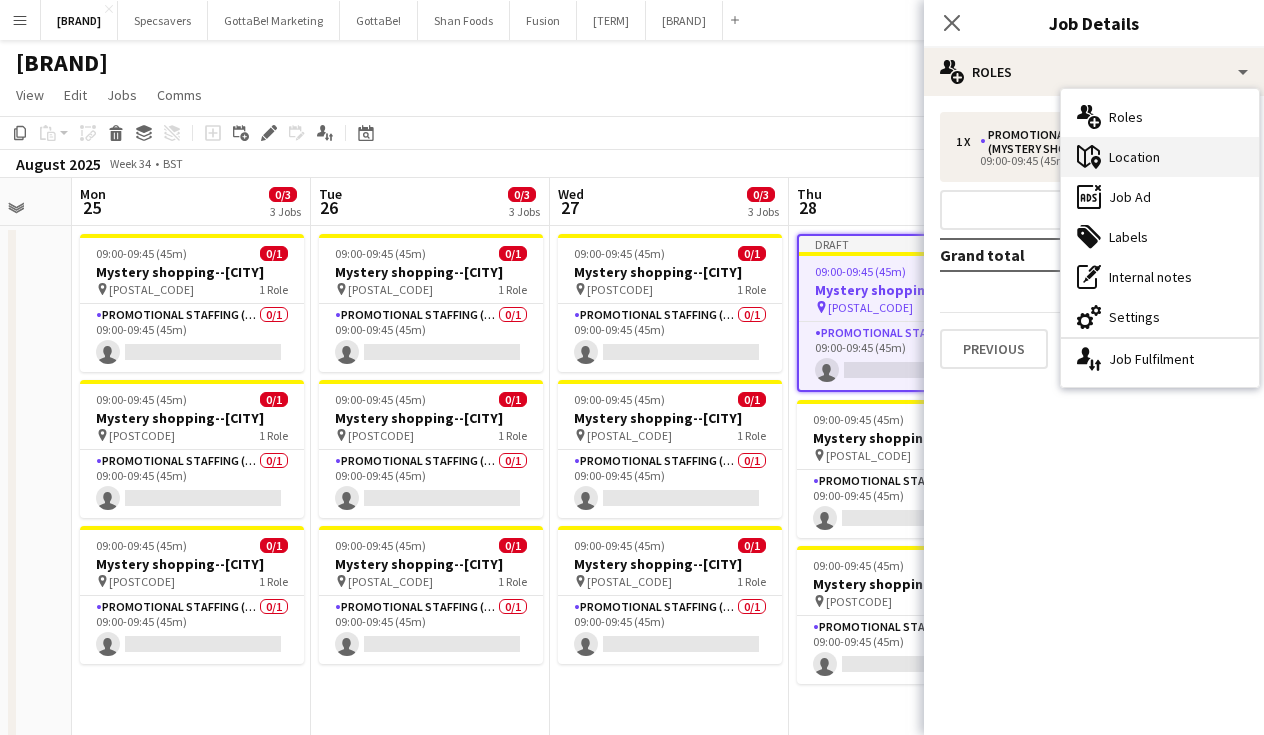 click on "maps-pin-1" 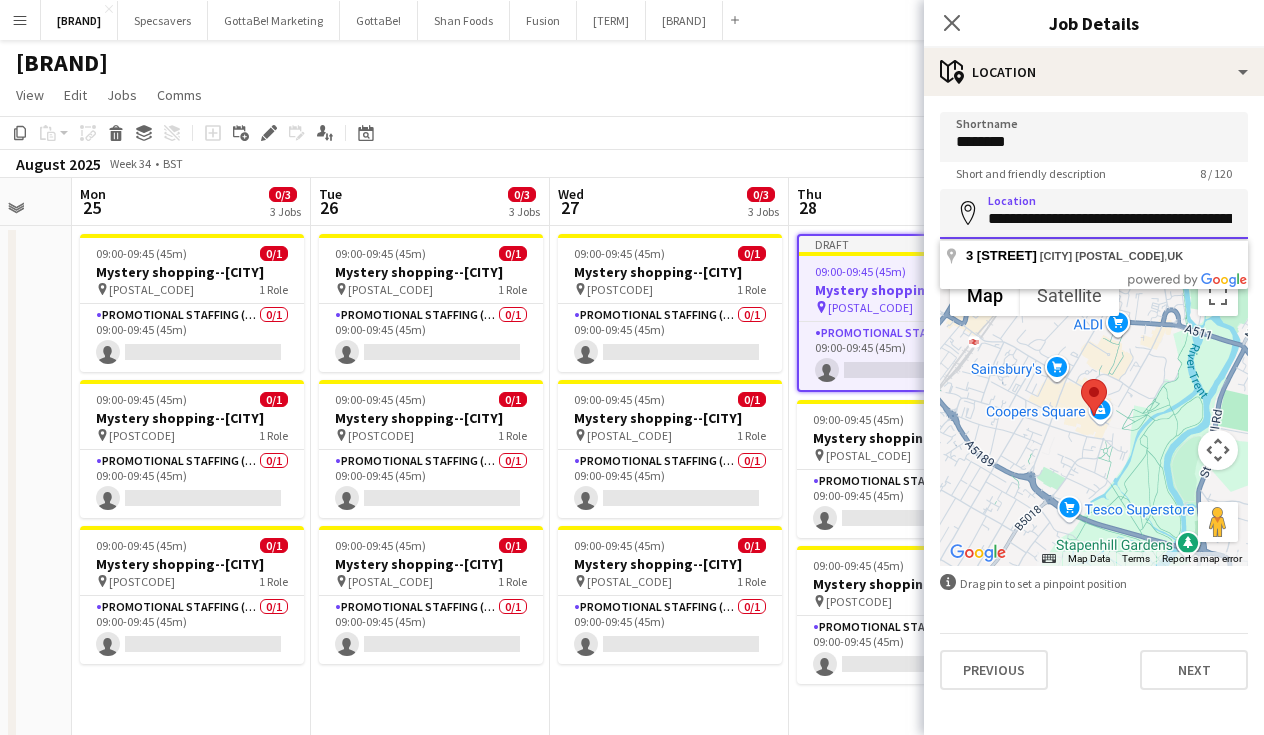 paste 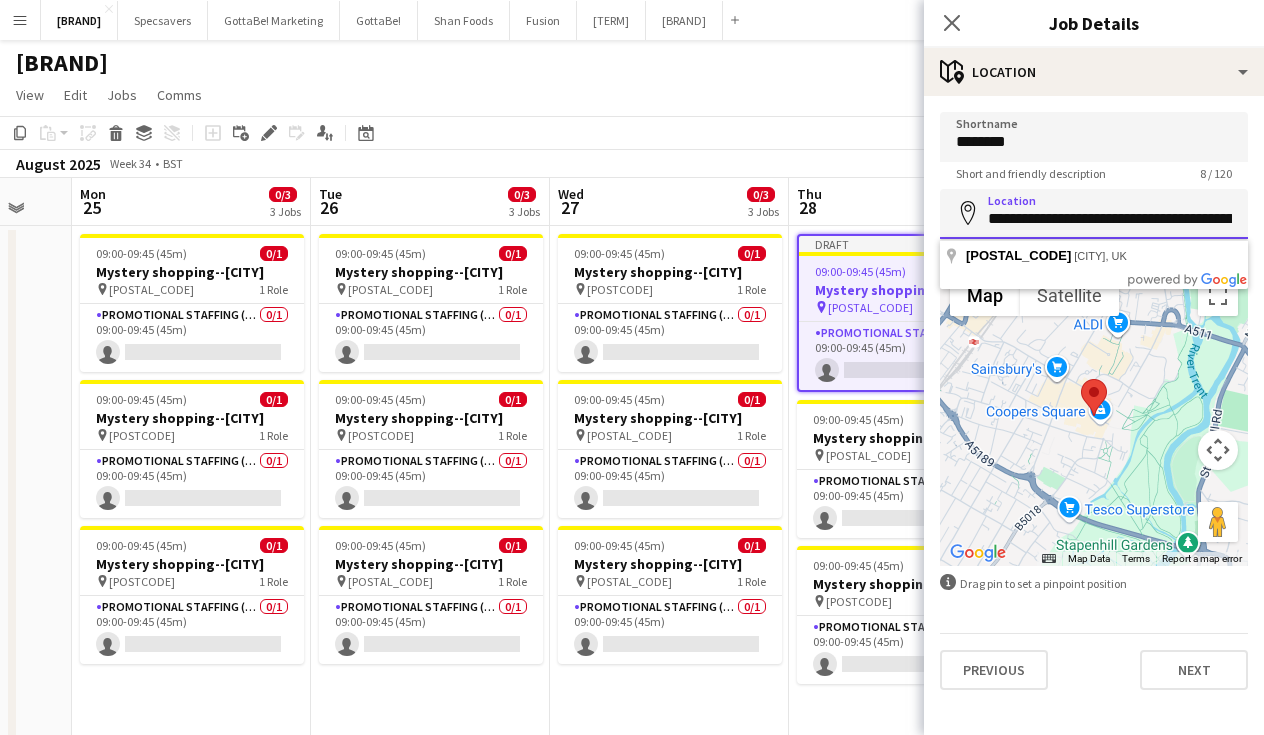 drag, startPoint x: 1200, startPoint y: 218, endPoint x: 1150, endPoint y: 212, distance: 50.358715 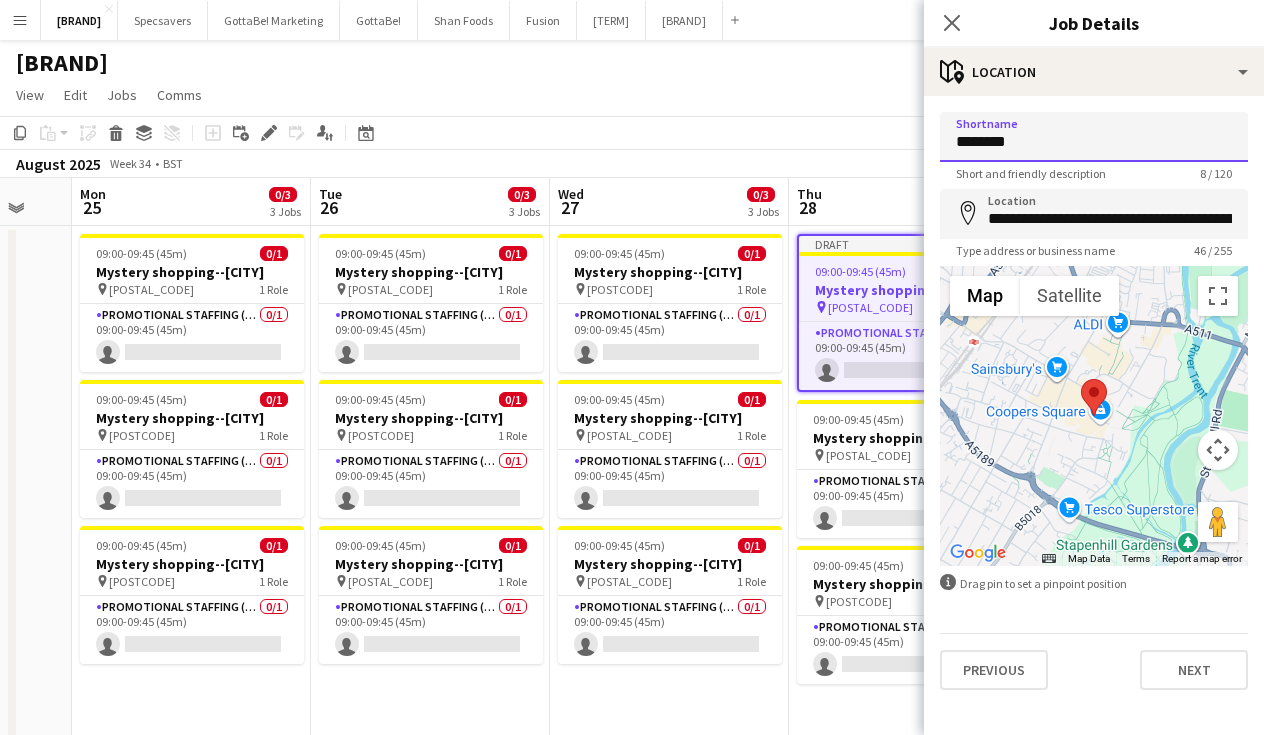 paste 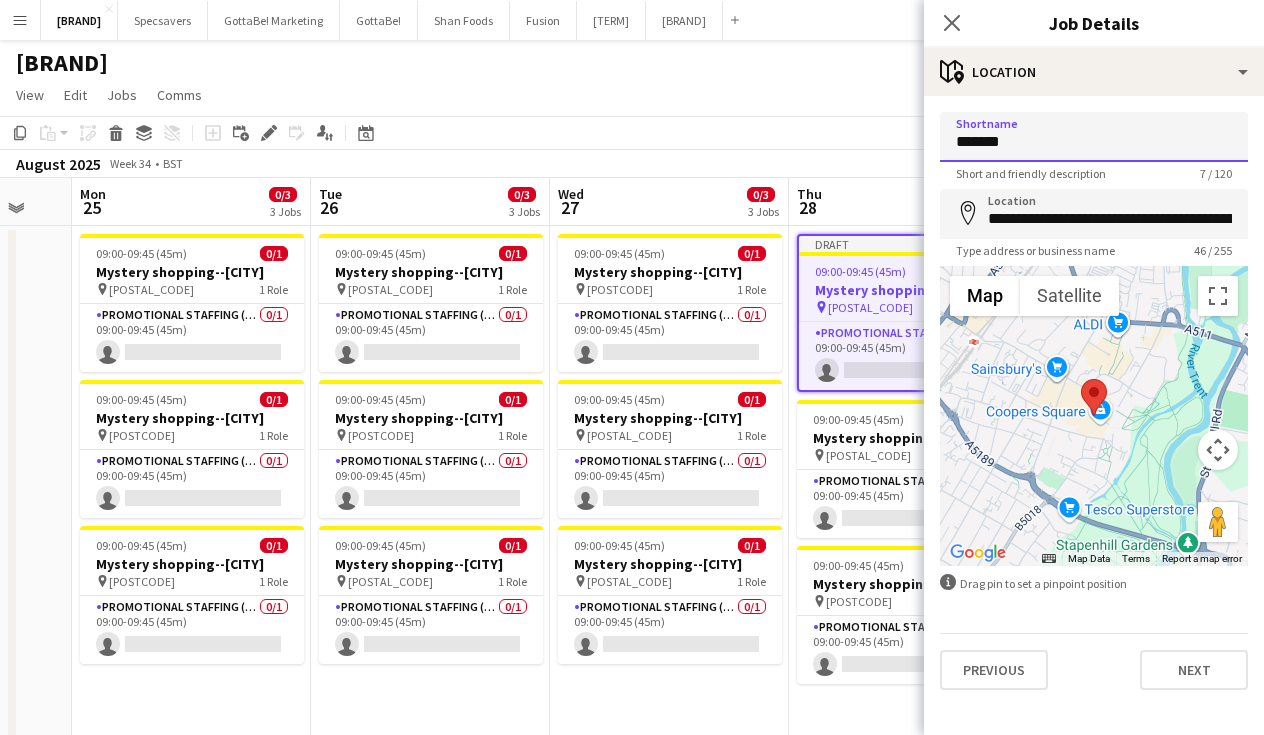 type on "*******" 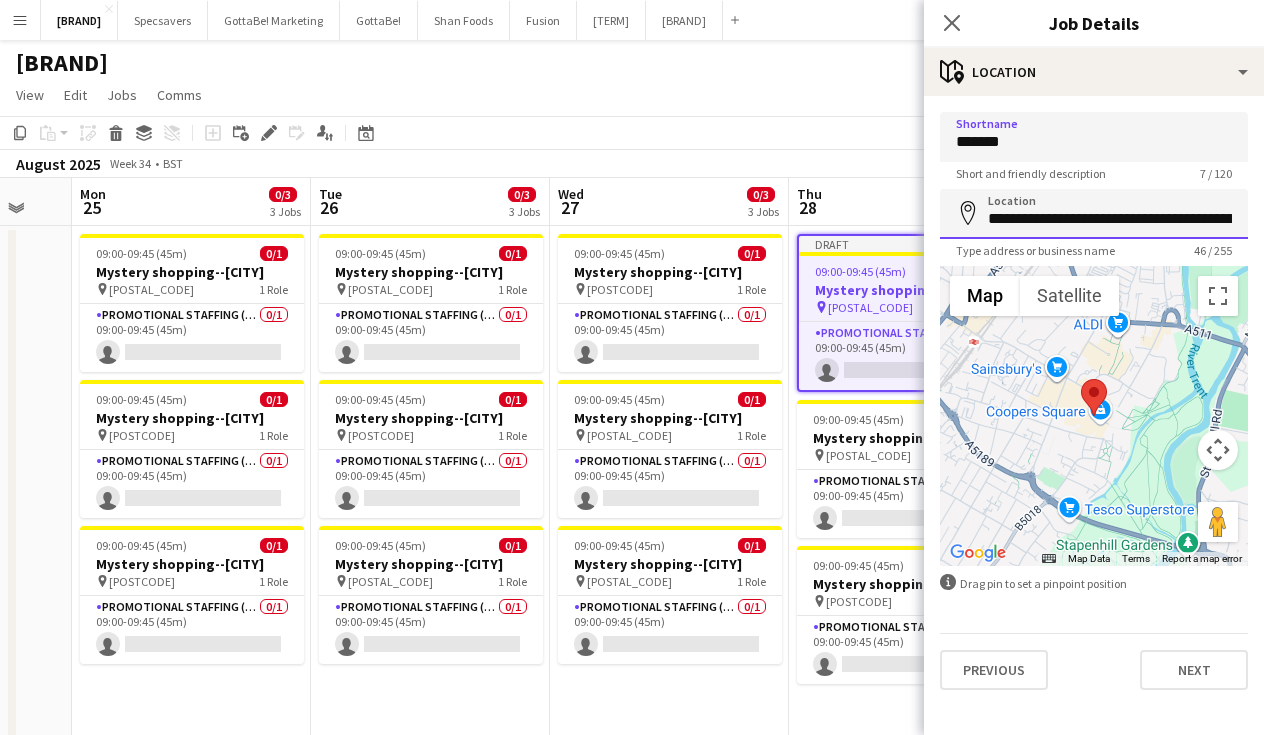click on "**********" at bounding box center (1094, 214) 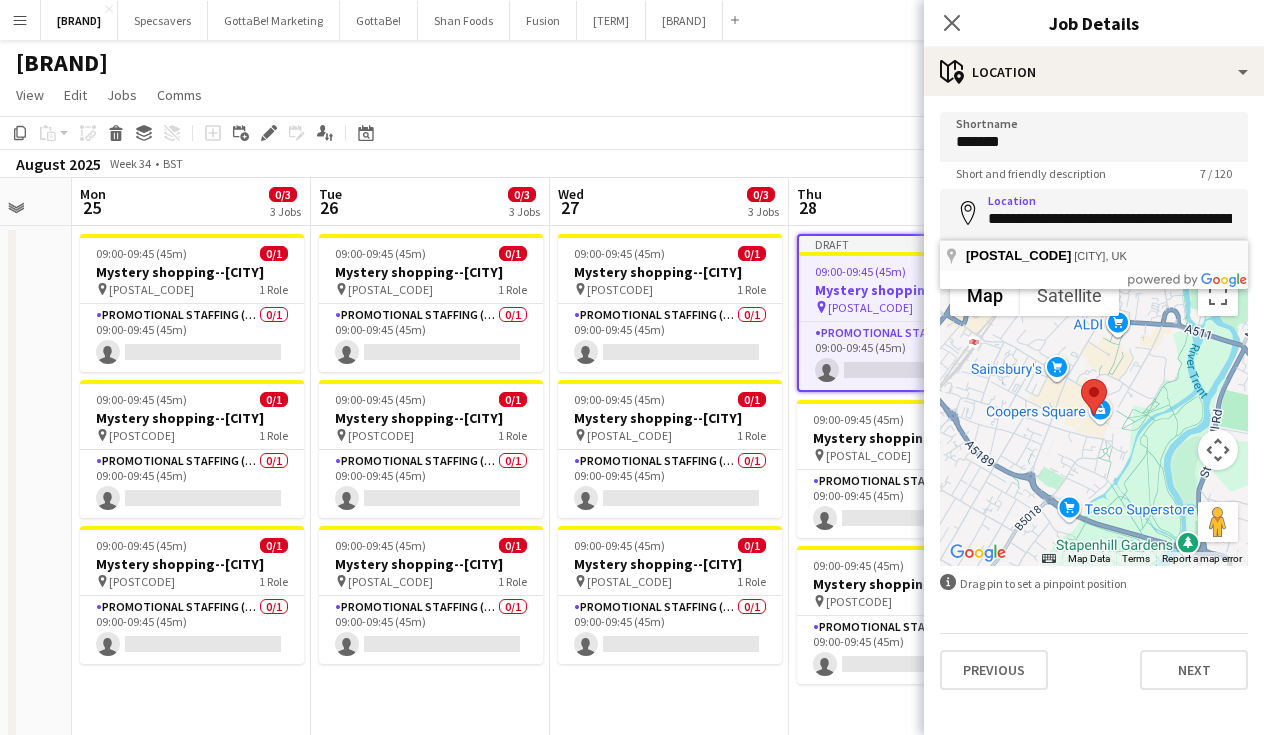 type on "**********" 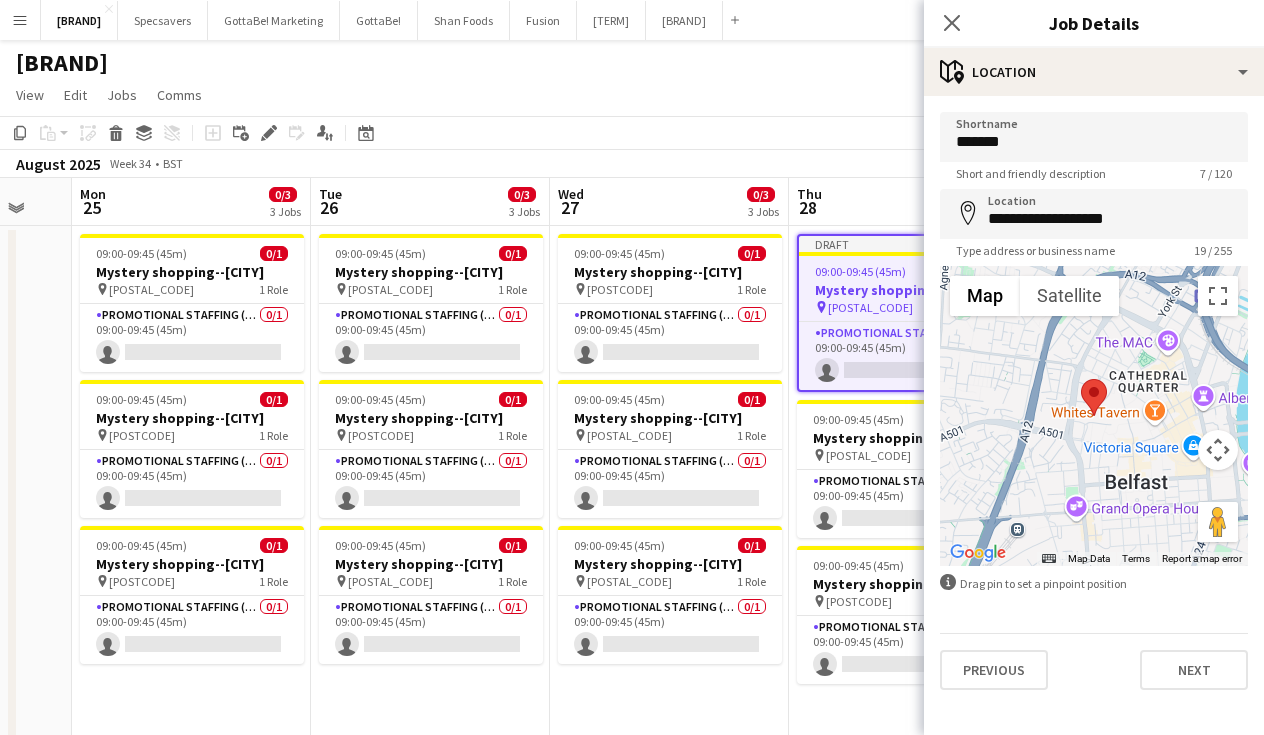 click on "**********" at bounding box center [1094, 401] 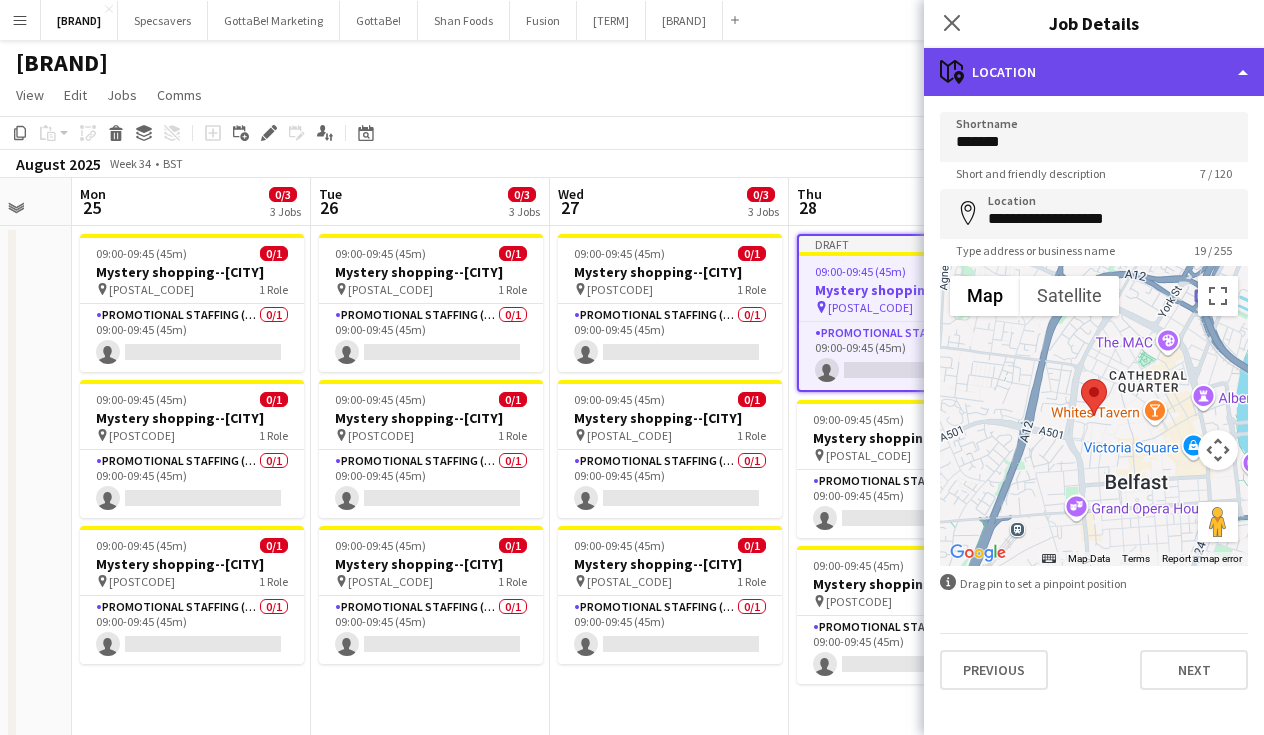 click on "maps-pin-1
Location" 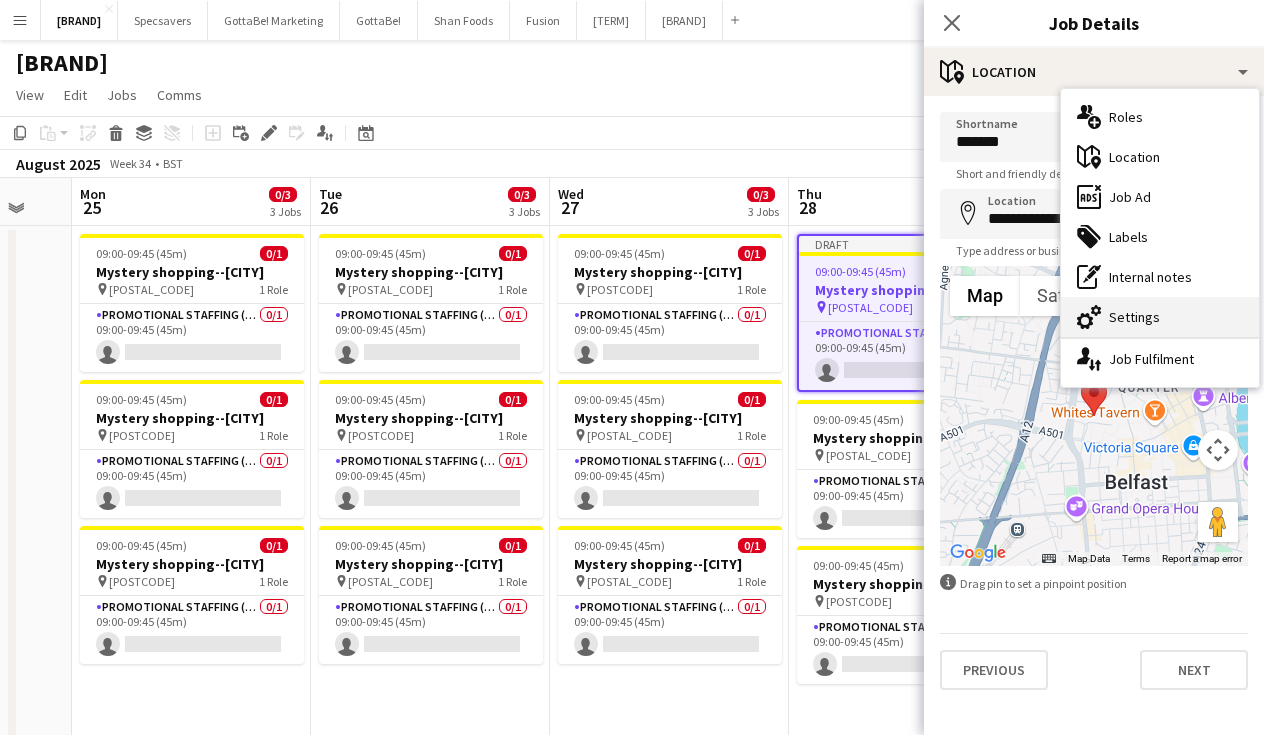 click on "cog-double-3
Settings" at bounding box center (1160, 317) 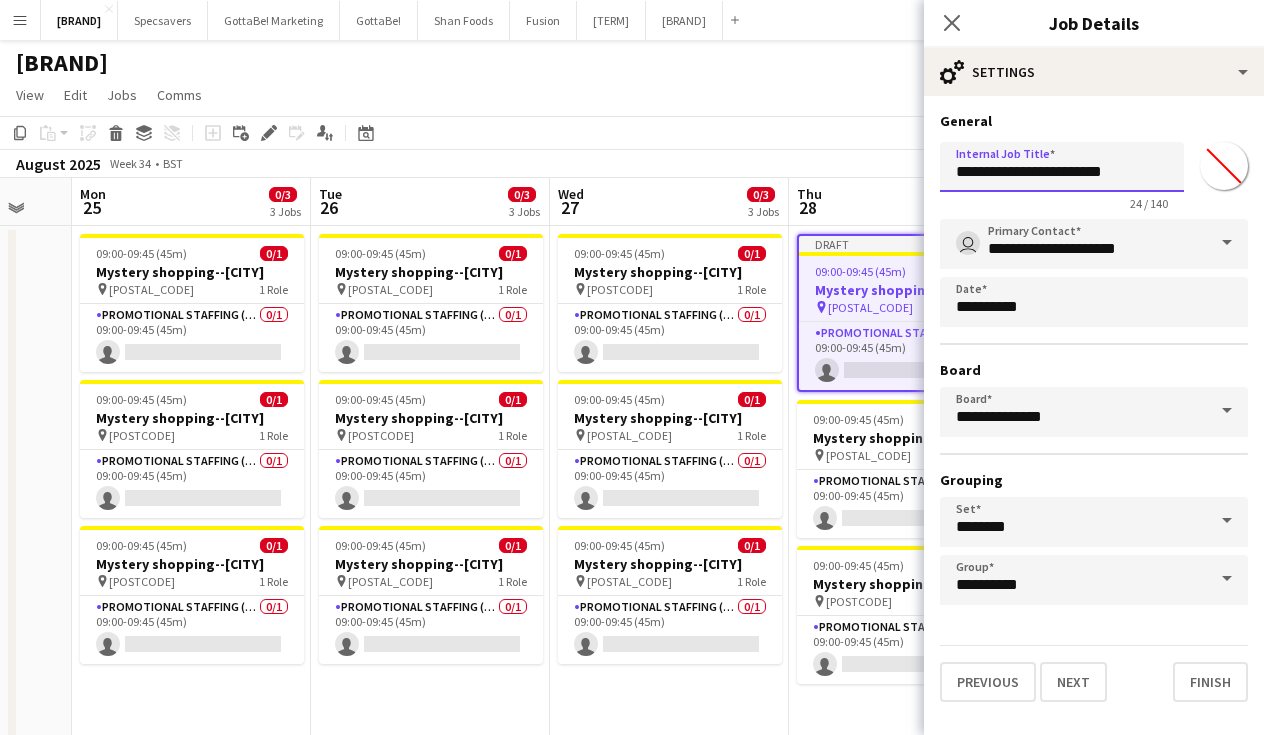 drag, startPoint x: 1142, startPoint y: 171, endPoint x: 1092, endPoint y: 164, distance: 50.48762 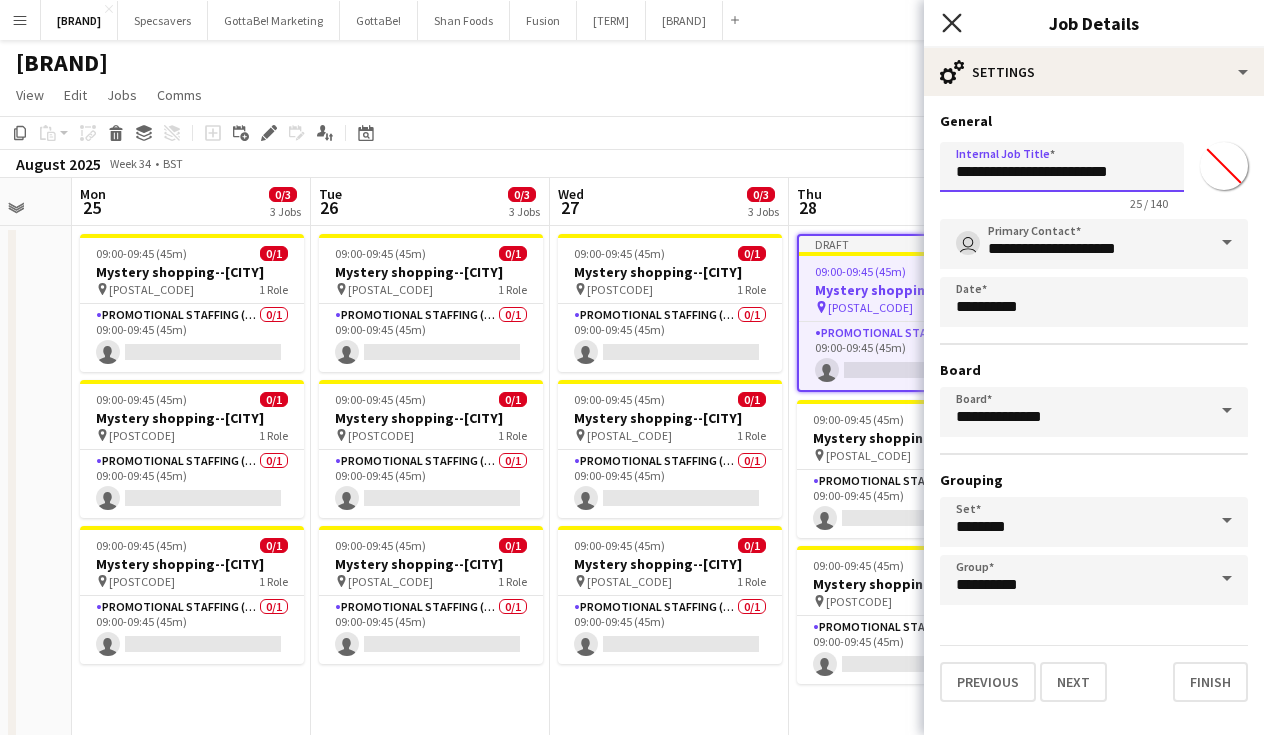 type on "**********" 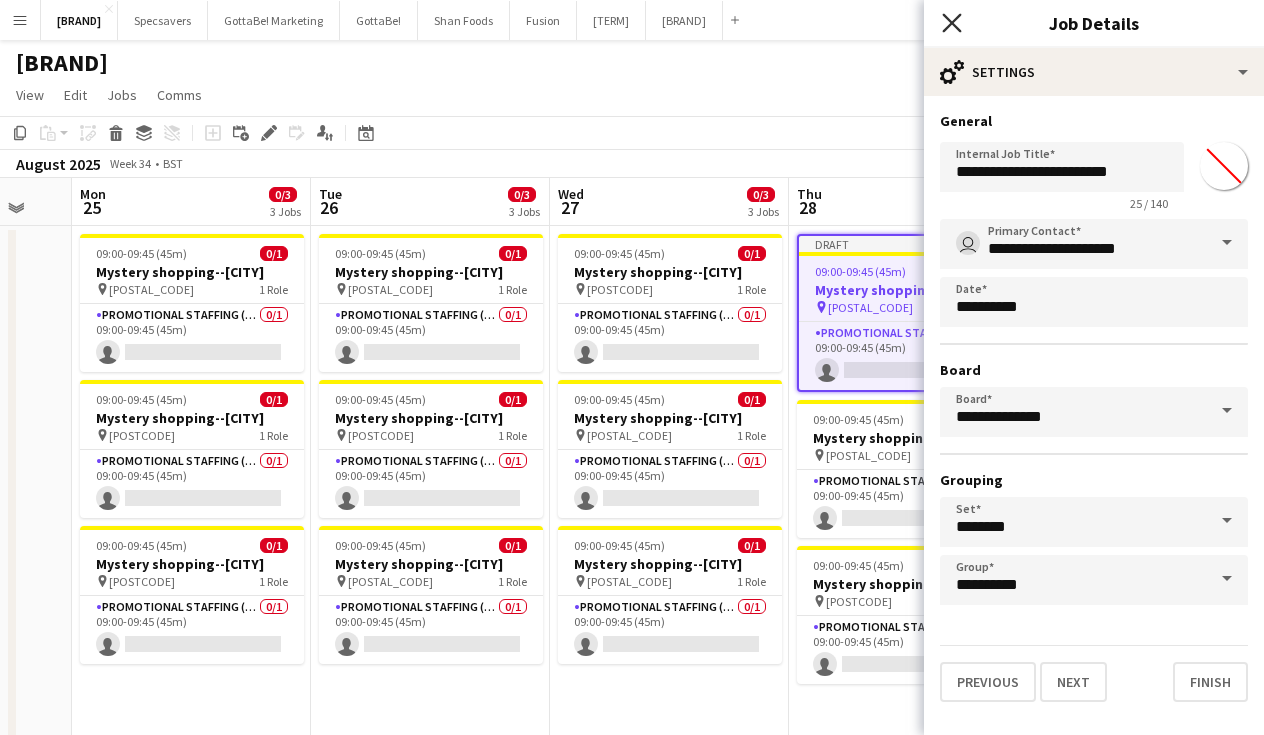 click 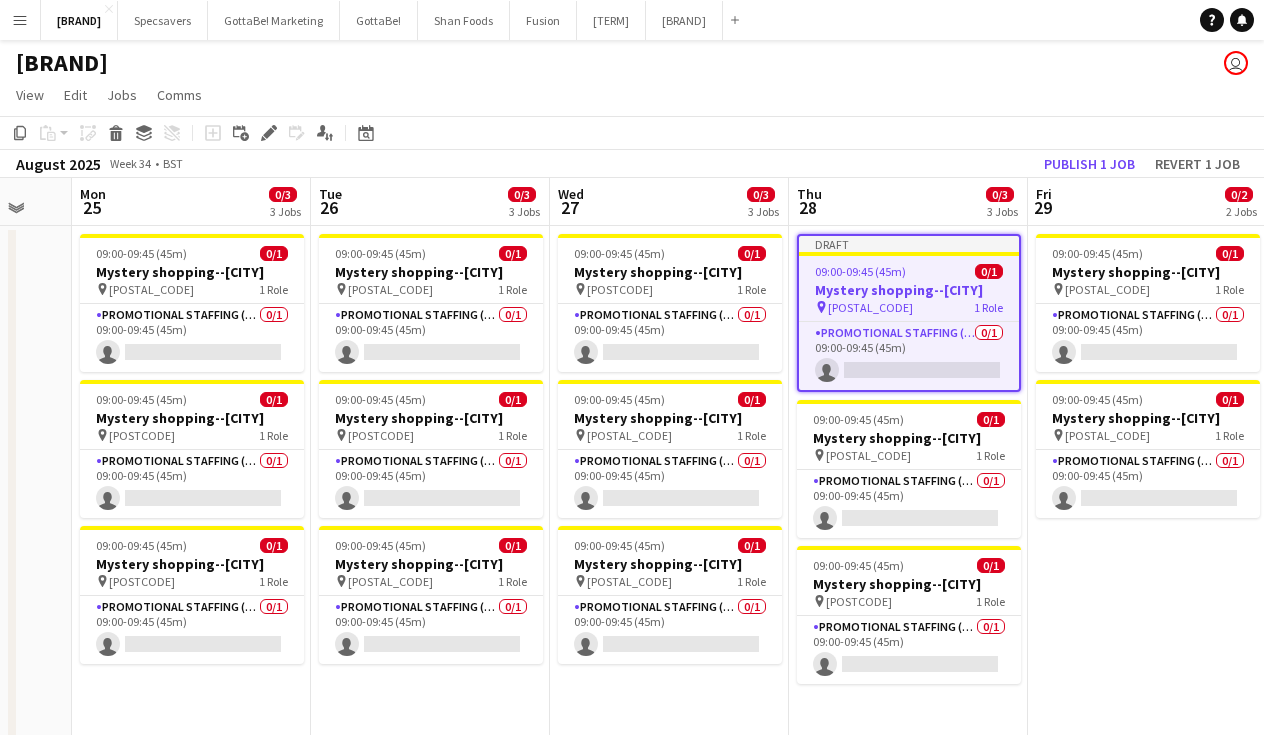 click on "09:00-09:45 (45m)    0/1   Mystery shopping--[CITY]
pin
[POSTCODE]   1 Role   Promotional Staffing (Mystery Shopper)   0/1   09:00-09:45 (45m)
single-neutral-actions
09:00-09:45 (45m)    0/1   Mystery shopping--[CITY]
pin
[POSTCODE]   1 Role   Promotional Staffing (Mystery Shopper)   0/1   09:00-09:45 (45m)
single-neutral-actions" at bounding box center (1147, 829) 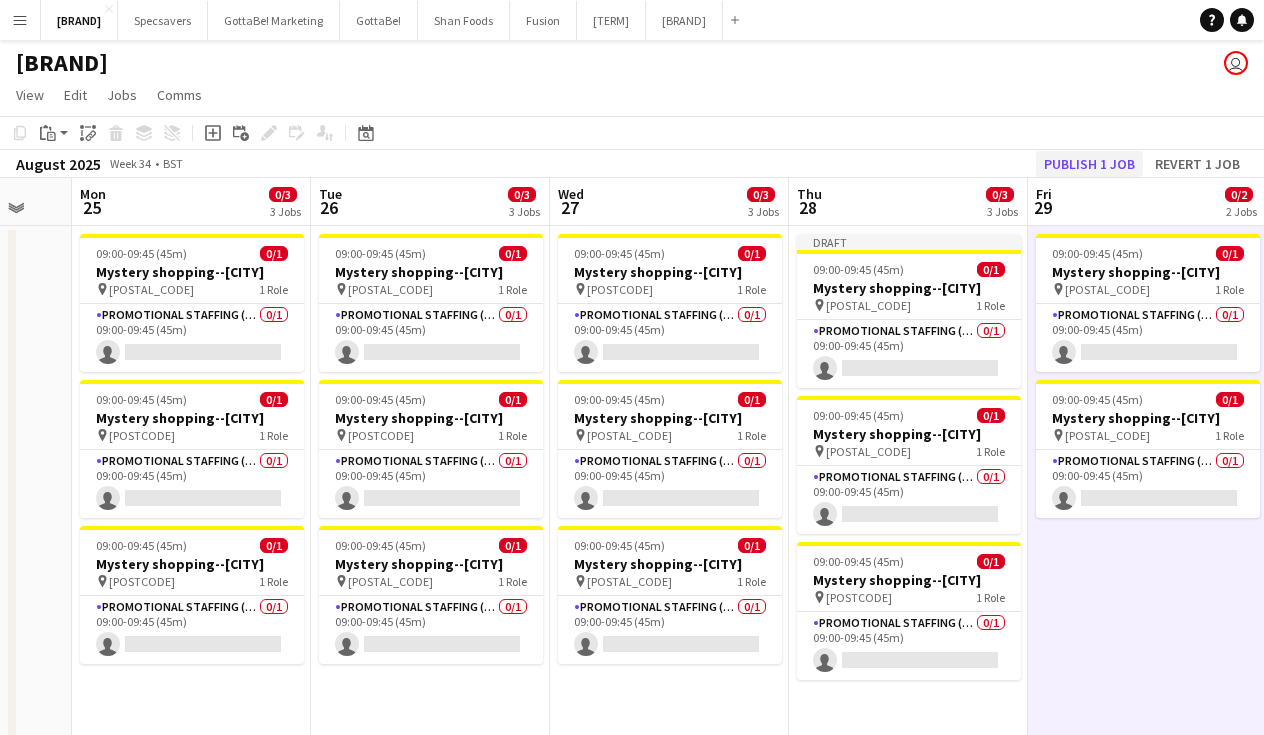 click on "Publish 1 job" 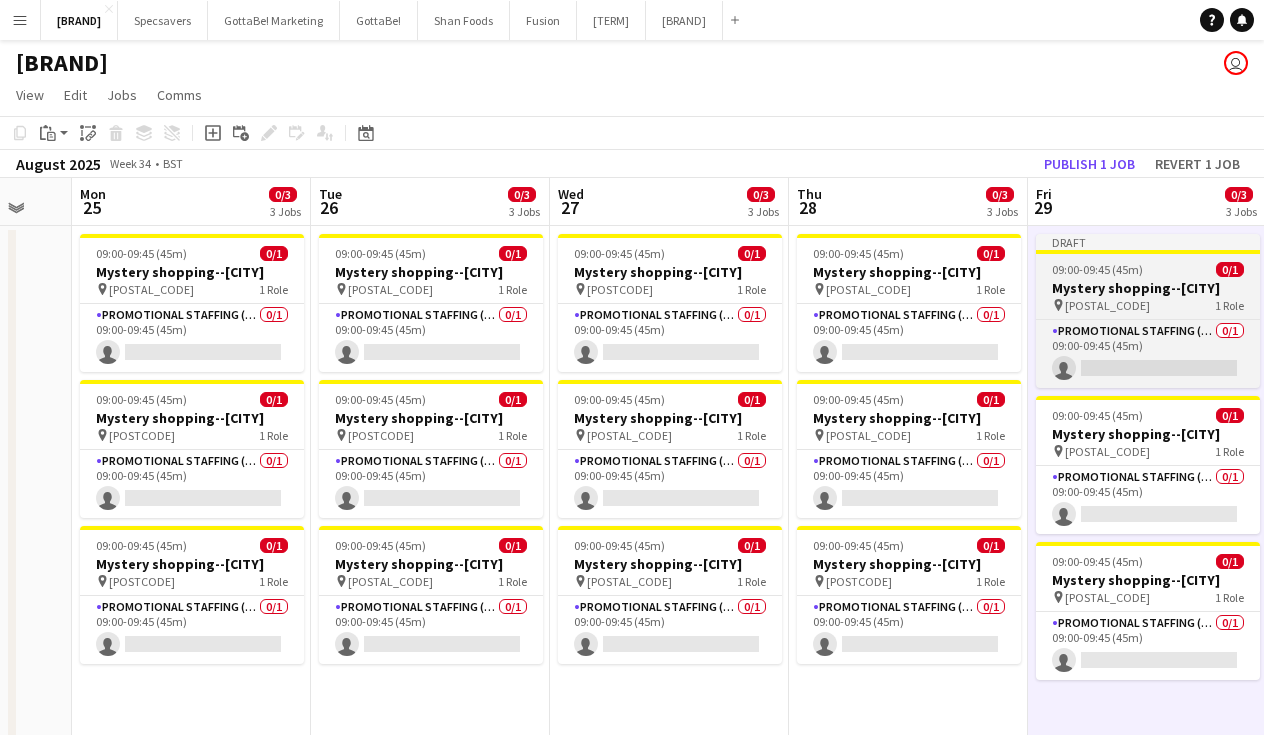 scroll, scrollTop: 0, scrollLeft: 0, axis: both 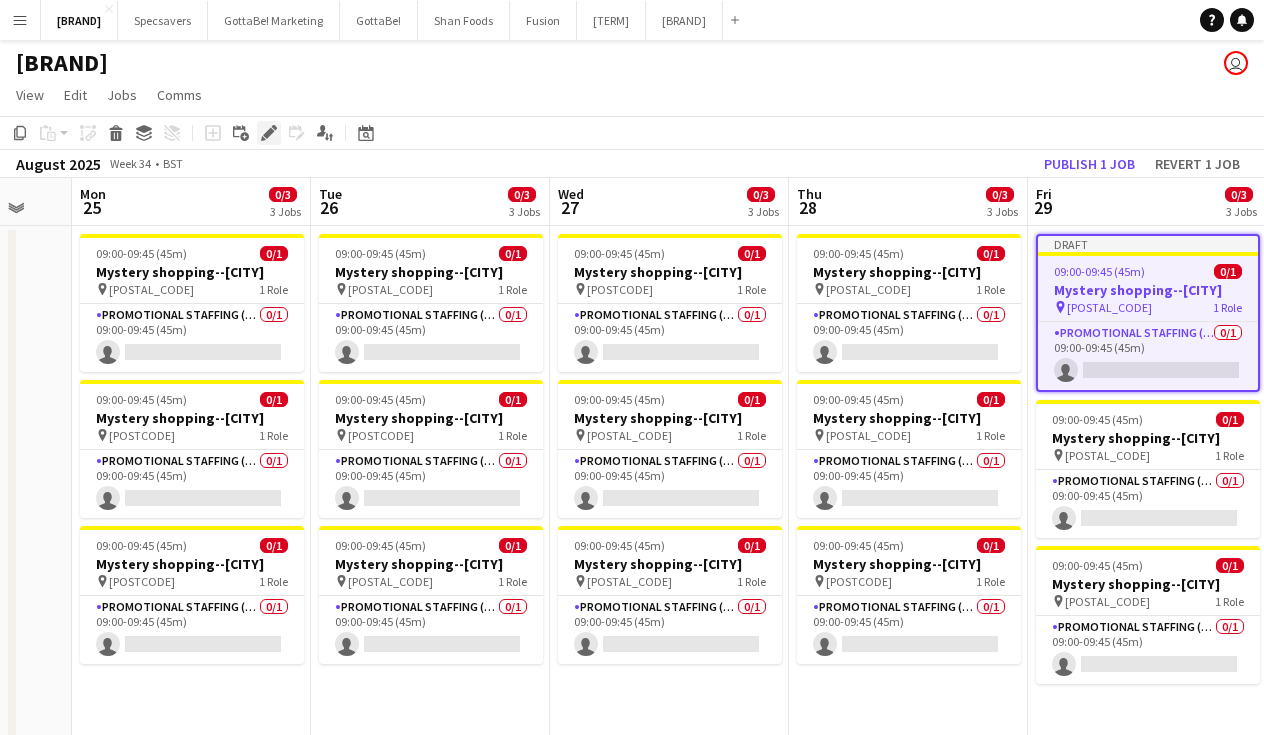 click on "Edit" 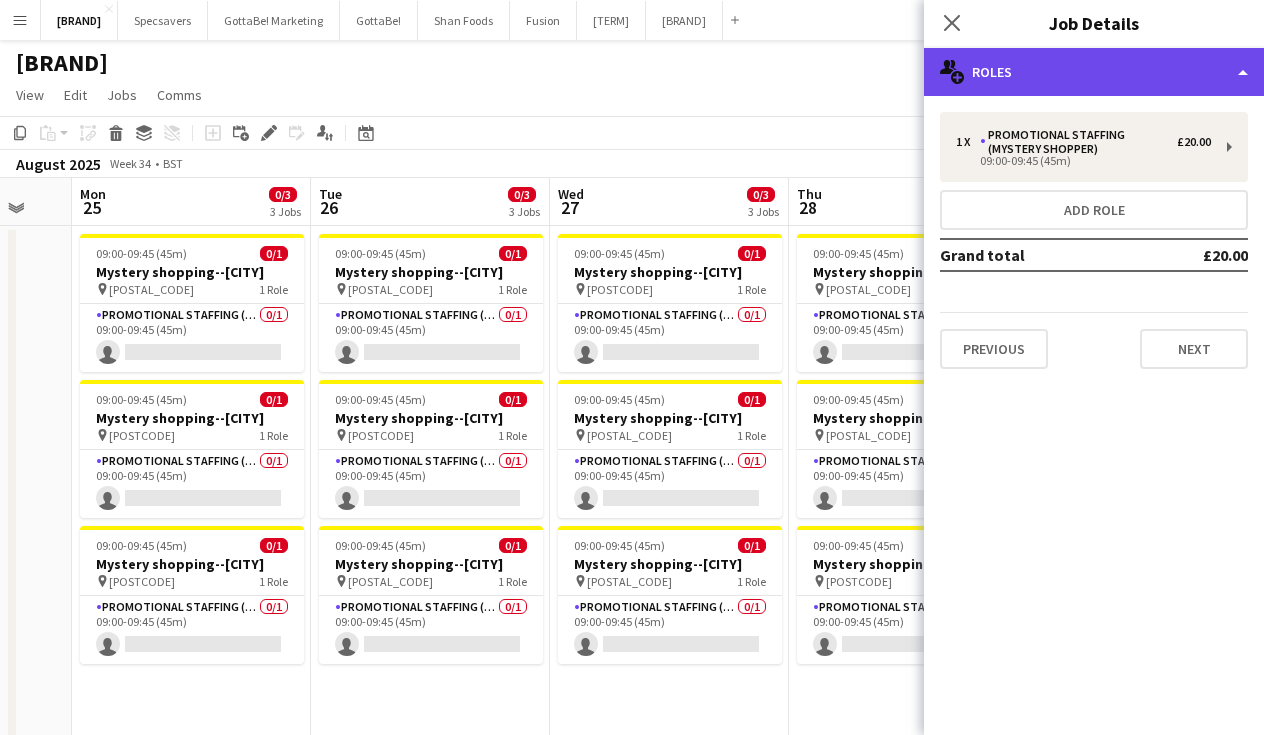 click on "multiple-users-add
Roles" 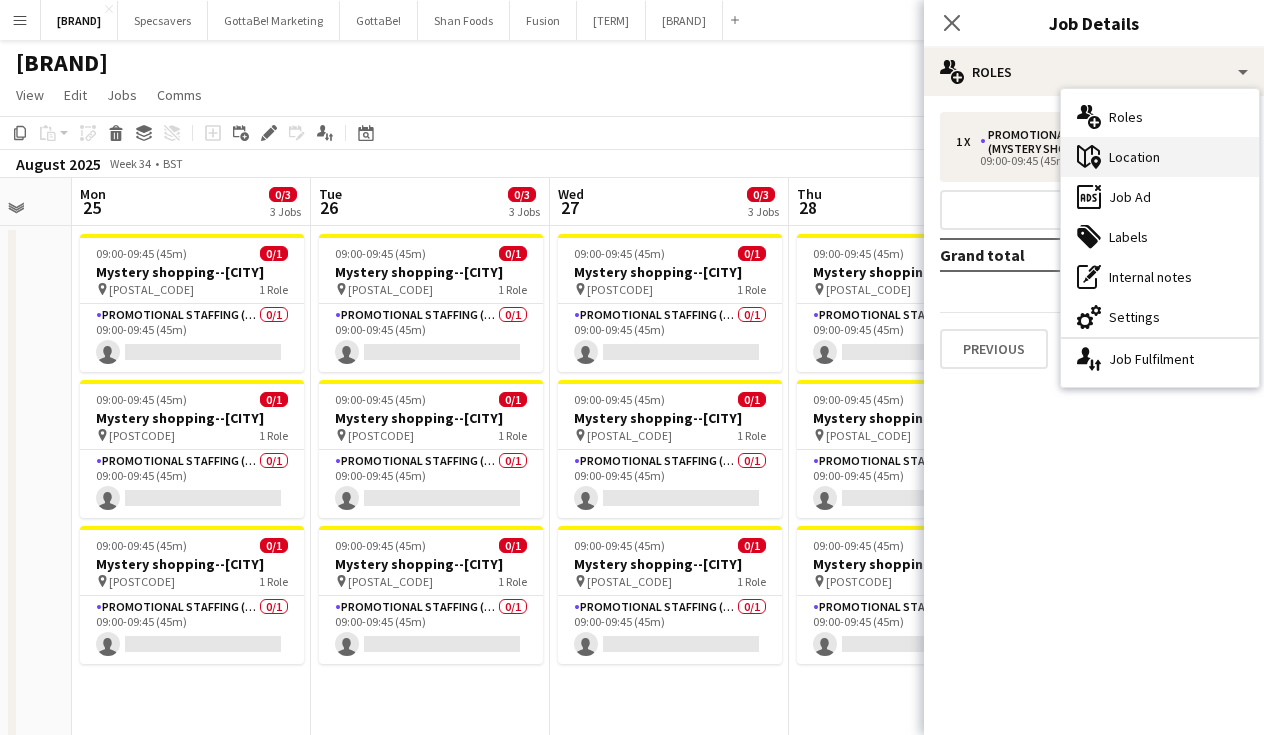 click on "maps-pin-1" 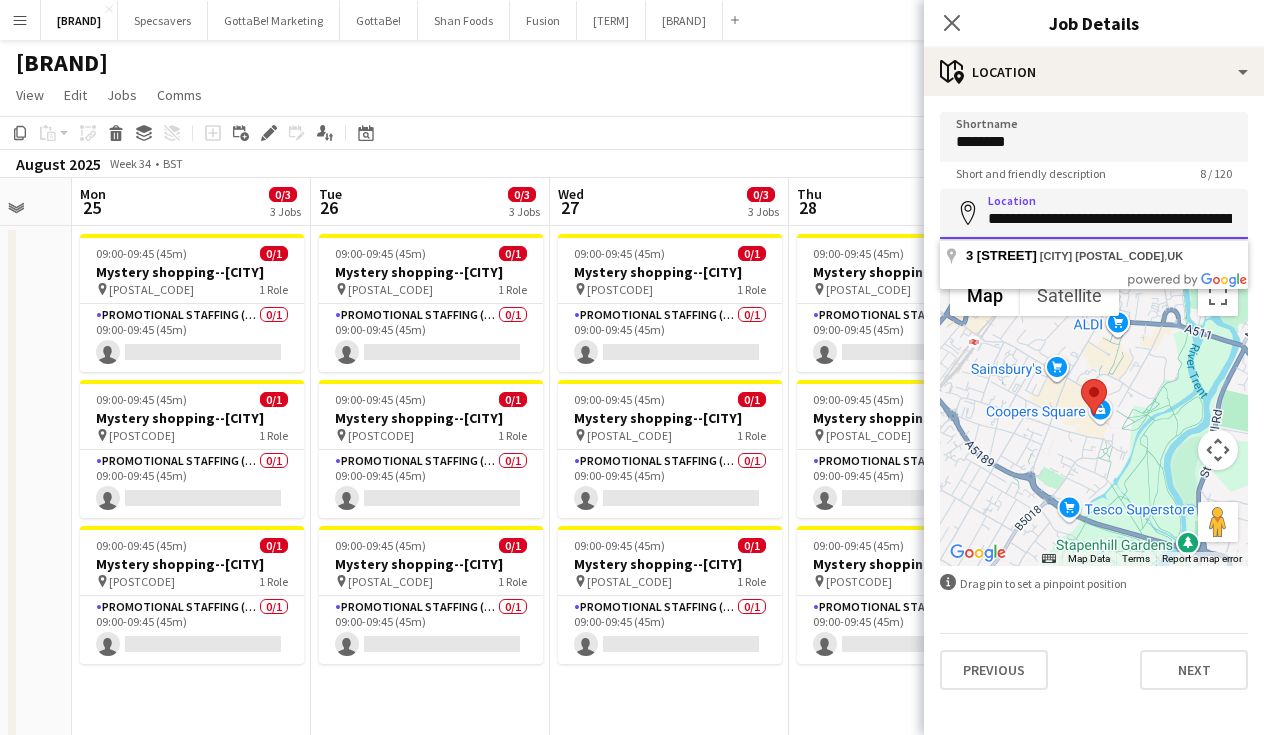 paste 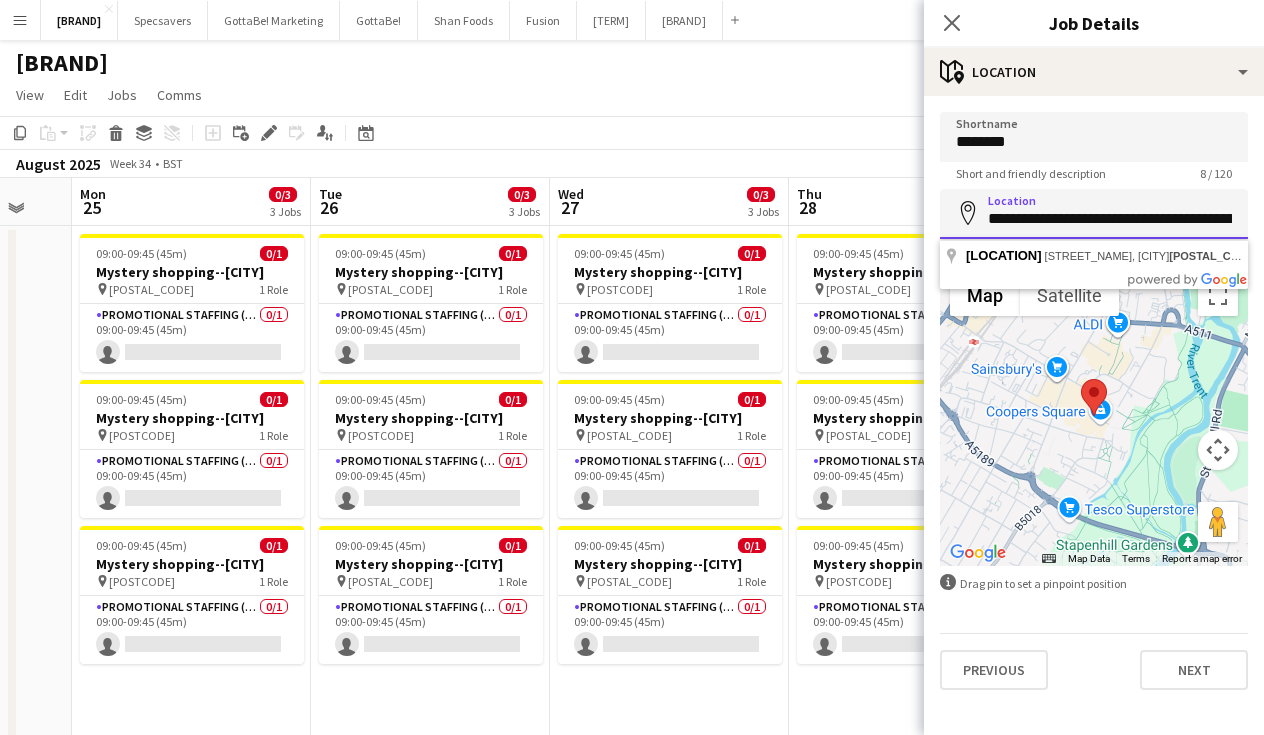 drag, startPoint x: 1201, startPoint y: 218, endPoint x: 1141, endPoint y: 214, distance: 60.133186 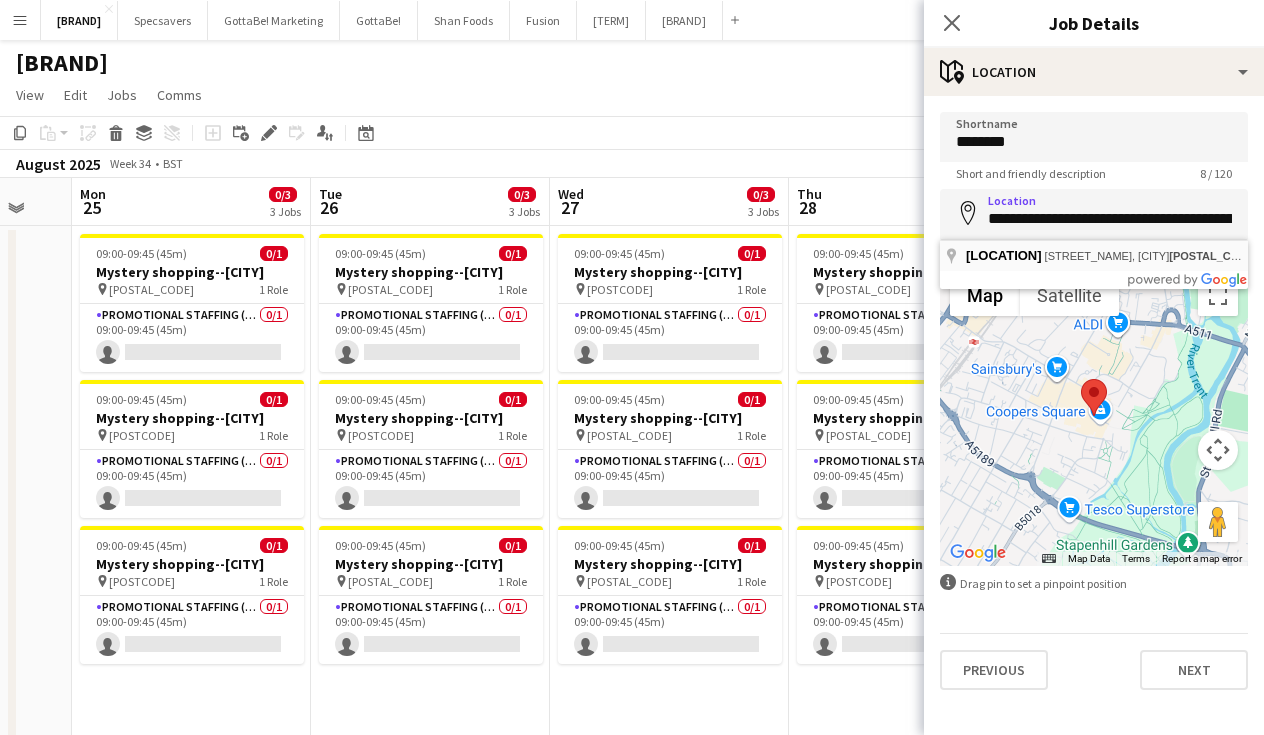 type on "**********" 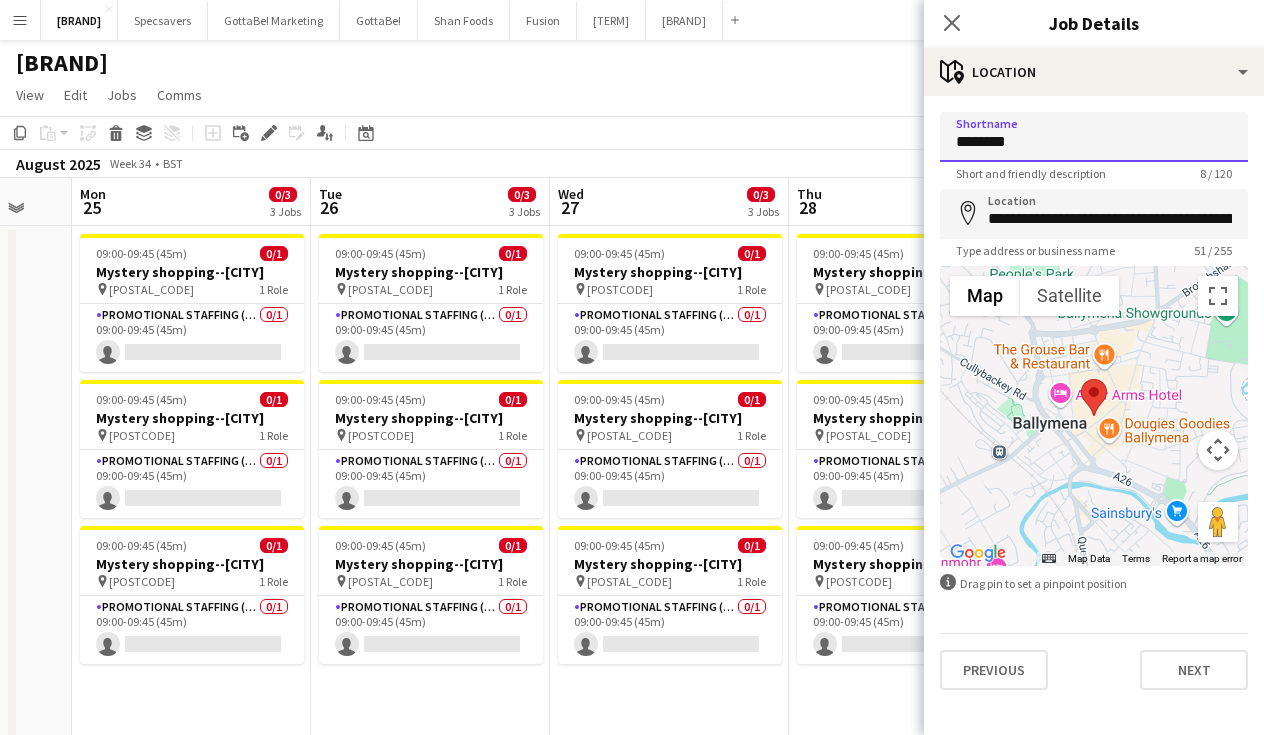 paste 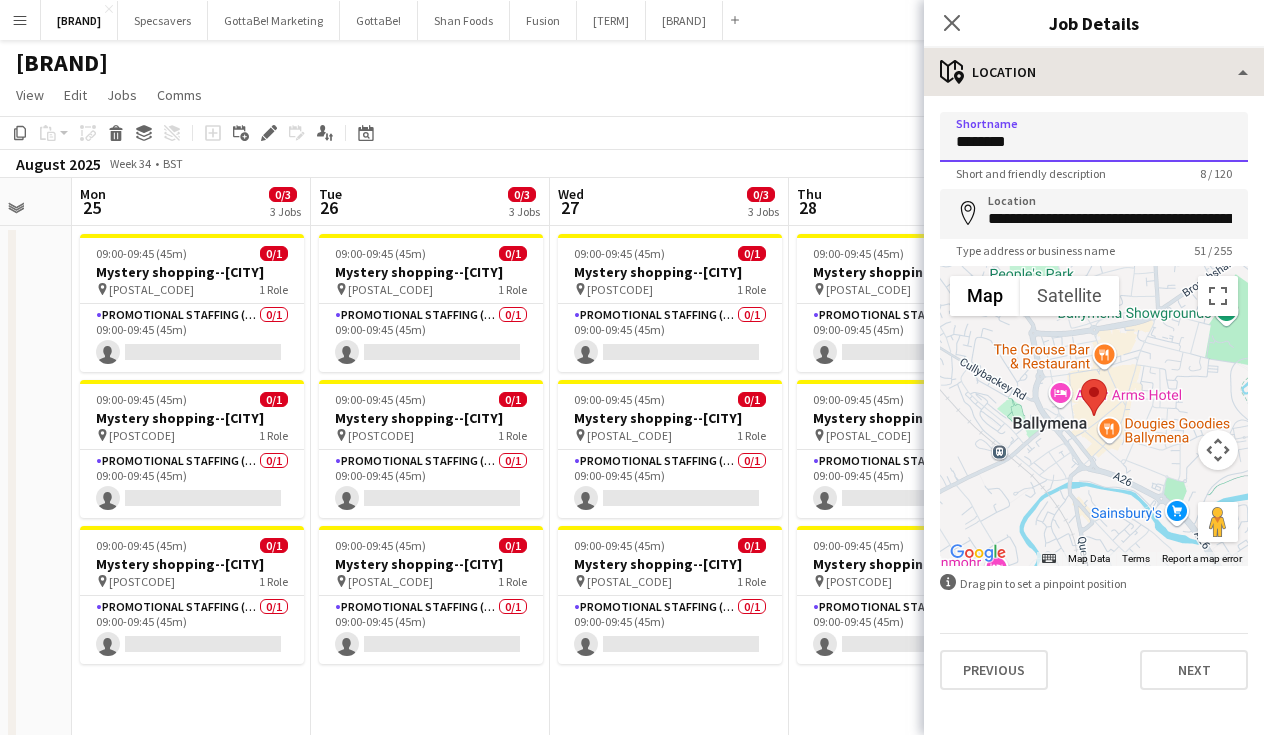 type on "********" 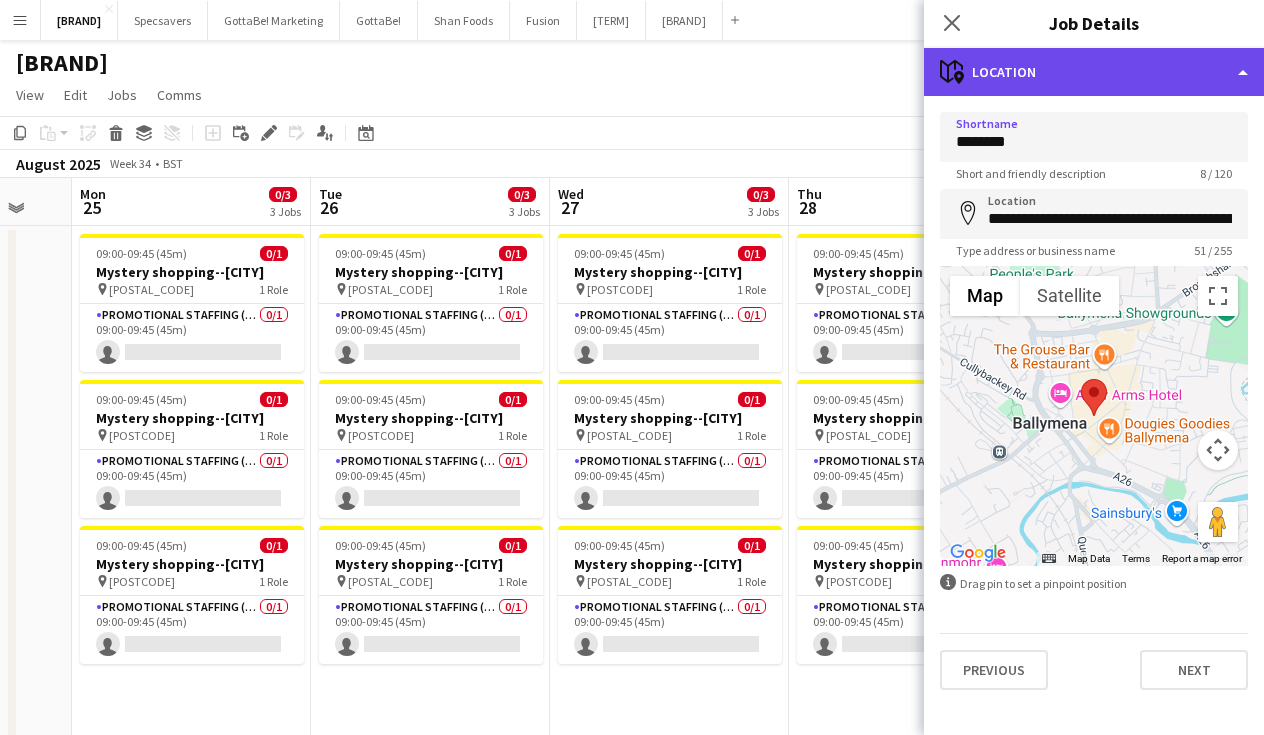 click on "maps-pin-1
Location" 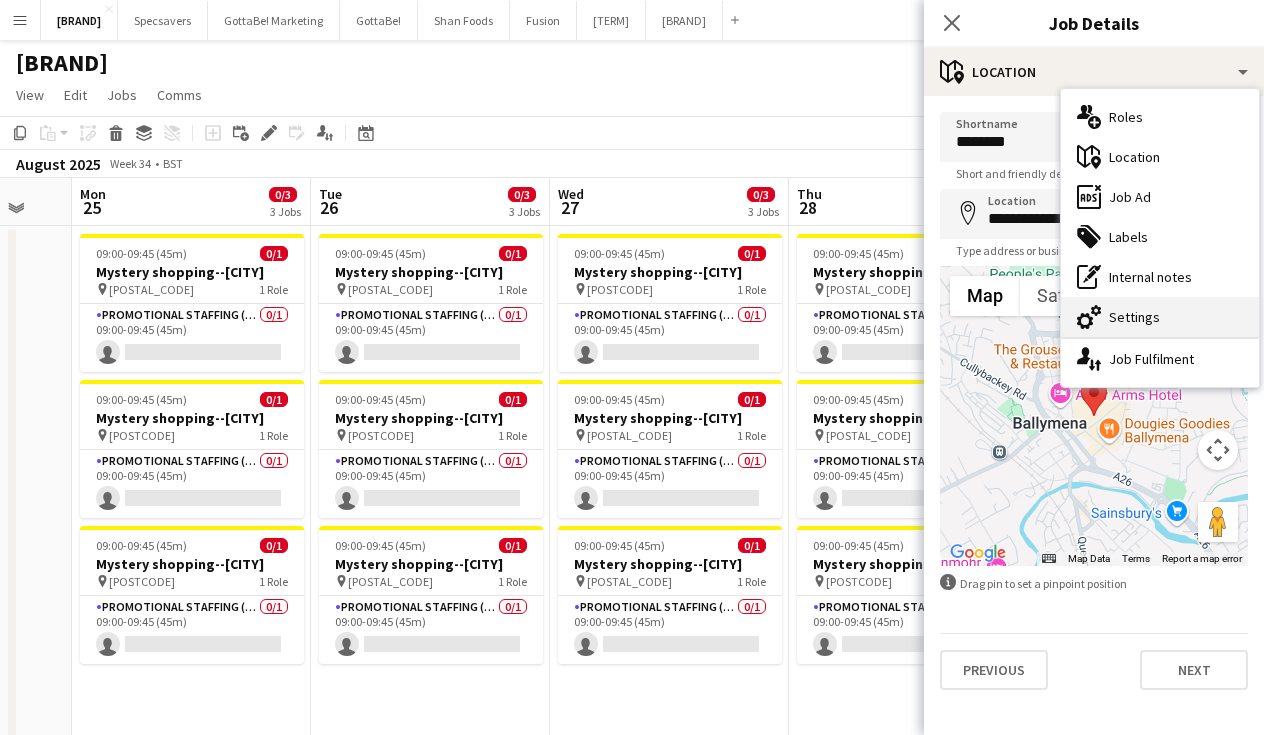 click on "cog-double-3
Settings" at bounding box center [1160, 317] 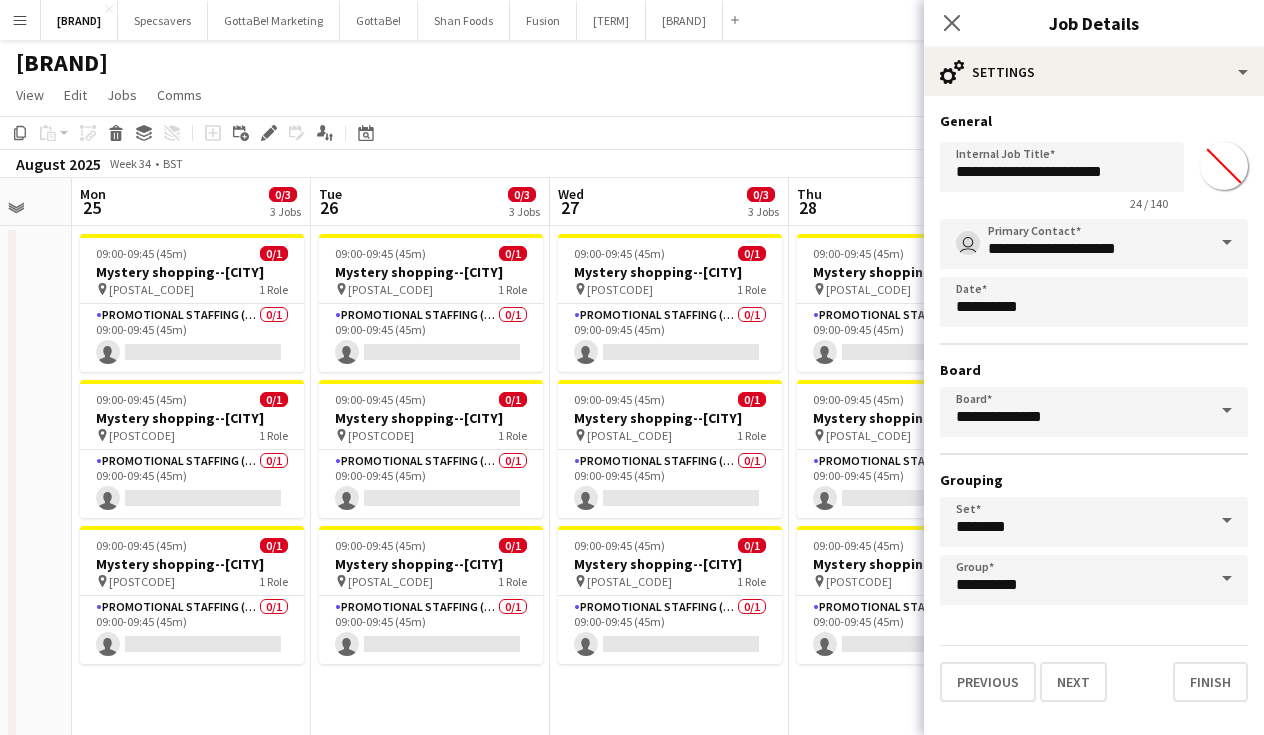 type on "*******" 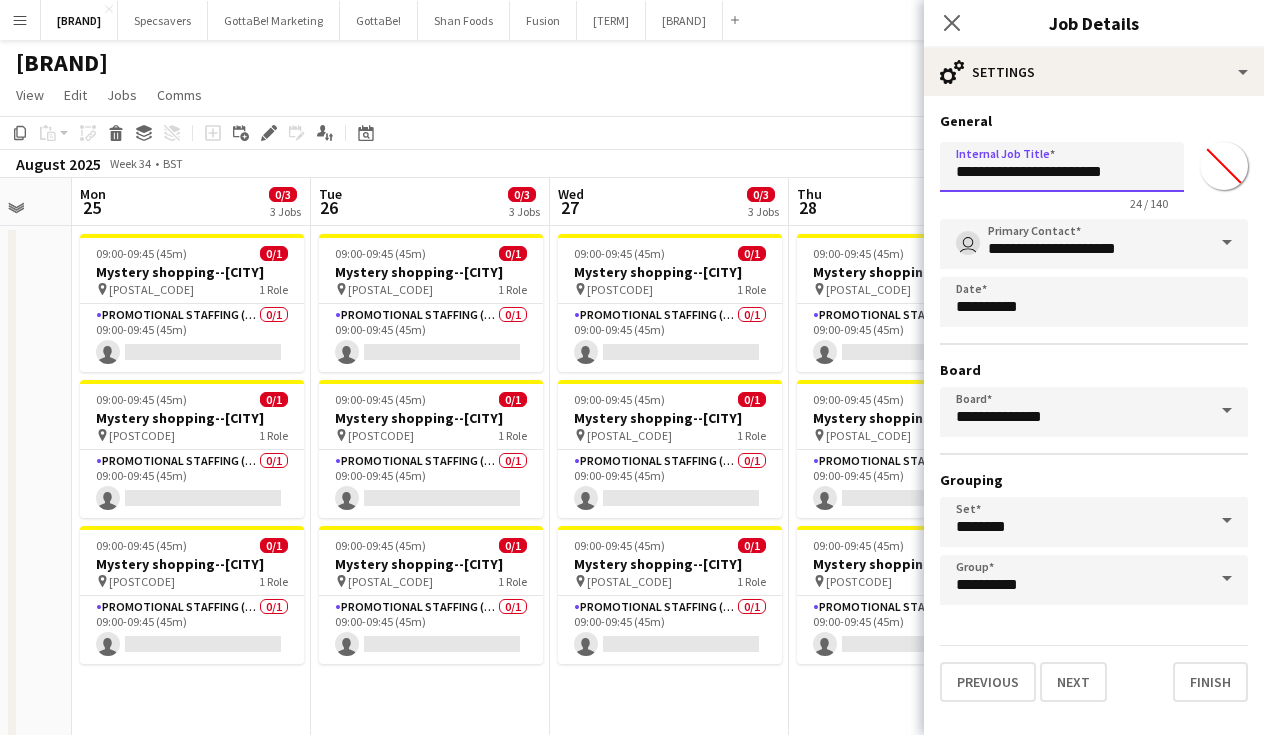 drag, startPoint x: 1136, startPoint y: 168, endPoint x: 1093, endPoint y: 168, distance: 43 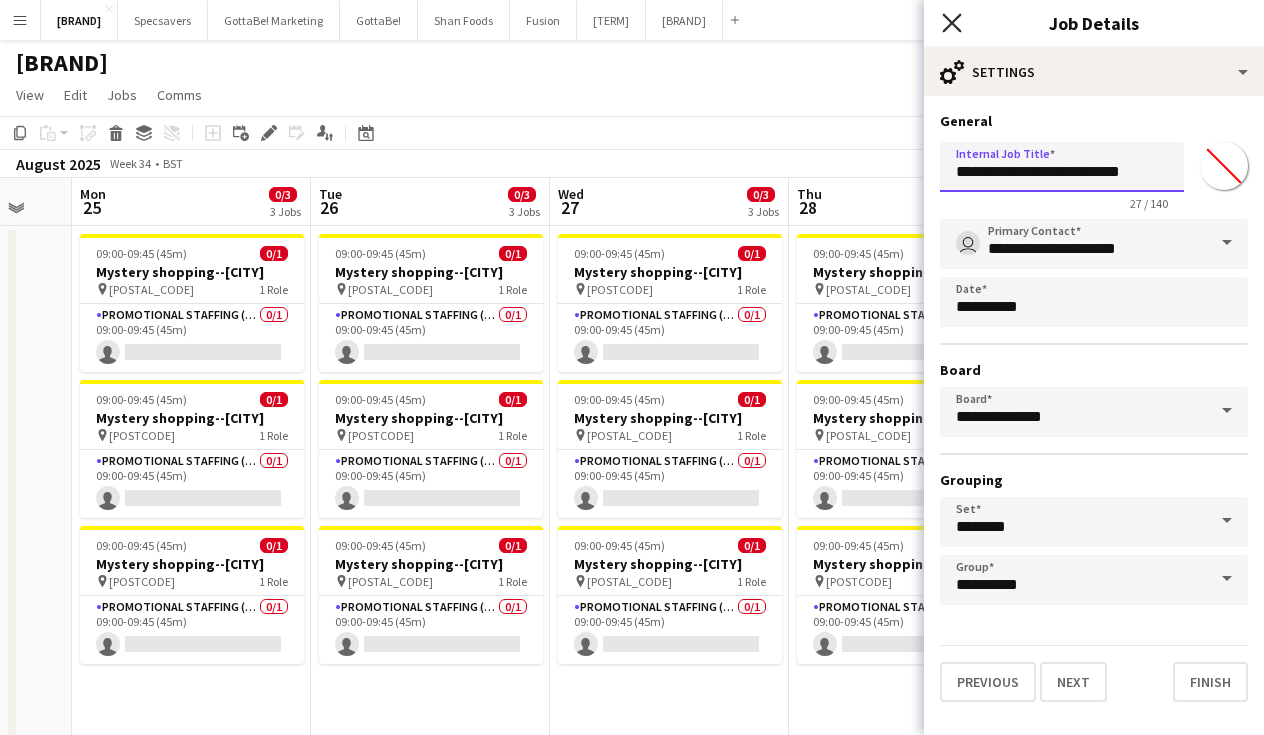 type on "**********" 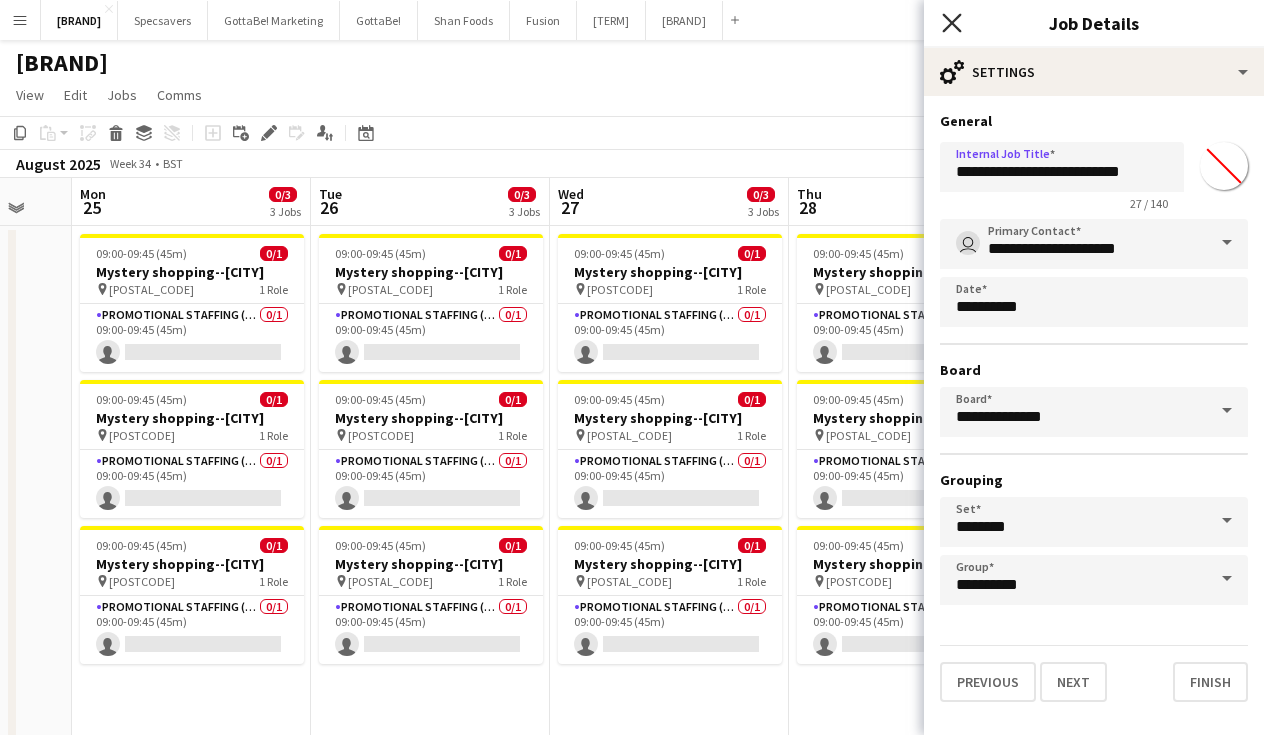 click 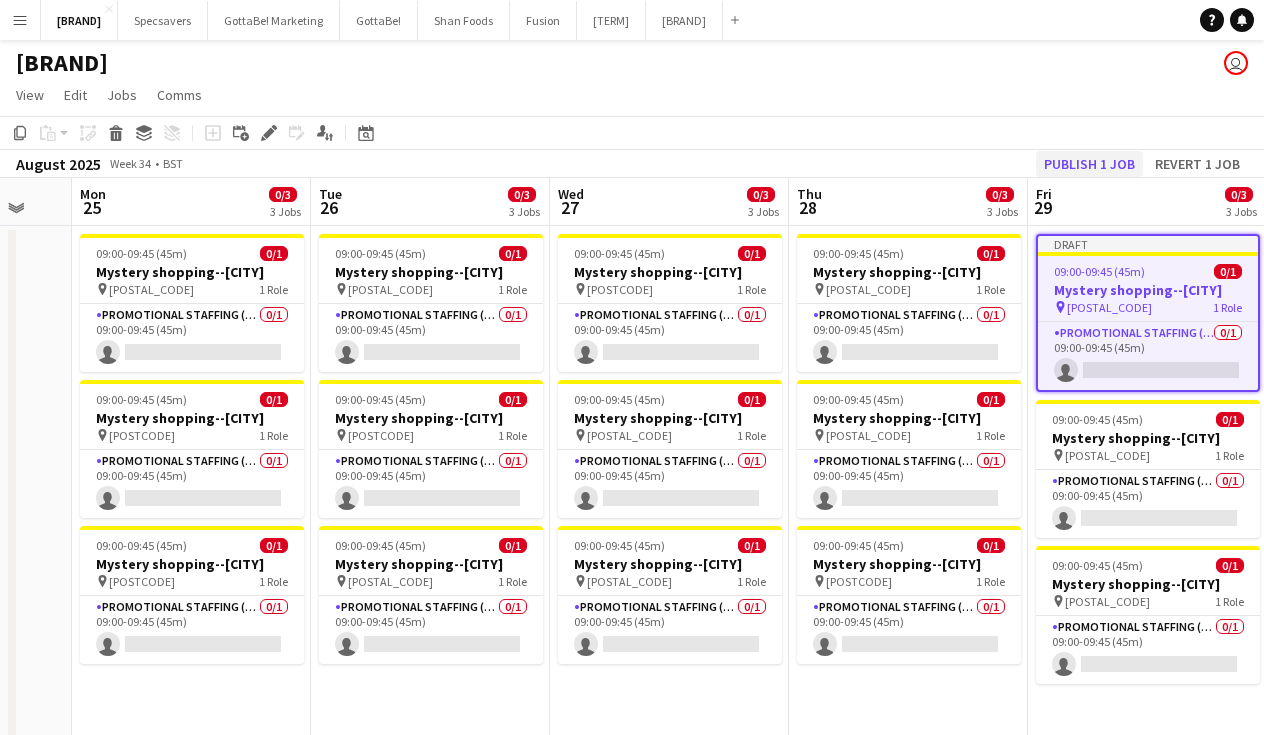 click on "Publish 1 job" 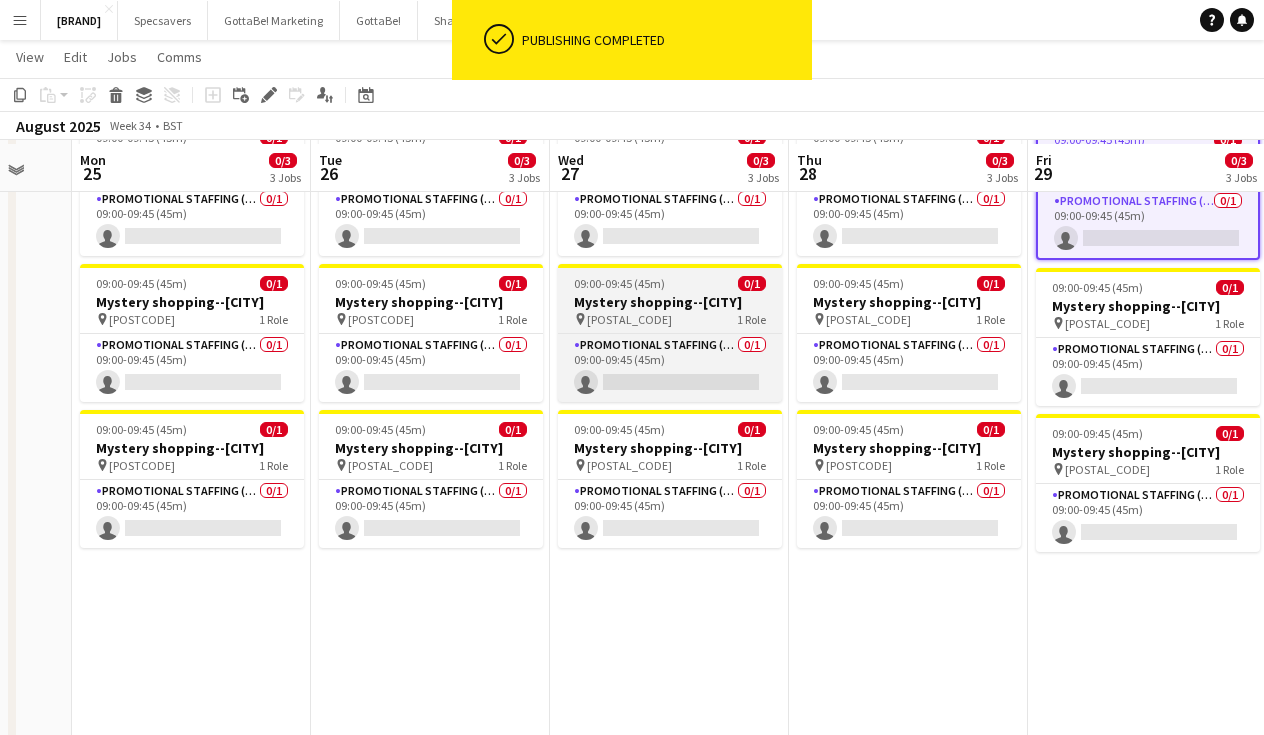scroll, scrollTop: 118, scrollLeft: 0, axis: vertical 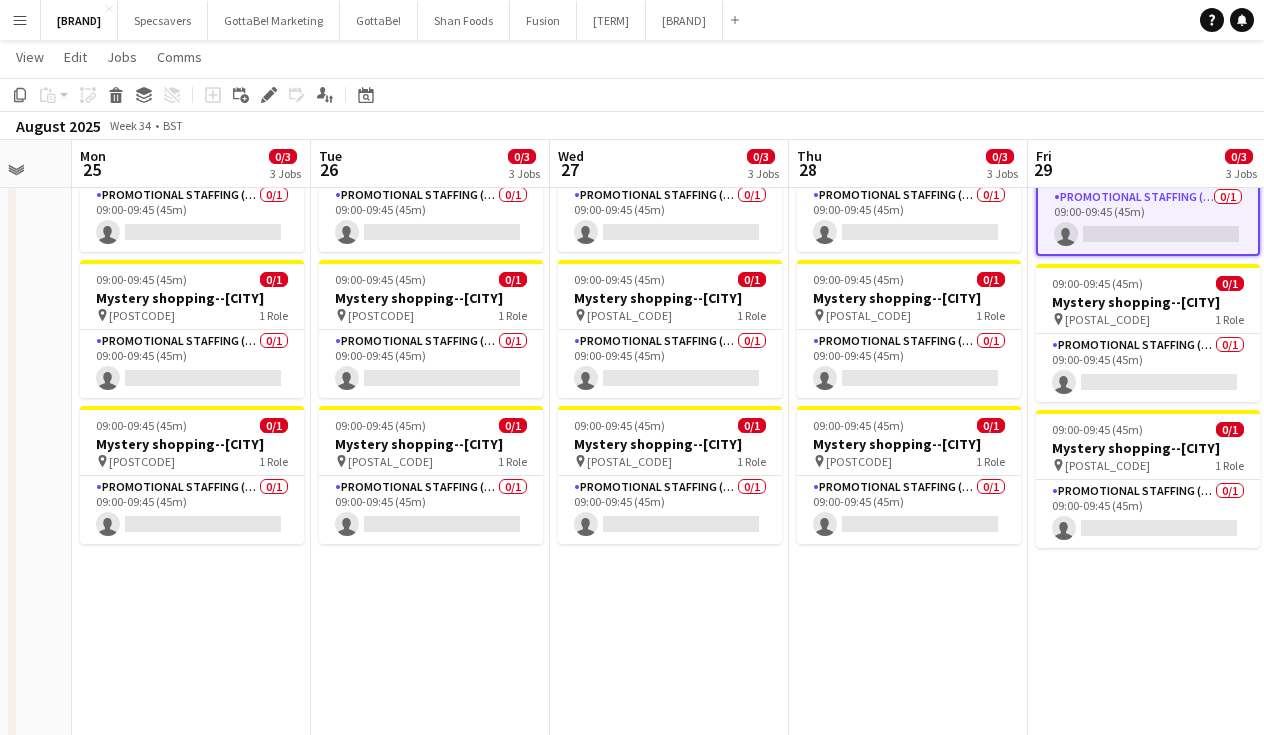 click on "09:00-09:45 (45m) 0/1 Mystery shopping--[CITY] pin [POSTAL_CODE] 1 Role Promotional Staffing (Mystery Shopper) 0/1 09:00-09:45 (45m) single-neutral-actions 09:00-09:45 (45m) 0/1 Mystery shopping--[CITY] pin [POSTAL_CODE] 1 Role Promotional Staffing (Mystery Shopper) 0/1 09:00-09:45 (45m) single-neutral-actions 09:00-09:45 (45m) 0/1 Mystery shopping--[CITY] pin [POSTAL_CODE] 1 Role Promotional Staffing (Mystery Shopper) 0/1 09:00-09:45 (45m) single-neutral-actions" at bounding box center [669, 709] 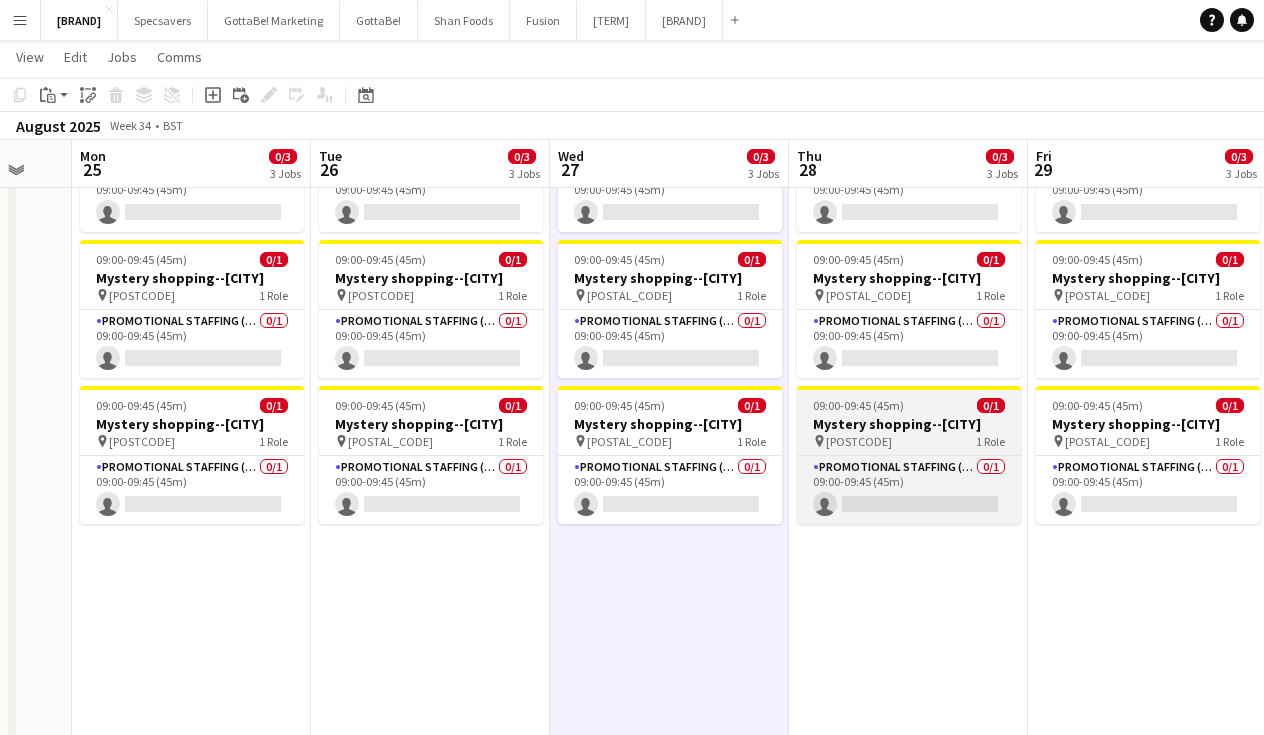 scroll, scrollTop: 149, scrollLeft: 0, axis: vertical 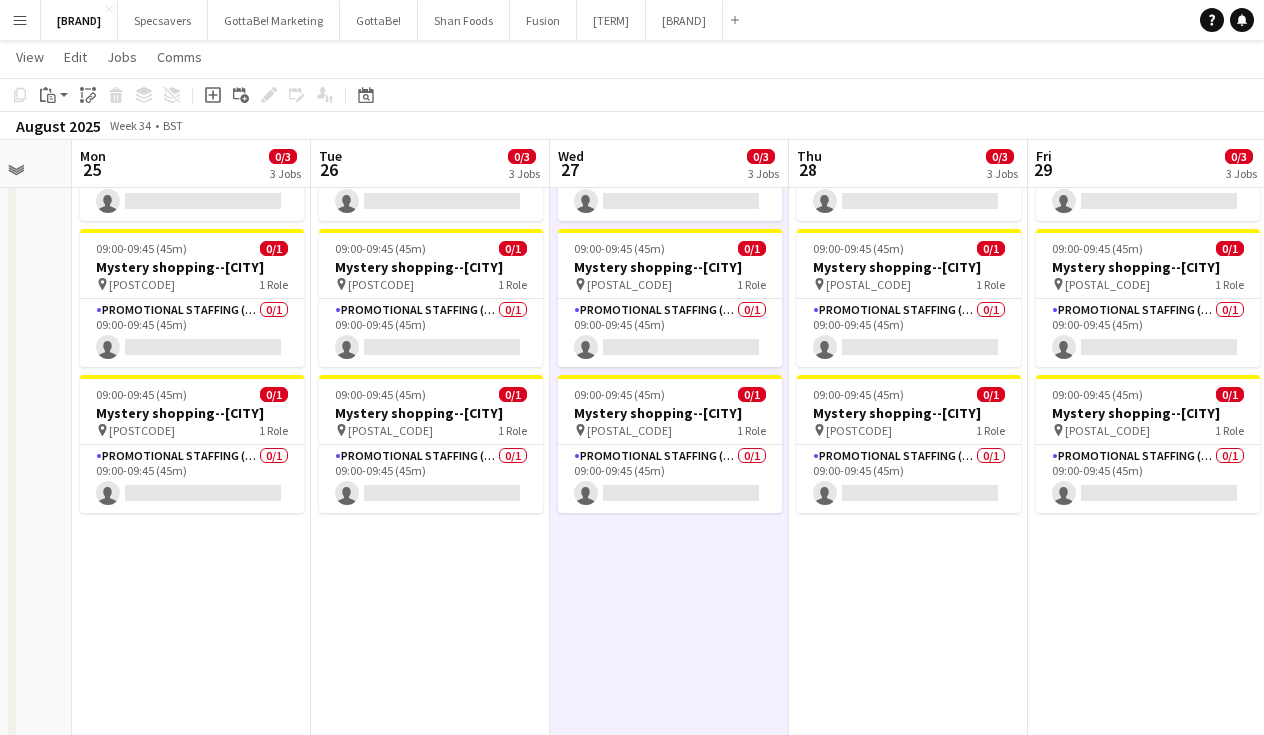 click on "09:00-09:45 (45m)    0/1   Mystery shopping--[CITY]
pin
[POSTCODE]   1 Role   Promotional Staffing (Mystery Shopper)   0/1   09:00-09:45 (45m)
single-neutral-actions
09:00-09:45 (45m)    0/1   Mystery shopping--[CITY]
pin
[POSTCODE]   1 Role   Promotional Staffing (Mystery Shopper)   0/1   09:00-09:45 (45m)
single-neutral-actions
09:00-09:45 (45m)    0/1   Mystery shopping--[CITY]
pin
[POSTCODE]   1 Role   Promotional Staffing (Mystery Shopper)   0/1   09:00-09:45 (45m)
single-neutral-actions" at bounding box center [191, 678] 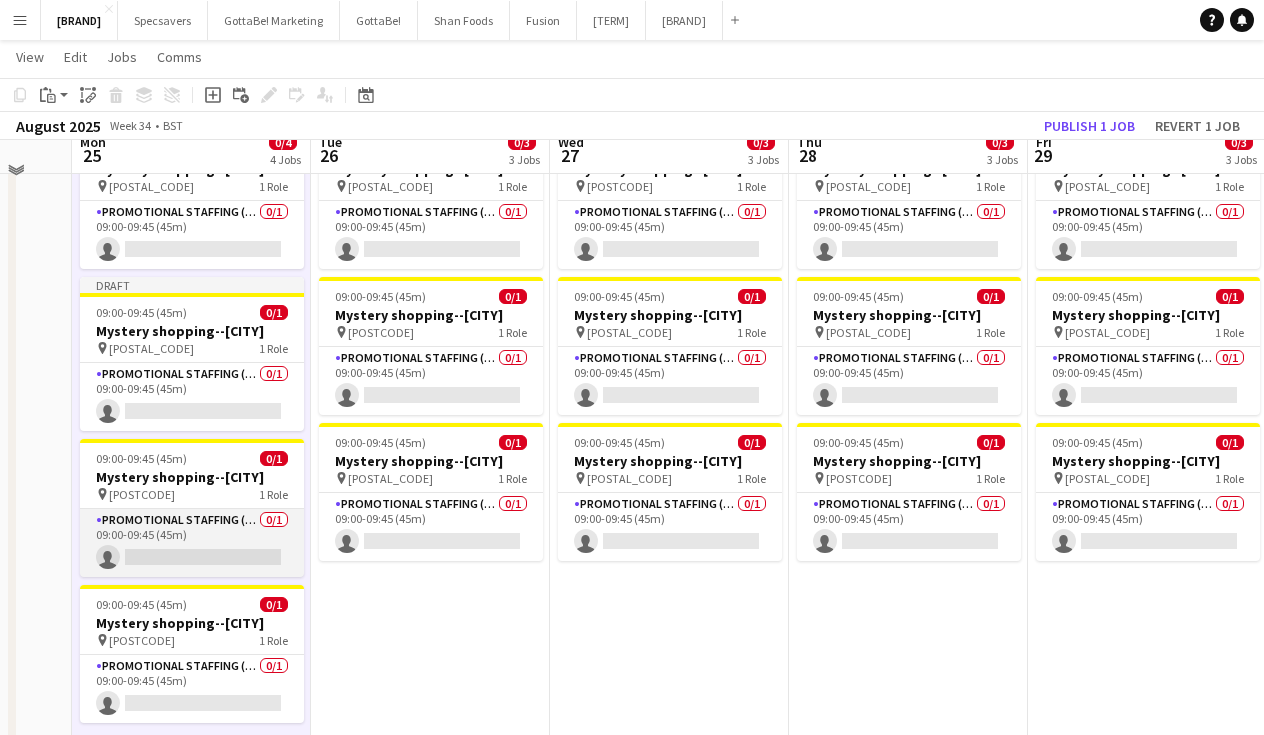 scroll, scrollTop: 82, scrollLeft: 0, axis: vertical 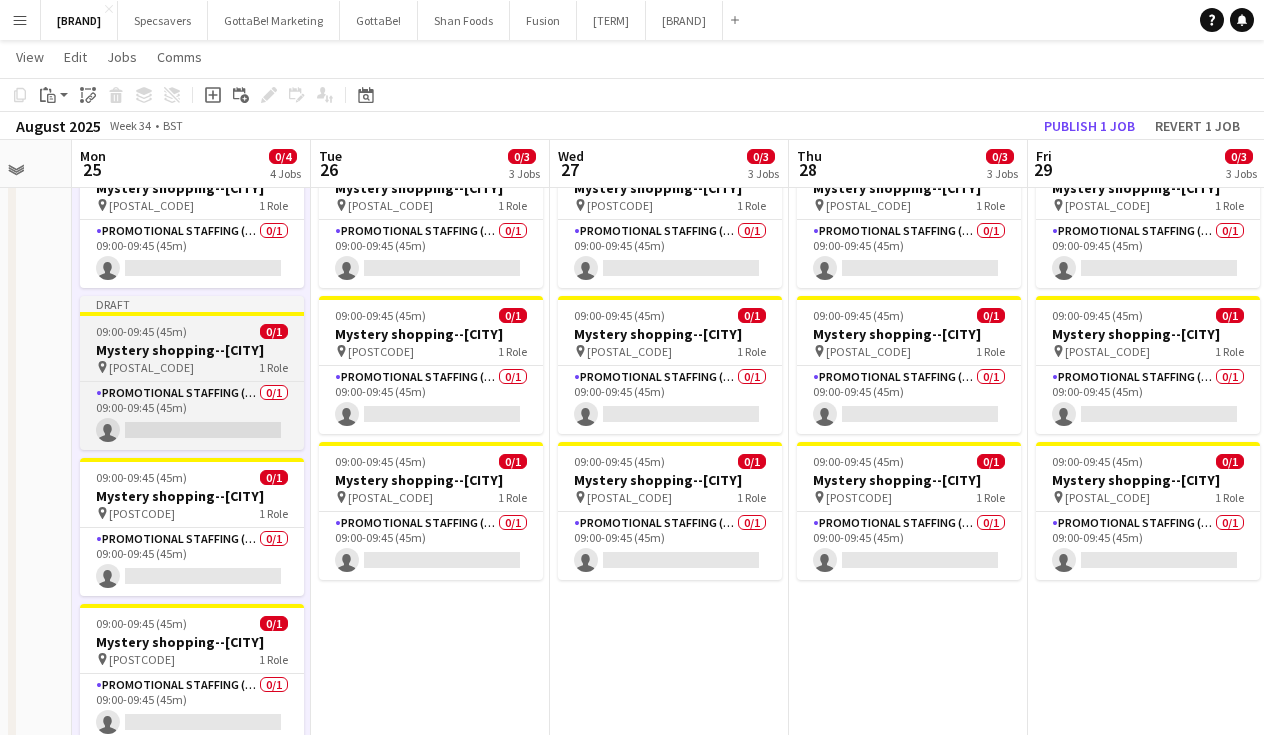 click on "Mystery shopping--[CITY]" at bounding box center [192, 350] 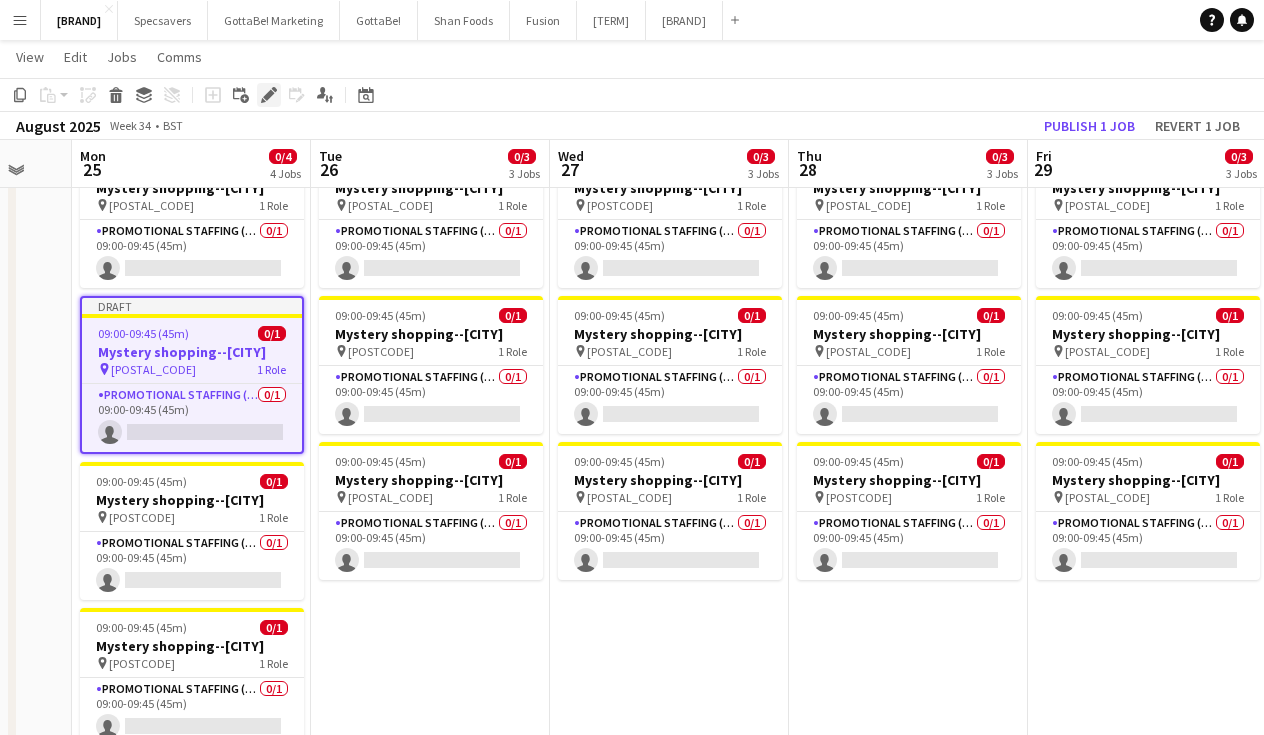 click 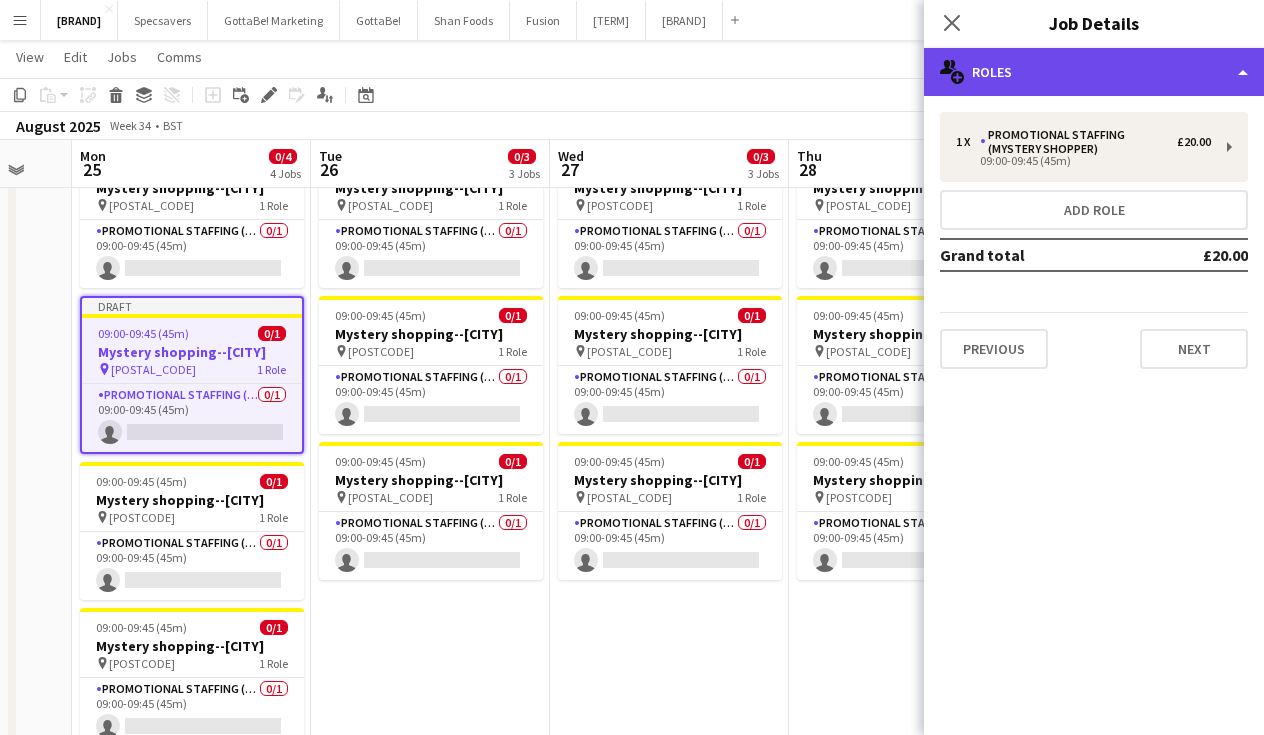 click on "multiple-users-add
Roles" 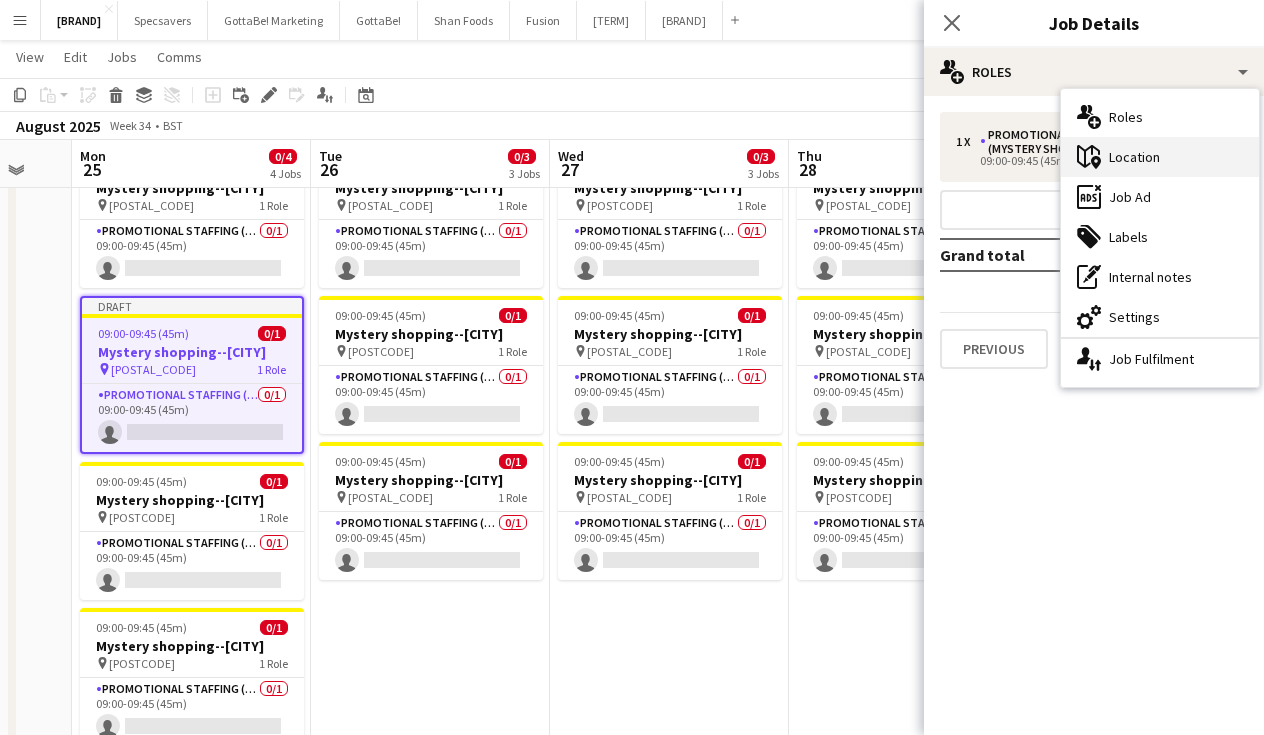 click on "maps-pin-1
Location" at bounding box center [1160, 157] 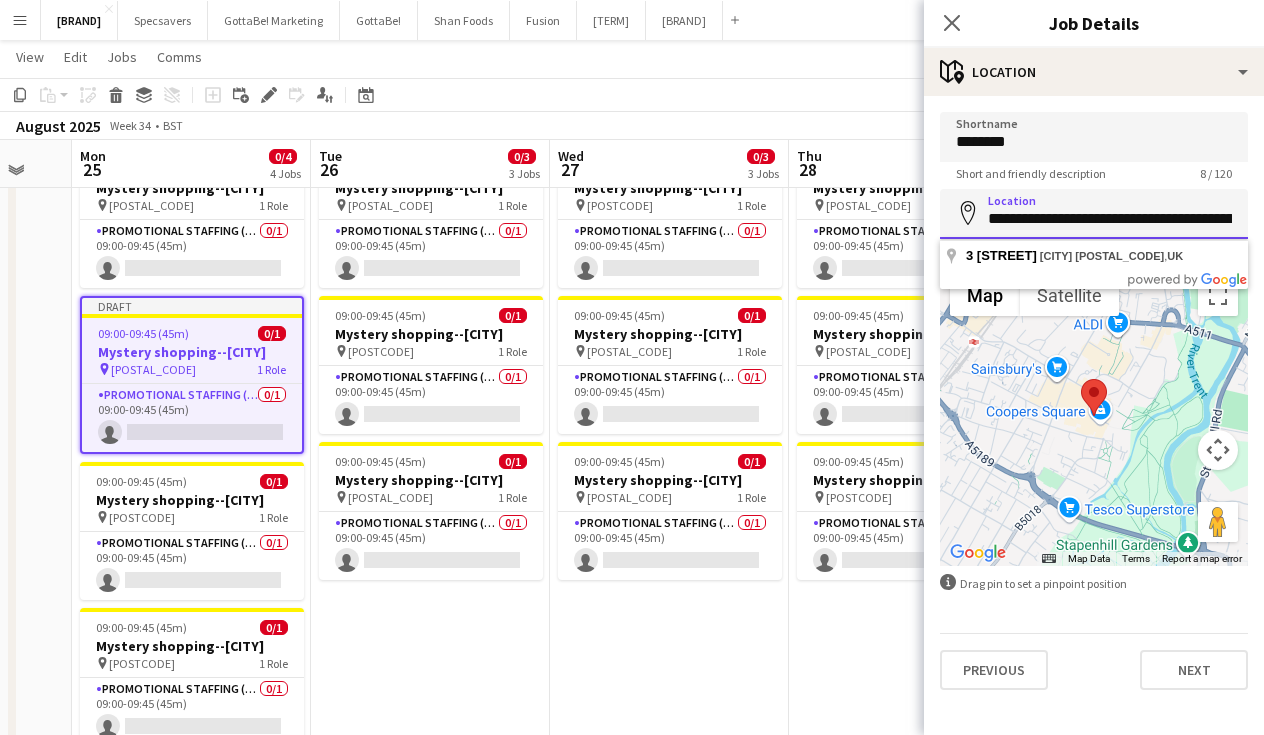 paste 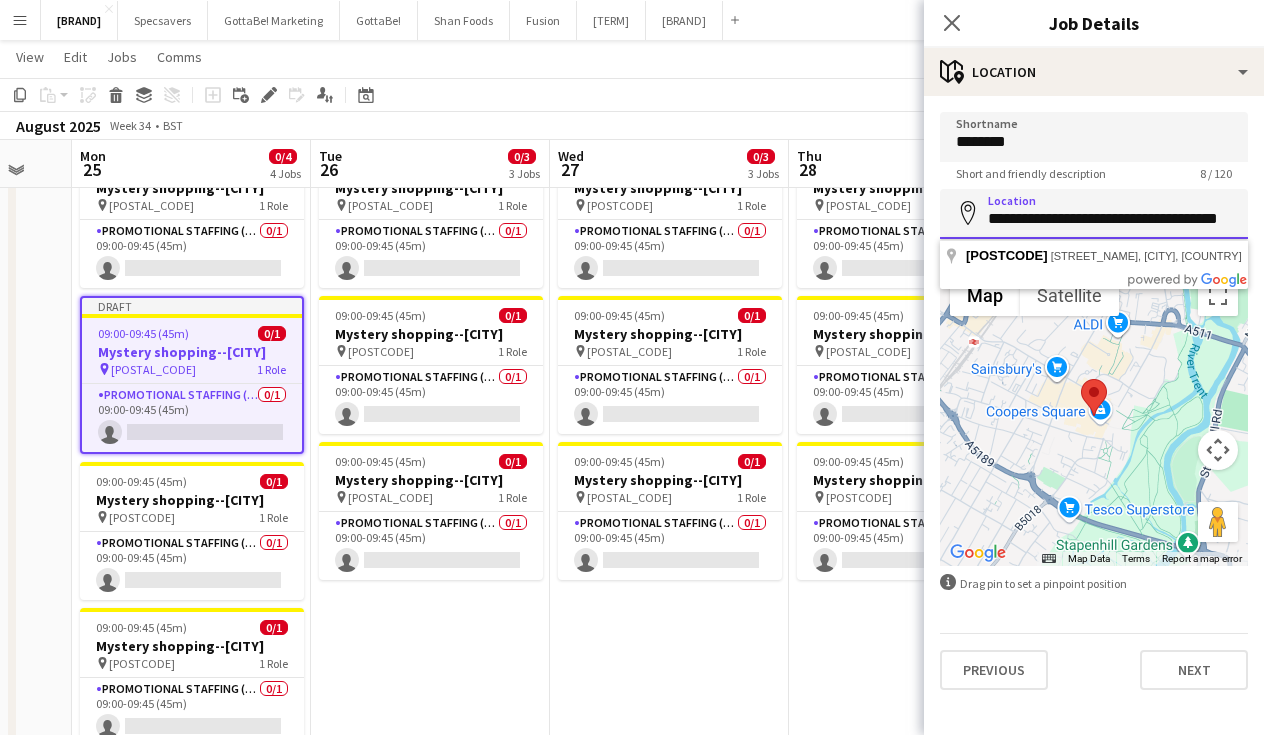 drag, startPoint x: 1201, startPoint y: 218, endPoint x: 1145, endPoint y: 216, distance: 56.0357 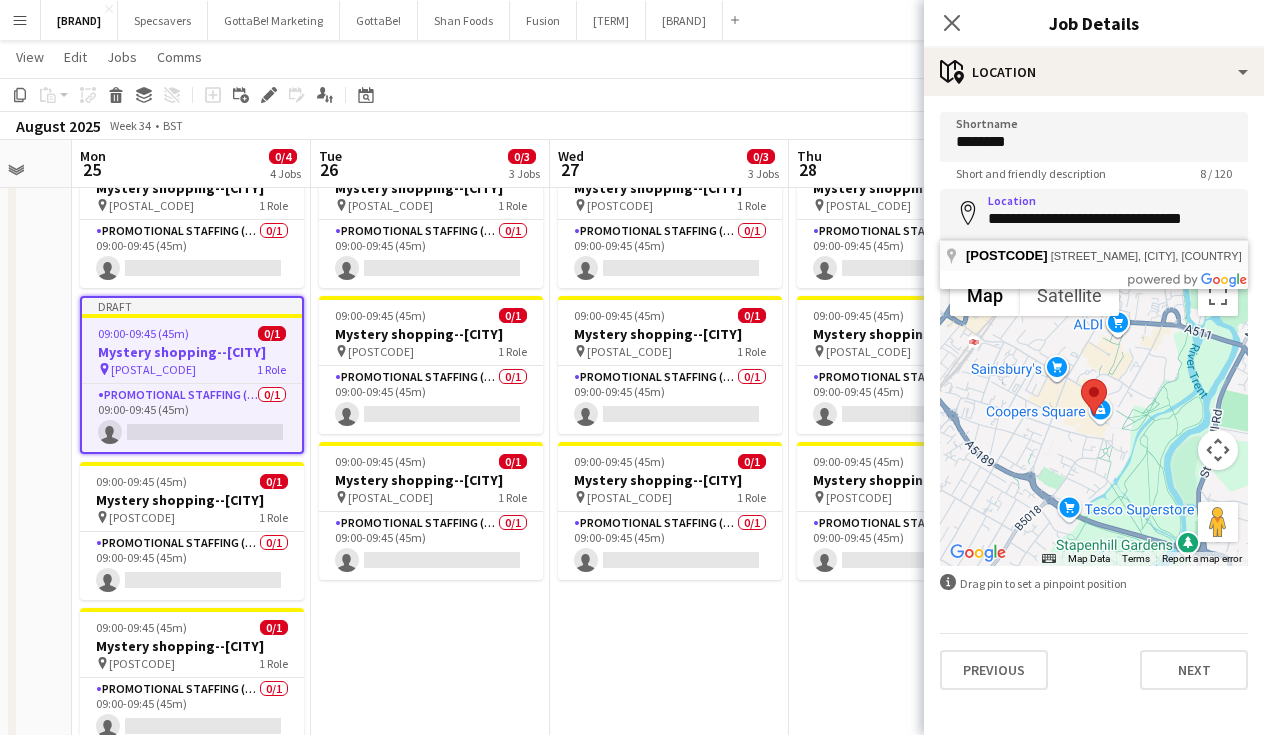 type on "**********" 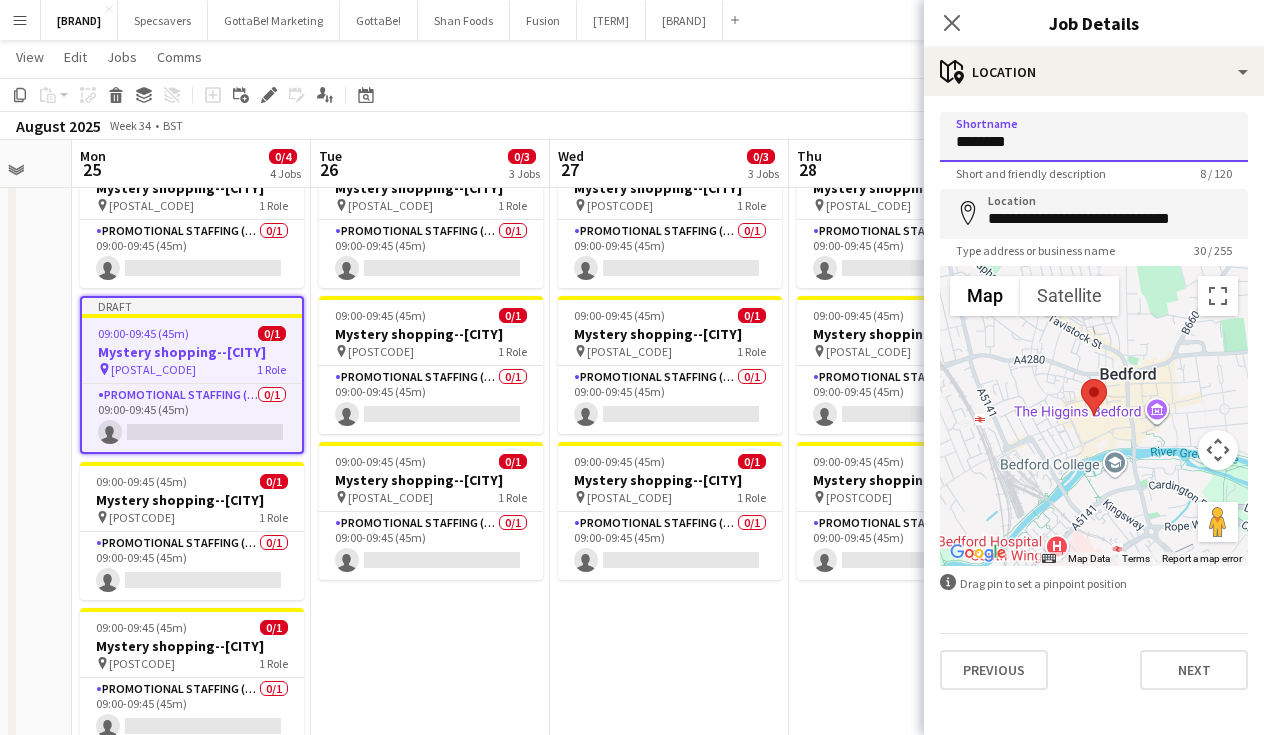 paste 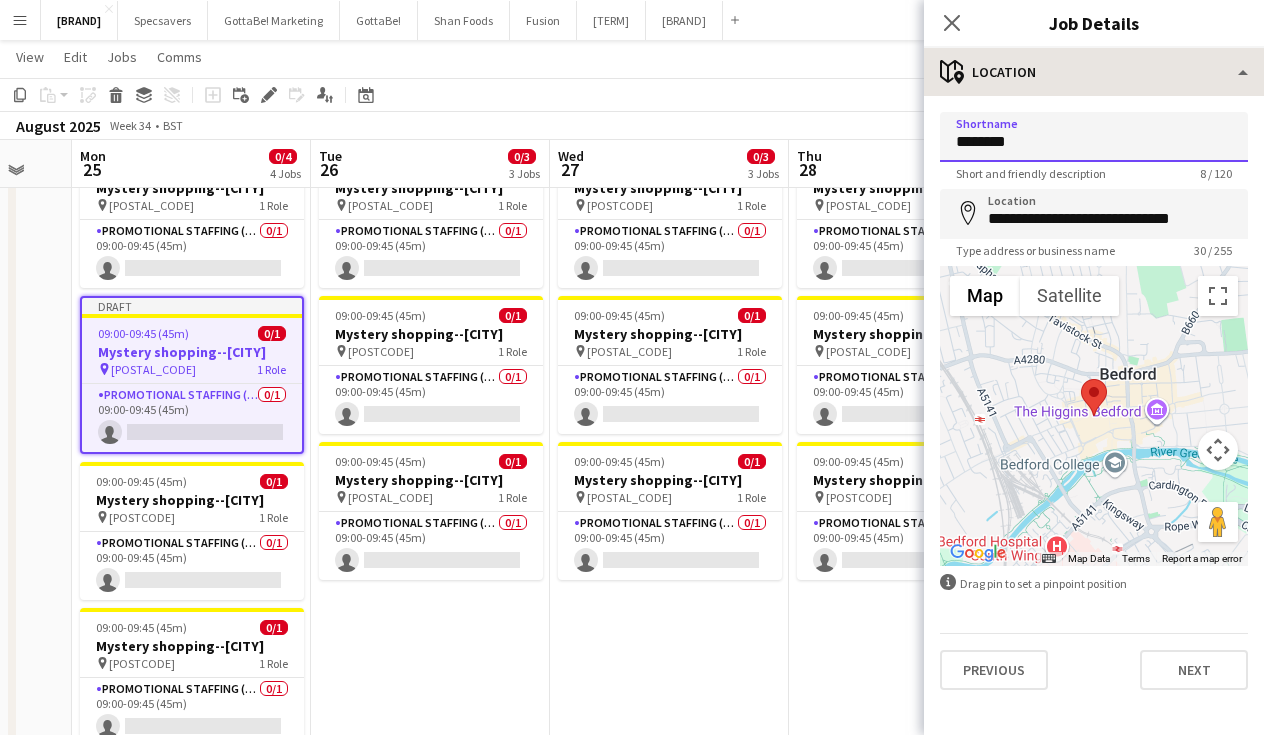 type on "********" 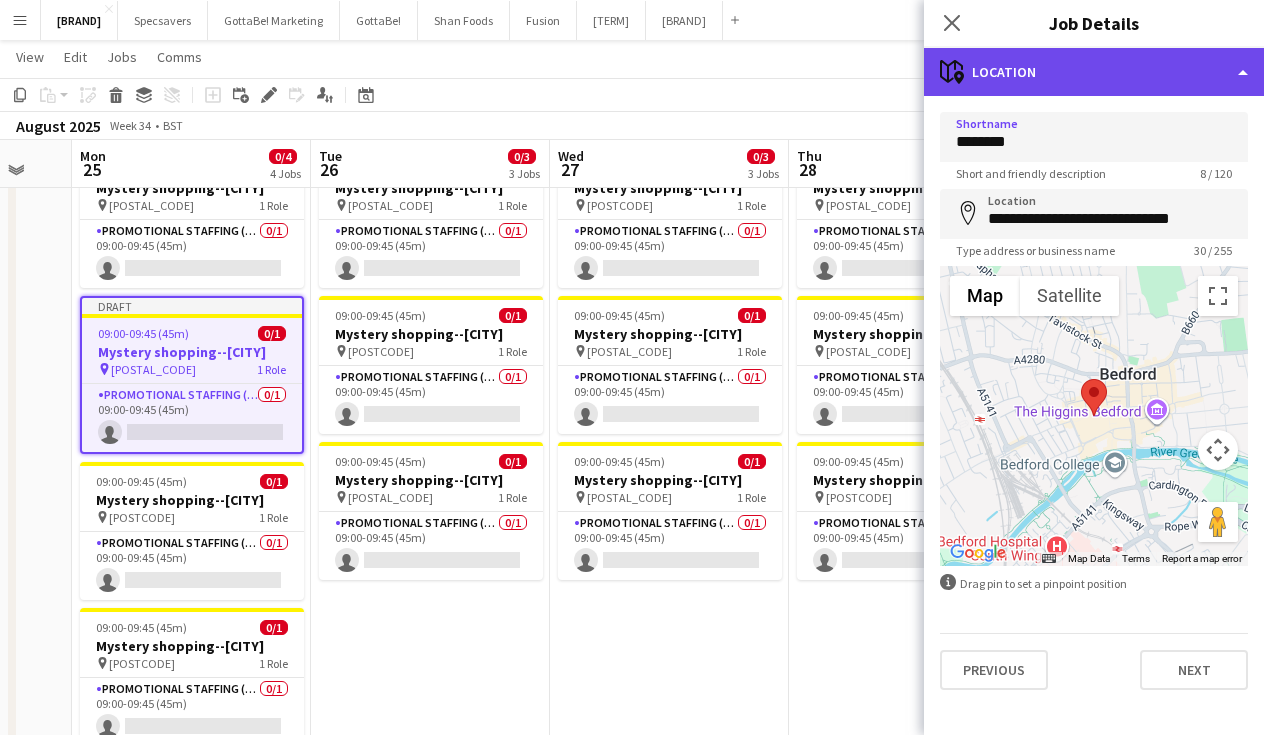 click on "maps-pin-1
Location" 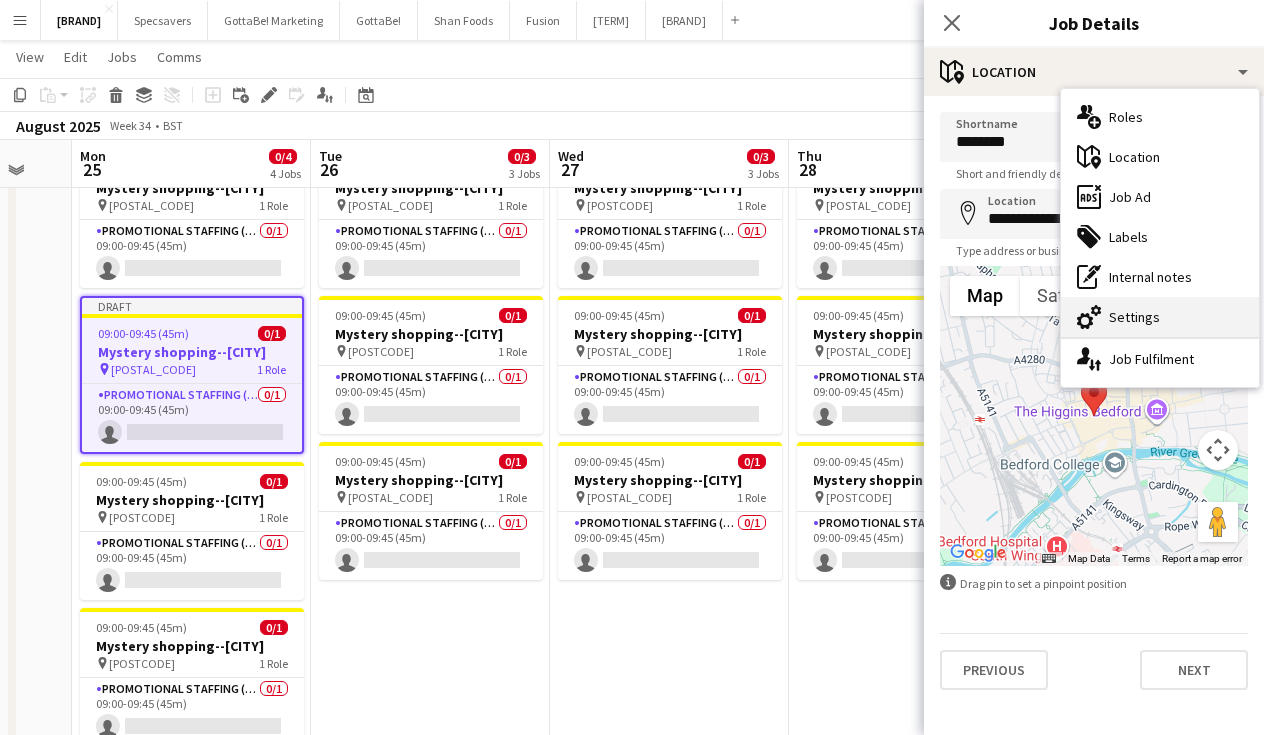 click on "cog-double-3
Settings" at bounding box center [1160, 317] 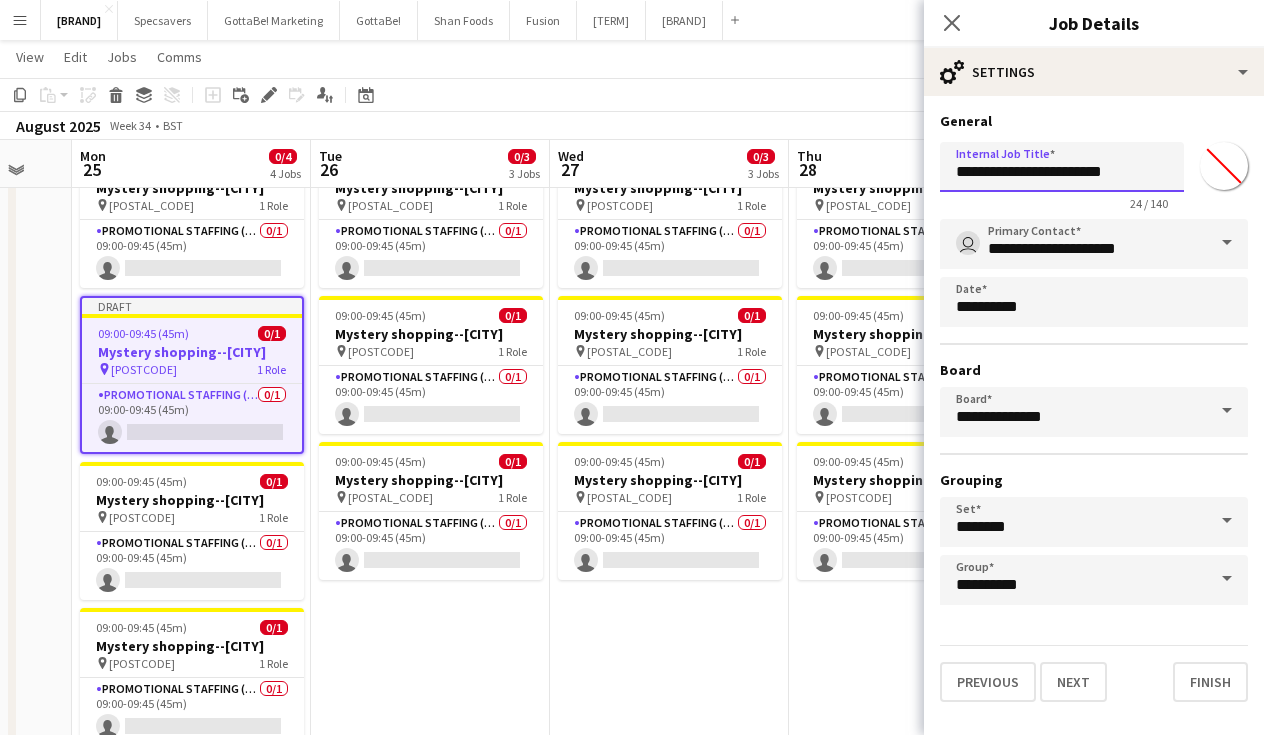 drag, startPoint x: 1138, startPoint y: 172, endPoint x: 1095, endPoint y: 170, distance: 43.046486 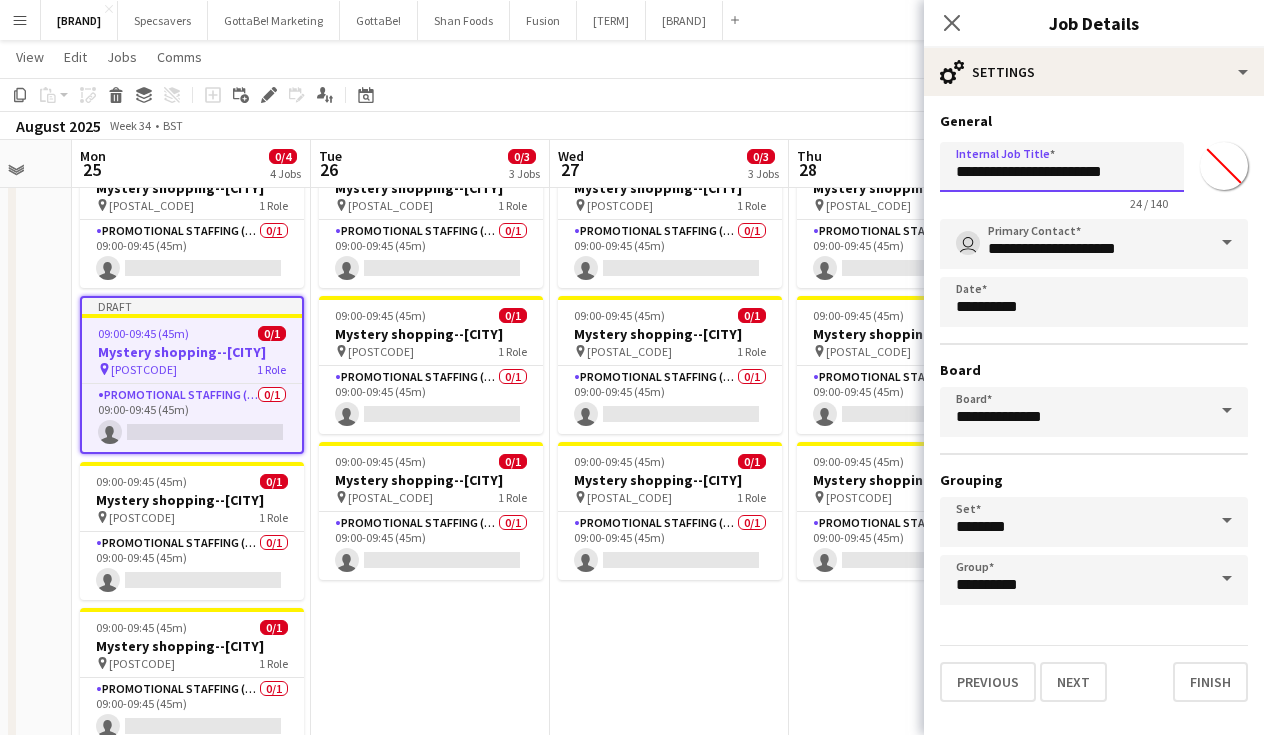 click on "**********" at bounding box center [1062, 167] 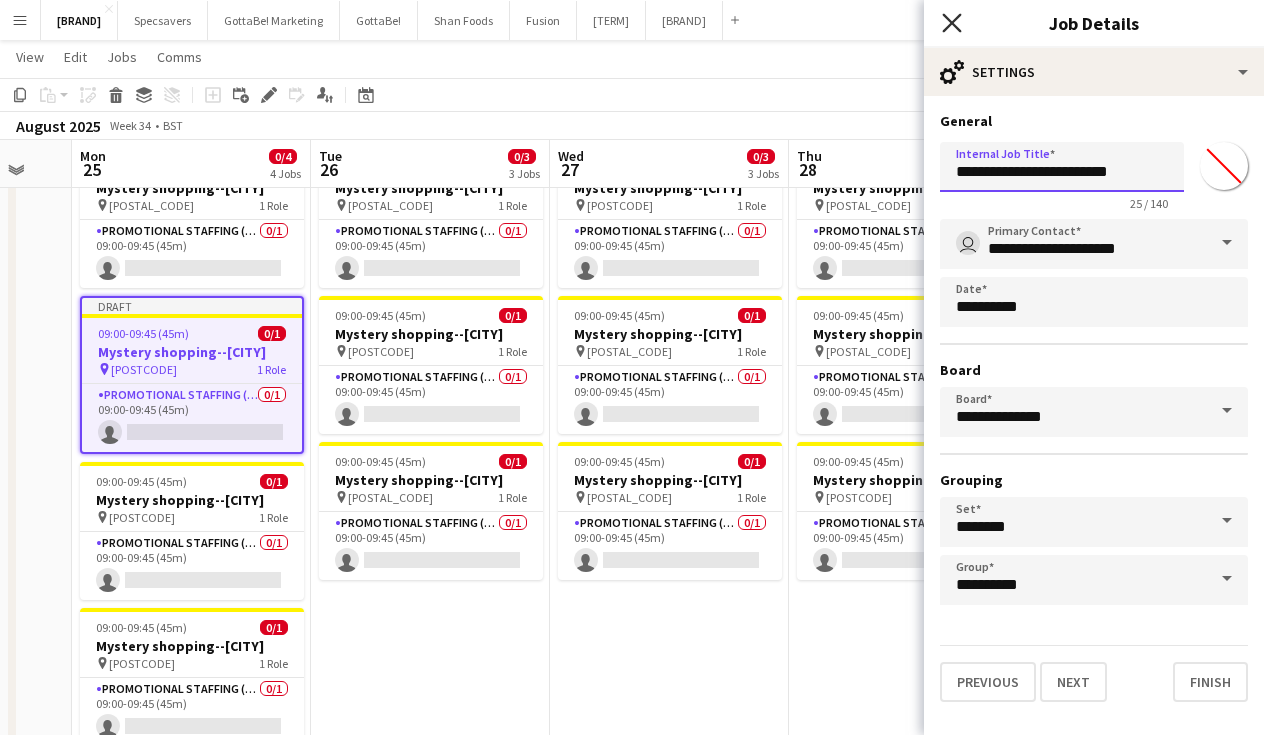 type on "**********" 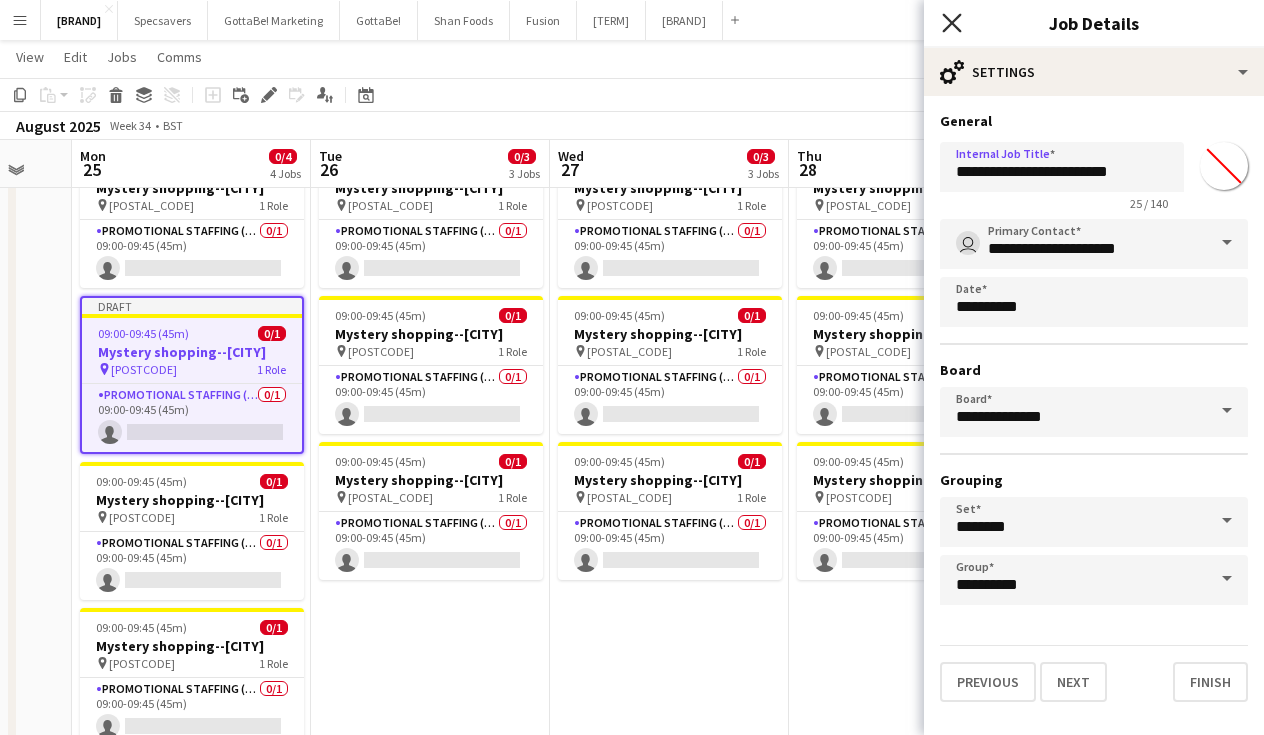 click on "Close pop-in" 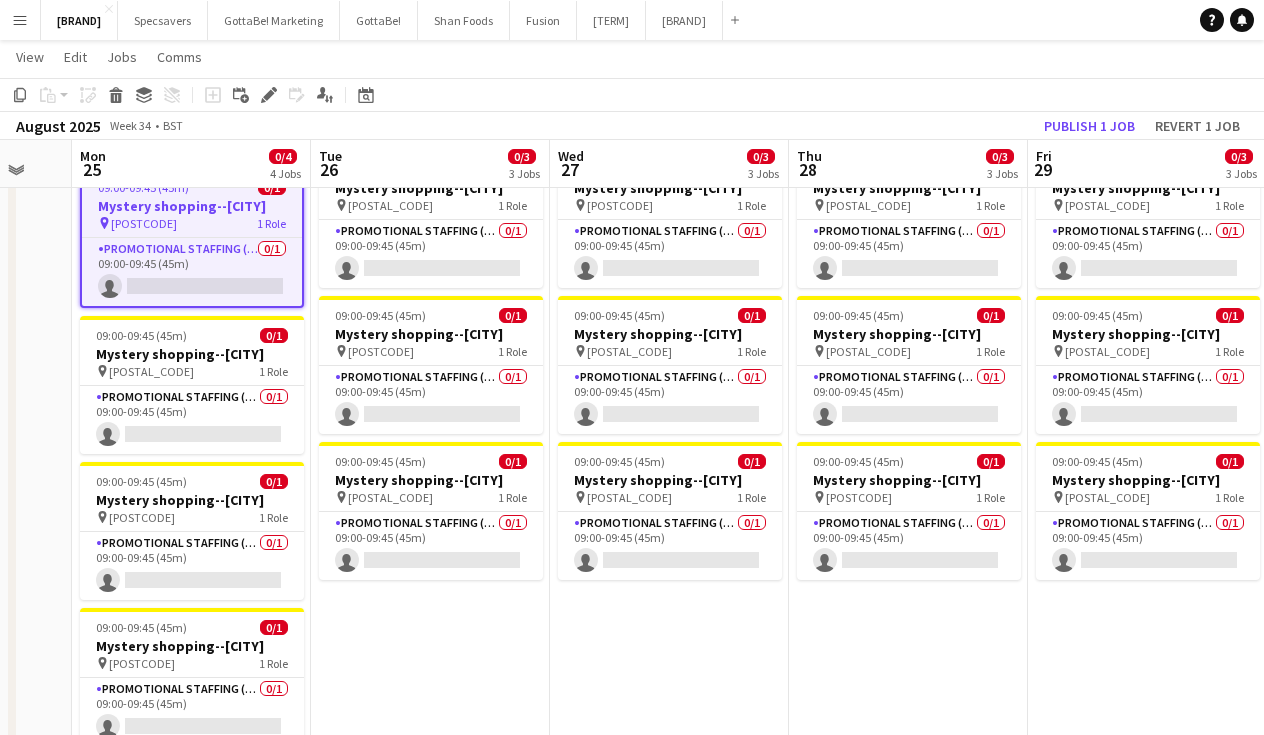 click on "09:00-09:45 (45m)    0/1   Mystery shopping--[CITY]
pin
[POSTAL_CODE]   1 Role   Promotional Staffing (Mystery Shopper)   0/1   09:00-09:45 (45m)
single-neutral-actions
09:00-09:45 (45m)    0/1   Mystery shopping--[CITY]
pin
[POSTAL_CODE]   1 Role   Promotional Staffing (Mystery Shopper)   0/1   09:00-09:45 (45m)
single-neutral-actions
09:00-09:45 (45m)    0/1   Mystery shopping--[CITY]
pin
[POSTAL_CODE]   1 Role   Promotional Staffing (Mystery Shopper)   0/1   09:00-09:45 (45m)
single-neutral-actions" at bounding box center [430, 745] 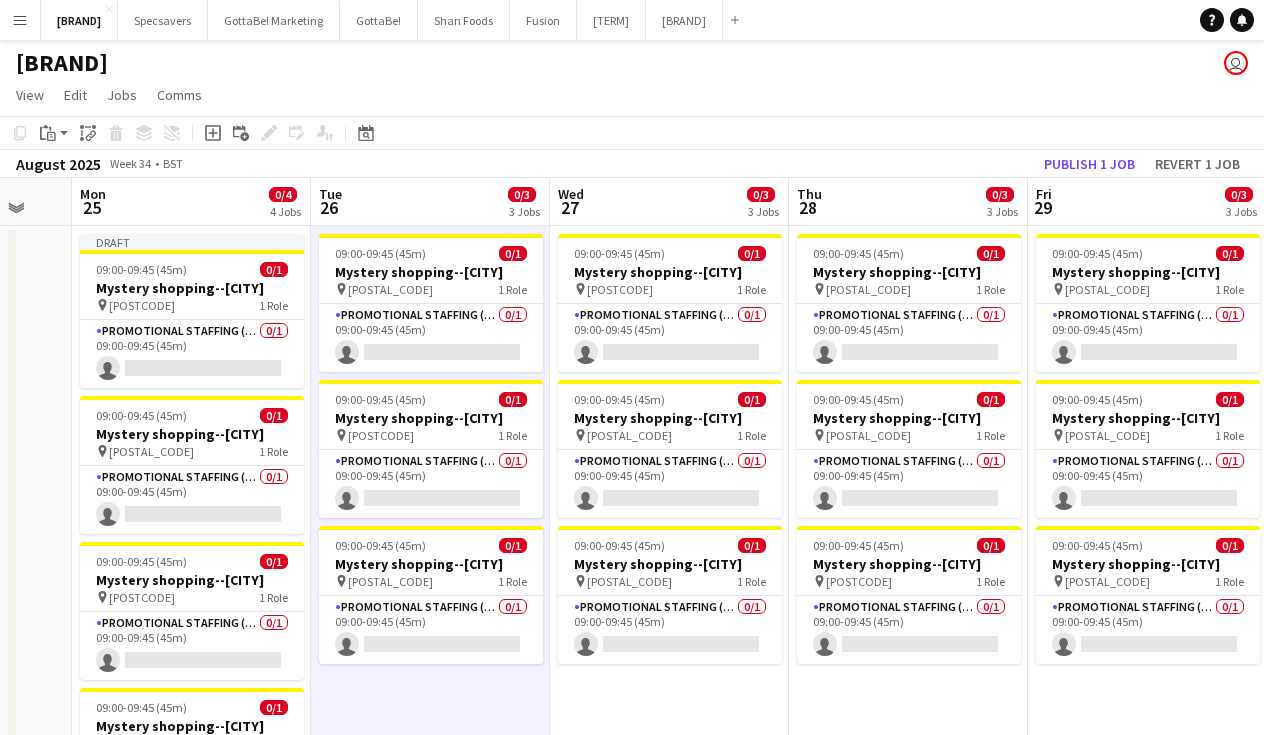 scroll, scrollTop: 0, scrollLeft: 0, axis: both 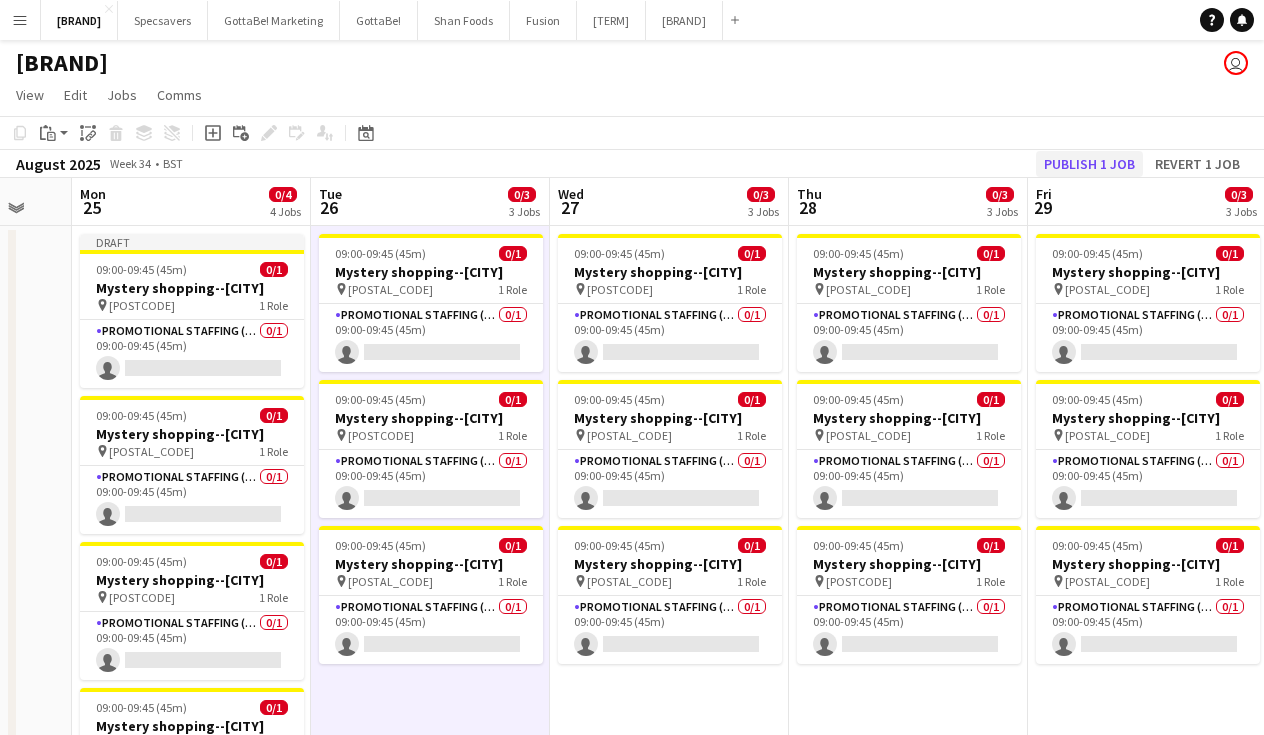 click on "Publish 1 job" 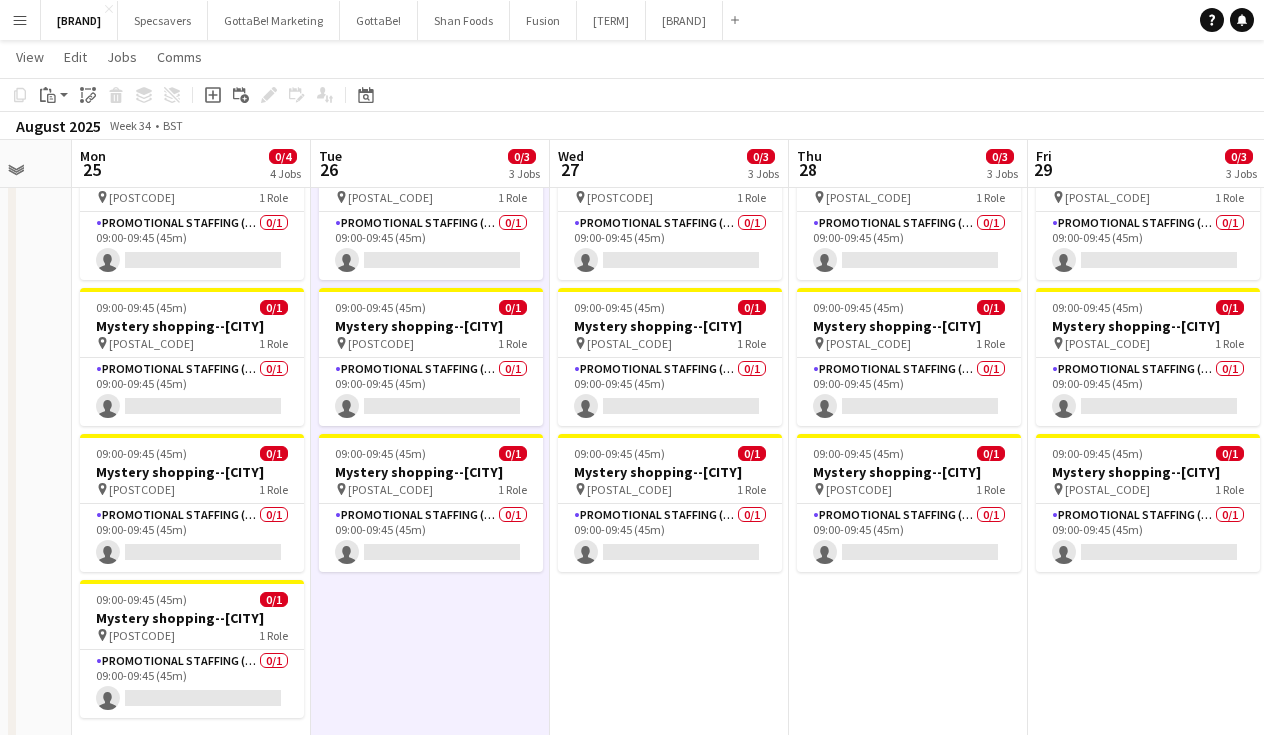 scroll, scrollTop: 95, scrollLeft: 0, axis: vertical 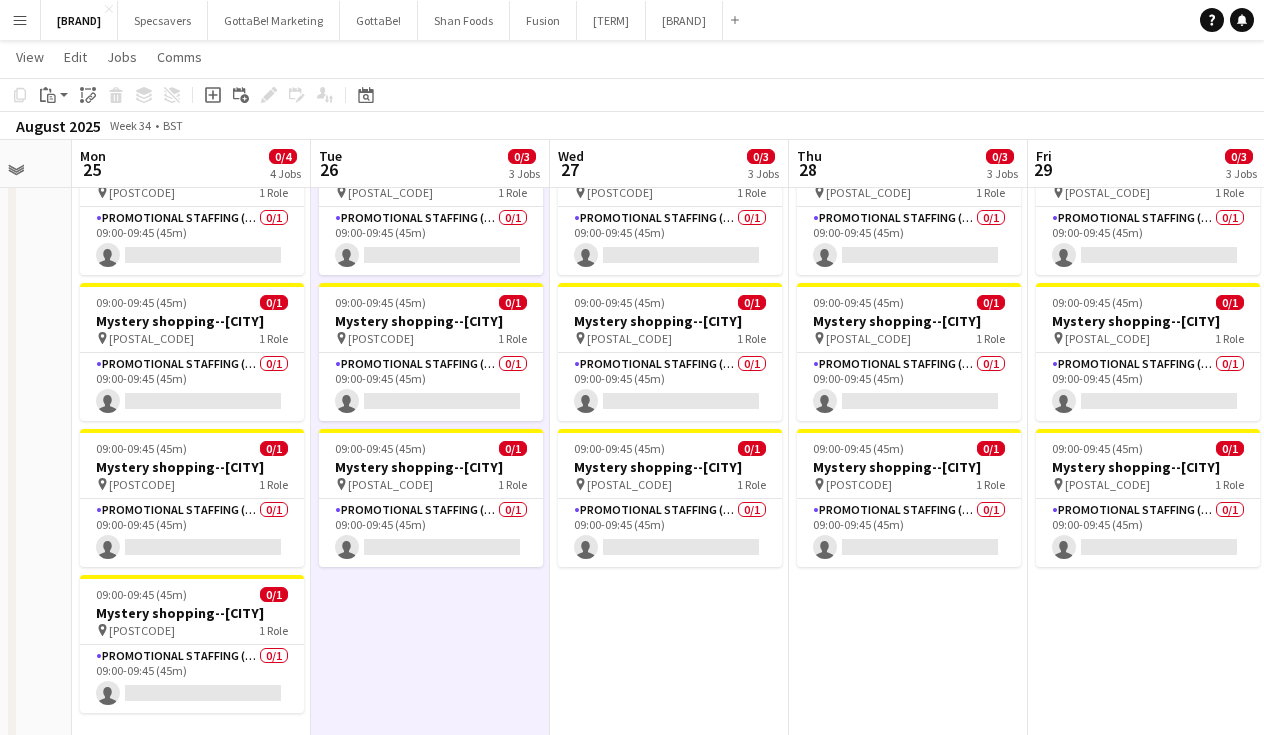 click on "09:00-09:45 (45m)    0/1   Mystery shopping--[CITY]
pin
[POSTAL_CODE]   1 Role   Promotional Staffing (Mystery Shopper)   0/1   09:00-09:45 (45m)
single-neutral-actions
09:00-09:45 (45m)    0/1   Mystery shopping--[CITY]
pin
[POSTAL_CODE]   1 Role   Promotional Staffing (Mystery Shopper)   0/1   09:00-09:45 (45m)
single-neutral-actions
09:00-09:45 (45m)    0/1   Mystery shopping--[CITY]
pin
[POSTAL_CODE]   1 Role   Promotional Staffing (Mystery Shopper)   0/1   09:00-09:45 (45m)
single-neutral-actions" at bounding box center (430, 732) 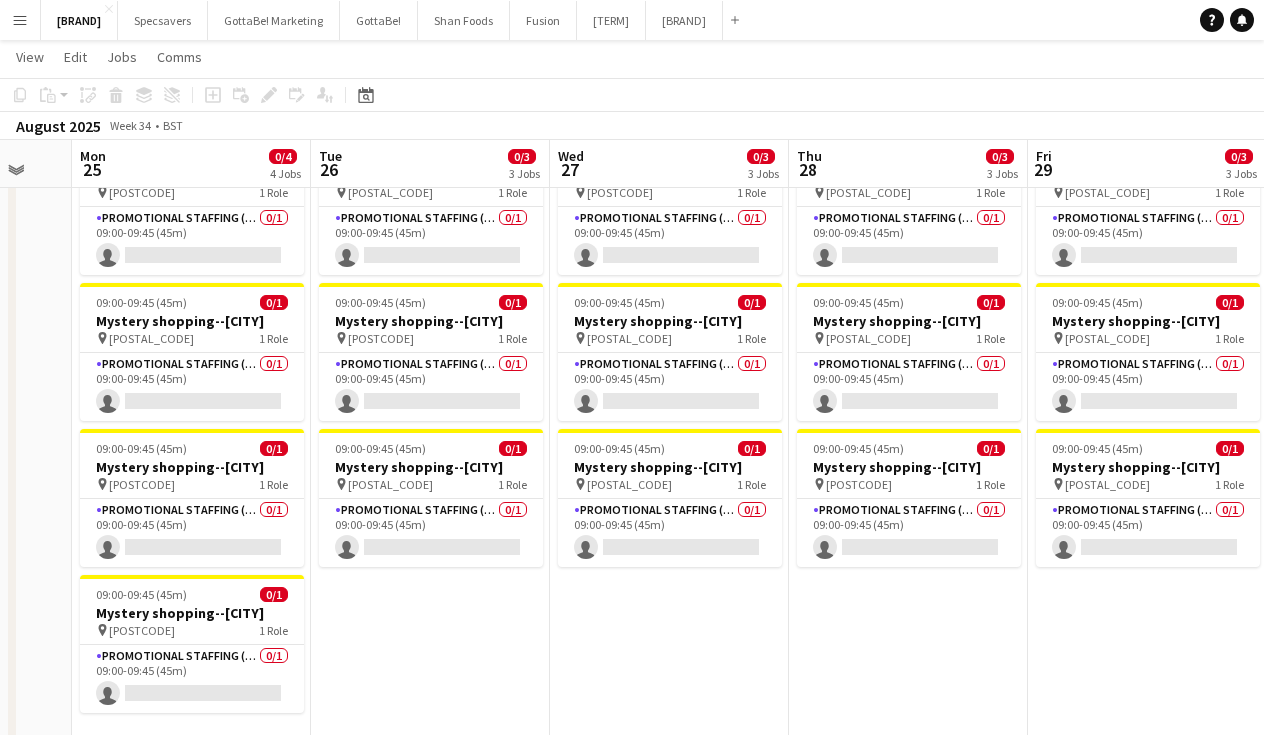click on "09:00-09:45 (45m)    0/1   Mystery shopping--[CITY]
pin
[POSTAL_CODE]   1 Role   Promotional Staffing (Mystery Shopper)   0/1   09:00-09:45 (45m)
single-neutral-actions
09:00-09:45 (45m)    0/1   Mystery shopping--[CITY]
pin
[POSTAL_CODE]   1 Role   Promotional Staffing (Mystery Shopper)   0/1   09:00-09:45 (45m)
single-neutral-actions
09:00-09:45 (45m)    0/1   Mystery shopping--[CITY]
pin
[POSTAL_CODE]   1 Role   Promotional Staffing (Mystery Shopper)   0/1   09:00-09:45 (45m)
single-neutral-actions" at bounding box center (430, 732) 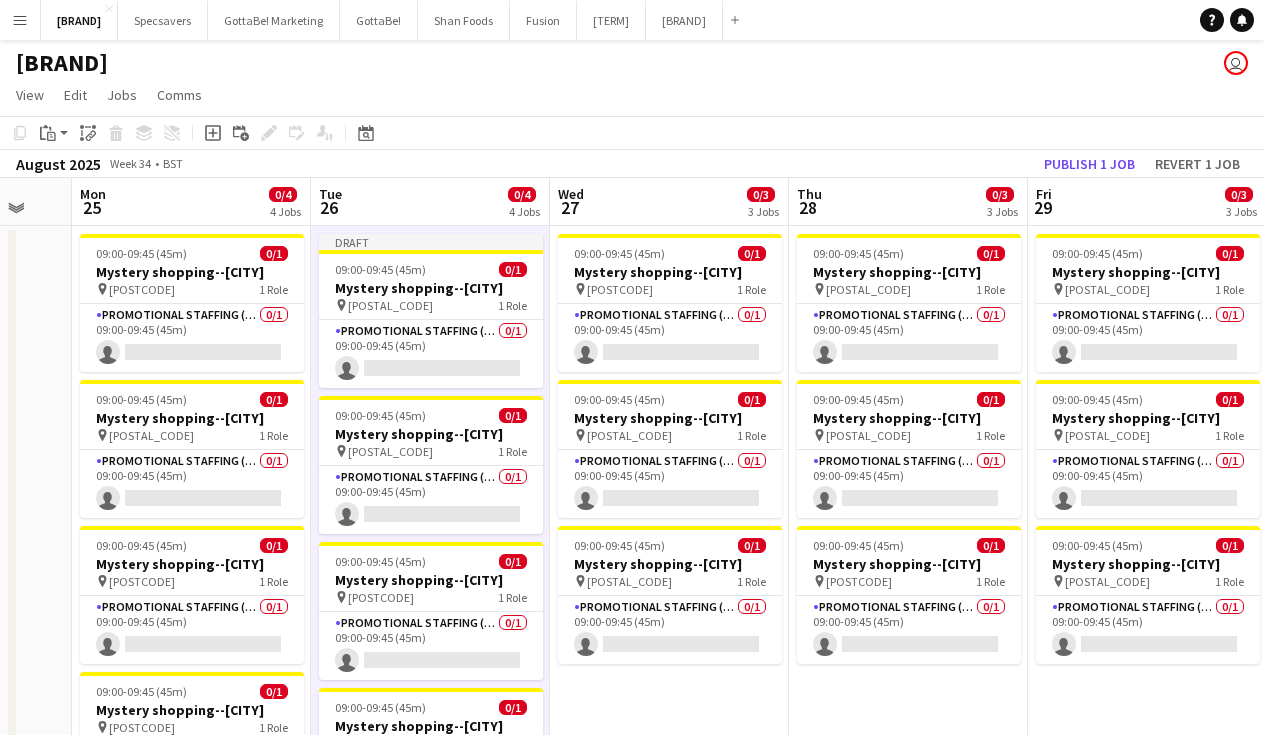 scroll, scrollTop: 0, scrollLeft: 0, axis: both 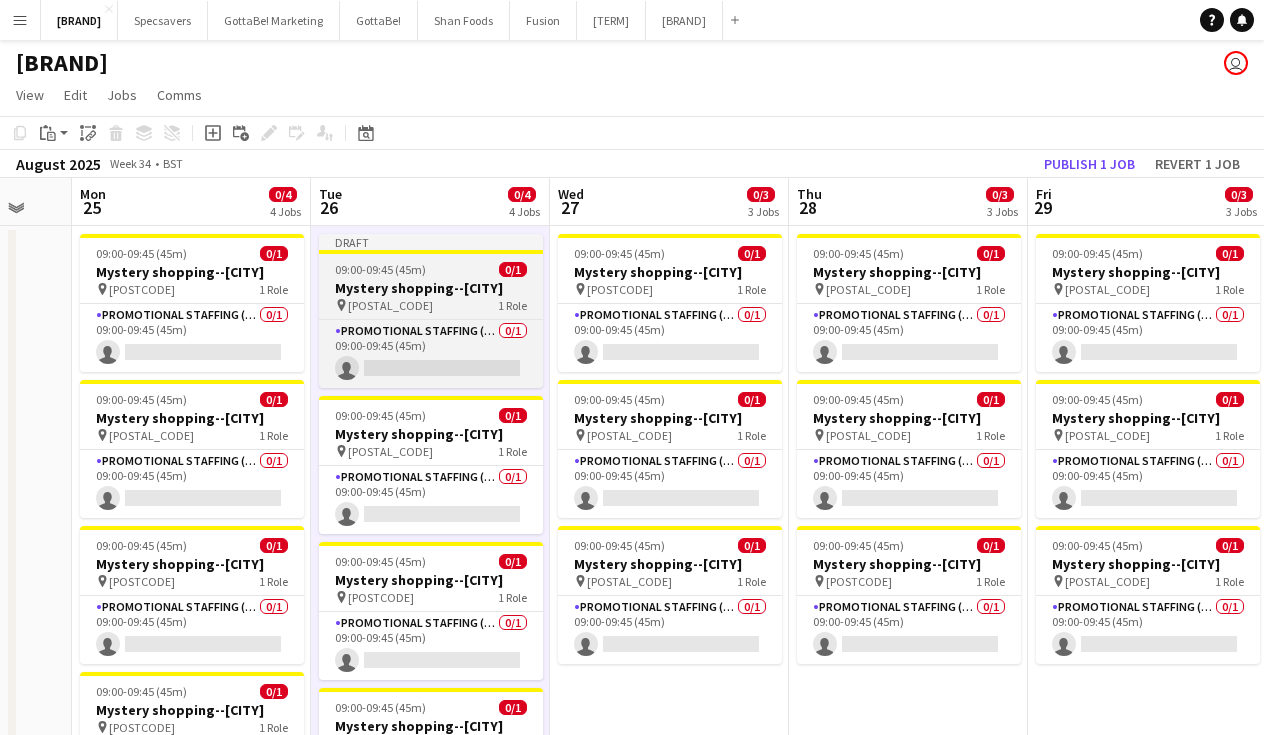 click on "Mystery shopping--[CITY]" at bounding box center (431, 288) 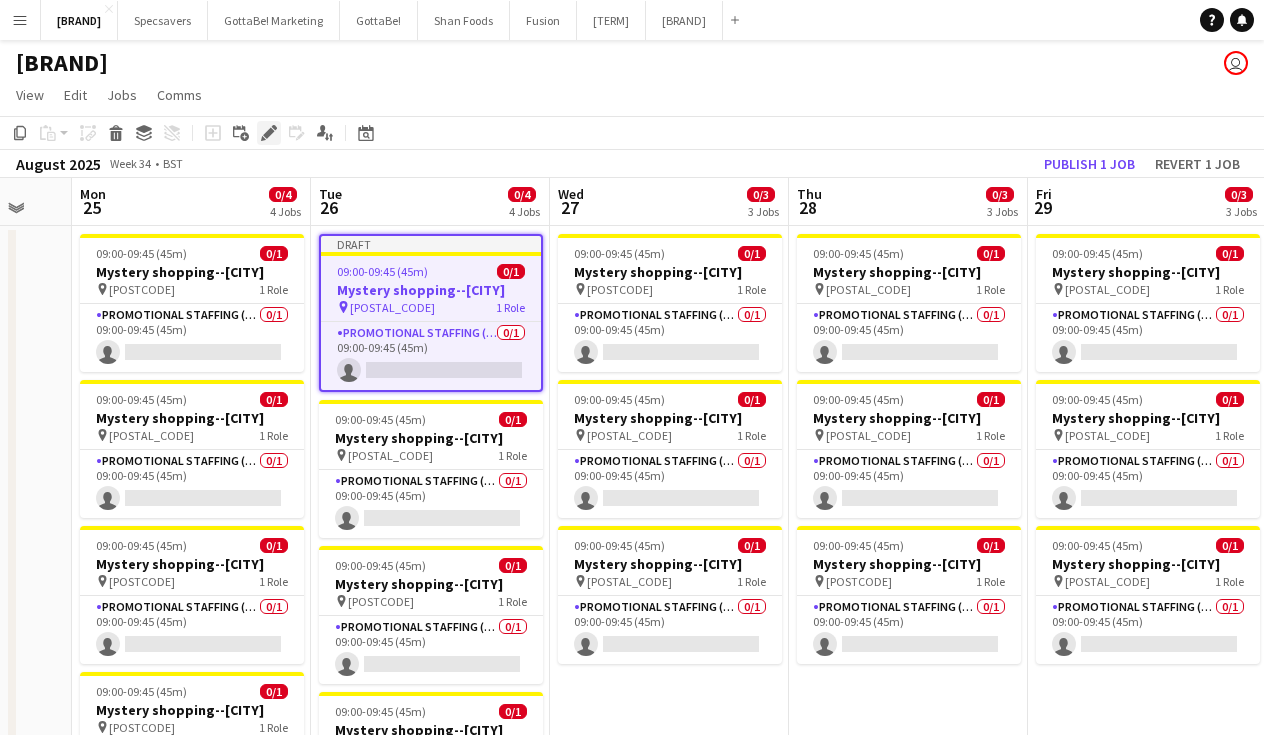 click on "Edit" 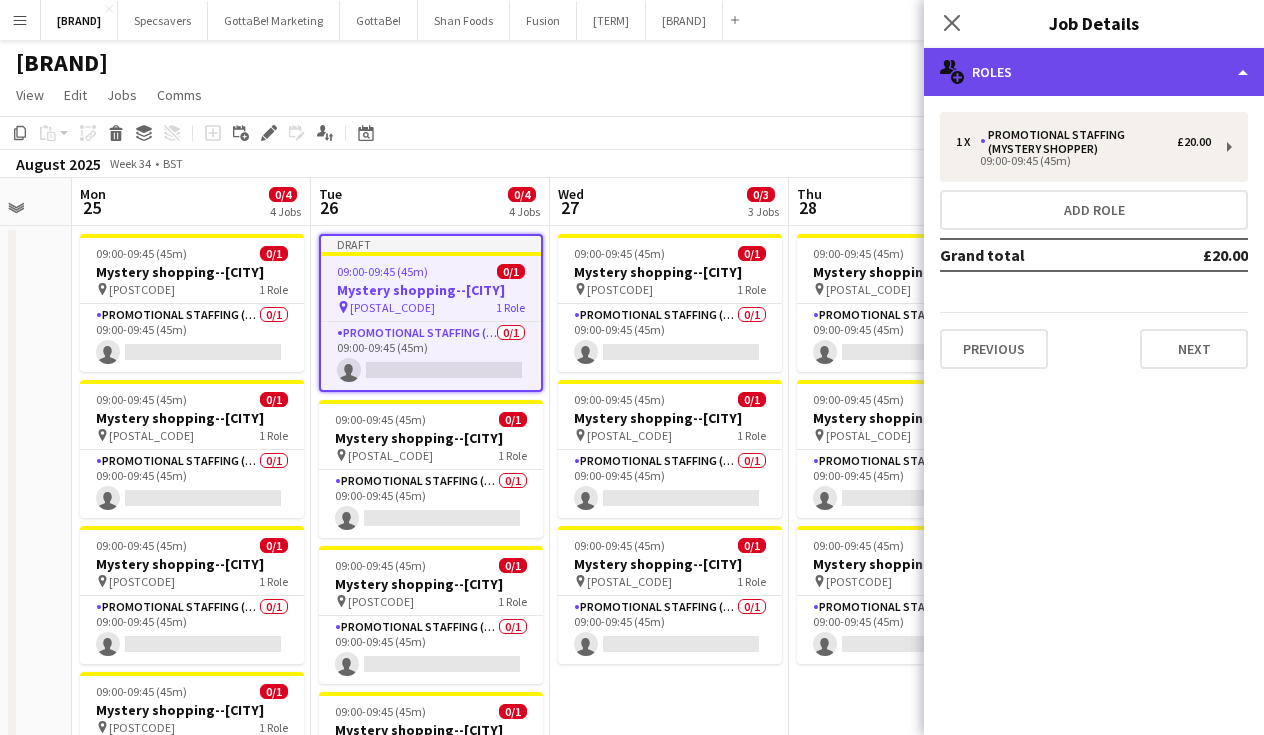 click on "multiple-users-add
Roles" 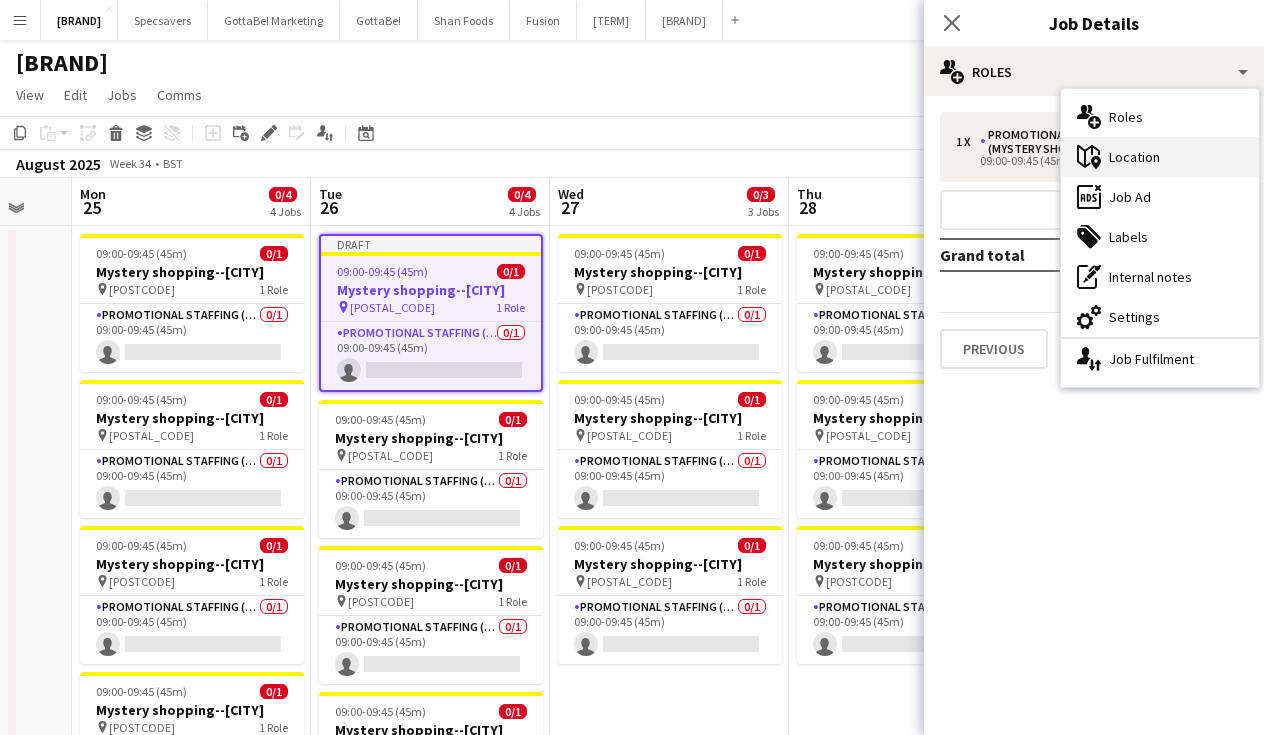 click on "maps-pin-1
Location" at bounding box center [1160, 157] 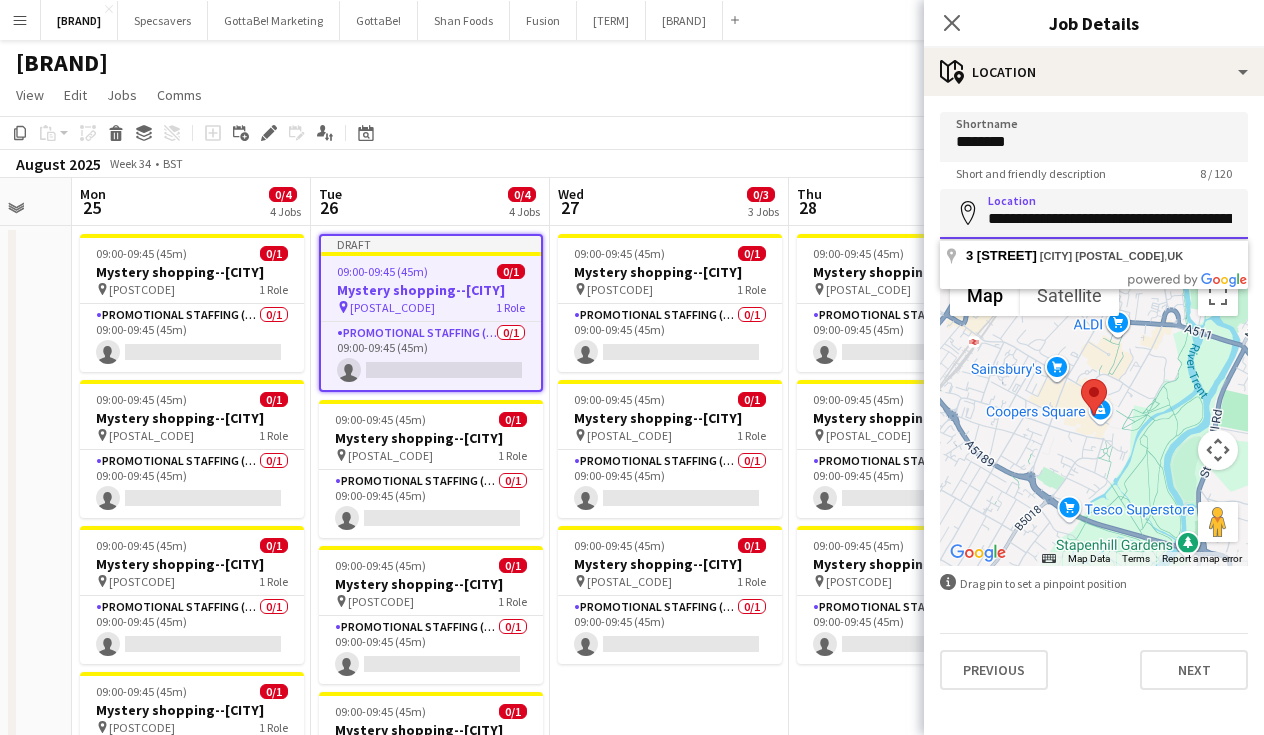 paste 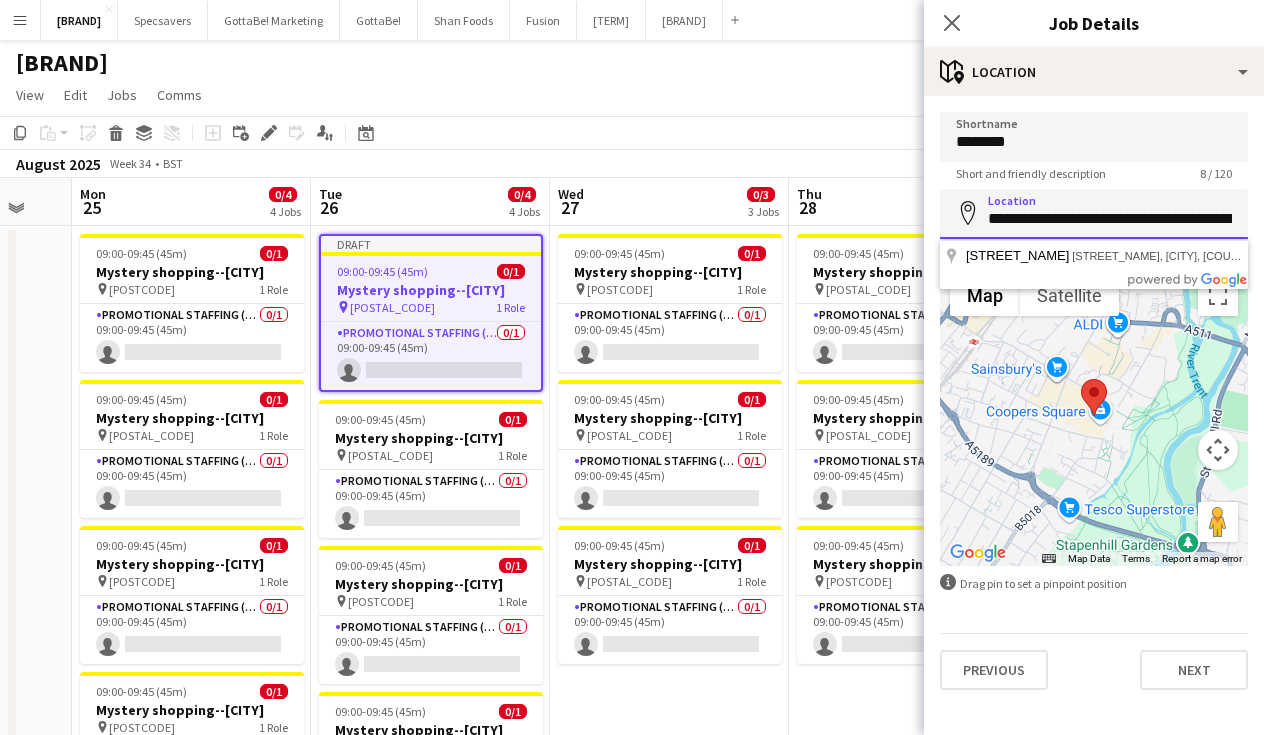 drag, startPoint x: 1203, startPoint y: 216, endPoint x: 1146, endPoint y: 214, distance: 57.035076 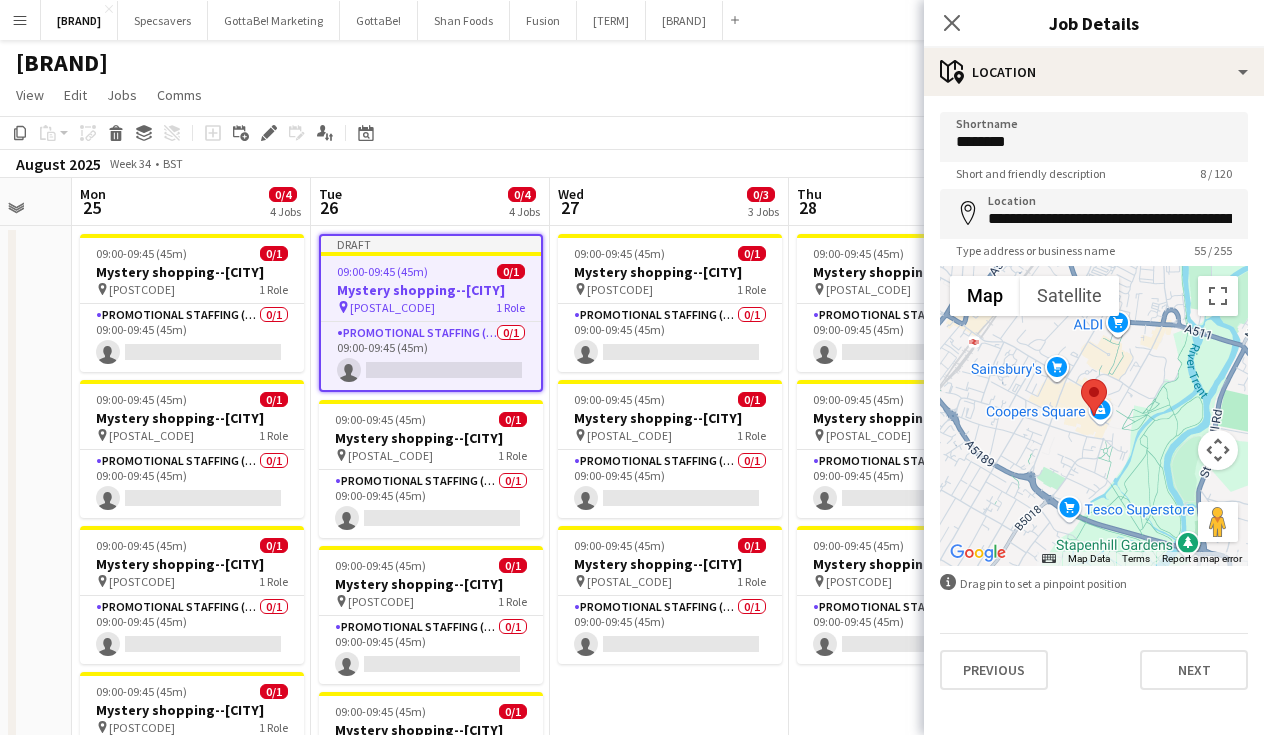 type on "**********" 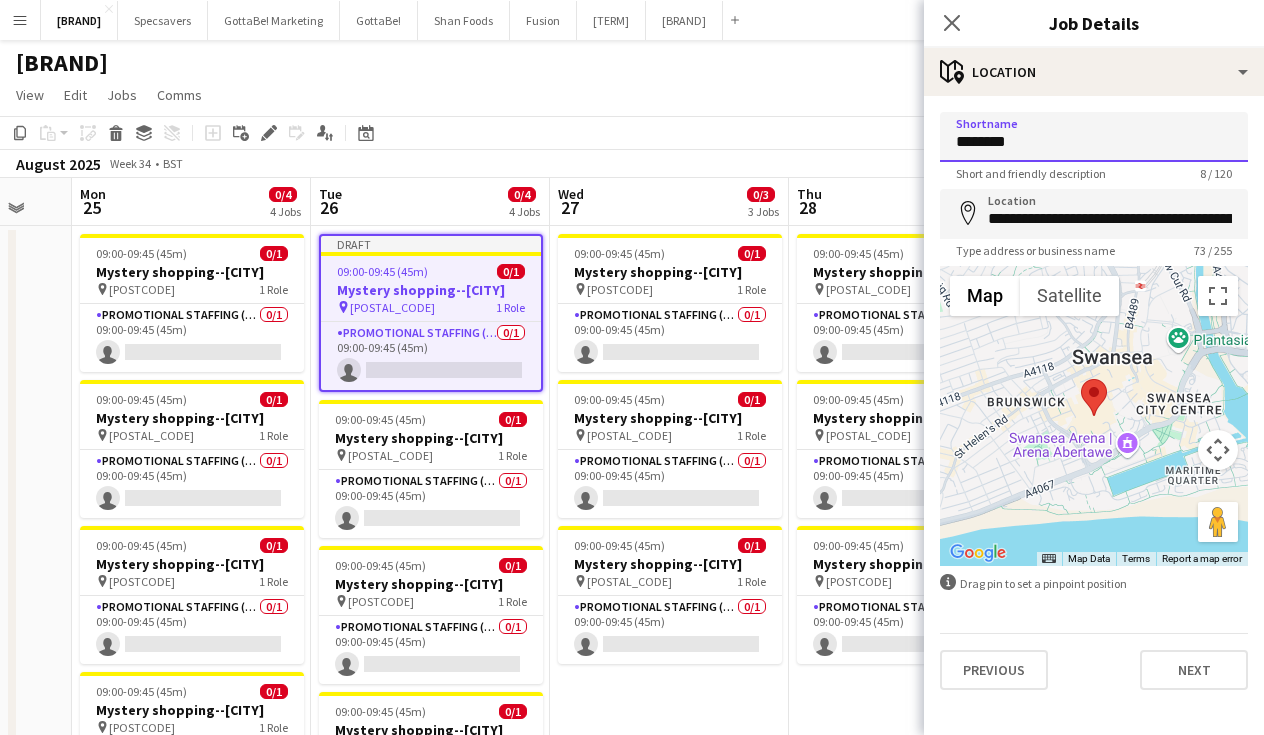 paste 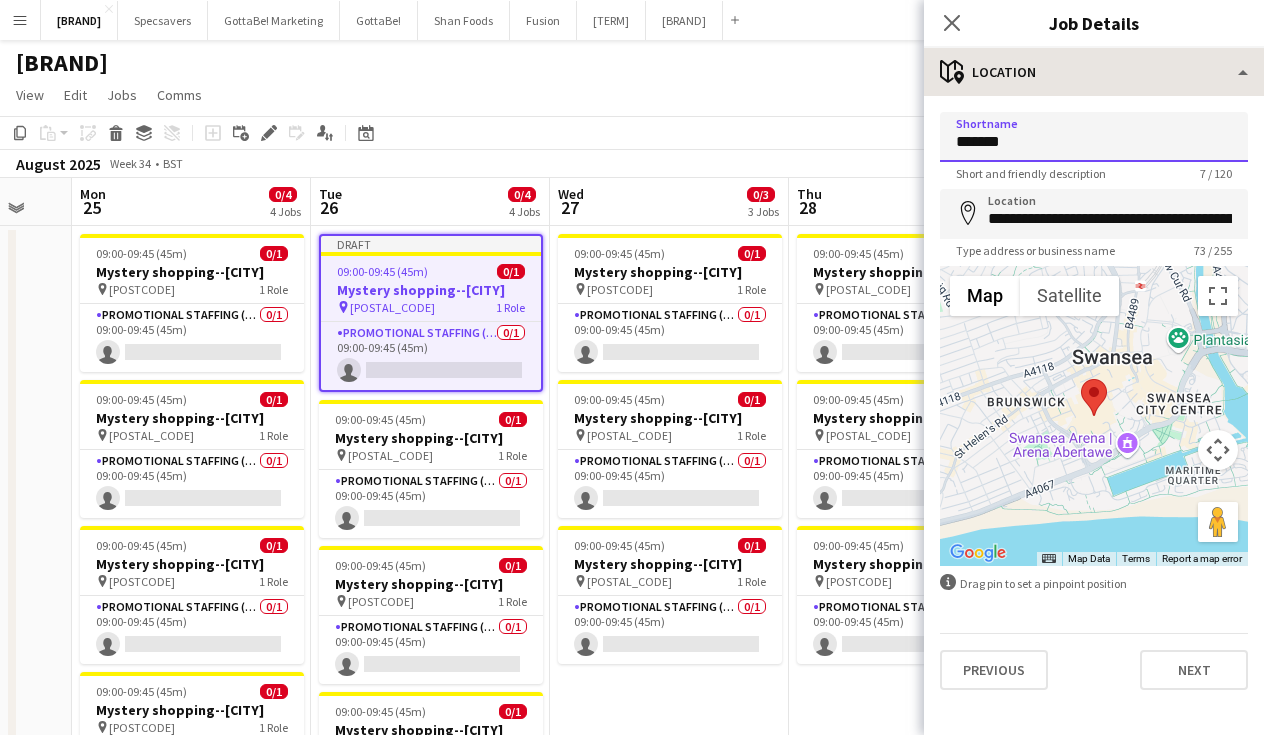 type on "*******" 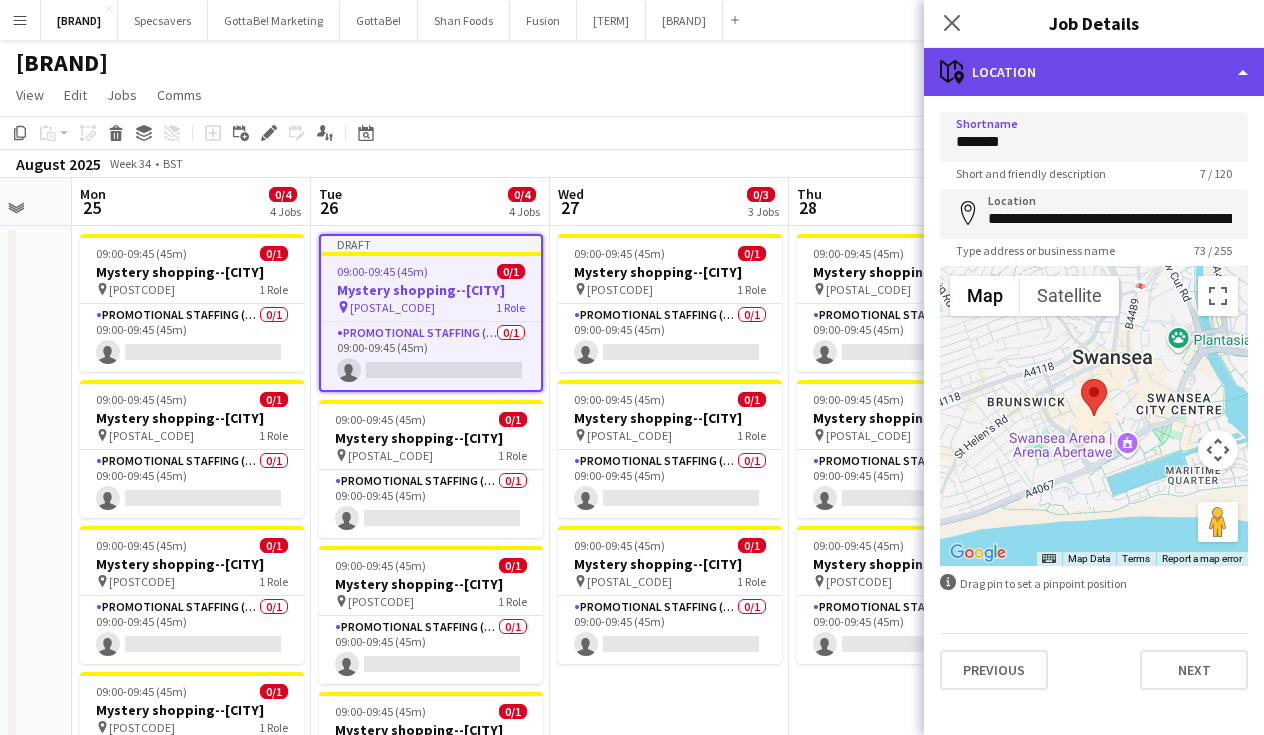 click on "maps-pin-1
Location" 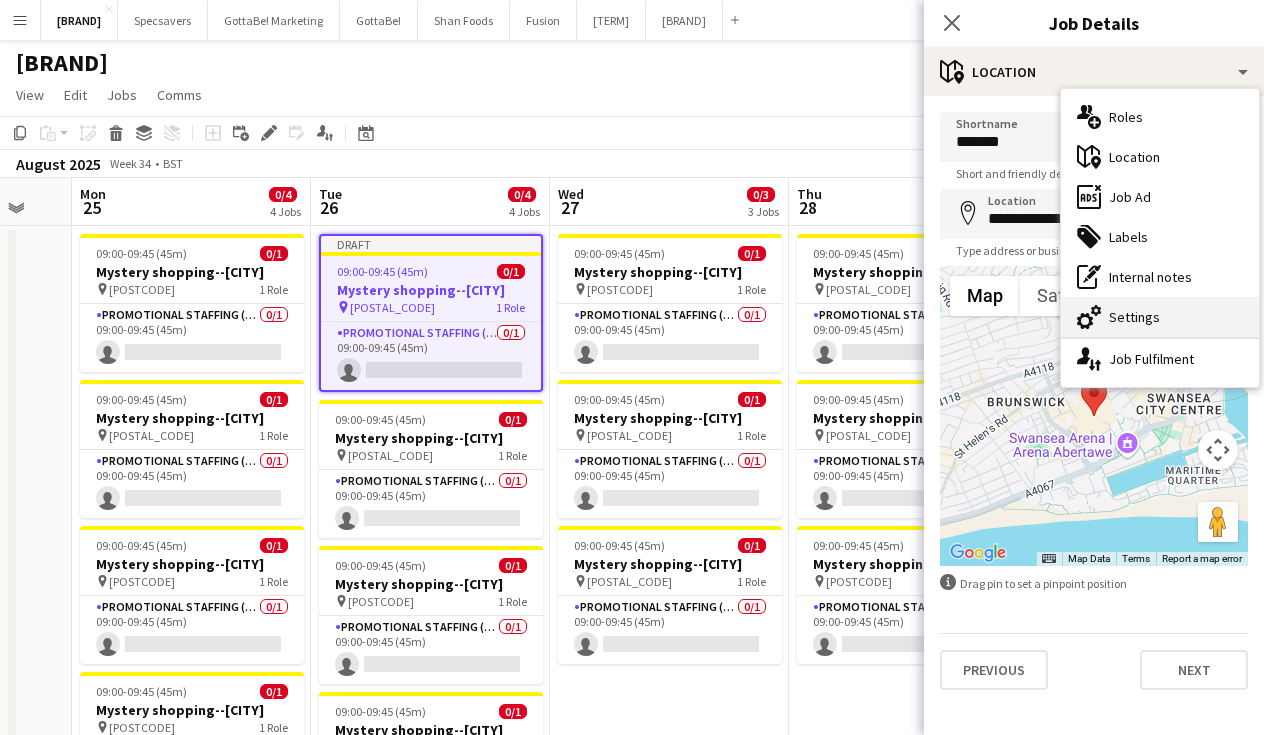 click on "cog-double-3
Settings" at bounding box center [1160, 317] 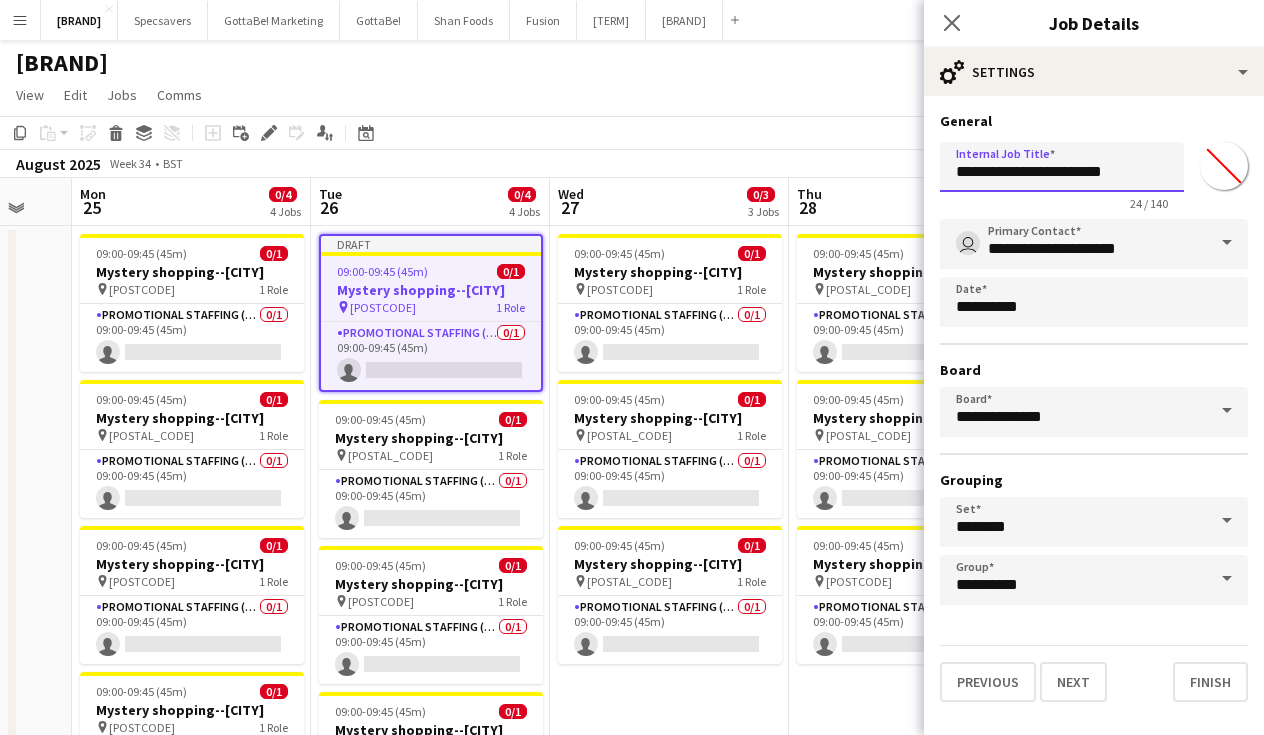 drag, startPoint x: 1135, startPoint y: 169, endPoint x: 1086, endPoint y: 171, distance: 49.0408 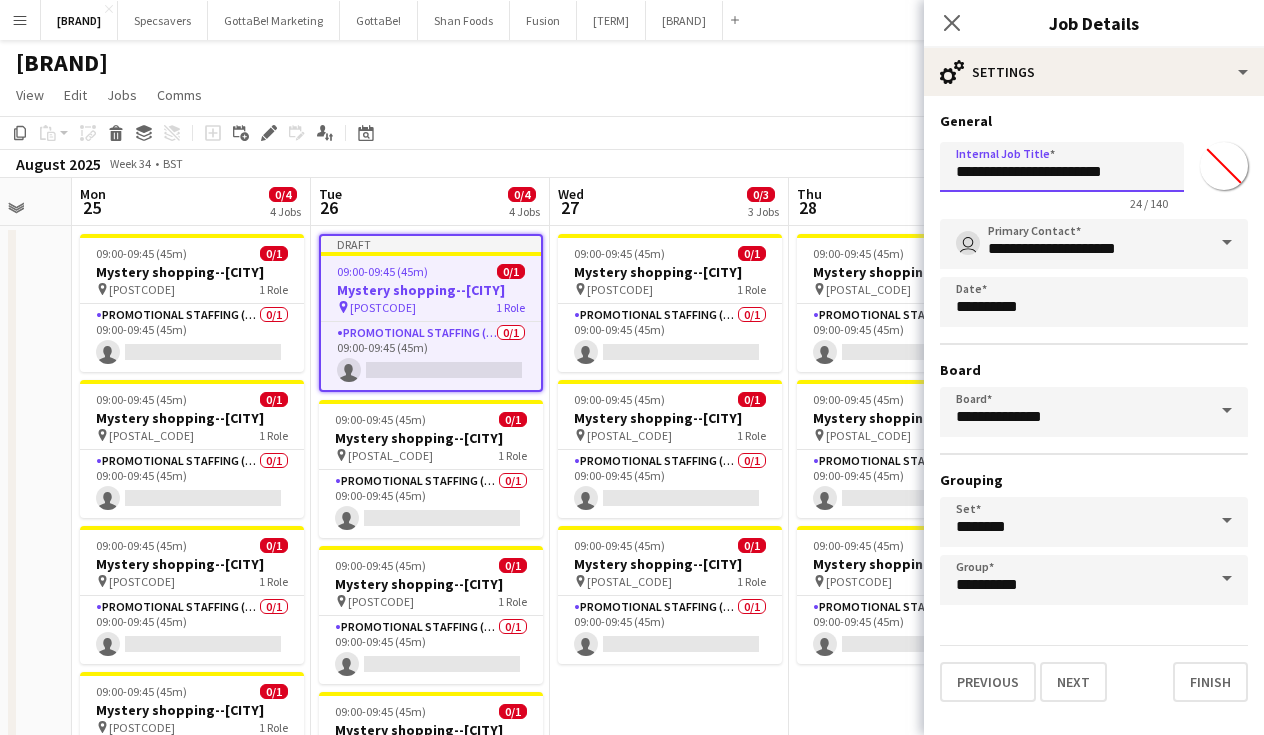 click on "**********" at bounding box center [1062, 167] 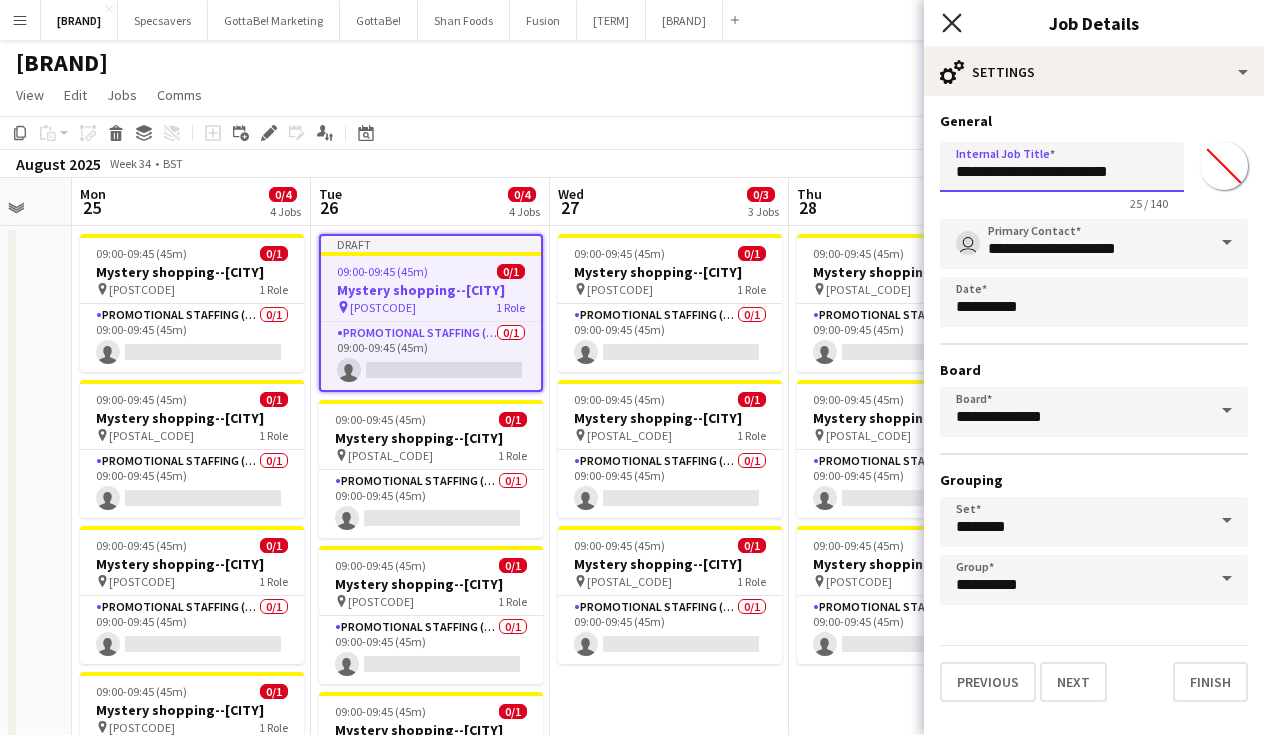 type on "**********" 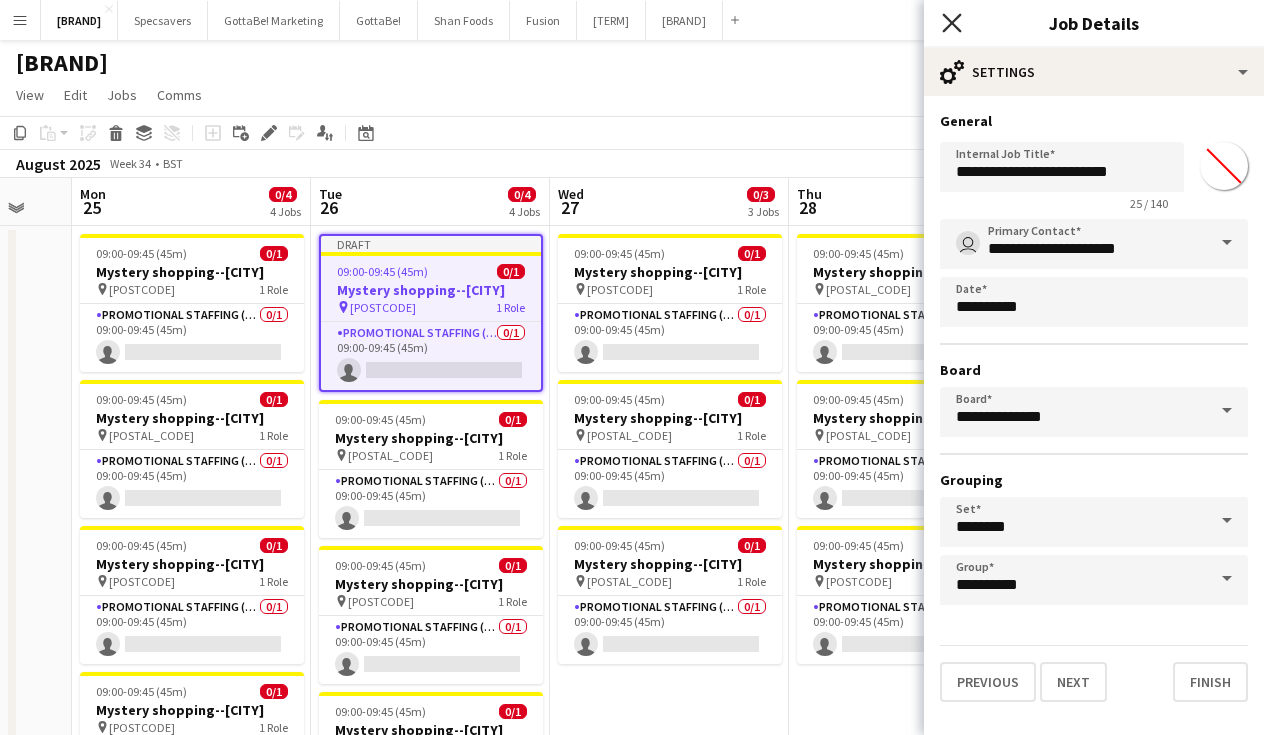click on "Close pop-in" 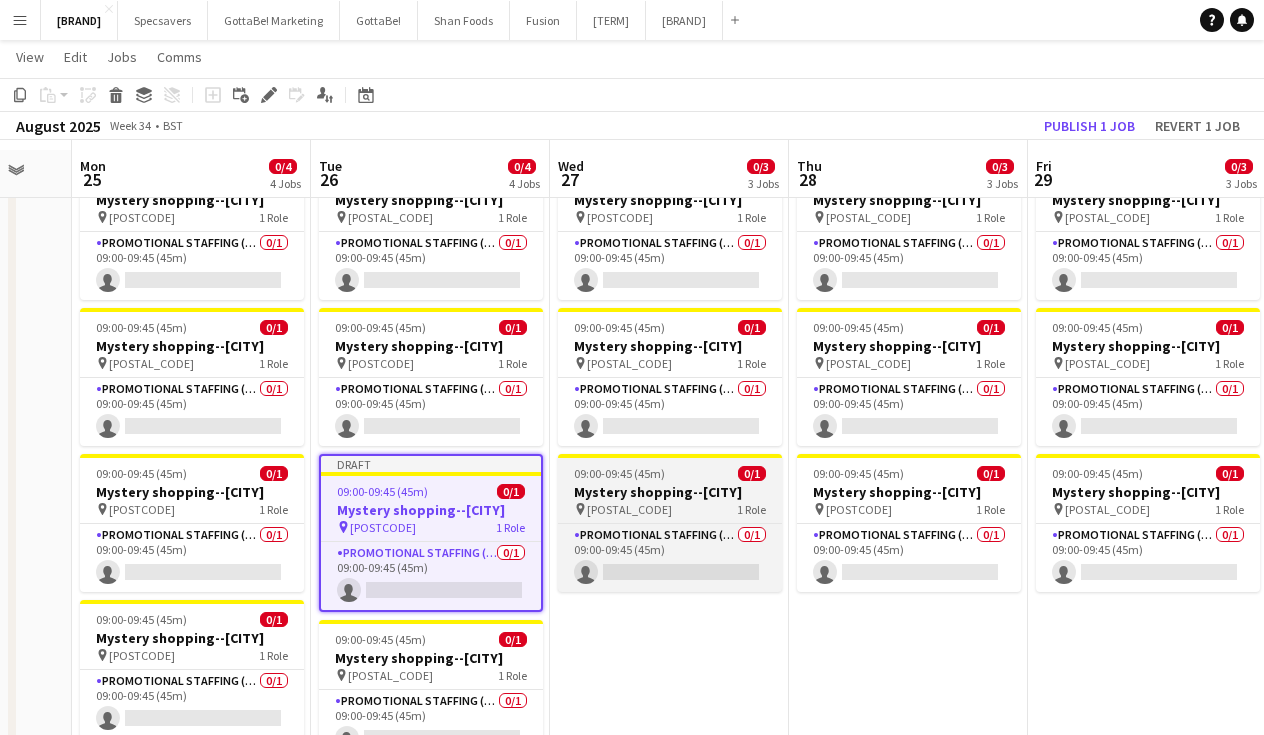 scroll, scrollTop: 82, scrollLeft: 0, axis: vertical 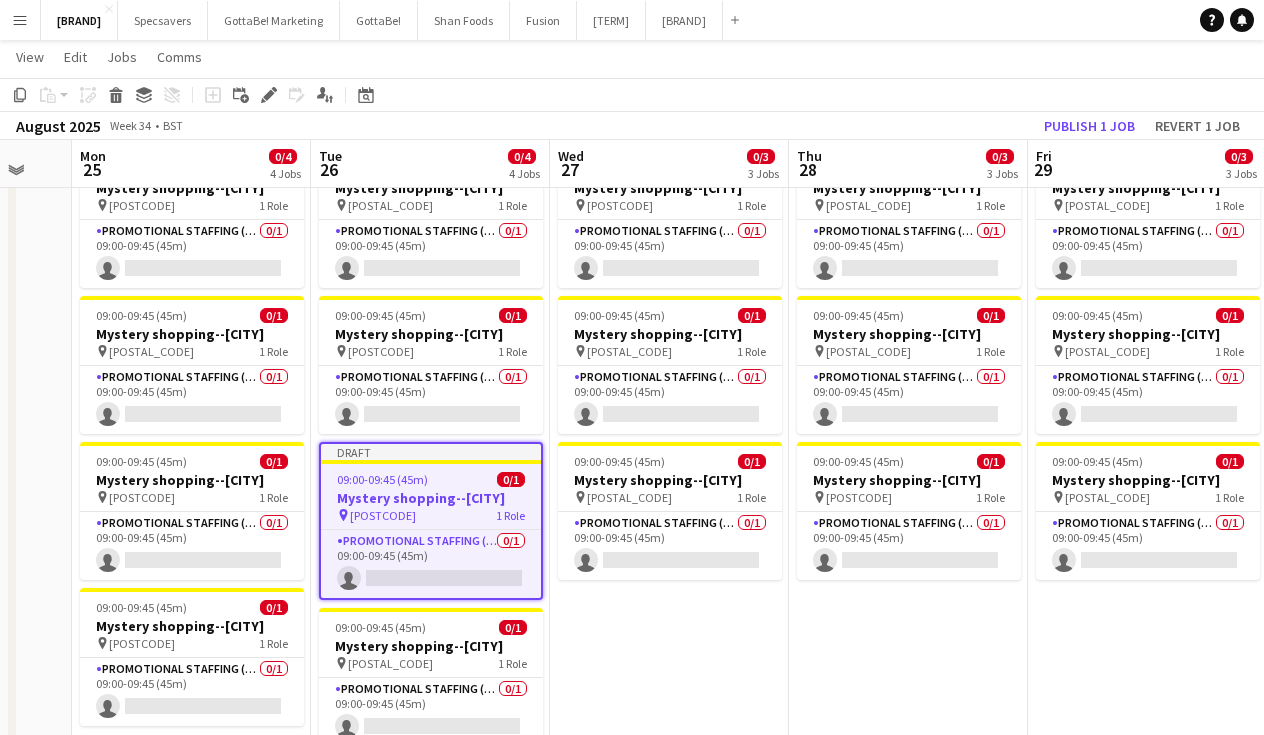 click on "09:00-09:45 (45m) 0/1 Mystery shopping--[CITY] pin [POSTAL_CODE] 1 Role Promotional Staffing (Mystery Shopper) 0/1 09:00-09:45 (45m) single-neutral-actions 09:00-09:45 (45m) 0/1 Mystery shopping--[CITY] pin [POSTAL_CODE] 1 Role Promotional Staffing (Mystery Shopper) 0/1 09:00-09:45 (45m) single-neutral-actions 09:00-09:45 (45m) 0/1 Mystery shopping--[CITY] pin [POSTAL_CODE] 1 Role Promotional Staffing (Mystery Shopper) 0/1 09:00-09:45 (45m) single-neutral-actions" at bounding box center [669, 745] 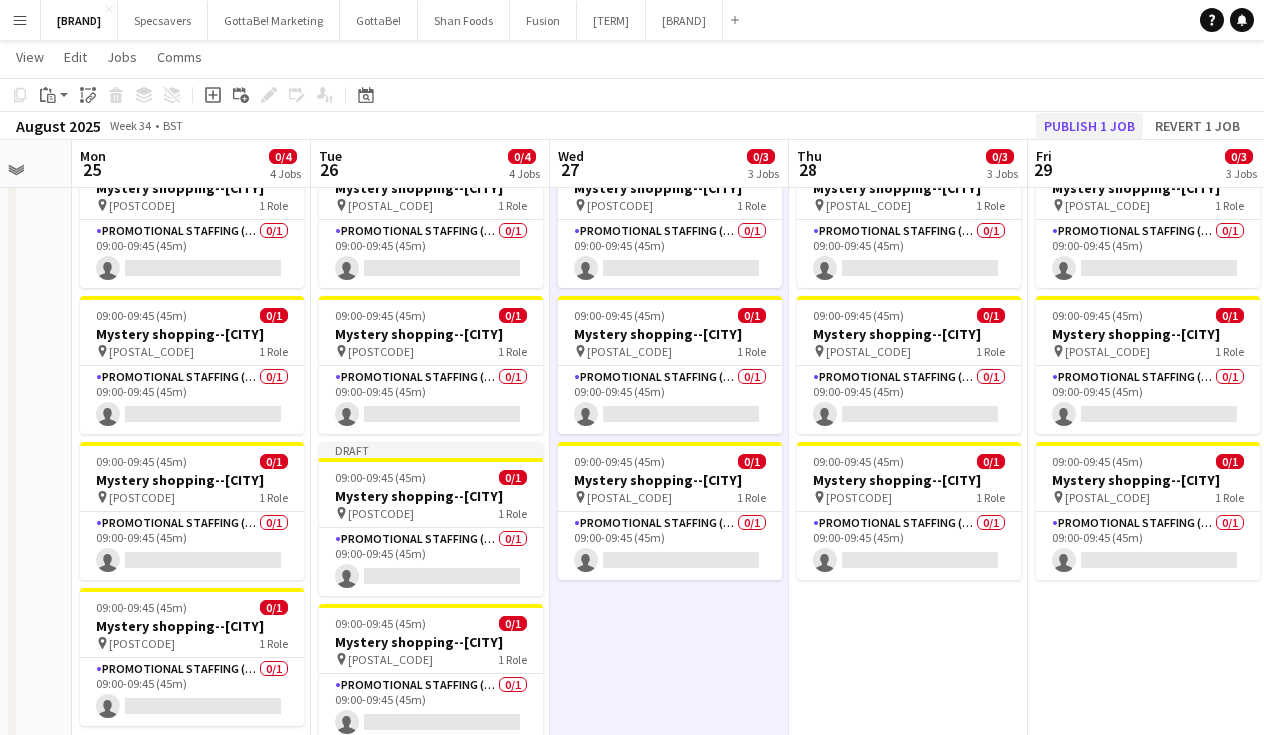 click on "Publish 1 job" 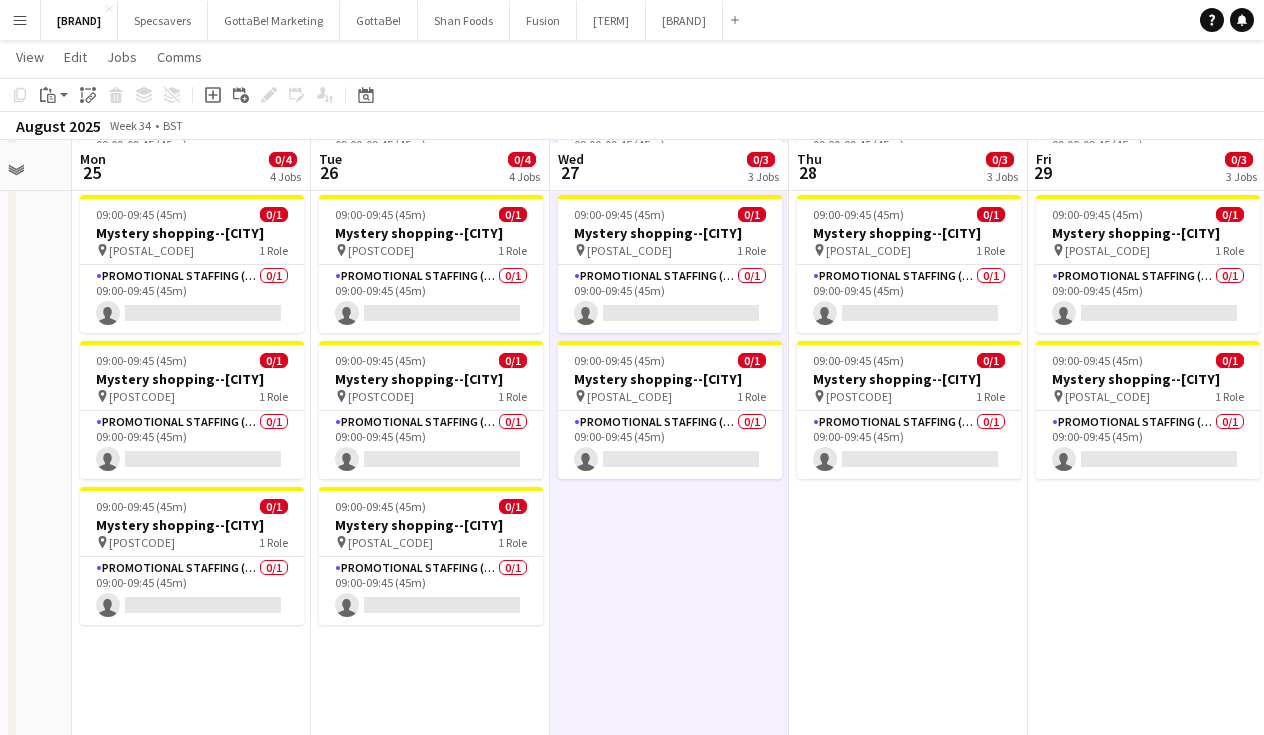 scroll, scrollTop: 186, scrollLeft: 0, axis: vertical 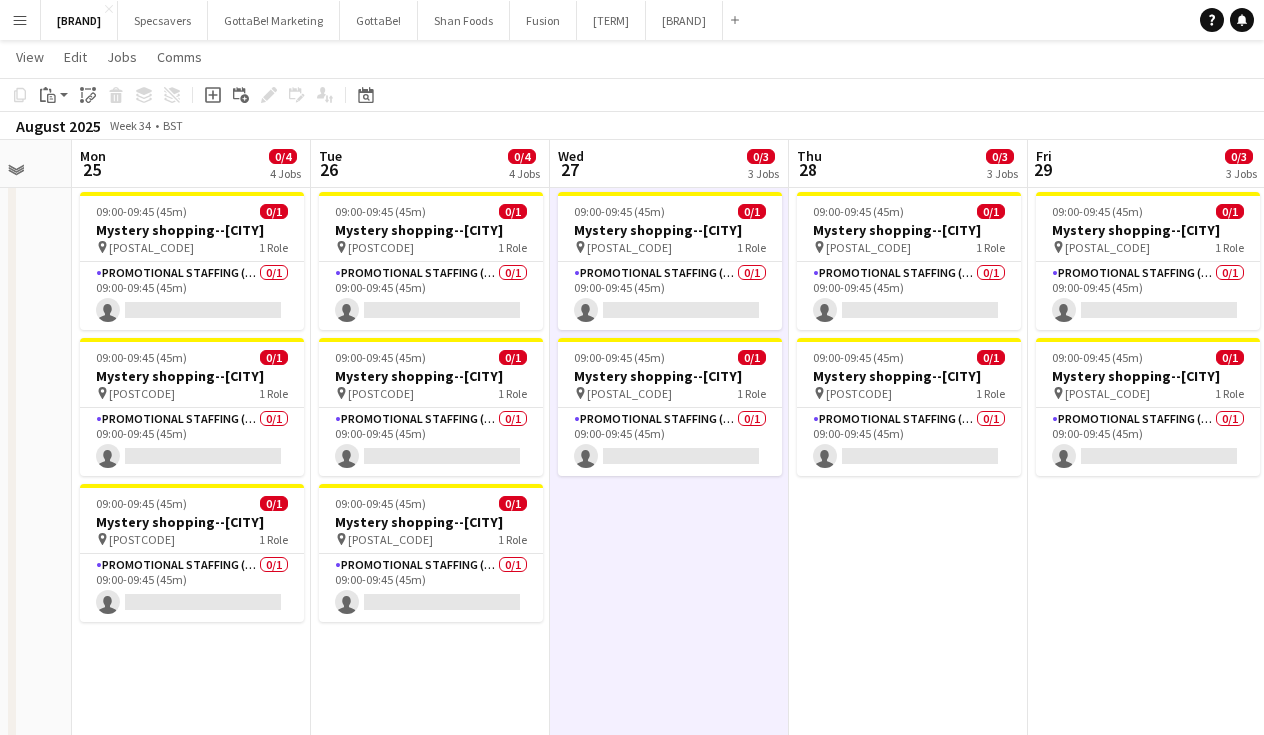 click on "09:00-09:45 (45m) 0/1 Mystery shopping--[CITY] pin [POSTAL_CODE] 1 Role Promotional Staffing (Mystery Shopper) 0/1 09:00-09:45 (45m) single-neutral-actions 09:00-09:45 (45m) 0/1 Mystery shopping--[CITY] pin [POSTAL_CODE] 1 Role Promotional Staffing (Mystery Shopper) 0/1 09:00-09:45 (45m) single-neutral-actions 09:00-09:45 (45m) 0/1 Mystery shopping--[CITY] pin [POSTAL_CODE] 1 Role Promotional Staffing (Mystery Shopper) 0/1 09:00-09:45 (45m) single-neutral-actions" at bounding box center [669, 641] 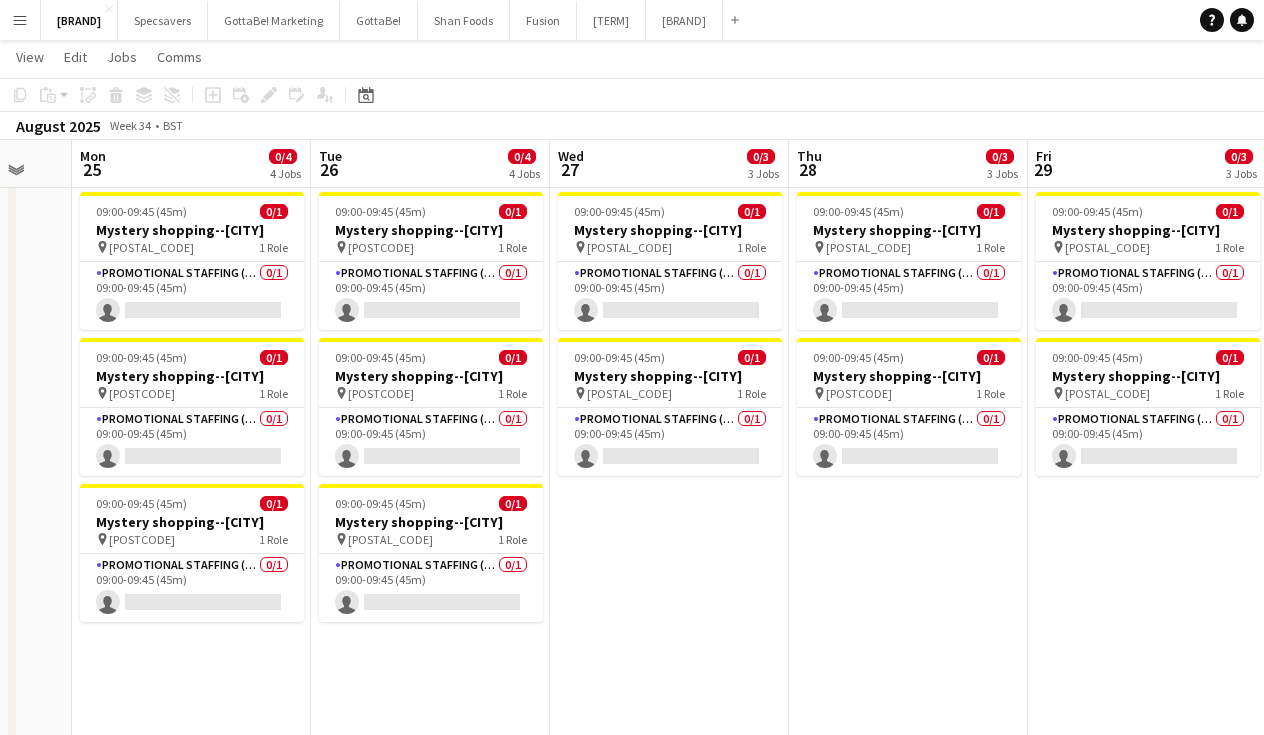 click on "09:00-09:45 (45m) 0/1 Mystery shopping--[CITY] pin [POSTAL_CODE] 1 Role Promotional Staffing (Mystery Shopper) 0/1 09:00-09:45 (45m) single-neutral-actions 09:00-09:45 (45m) 0/1 Mystery shopping--[CITY] pin [POSTAL_CODE] 1 Role Promotional Staffing (Mystery Shopper) 0/1 09:00-09:45 (45m) single-neutral-actions 09:00-09:45 (45m) 0/1 Mystery shopping--[CITY] pin [POSTAL_CODE] 1 Role Promotional Staffing (Mystery Shopper) 0/1 09:00-09:45 (45m) single-neutral-actions" at bounding box center (669, 641) 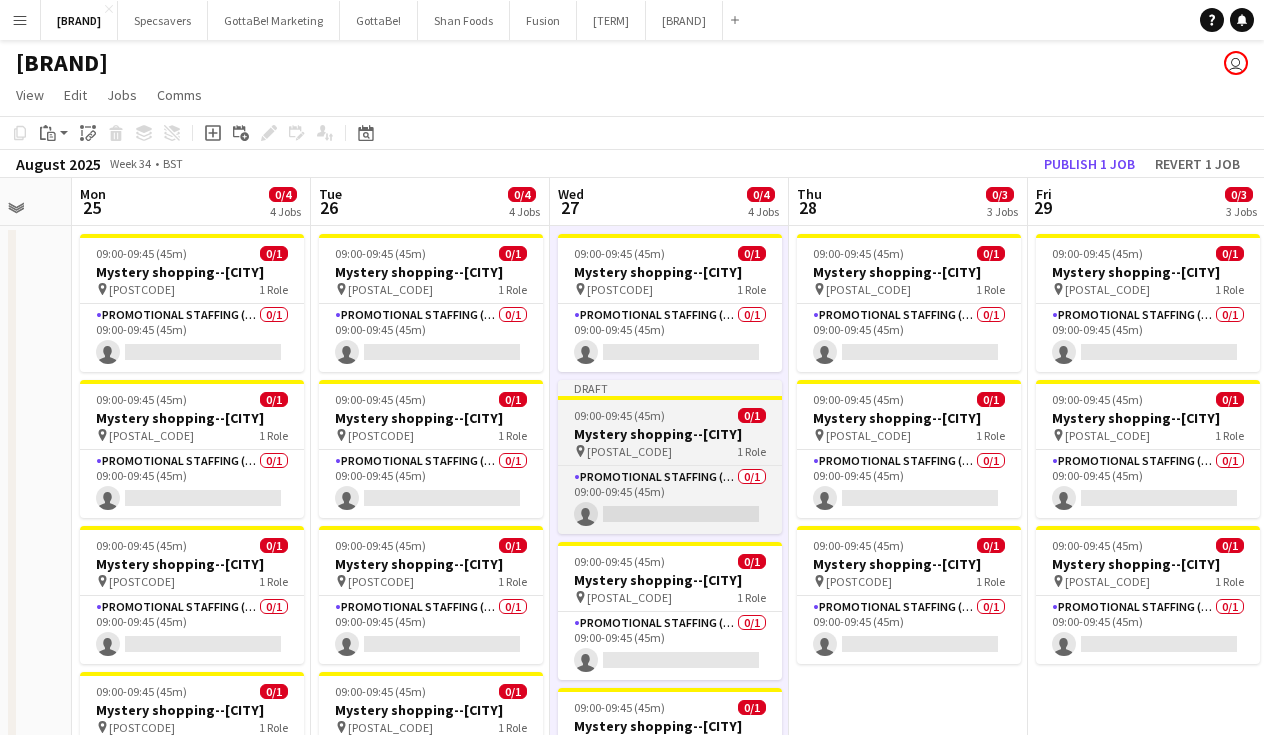 scroll, scrollTop: 0, scrollLeft: 0, axis: both 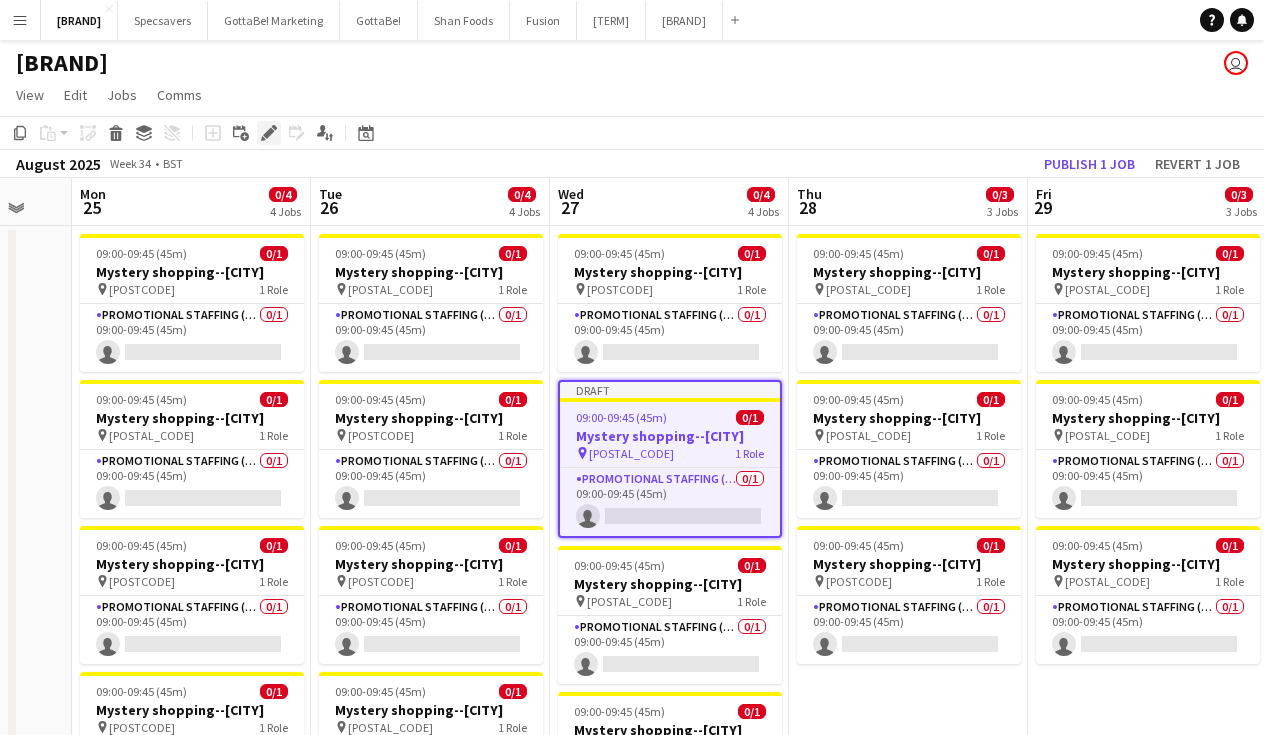 click on "Edit" 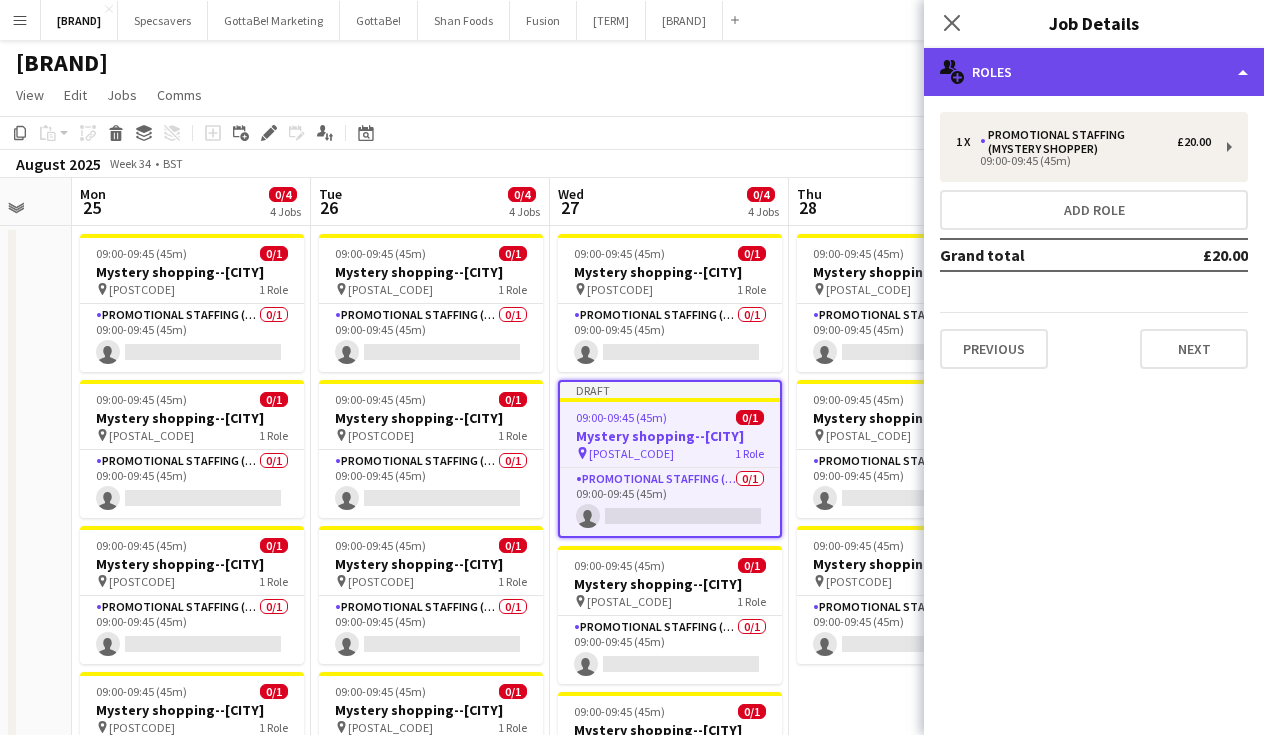 click on "multiple-users-add
Roles" 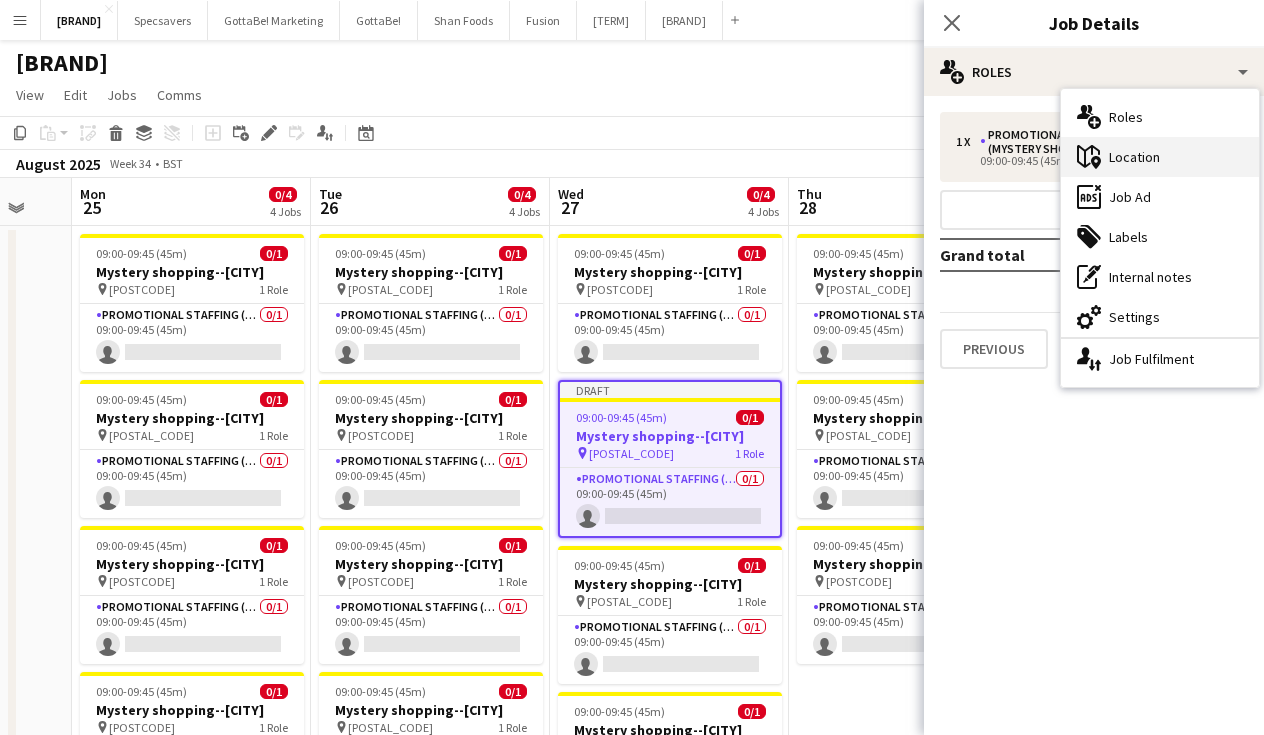 click on "maps-pin-1
Location" at bounding box center (1160, 157) 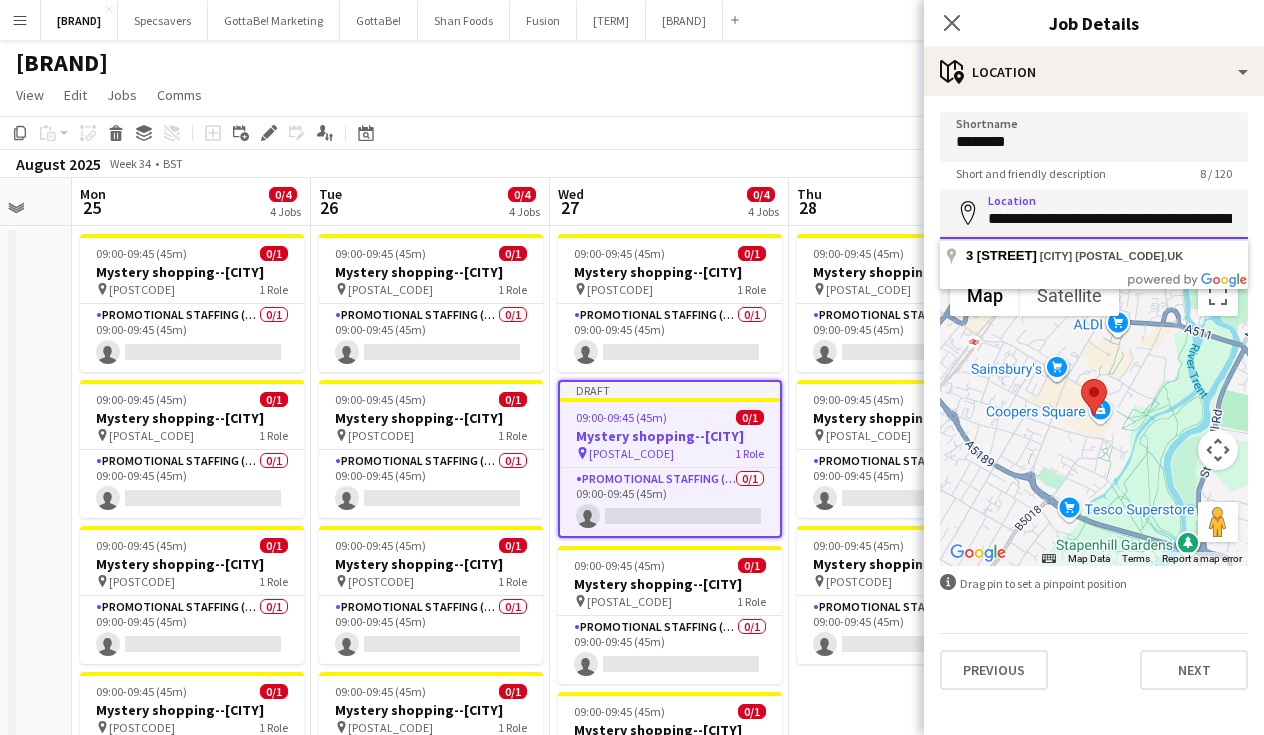 paste 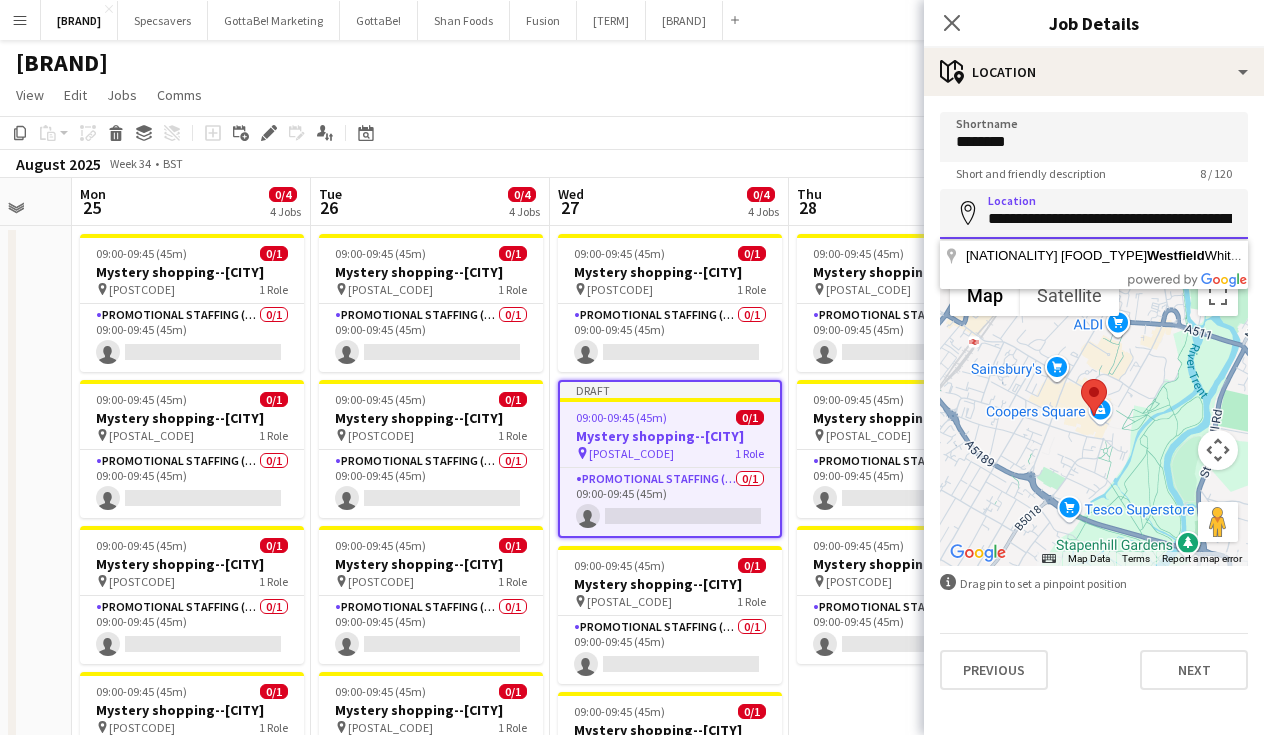 drag, startPoint x: 1200, startPoint y: 219, endPoint x: 1148, endPoint y: 219, distance: 52 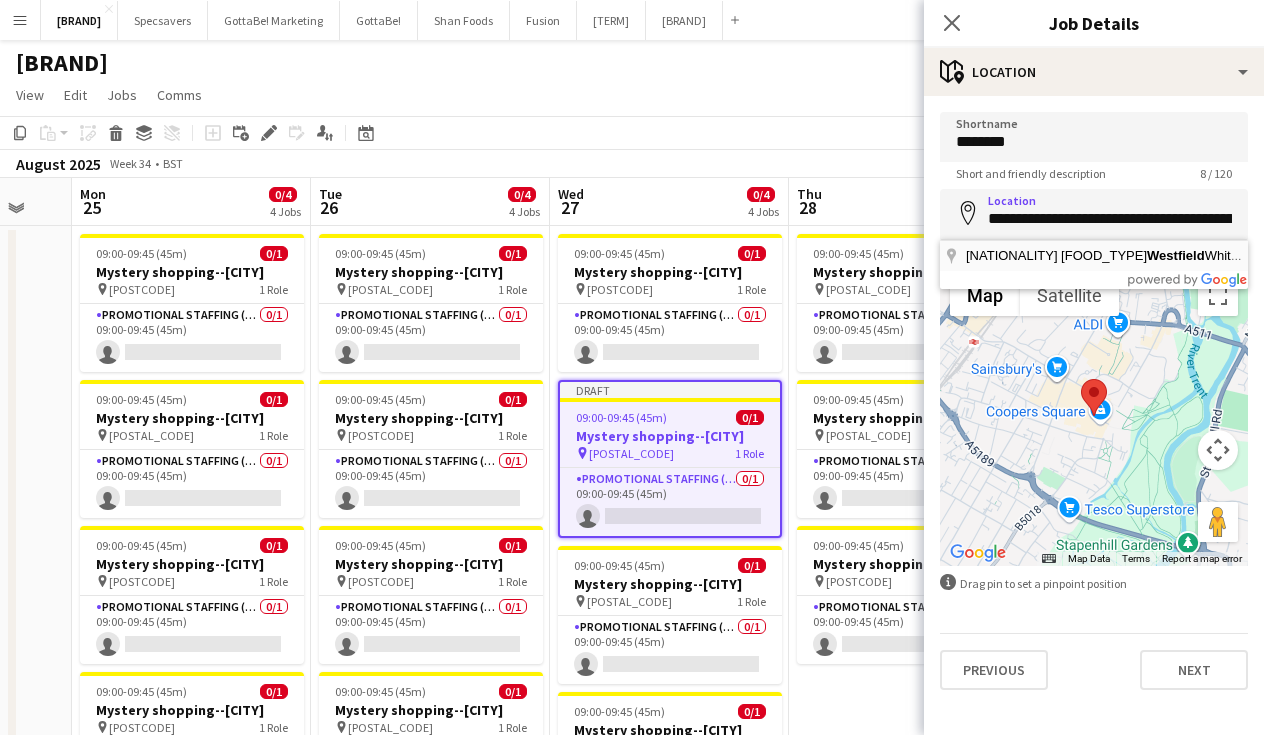 type on "**********" 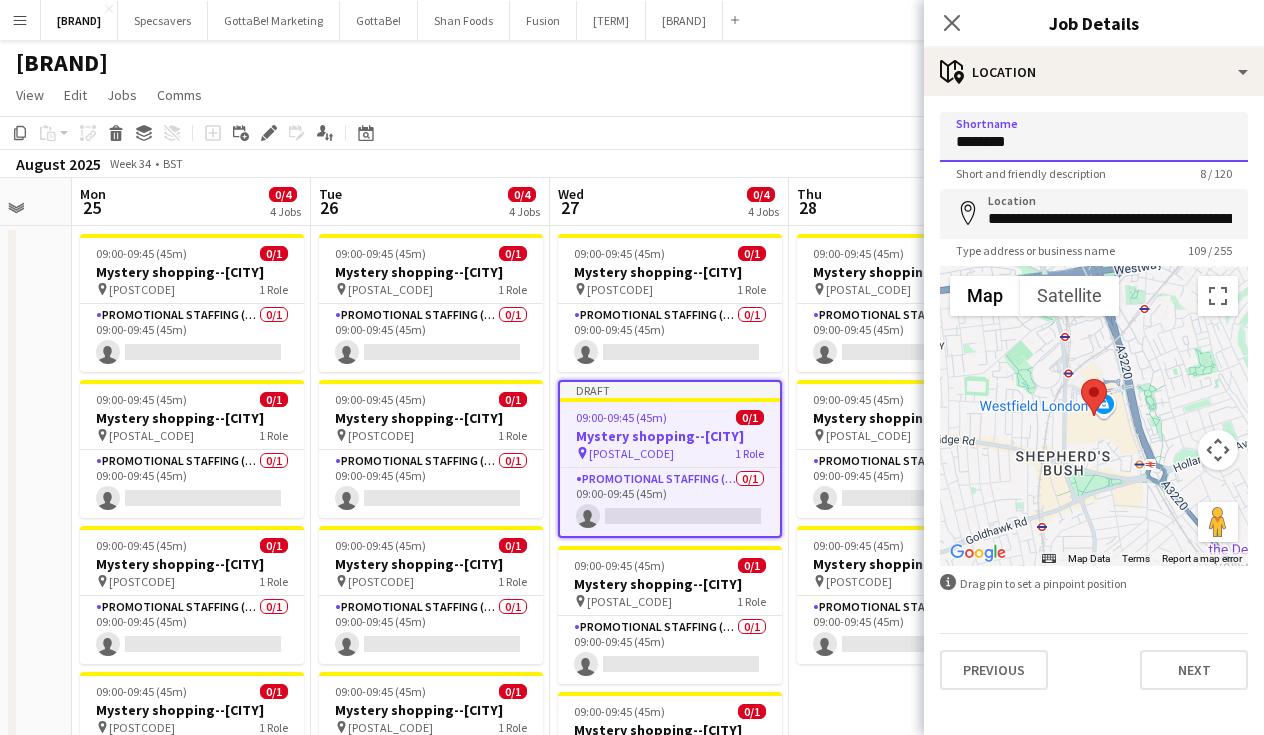 paste 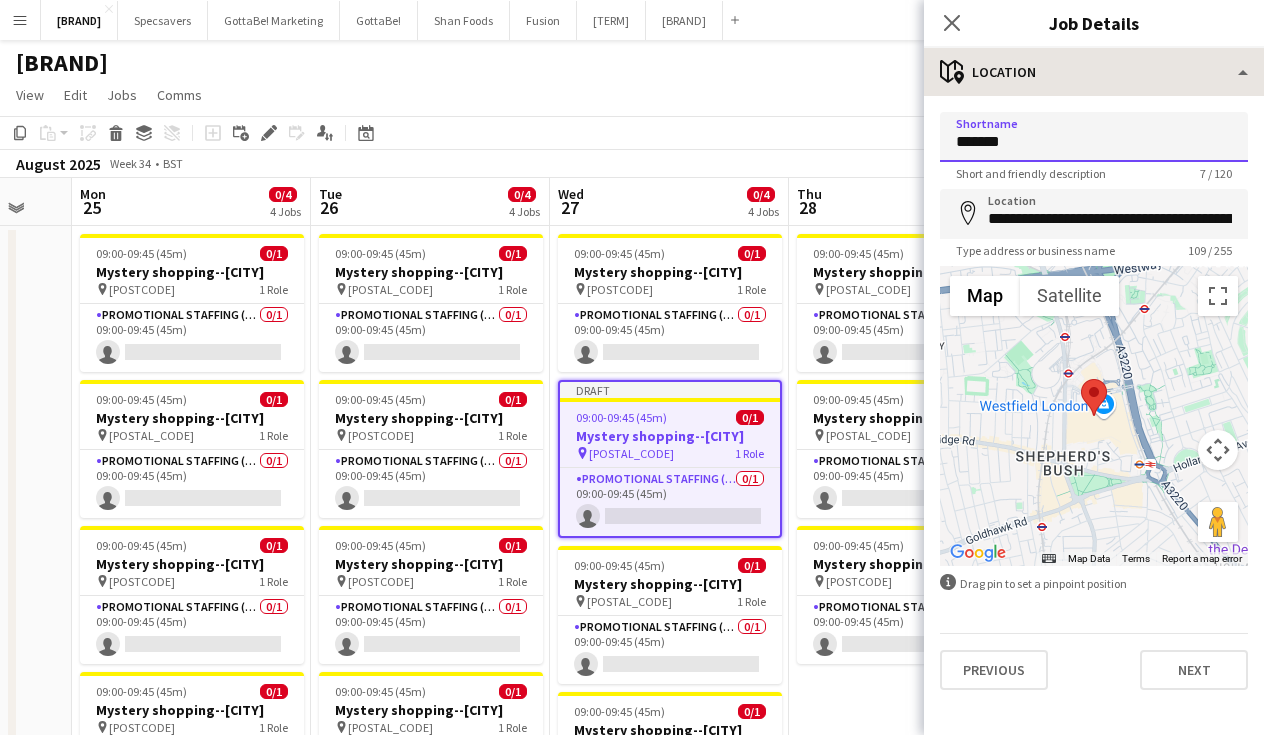 type on "*******" 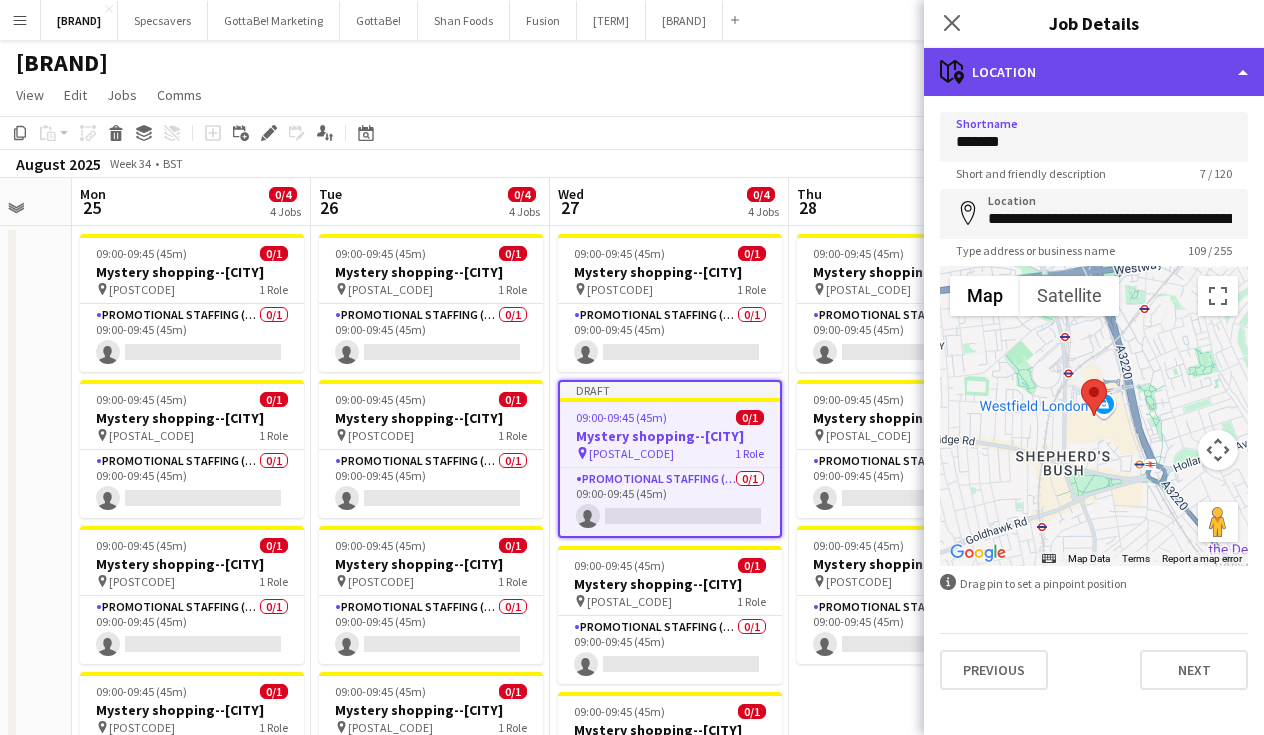 click on "maps-pin-1
Location" 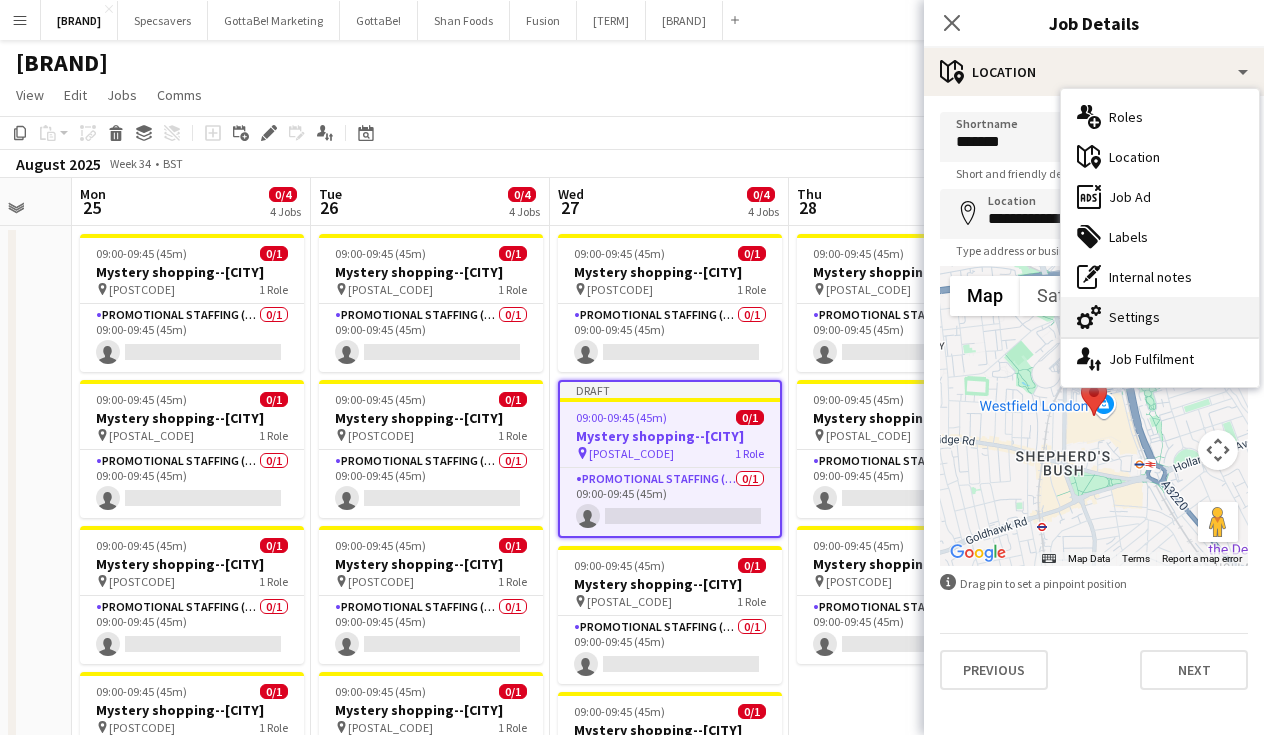 click on "cog-double-3
Settings" at bounding box center [1160, 317] 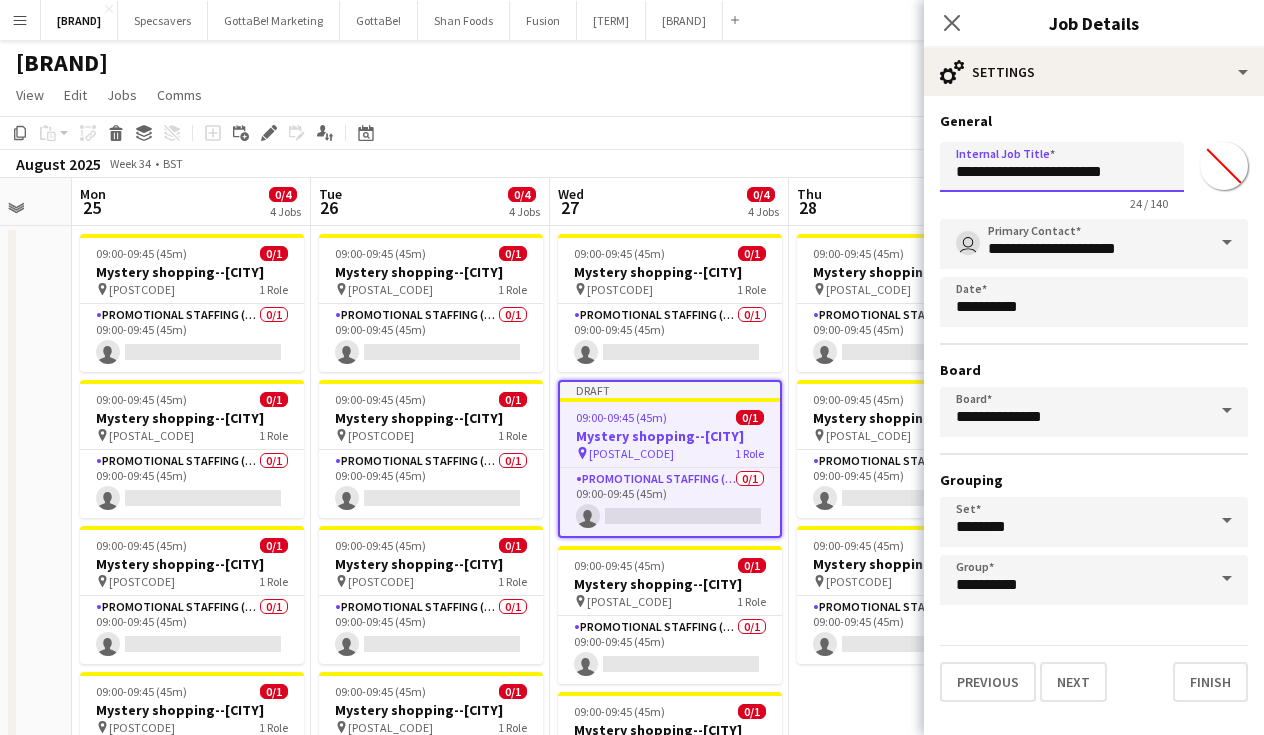 drag, startPoint x: 1141, startPoint y: 173, endPoint x: 1087, endPoint y: 171, distance: 54.037025 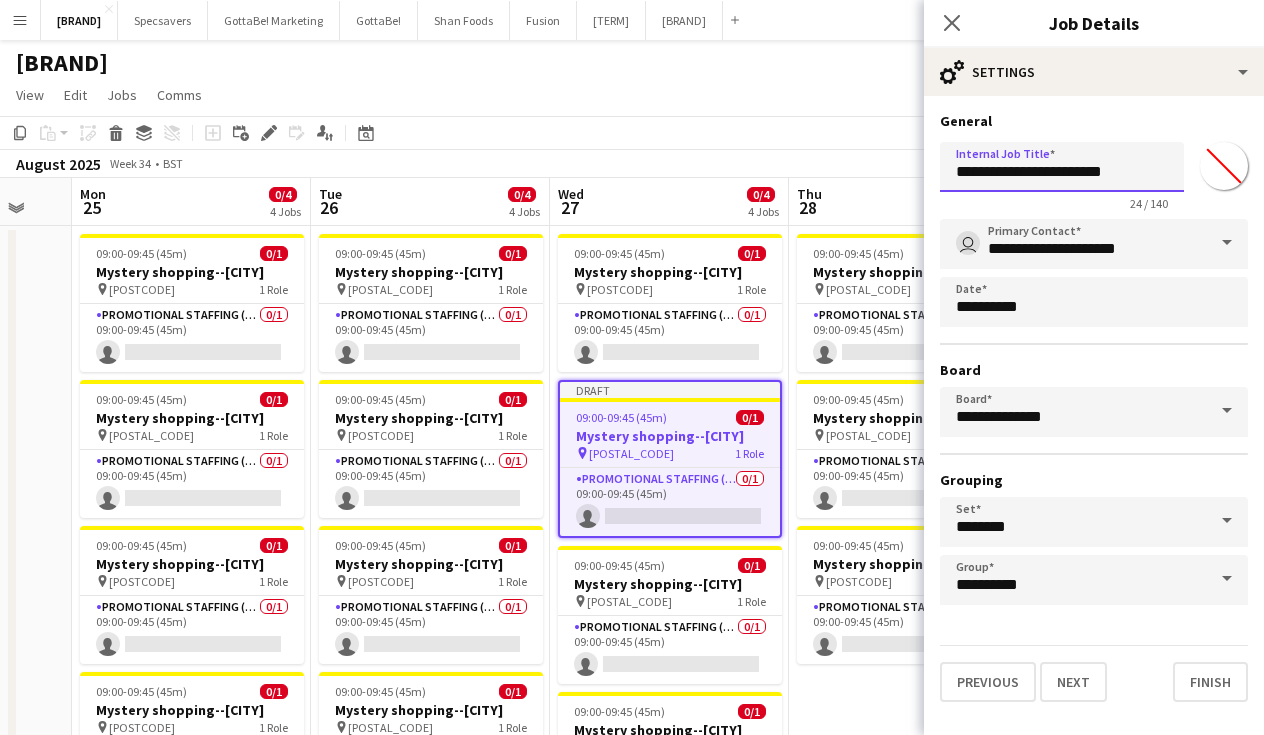 click on "**********" at bounding box center (1062, 167) 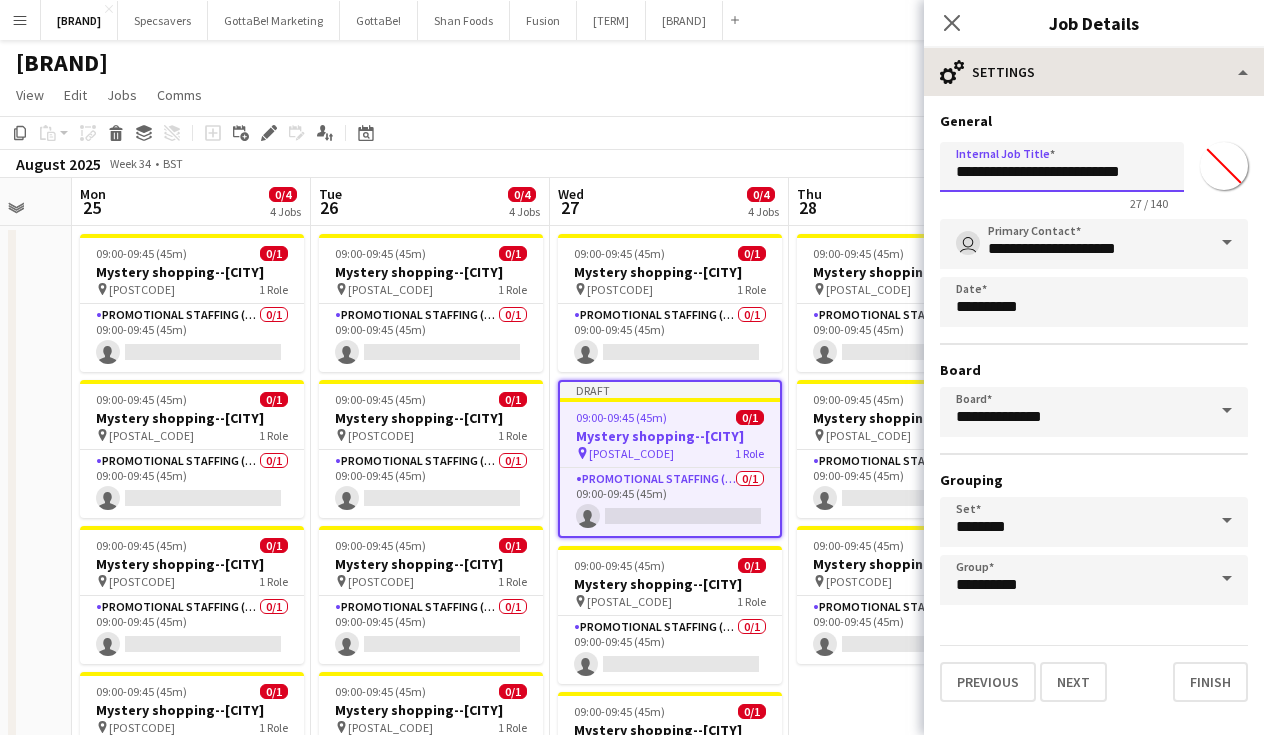 type on "**********" 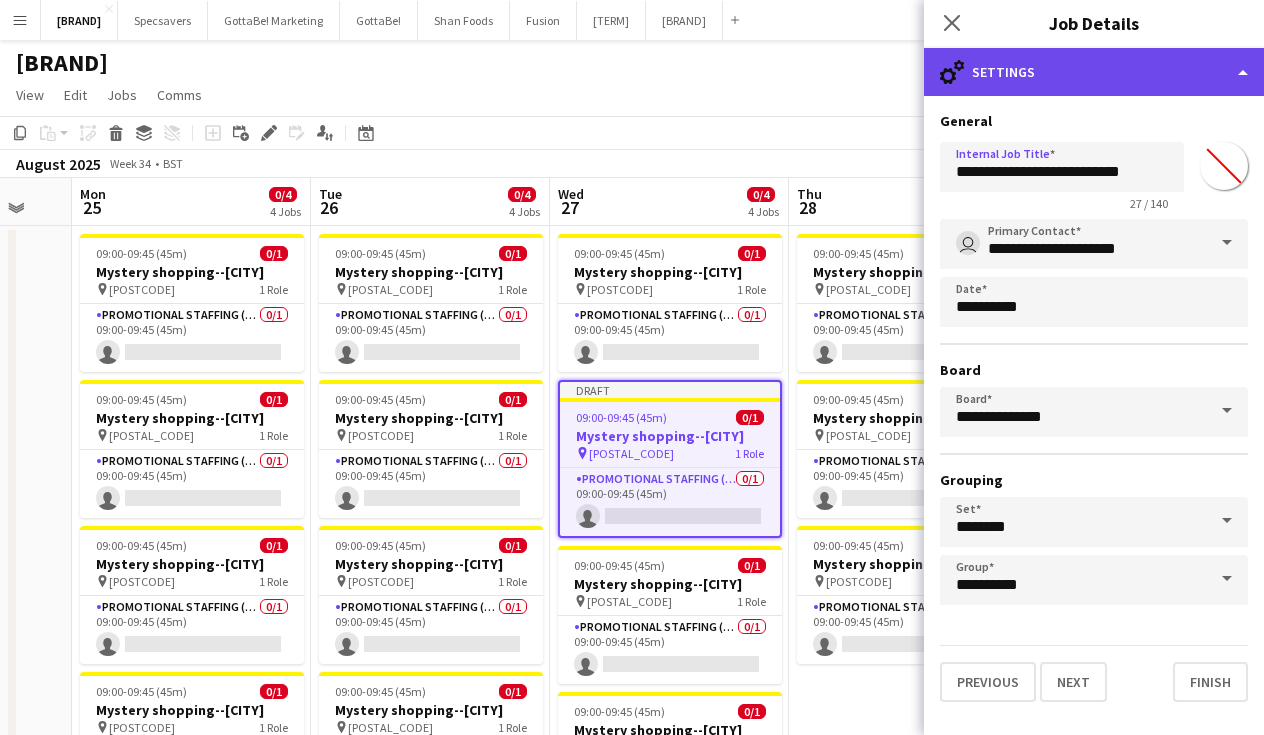 click on "cog-double-3
Settings" 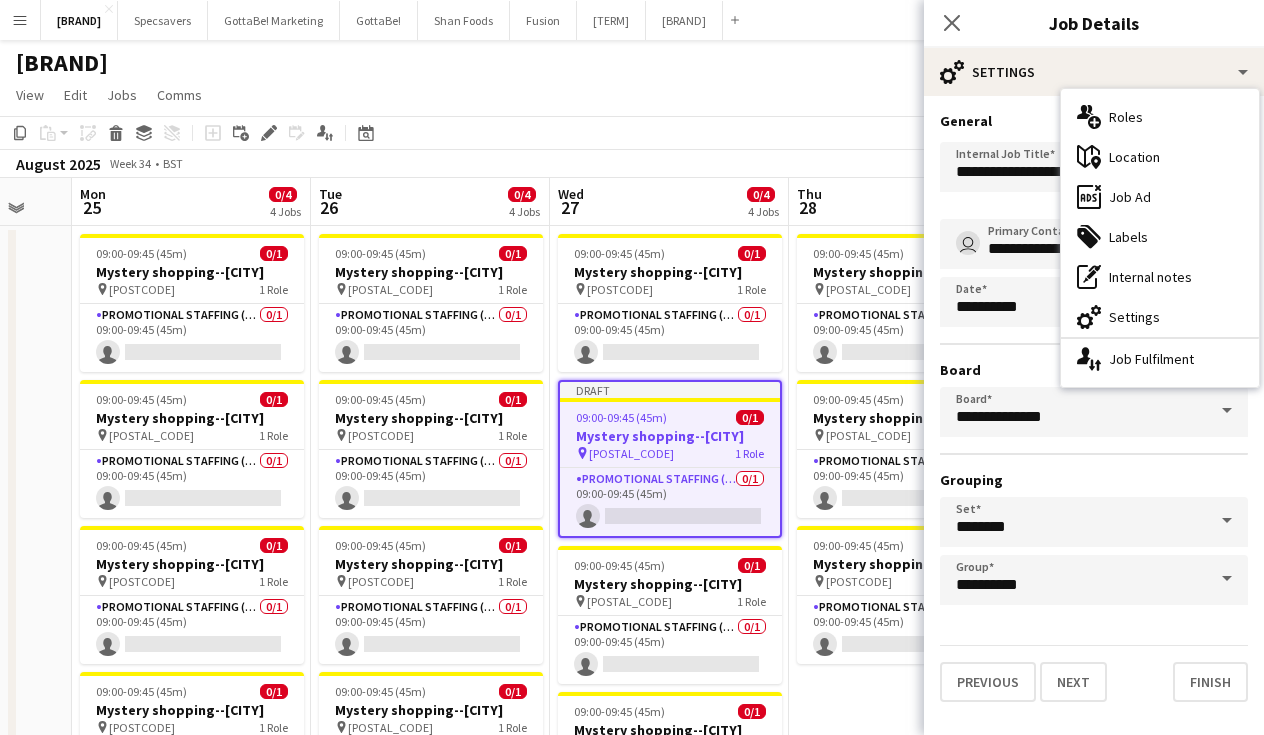 click on "**********" at bounding box center [1094, 407] 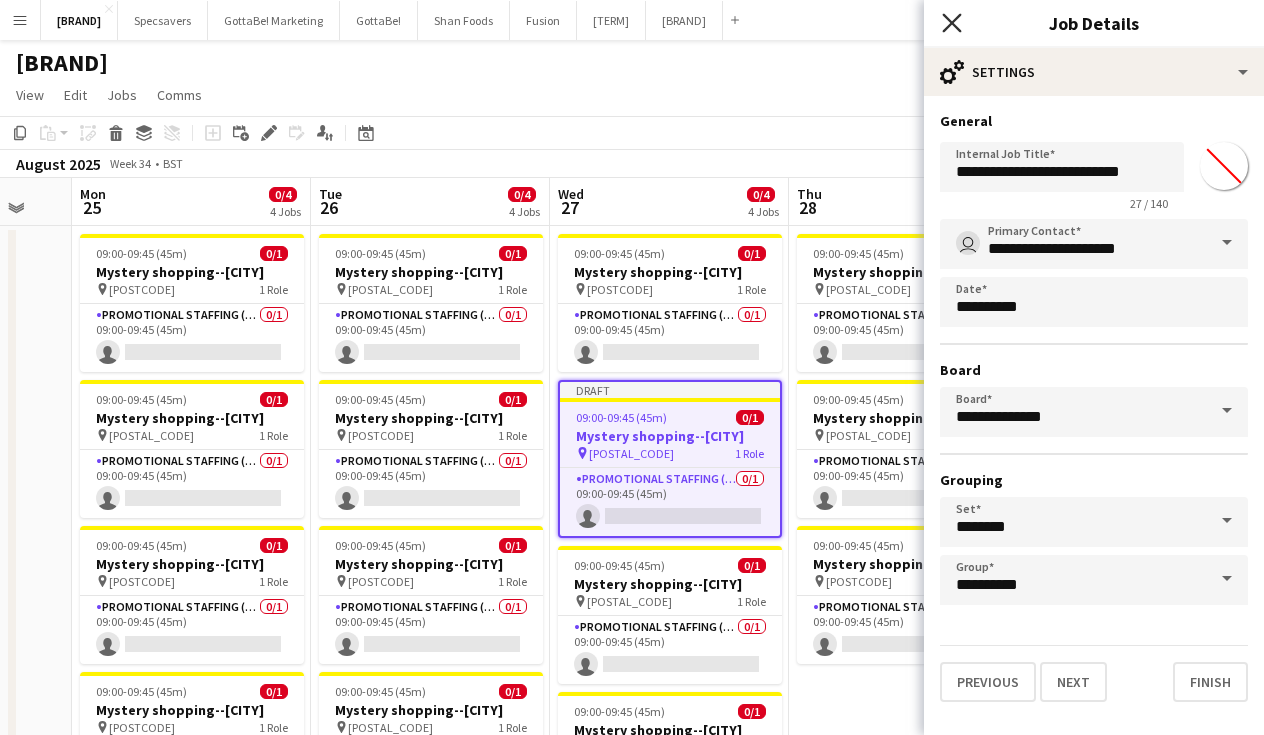 click 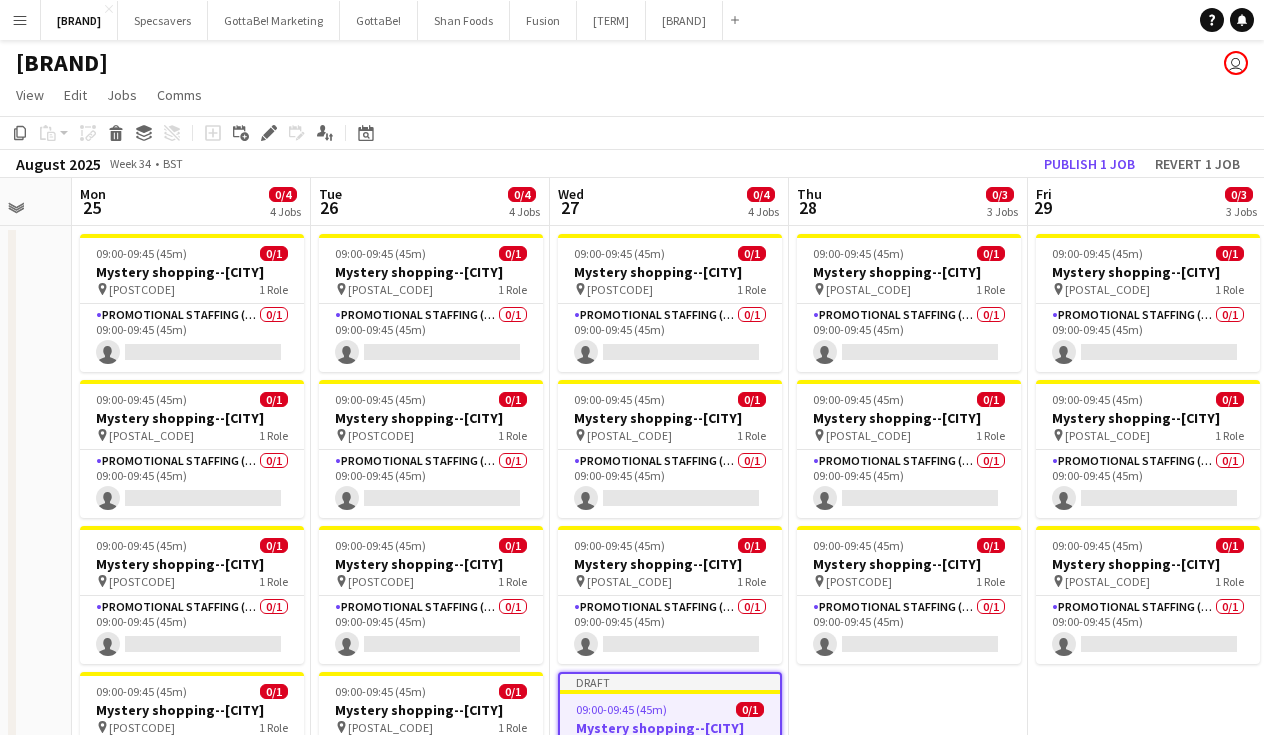 click on "09:00-09:45 (45m) 0/1 Mystery shopping--[CITY] pin [POSTAL_CODE] 1 Role Promotional Staffing (Mystery Shopper) 0/1 09:00-09:45 (45m) single-neutral-actions 09:00-09:45 (45m) 0/1 Mystery shopping--[CITY] pin [POSTAL_CODE] 1 Role Promotional Staffing (Mystery Shopper) 0/1 09:00-09:45 (45m) single-neutral-actions 09:00-09:45 (45m) 0/1 Mystery shopping--[CITY] pin [POSTAL_CODE] 1 Role Promotional Staffing (Mystery Shopper) 0/1 09:00-09:45 (45m) single-neutral-actions" at bounding box center (908, 829) 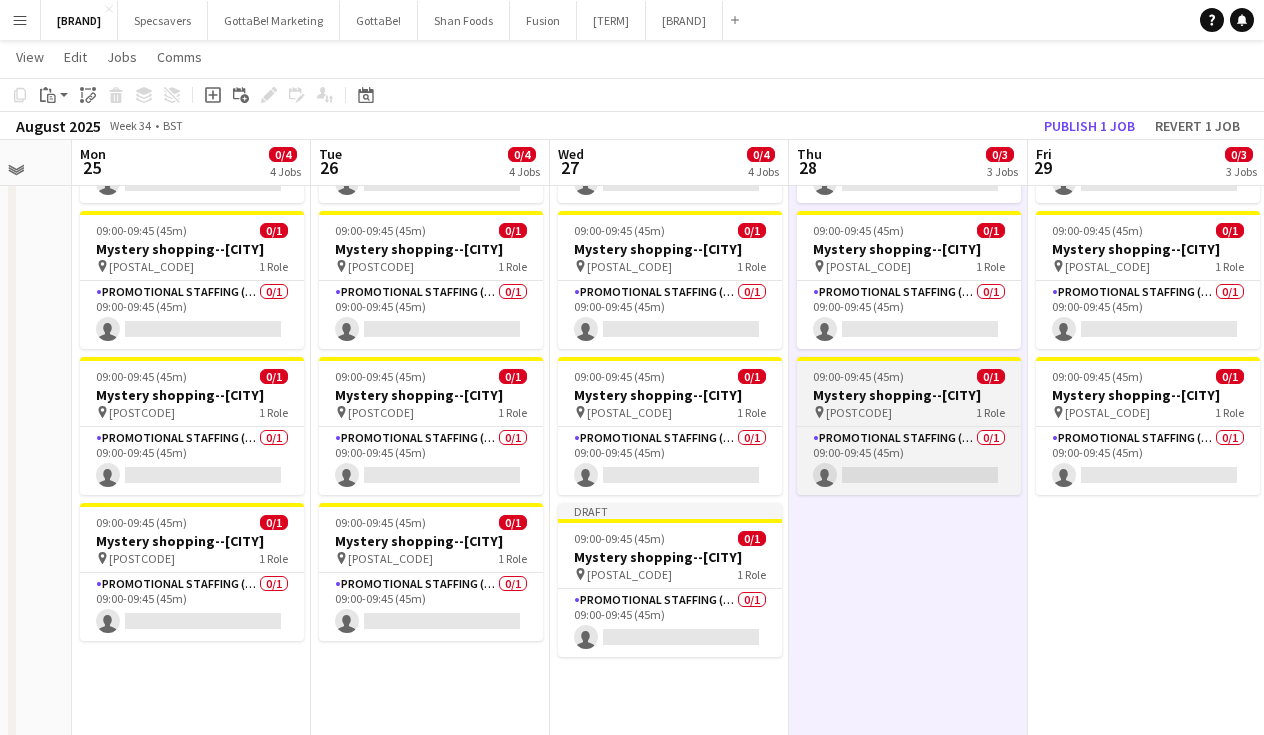 scroll, scrollTop: 168, scrollLeft: 0, axis: vertical 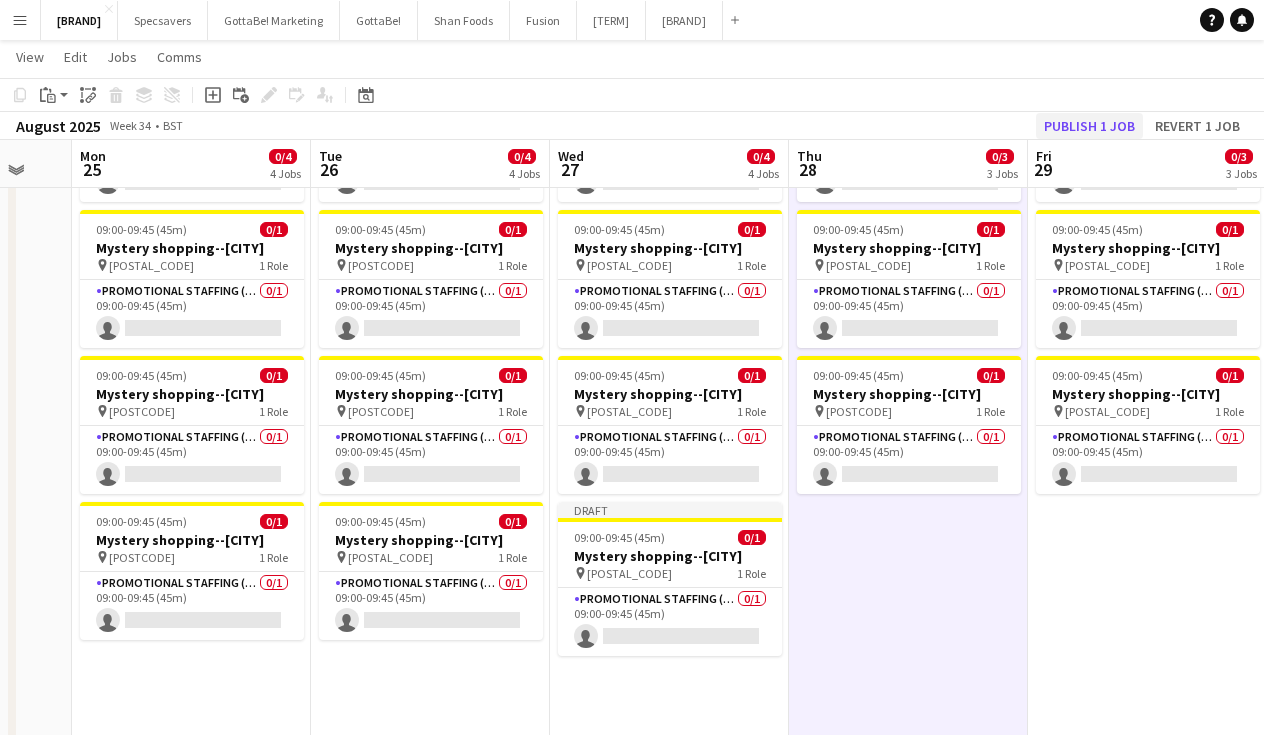 click on "Publish 1 job" 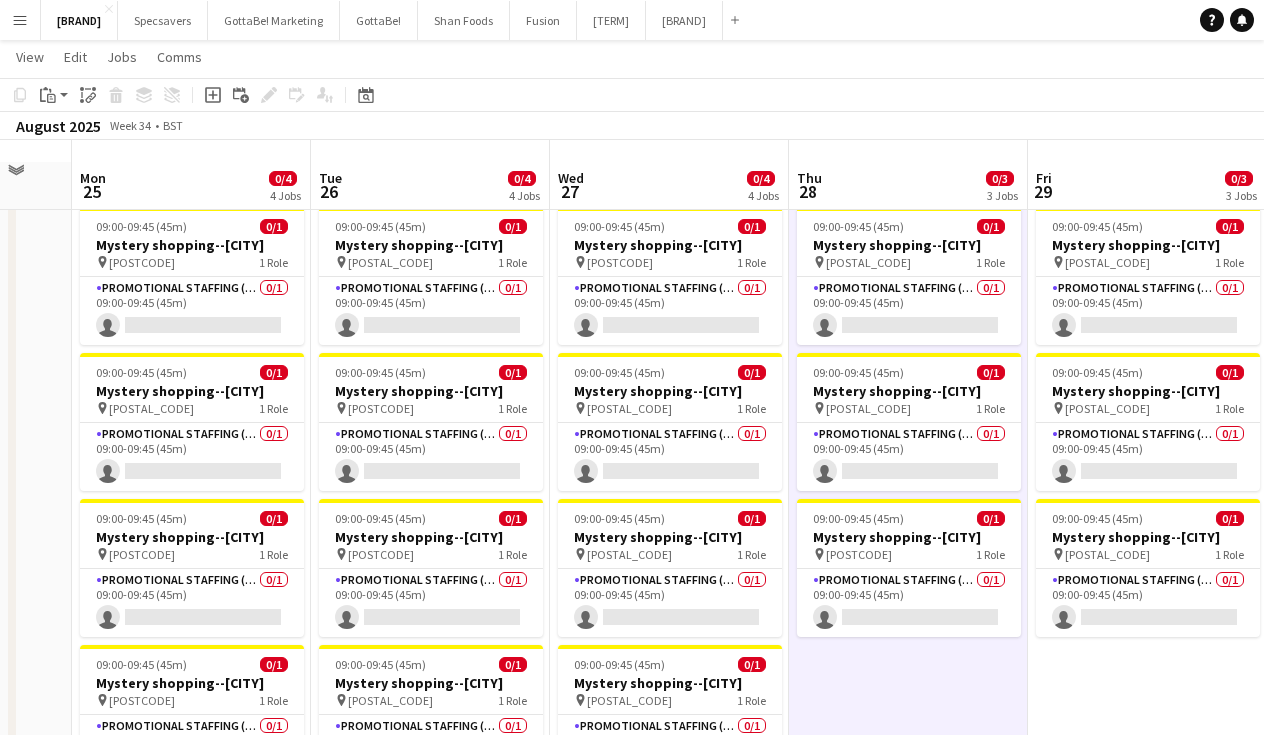 scroll, scrollTop: 54, scrollLeft: 0, axis: vertical 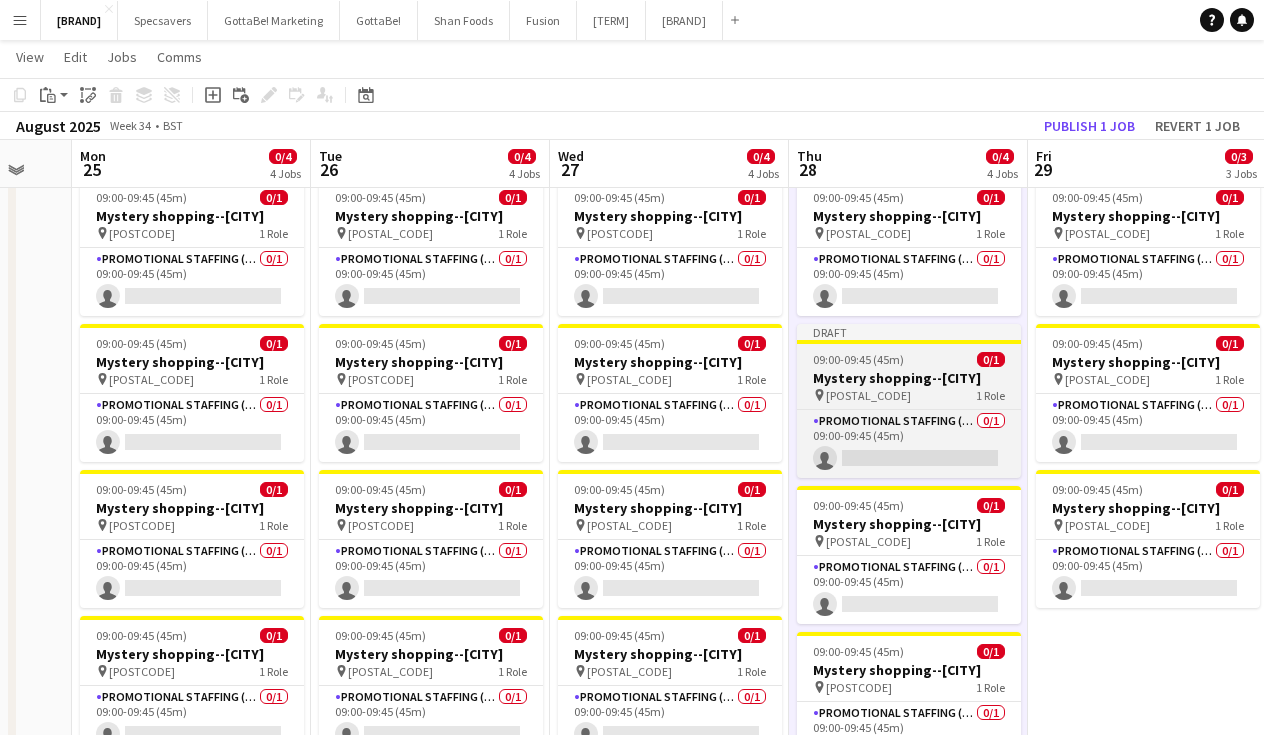 click on "09:00-09:45 (45m)" at bounding box center [858, 359] 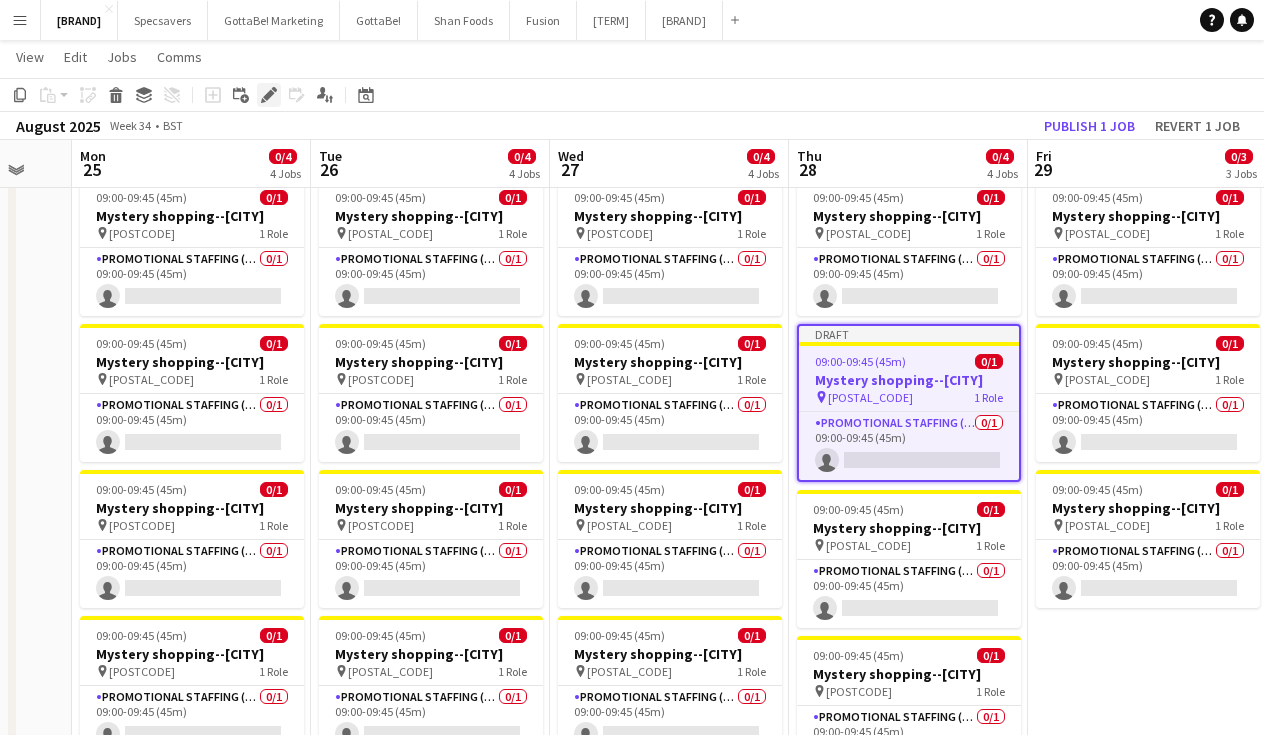 click on "Edit" 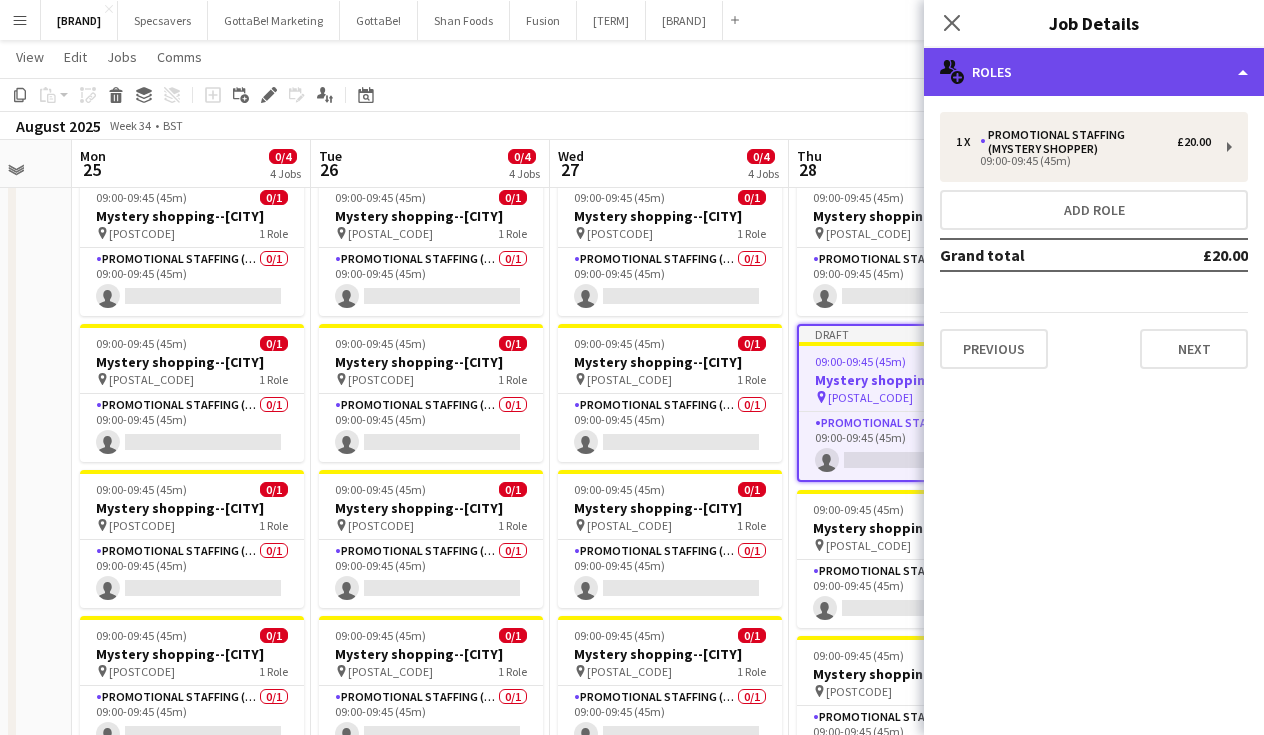 click on "multiple-users-add
Roles" 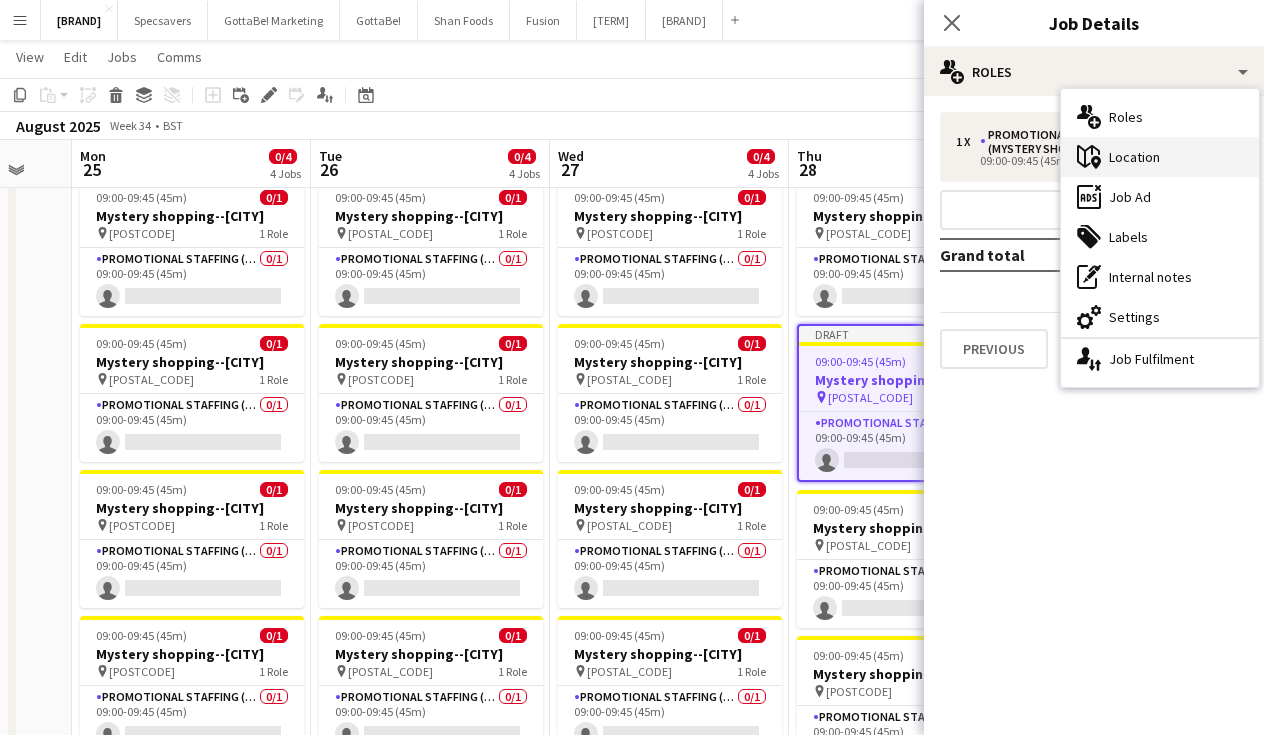 click on "maps-pin-1
Location" at bounding box center [1160, 157] 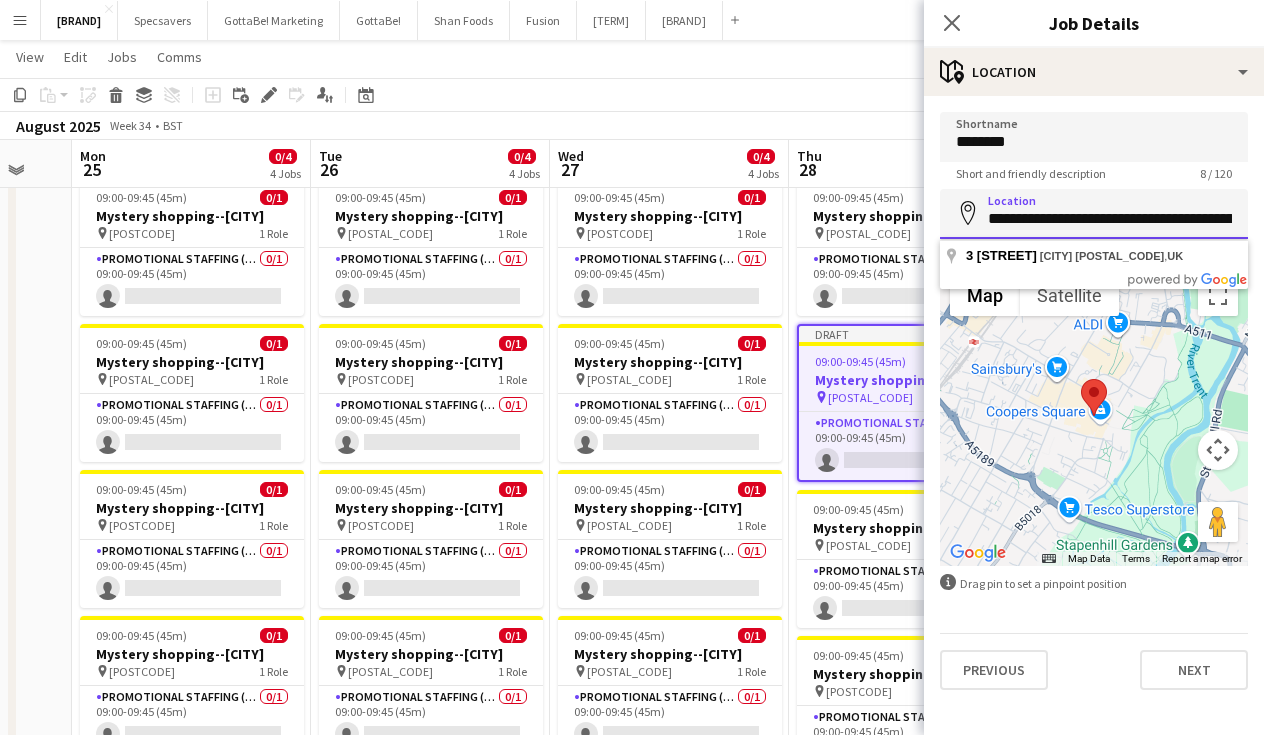 paste 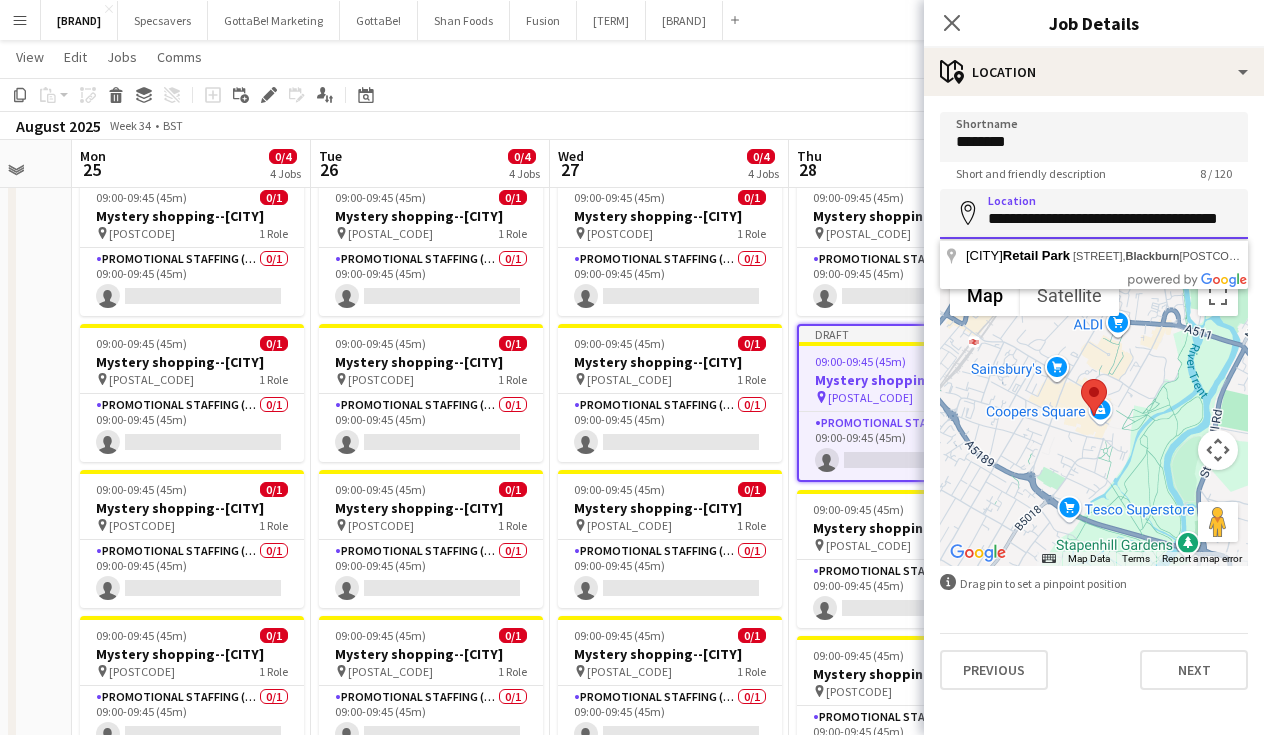 drag, startPoint x: 1203, startPoint y: 218, endPoint x: 1151, endPoint y: 216, distance: 52.03845 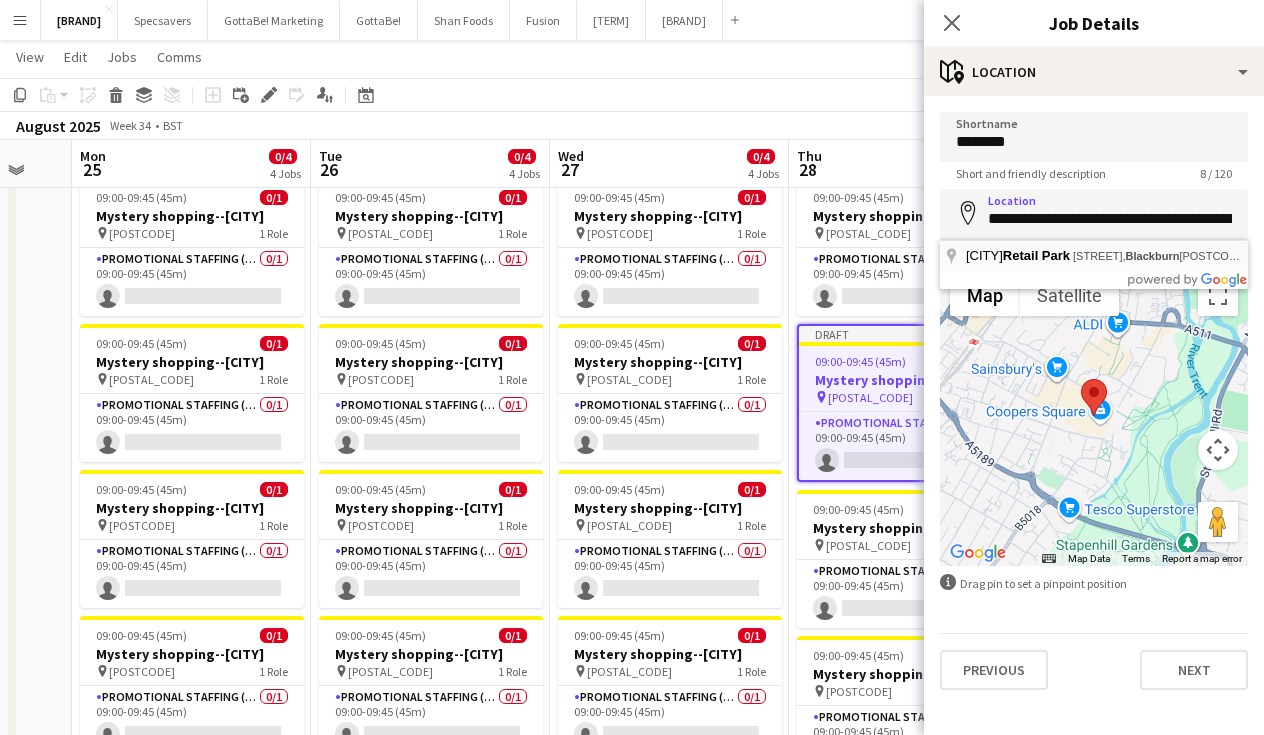 type on "**********" 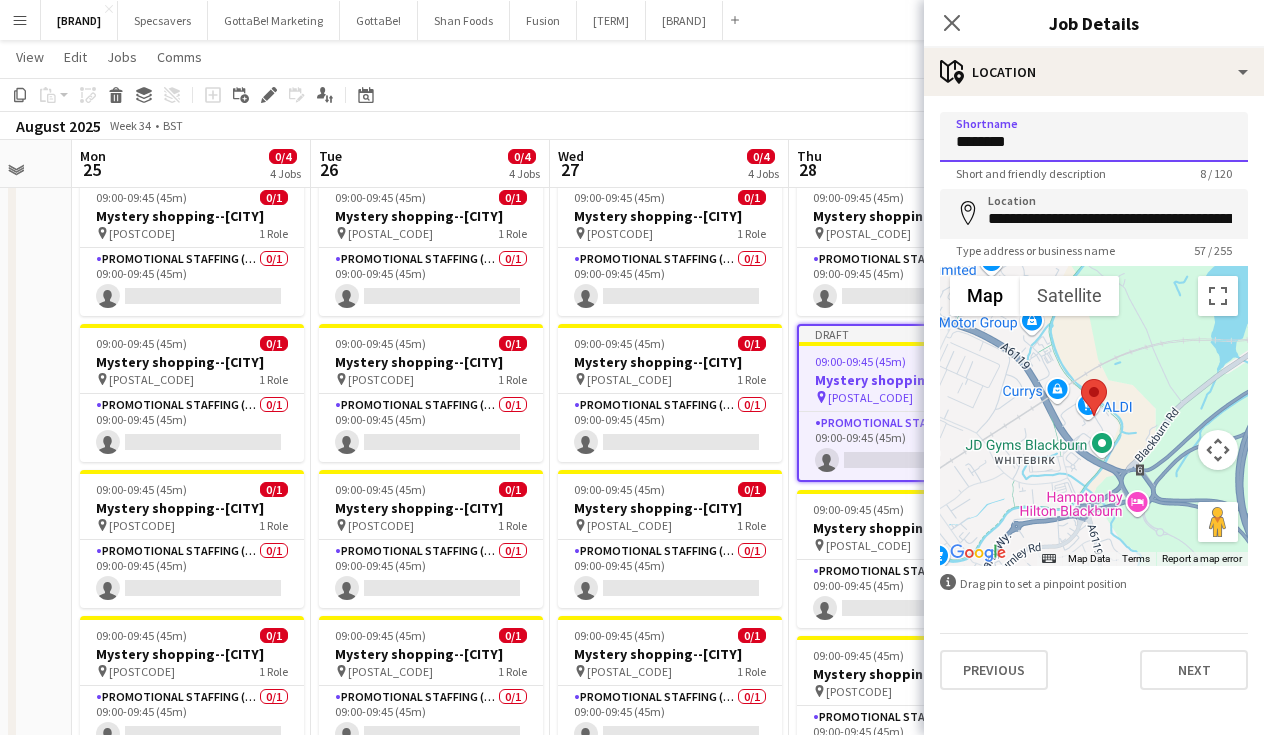paste 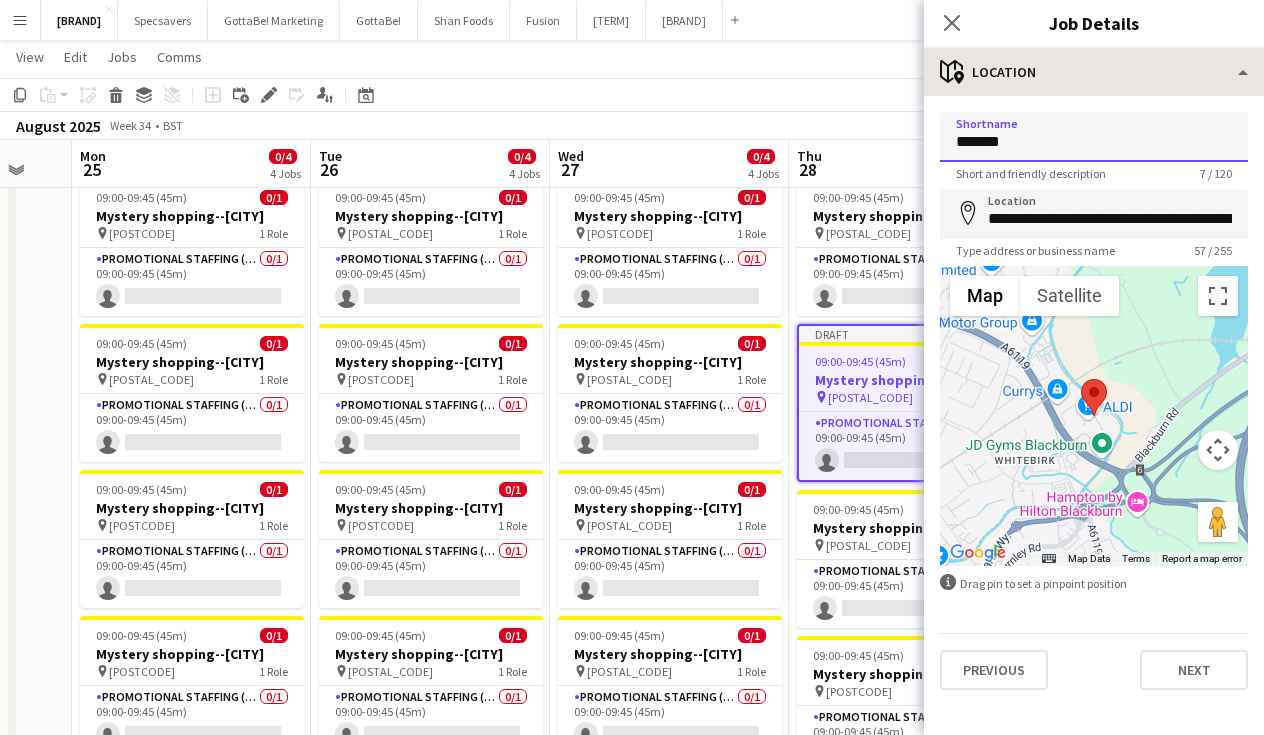 type on "*******" 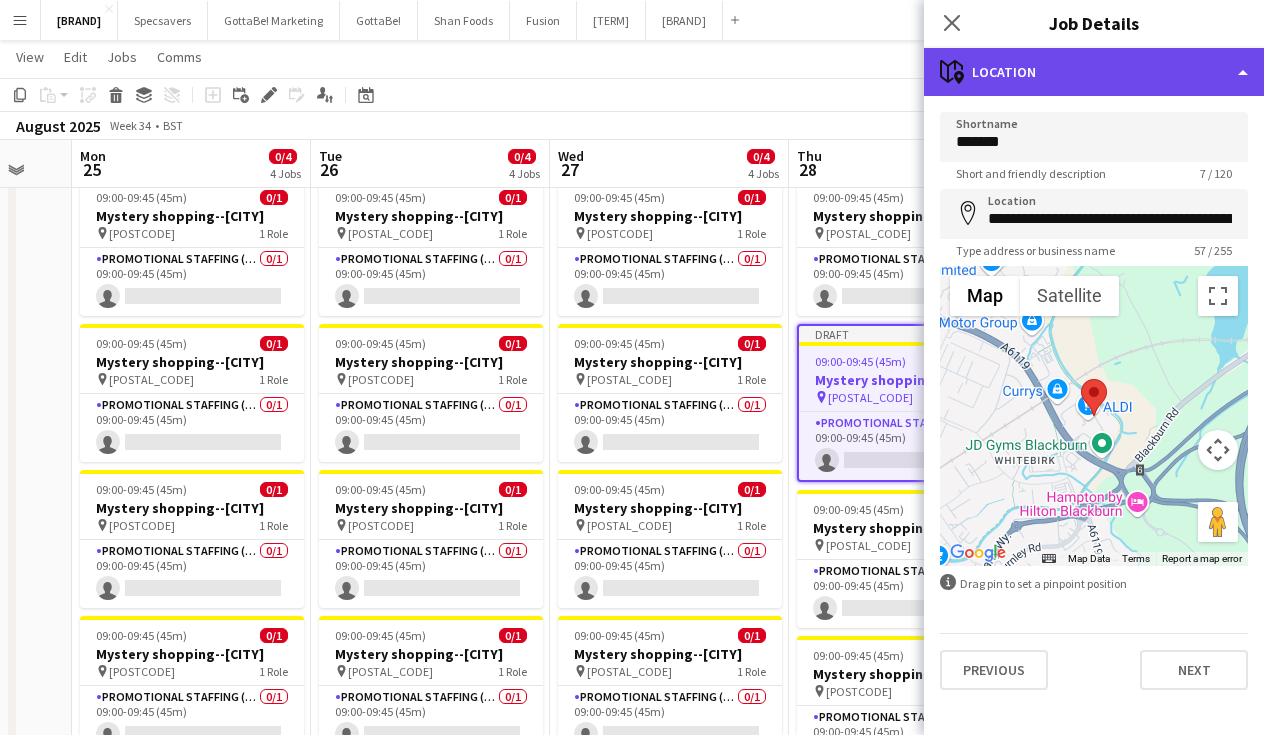 click on "maps-pin-1
Location" 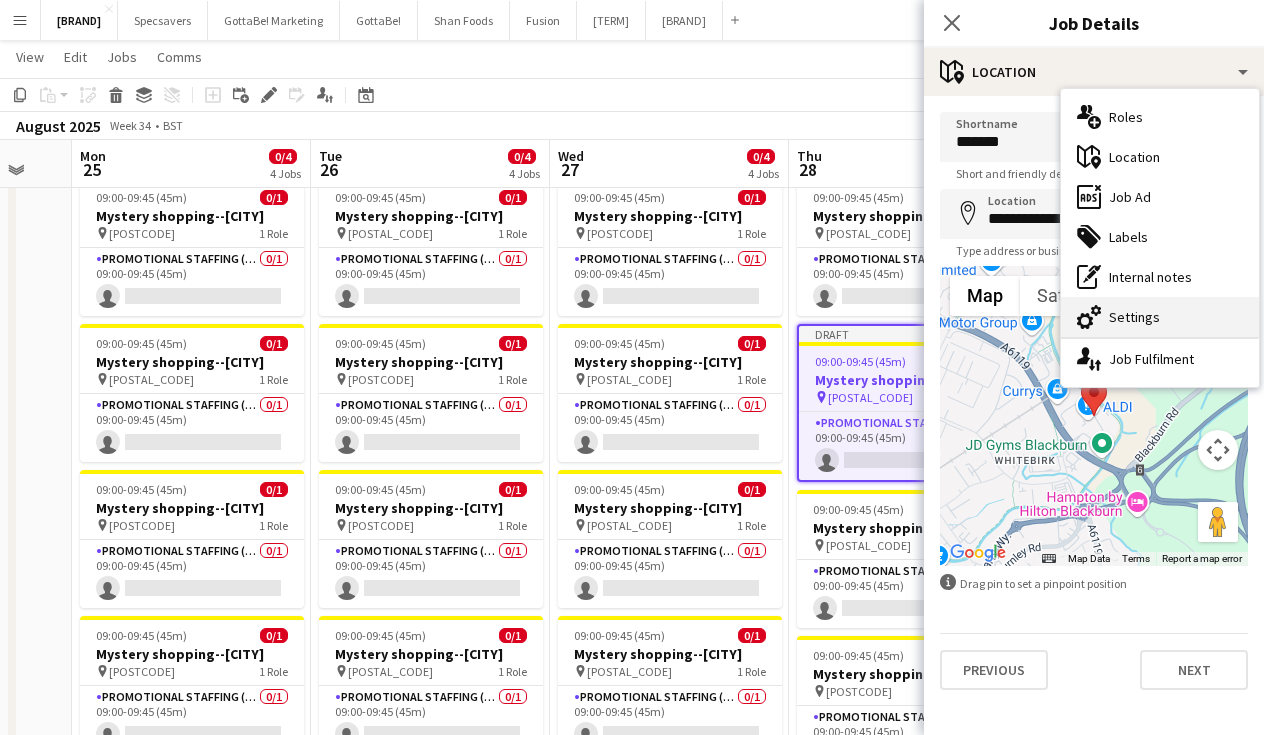 click on "cog-double-3
Settings" at bounding box center (1160, 317) 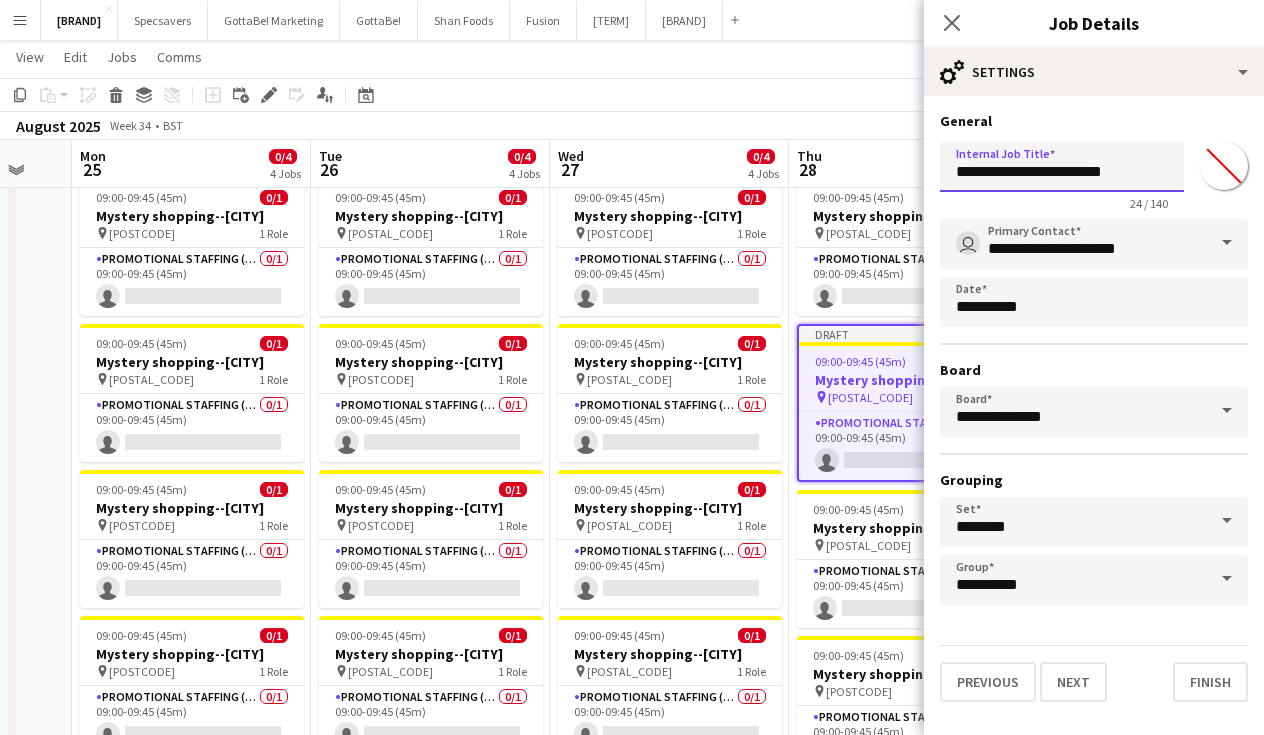drag, startPoint x: 1132, startPoint y: 168, endPoint x: 1093, endPoint y: 166, distance: 39.051247 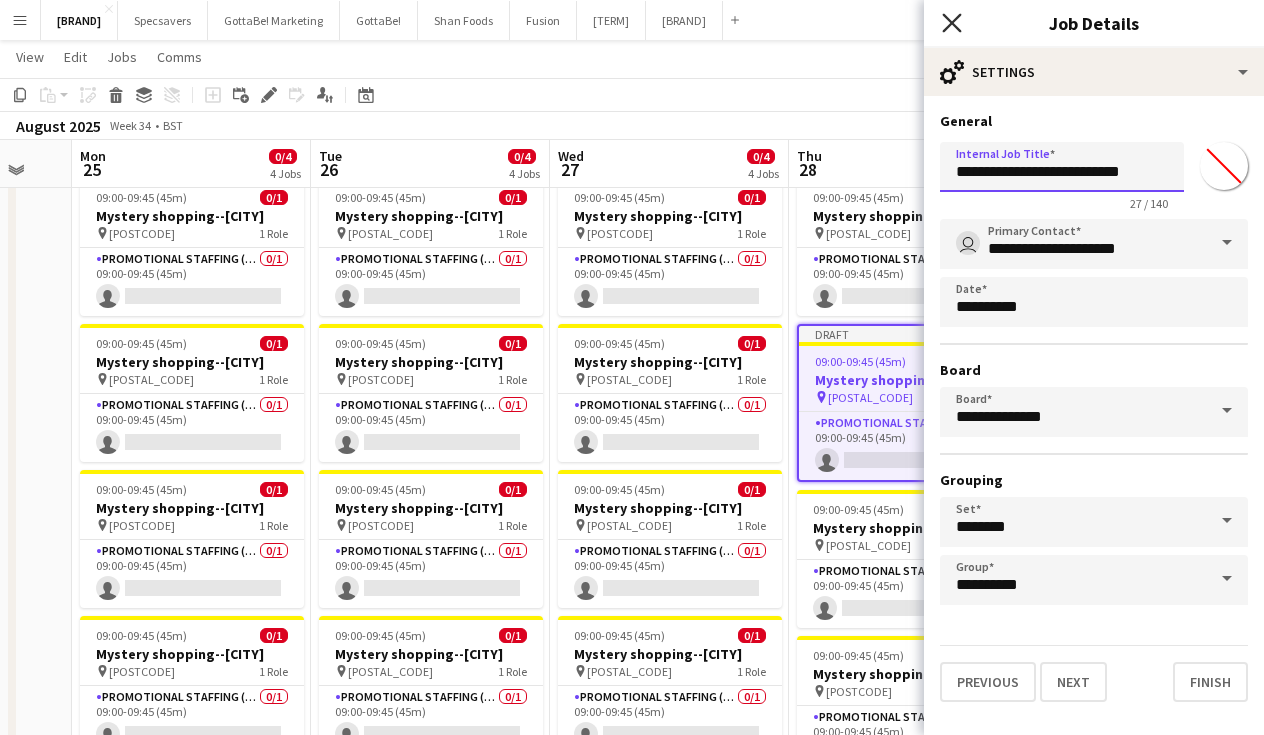 type on "**********" 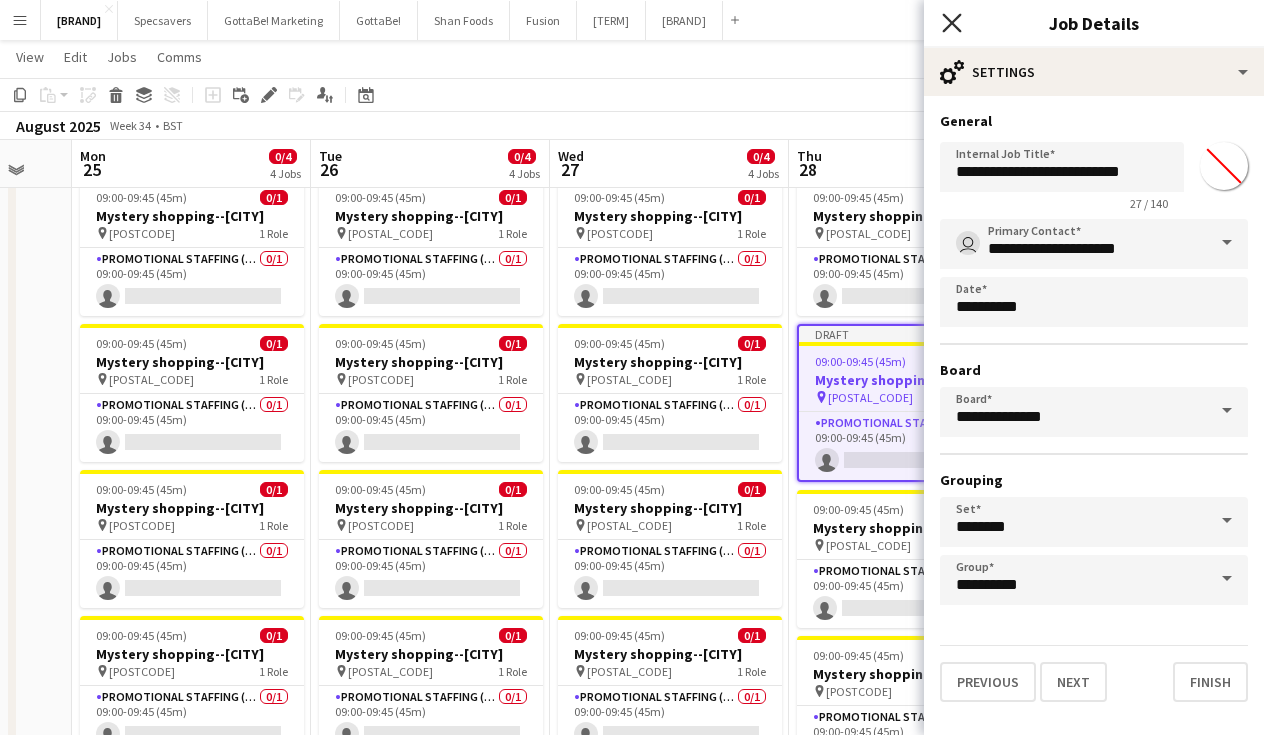 click 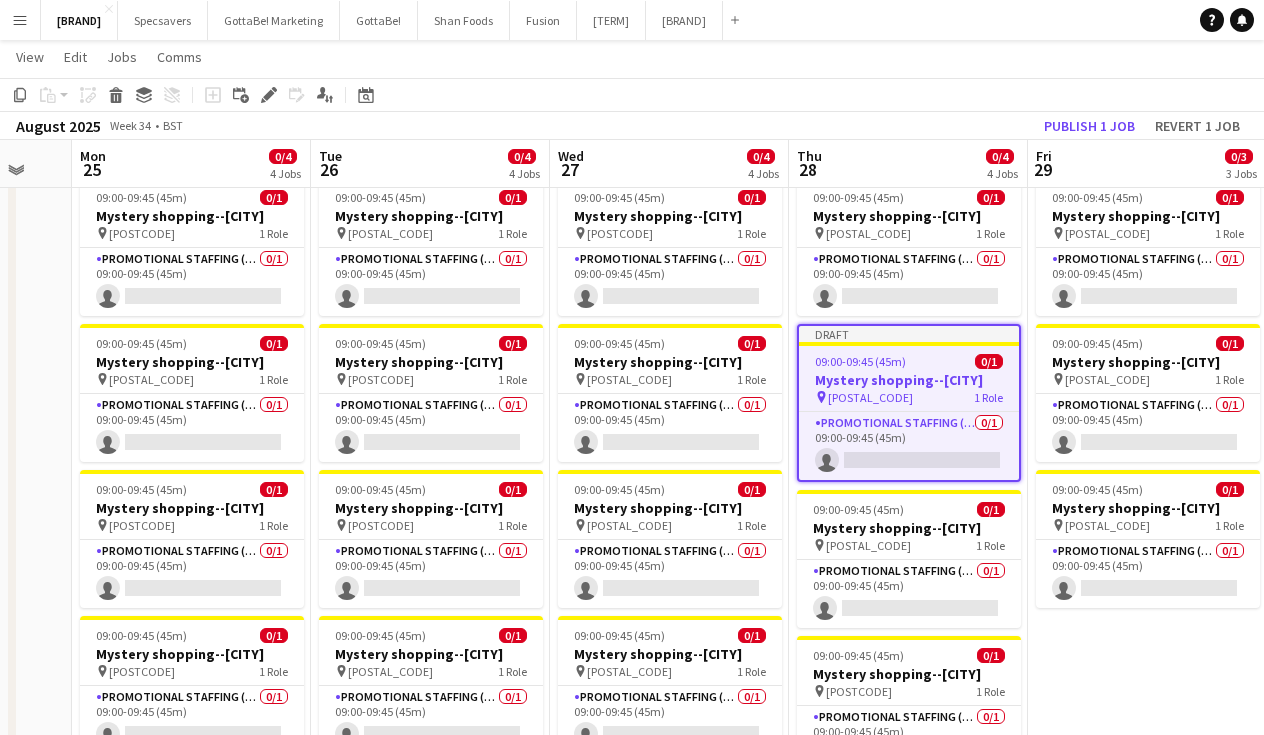 click on "09:00-09:45 (45m) 0/1 Mystery shopping--[CITY] pin [POSTAL_CODE] 1 Role Promotional Staffing (Mystery Shopper) 0/1 09:00-09:45 (45m) single-neutral-actions 09:00-09:45 (45m) 0/1 Mystery shopping--[CITY] pin [POSTAL_CODE] 1 Role Promotional Staffing (Mystery Shopper) 0/1 09:00-09:45 (45m) single-neutral-actions" at bounding box center (1147, 773) 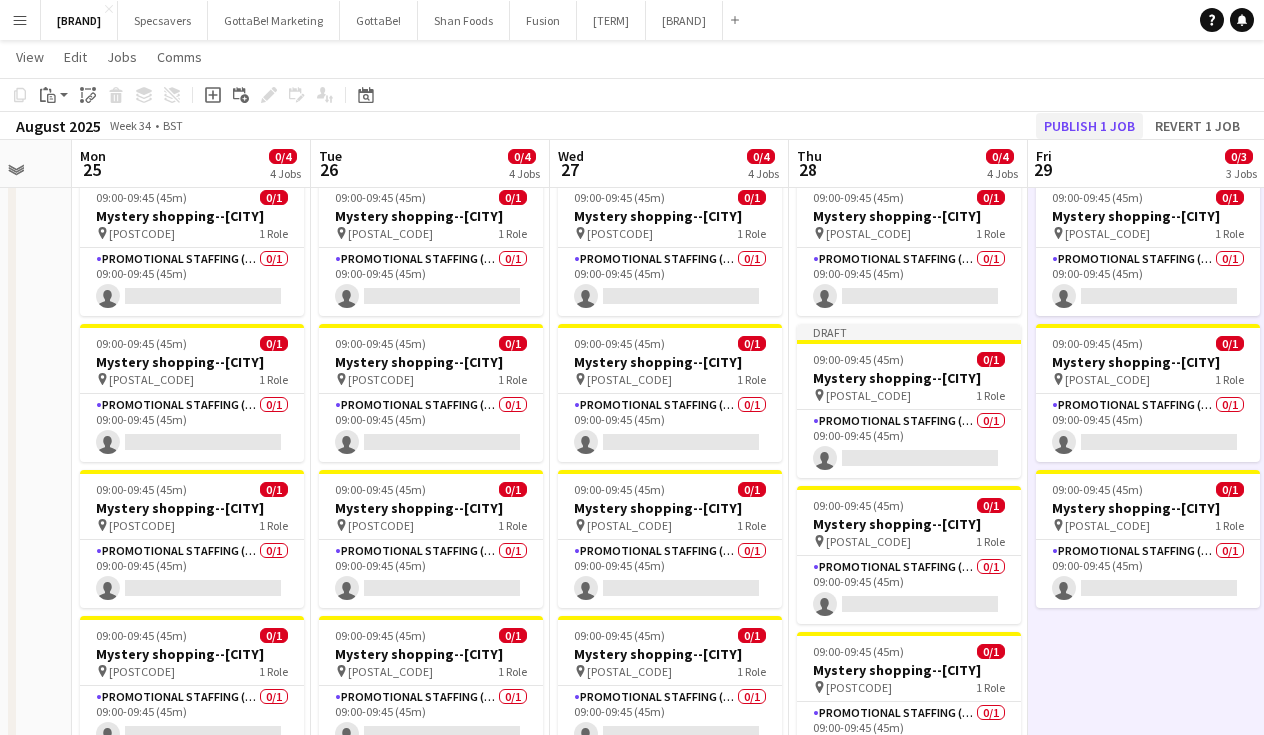 click on "Publish 1 job" 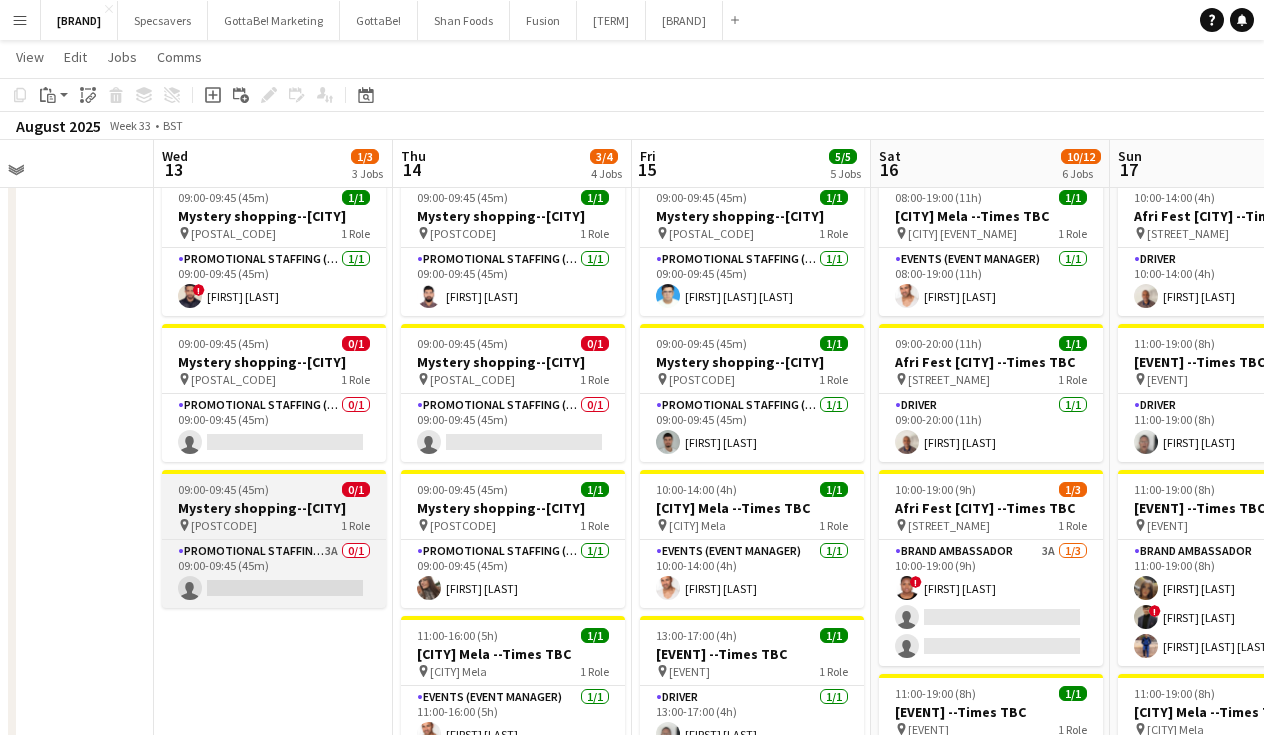 scroll, scrollTop: 0, scrollLeft: 803, axis: horizontal 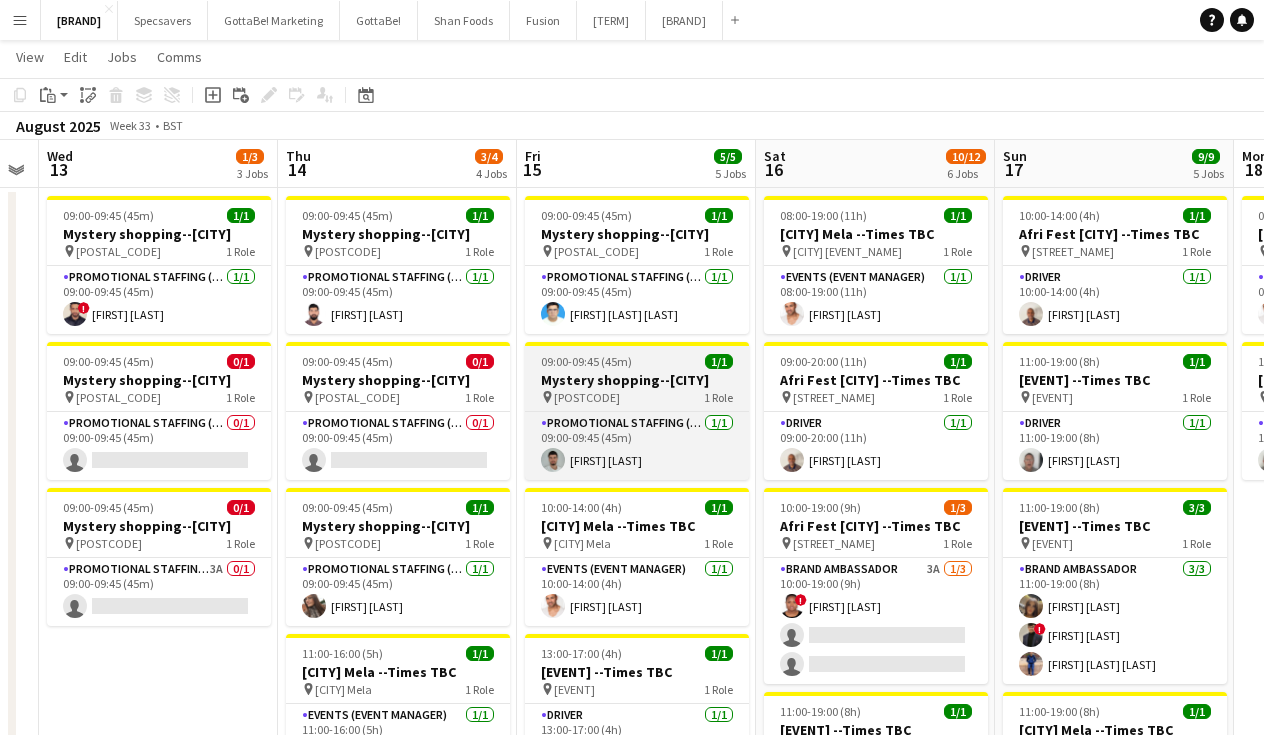 click on "pin [POSTAL_CODE] 1 Role" at bounding box center [637, 397] 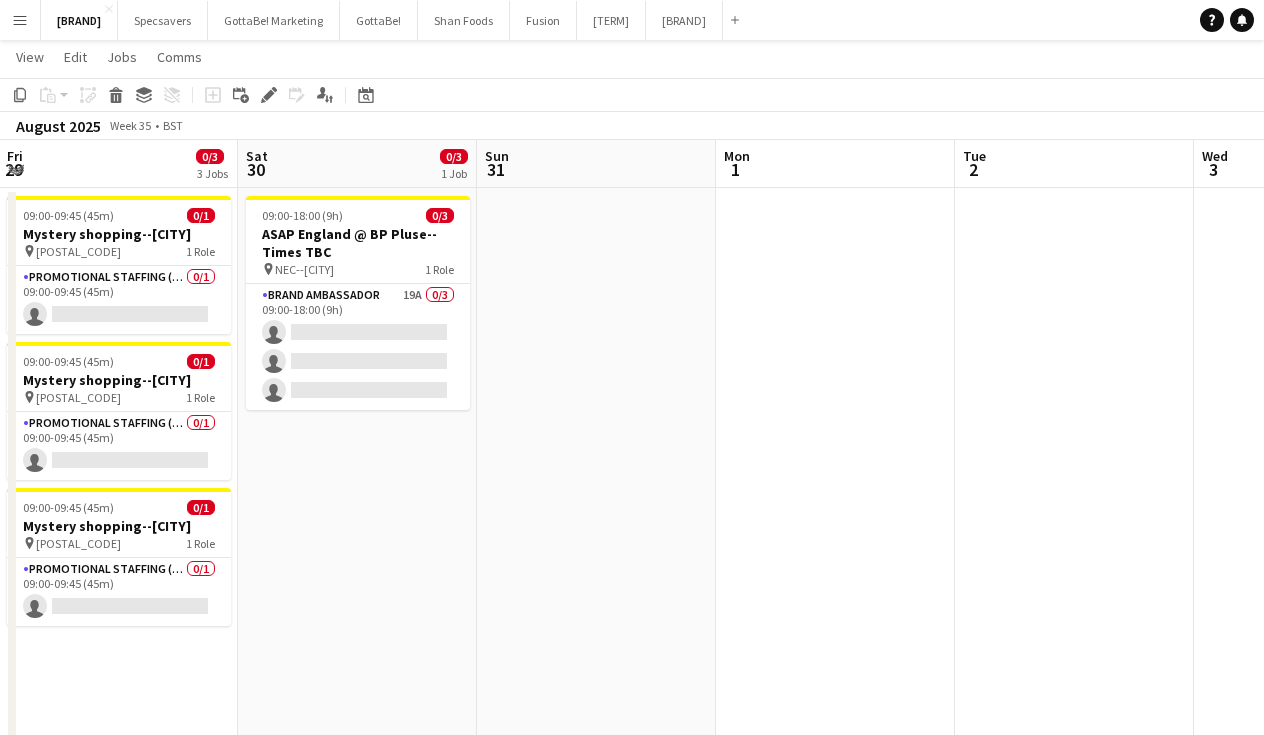 scroll, scrollTop: 0, scrollLeft: 504, axis: horizontal 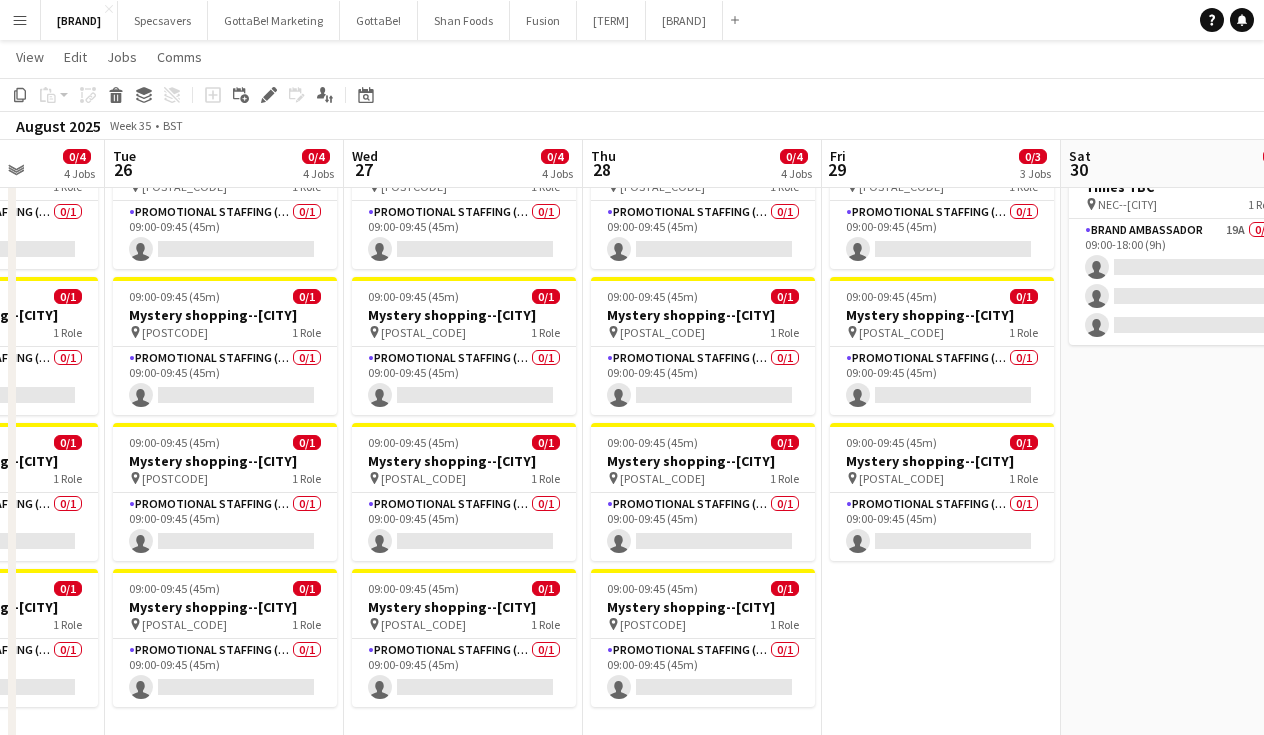 click on "09:00-09:45 (45m) 0/1 Mystery shopping--[CITY] pin [POSTAL_CODE] 1 Role Promotional Staffing (Mystery Shopper) 0/1 09:00-09:45 (45m) single-neutral-actions 09:00-09:45 (45m) 0/1 Mystery shopping--[CITY] pin [POSTAL_CODE] 1 Role Promotional Staffing (Mystery Shopper) 0/1 09:00-09:45 (45m) single-neutral-actions" at bounding box center [941, 726] 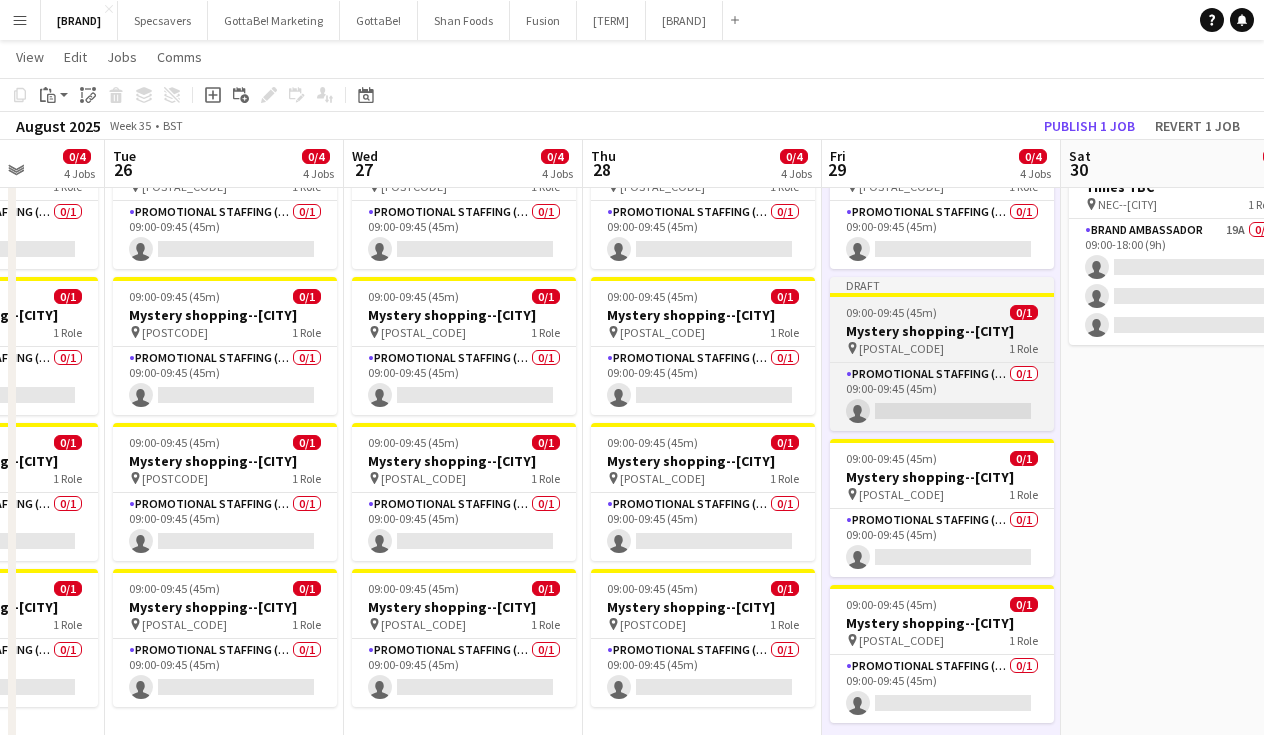 click on "Mystery shopping--[CITY]" at bounding box center (942, 331) 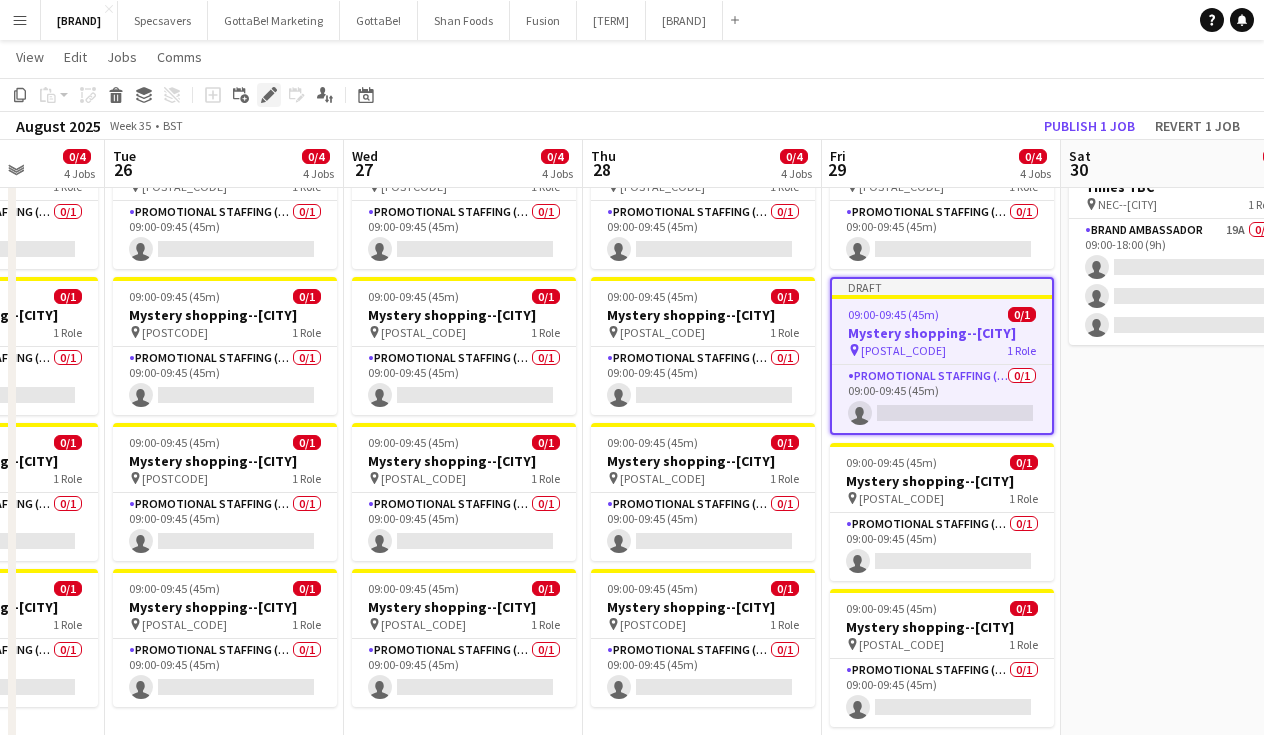 click on "Edit" 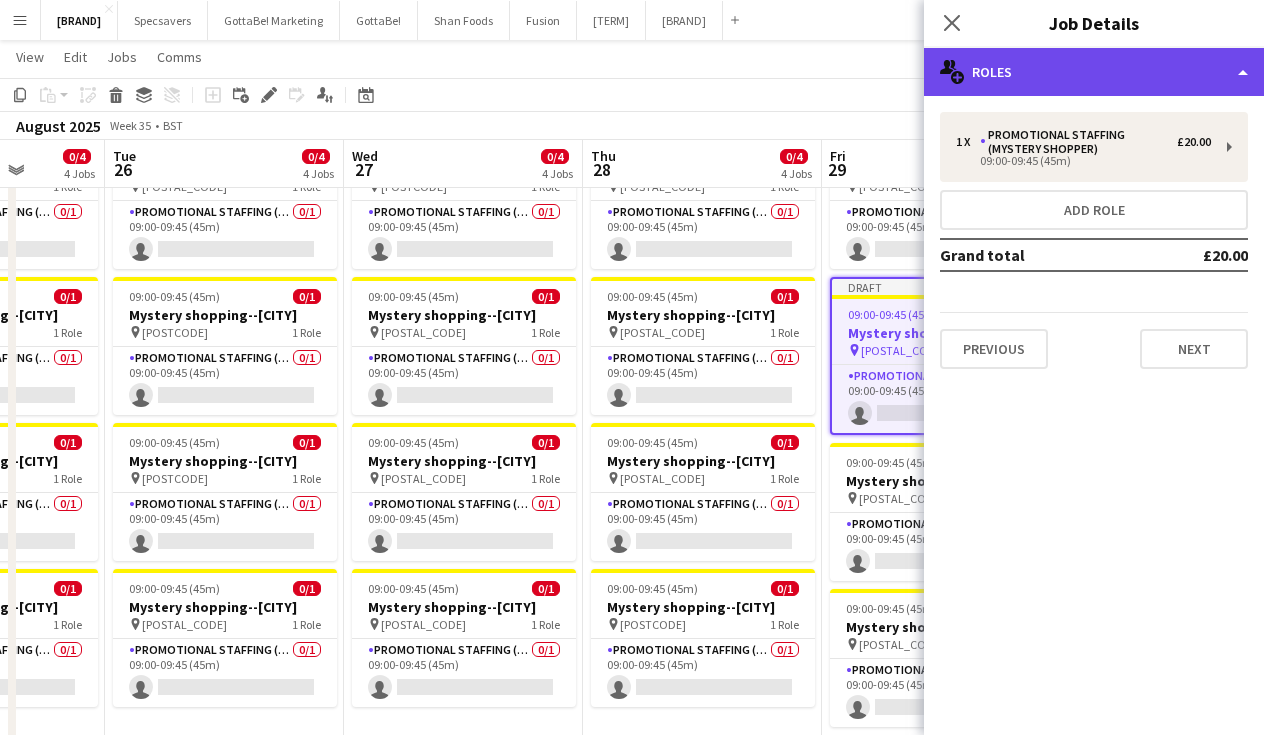 click on "multiple-users-add
Roles" 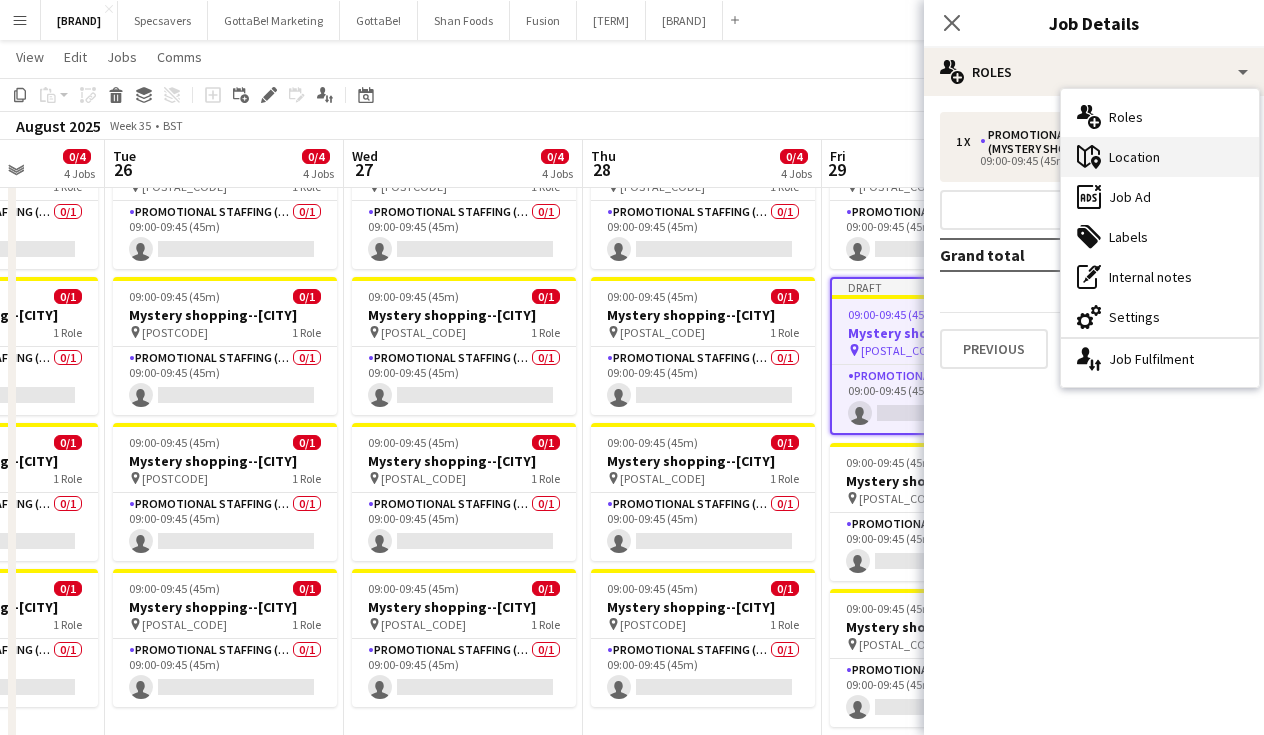 click on "maps-pin-1
Location" at bounding box center (1160, 157) 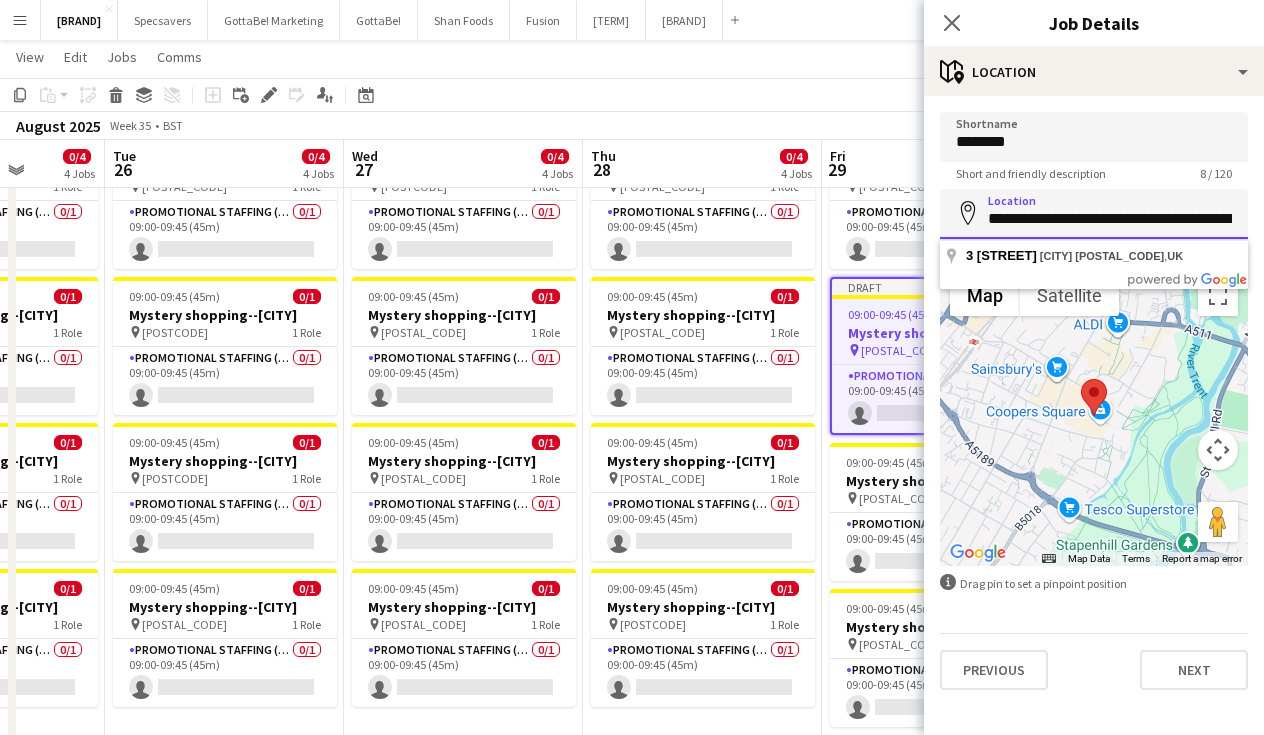 paste 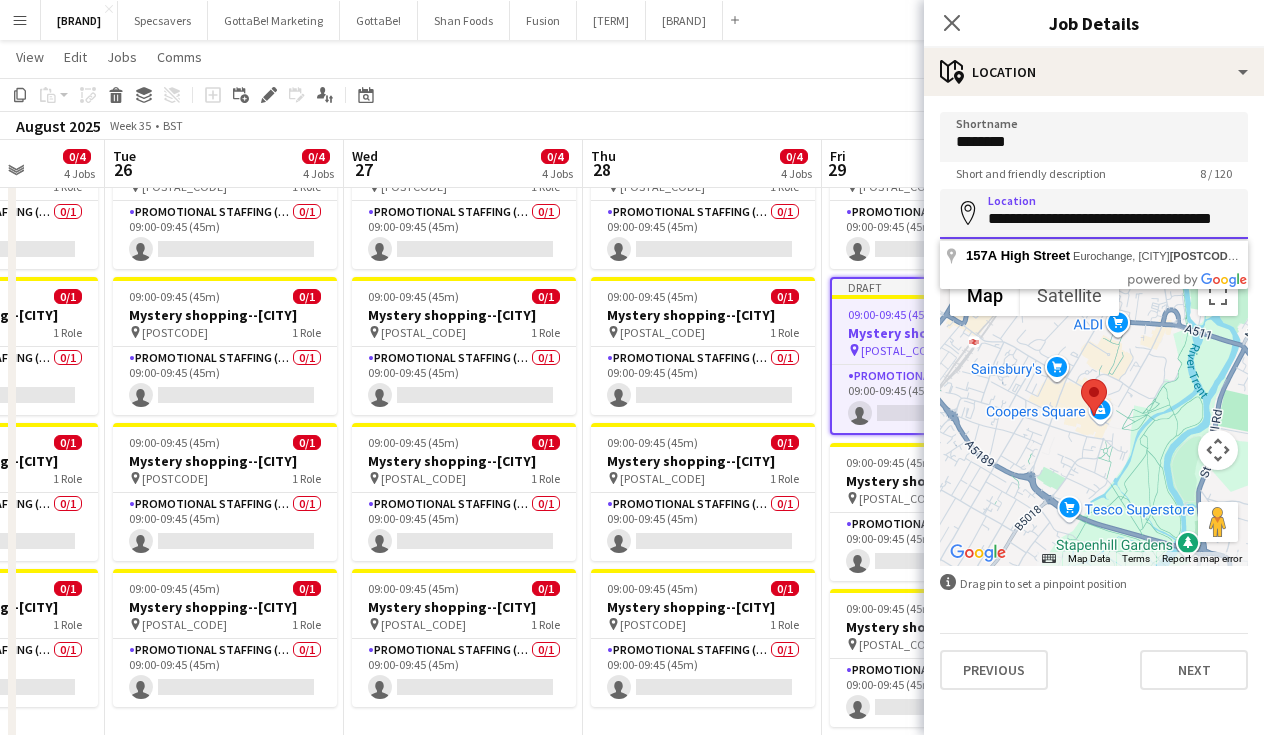 drag, startPoint x: 1200, startPoint y: 222, endPoint x: 1151, endPoint y: 219, distance: 49.09175 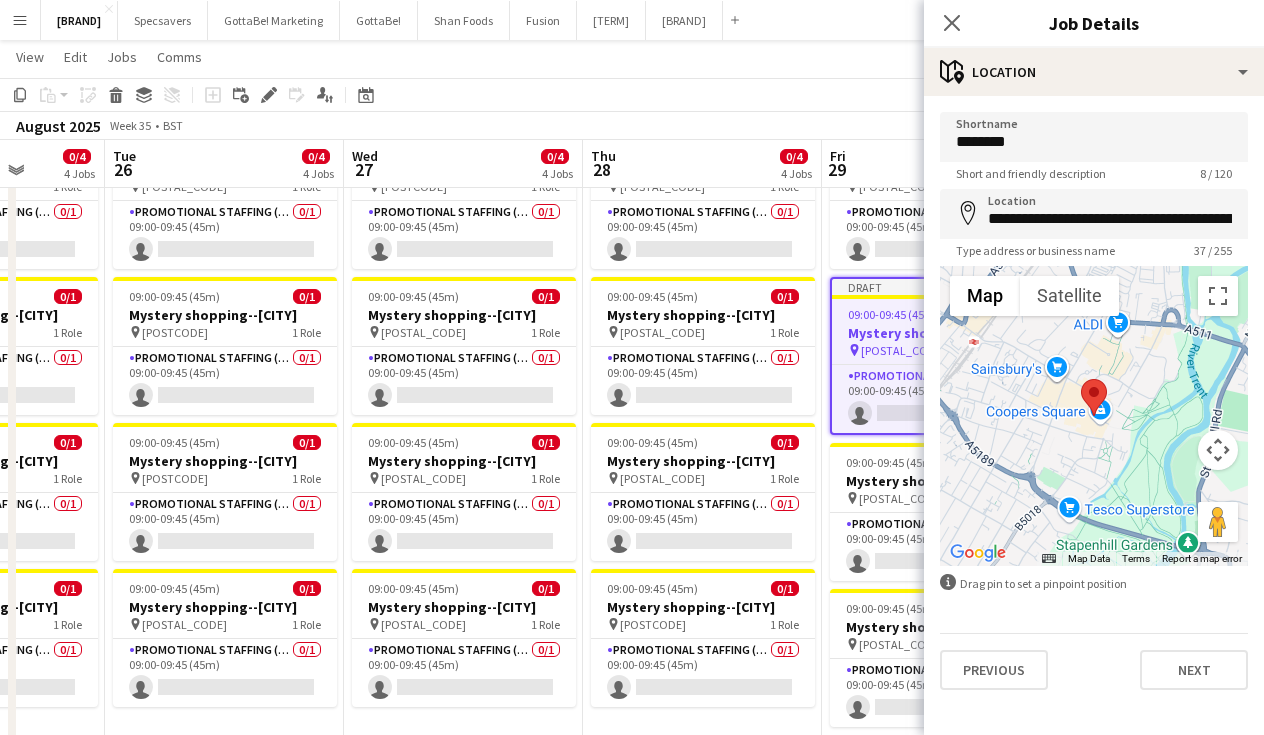 type on "**********" 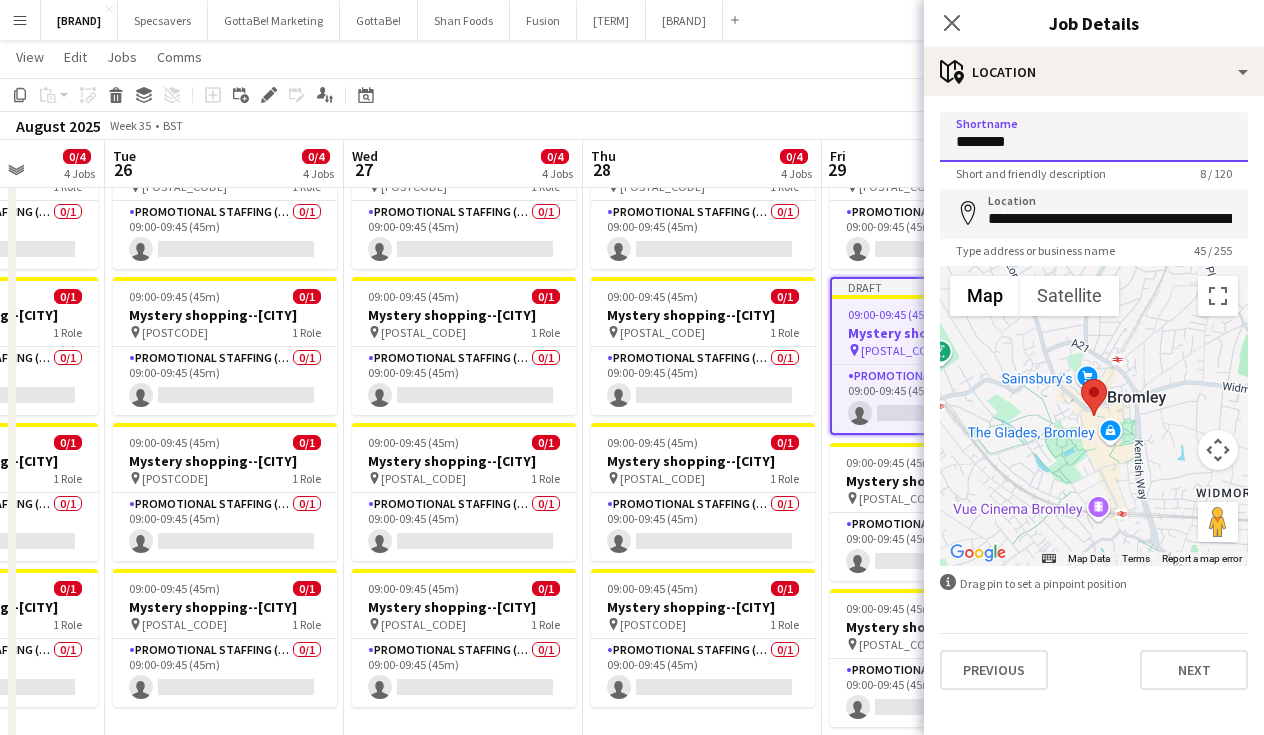 paste 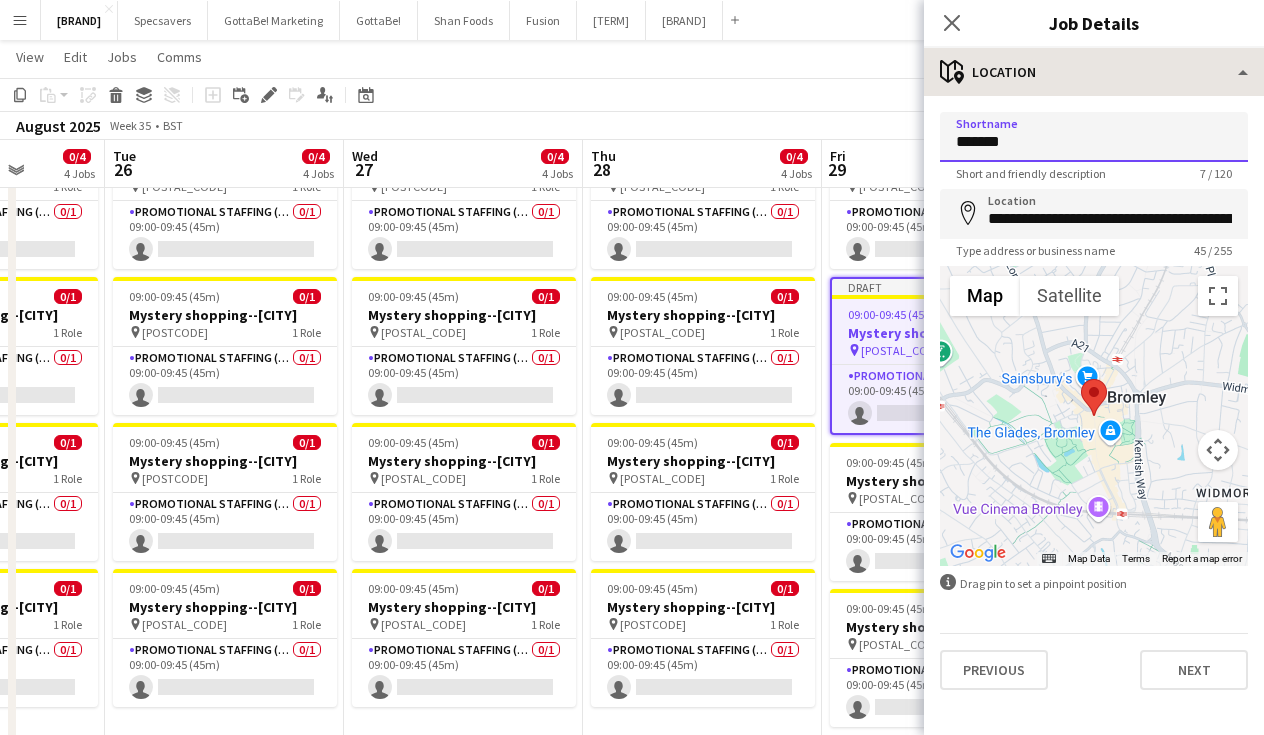 type on "*******" 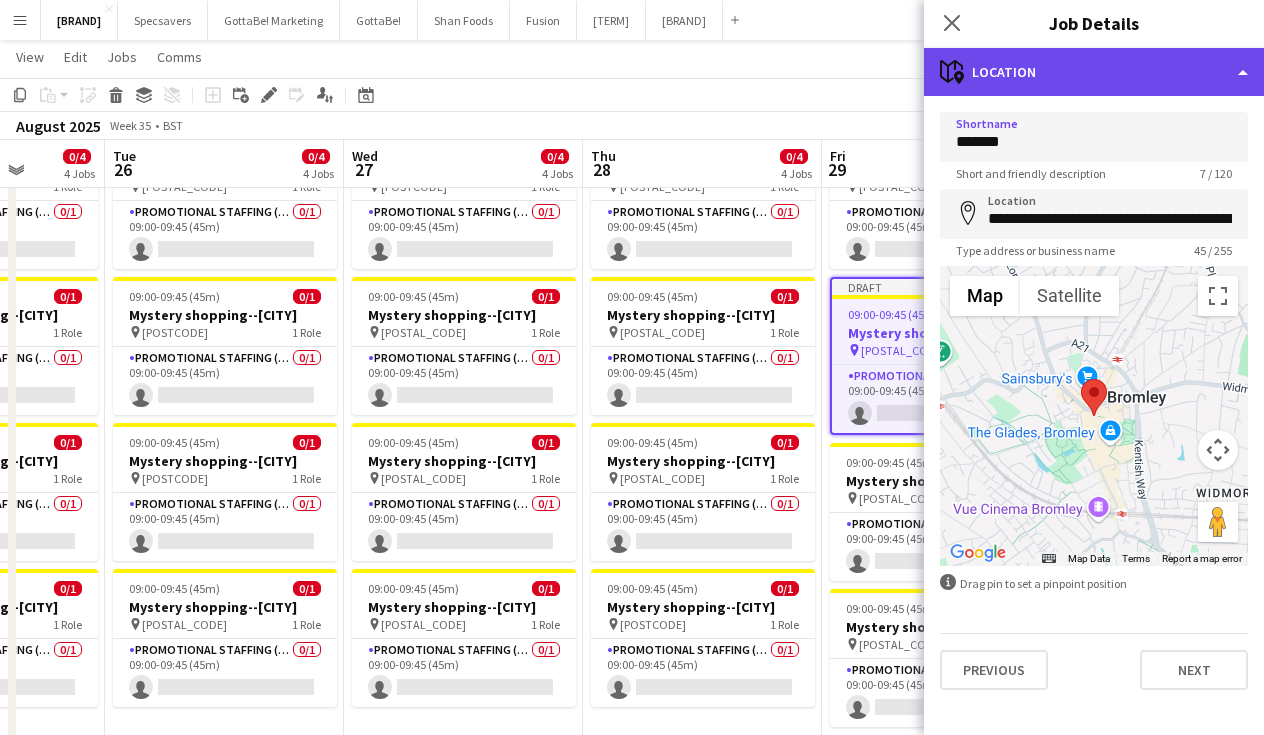 click on "maps-pin-1
Location" 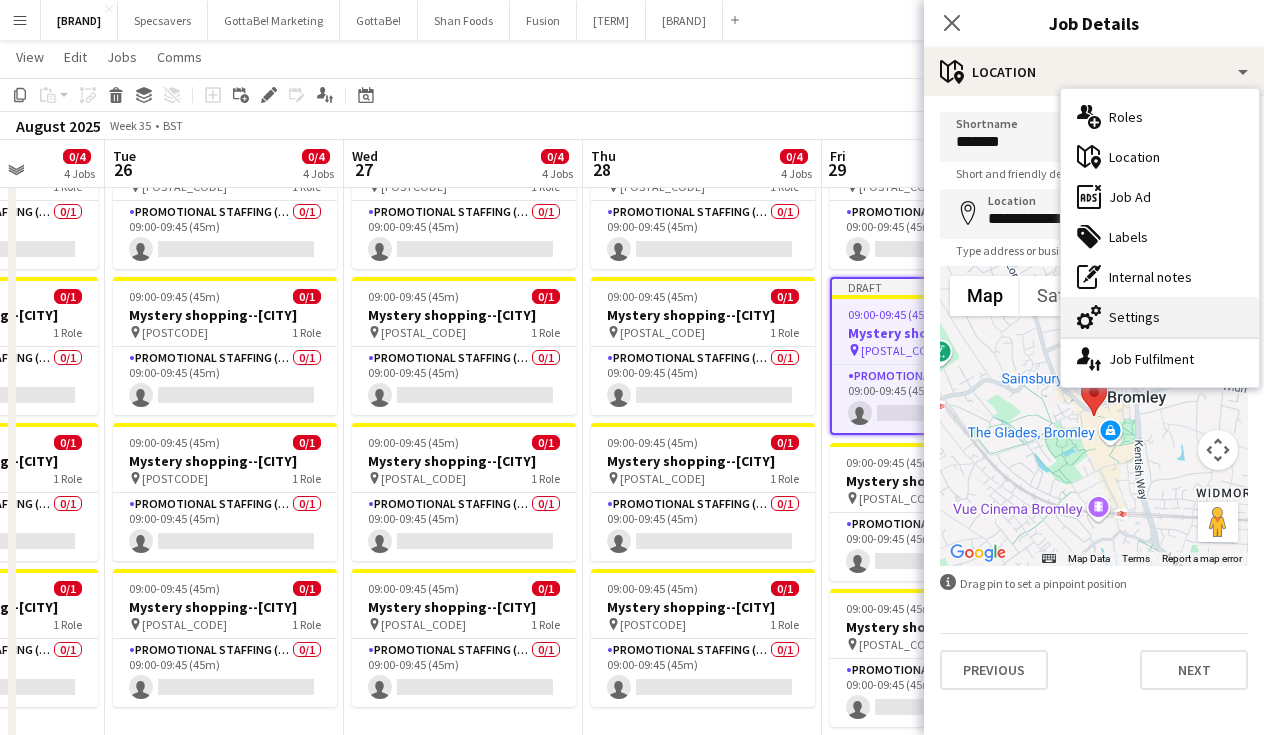 click on "cog-double-3
Settings" at bounding box center [1160, 317] 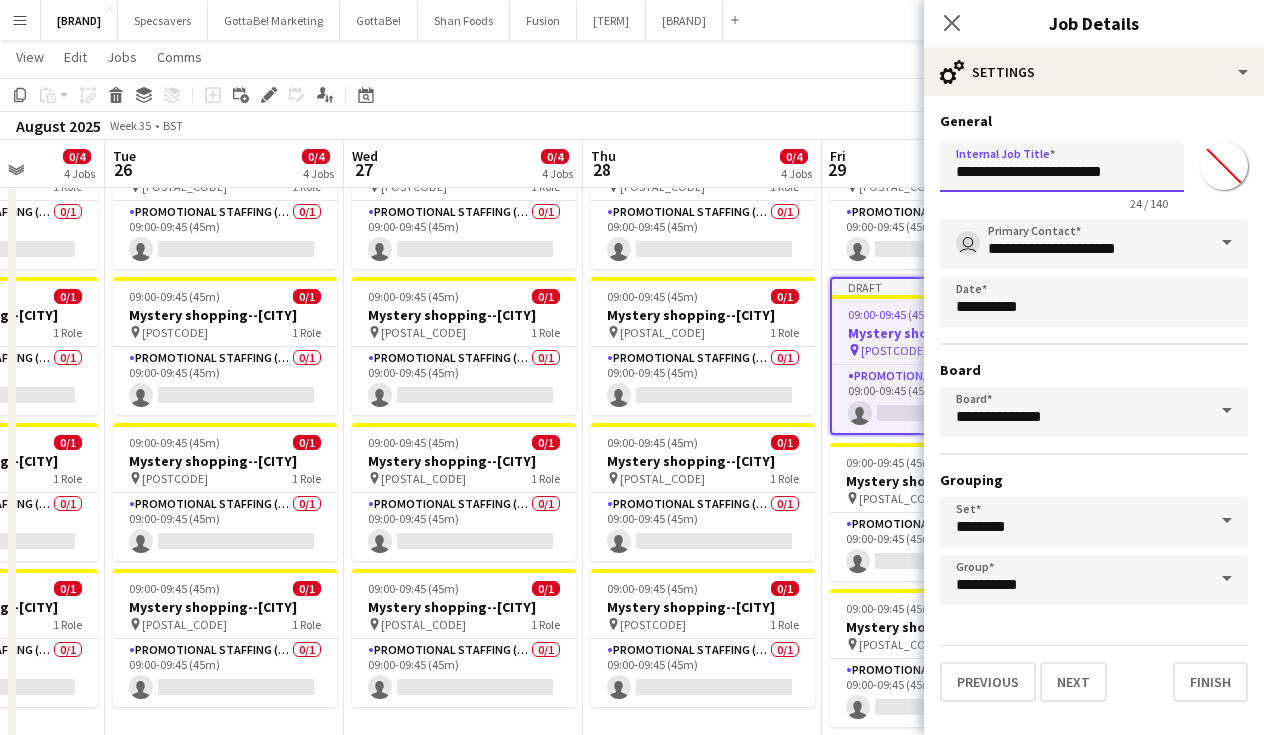 drag, startPoint x: 1131, startPoint y: 173, endPoint x: 1085, endPoint y: 169, distance: 46.173584 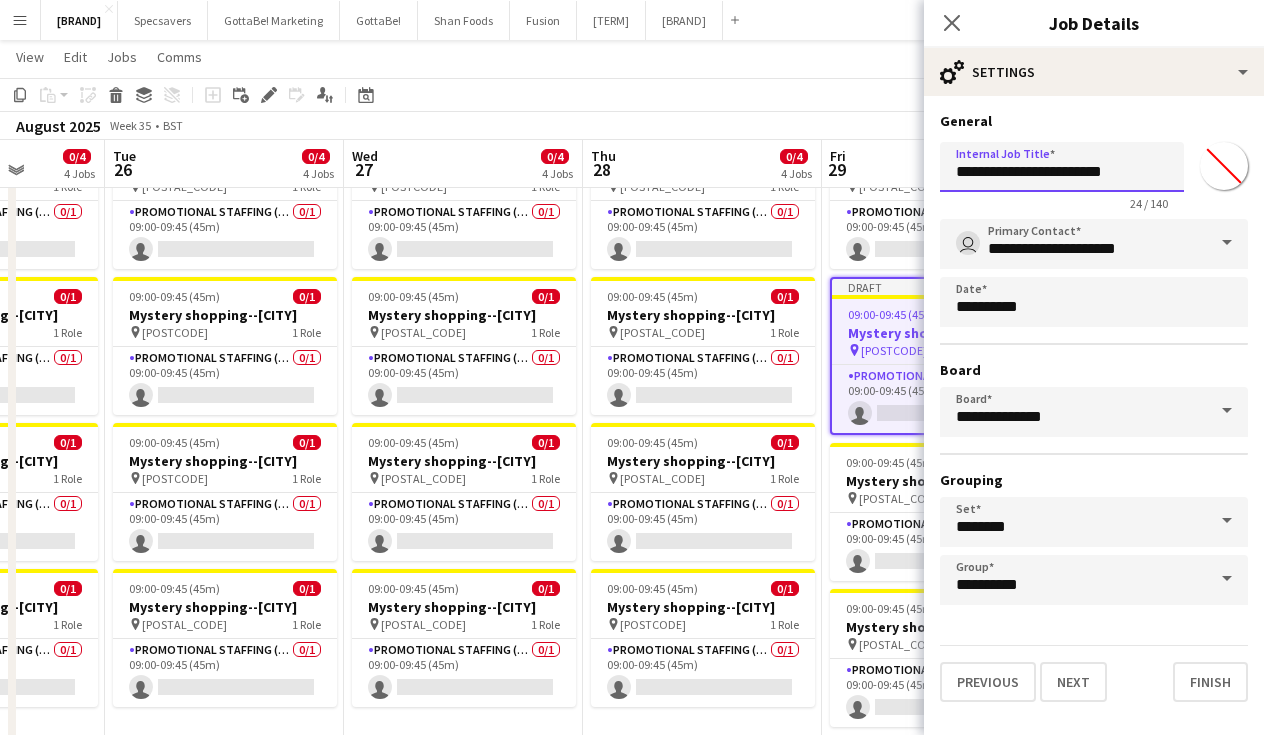 click on "**********" at bounding box center [1062, 167] 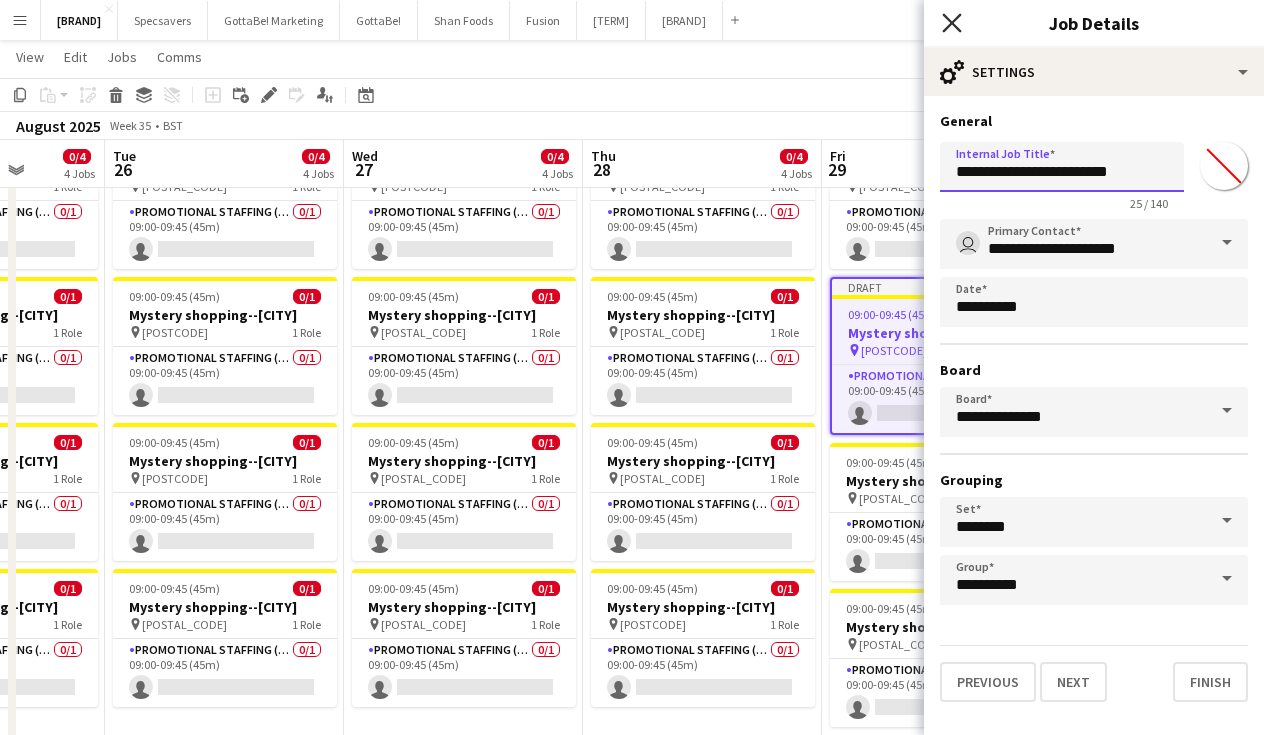 type on "**********" 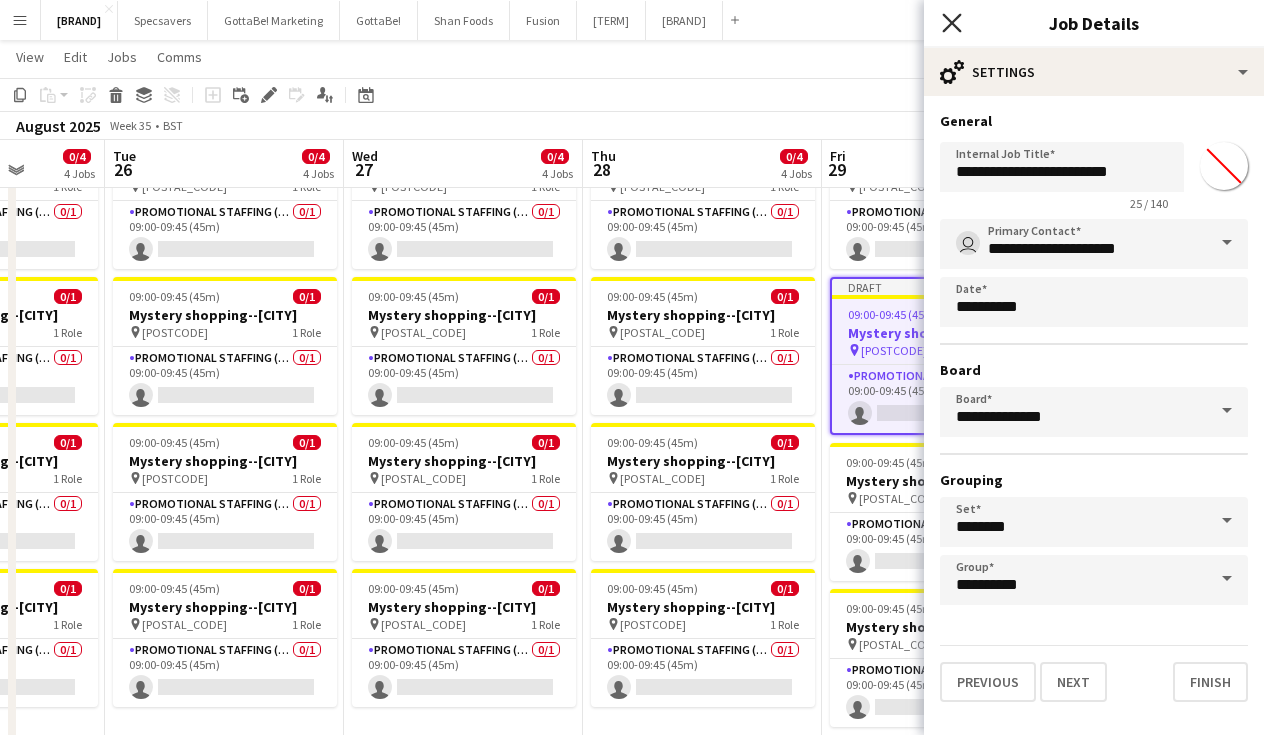 click on "Close pop-in" 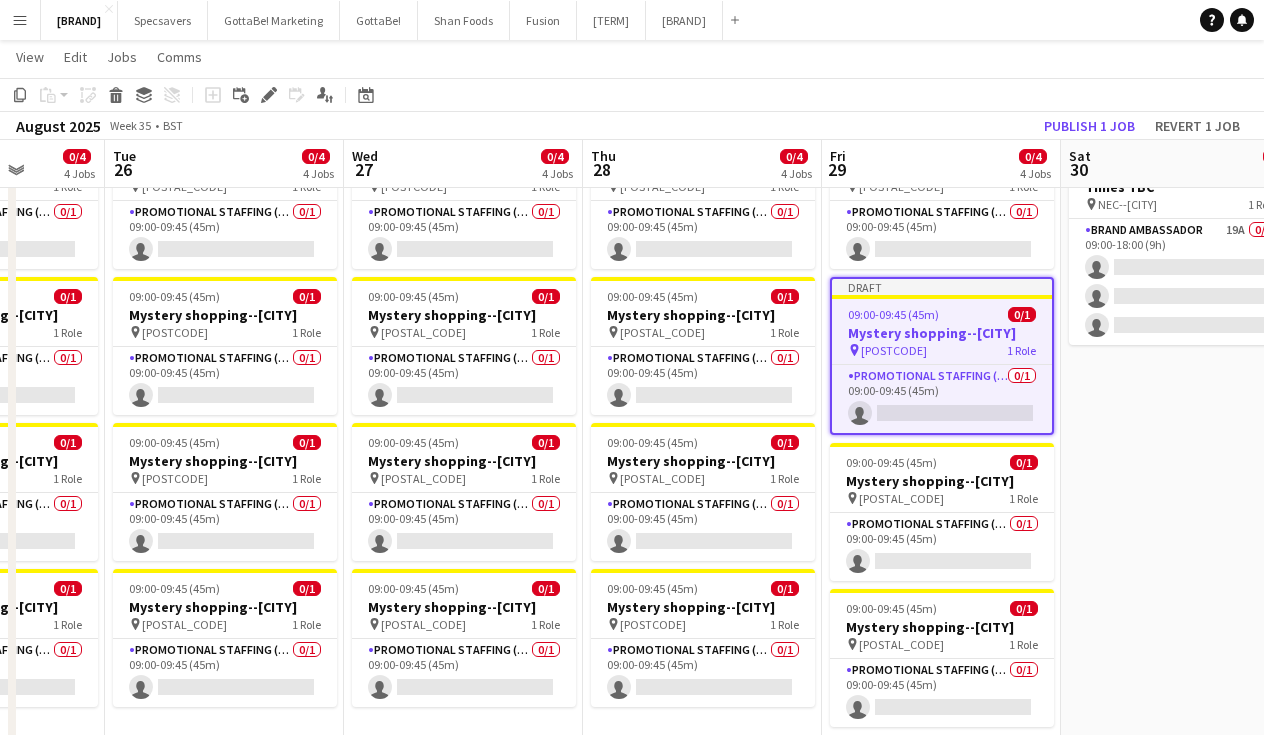 click on "09:00-18:00 (9h)    0/3   ASAP England @ BP Pluse--Times TBC
pin
NEC--[CITY]   1 Role   Brand Ambassador   19A   0/3   09:00-18:00 (9h)
single-neutral-actions
single-neutral-actions
single-neutral-actions" at bounding box center (1180, 726) 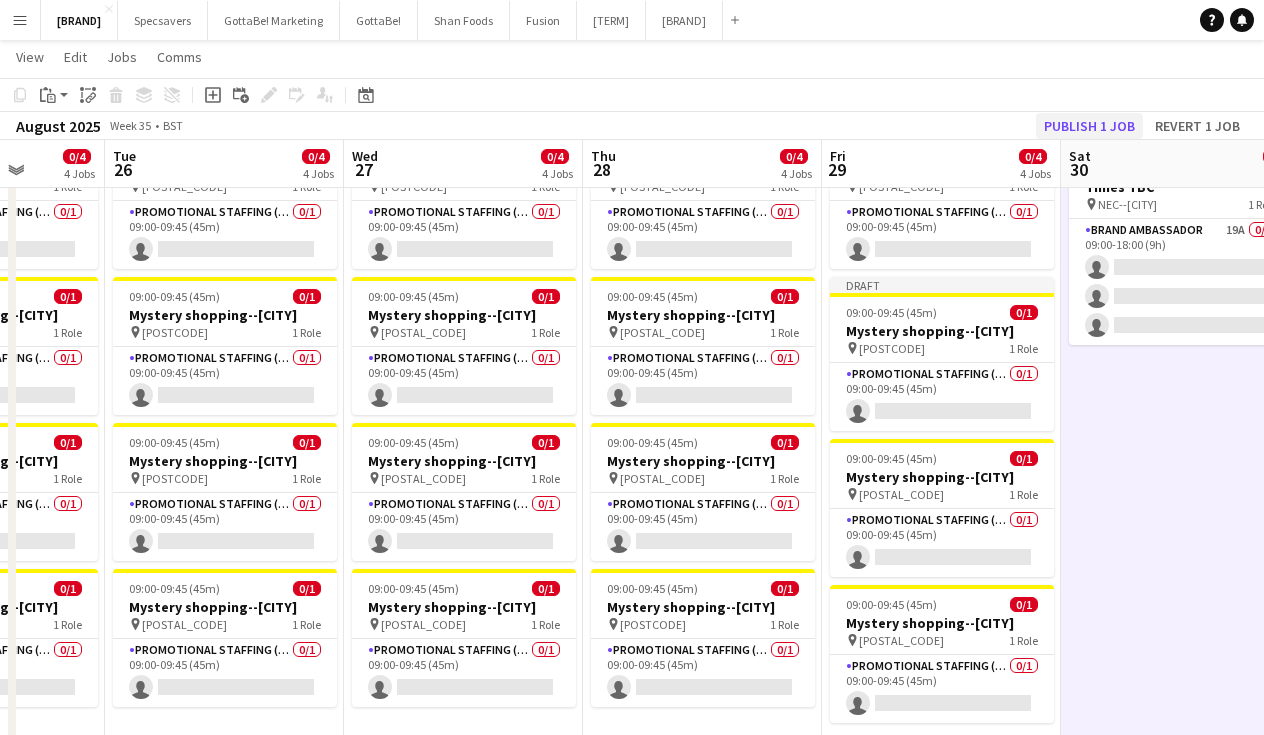 click on "Publish 1 job" 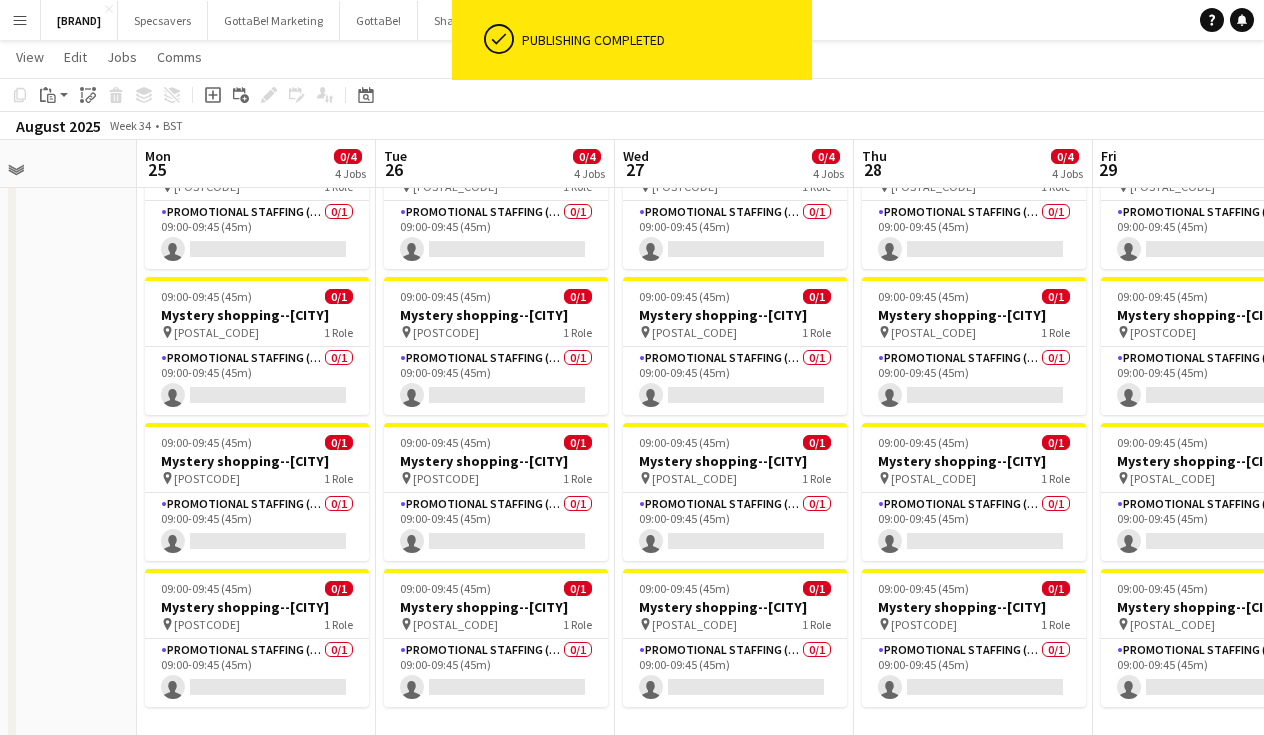 scroll, scrollTop: 0, scrollLeft: 460, axis: horizontal 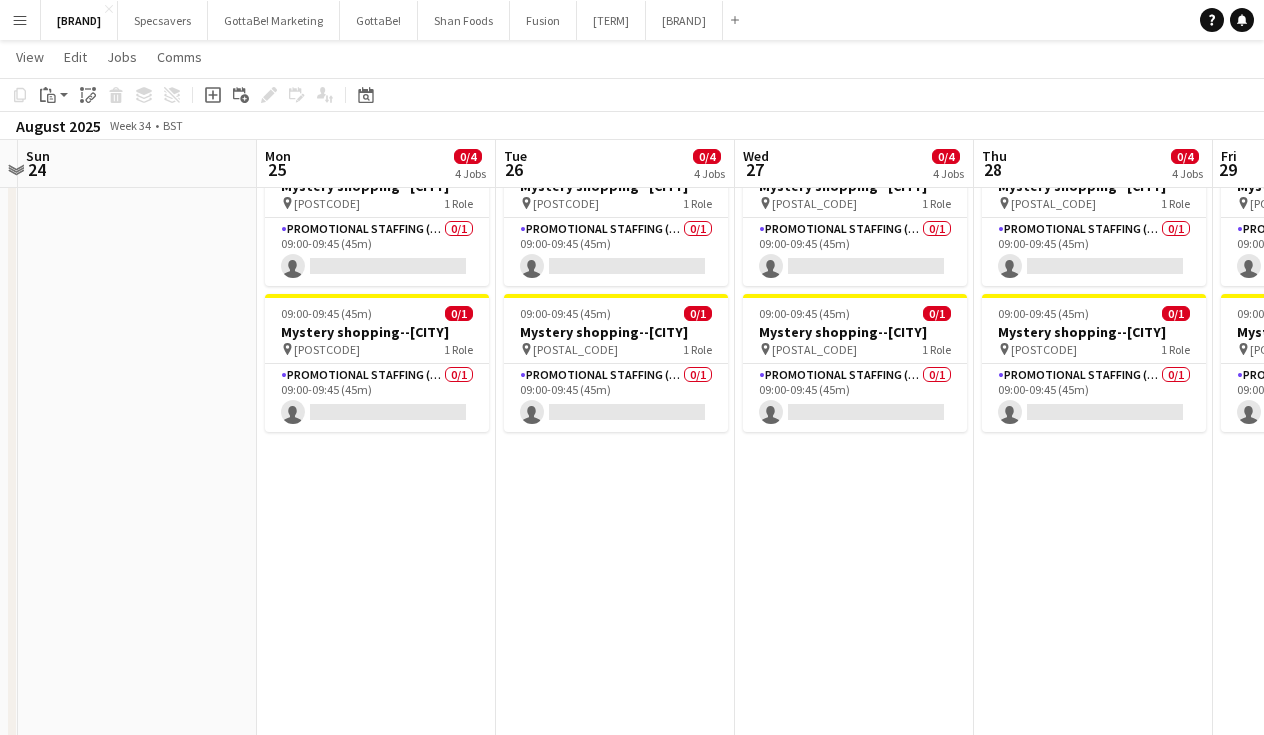 click on "09:00-09:45 (45m)    0/1   Mystery shopping--[CITY]
pin
[POSTCODE]   1 Role   Promotional Staffing (Mystery Shopper)   0/1   09:00-09:45 (45m)
single-neutral-actions
09:00-09:45 (45m)    0/1   Mystery shopping--[CITY]
pin
[POSTCODE]   1 Role   Promotional Staffing (Mystery Shopper)   0/1   09:00-09:45 (45m)
single-neutral-actions
09:00-09:45 (45m)    0/1   Mystery shopping--[CITY]
pin
[POSTCODE]   1 Role   Promotional Staffing (Mystery Shopper)   0/1   09:00-09:45 (45m)
single-neutral-actions
09:00-09:45 (45m)    0/1   Mystery shopping--[CITY]
pin
[POSTCODE]   1 Role   Promotional Staffing (Mystery Shopper)   0/1   09:00-09:45 (45m)
single-neutral-actions" at bounding box center [376, 451] 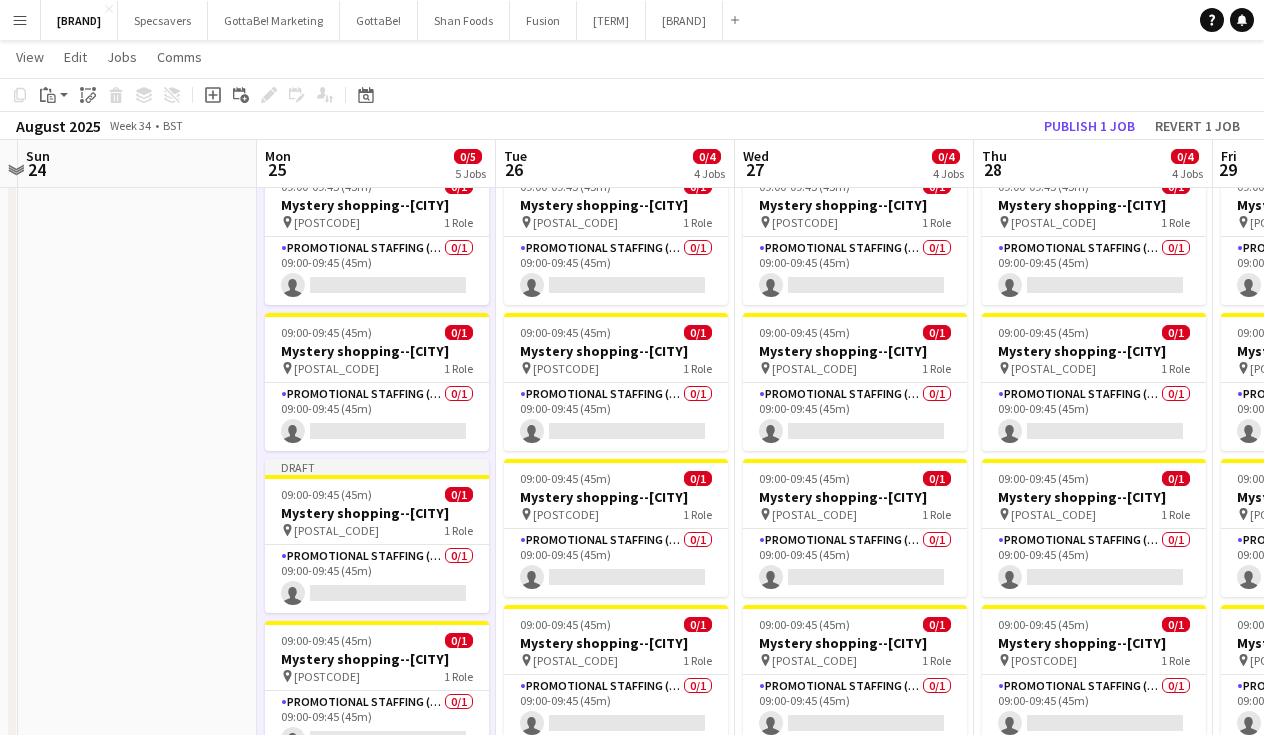 scroll, scrollTop: 79, scrollLeft: 0, axis: vertical 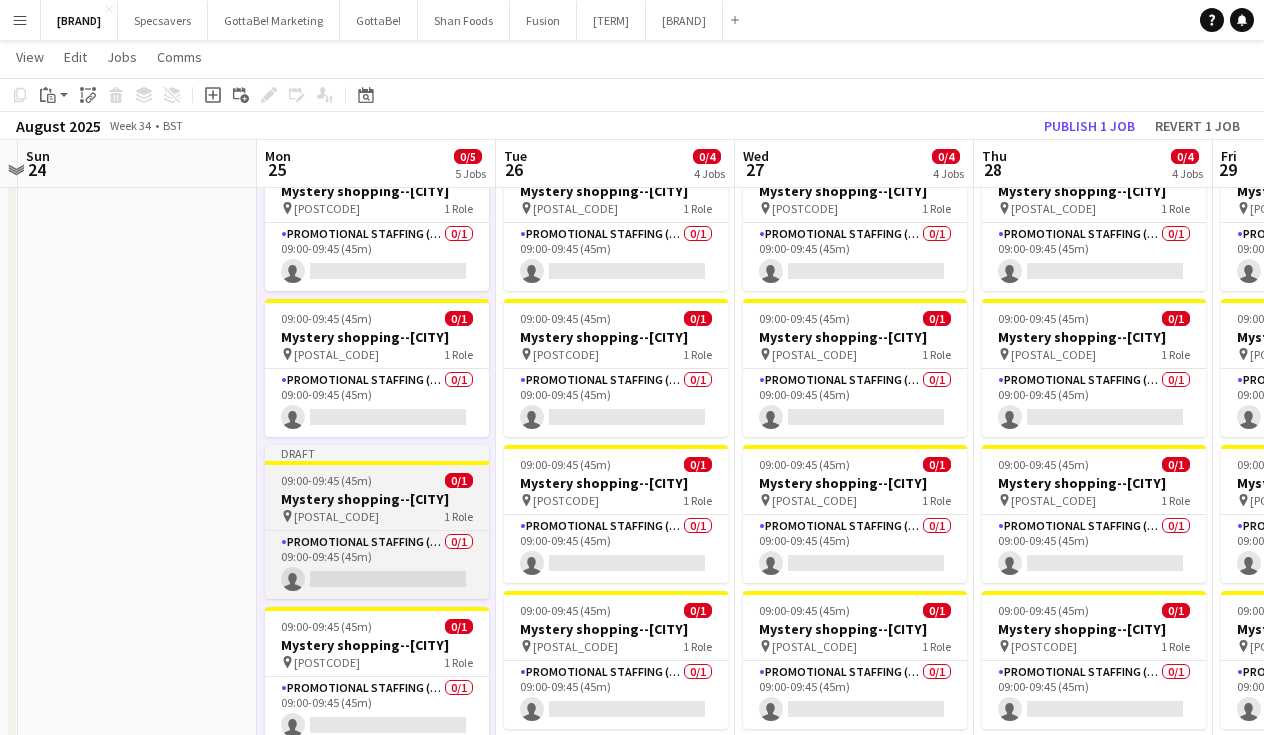 click on "Mystery shopping--[CITY]" at bounding box center [377, 499] 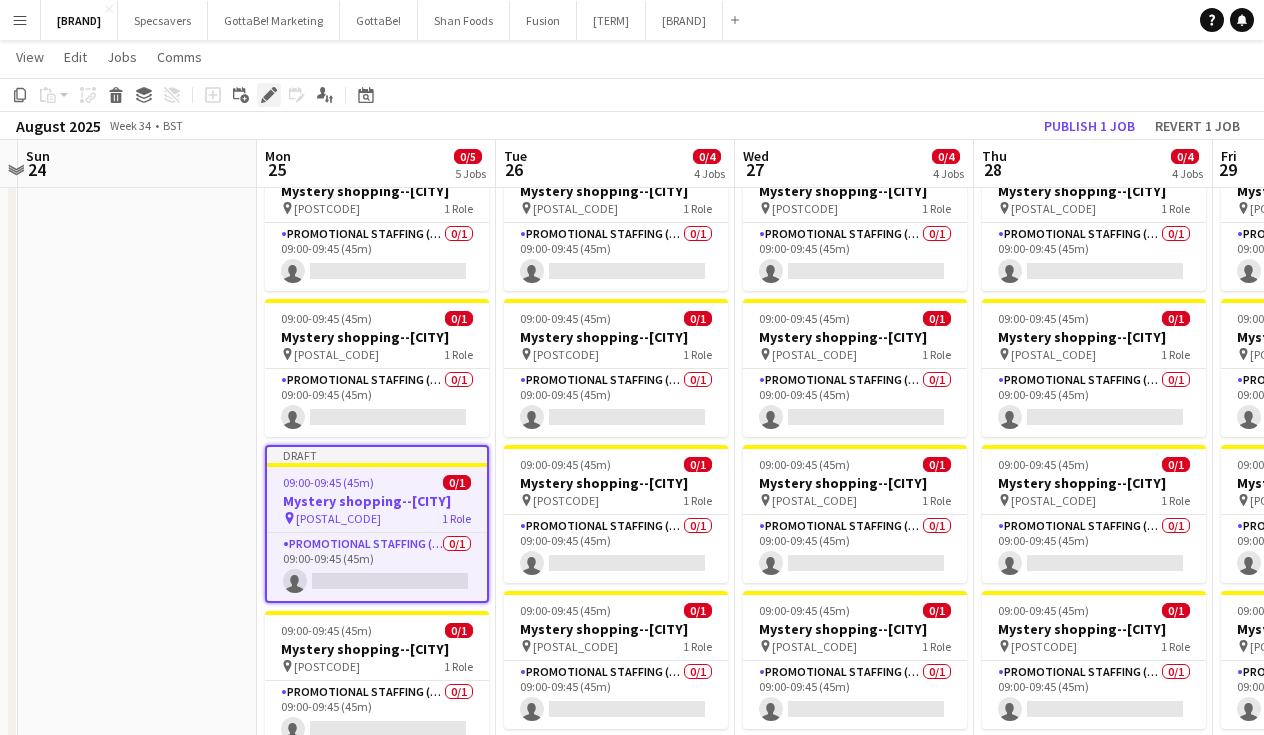 click on "Edit" 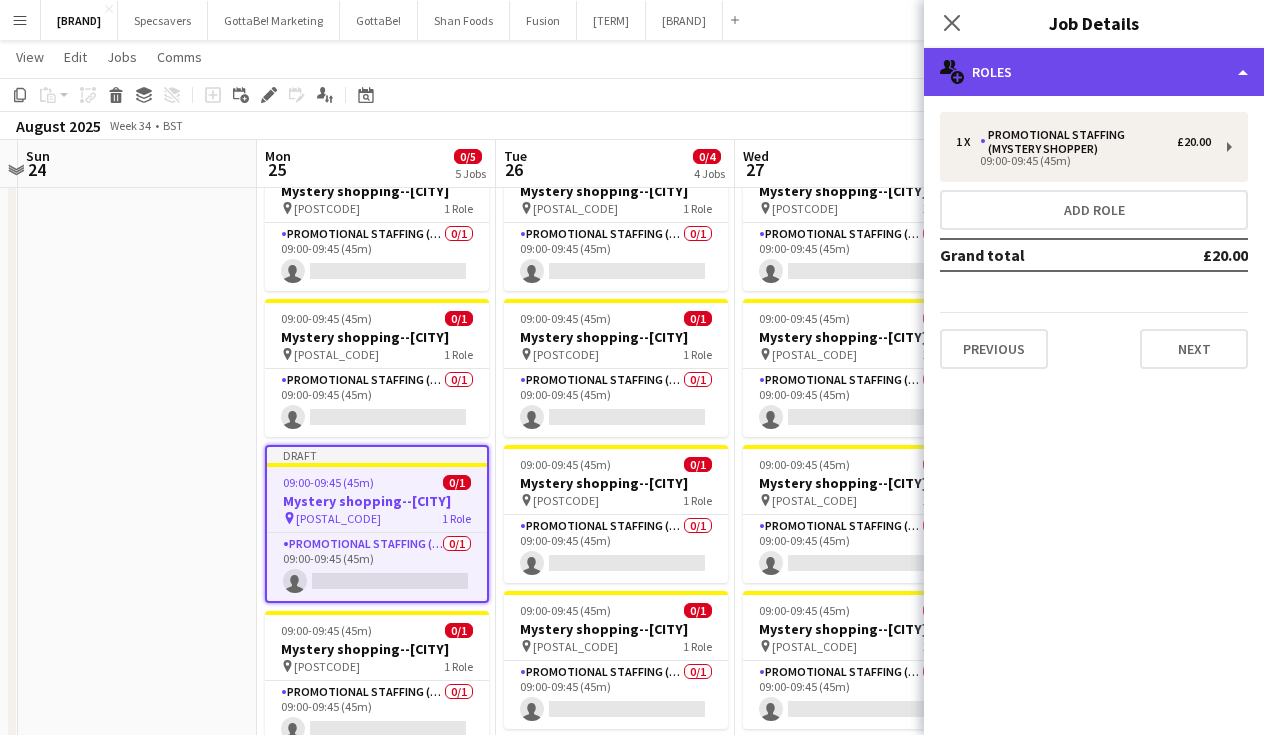 click on "multiple-users-add
Roles" 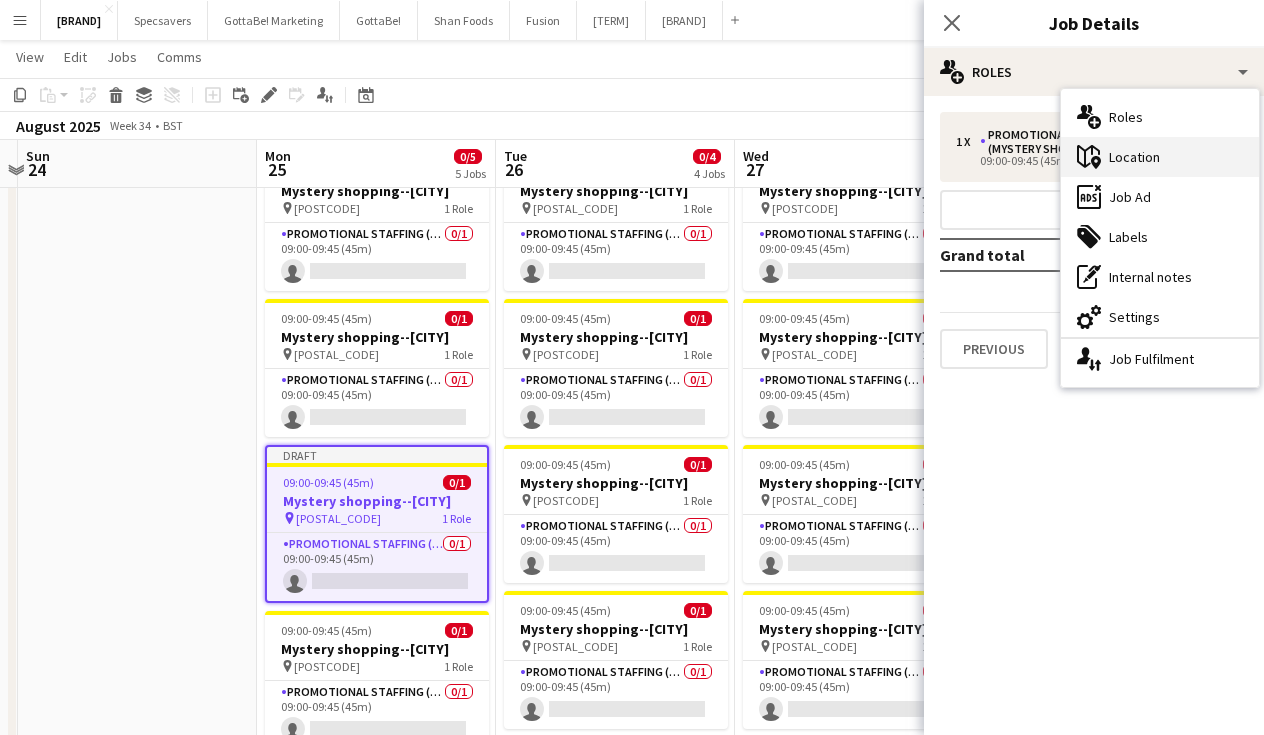 click on "maps-pin-1
Location" at bounding box center (1160, 157) 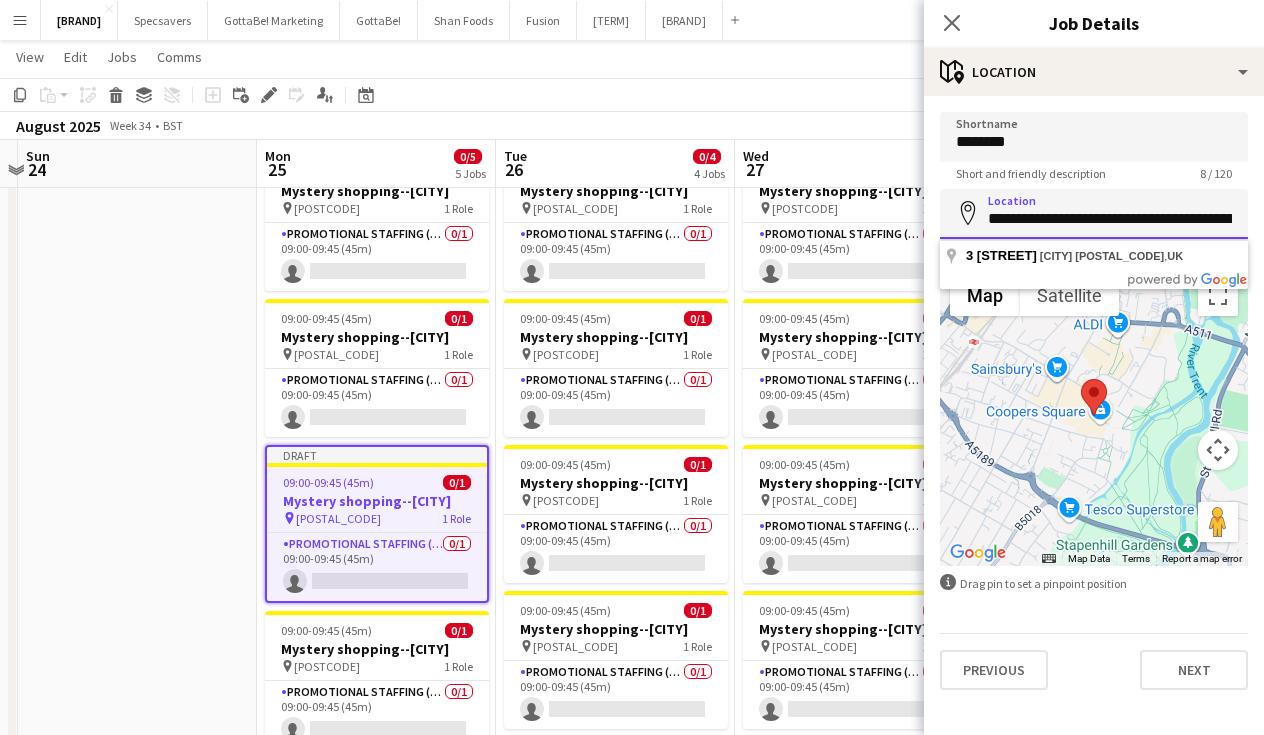 paste 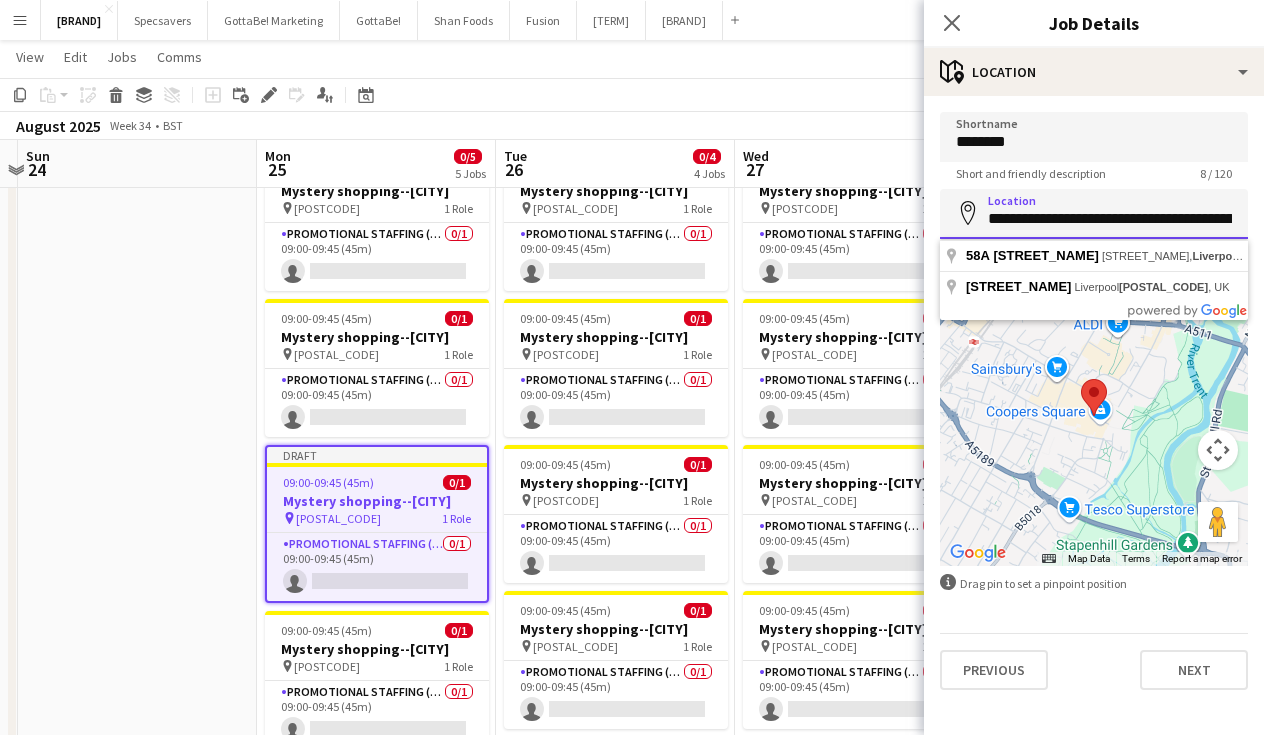 drag, startPoint x: 1200, startPoint y: 217, endPoint x: 1162, endPoint y: 209, distance: 38.832977 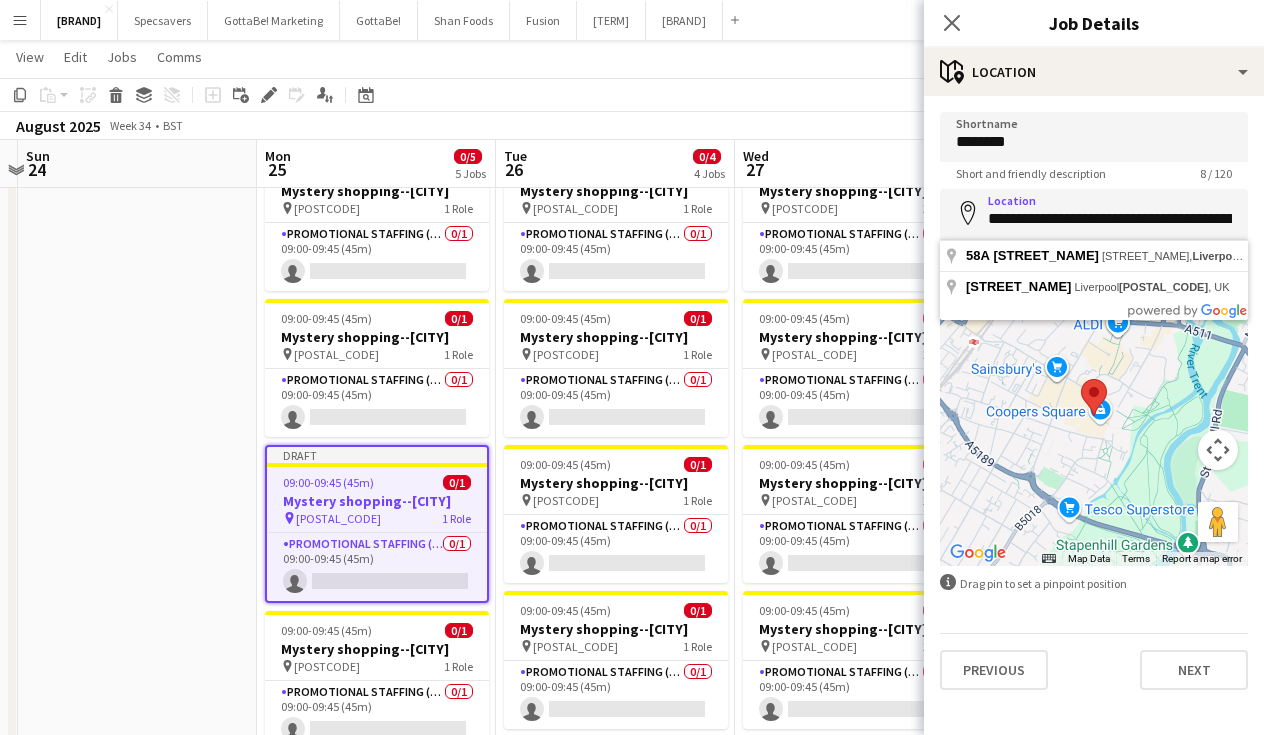 type on "**********" 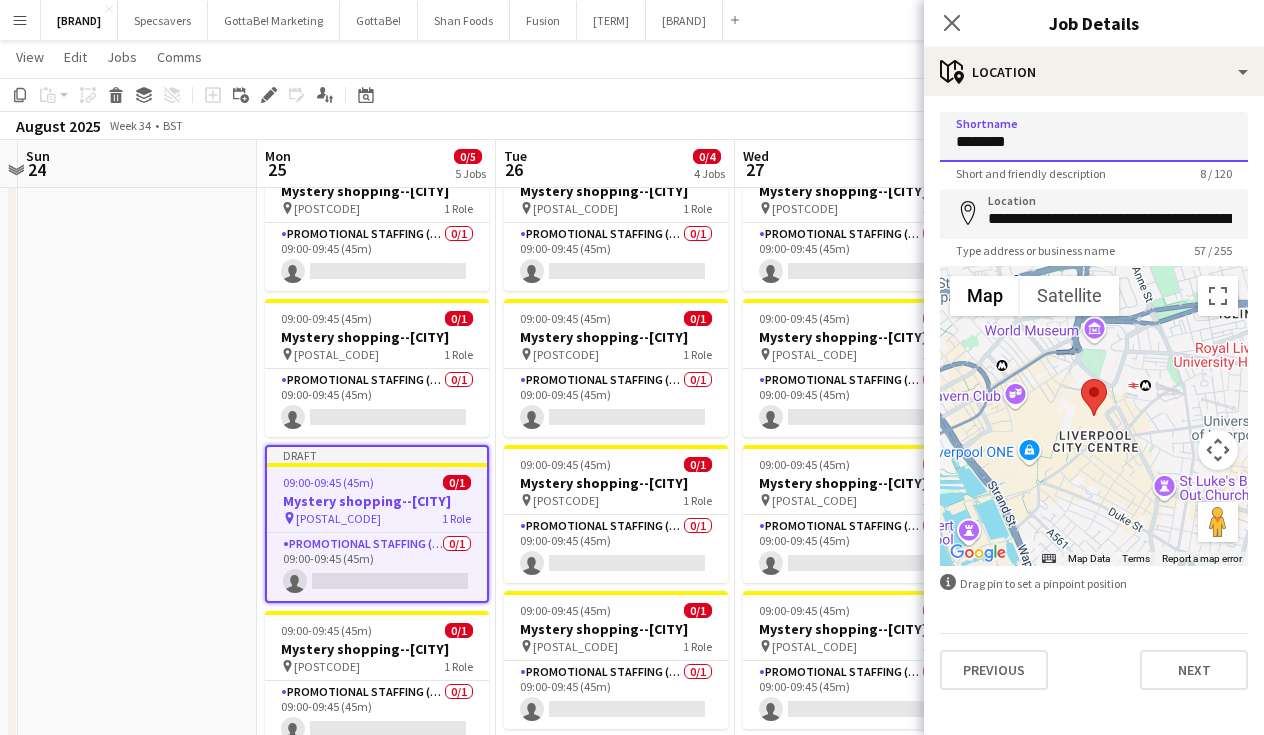 paste 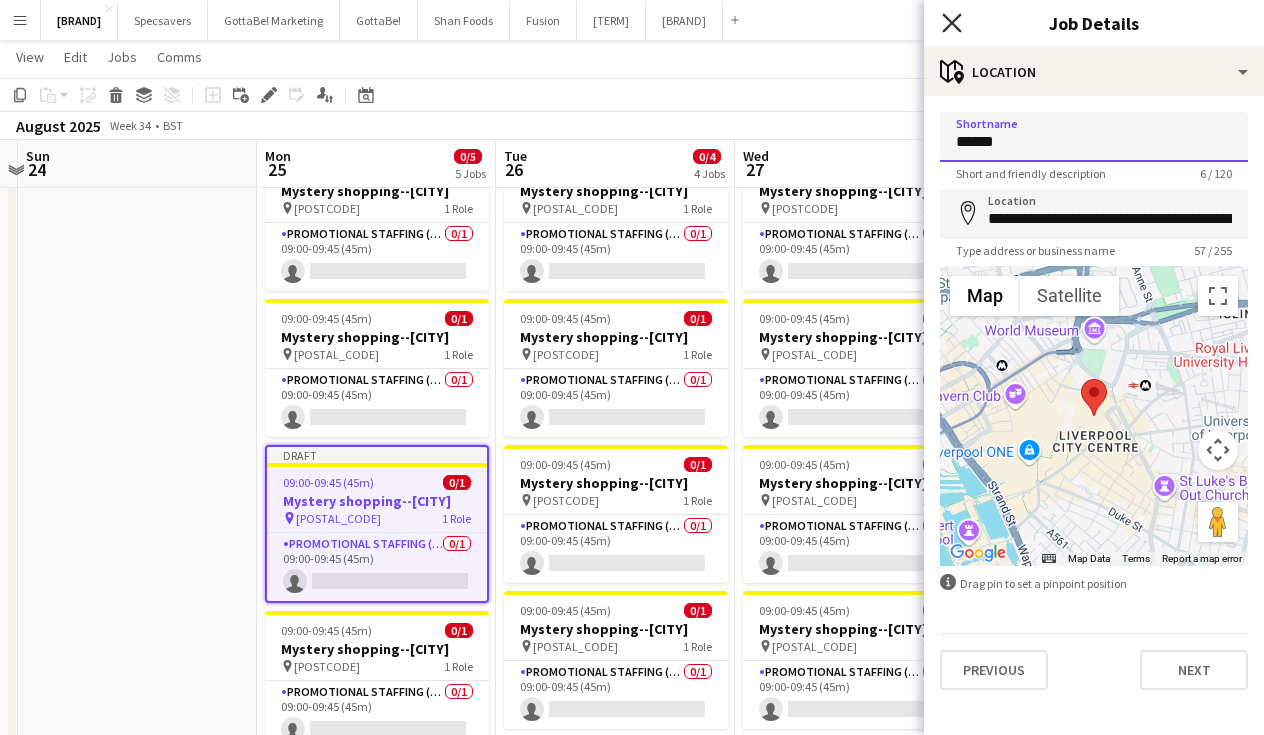 type on "******" 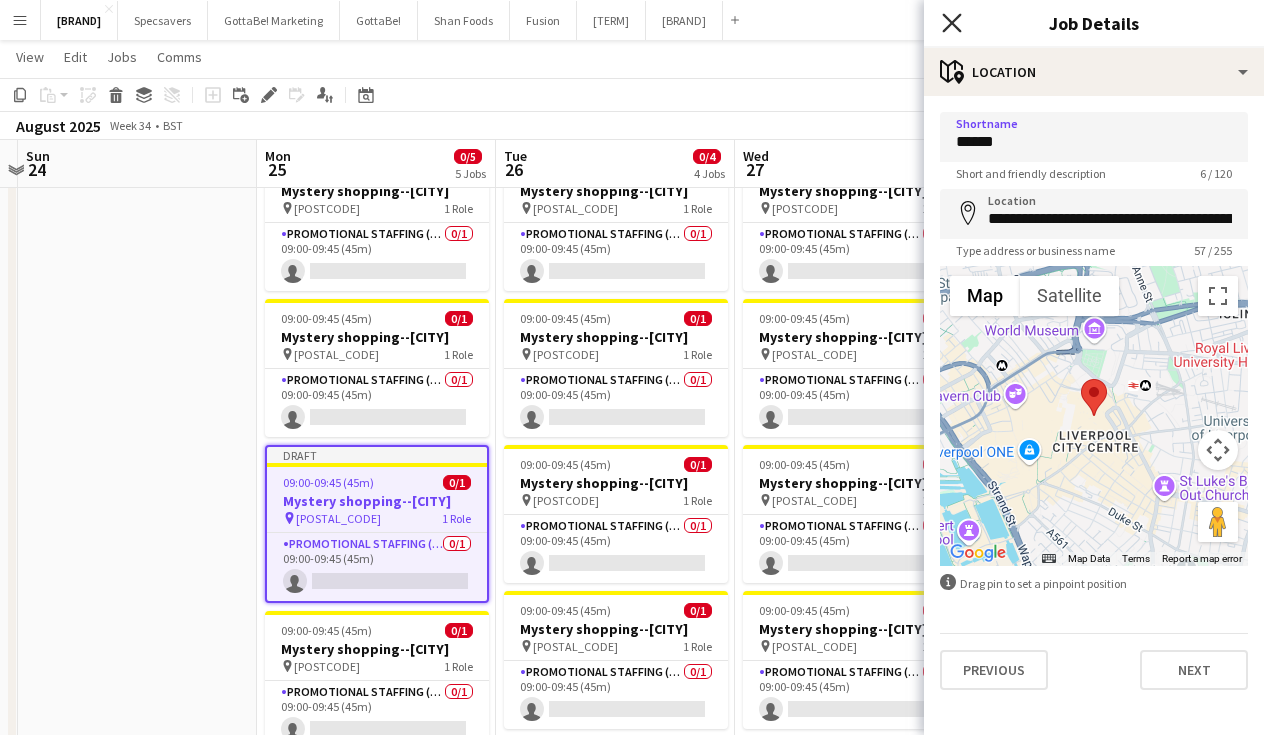 click 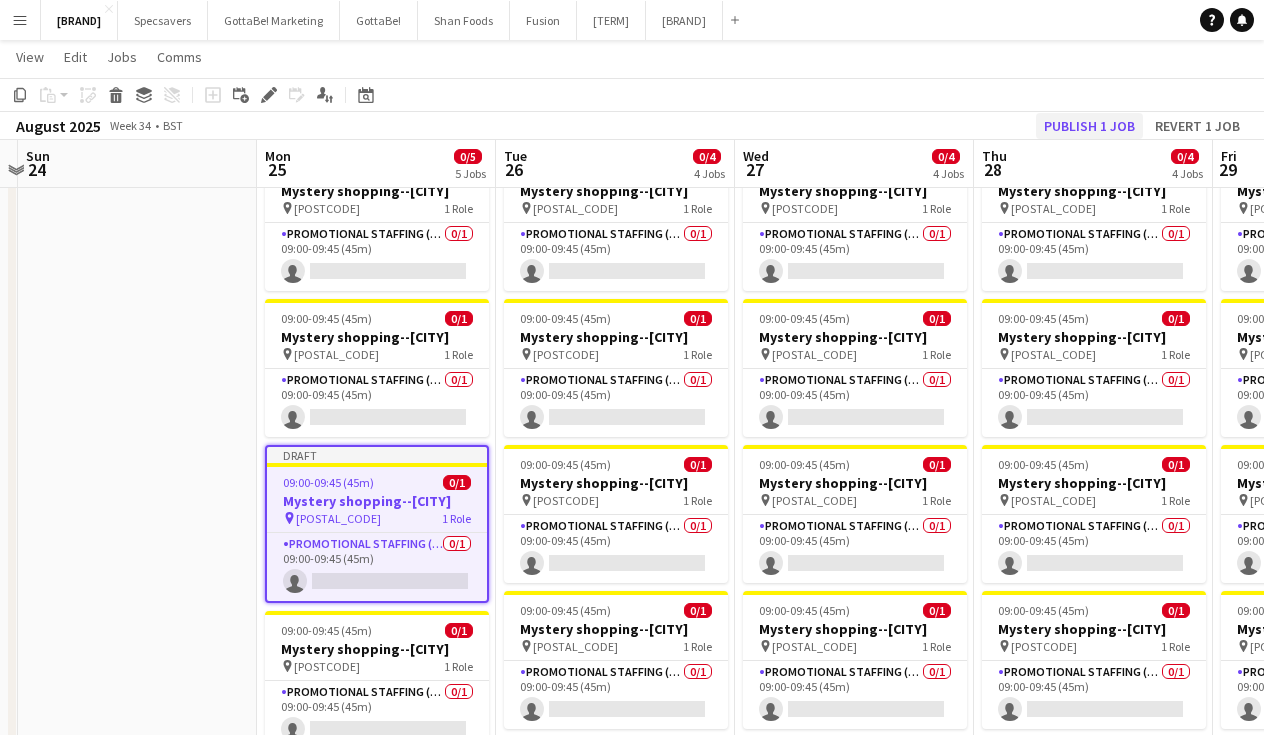 click on "Publish 1 job" 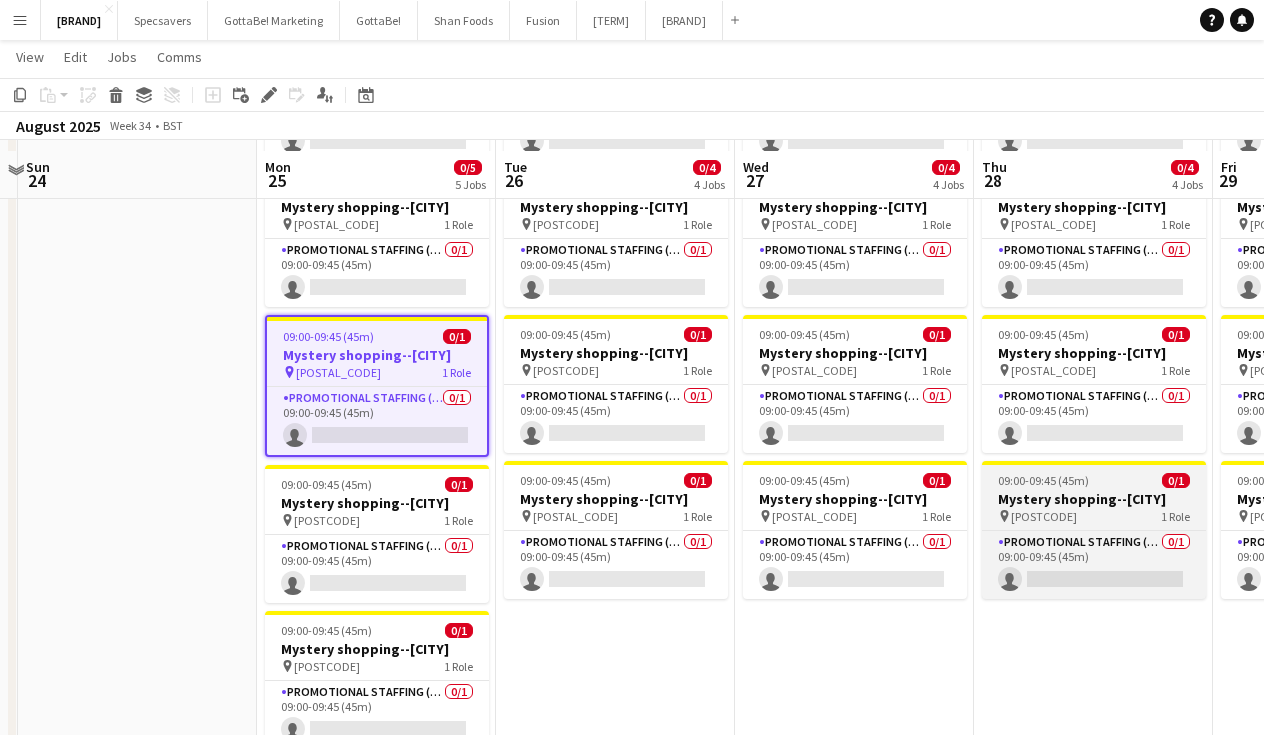scroll, scrollTop: 221, scrollLeft: 0, axis: vertical 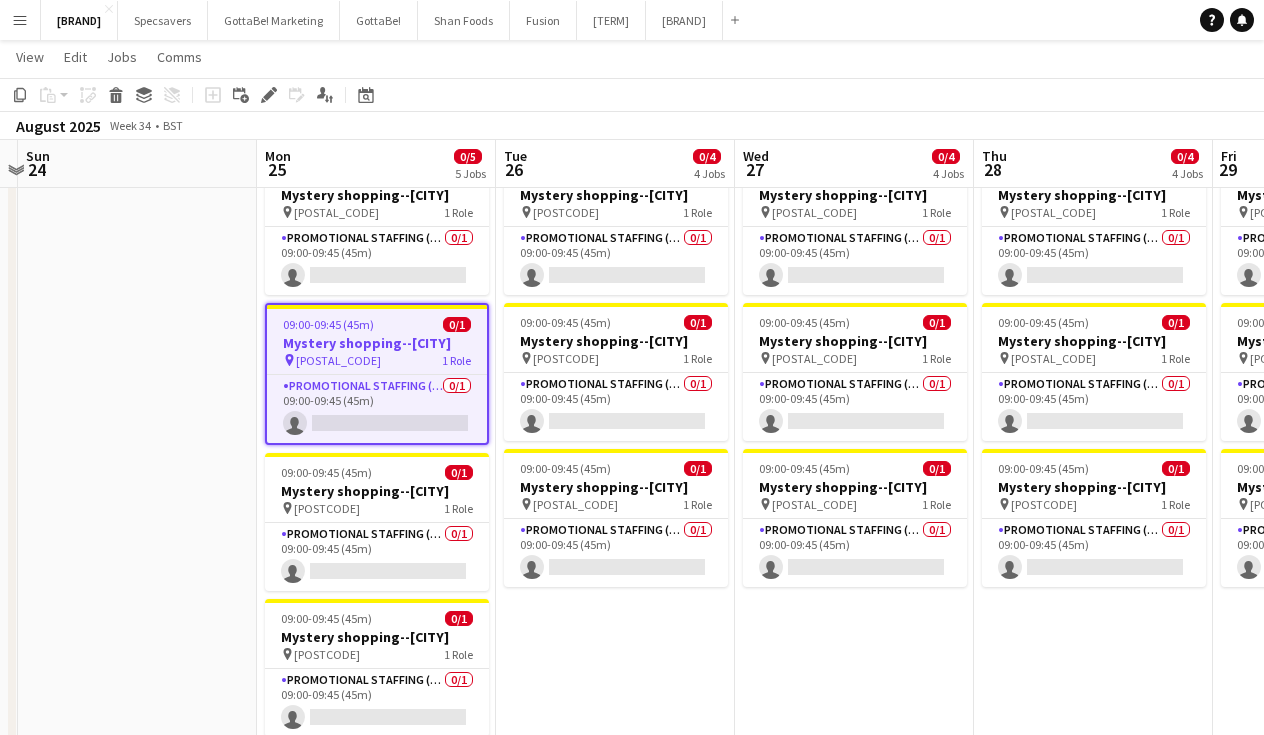 click on "09:00-09:45 (45m)    0/1   Mystery shopping--[CITY]
pin
[POSTCODE]   1 Role   Promotional Staffing (Mystery Shopper)   0/1   09:00-09:45 (45m)
single-neutral-actions
09:00-09:45 (45m)    0/1   Mystery shopping--[CITY]
pin
[POSTCODE]   1 Role   Promotional Staffing (Mystery Shopper)   0/1   09:00-09:45 (45m)
single-neutral-actions
09:00-09:45 (45m)    0/1   Mystery shopping--[CITY]
pin
[POSTCODE]   1 Role   Promotional Staffing (Mystery Shopper)   0/1   09:00-09:45 (45m)
single-neutral-actions
09:00-09:45 (45m)    0/1   Mystery shopping--[CITY]
pin
[POSTCODE]   1 Role   Promotional Staffing (Mystery Shopper)   0/1   09:00-09:45 (45m)
single-neutral-actions" at bounding box center (615, 606) 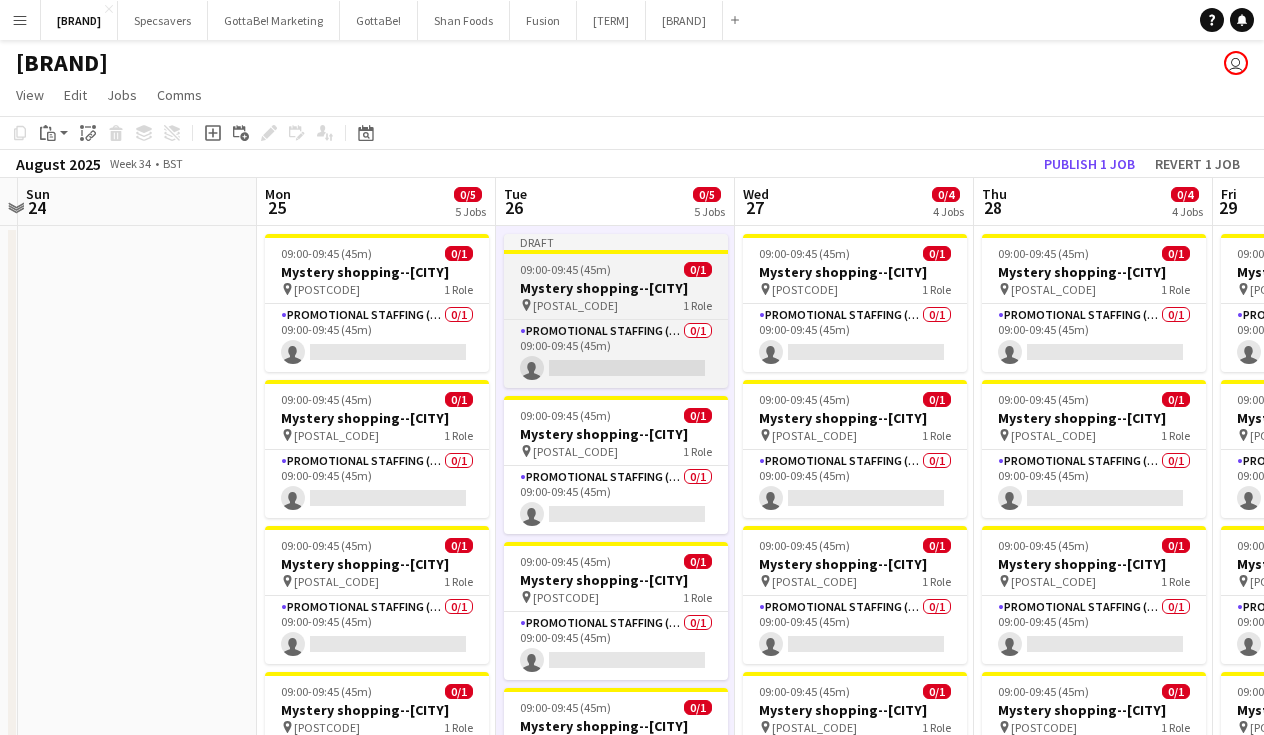 scroll, scrollTop: 0, scrollLeft: 0, axis: both 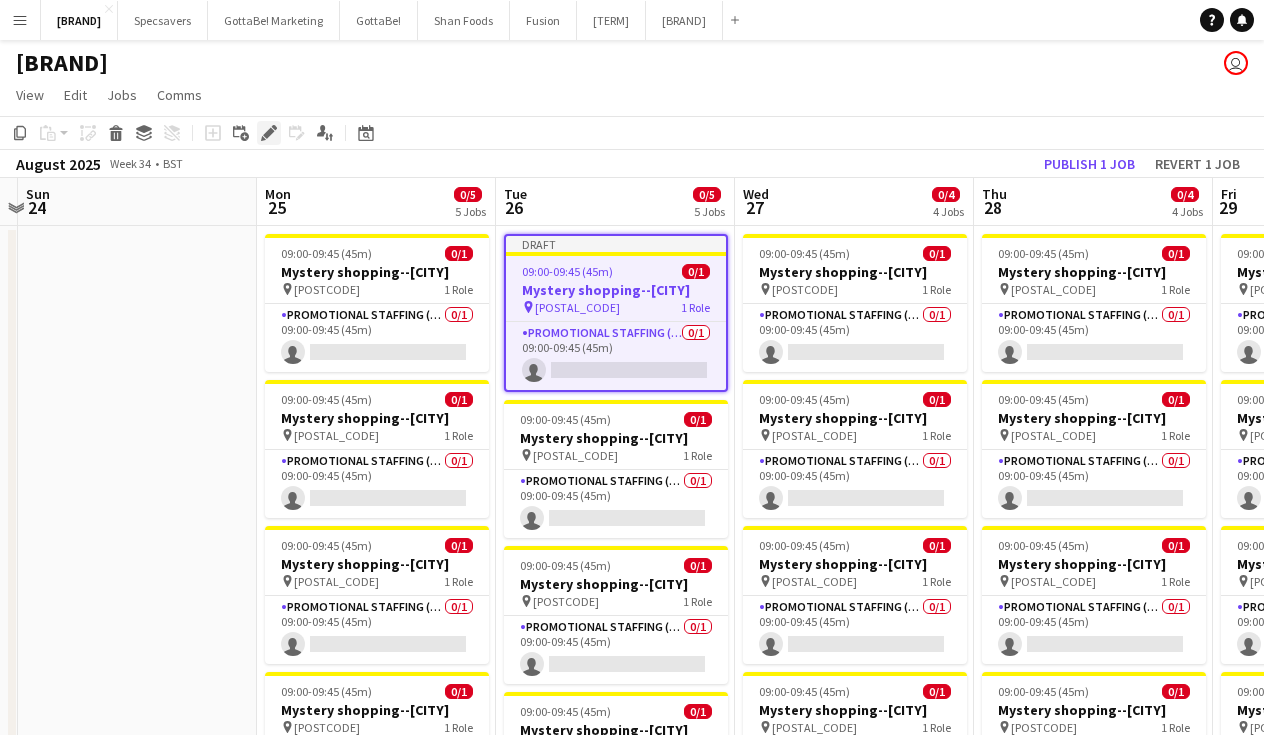 click on "Edit" 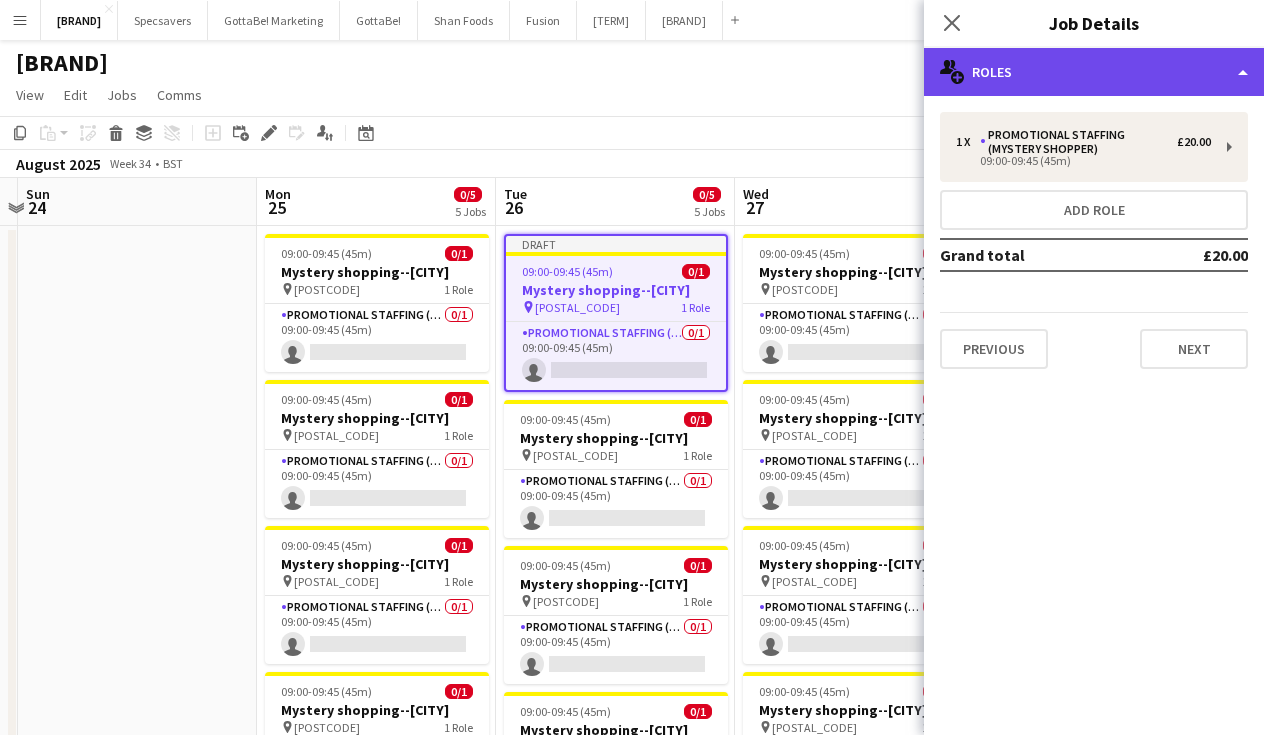 click on "multiple-users-add
Roles" 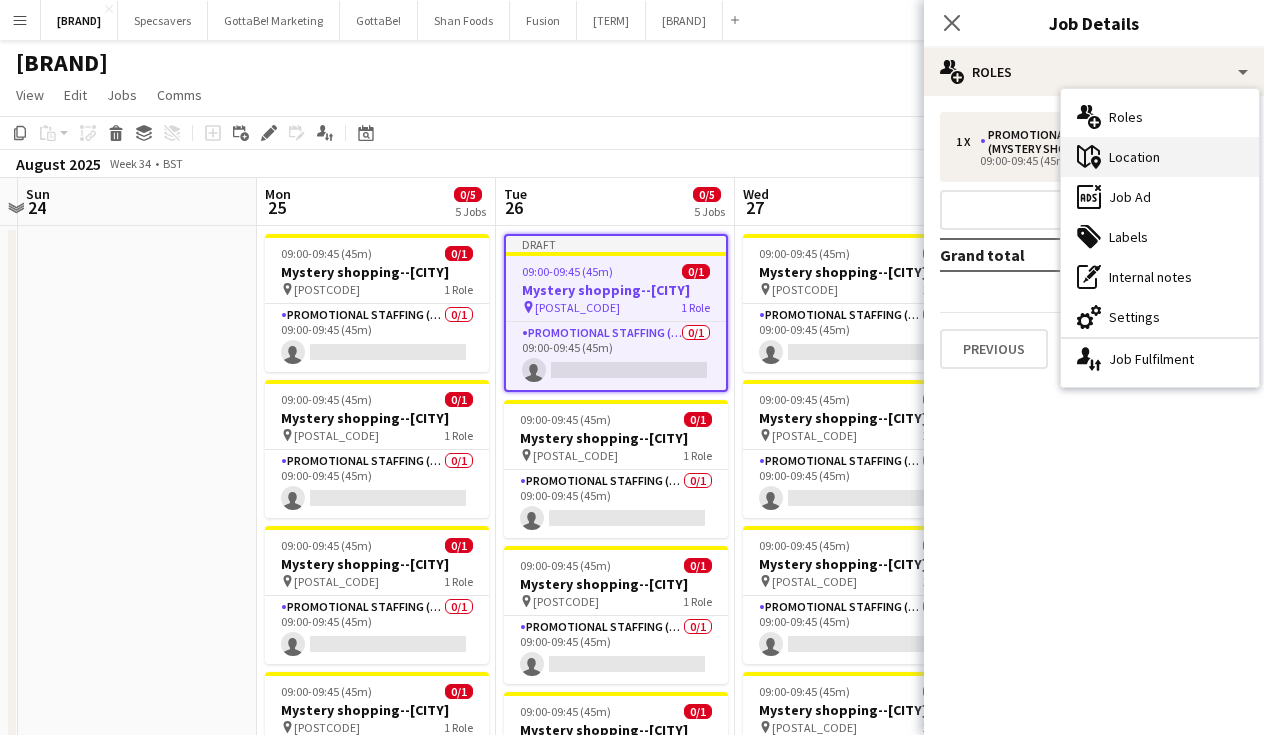 click on "maps-pin-1
Location" at bounding box center [1160, 157] 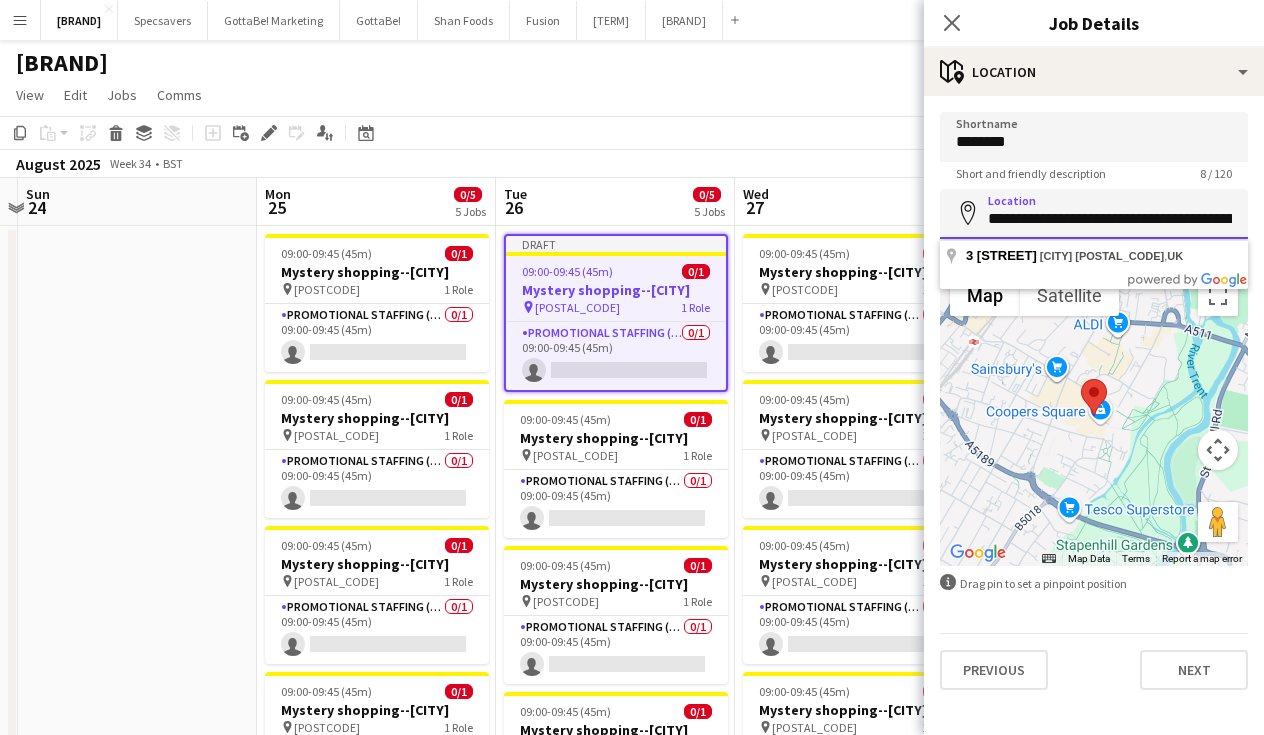 paste 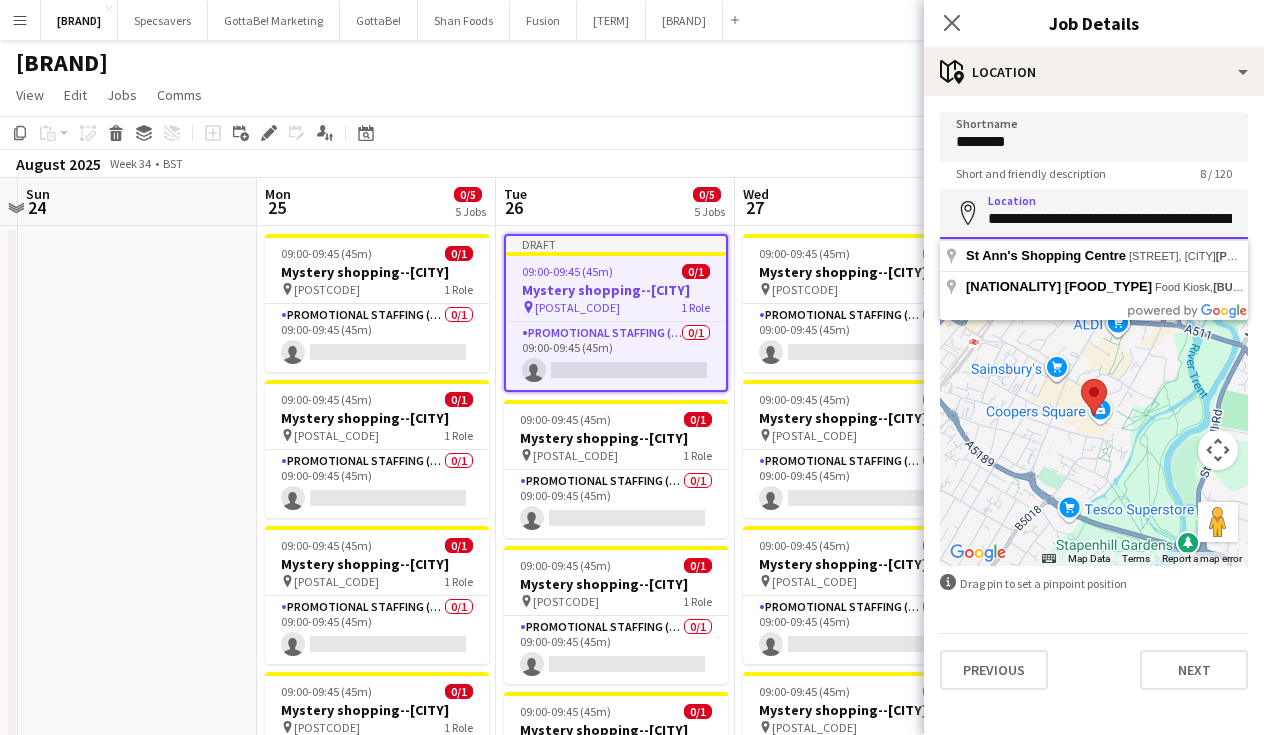 drag, startPoint x: 1200, startPoint y: 218, endPoint x: 1153, endPoint y: 215, distance: 47.095646 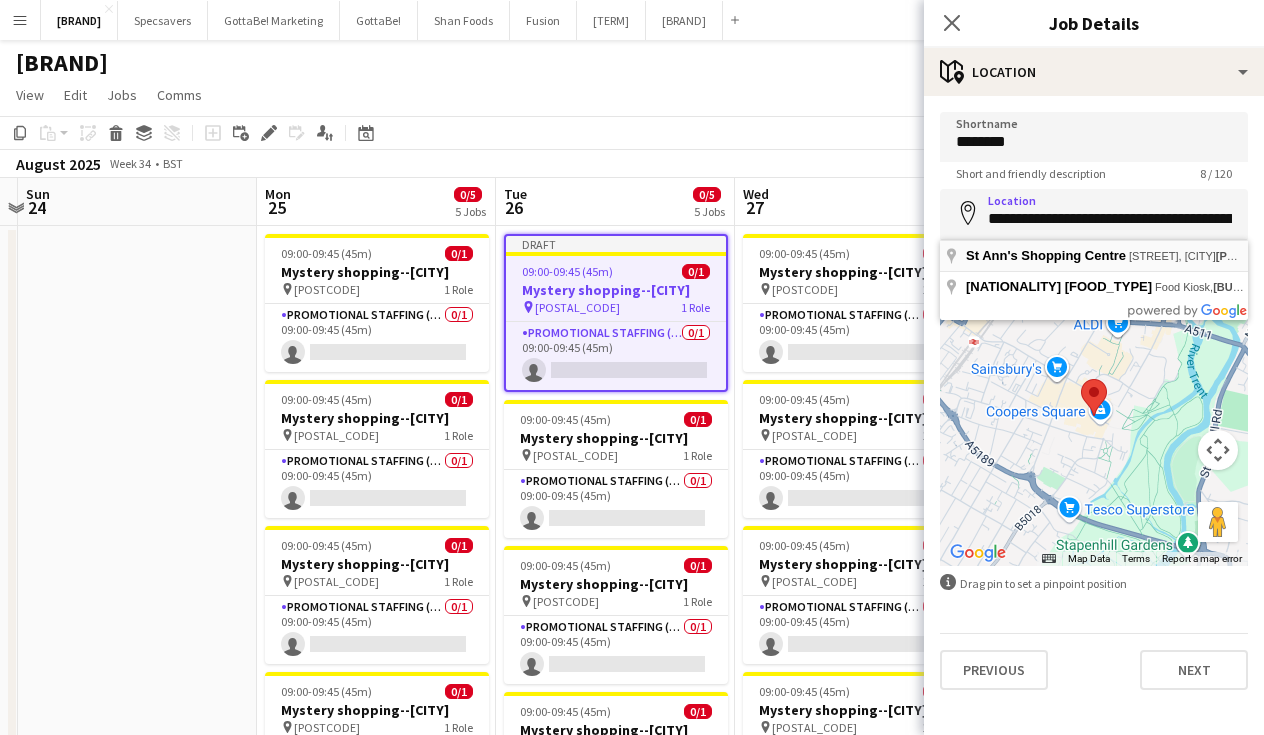type on "**********" 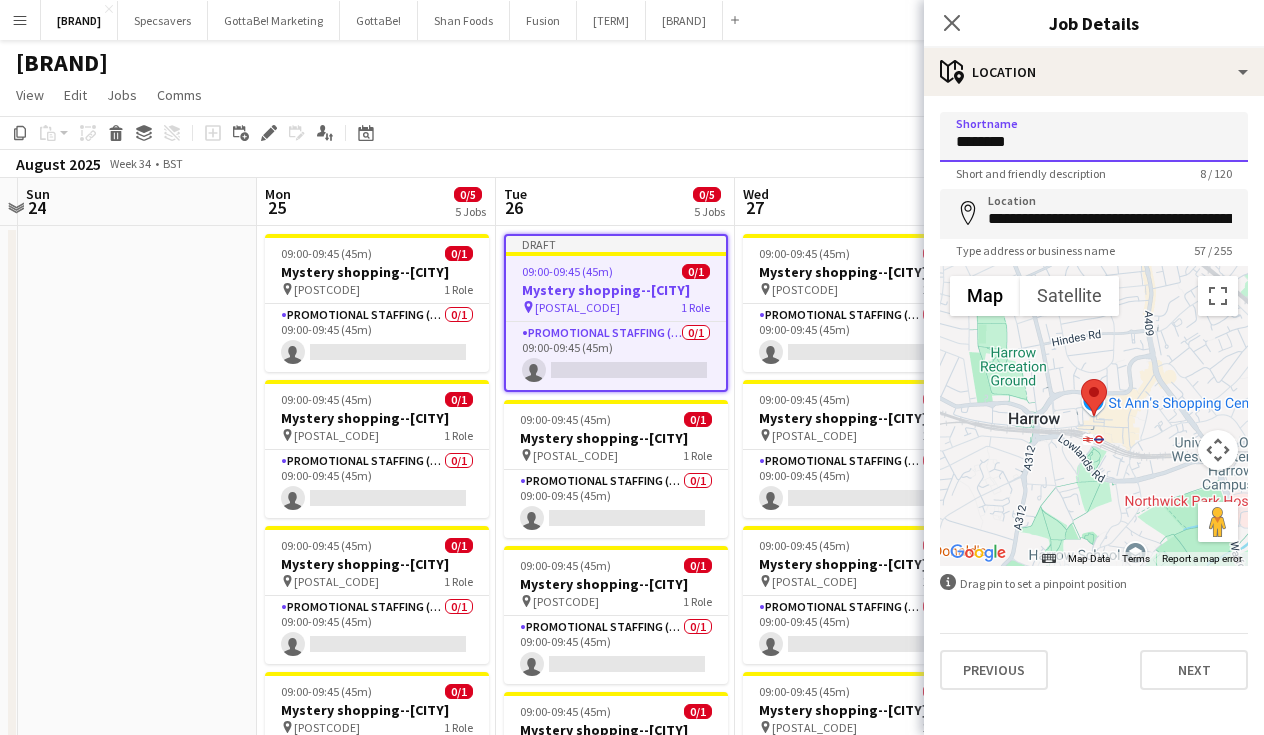 paste 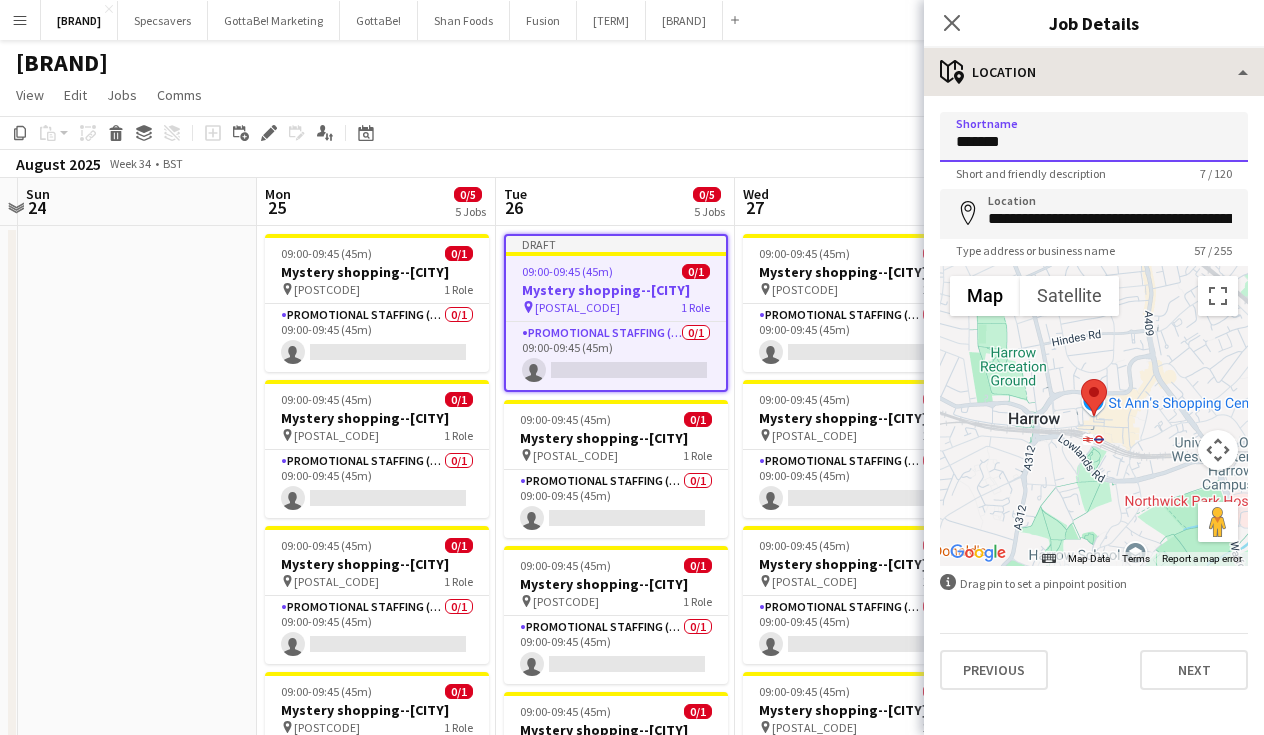 type on "*******" 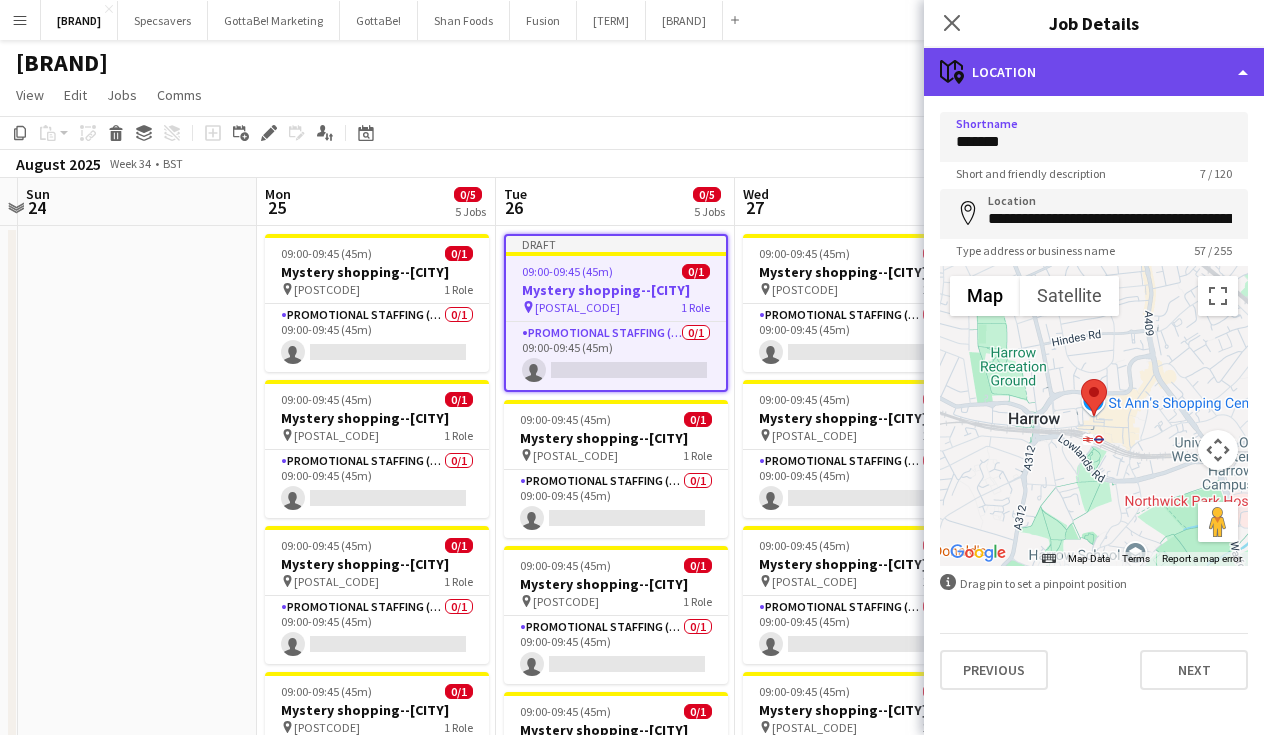 click on "maps-pin-1
Location" 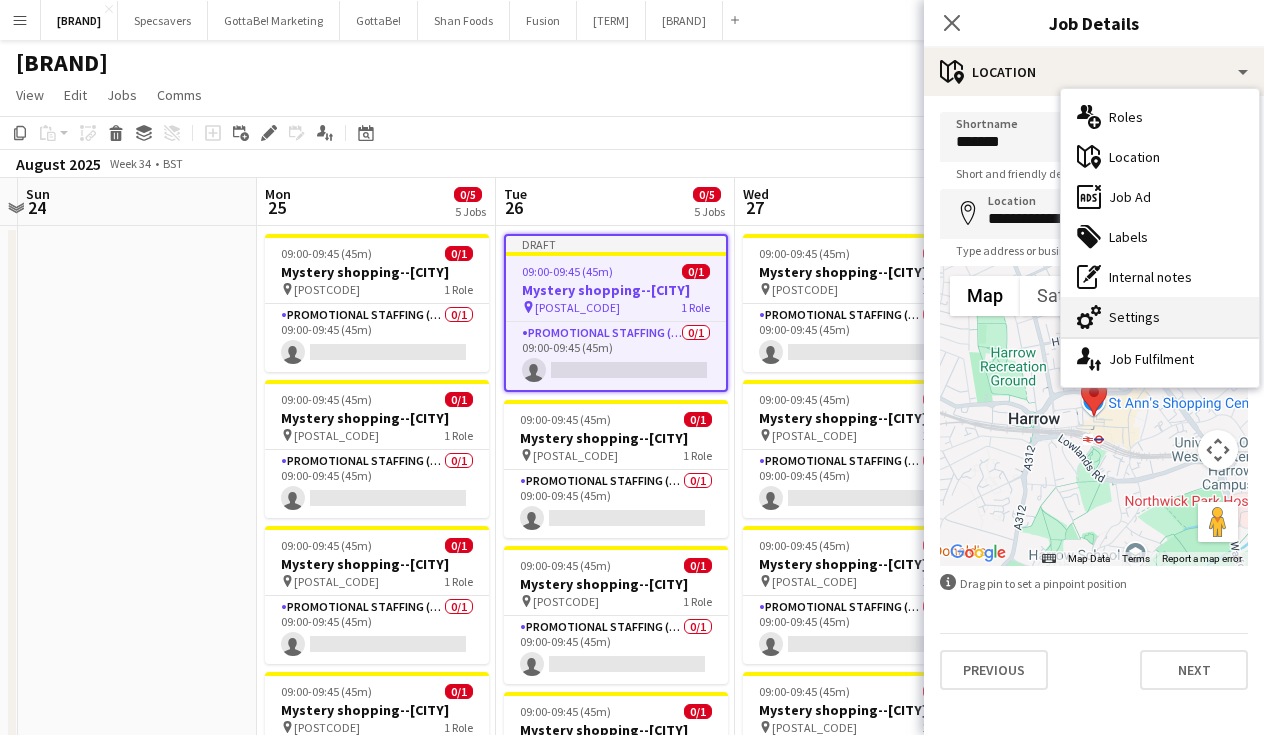 click on "cog-double-3
Settings" at bounding box center (1160, 317) 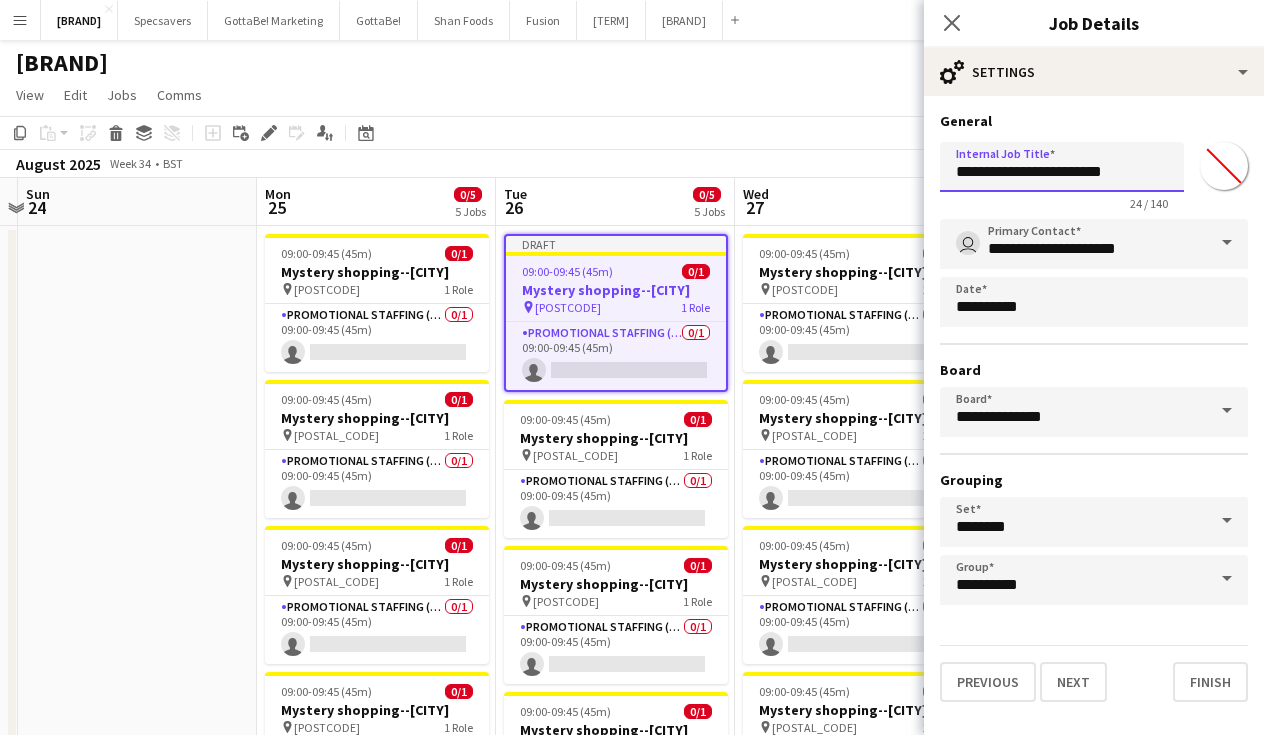 drag, startPoint x: 1137, startPoint y: 175, endPoint x: 1088, endPoint y: 171, distance: 49.162994 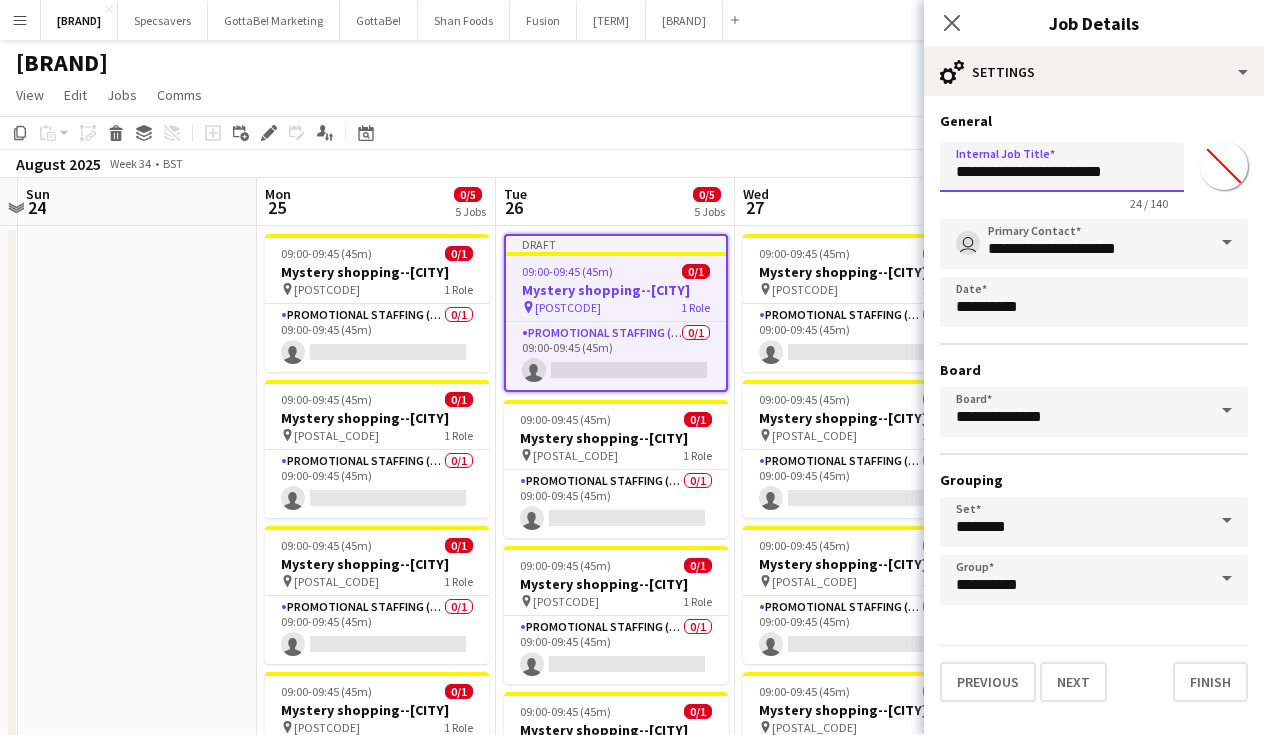 click on "**********" at bounding box center (1062, 167) 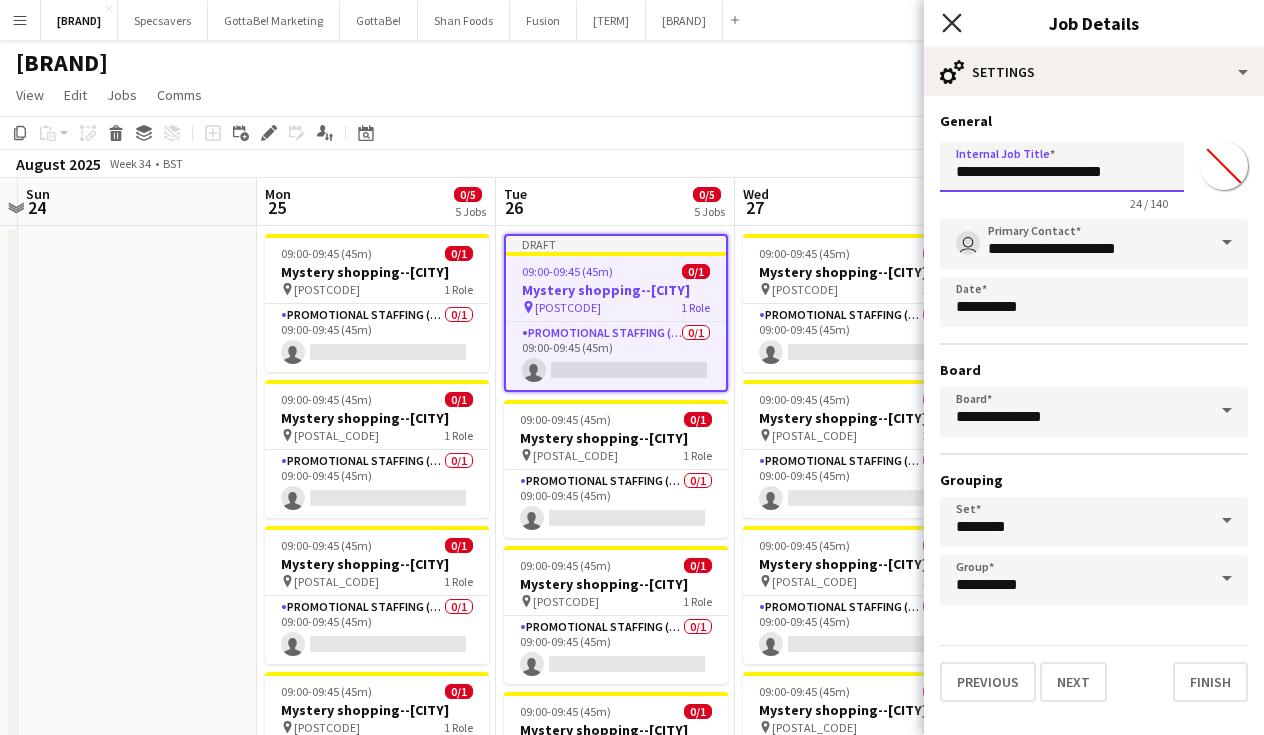 type on "**********" 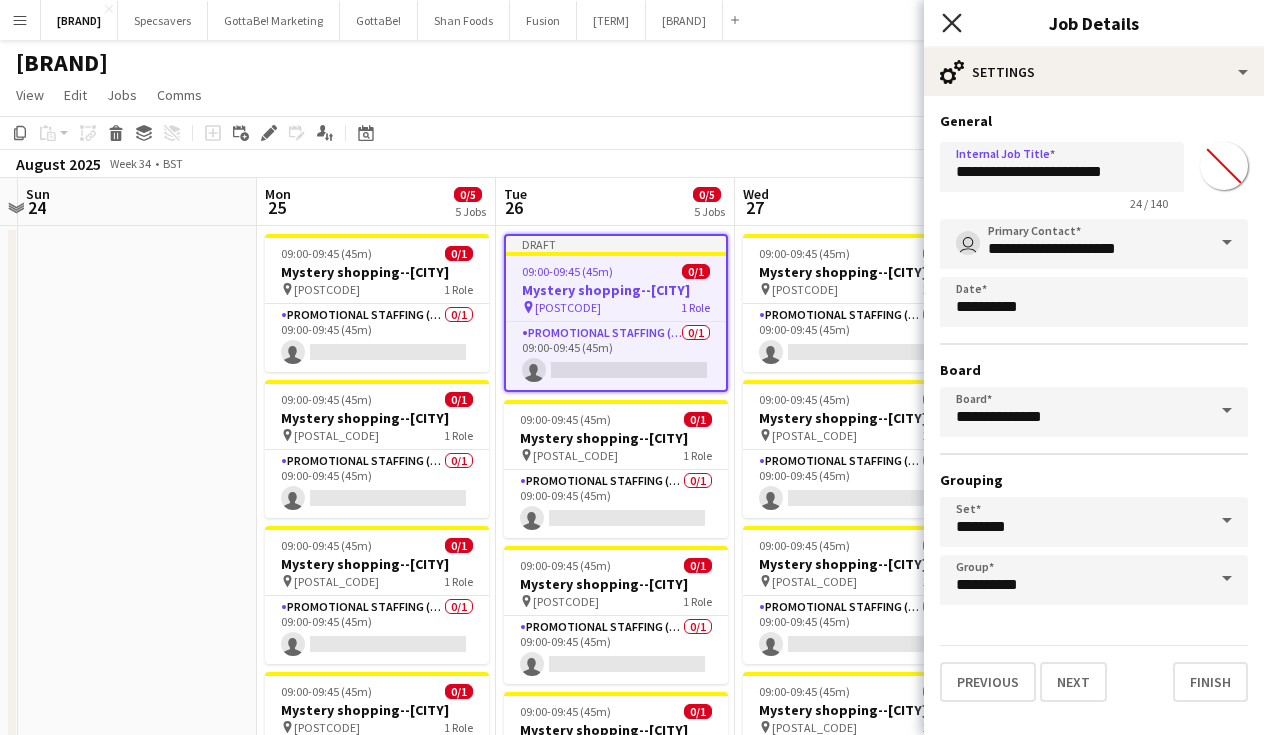click on "Close pop-in" 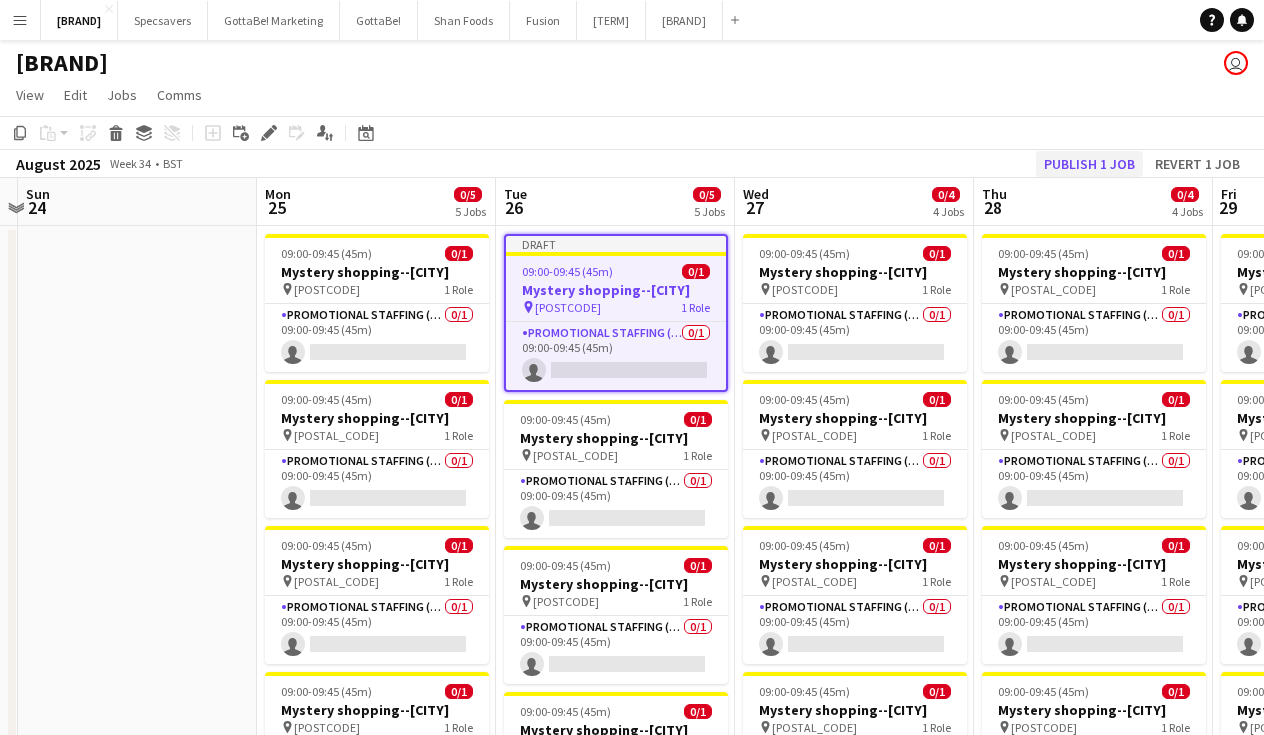 click on "Publish 1 job" 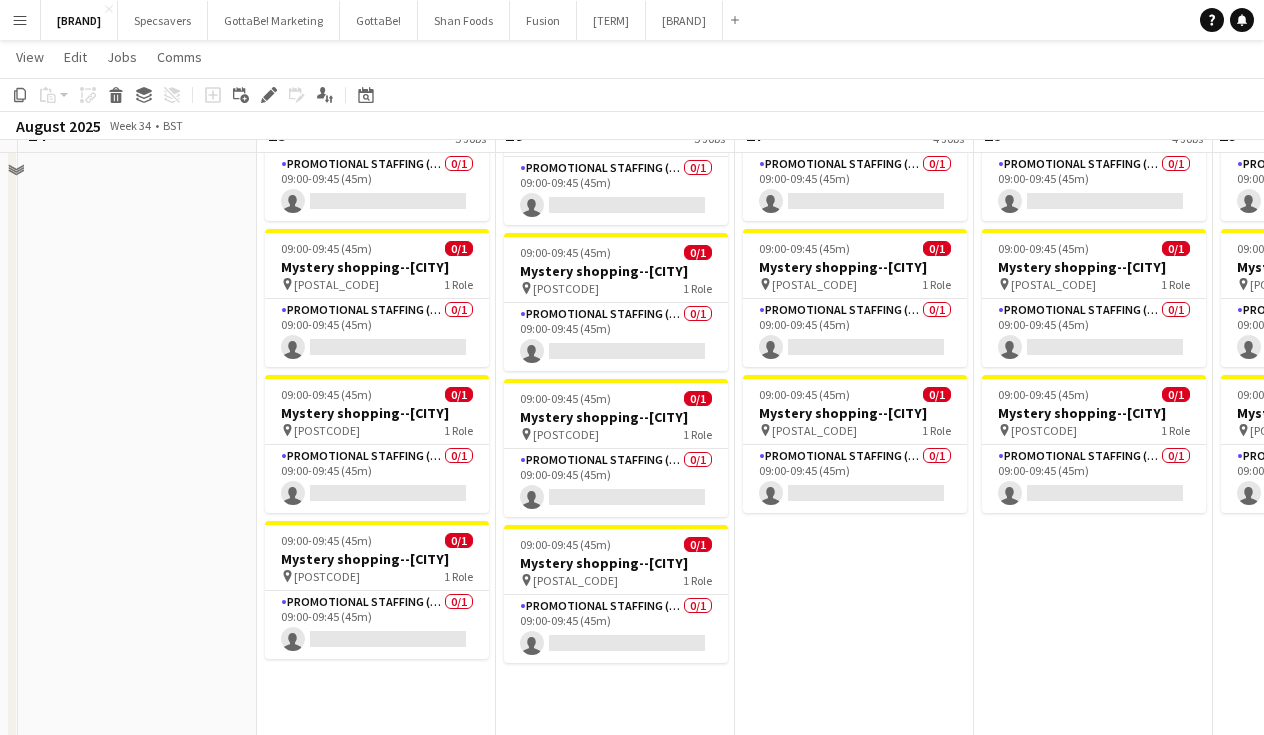 scroll, scrollTop: 304, scrollLeft: 0, axis: vertical 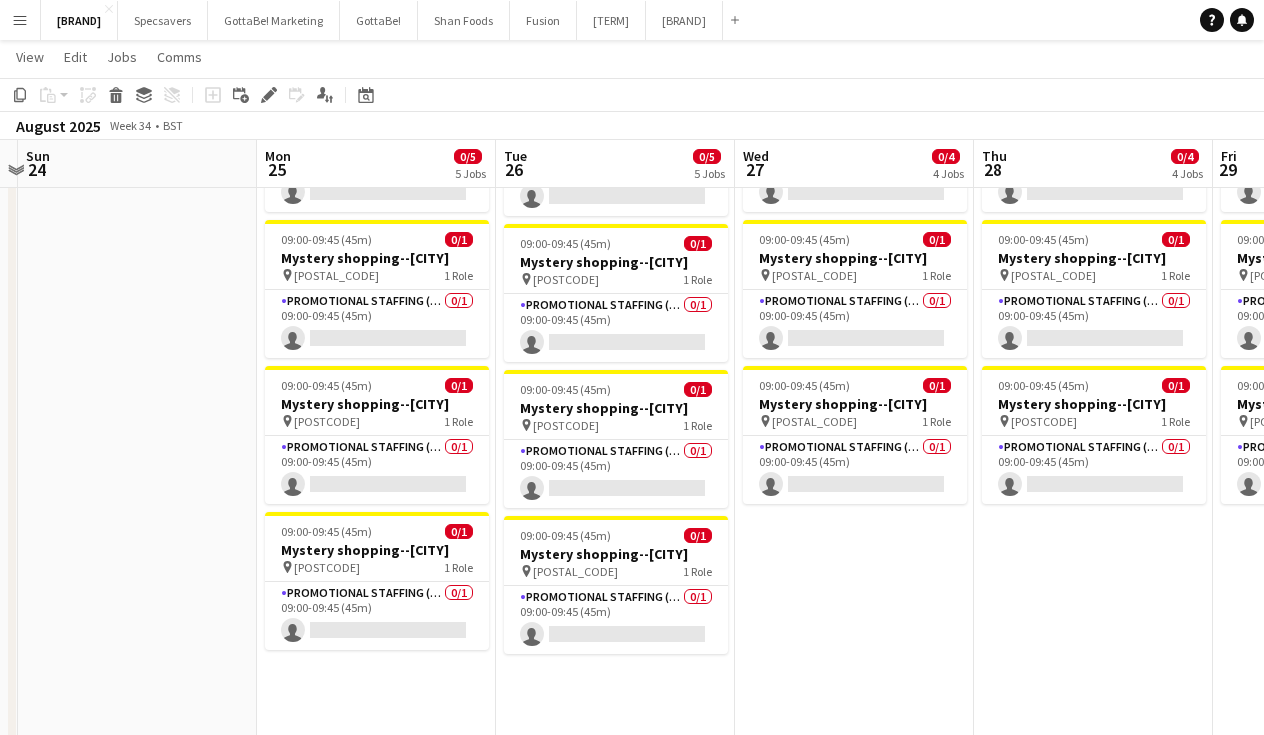 click on "09:00-09:45 (45m) 0/1 Mystery shopping--[CITY] pin [POSTAL_CODE] 1 Role Promotional Staffing (Mystery Shopper) 0/1 09:00-09:45 (45m) single-neutral-actions 09:00-09:45 (45m) 0/1 Mystery shopping--[CITY] pin [POSTAL_CODE] 1 Role Promotional Staffing (Mystery Shopper) 0/1 09:00-09:45 (45m) single-neutral-actions 09:00-09:45 (45m) 0/1 Mystery shopping--[CITY] pin [POSTAL_CODE] 1 Role Promotional Staffing (Mystery Shopper) 0/1 09:00-09:45 (45m) single-neutral-actions" at bounding box center [854, 523] 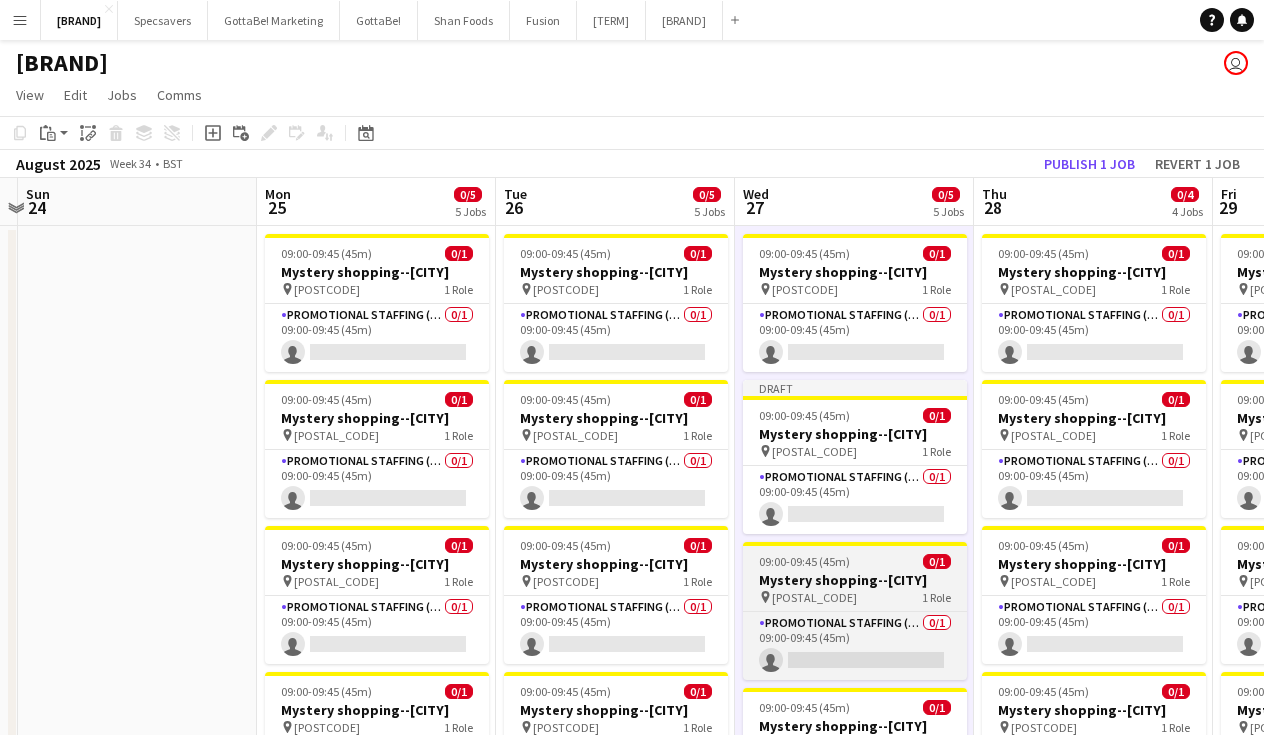 scroll, scrollTop: 0, scrollLeft: 0, axis: both 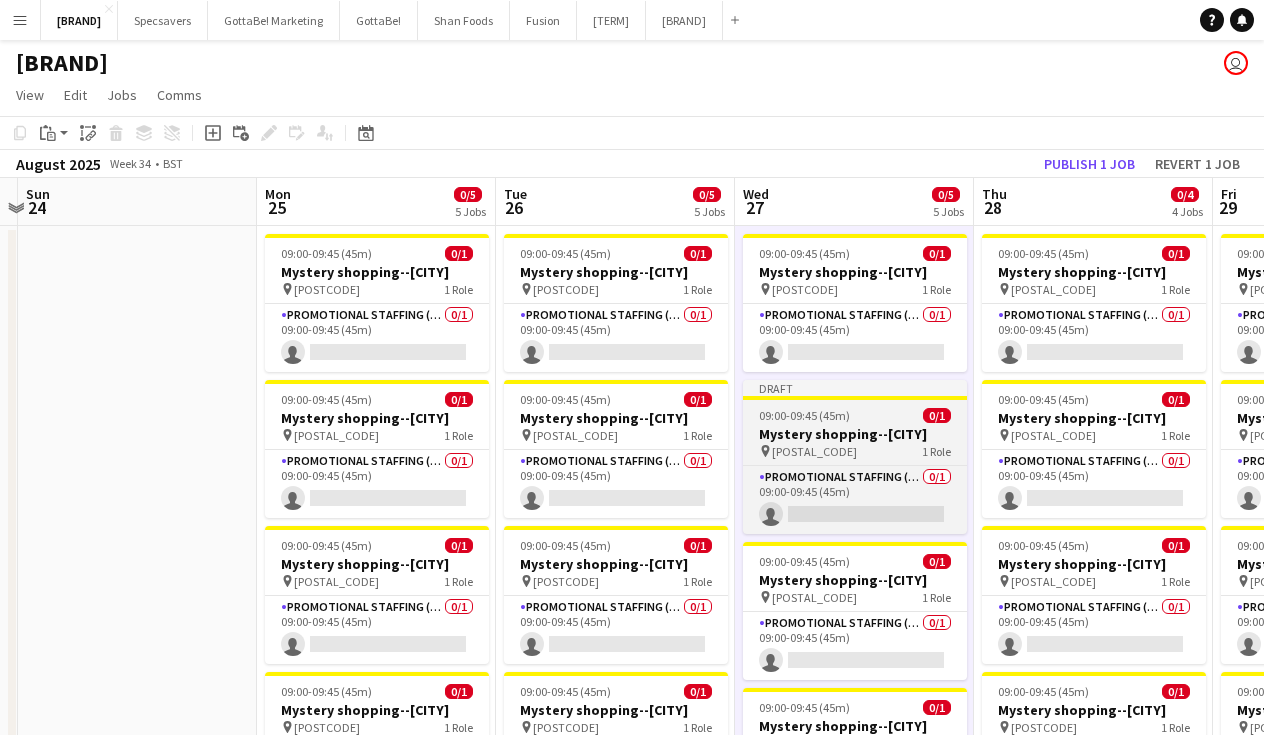click on "09:00-09:45 (45m)" at bounding box center [855, 415] 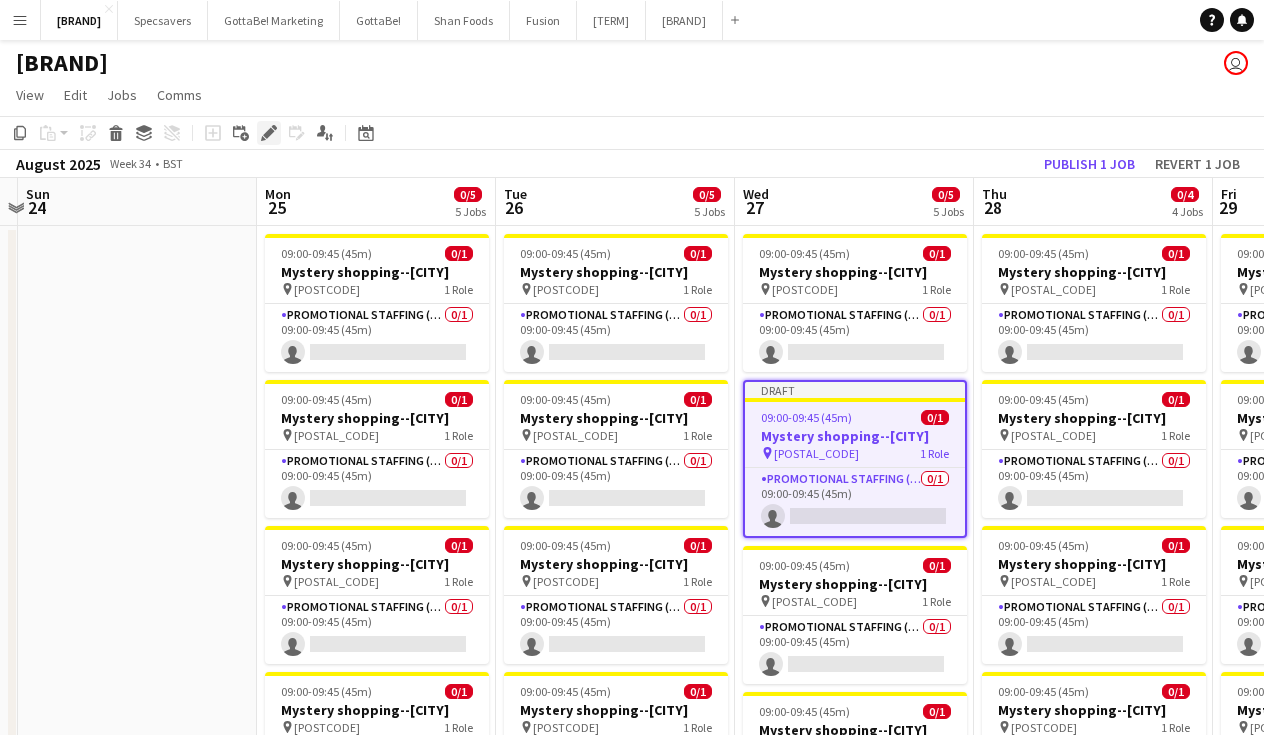 click on "Edit" 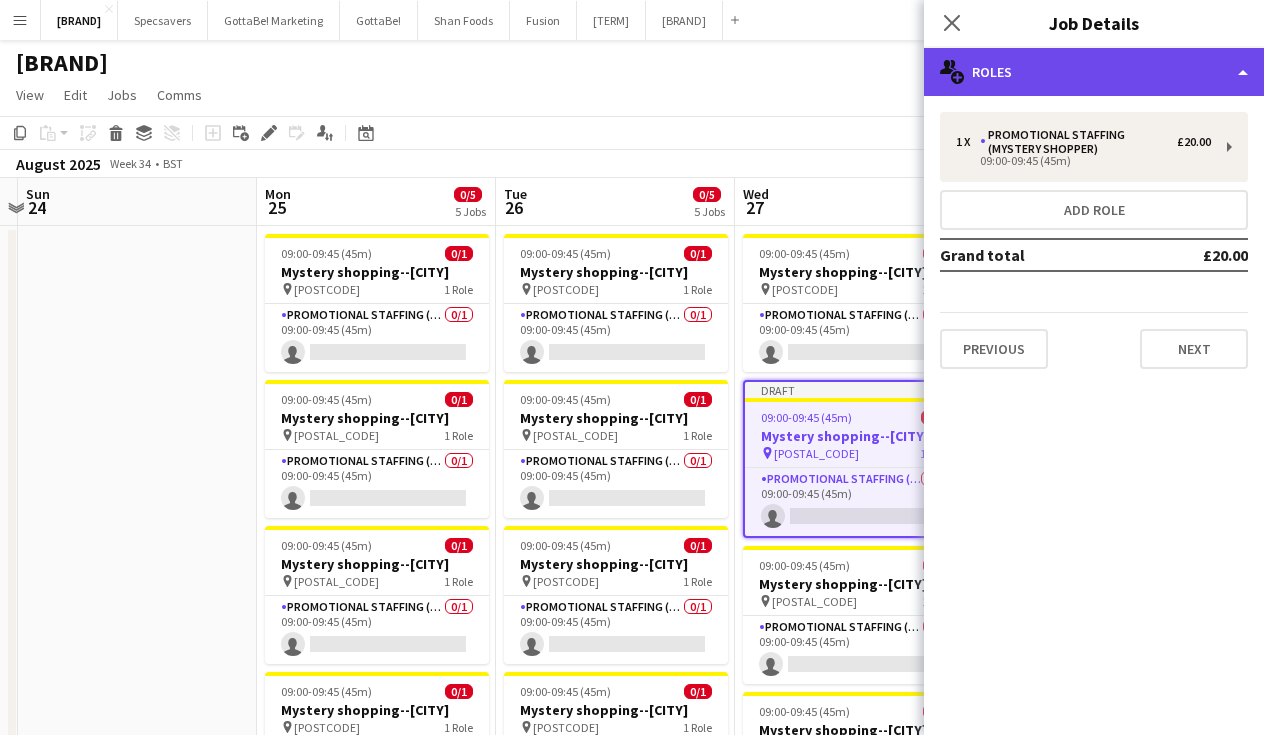 click on "multiple-users-add
Roles" 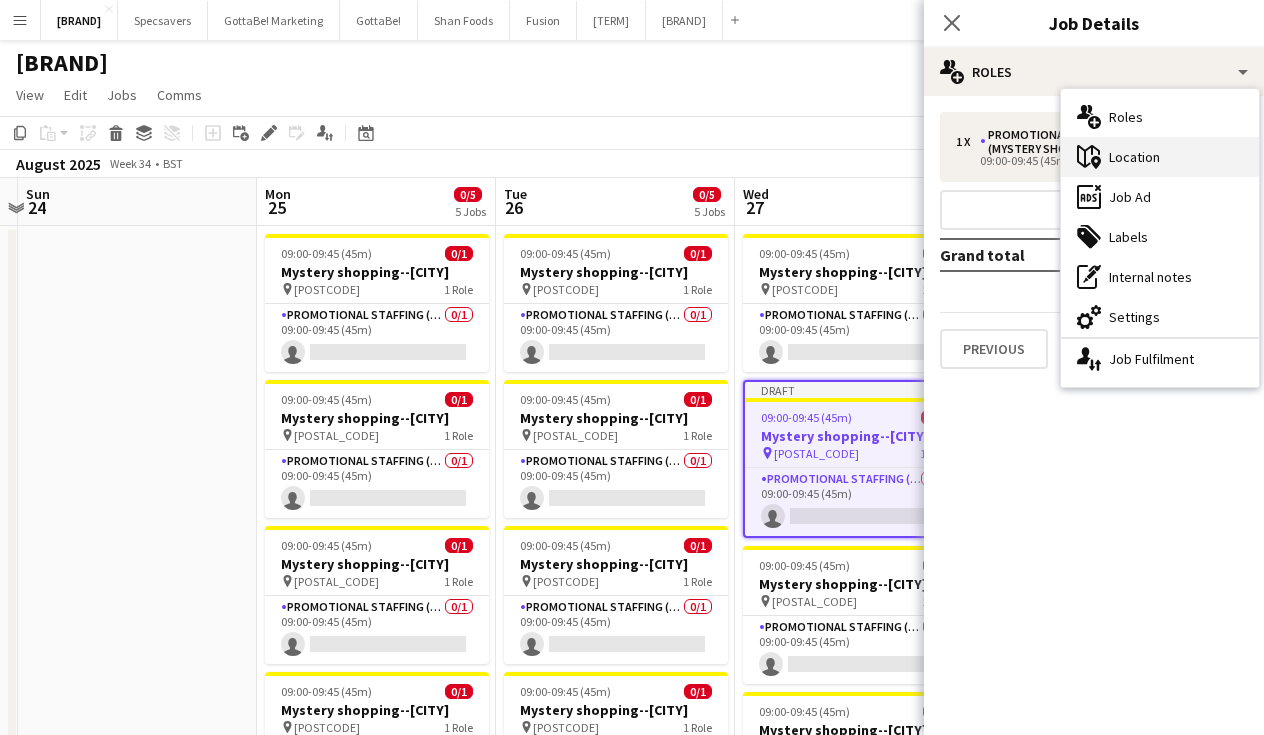 click on "maps-pin-1
Location" at bounding box center [1160, 157] 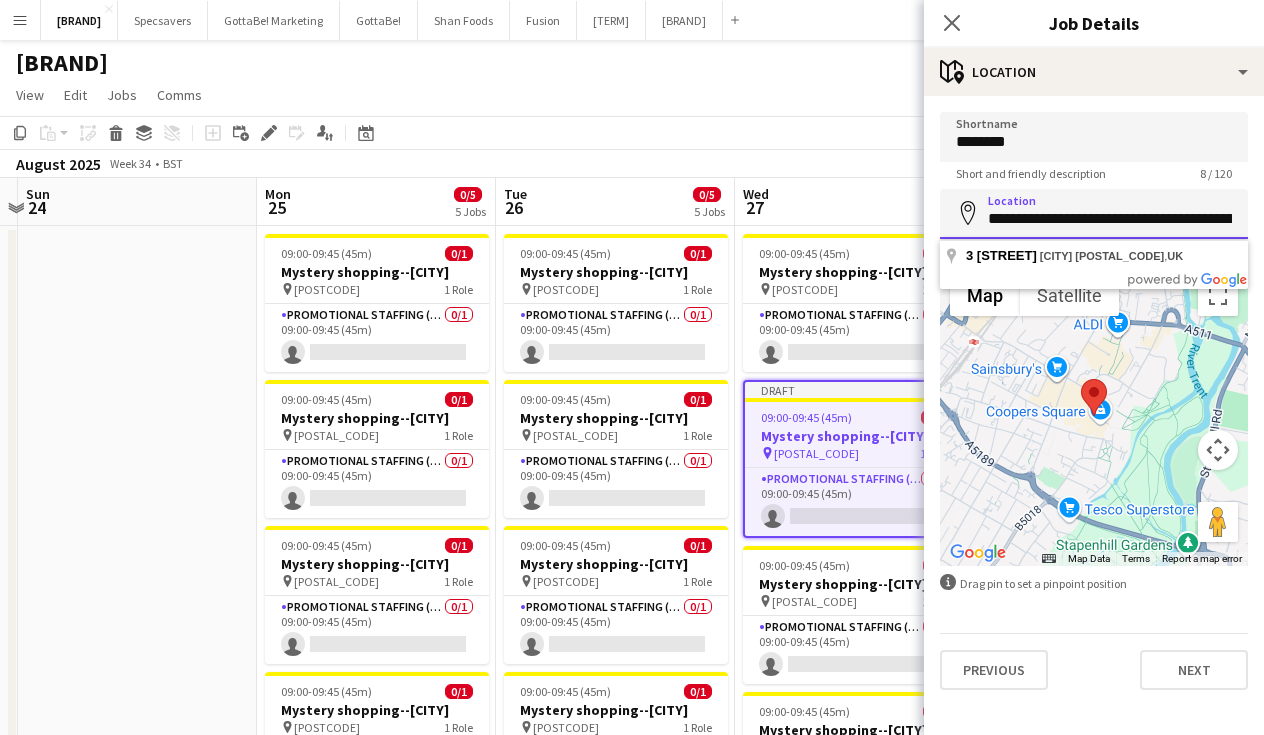 paste 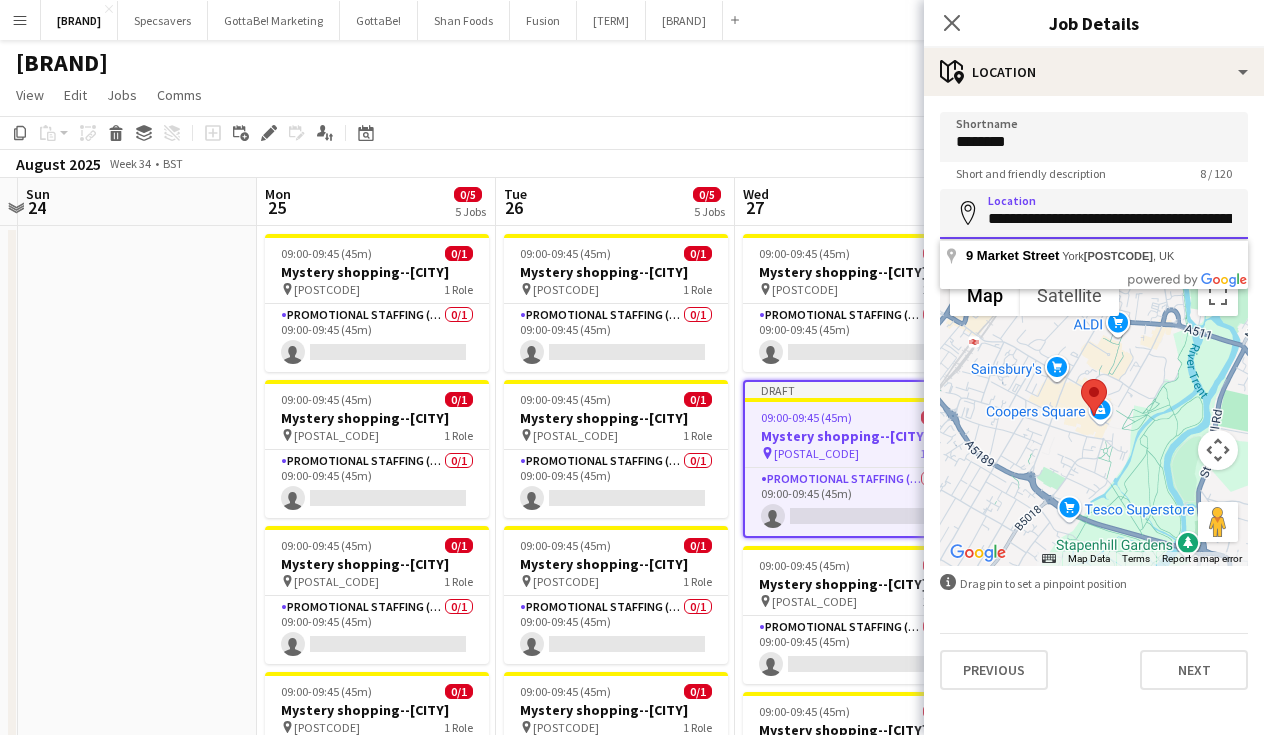 drag, startPoint x: 1203, startPoint y: 217, endPoint x: 1148, endPoint y: 210, distance: 55.443665 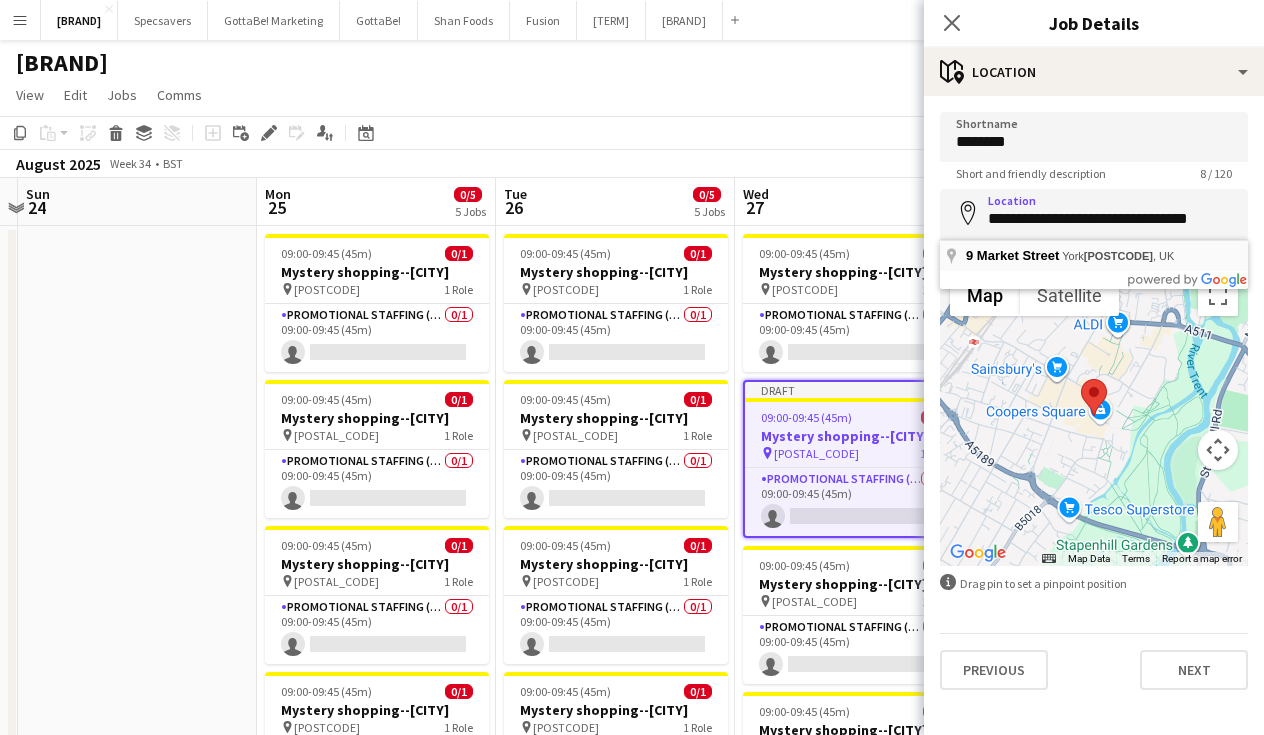 type on "**********" 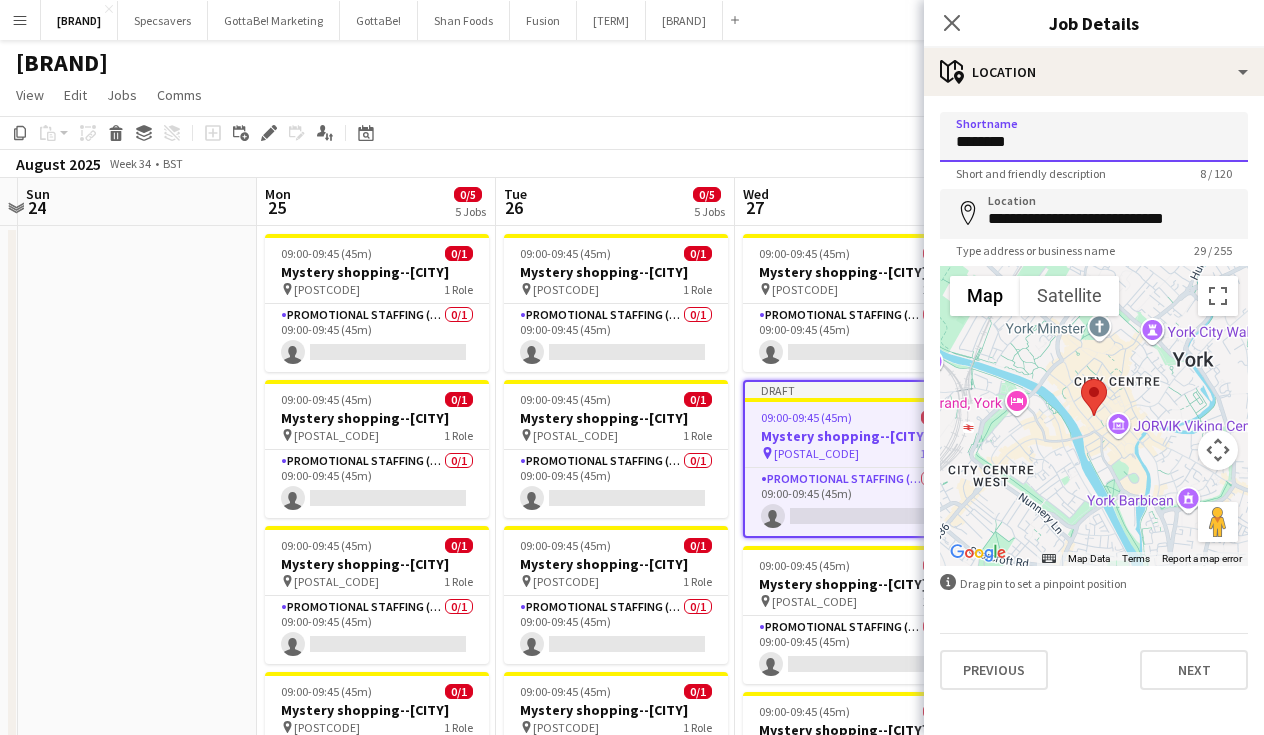 paste 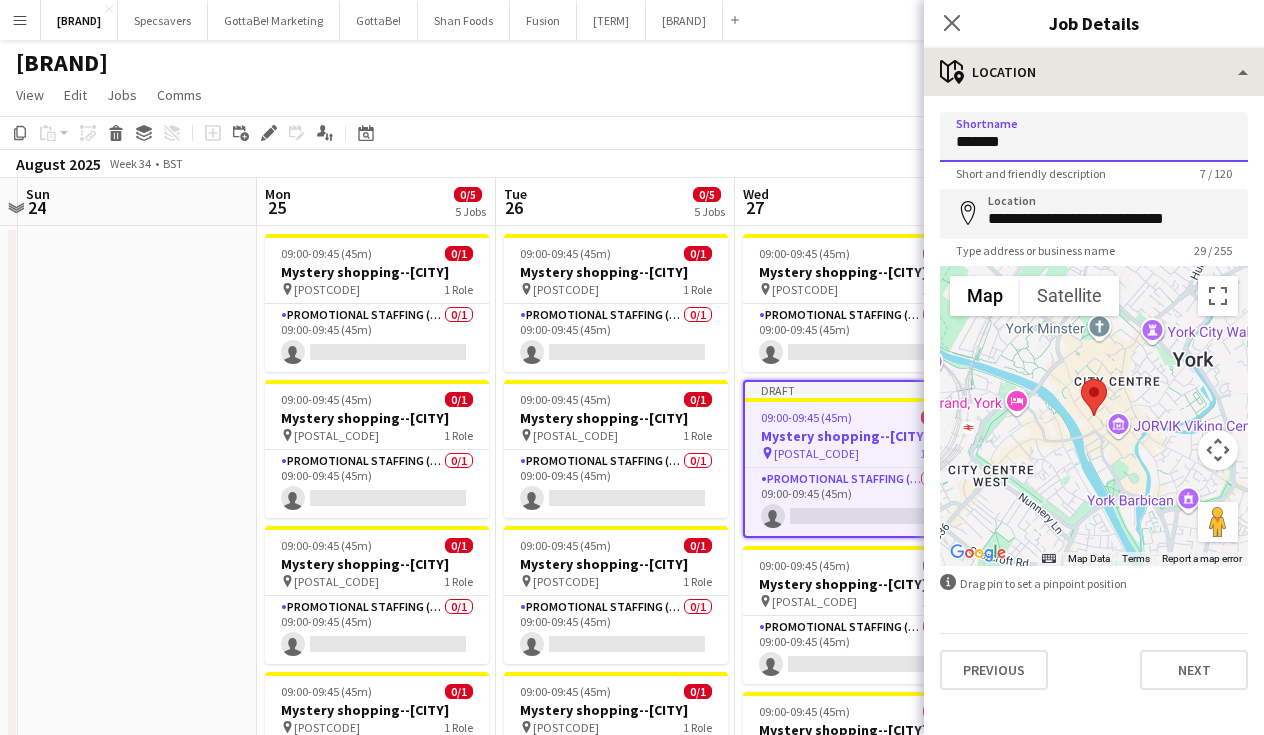type on "*******" 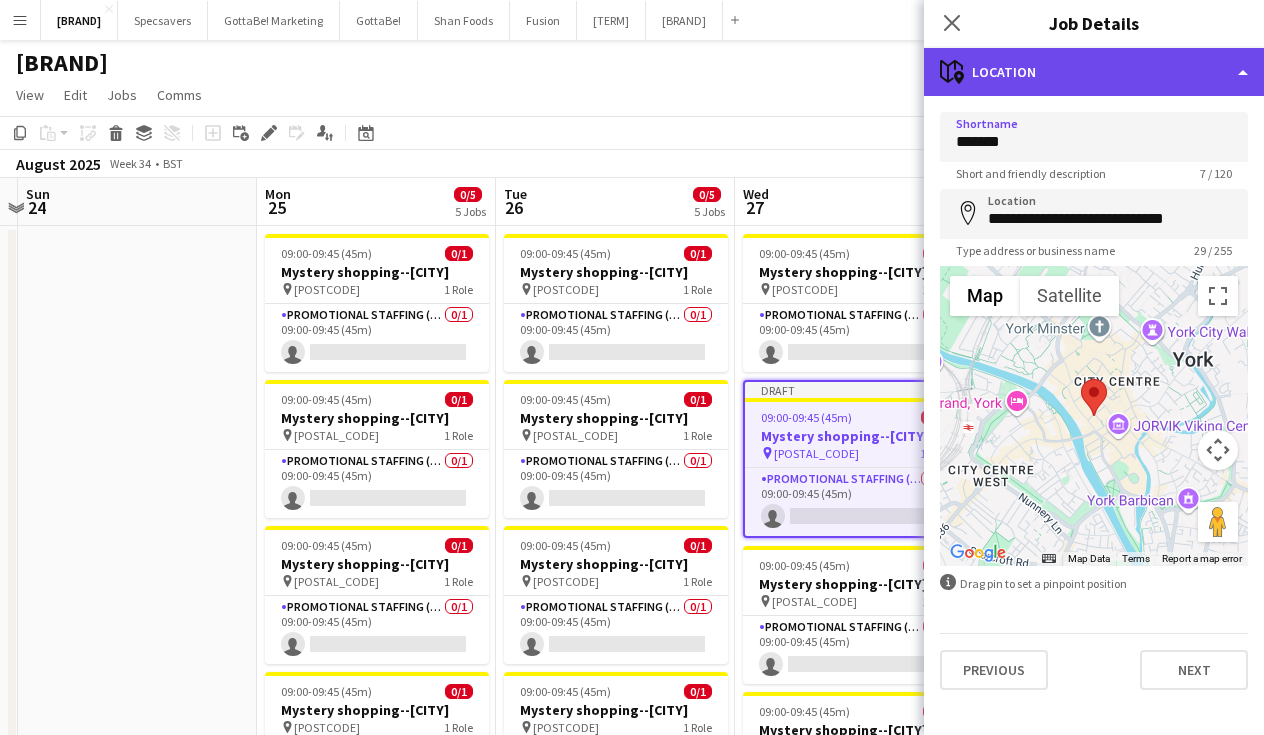 click on "maps-pin-1
Location" 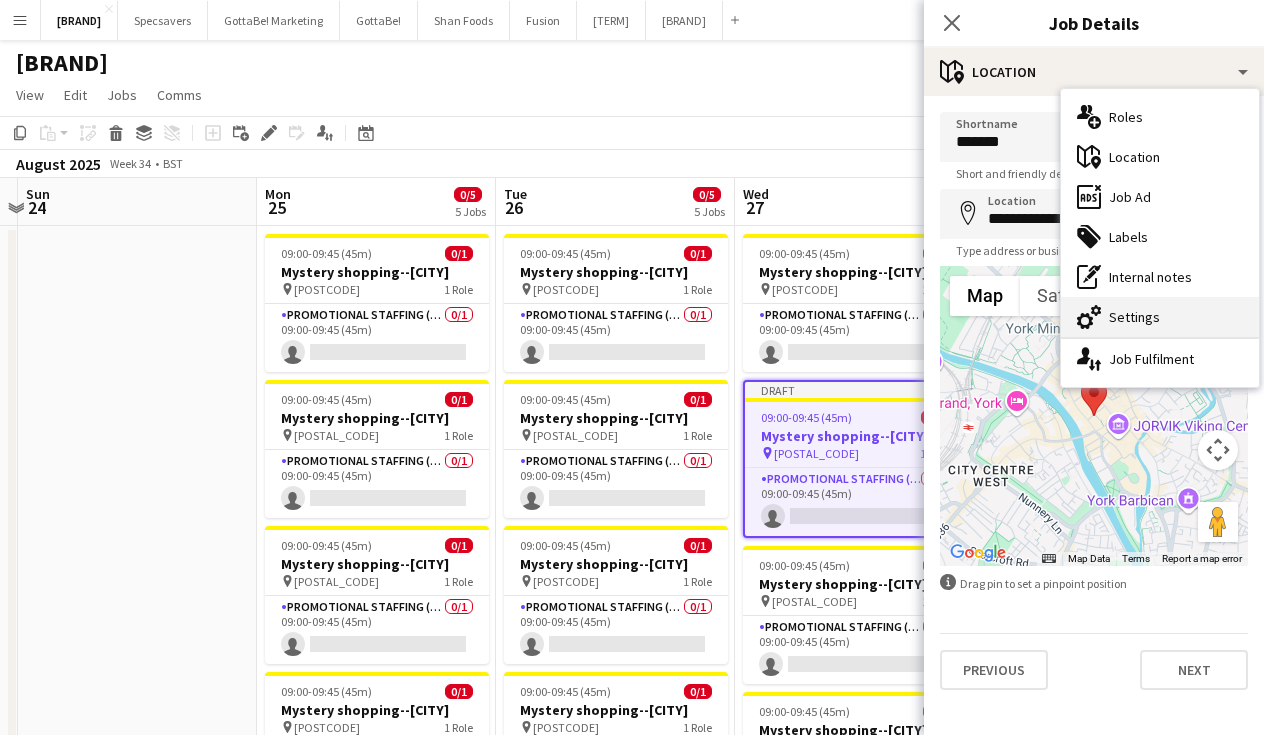 click on "cog-double-3
Settings" at bounding box center [1160, 317] 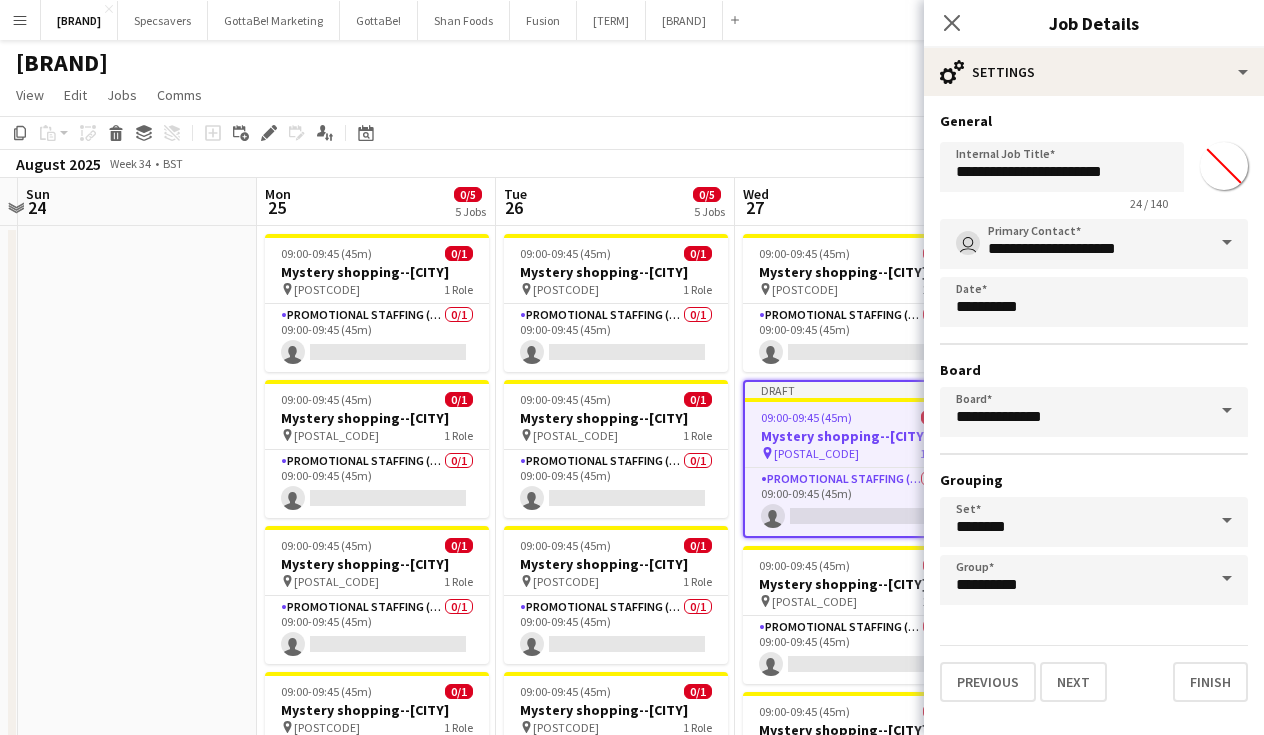 type on "*******" 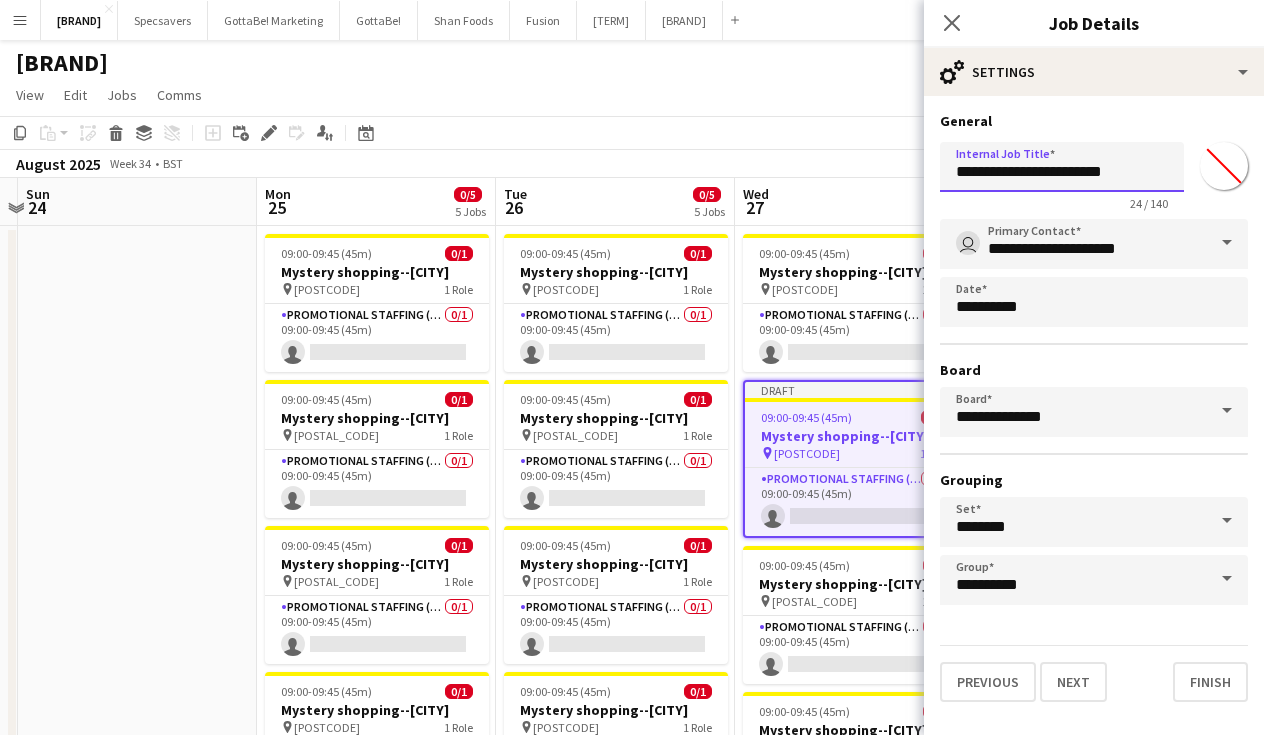 drag, startPoint x: 1132, startPoint y: 174, endPoint x: 1087, endPoint y: 172, distance: 45.044422 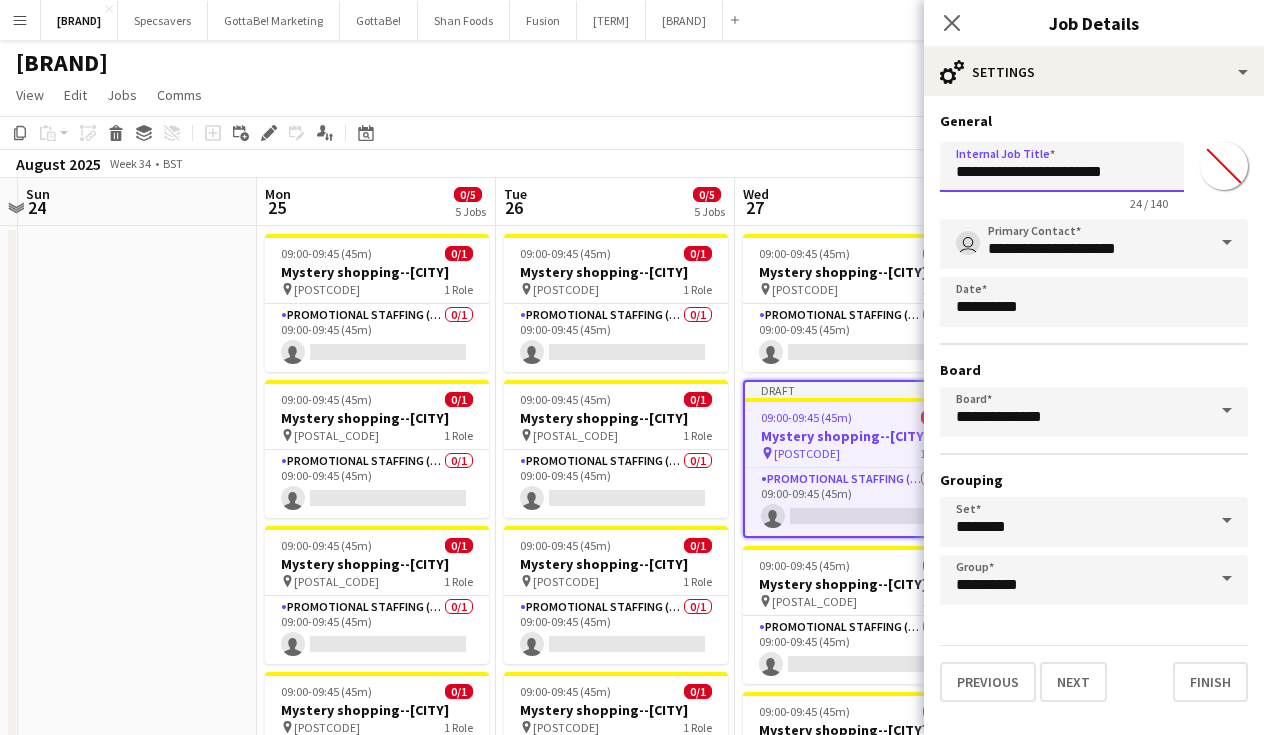 click on "**********" at bounding box center [1062, 167] 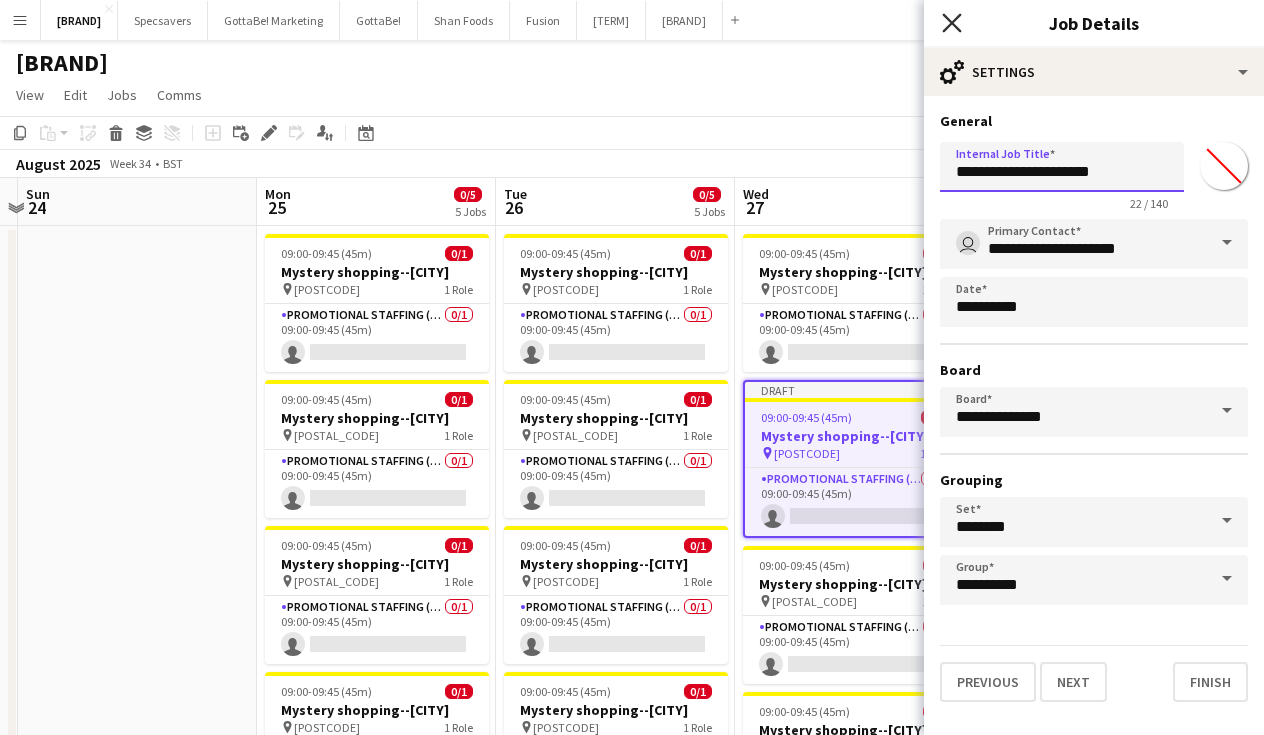 type on "**********" 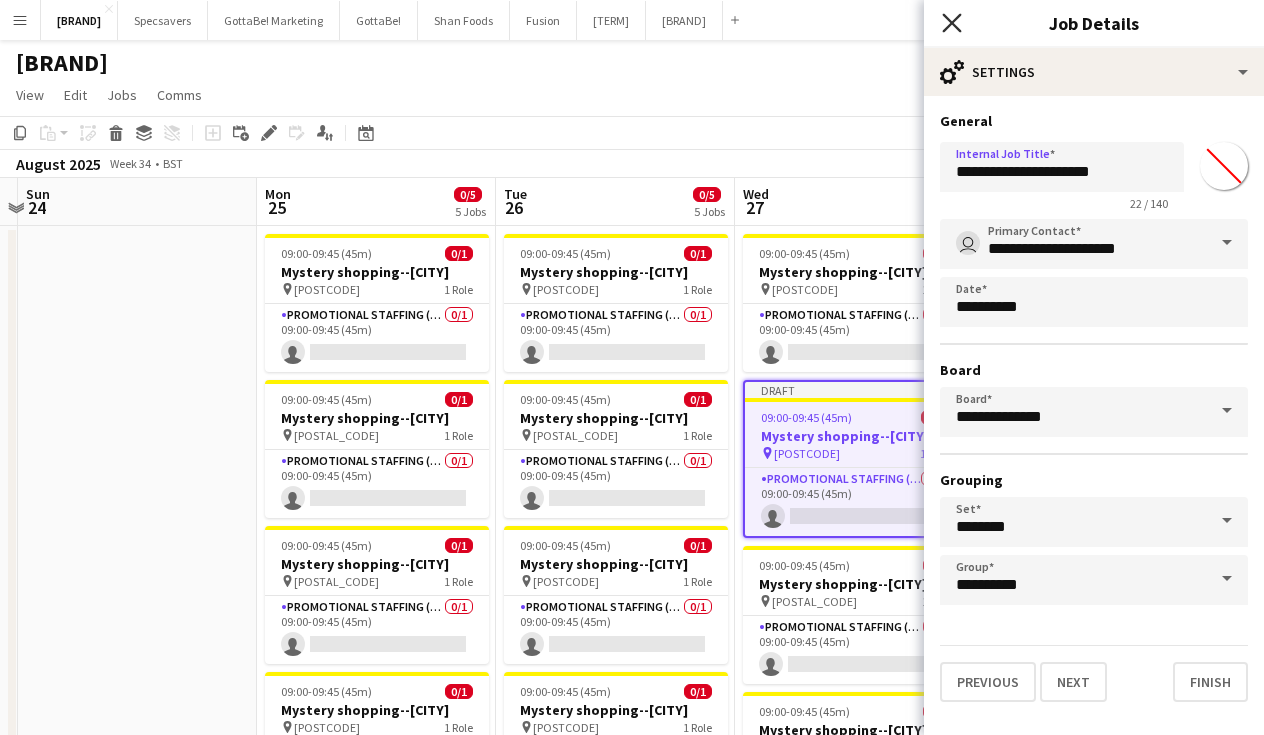 click on "Close pop-in" 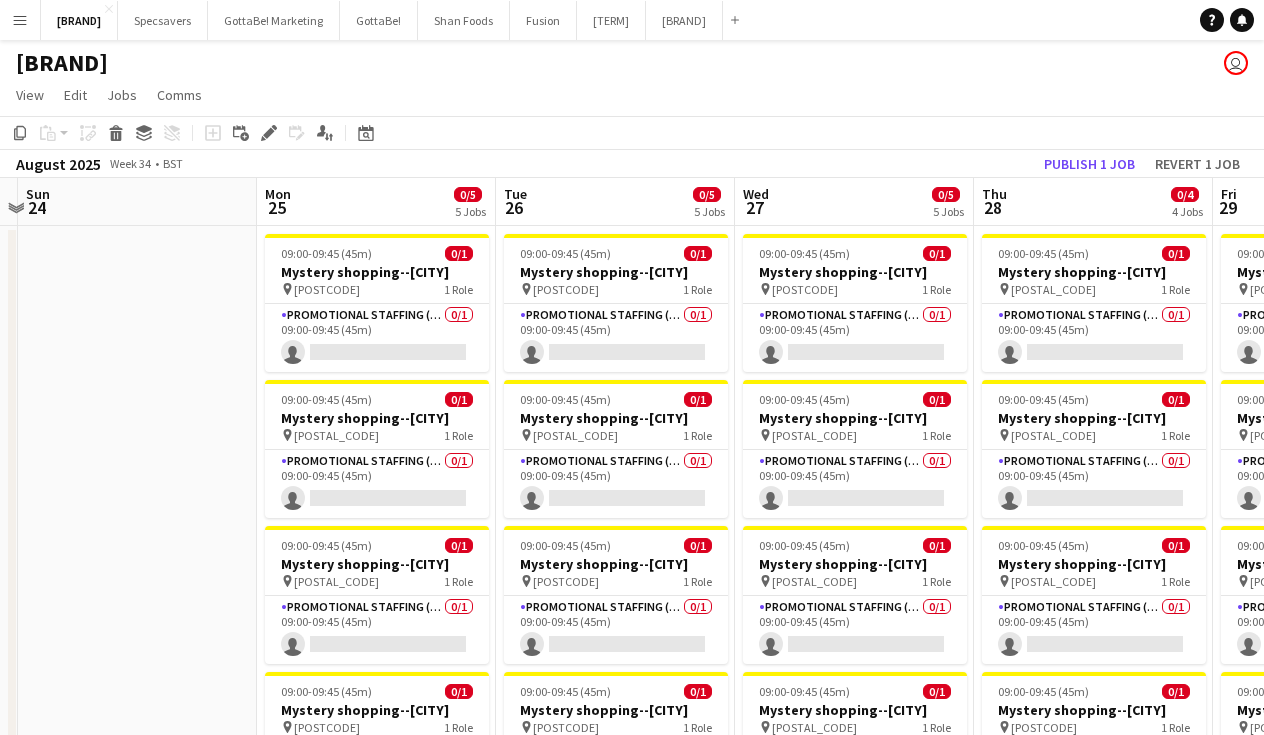 click on "Copy
Paste
Paste
Command
V Paste with crew
Command
Shift
V
Paste linked Job
Delete
Group
Ungroup
Add job
Add linked Job
Edit
Edit linked Job
Applicants
Date picker
AUG 2025 AUG 2025 Monday M Tuesday T Wednesday W Thursday T Friday F Saturday S Sunday S  AUG   1   2   3   4   5   6   7   8   9   10   11   12   13   14   15   16   17   18   19   20   21   22   23   24   25" 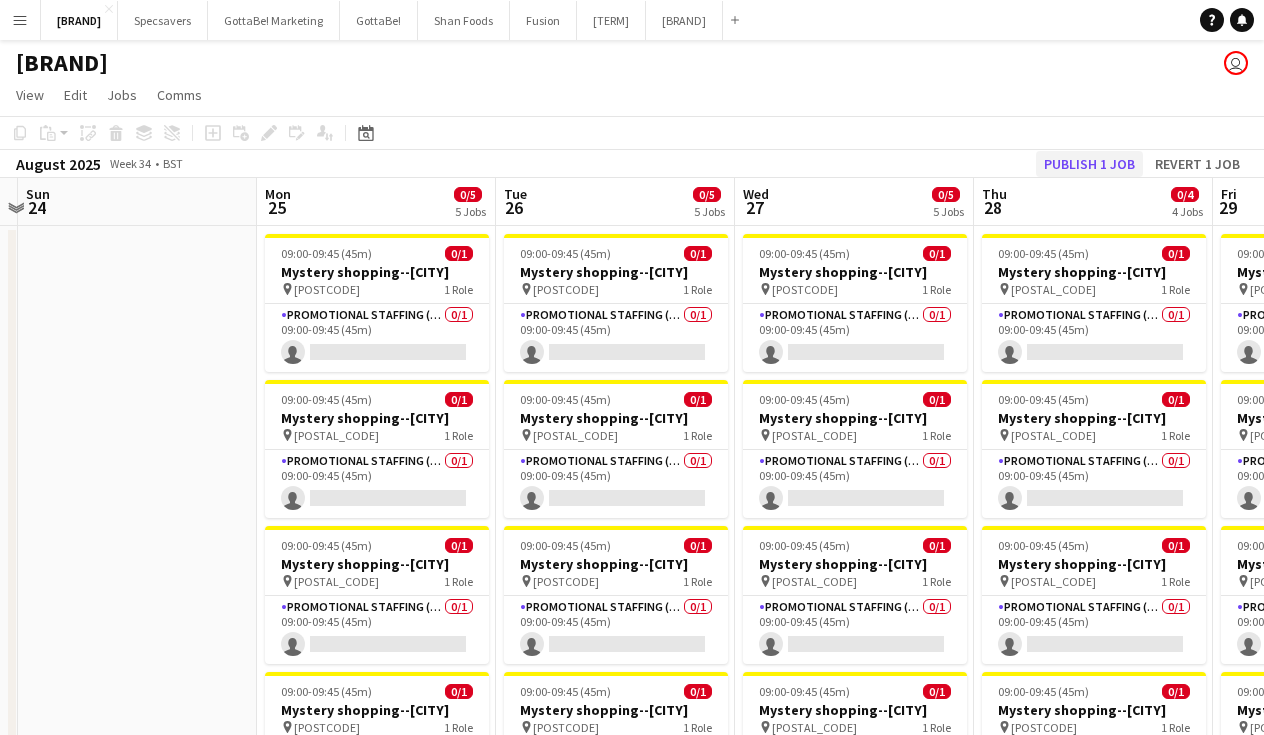 click on "Publish 1 job" 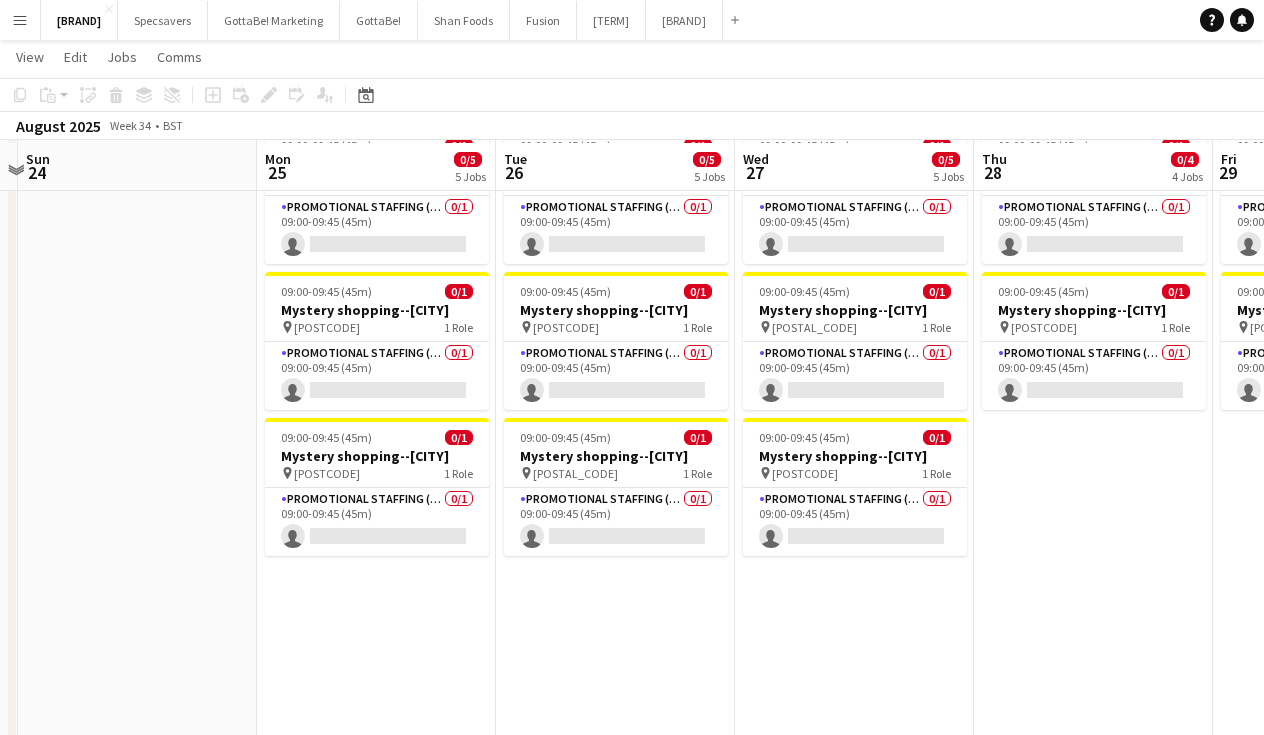 scroll, scrollTop: 401, scrollLeft: 0, axis: vertical 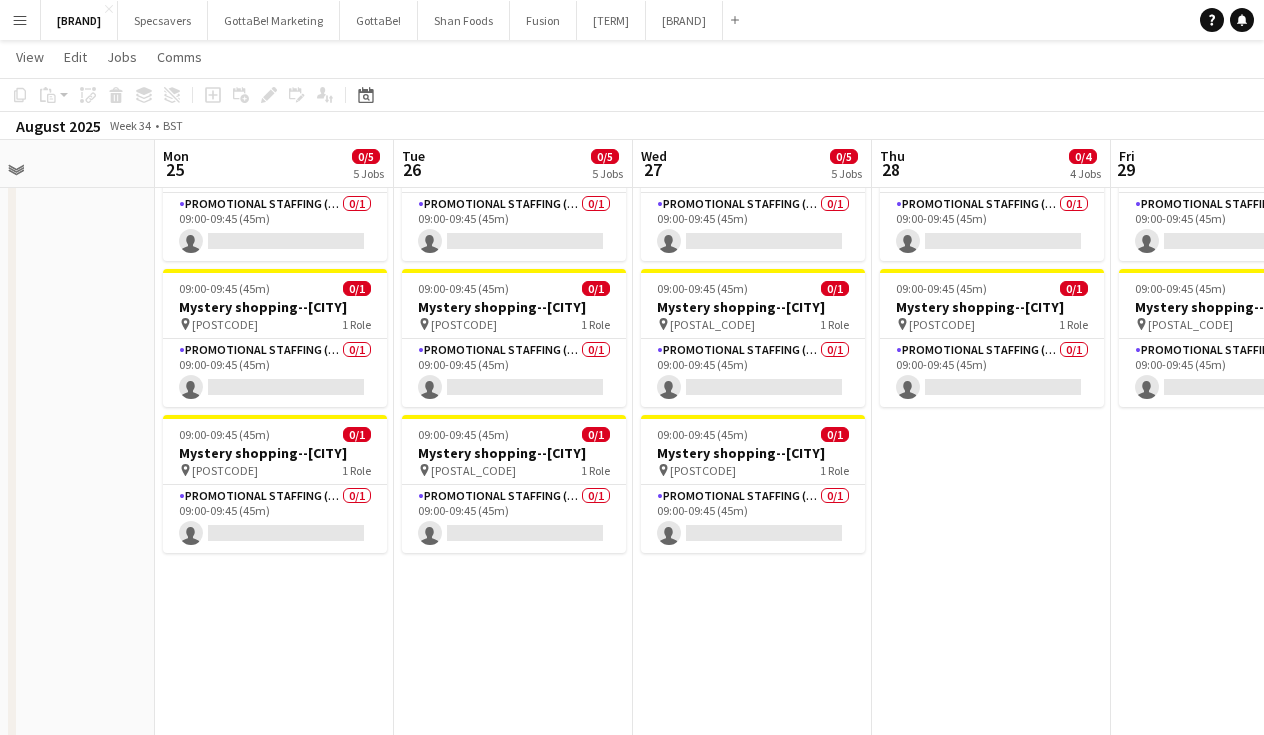 click on "09:00-09:45 (45m)    0/1   Mystery shopping--[CITY]
pin
[POSTCODE]   1 Role   Promotional Staffing (Mystery Shopper)   0/1   09:00-09:45 (45m)
single-neutral-actions
09:00-09:45 (45m)    0/1   Mystery shopping--[CITY]
pin
[POSTCODE]   1 Role   Promotional Staffing (Mystery Shopper)   0/1   09:00-09:45 (45m)
single-neutral-actions
09:00-09:45 (45m)    0/1   Mystery shopping--[CITY]
pin
[POSTCODE]   1 Role   Promotional Staffing (Mystery Shopper)   0/1   09:00-09:45 (45m)
single-neutral-actions
09:00-09:45 (45m)    0/1   Mystery shopping--[CITY]
pin
[POSTCODE]   1 Role   Promotional Staffing (Mystery Shopper)   0/1   09:00-09:45 (45m)
single-neutral-actions" at bounding box center [991, 426] 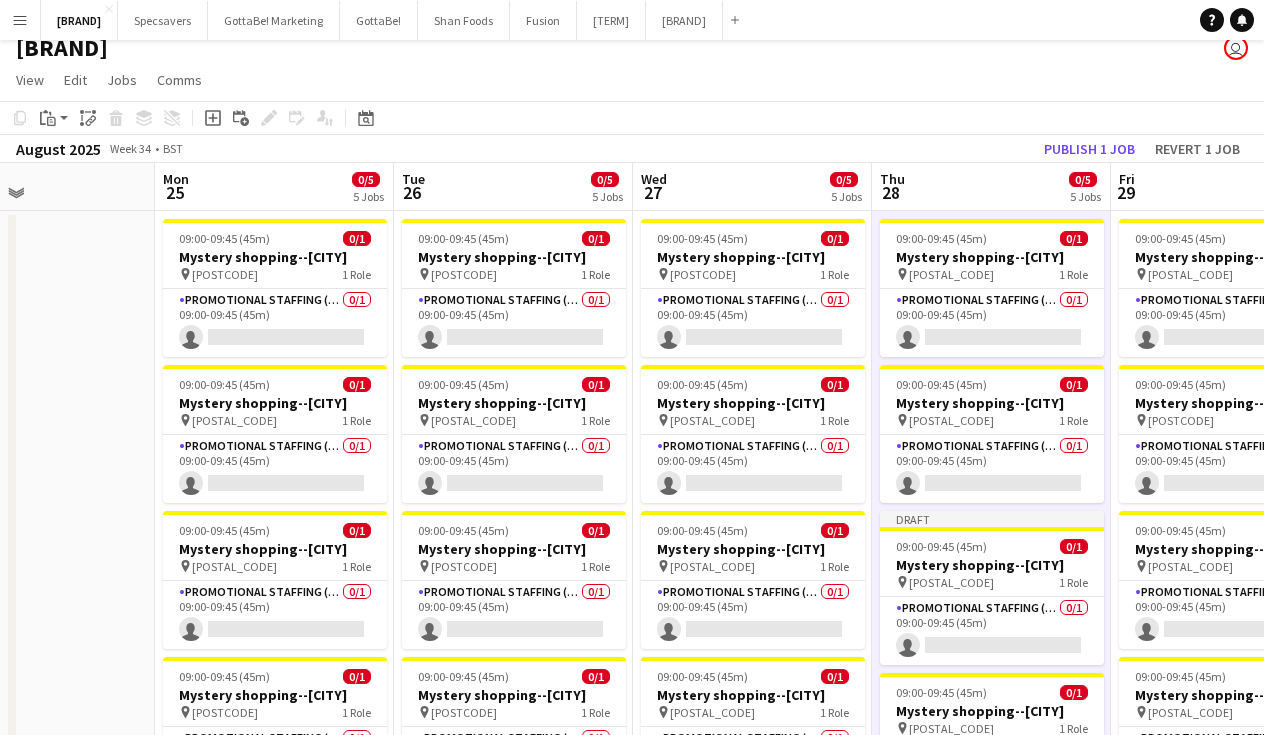 scroll, scrollTop: 15, scrollLeft: 0, axis: vertical 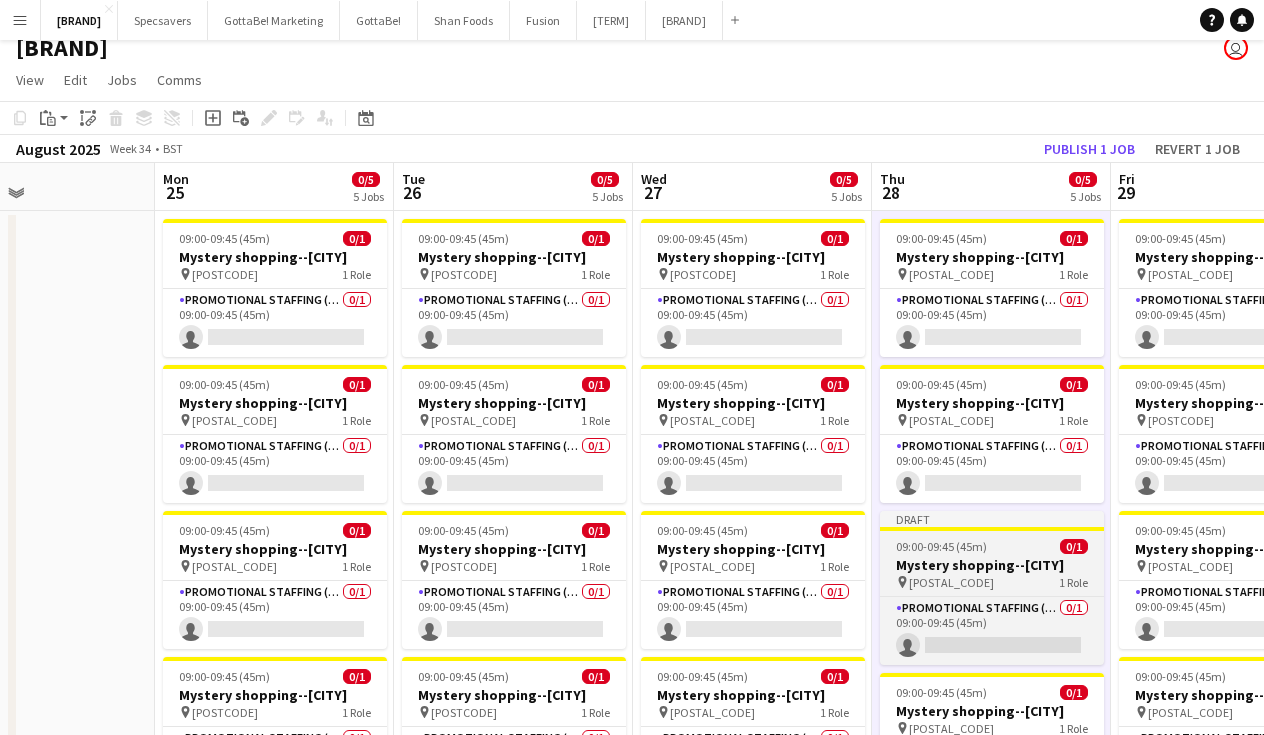 click on "pin
[POSTCODE]   1 Role" at bounding box center (992, 582) 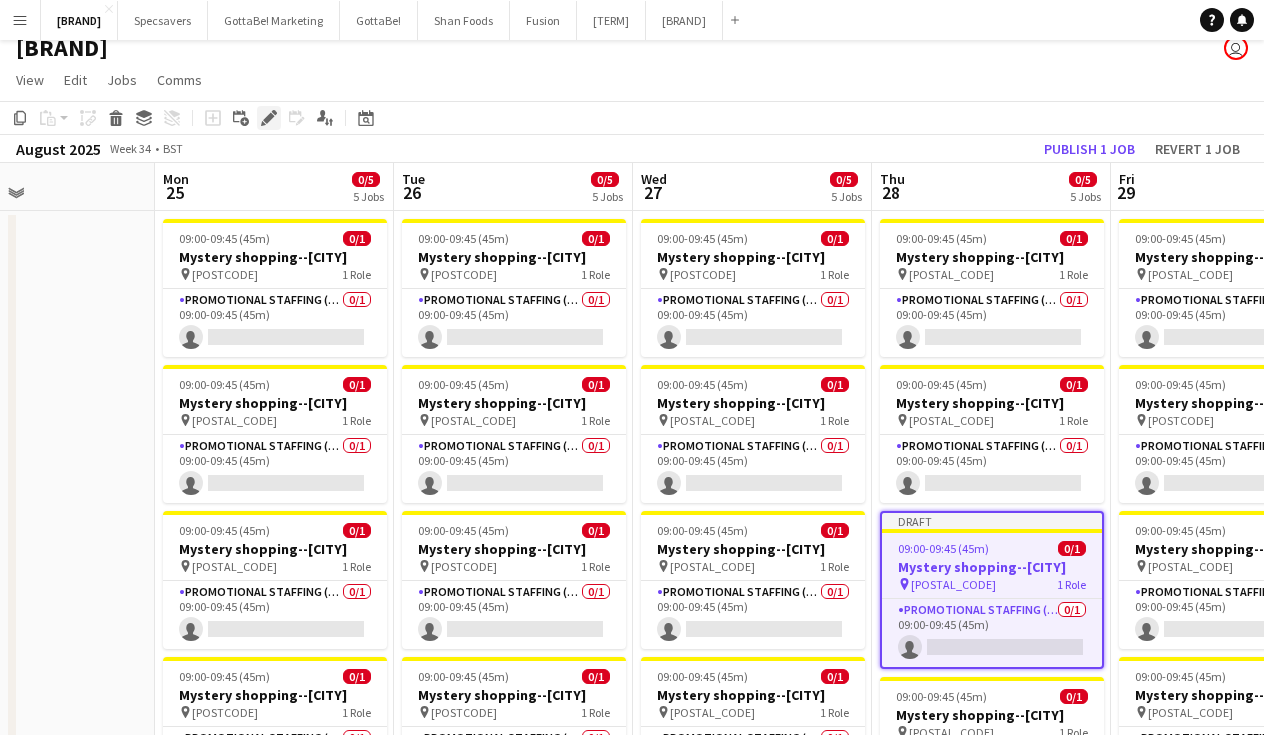 click 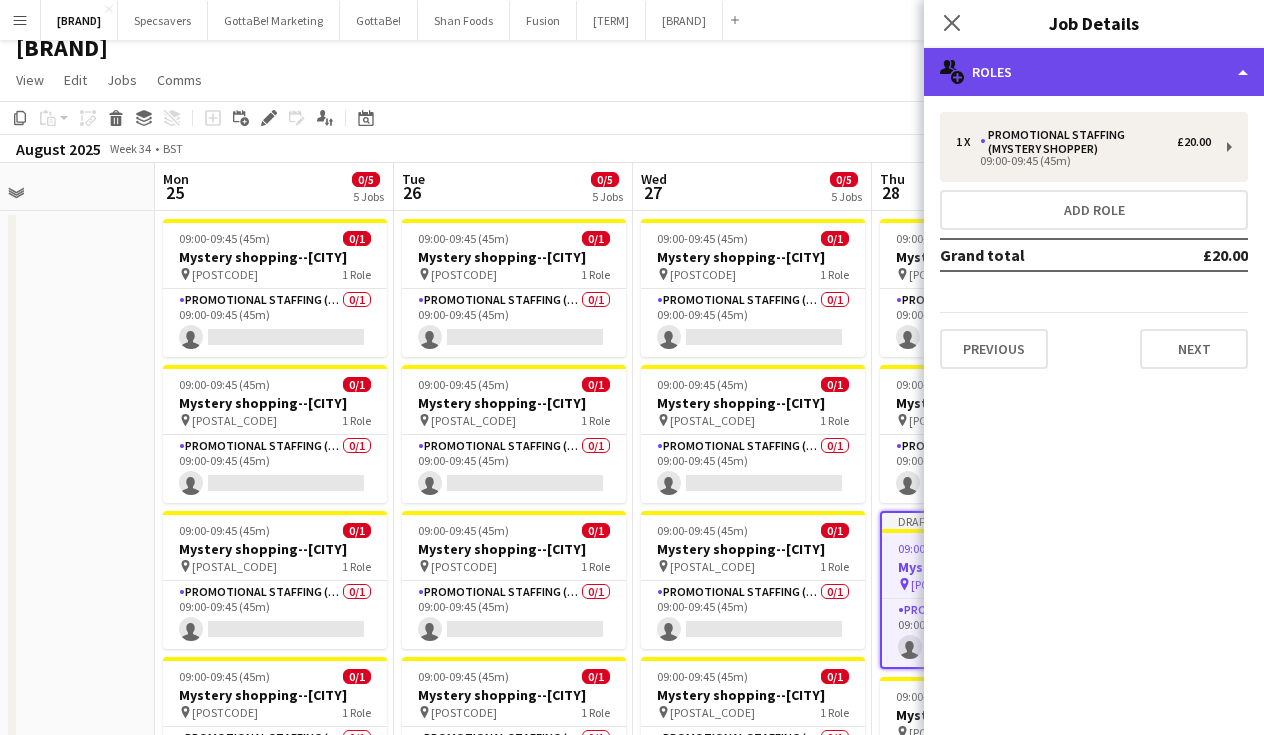 click on "multiple-users-add
Roles" 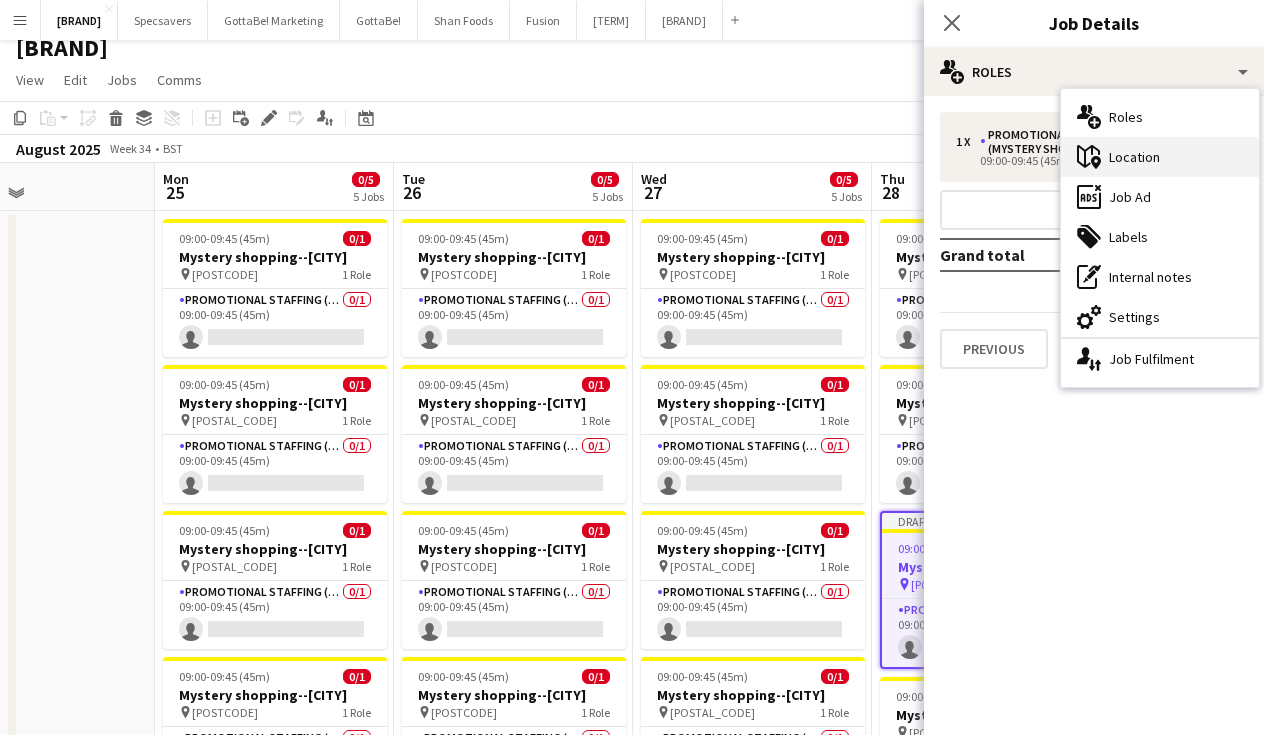 click on "maps-pin-1
Location" at bounding box center (1160, 157) 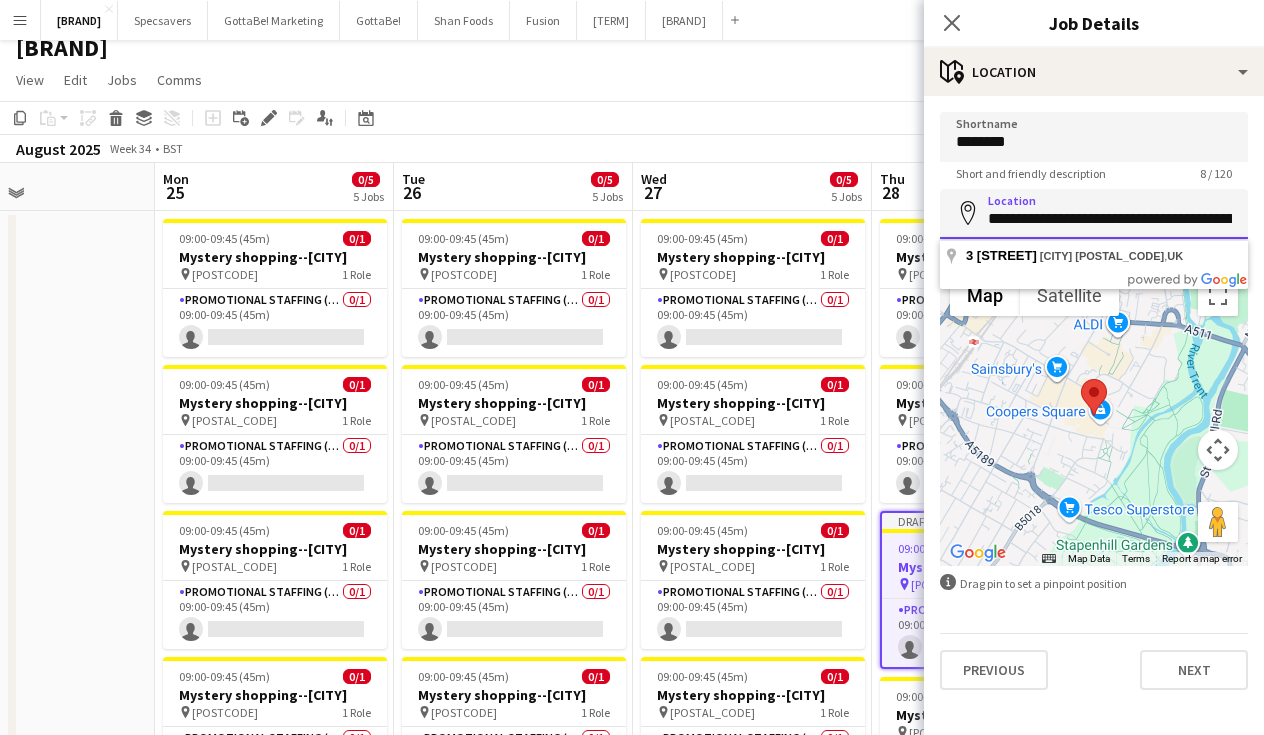 paste 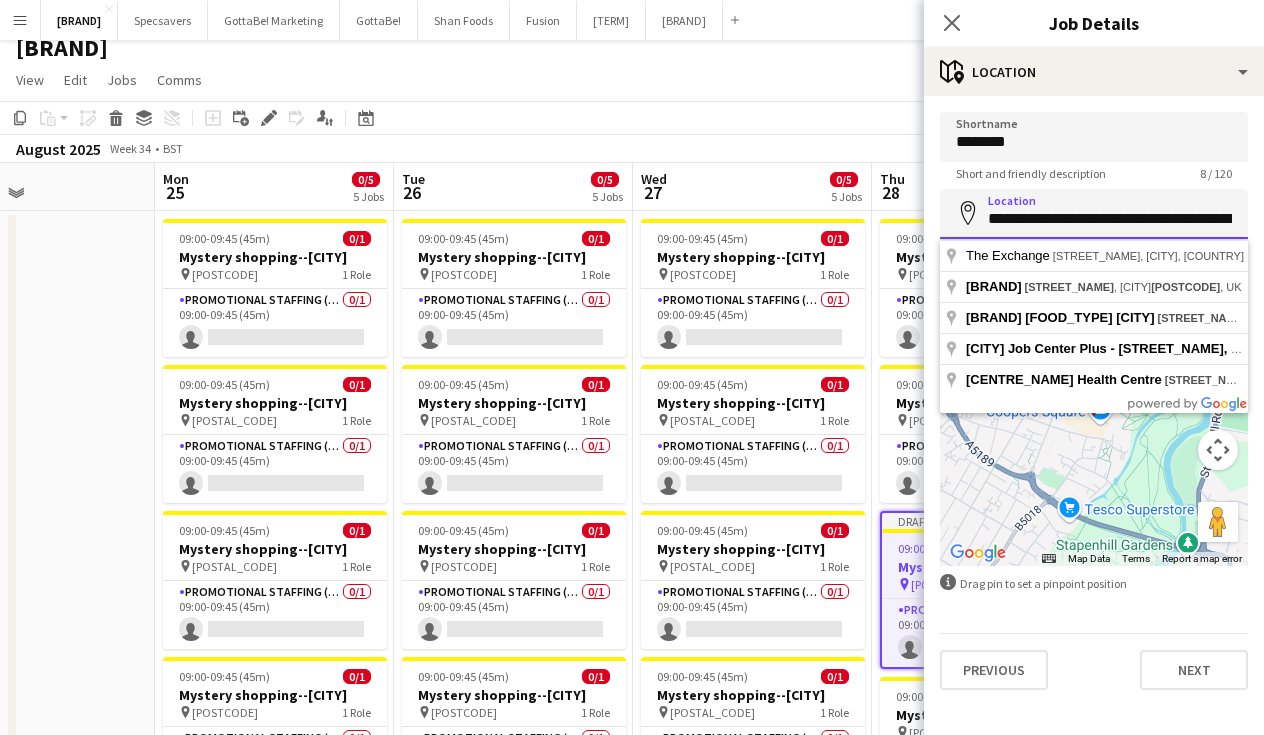 drag, startPoint x: 1205, startPoint y: 217, endPoint x: 1153, endPoint y: 210, distance: 52.46904 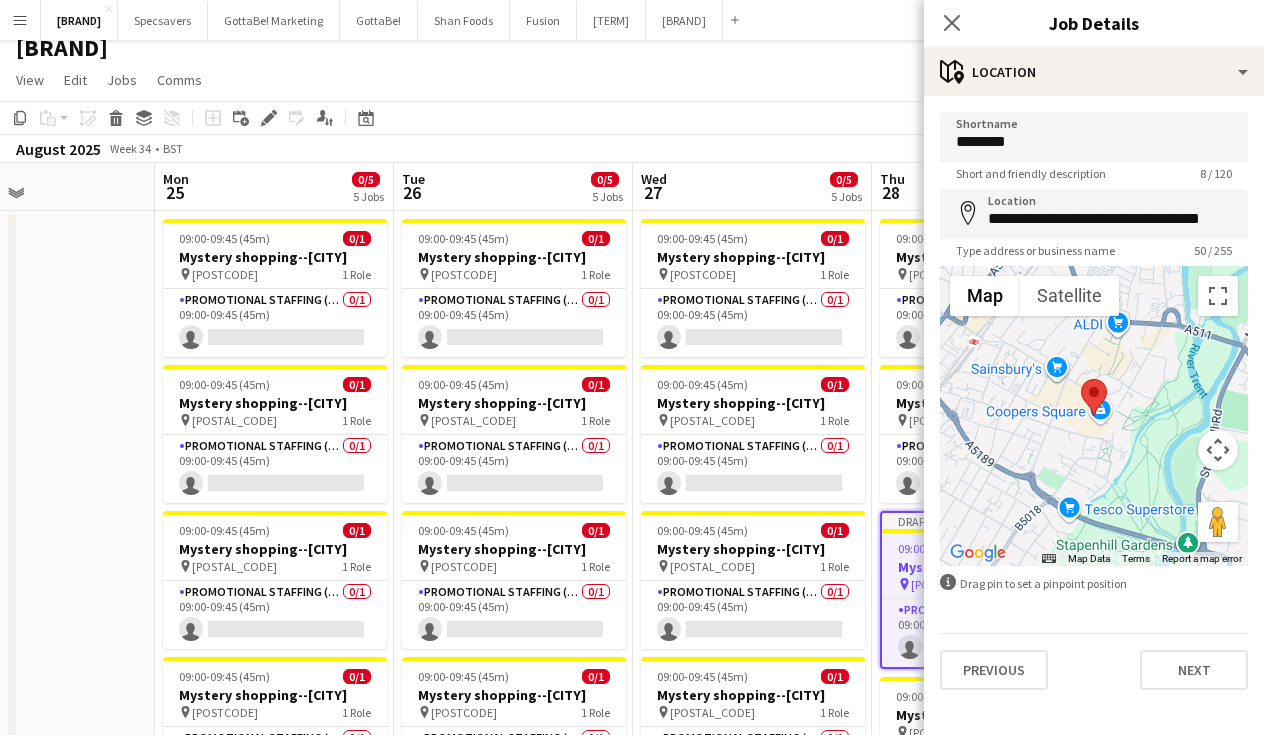 type on "**********" 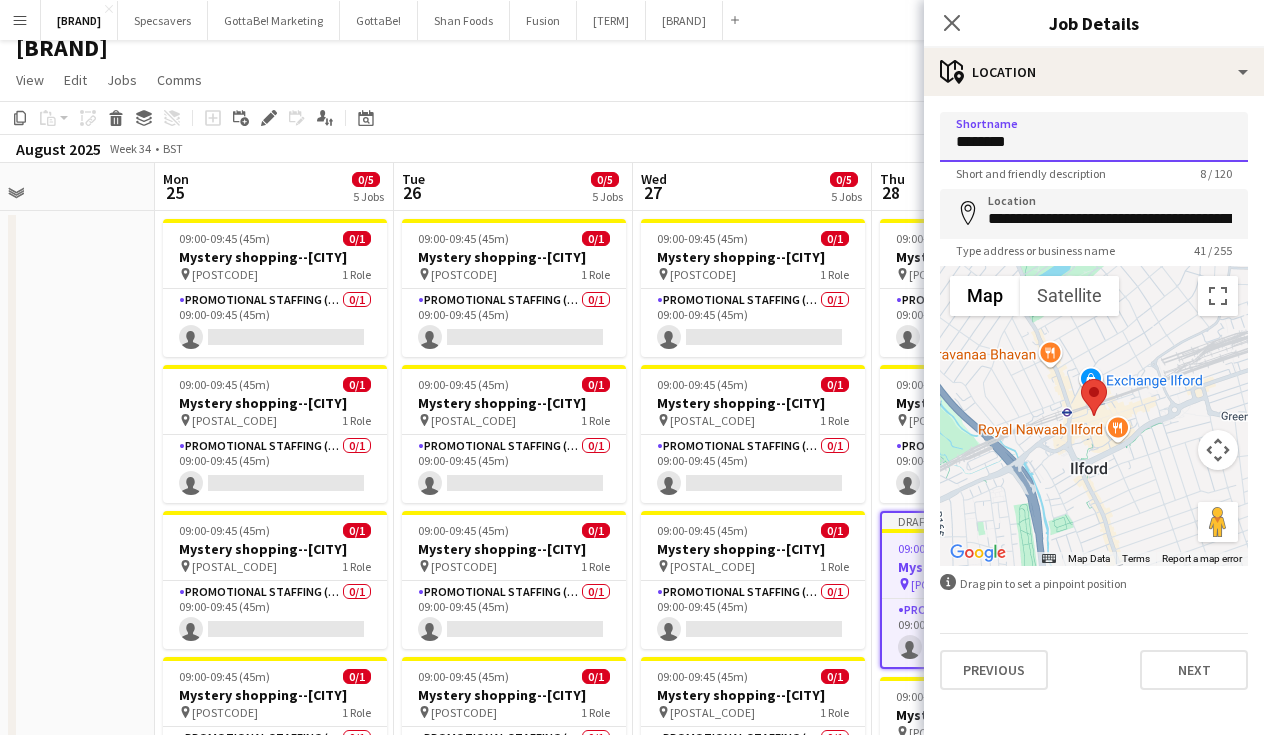 paste 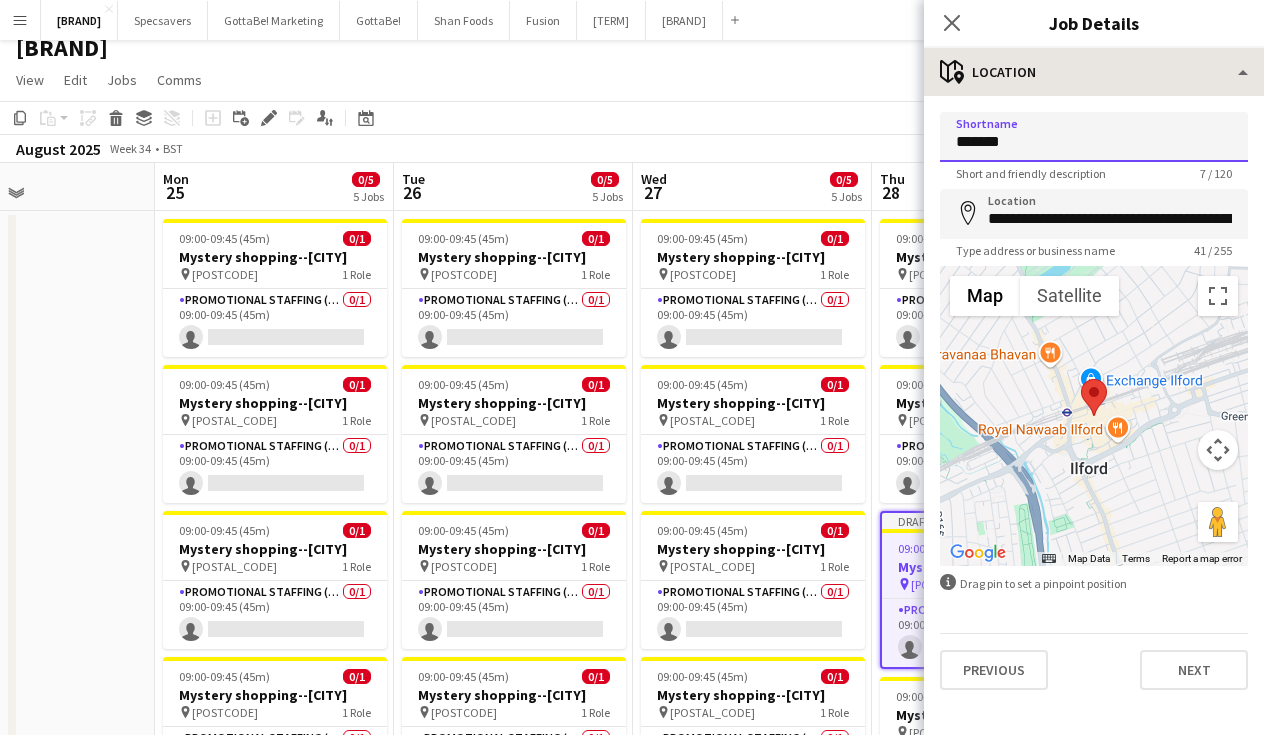 type on "*******" 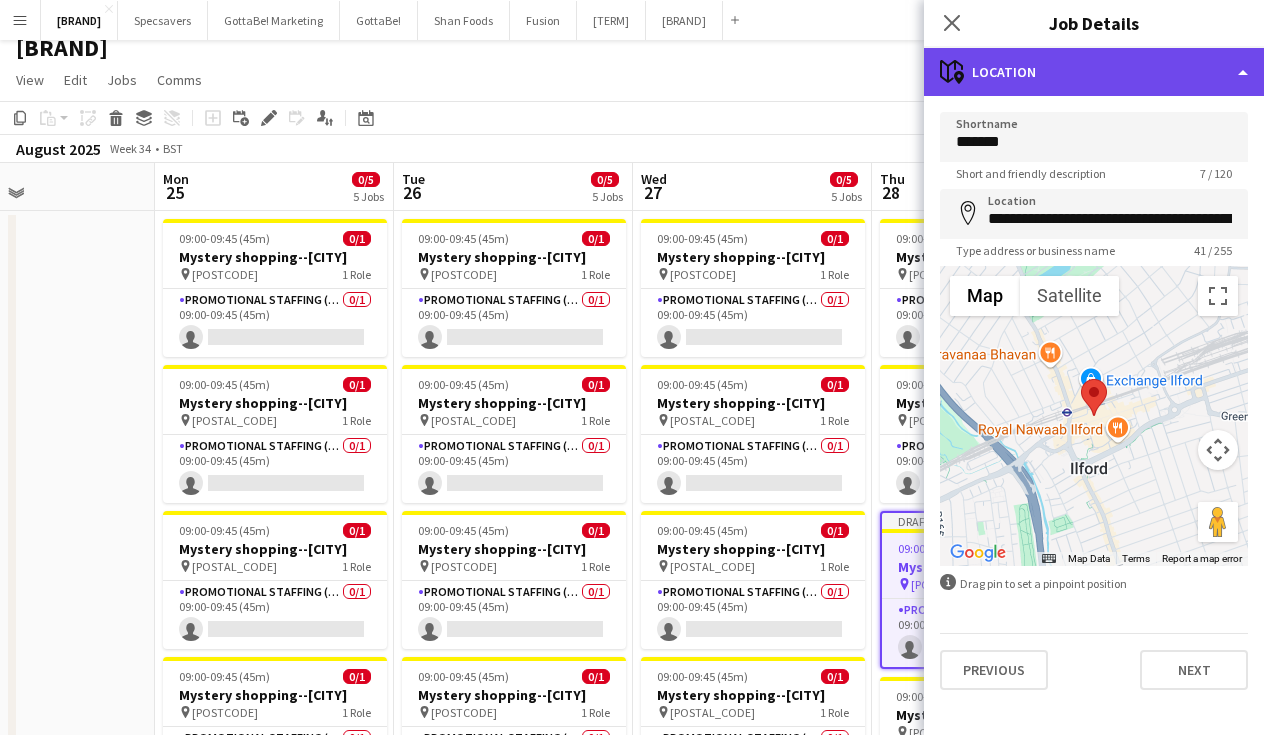 click on "maps-pin-1
Location" 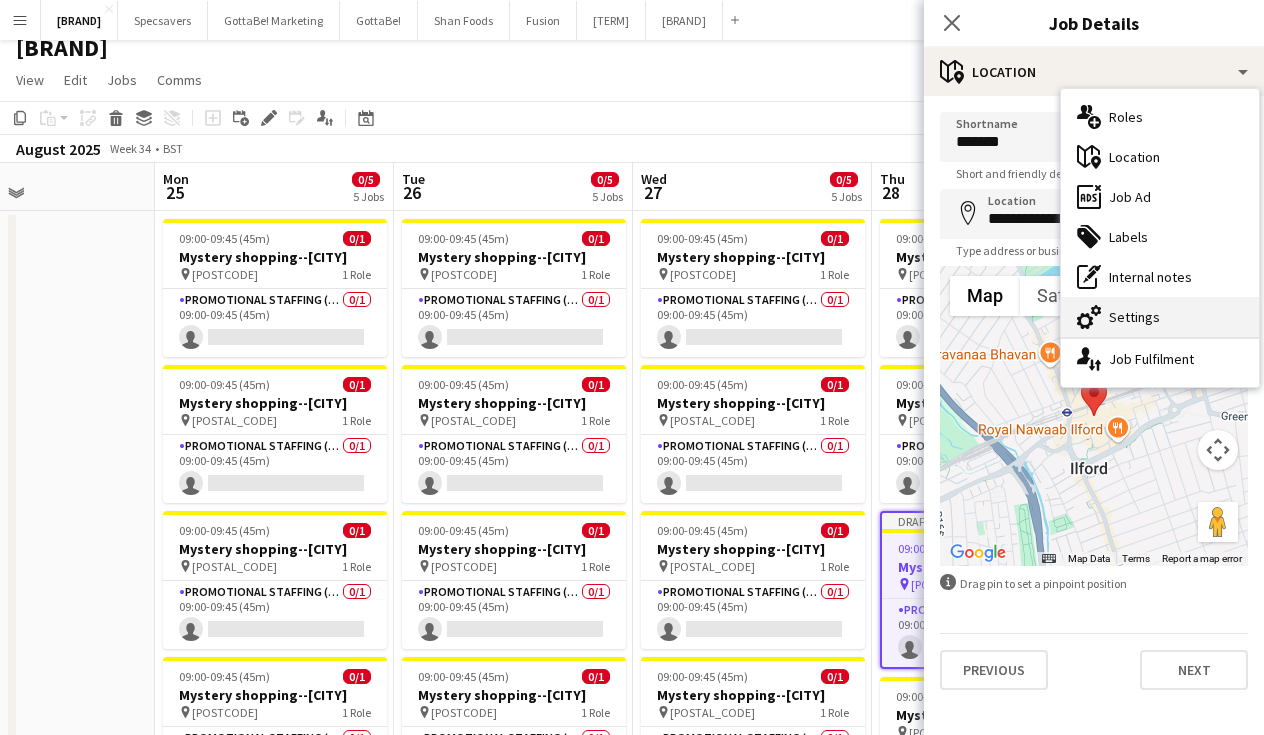 click on "cog-double-3
Settings" at bounding box center (1160, 317) 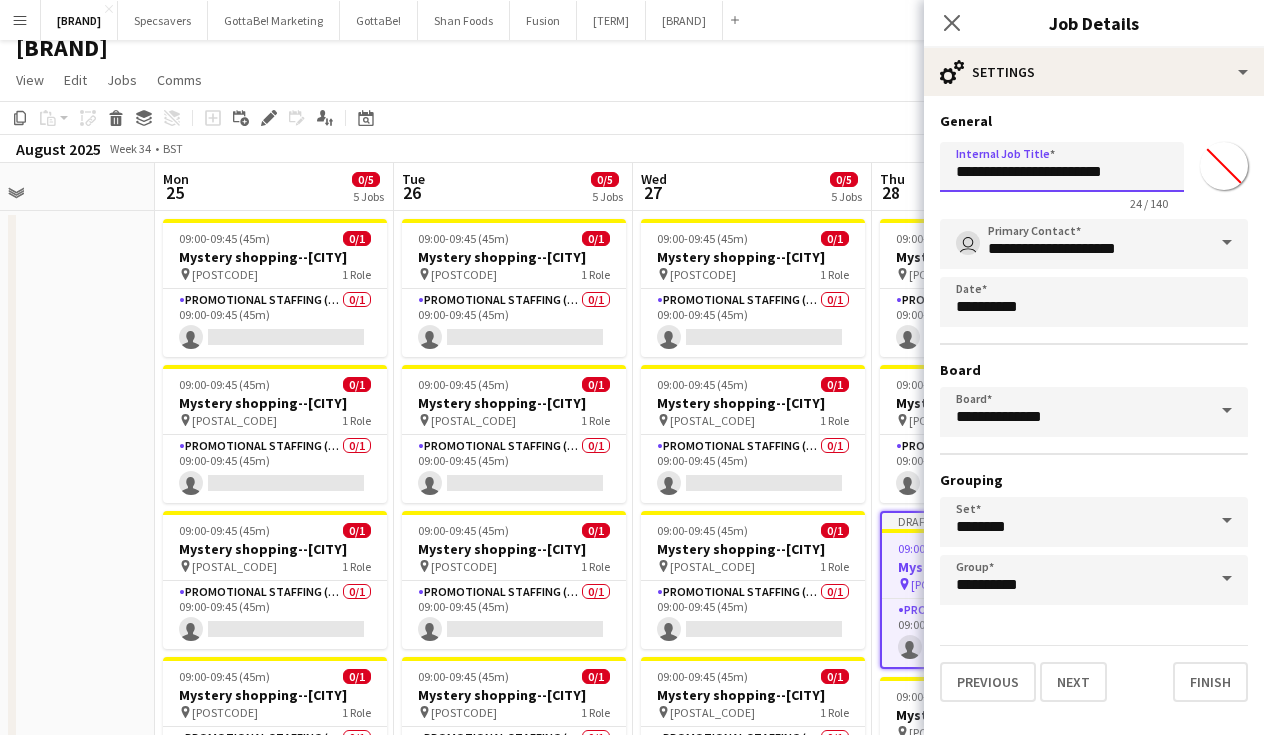 drag, startPoint x: 1140, startPoint y: 175, endPoint x: 1086, endPoint y: 170, distance: 54.230988 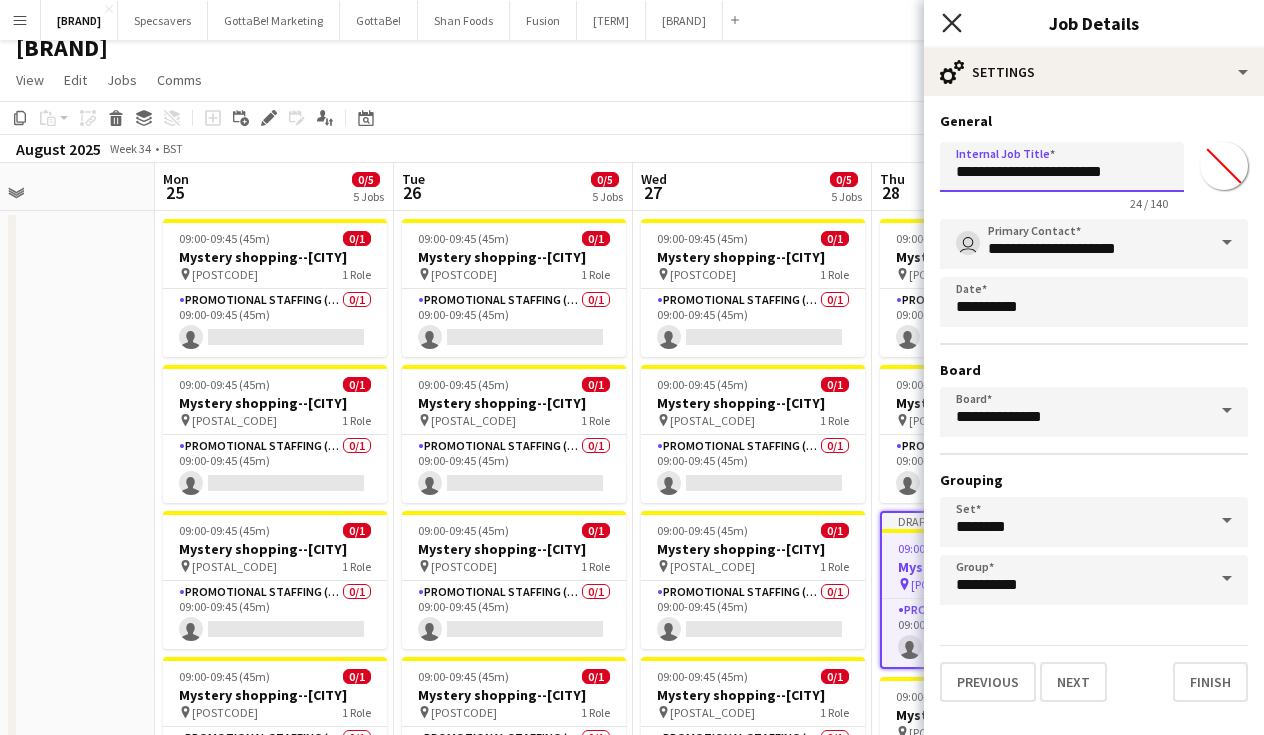 type on "**********" 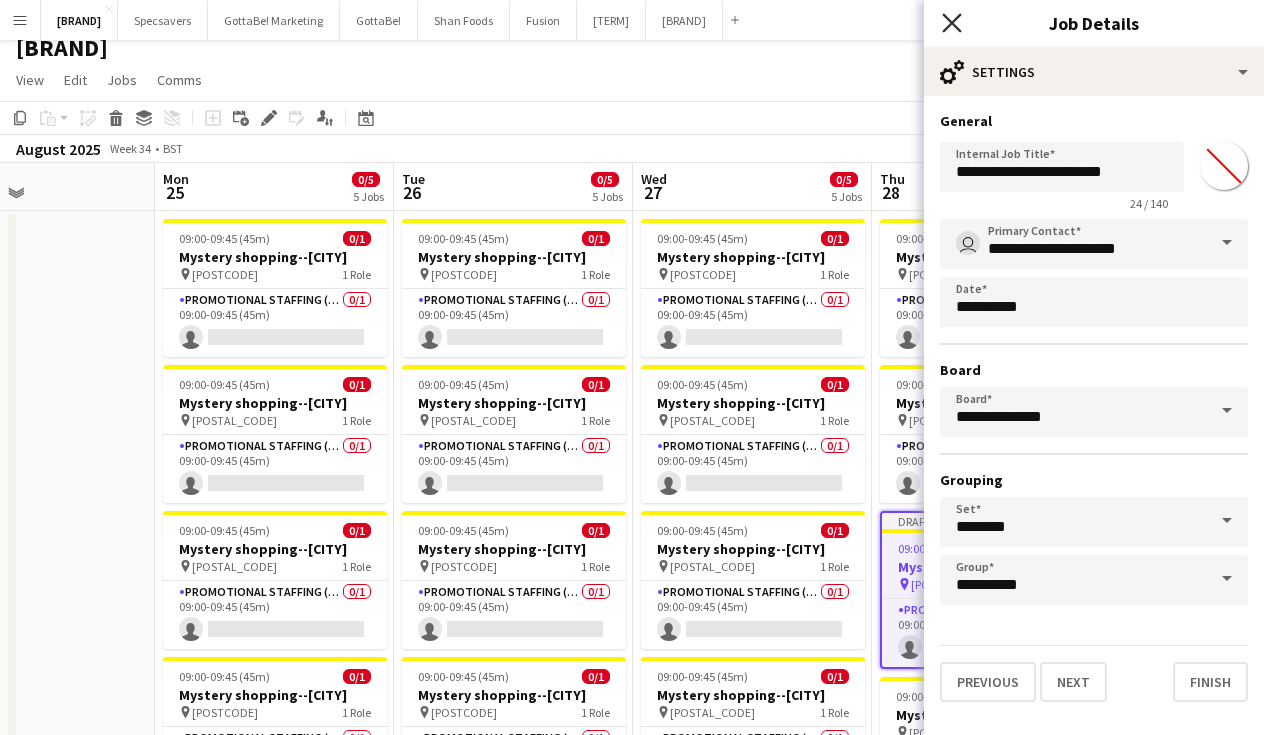 click 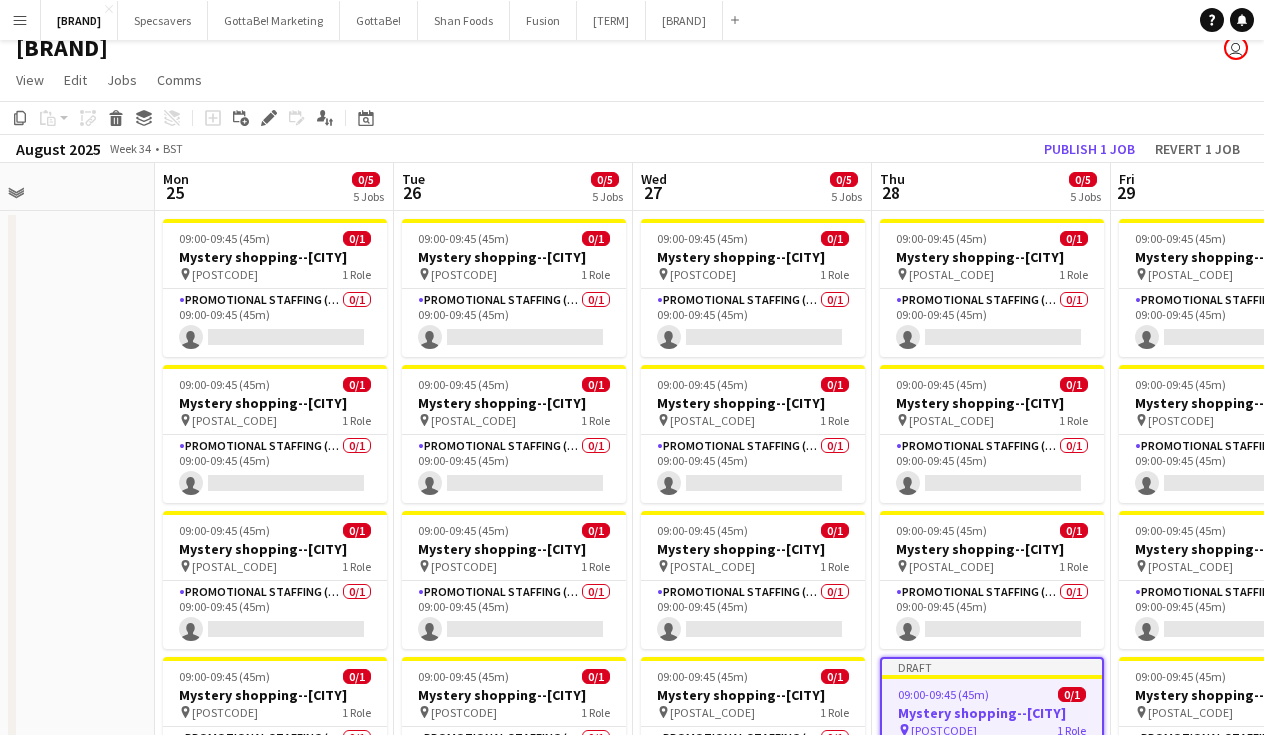 click on "Copy
Paste
Paste
Command
V Paste with crew
Command
Shift
V
Paste linked Job
Delete
Group
Ungroup
Add job
Add linked Job
Edit
Edit linked Job
Applicants
Date picker
AUG 2025 AUG 2025 Monday M Tuesday T Wednesday W Thursday T Friday F Saturday S Sunday S  AUG   1   2   3   4   5   6   7   8   9   10   11   12   13   14   15   16   17   18   19   20   21   22   23   24   25" 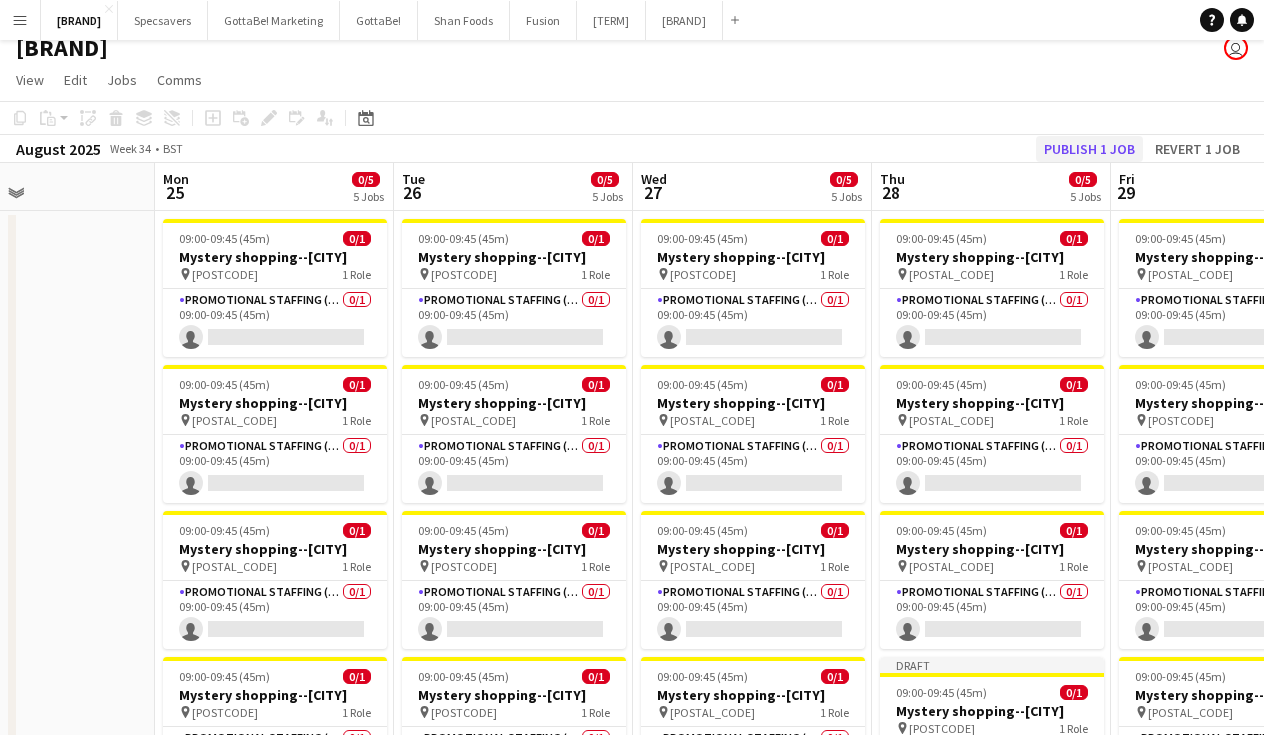click on "Publish 1 job" 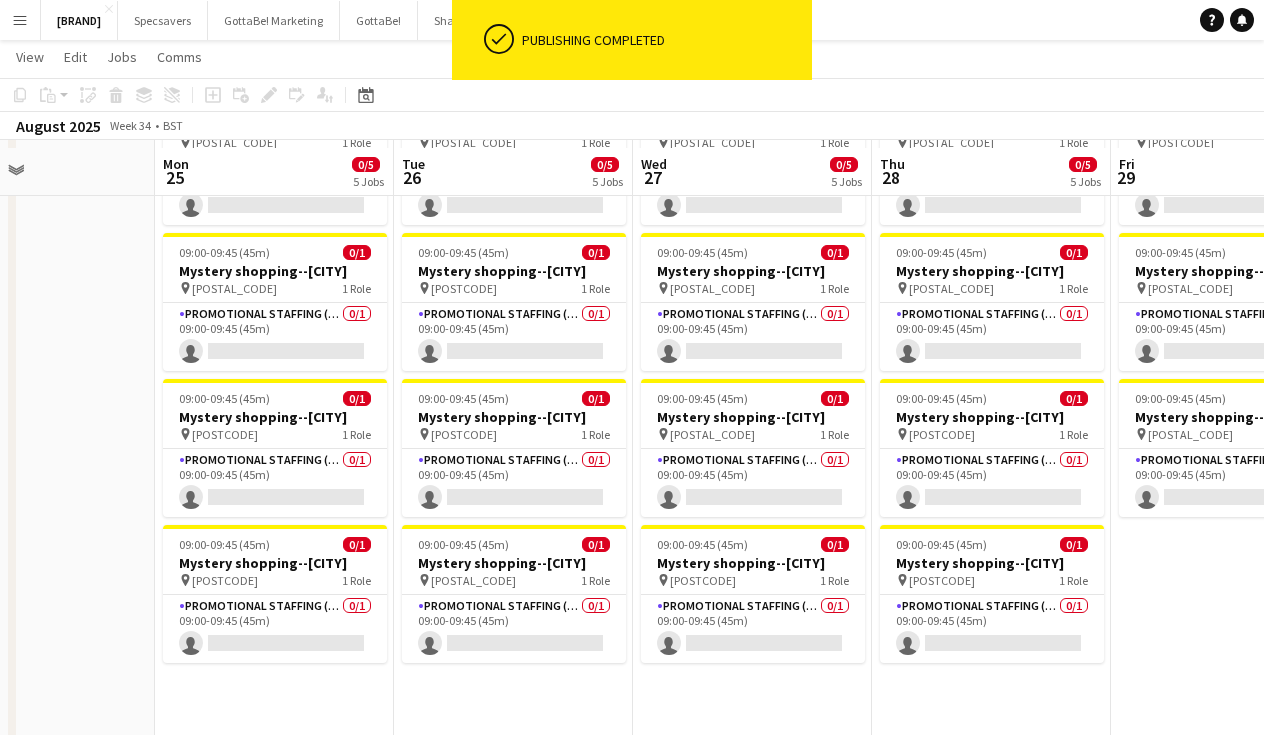 scroll, scrollTop: 303, scrollLeft: 0, axis: vertical 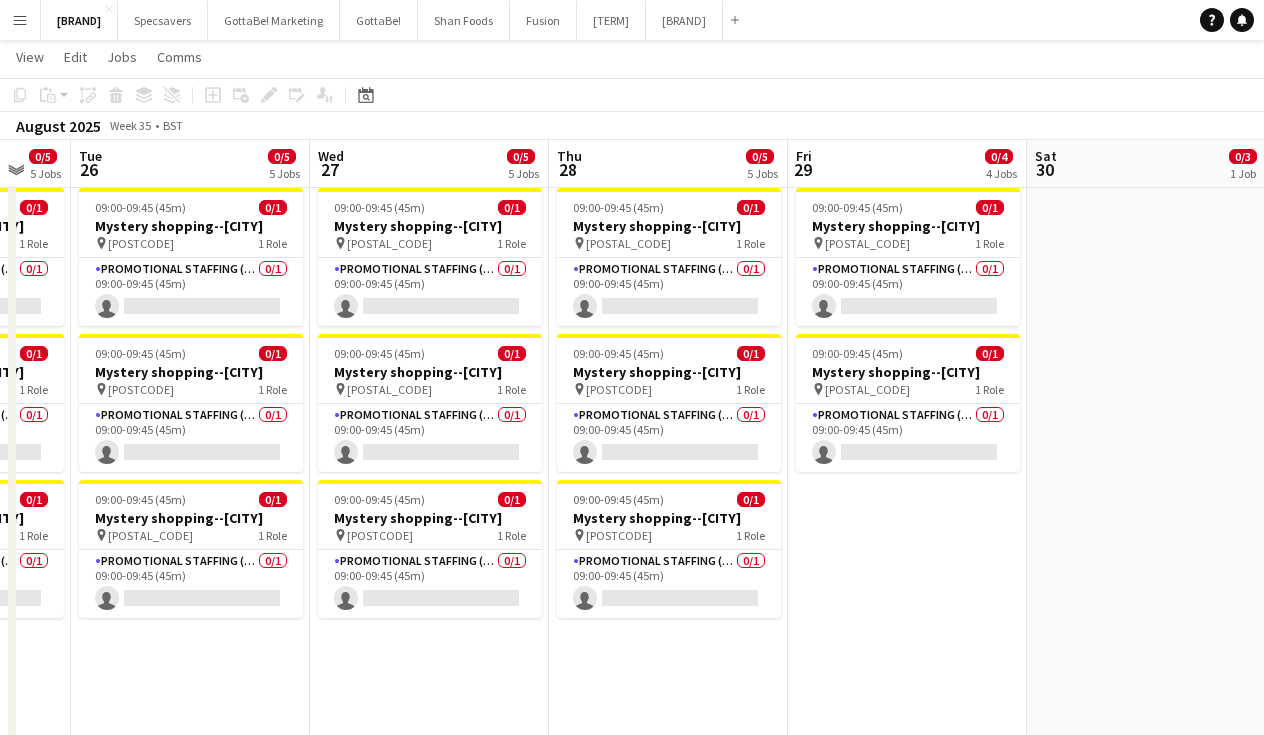 click on "09:00-09:45 (45m) 0/1 Mystery shopping--[CITY] pin [POSTAL_CODE] 1 Role Promotional Staffing (Mystery Shopper) 0/1 09:00-09:45 (45m) single-neutral-actions 09:00-09:45 (45m) 0/1 Mystery shopping--[CITY] pin [POSTAL_CODE] 1 Role Promotional Staffing (Mystery Shopper) 0/1 09:00-09:45 (45m) single-neutral-actions 09:00-09:45 (45m) 0/1 Mystery shopping--[CITY] pin [POSTAL_CODE] 1 Role Promotional Staffing (Mystery Shopper) 0/1 09:00-09:45 (45m) single-neutral-actions" at bounding box center (907, 491) 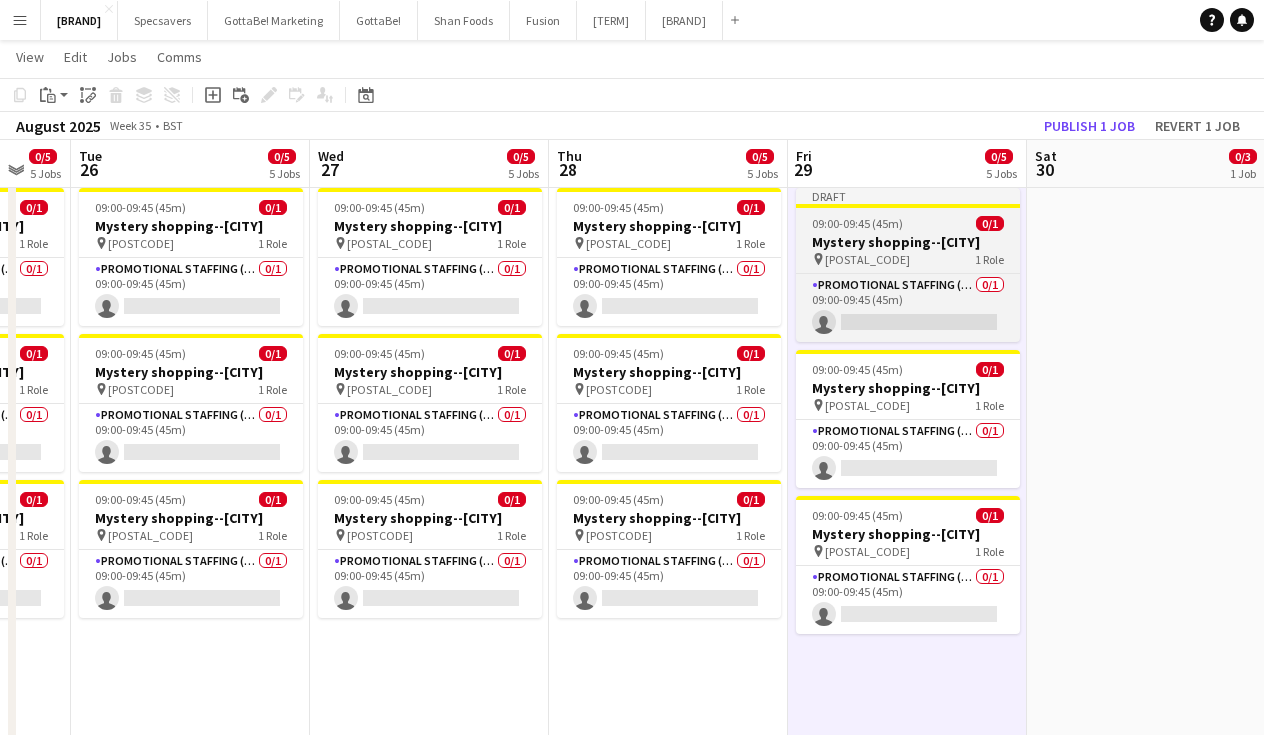 click on "[POSTAL_CODE]" at bounding box center (867, 259) 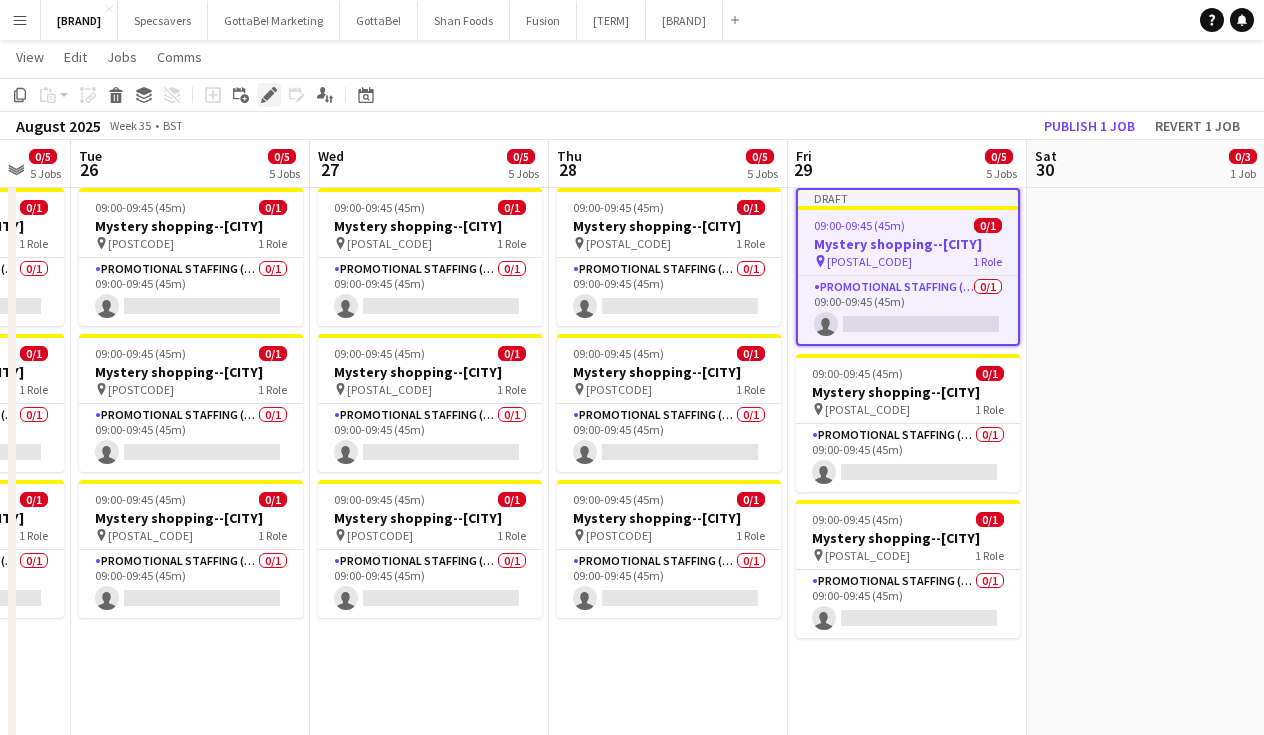 click on "Edit" at bounding box center (269, 95) 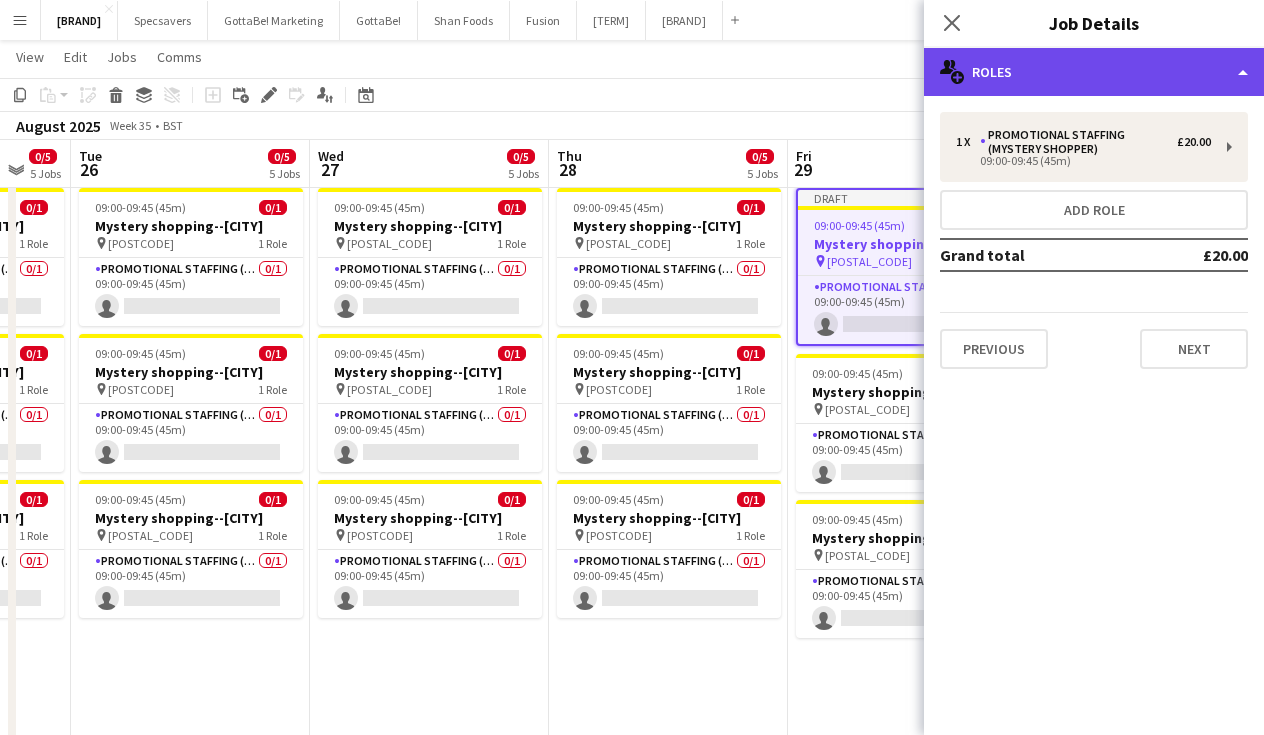 click on "multiple-users-add
Roles" 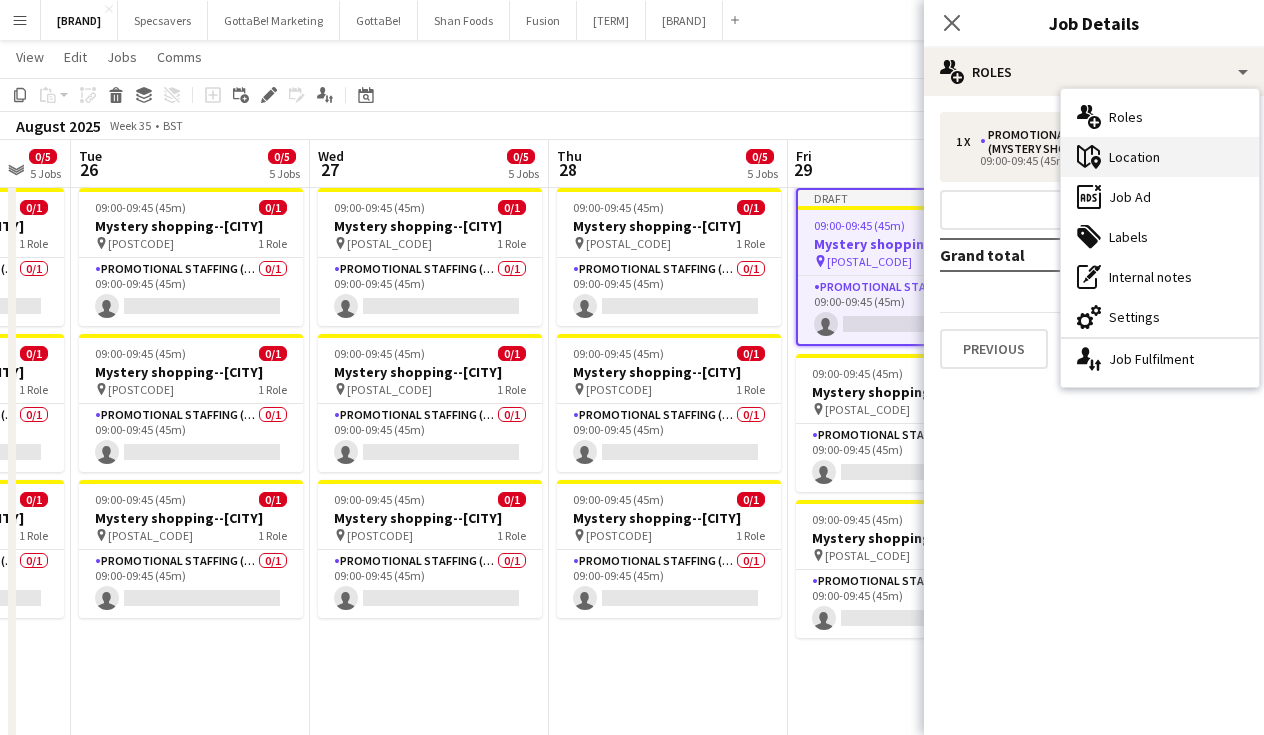 click on "maps-pin-1
Location" at bounding box center [1160, 157] 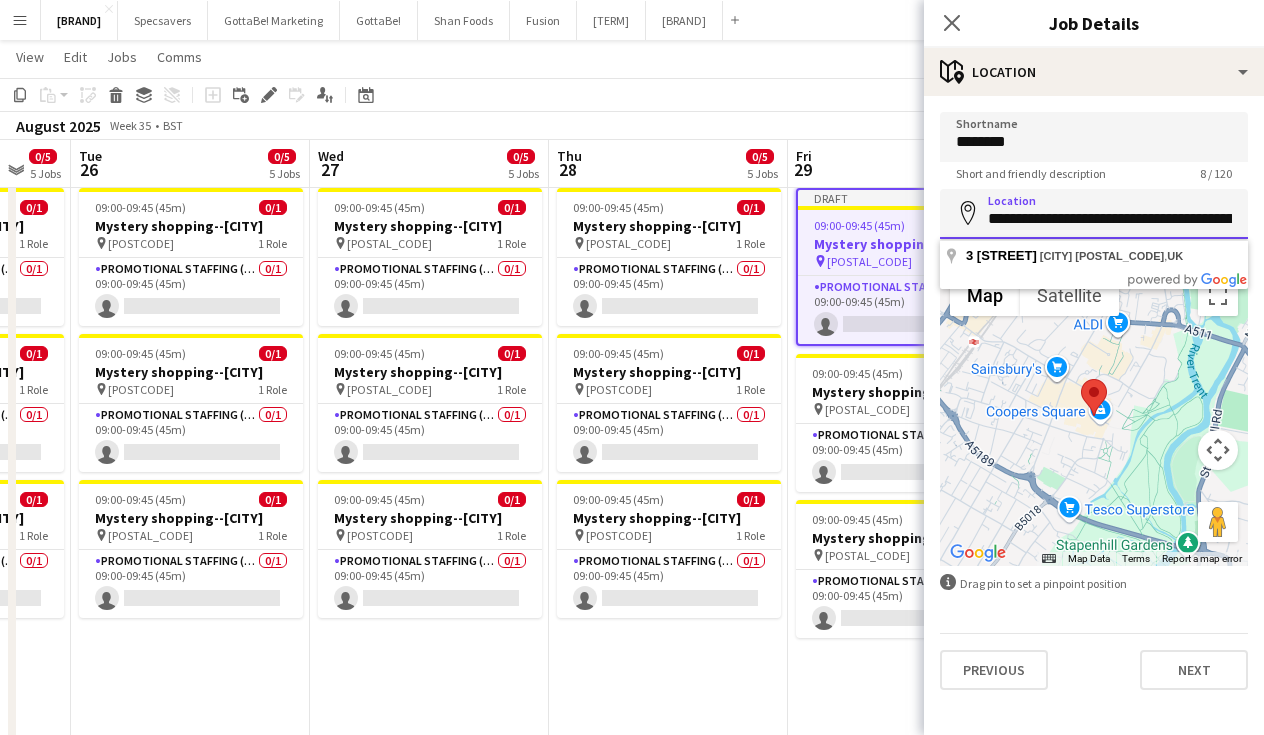 paste 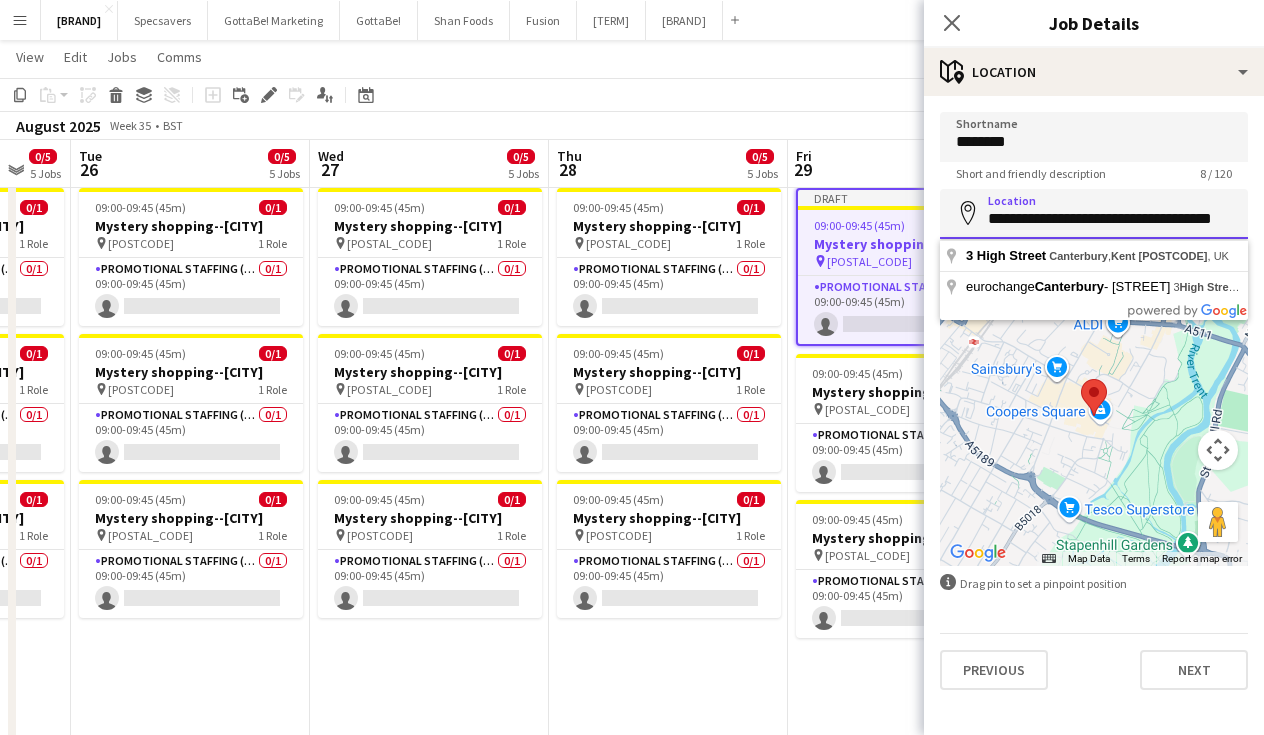 drag, startPoint x: 1203, startPoint y: 218, endPoint x: 1151, endPoint y: 216, distance: 52.03845 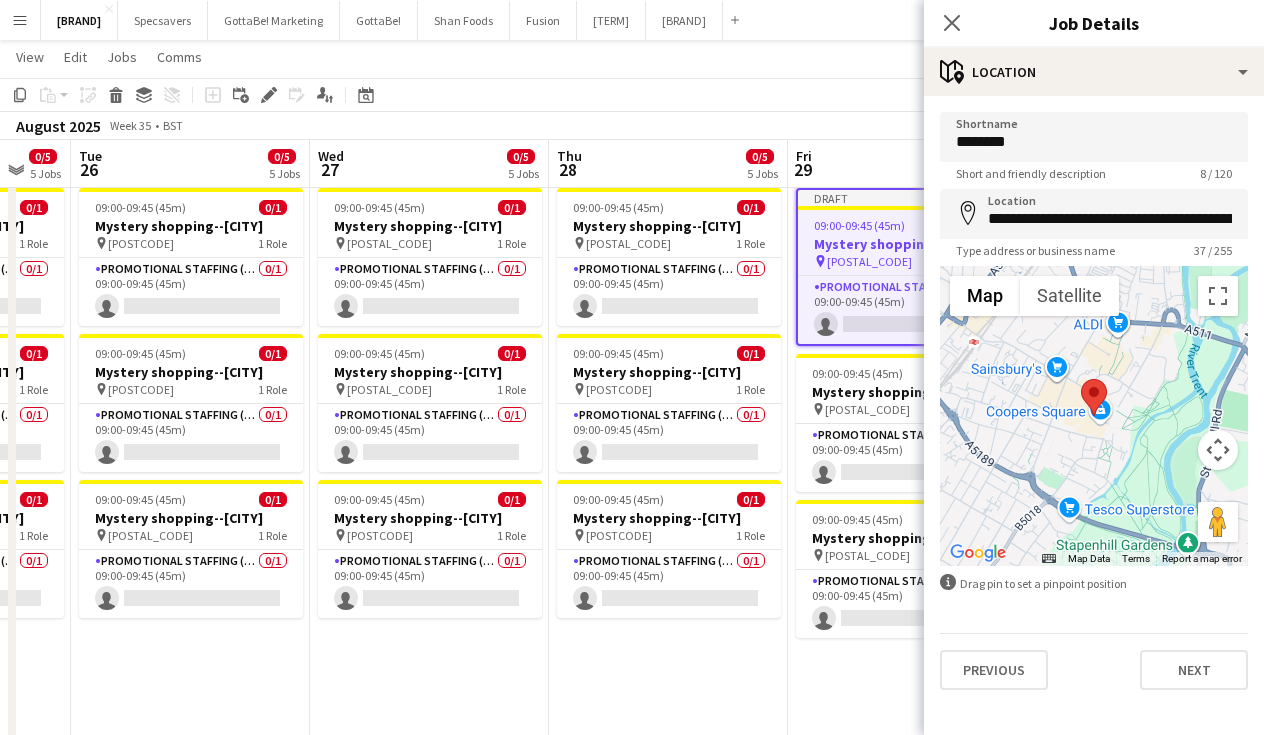 type on "**********" 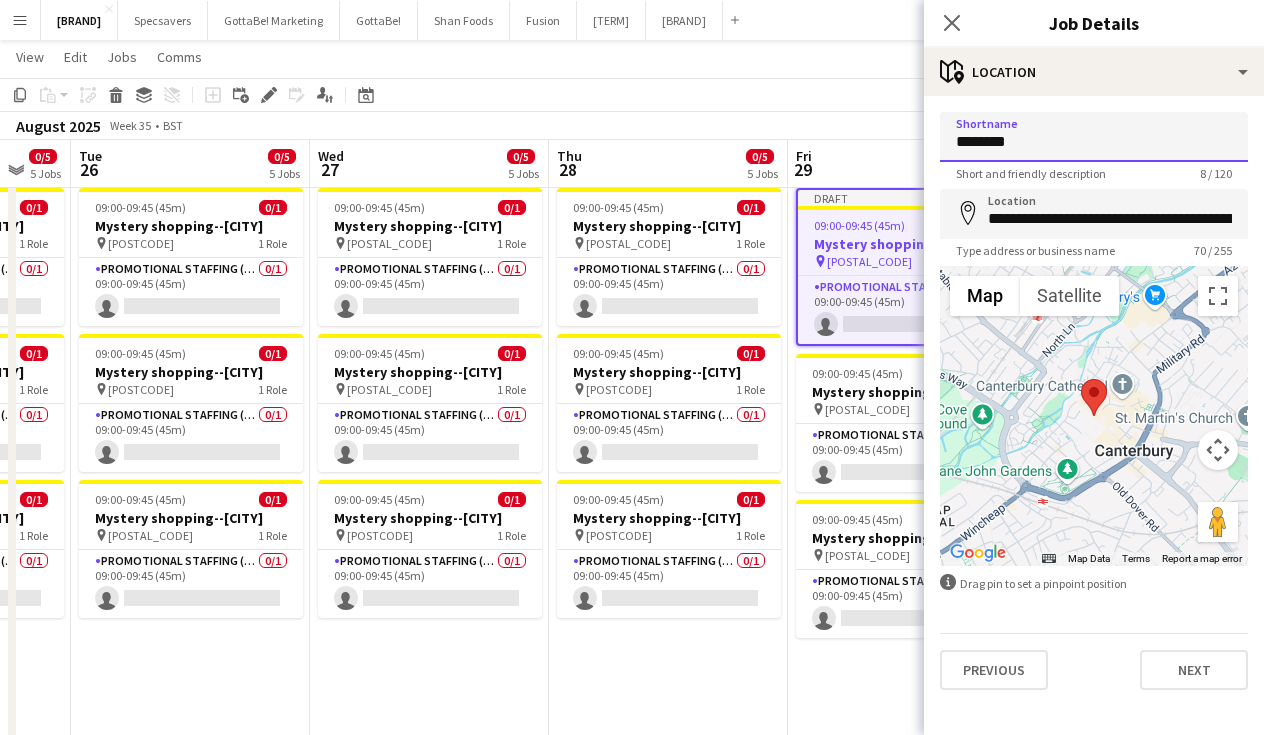 paste 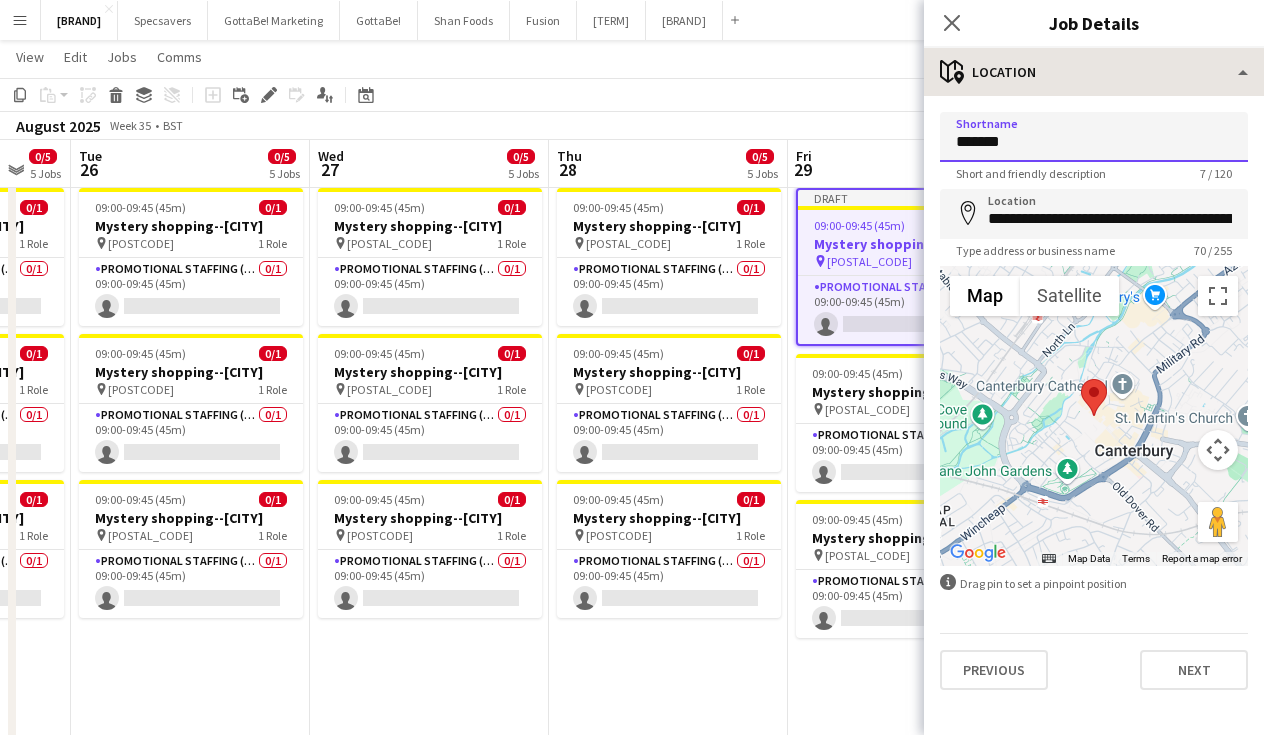 type on "*******" 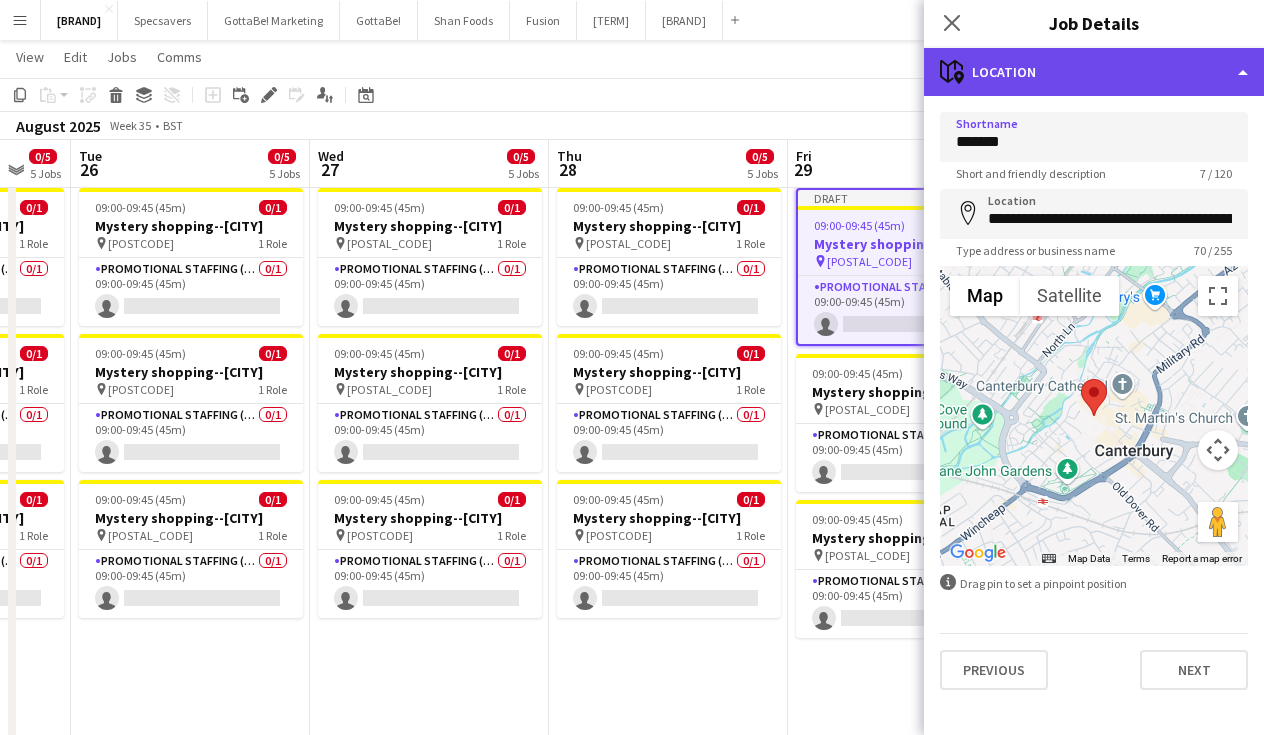 click on "maps-pin-1
Location" 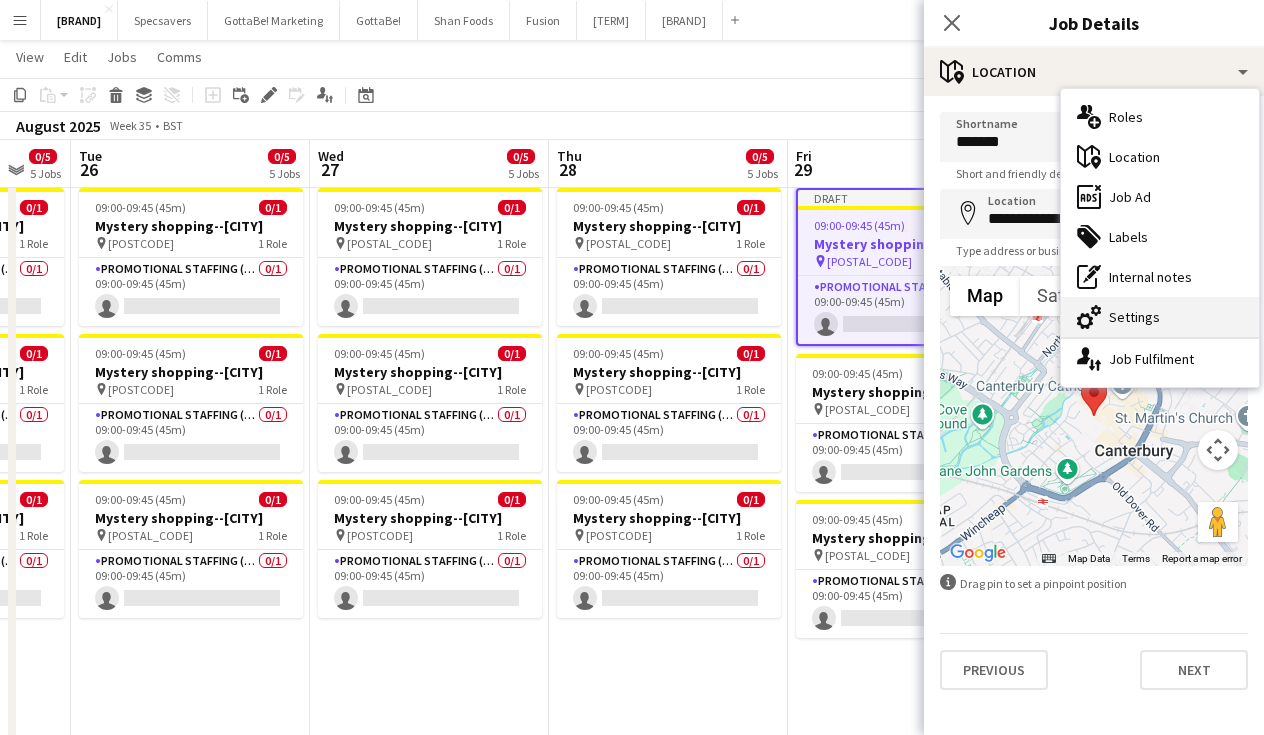 click on "cog-double-3
Settings" at bounding box center [1160, 317] 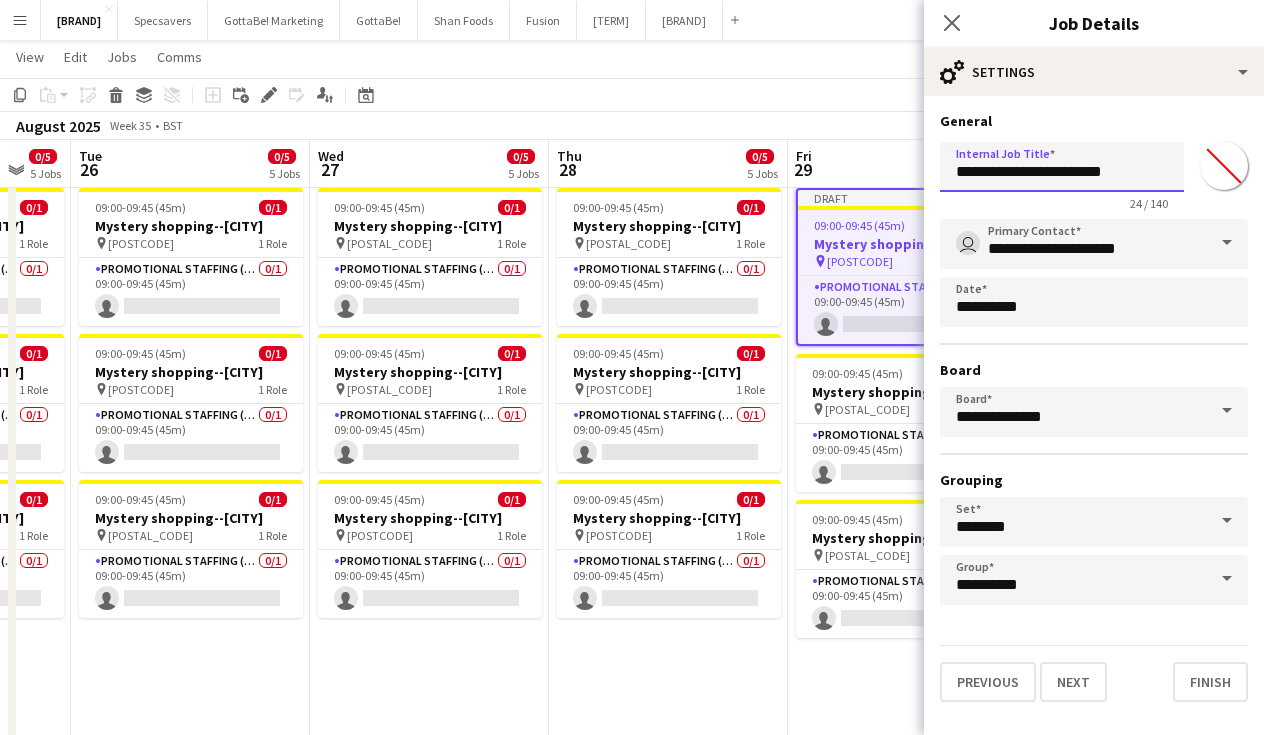 drag, startPoint x: 1142, startPoint y: 176, endPoint x: 1087, endPoint y: 173, distance: 55.081757 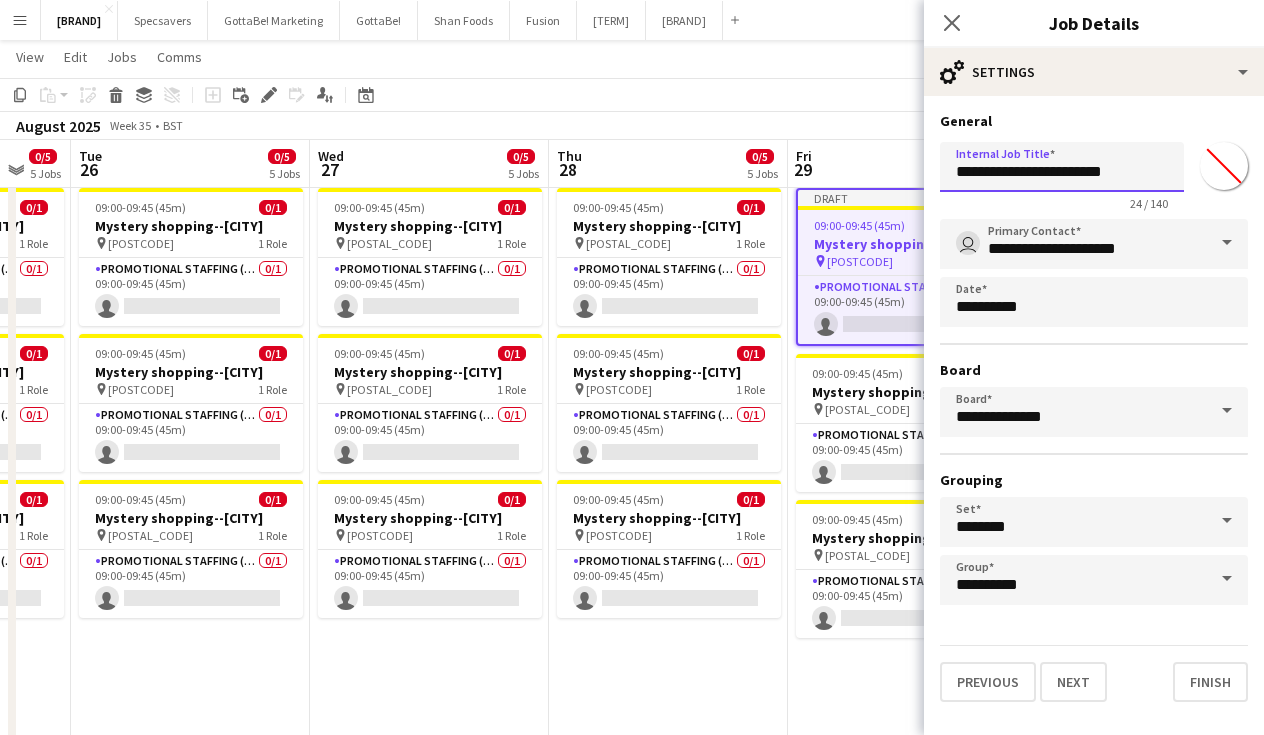 click on "**********" at bounding box center (1062, 167) 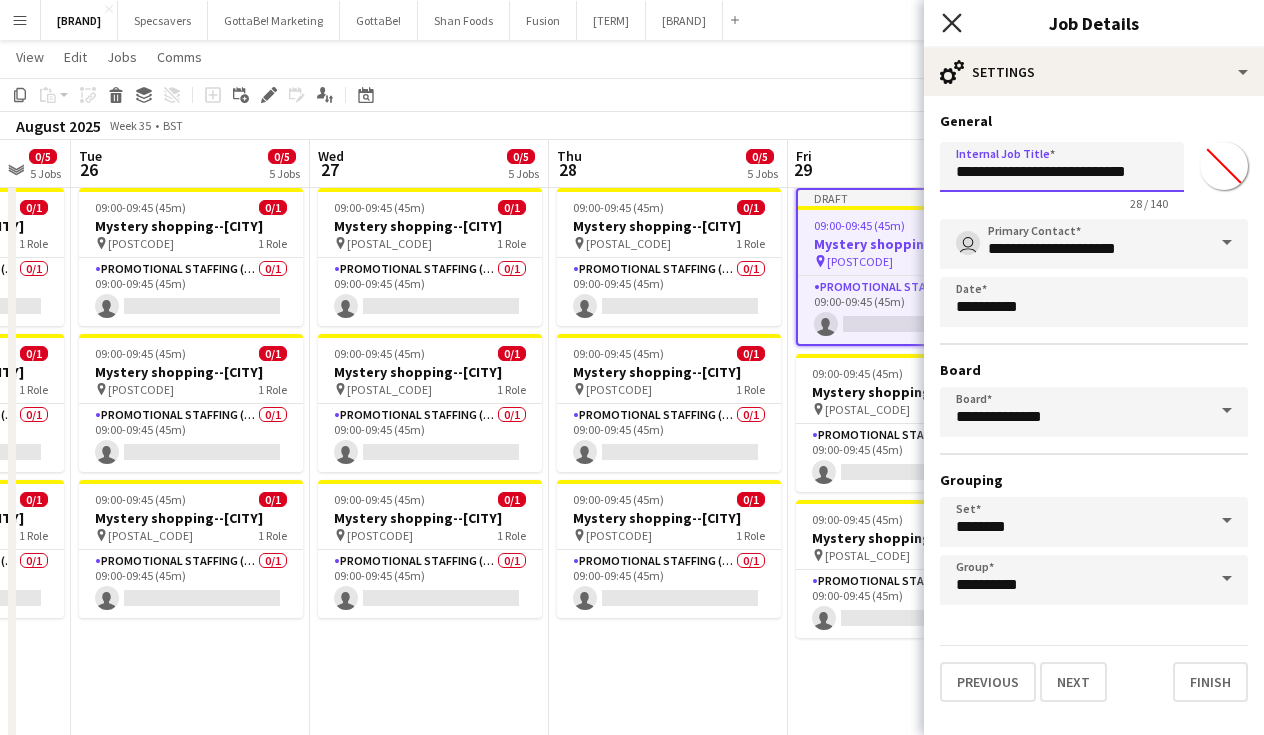 type on "**********" 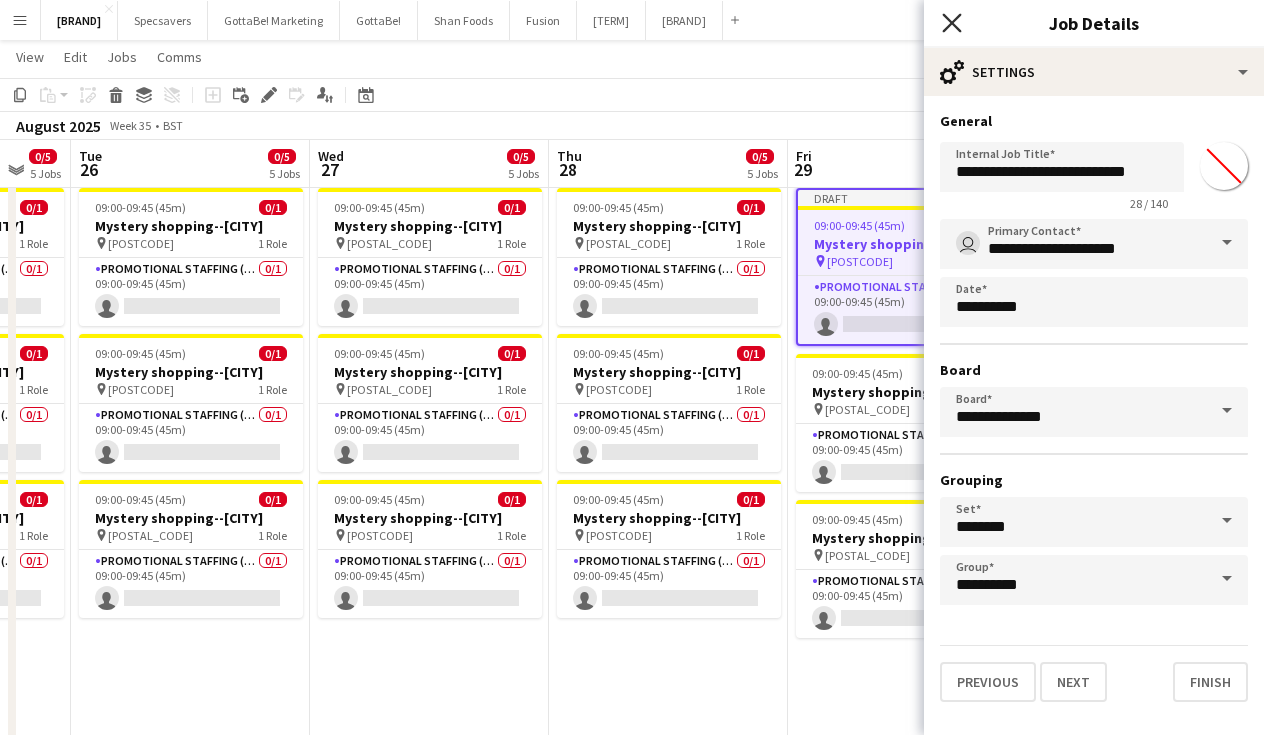 click on "Close pop-in" 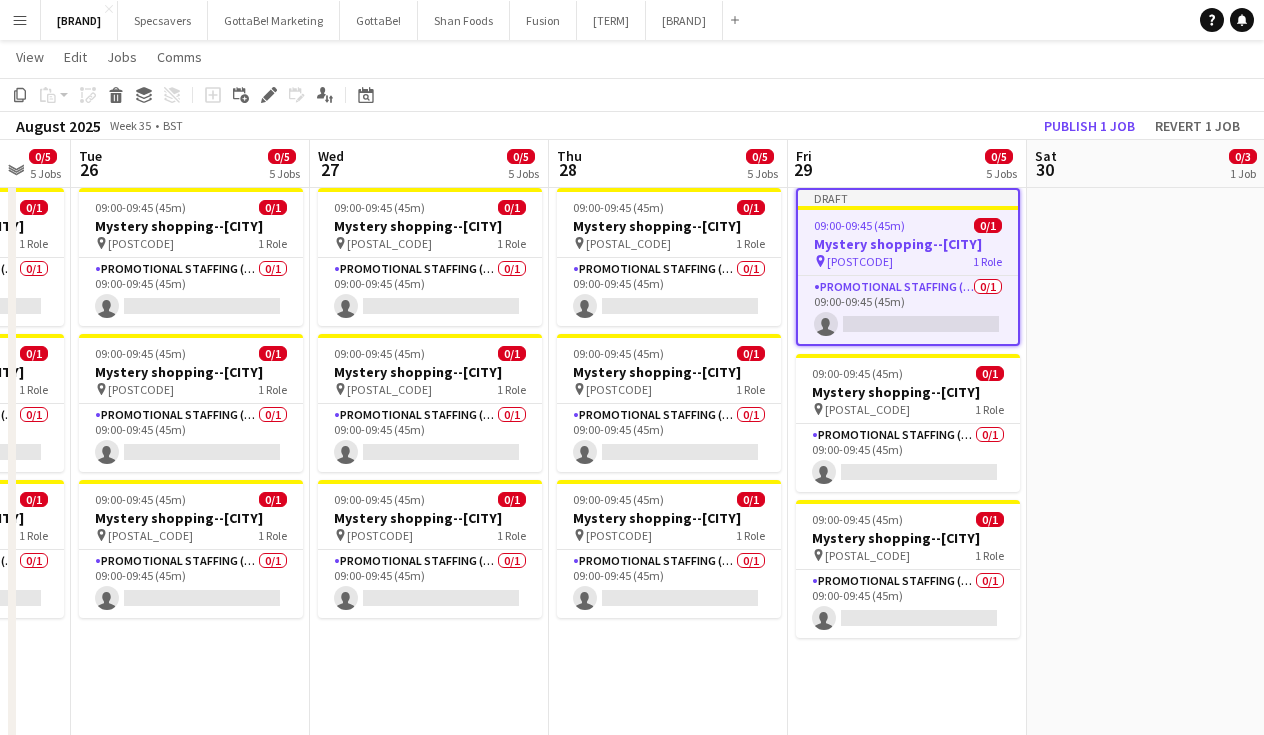 click on "09:00-09:45 (45m)    0/1   Mystery shopping--[CITY]
pin
[POSTCODE]   1 Role   Promotional Staffing (Mystery Shopper)   0/1   09:00-09:45 (45m)
single-neutral-actions
09:00-09:45 (45m)    0/1   Mystery shopping--[CITY]
pin
[POSTCODE]   1 Role   Promotional Staffing (Mystery Shopper)   0/1   09:00-09:45 (45m)
single-neutral-actions
09:00-09:45 (45m)    0/1   Mystery shopping--[CITY]
pin
[POSTCODE]   1 Role   Promotional Staffing (Mystery Shopper)   0/1   09:00-09:45 (45m)
single-neutral-actions
09:00-09:45 (45m)    0/1   Mystery shopping--[CITY]
pin
[POSTCODE]   1 Role   Promotional Staffing (Mystery Shopper)   0/1   09:00-09:45 (45m)
single-neutral-actions
09:00-09:45 (45m)    0/1
pin" at bounding box center [668, 491] 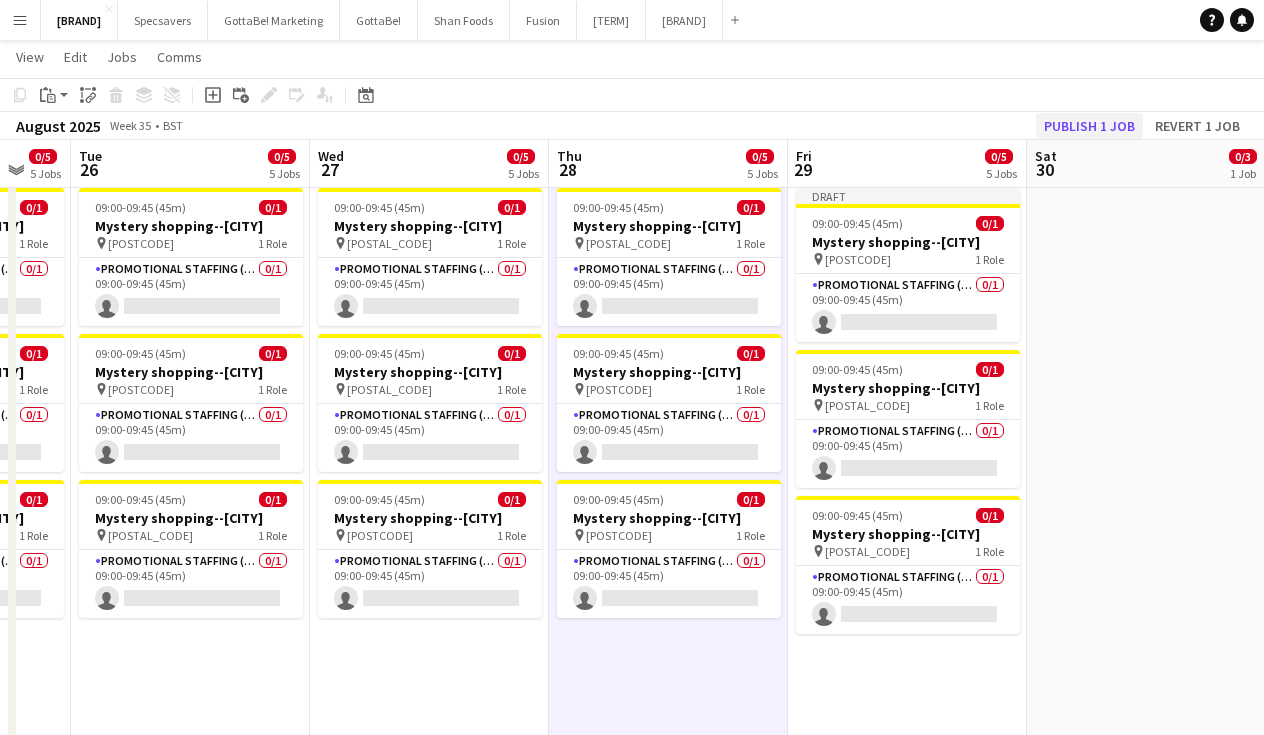 click on "Publish 1 job" 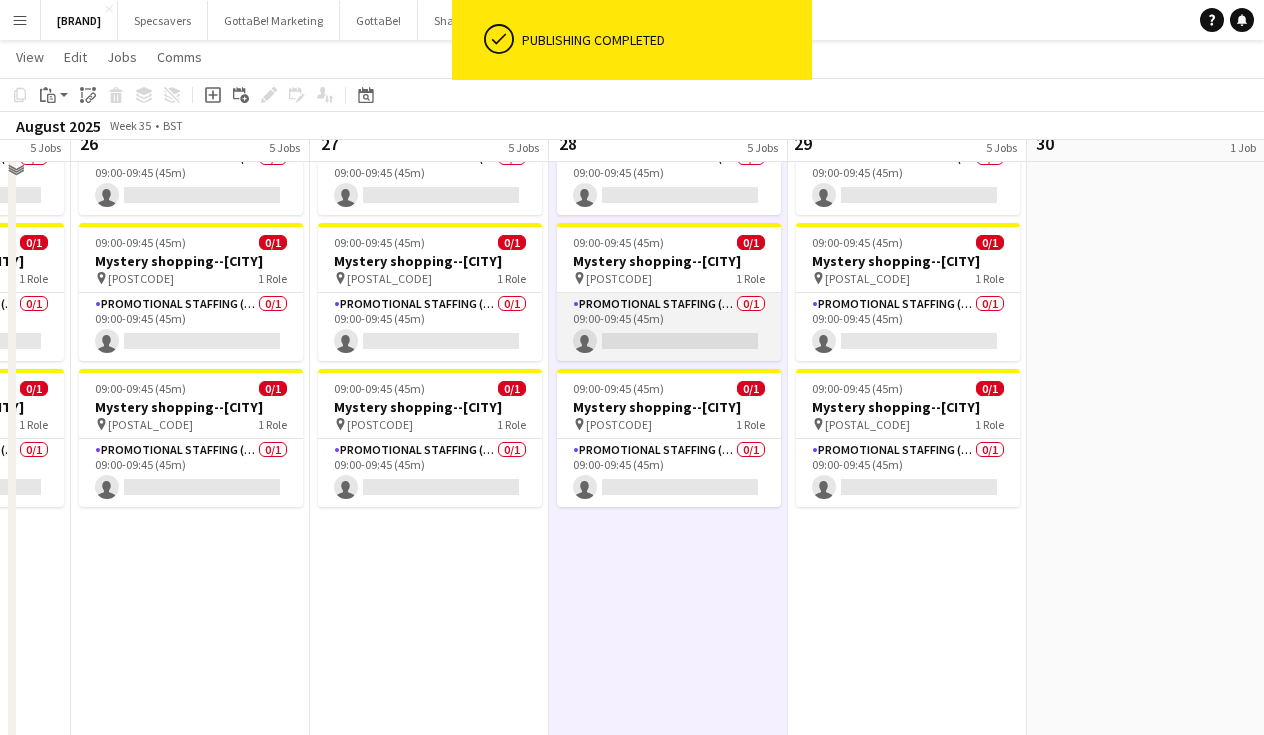 scroll, scrollTop: 448, scrollLeft: 0, axis: vertical 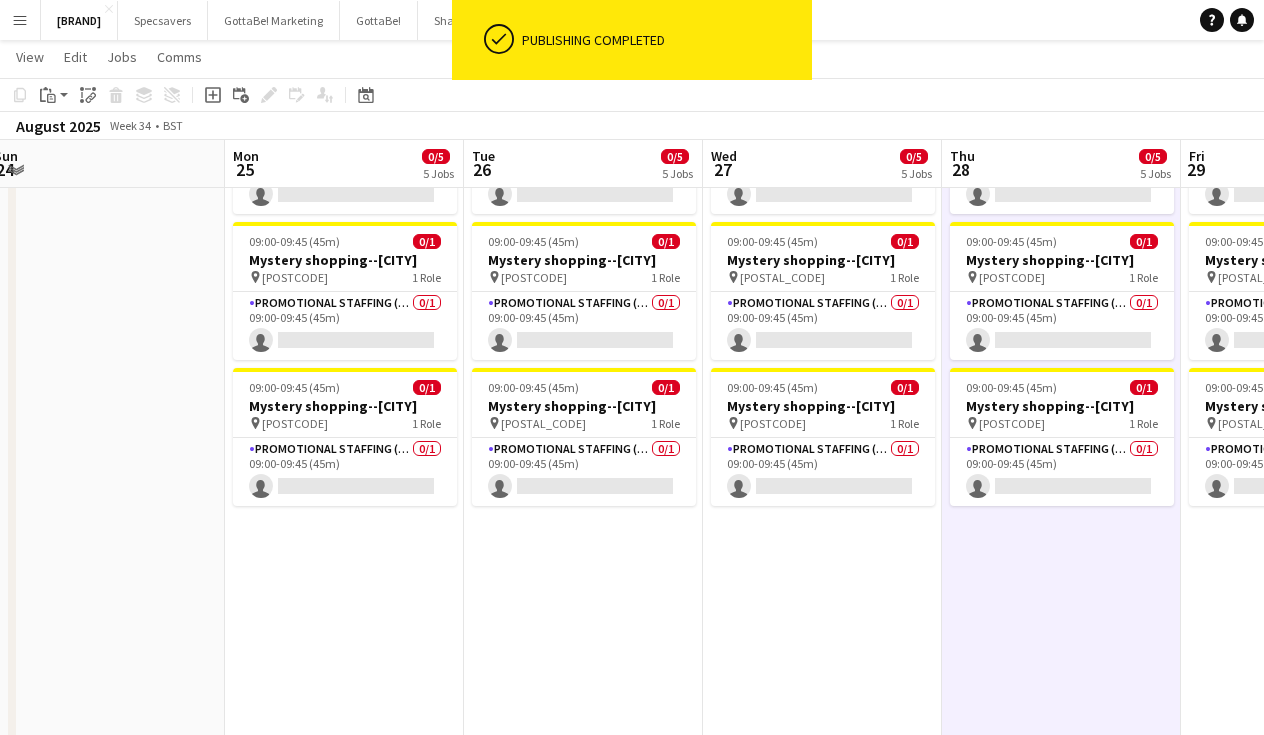 click on "09:00-09:45 (45m) 0/1 Mystery shopping--[CITY] pin [POSTAL_CODE] 1 Role Promotional Staffing (Mystery Shopper) 0/1 09:00-09:45 (45m) single-neutral-actions 09:00-09:45 (45m) 0/1 Mystery shopping--[CITY] pin [POSTAL_CODE] 1 Role Promotional Staffing (Mystery Shopper) 0/1 09:00-09:45 (45m) single-neutral-actions 09:00-09:45 (45m) 0/1 Mystery shopping--[CITY] pin [POSTAL_CODE] 1 Role Promotional Staffing (Mystery Shopper) 0/1 09:00-09:45 (45m) single-neutral-actions" at bounding box center [344, 379] 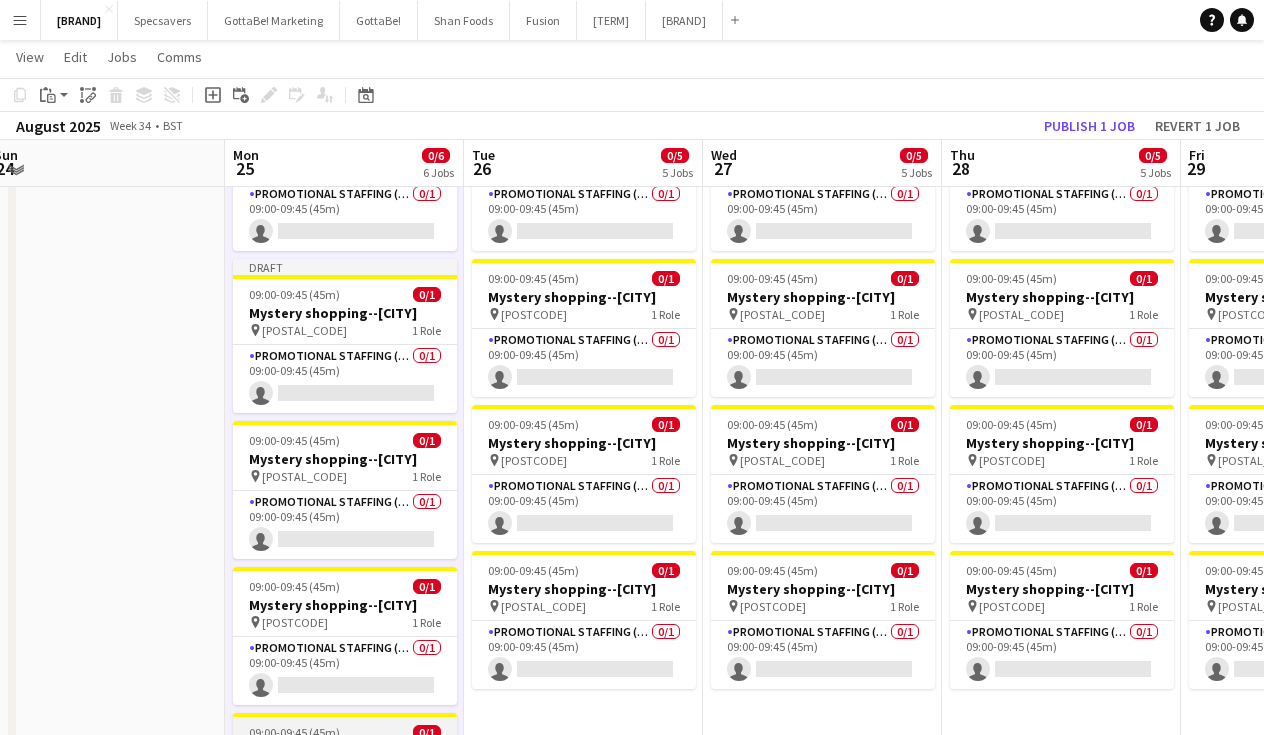 scroll, scrollTop: 228, scrollLeft: 0, axis: vertical 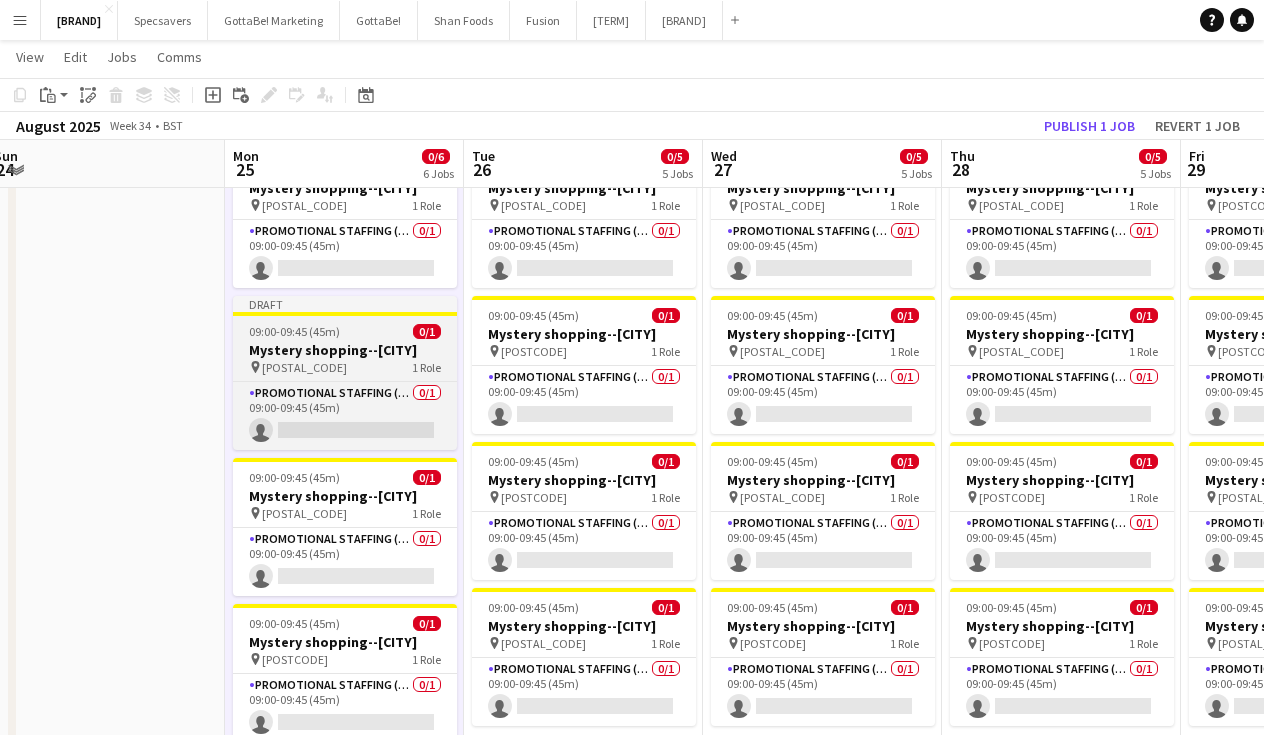 click on "Mystery shopping--[CITY]" at bounding box center (345, 350) 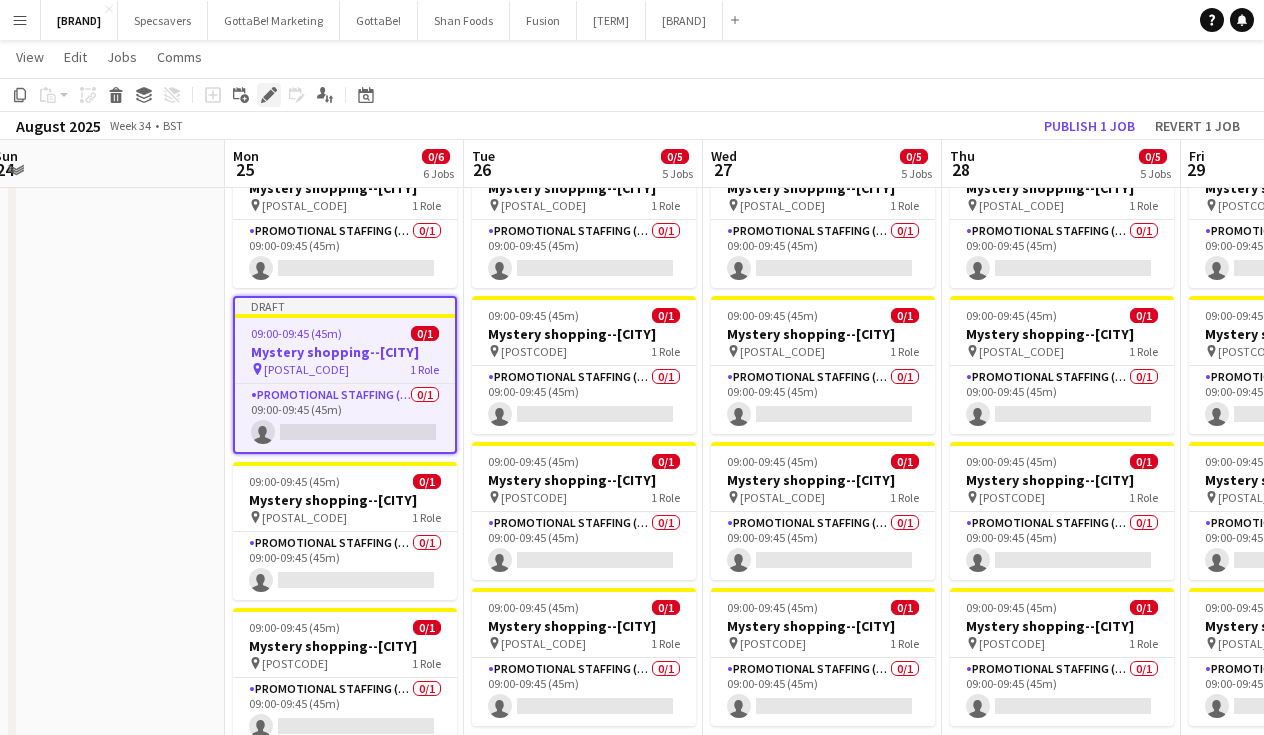 click on "Edit" 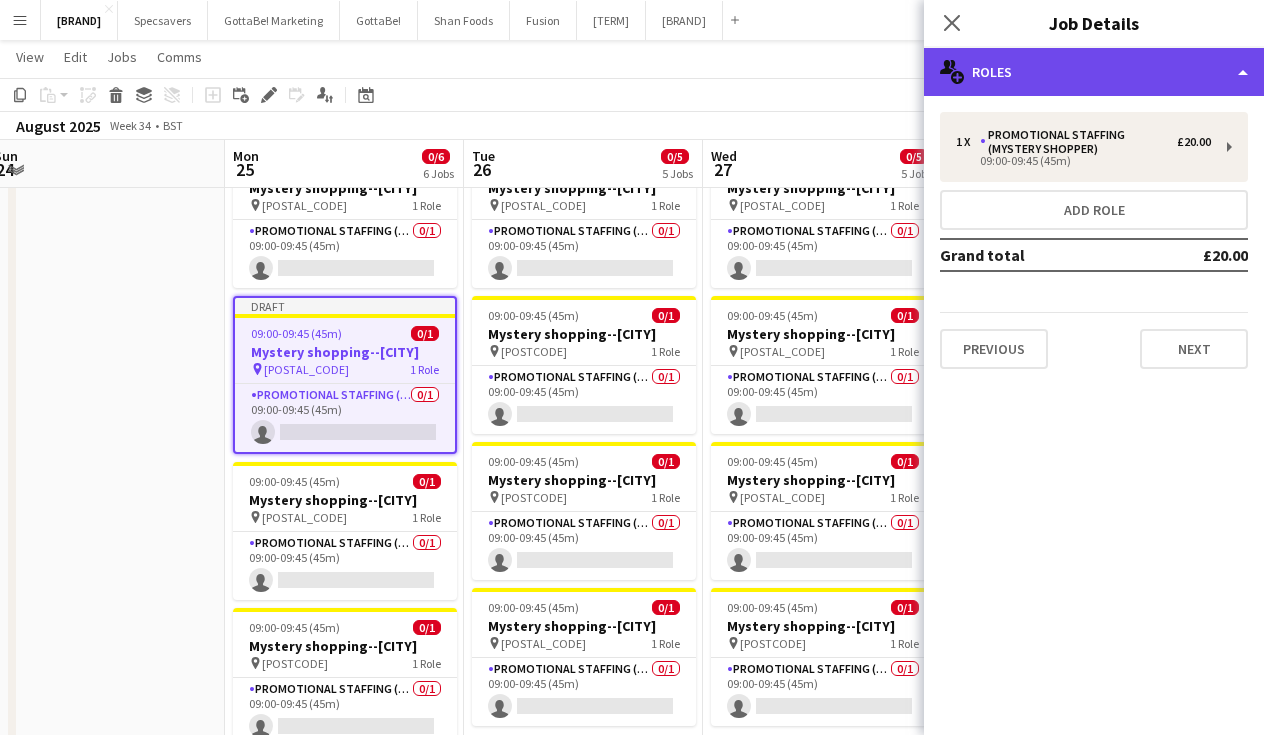 click on "multiple-users-add
Roles" 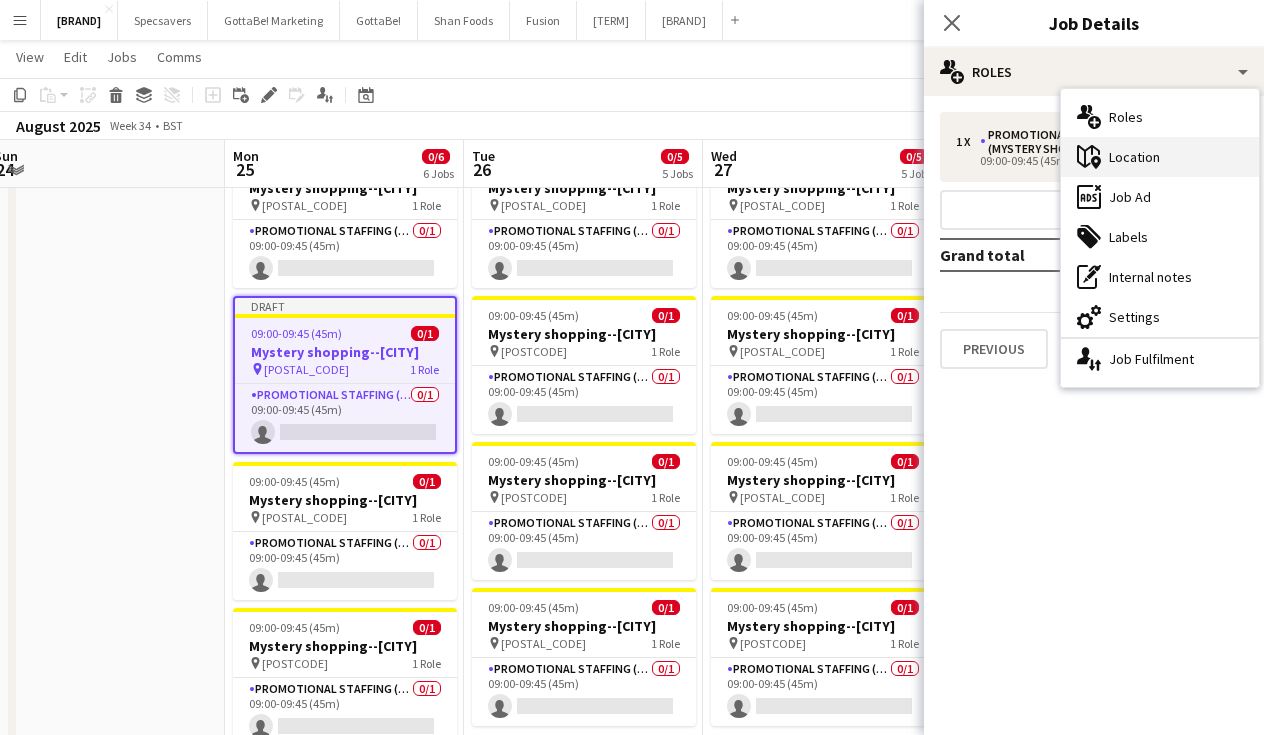 click on "maps-pin-1" 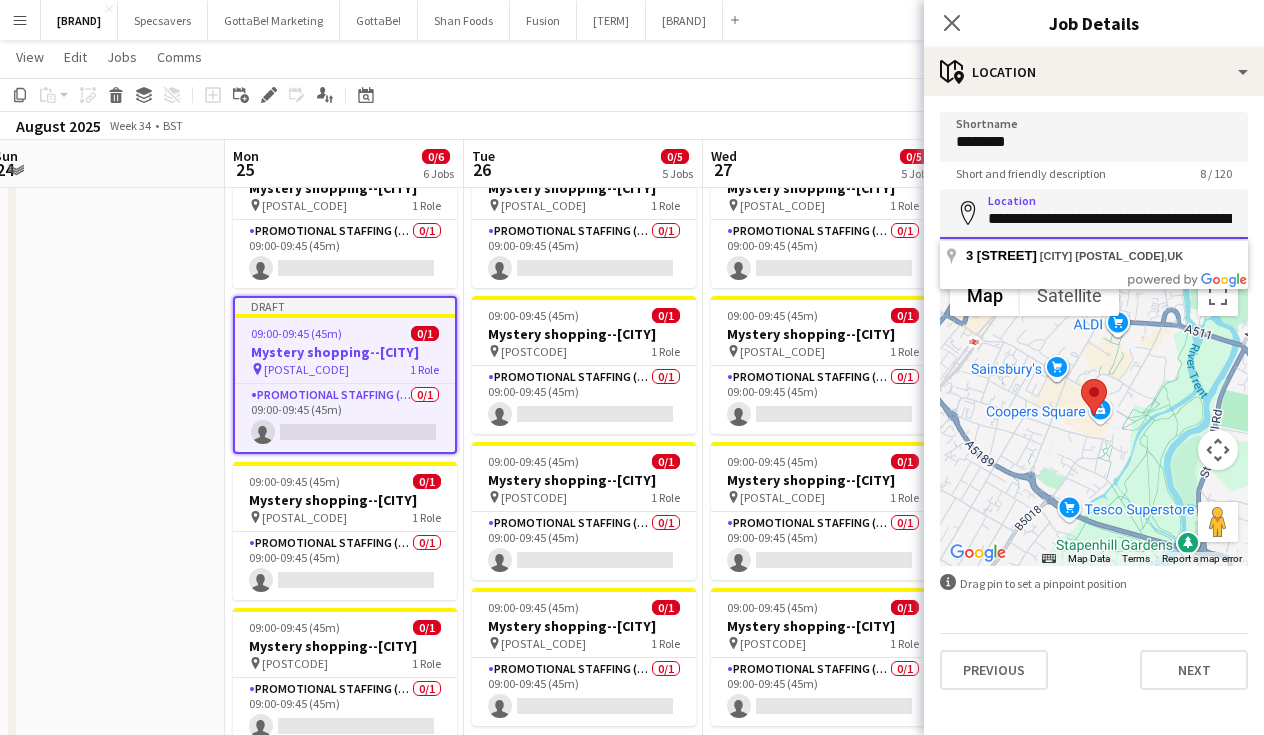 paste 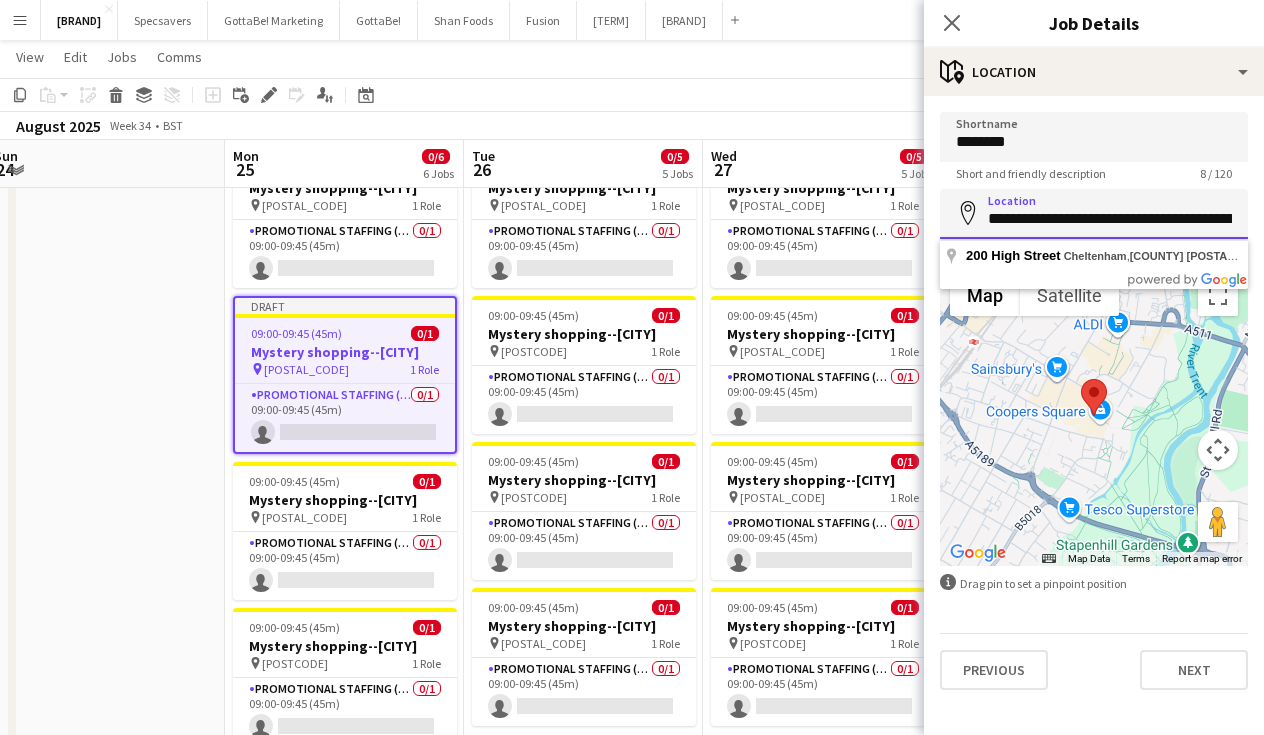 drag, startPoint x: 1203, startPoint y: 217, endPoint x: 1142, endPoint y: 217, distance: 61 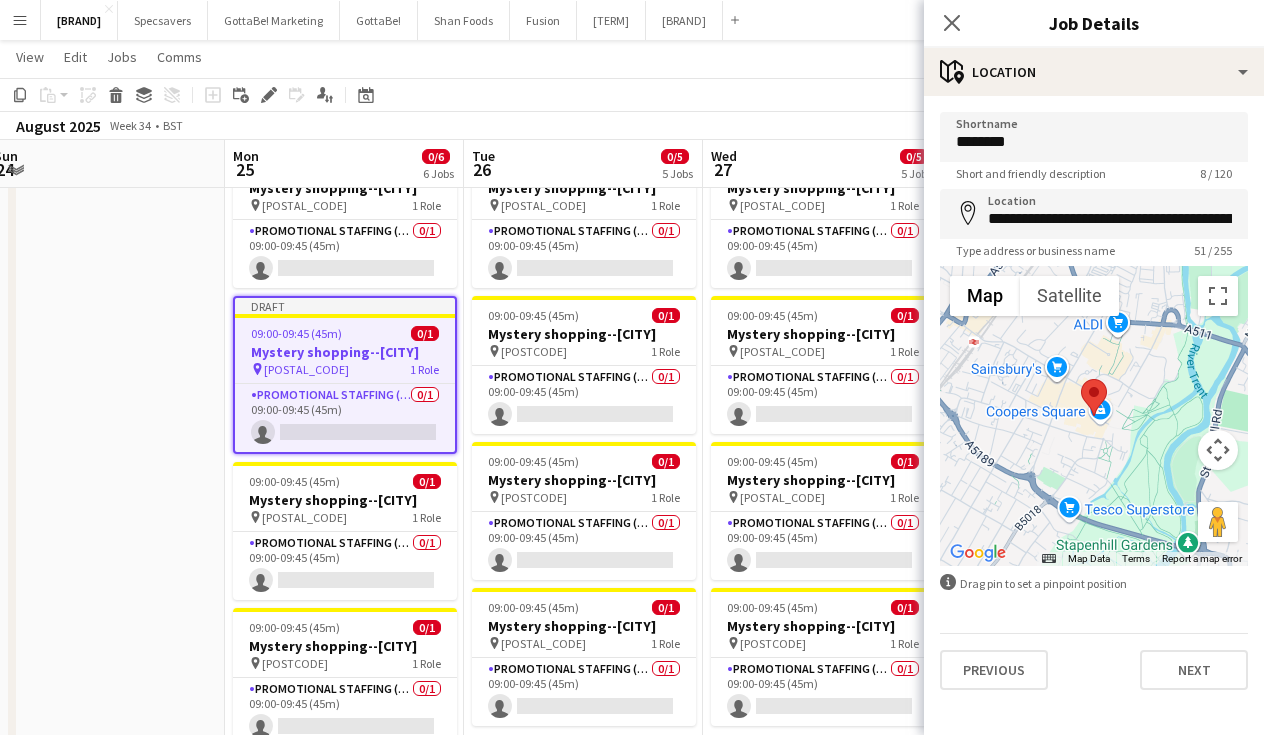type on "**********" 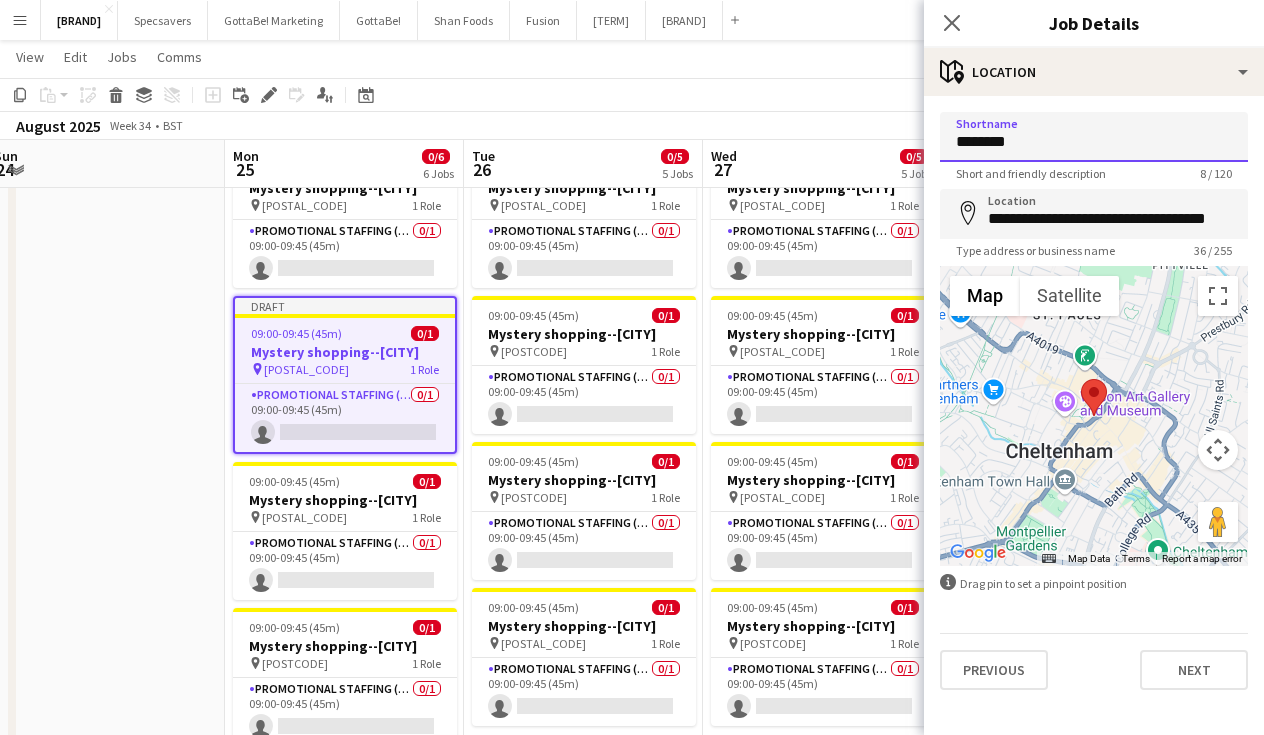 paste 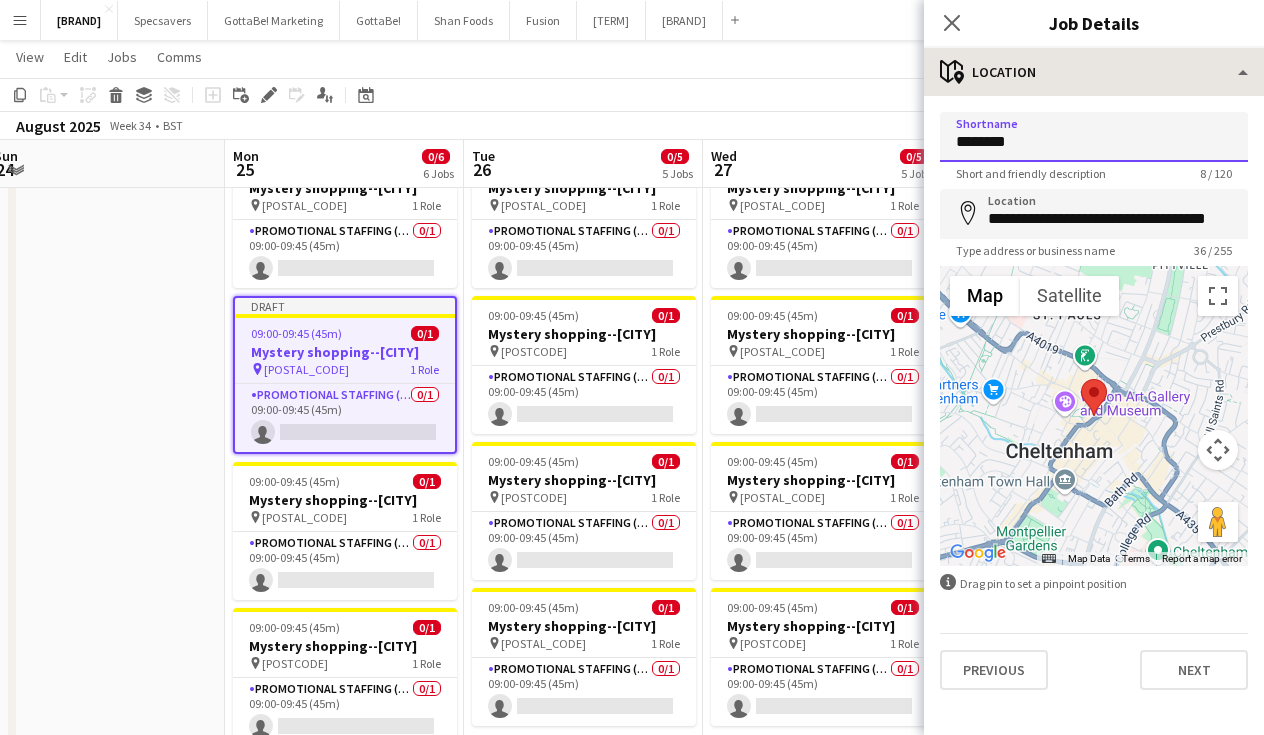 type on "********" 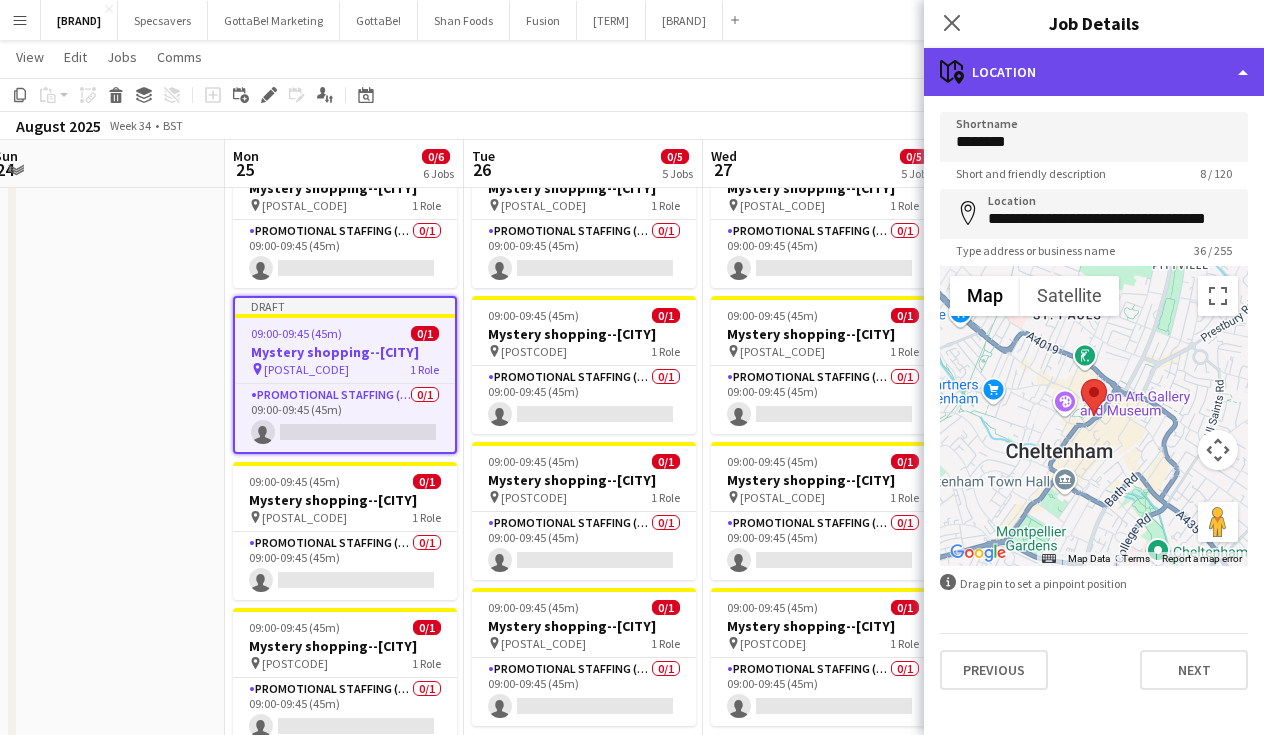 click on "maps-pin-1
Location" 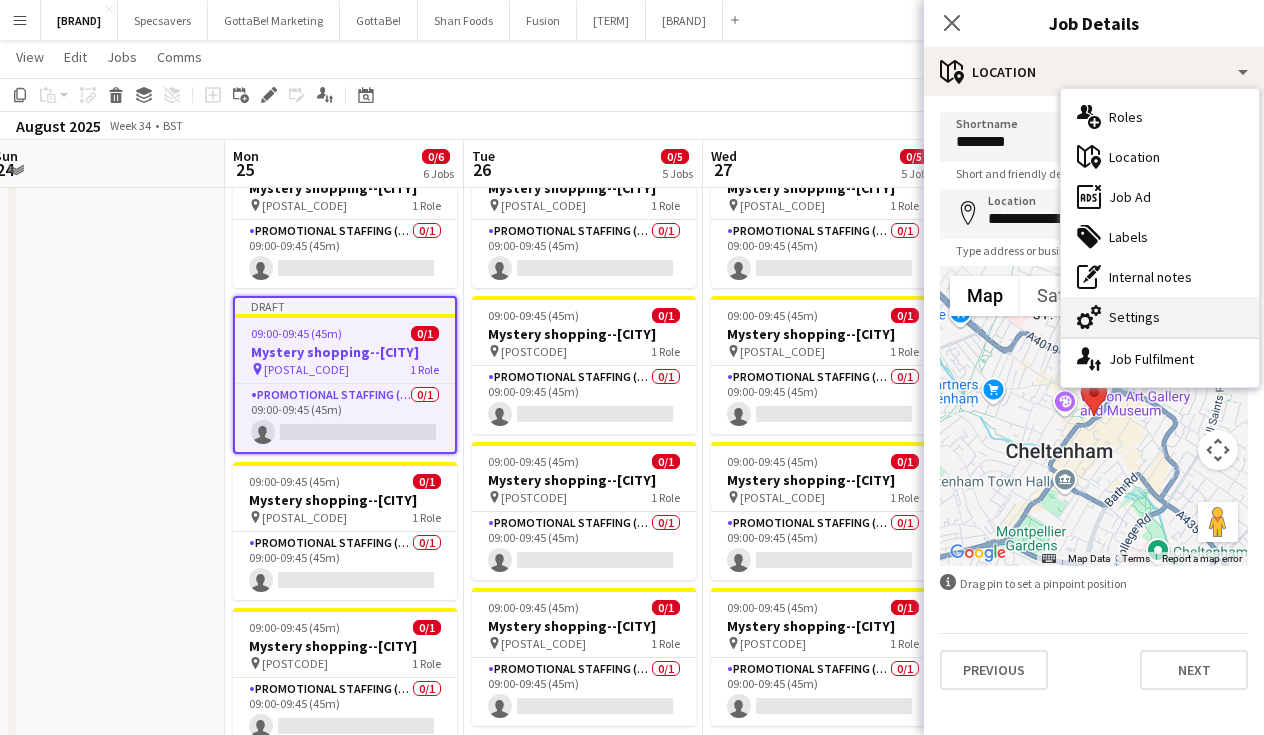click on "cog-double-3
Settings" at bounding box center [1160, 317] 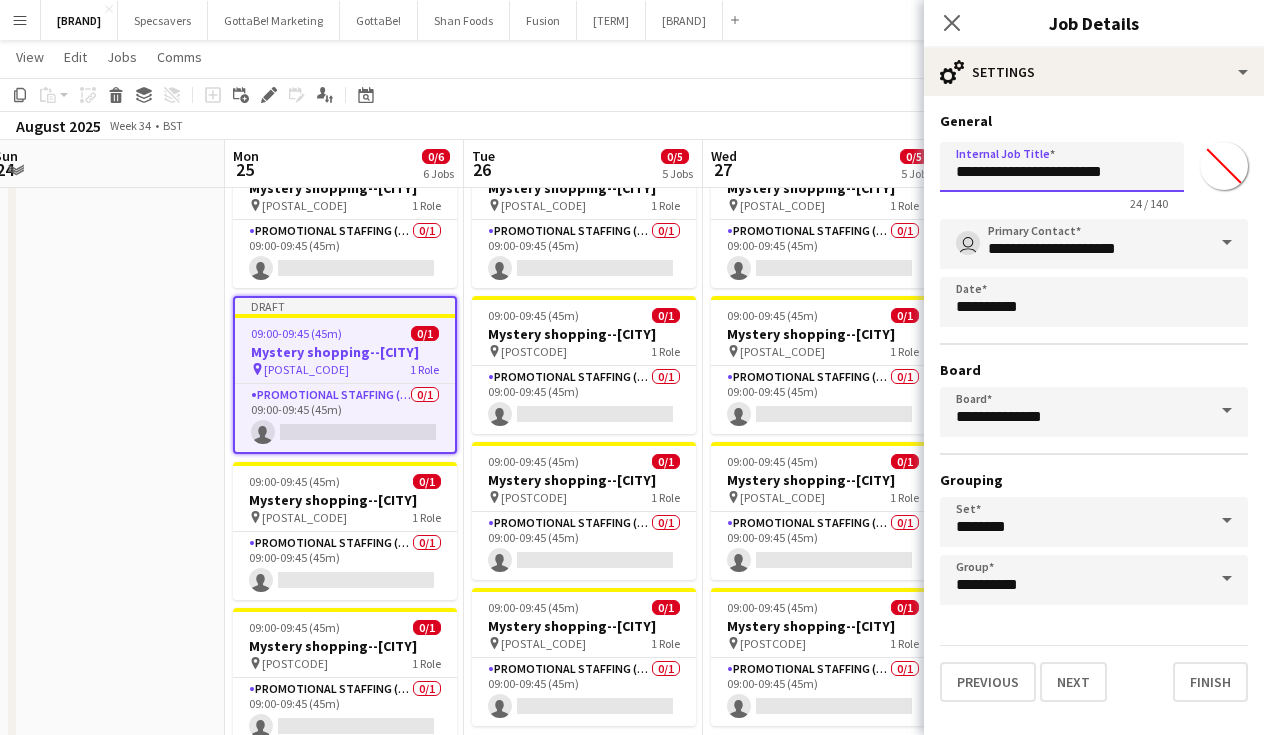drag, startPoint x: 1128, startPoint y: 170, endPoint x: 1088, endPoint y: 162, distance: 40.792156 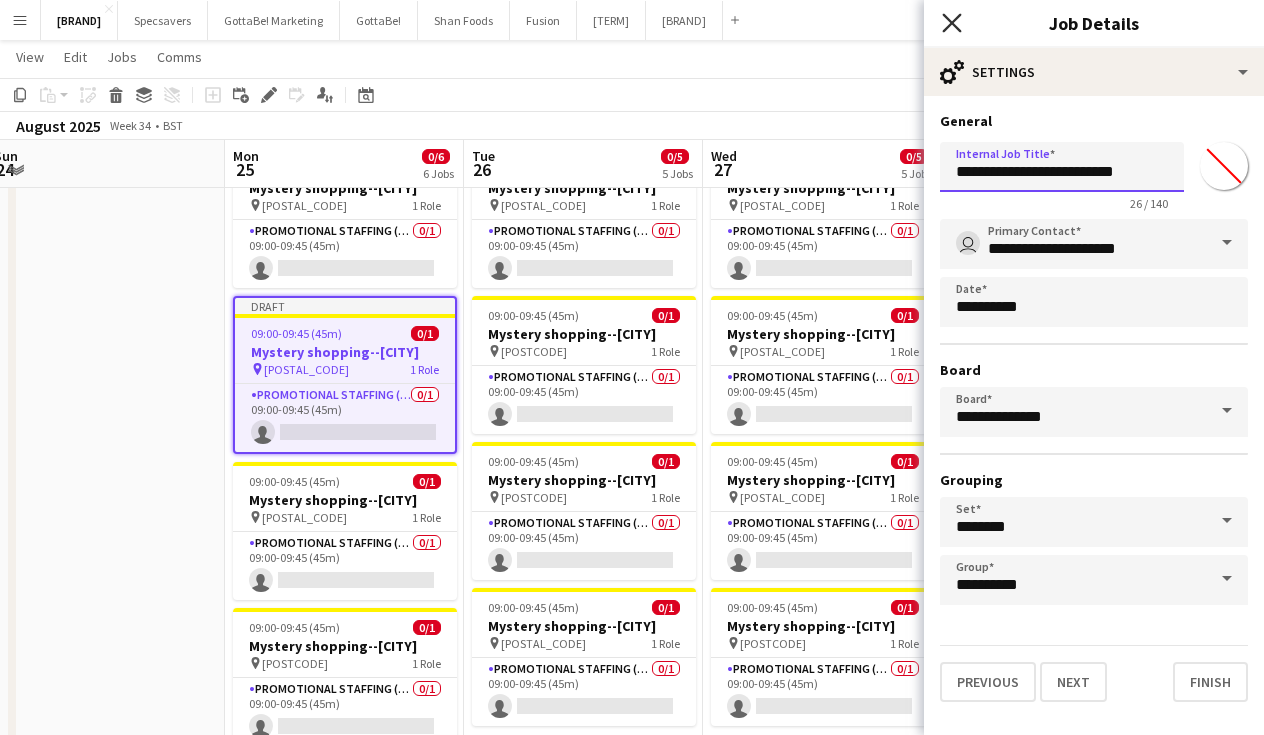 type on "**********" 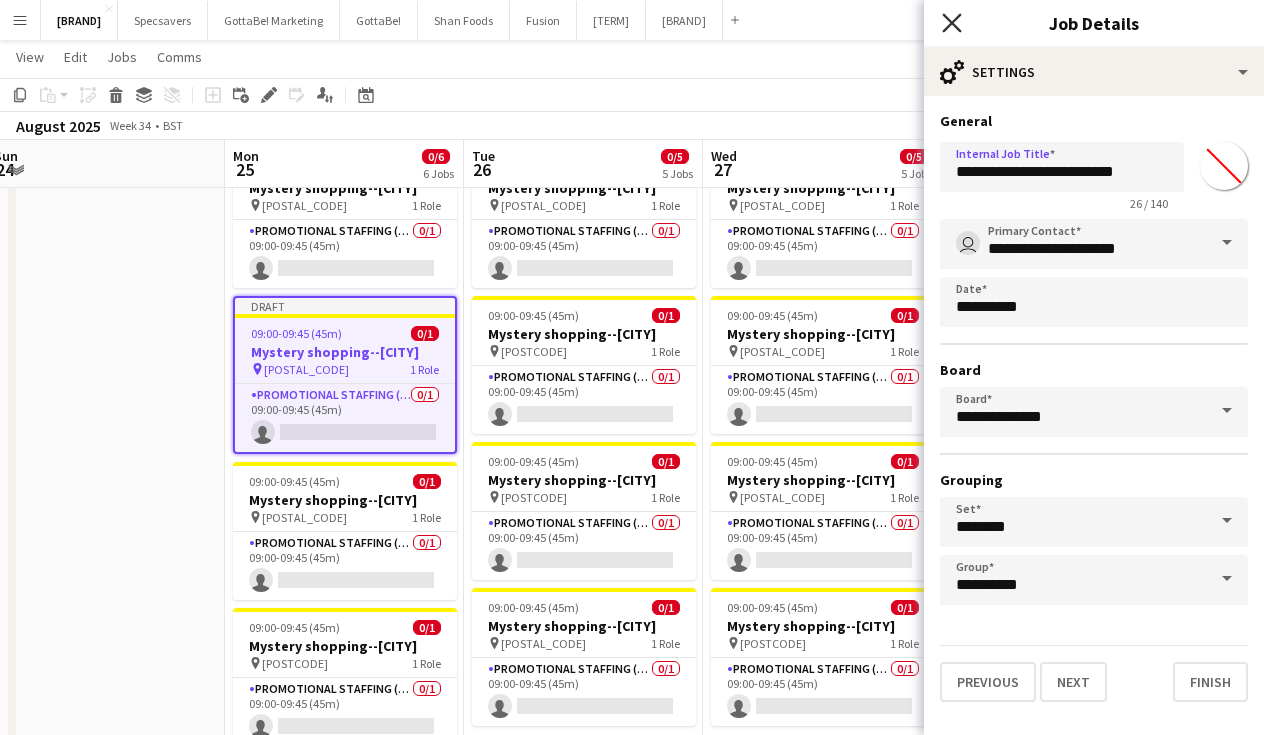 click on "Close pop-in" 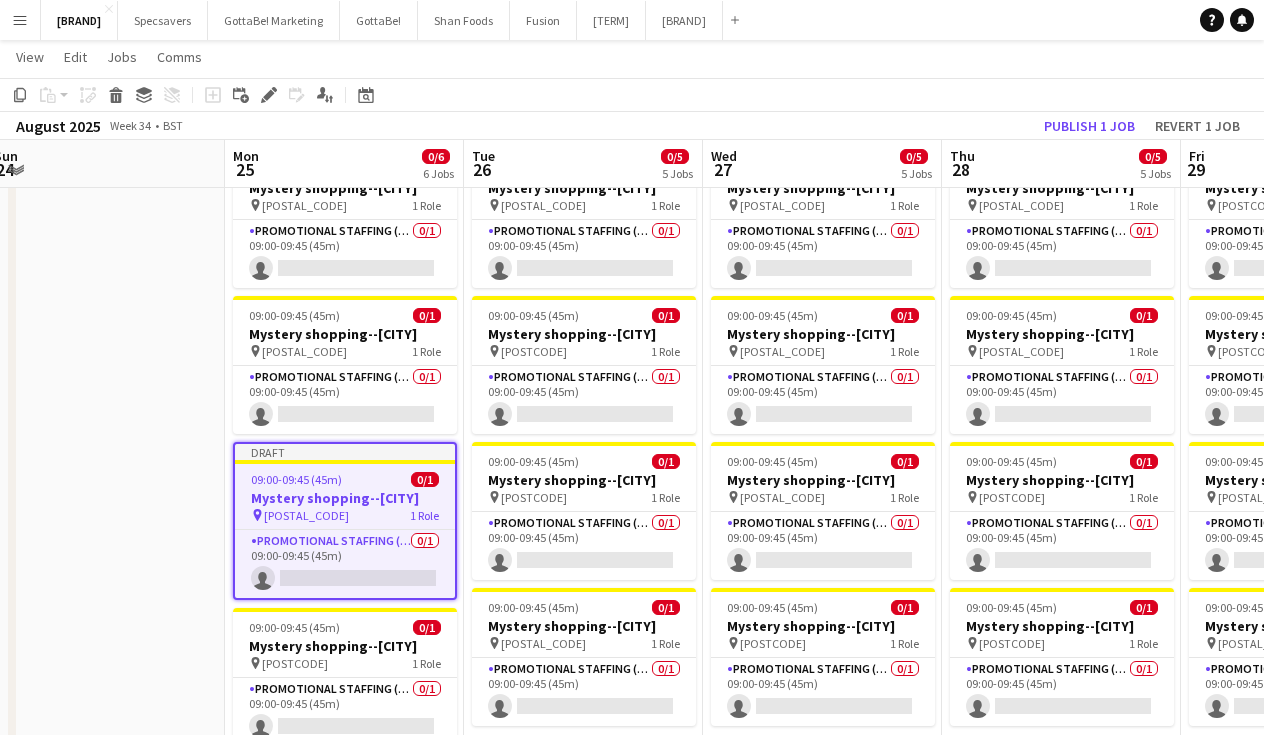 click on "Copy
Paste
Paste
Command
V Paste with crew
Command
Shift
V
Paste linked Job
Delete
Group
Ungroup
Add job
Add linked Job
Edit
Edit linked Job
Applicants
Date picker
AUG 2025 AUG 2025 Monday M Tuesday T Wednesday W Thursday T Friday F Saturday S Sunday S  AUG   1   2   3   4   5   6   7   8   9   10   11   12   13   14   15   16   17   18   19   20   21   22   23   24   25" 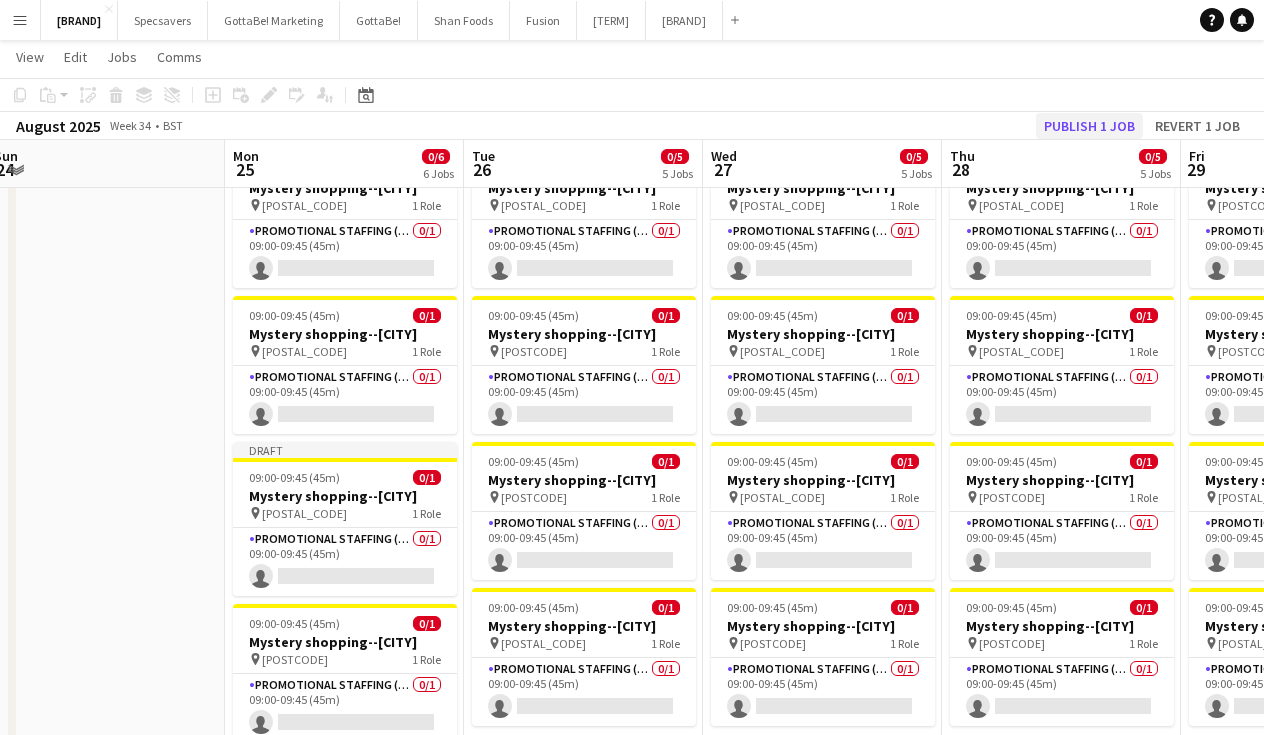click on "Publish 1 job" 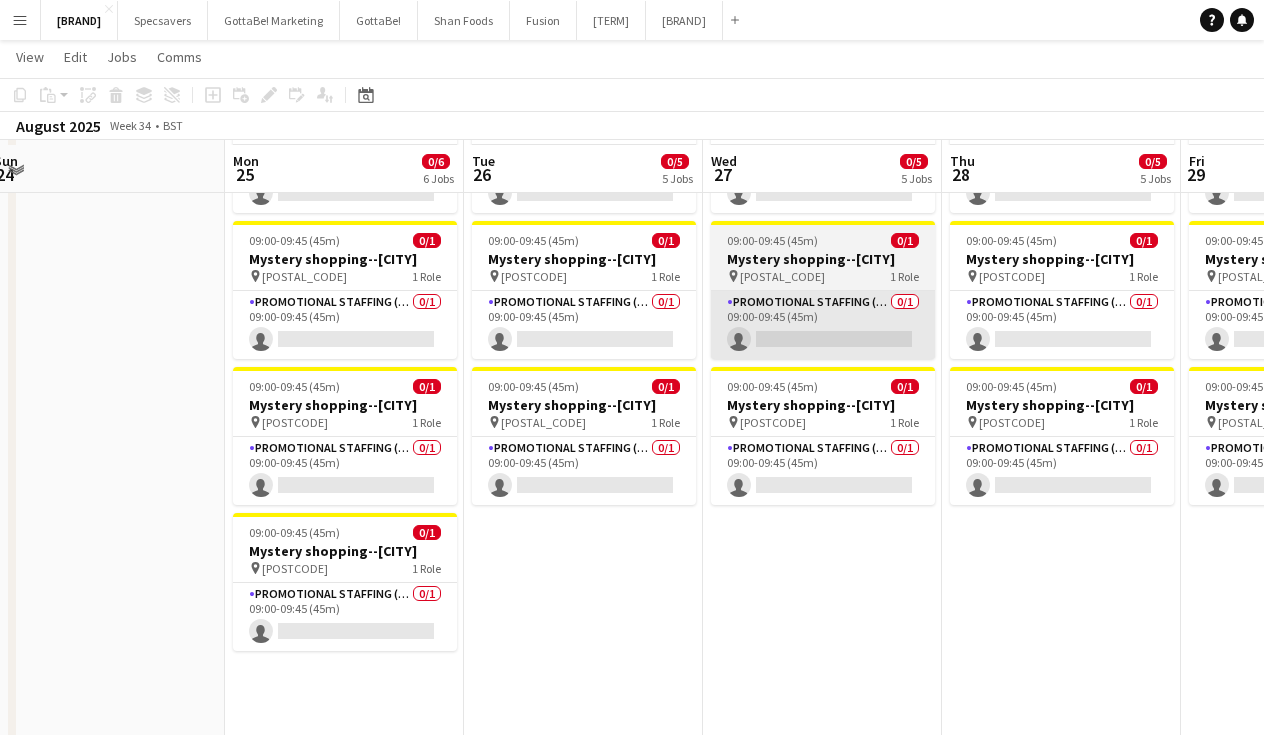scroll, scrollTop: 454, scrollLeft: 0, axis: vertical 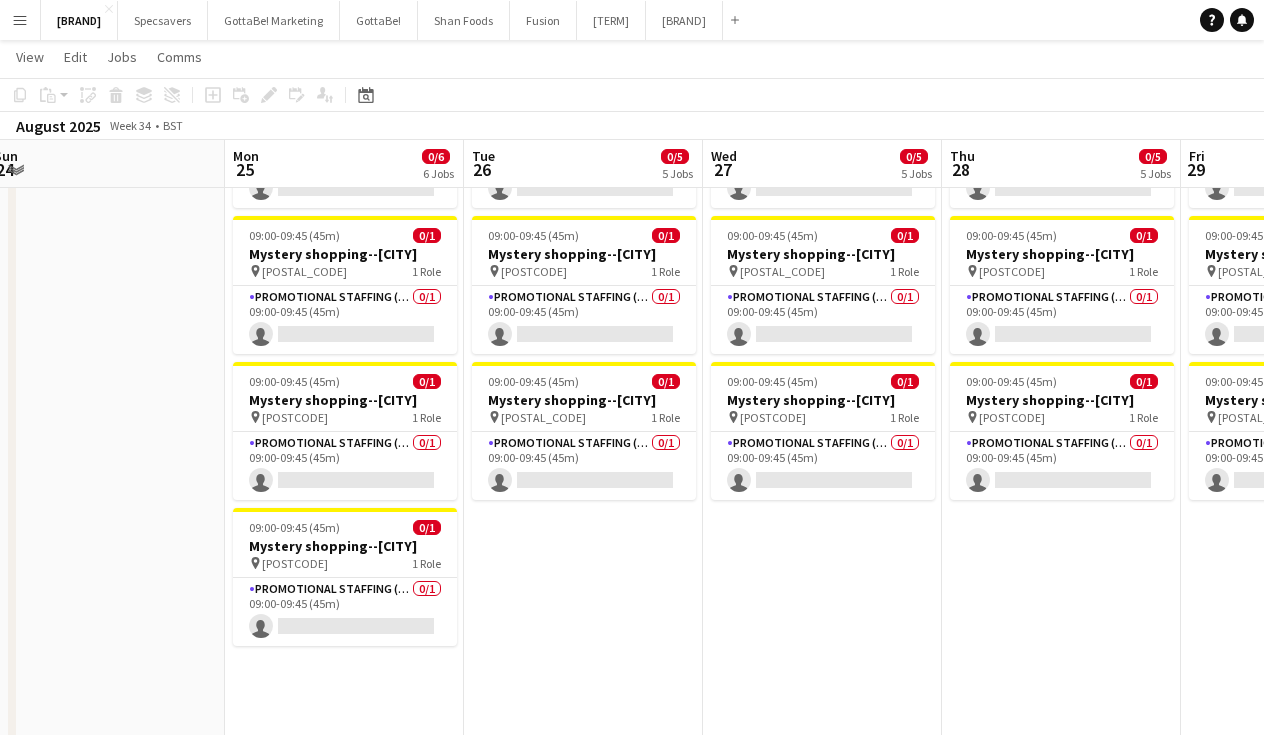 click on "09:00-09:45 (45m)    0/1   Mystery shopping--[CITY]
pin
[POSTCODE]   1 Role   Promotional Staffing (Mystery Shopper)   0/1   09:00-09:45 (45m)
single-neutral-actions
09:00-09:45 (45m)    0/1   Mystery shopping--[CITY]
pin
[POSTCODE]   1 Role   Promotional Staffing (Mystery Shopper)   0/1   09:00-09:45 (45m)
single-neutral-actions
09:00-09:45 (45m)    0/1   Mystery shopping--[CITY]
pin
[POSTCODE]   1 Role   Promotional Staffing (Mystery Shopper)   0/1   09:00-09:45 (45m)
single-neutral-actions
09:00-09:45 (45m)    0/1   Mystery shopping--[CITY]
pin
[POSTCODE]   1 Role   Promotional Staffing (Mystery Shopper)   0/1   09:00-09:45 (45m)
single-neutral-actions
09:00-09:45 (45m)    0/1
pin" at bounding box center (583, 373) 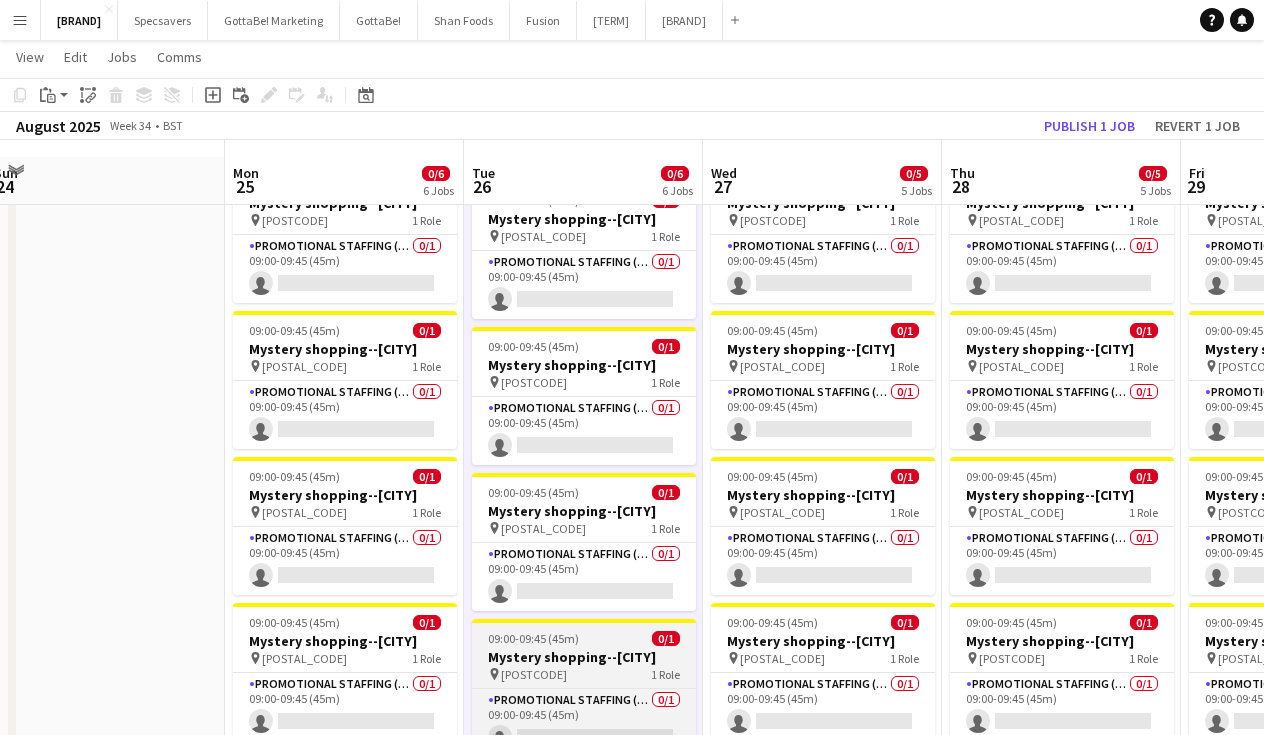 scroll, scrollTop: 41, scrollLeft: 0, axis: vertical 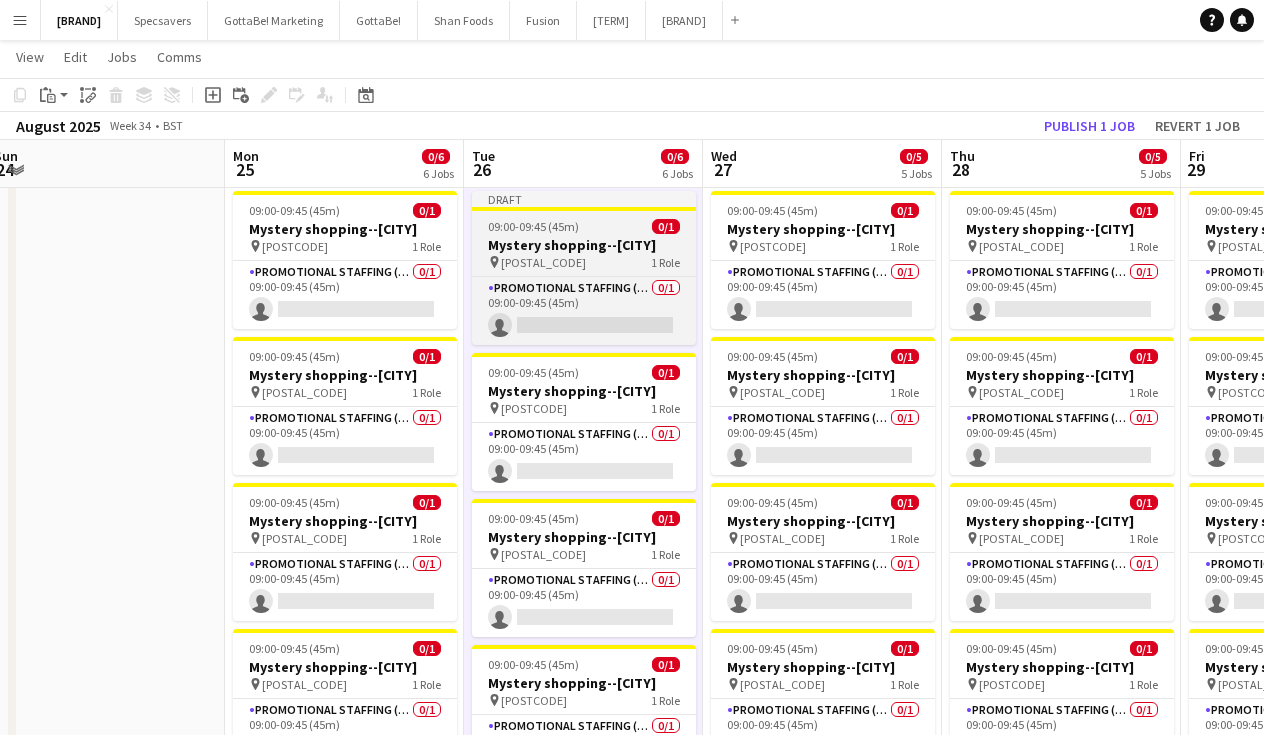 click on "Mystery shopping--[CITY]" at bounding box center [584, 245] 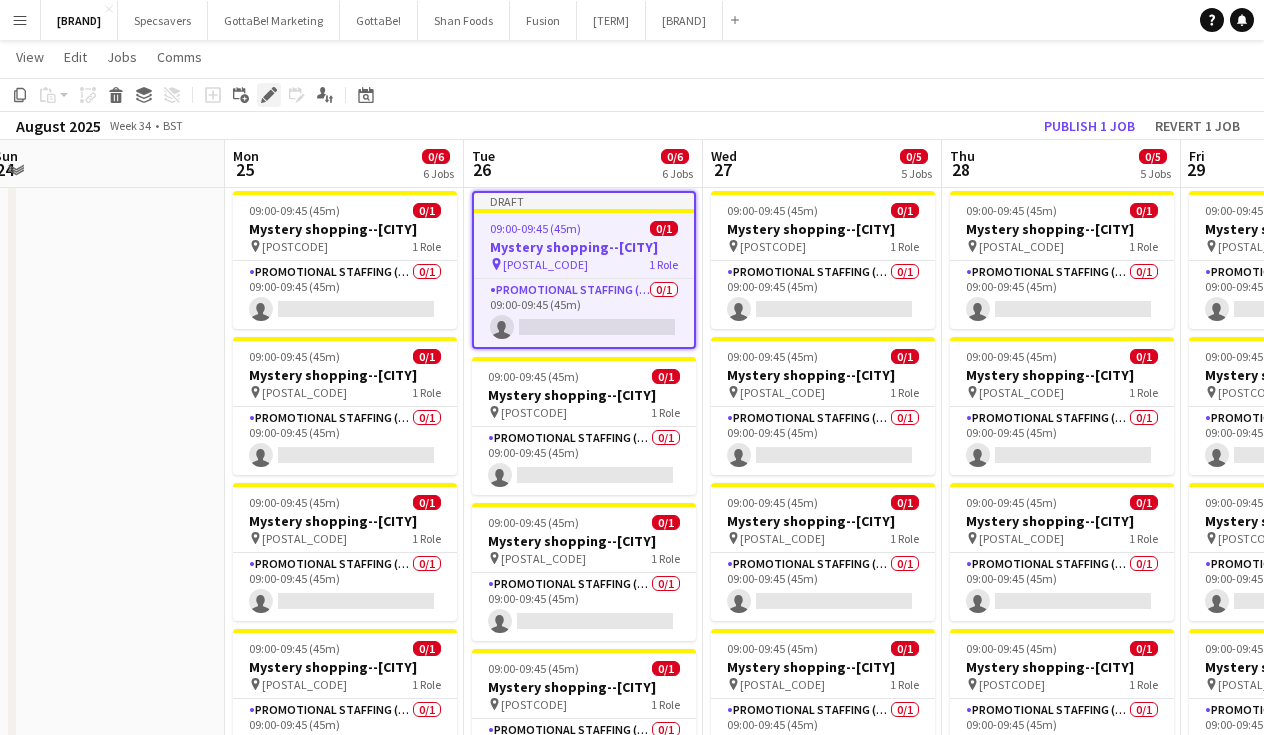 click 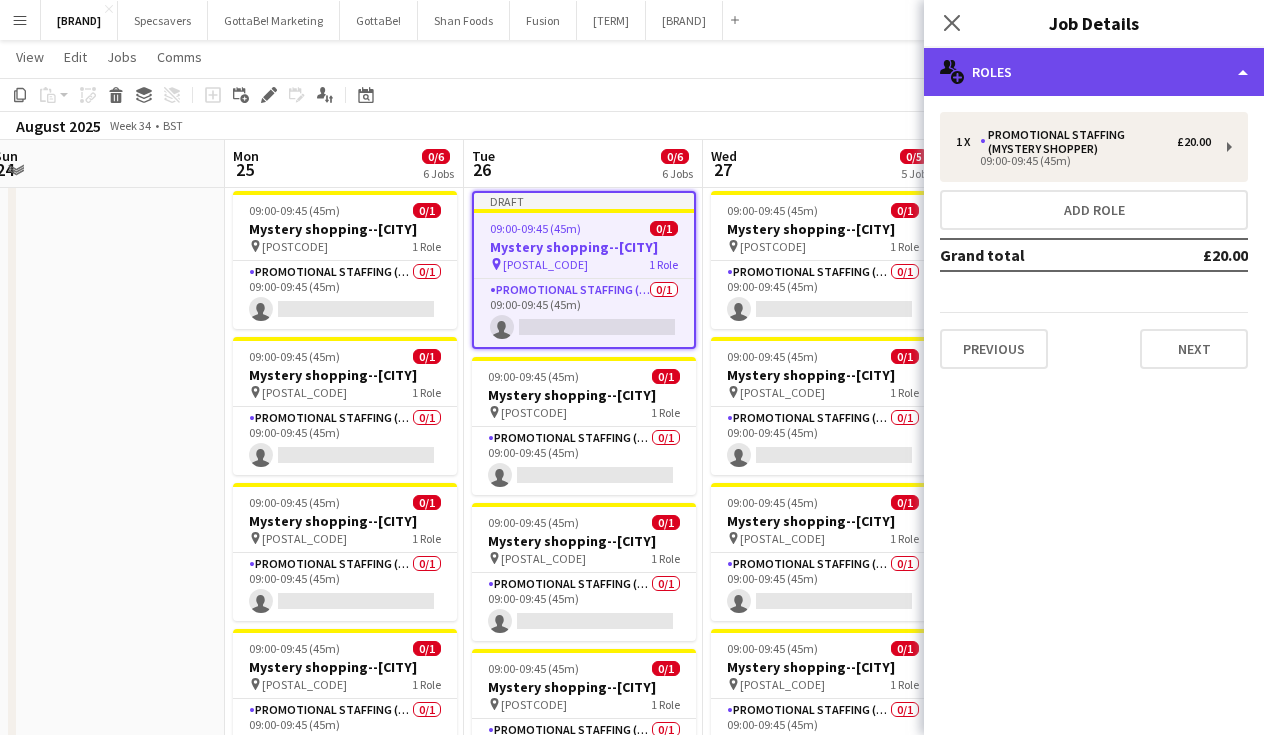 click on "multiple-users-add
Roles" 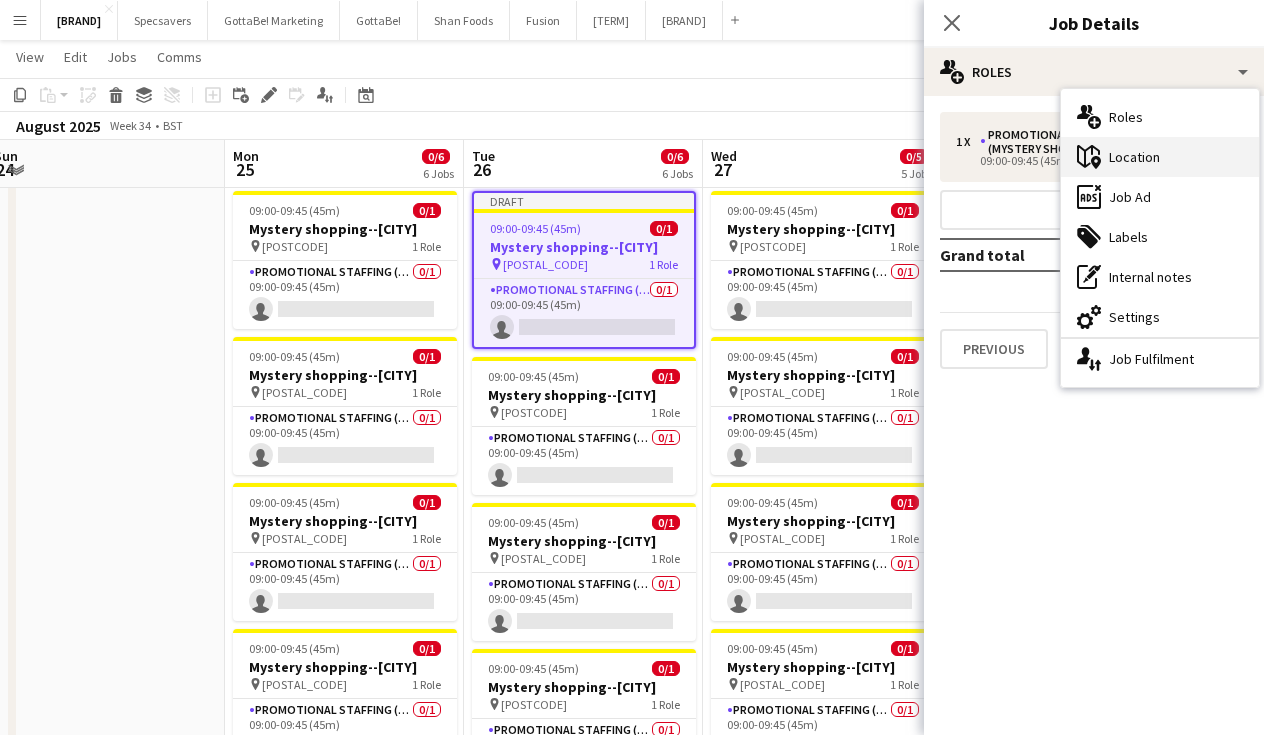 click on "maps-pin-1
Location" at bounding box center [1160, 157] 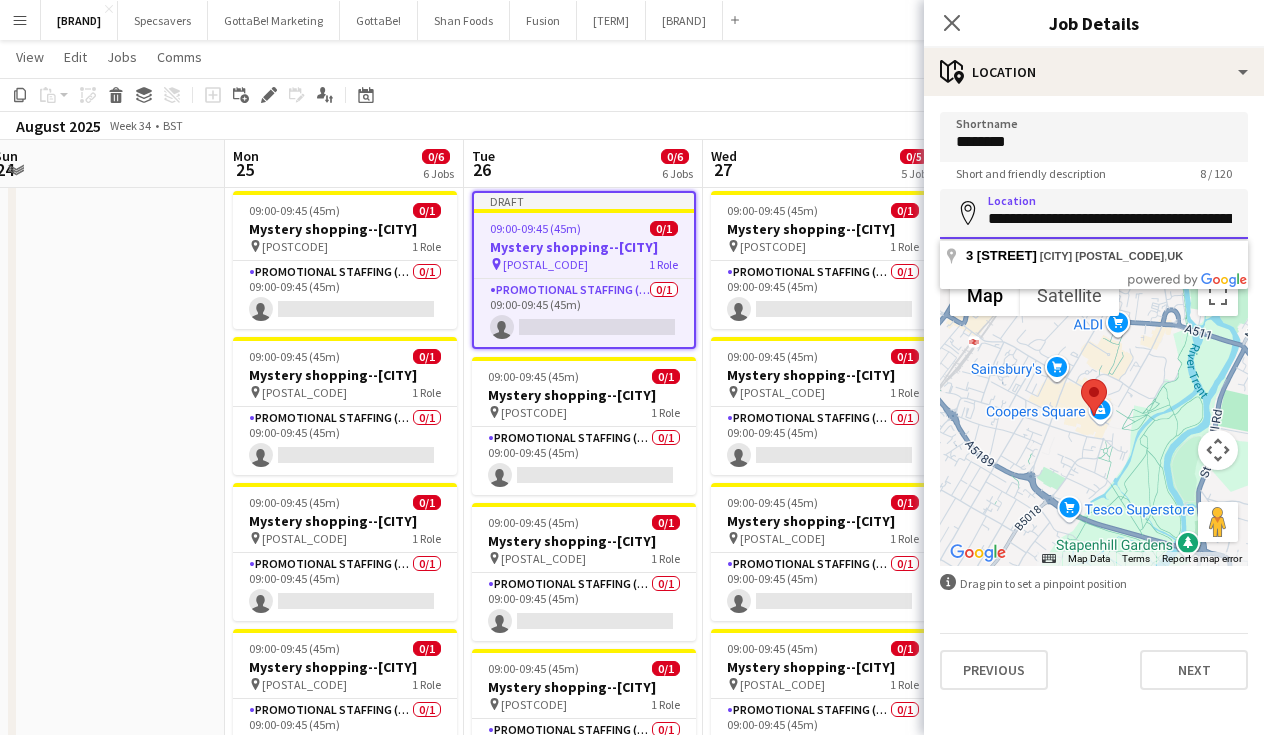 paste on "***" 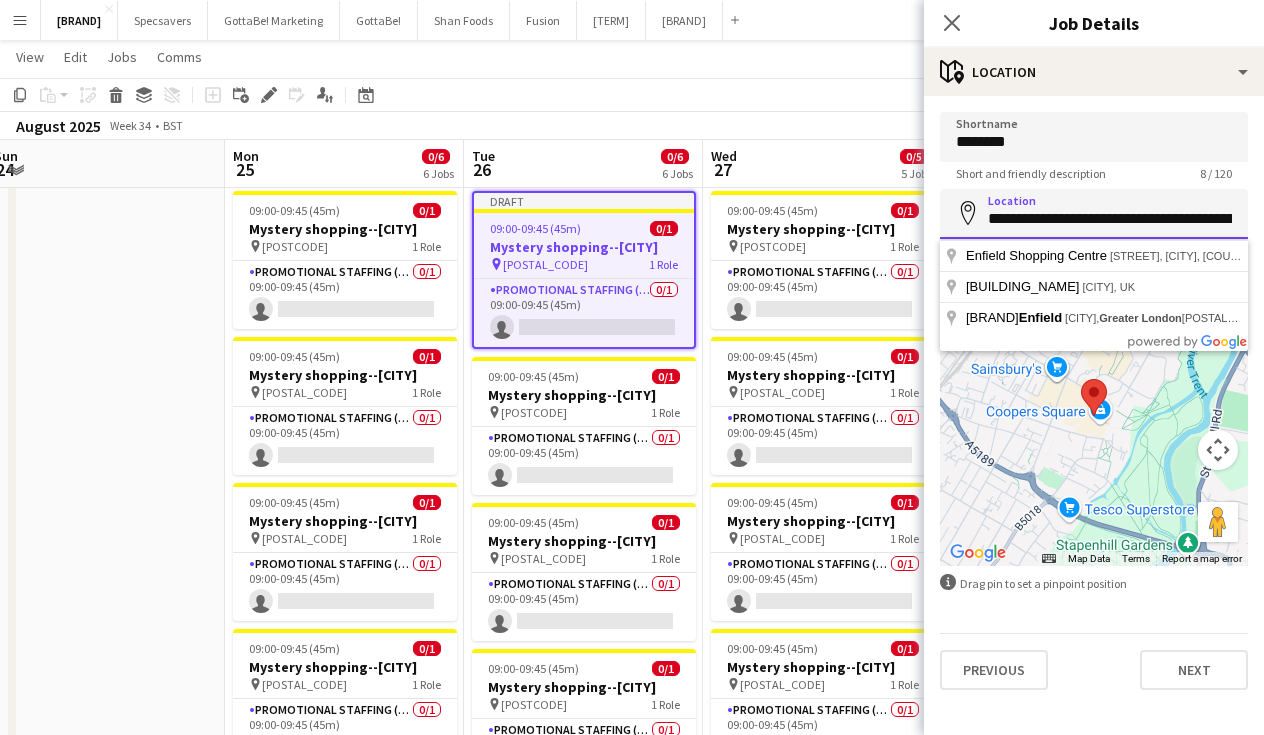 drag, startPoint x: 1204, startPoint y: 217, endPoint x: 1149, endPoint y: 216, distance: 55.00909 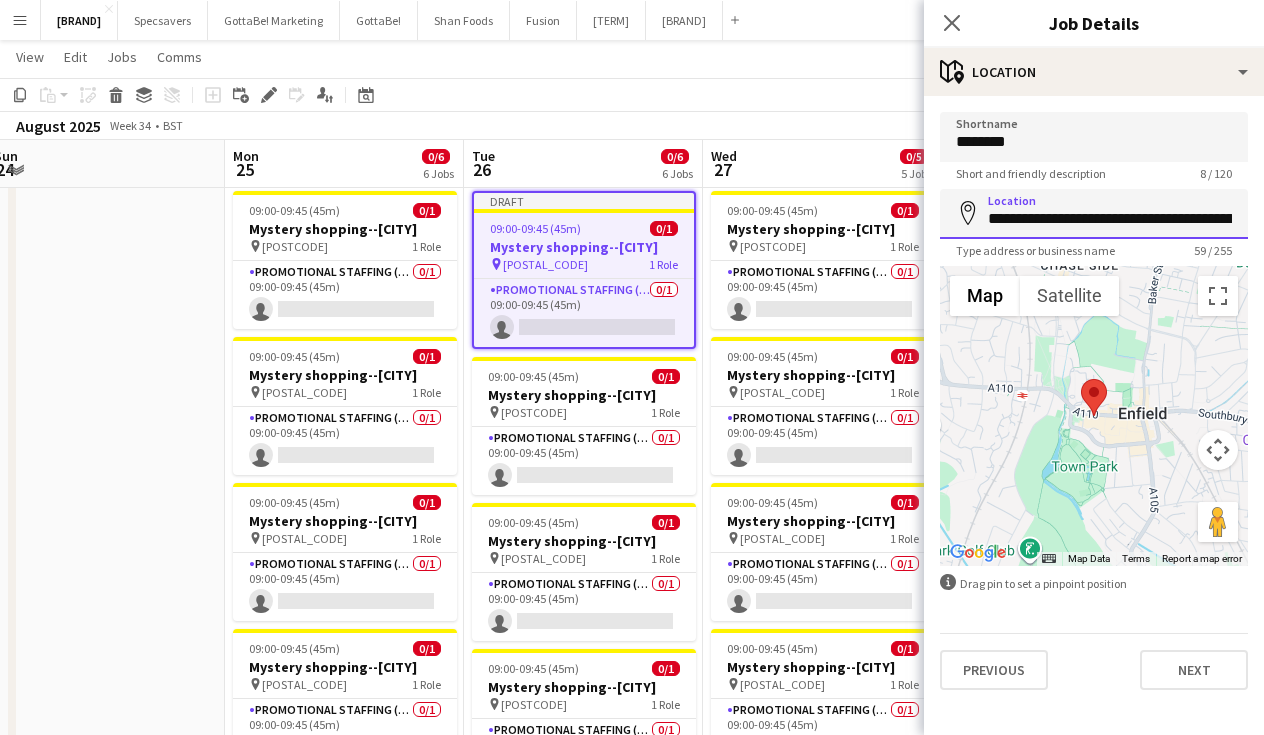 click on "**********" at bounding box center [1094, 214] 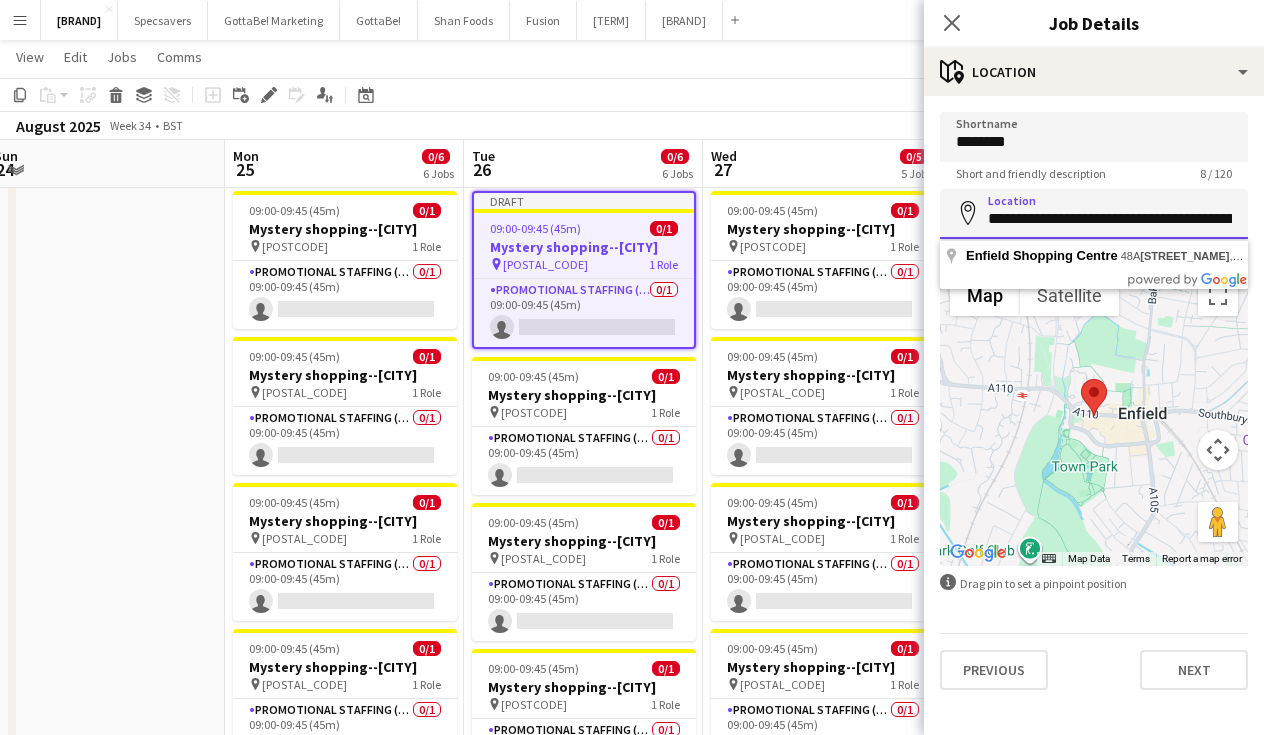paste 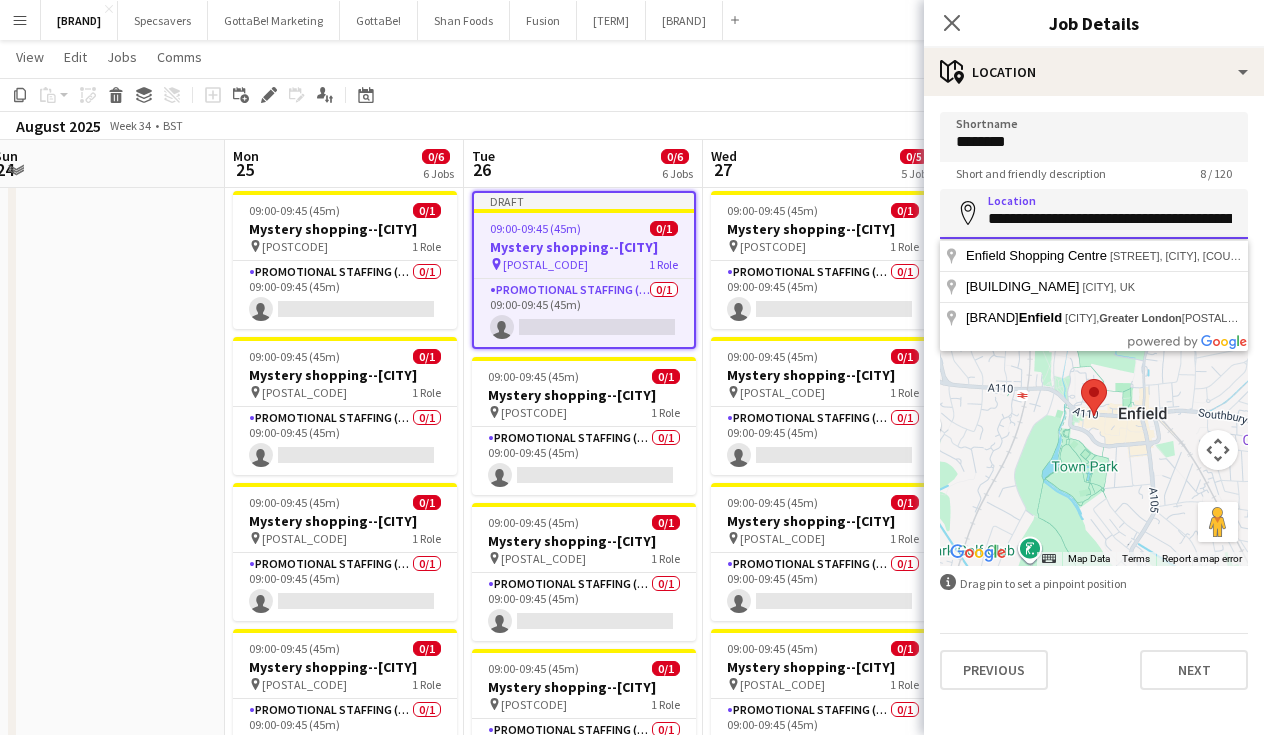 drag, startPoint x: 1201, startPoint y: 221, endPoint x: 1147, endPoint y: 216, distance: 54.230988 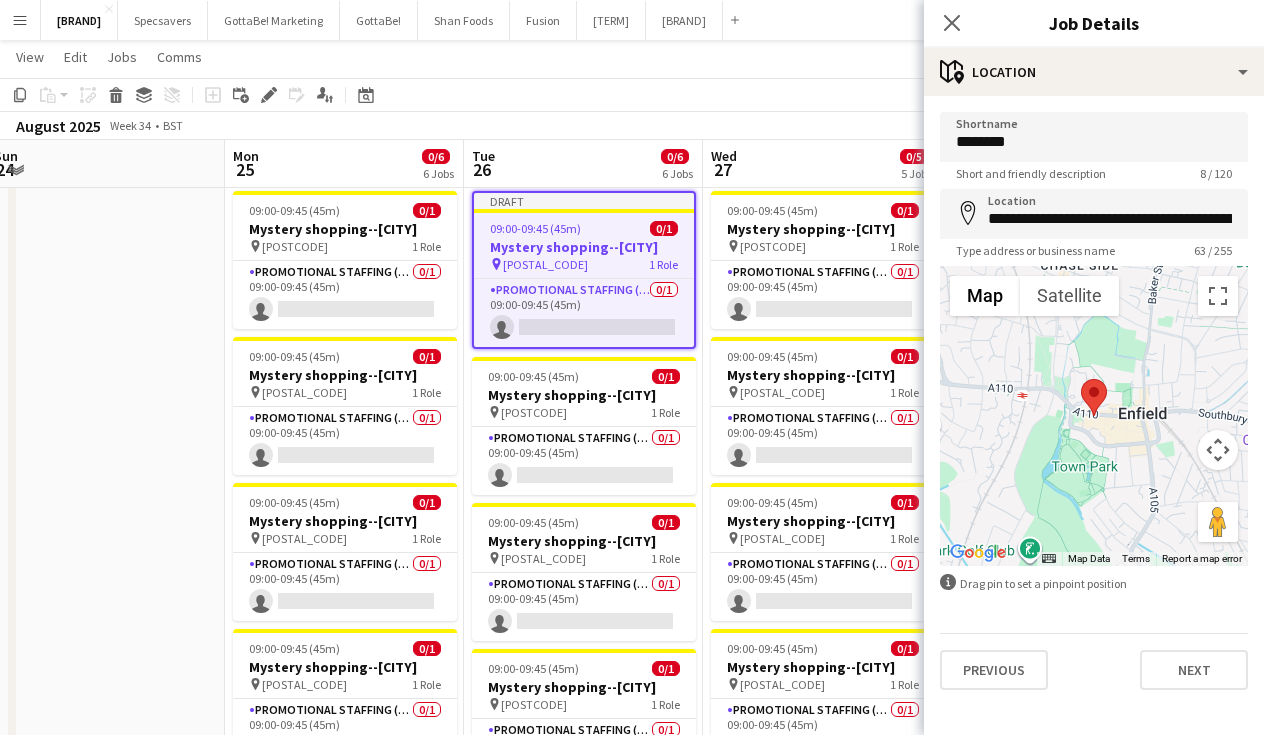 type on "**********" 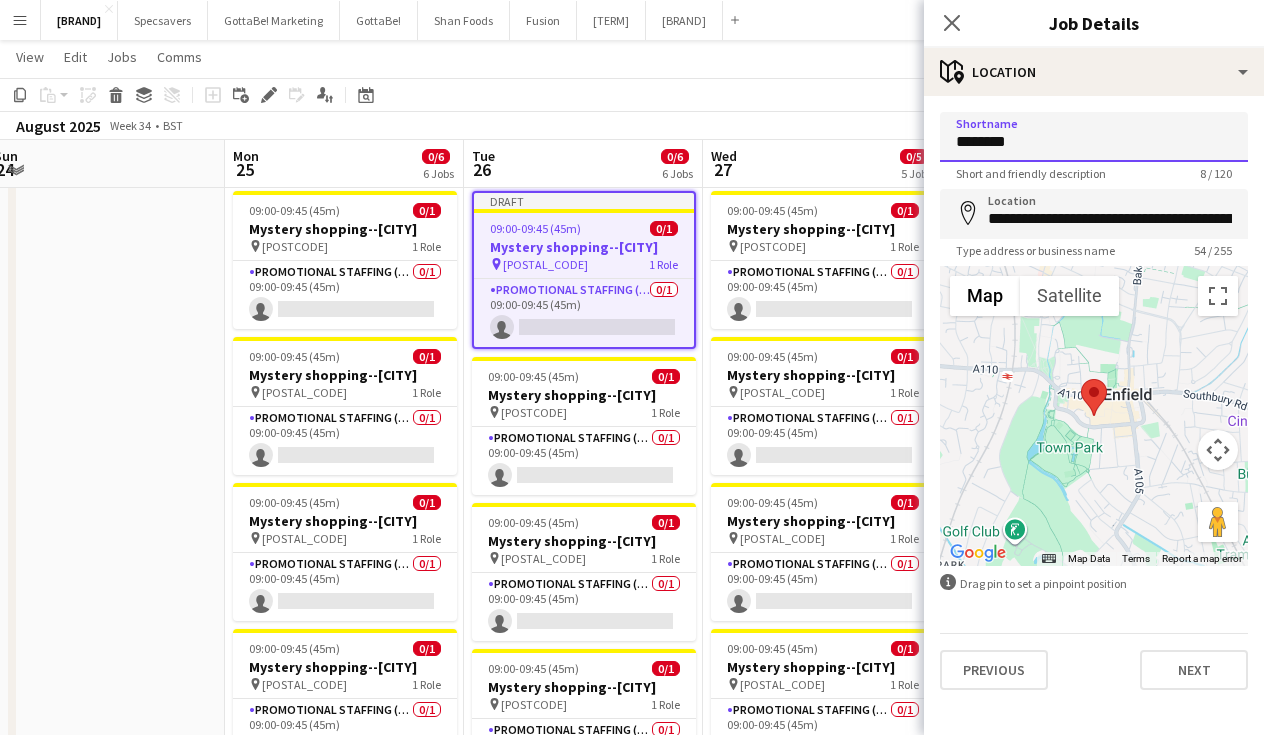paste 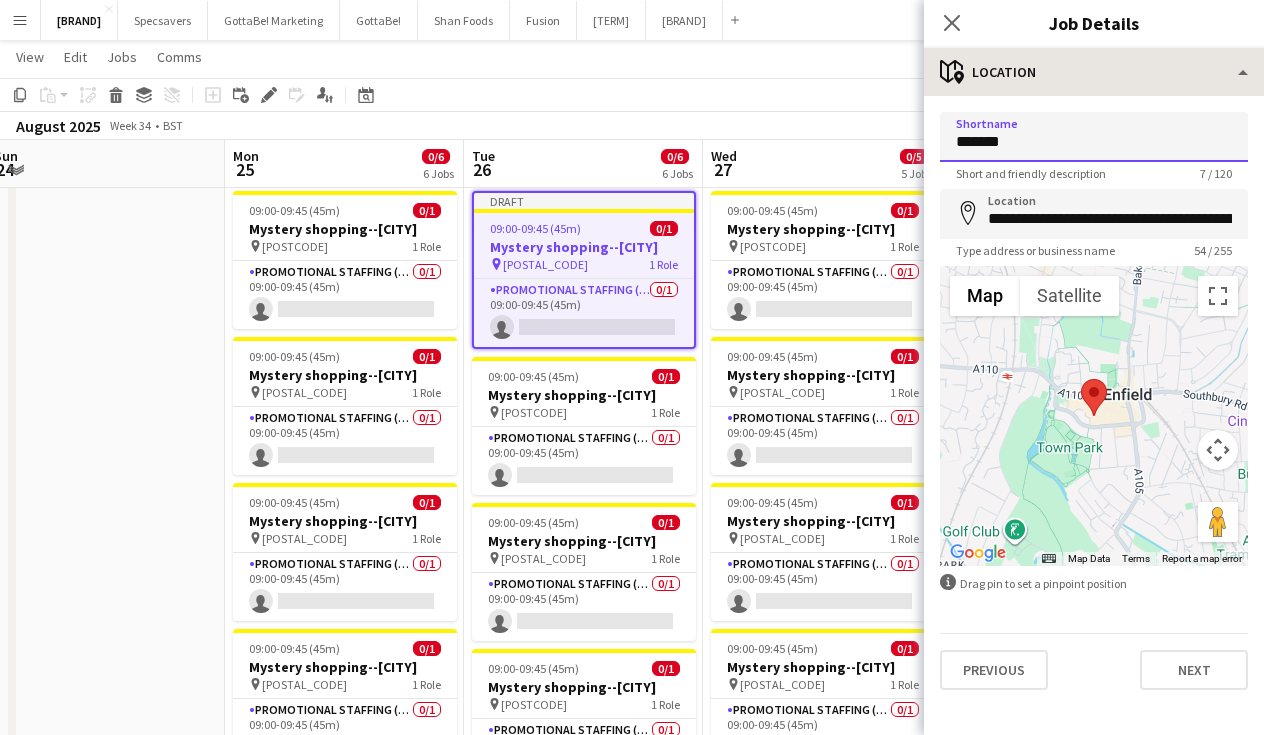 type on "*******" 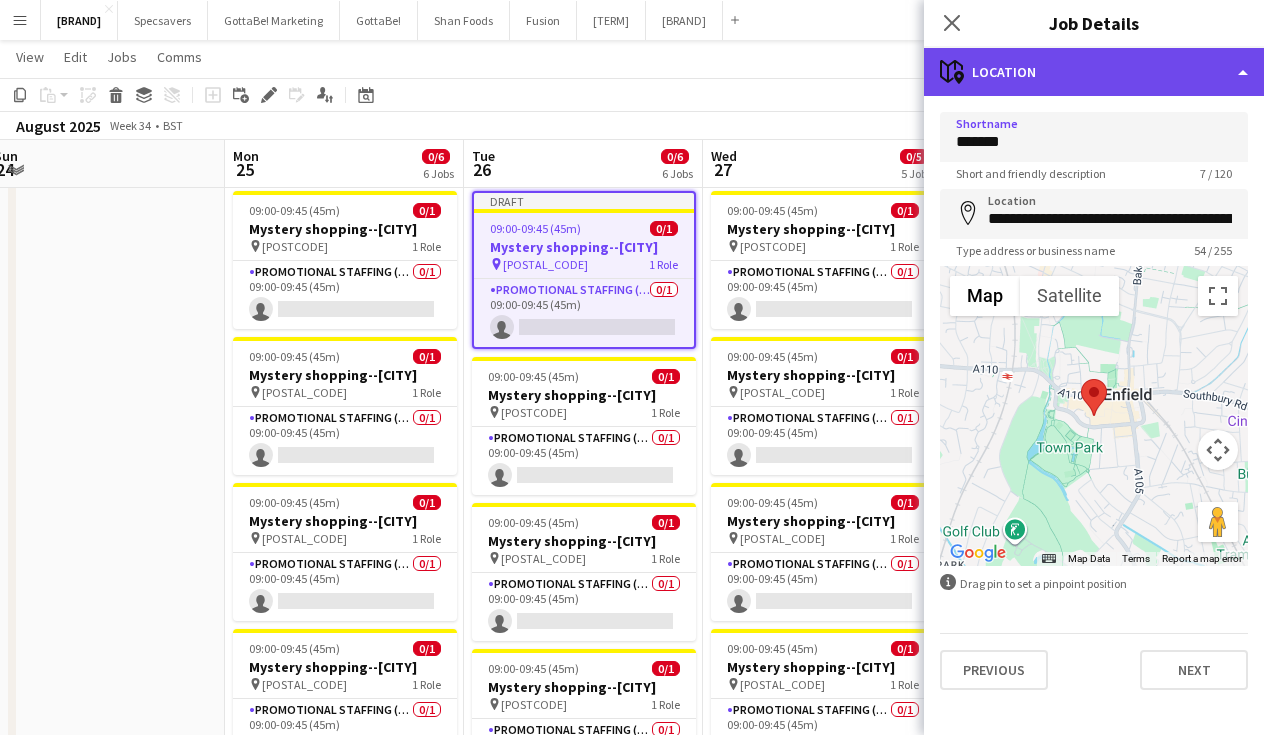 click on "maps-pin-1
Location" 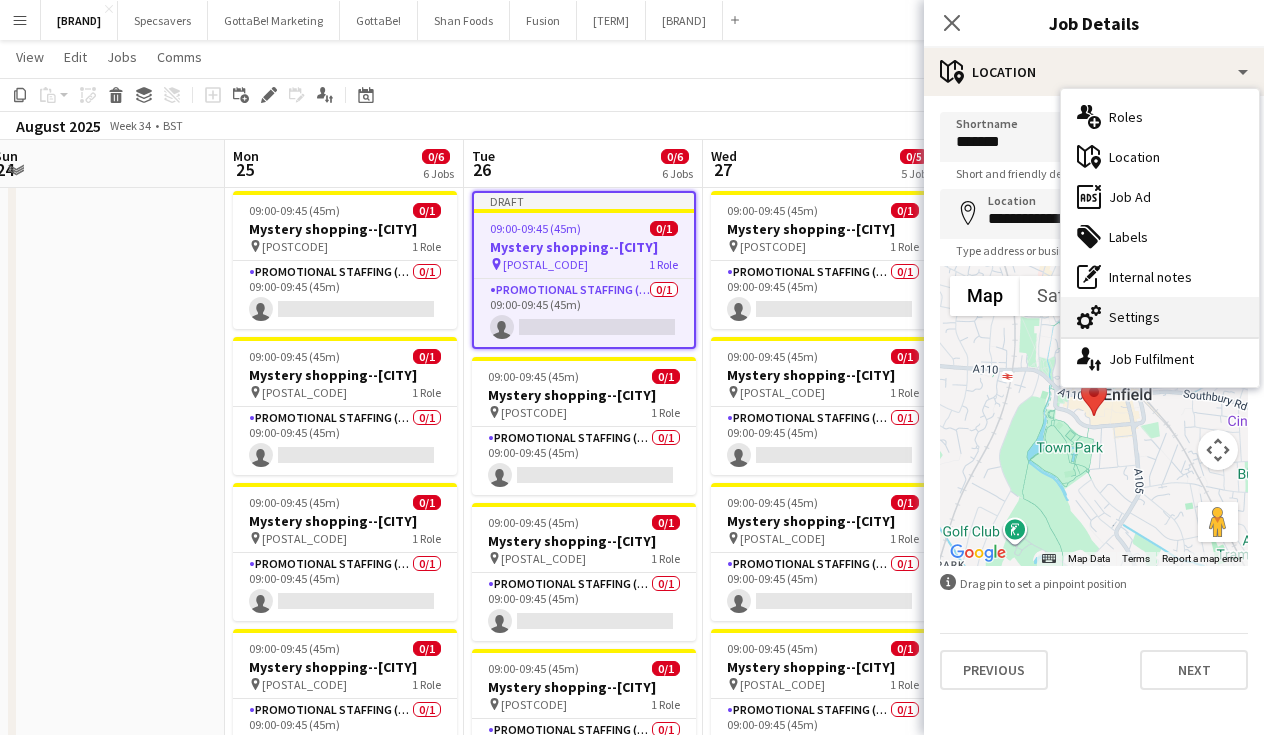 click on "cog-double-3
Settings" at bounding box center [1160, 317] 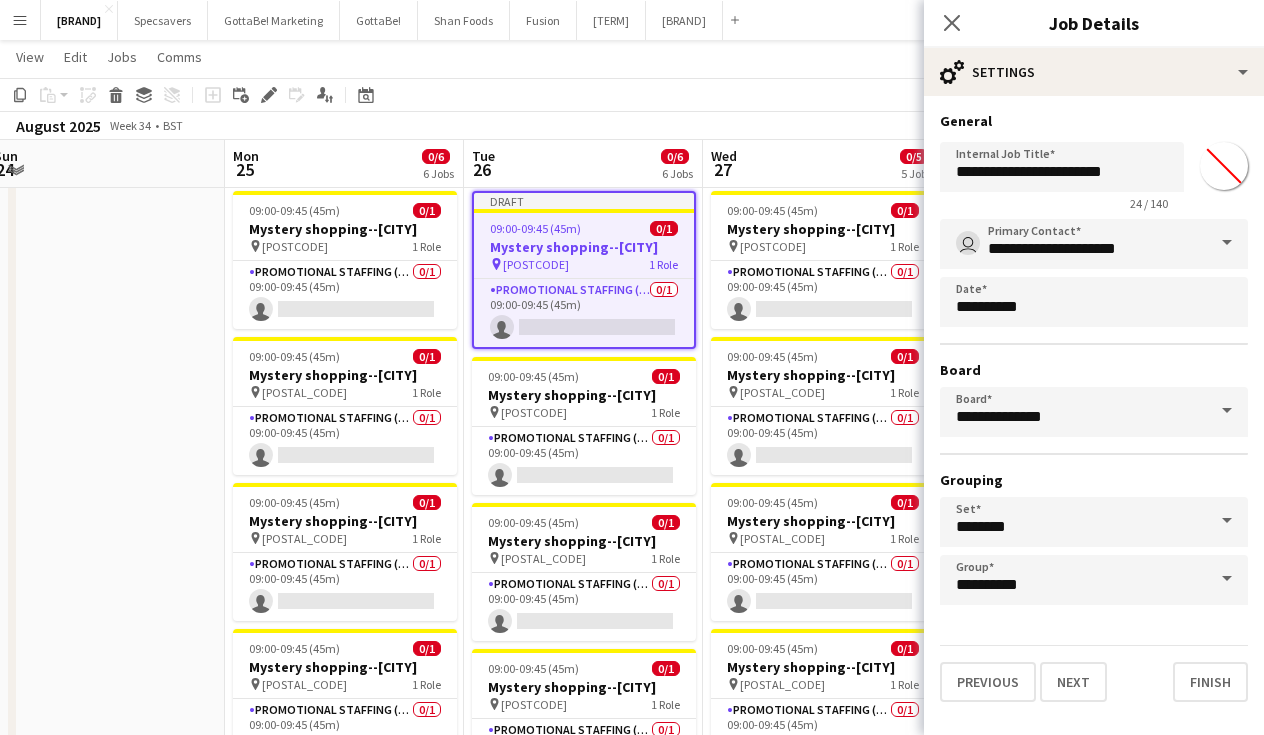 type on "*******" 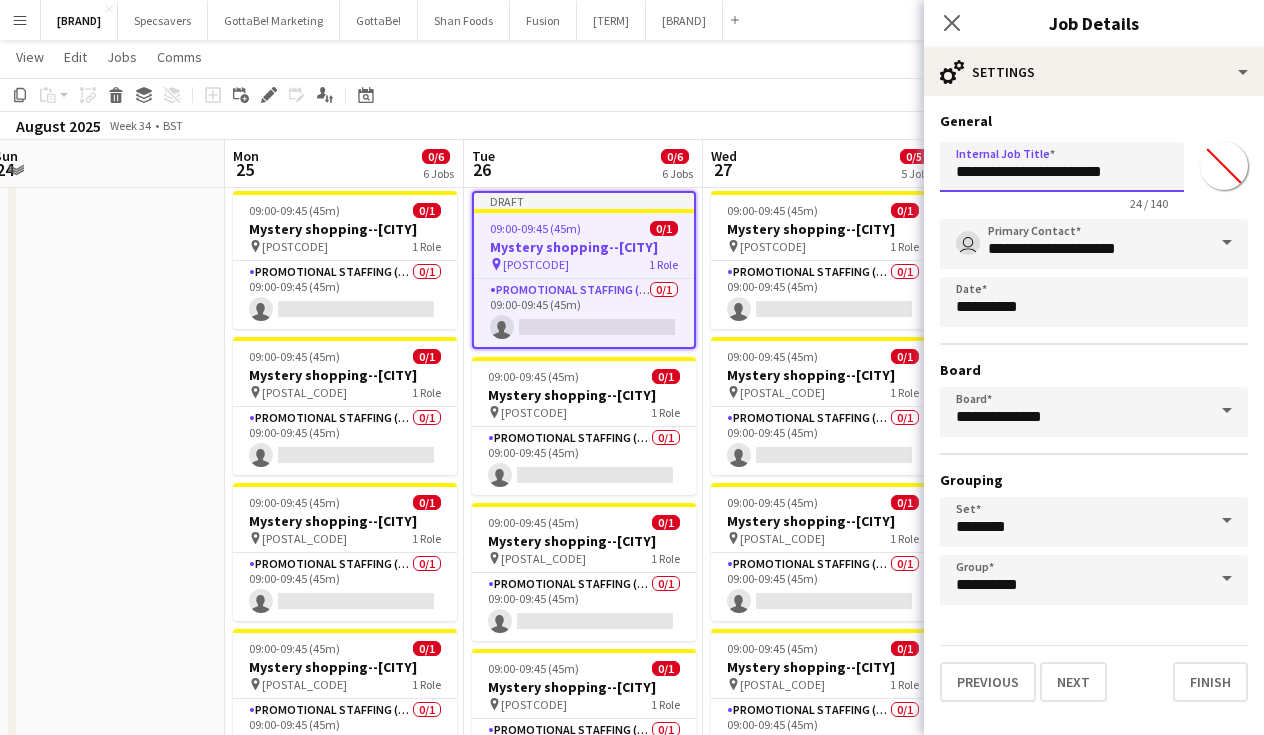 drag, startPoint x: 1135, startPoint y: 174, endPoint x: 1087, endPoint y: 171, distance: 48.09366 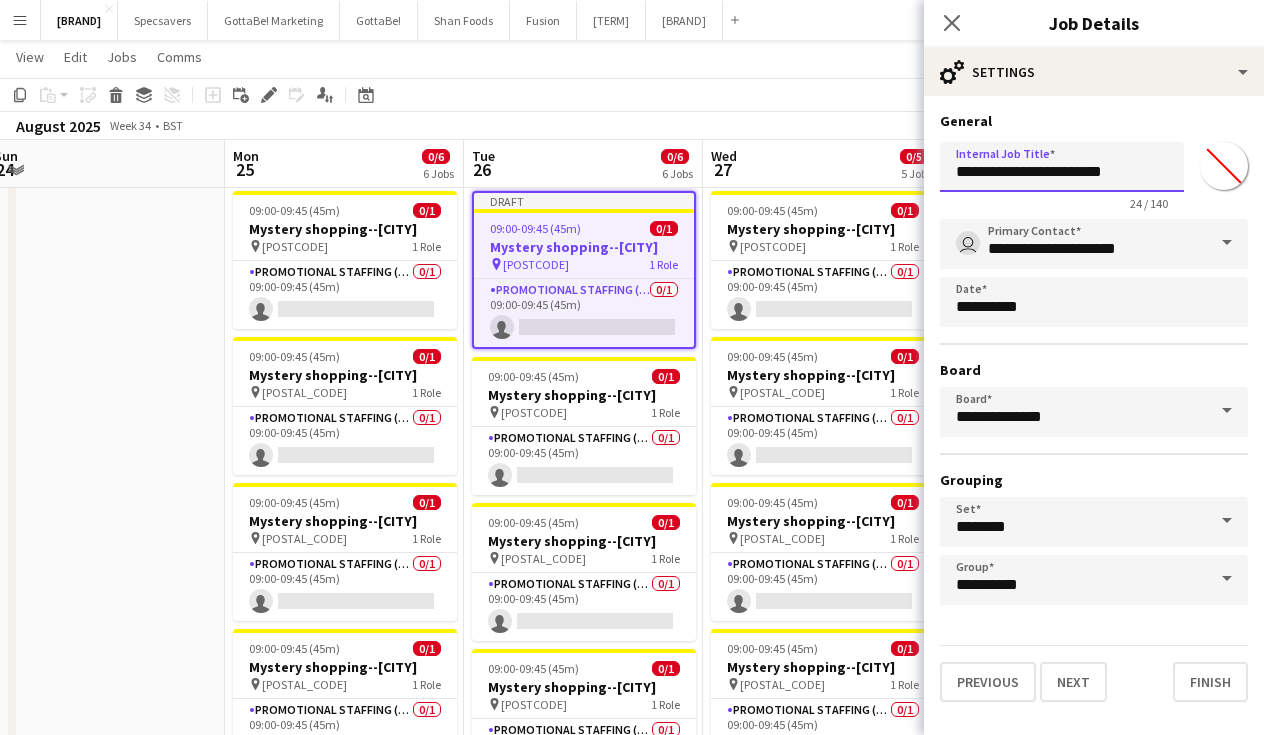click on "**********" at bounding box center (1062, 167) 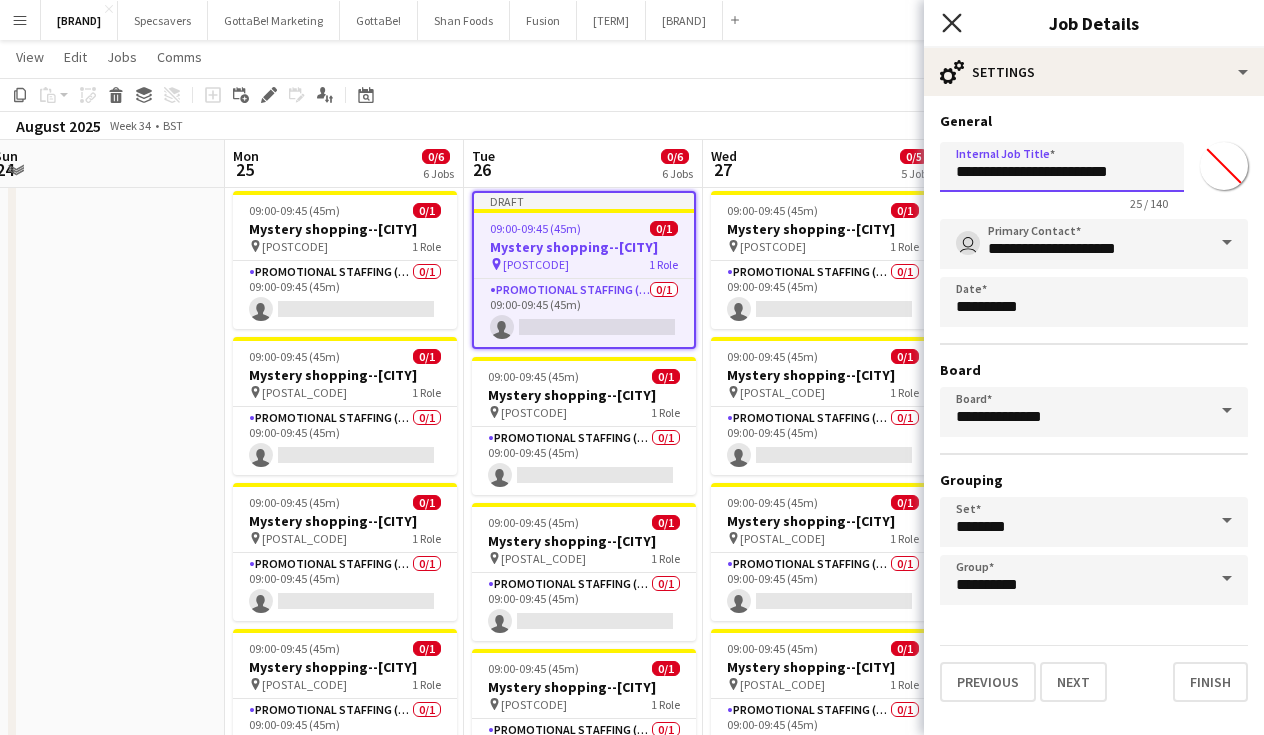 type on "**********" 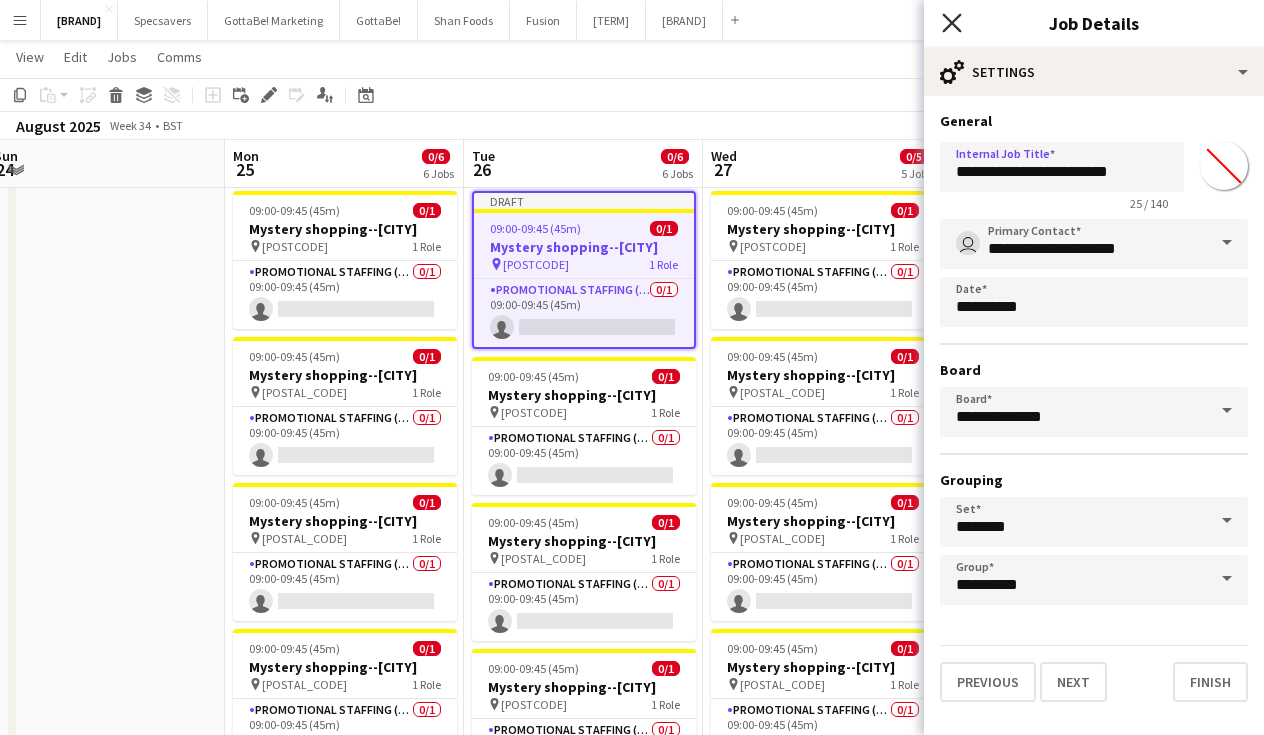 click on "Close pop-in" 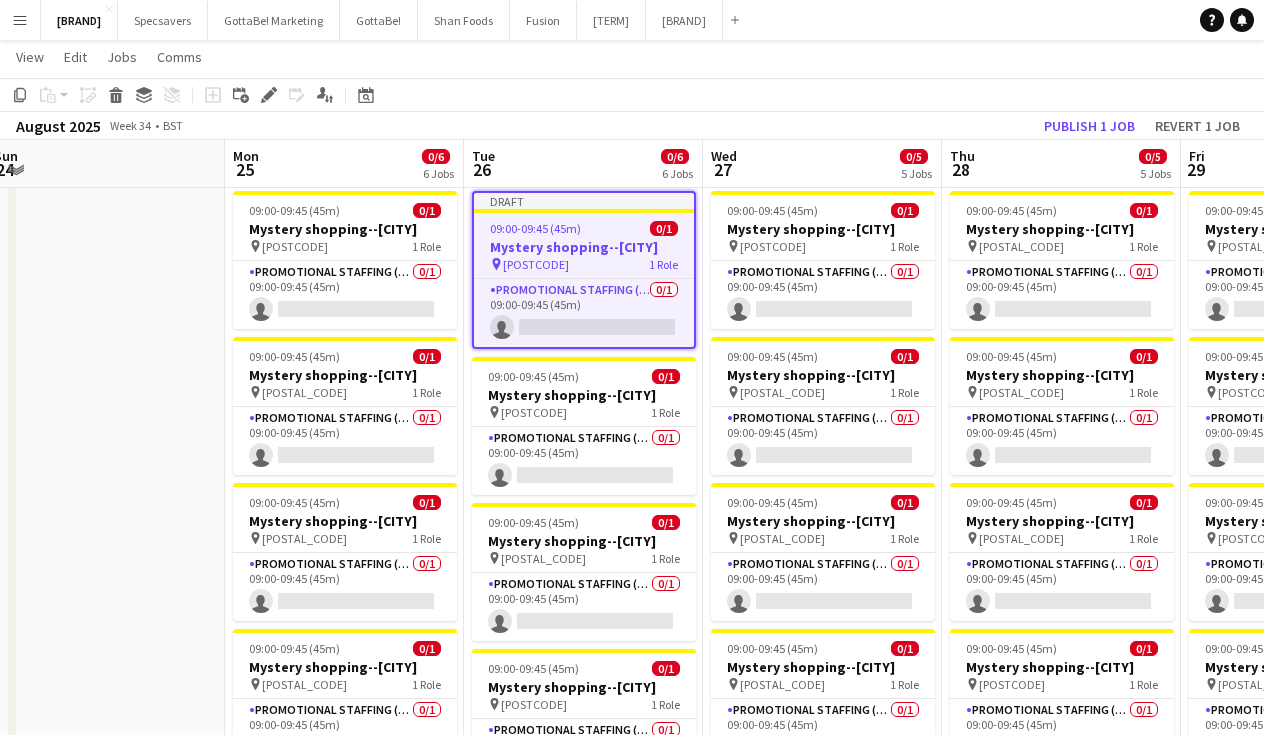 click on "Copy
Paste
Paste
Command
V Paste with crew
Command
Shift
V
Paste linked Job
Delete
Group
Ungroup
Add job
Add linked Job
Edit
Edit linked Job
Applicants
Date picker
AUG 2025 AUG 2025 Monday M Tuesday T Wednesday W Thursday T Friday F Saturday S Sunday S  AUG   1   2   3   4   5   6   7   8   9   10   11   12   13   14   15   16   17   18   19   20   21   22   23   24   25" 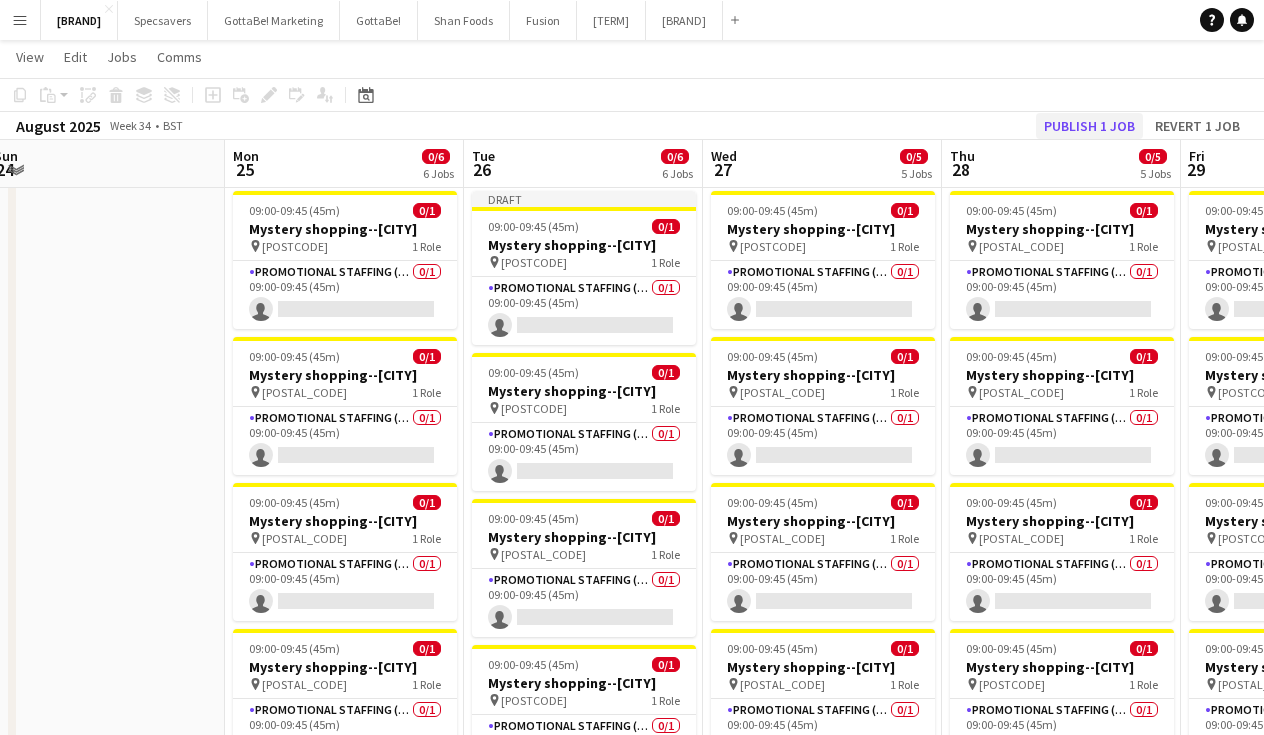 click on "Publish 1 job" 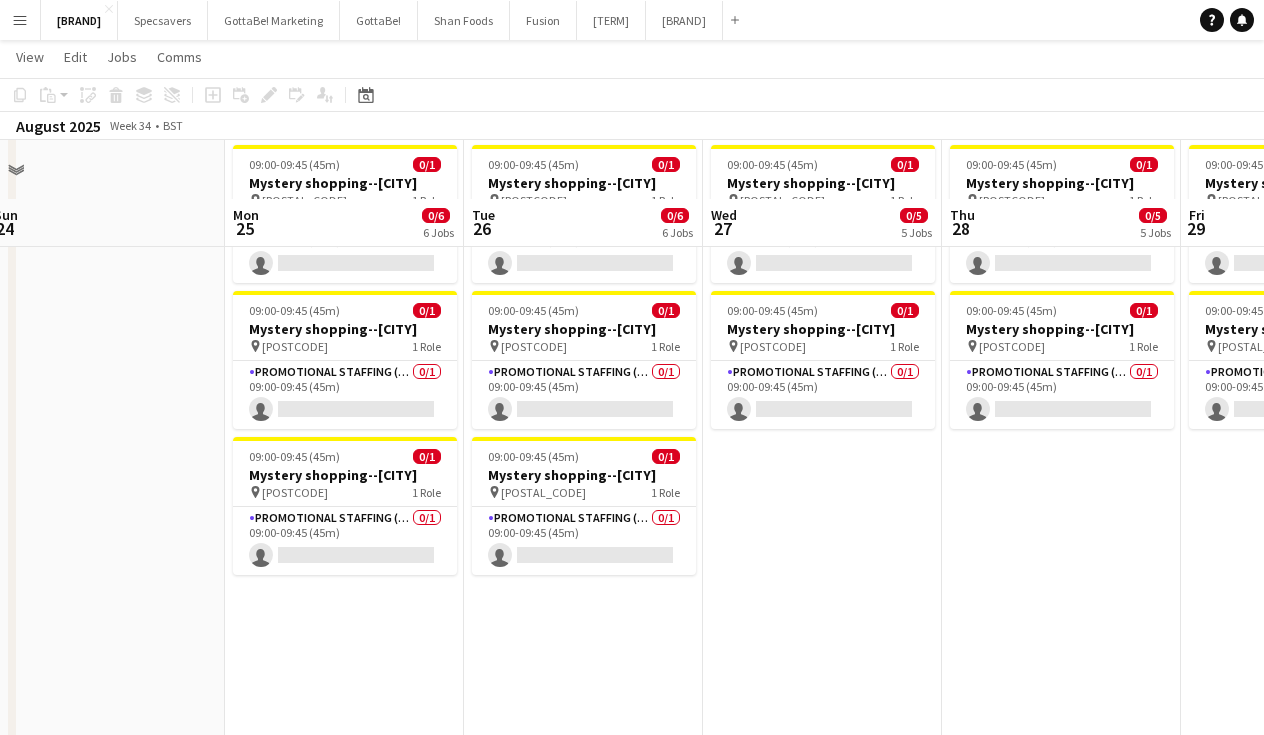 scroll, scrollTop: 584, scrollLeft: 0, axis: vertical 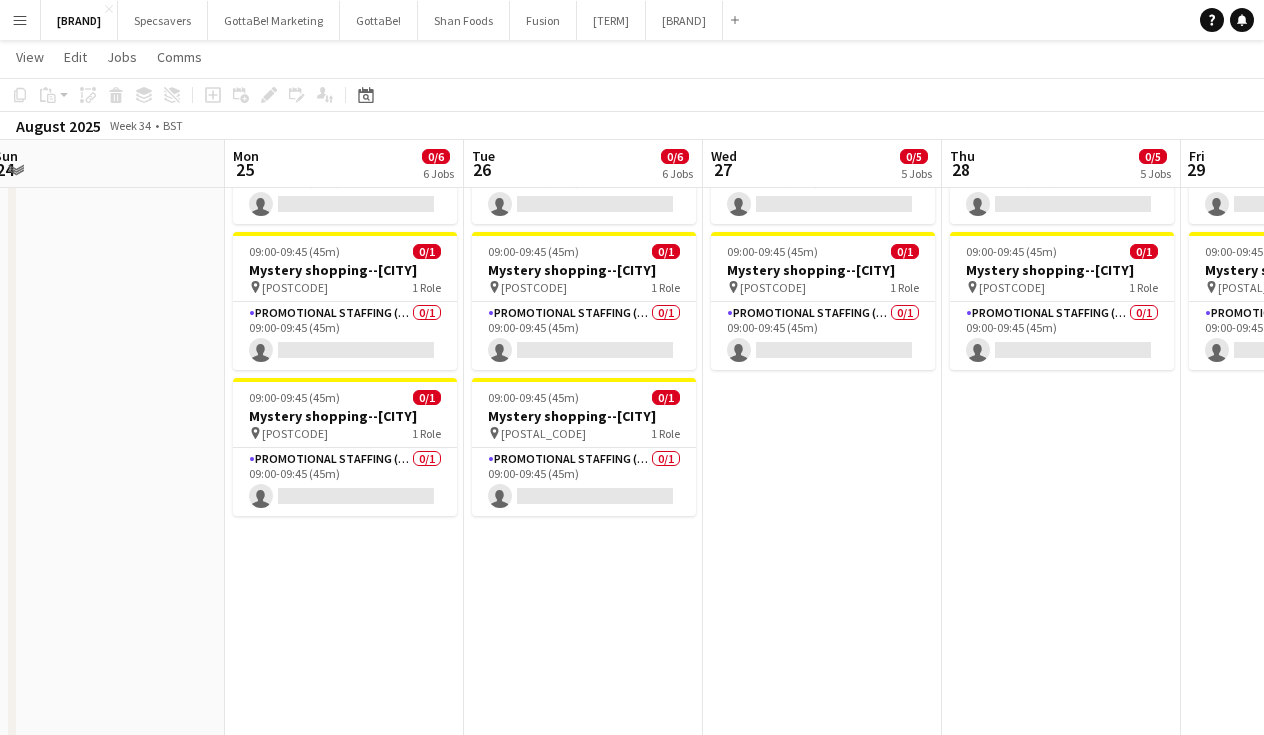 click on "09:00-09:45 (45m)    0/1   Mystery shopping--[CITY]
pin
[POSTCODE]   1 Role   Promotional Staffing (Mystery Shopper)   0/1   09:00-09:45 (45m)
single-neutral-actions
09:00-09:45 (45m)    0/1   Mystery shopping--[CITY]
pin
[POSTCODE]   1 Role   Promotional Staffing (Mystery Shopper)   0/1   09:00-09:45 (45m)
single-neutral-actions
09:00-09:45 (45m)    0/1   Mystery shopping--[CITY]
pin
[POSTCODE]   1 Role   Promotional Staffing (Mystery Shopper)   0/1   09:00-09:45 (45m)
single-neutral-actions
09:00-09:45 (45m)    0/1   Mystery shopping--[CITY]
pin
[POSTCODE]   1 Role   Promotional Staffing (Mystery Shopper)   0/1   09:00-09:45 (45m)
single-neutral-actions
09:00-09:45 (45m)    0/1
pin" at bounding box center [822, 243] 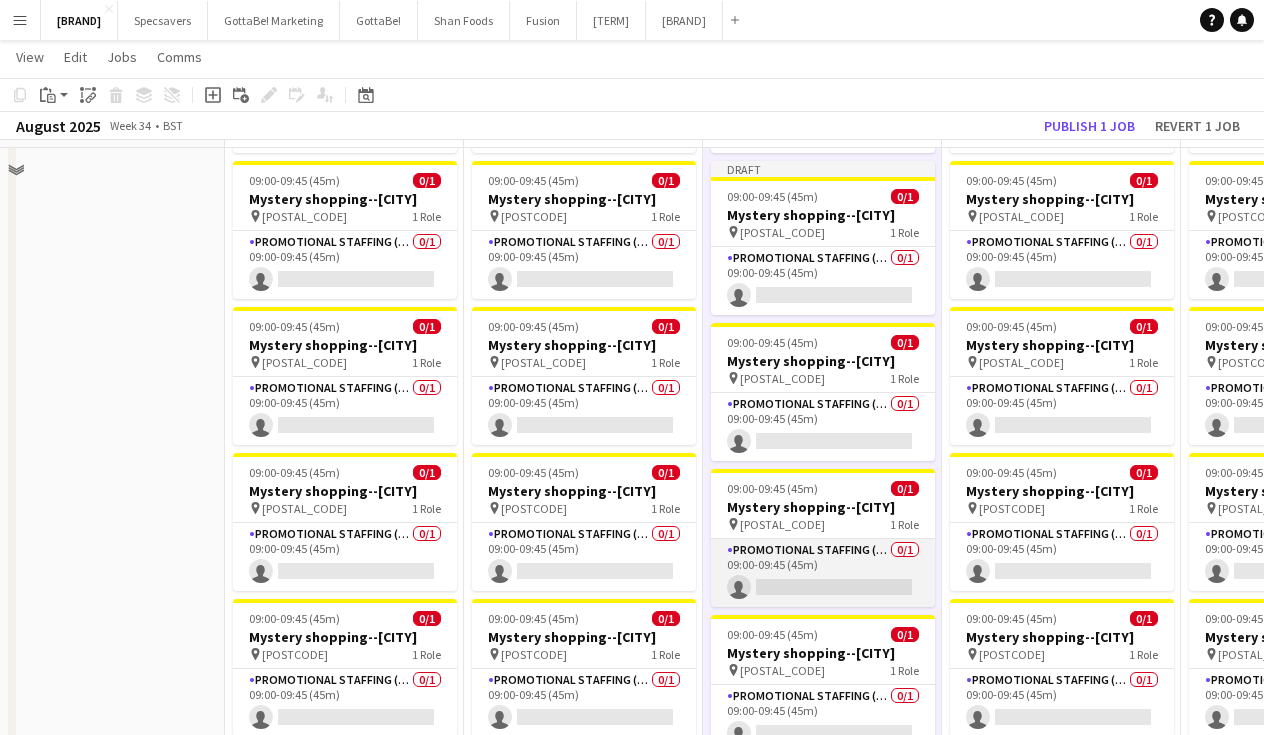 scroll, scrollTop: 119, scrollLeft: 0, axis: vertical 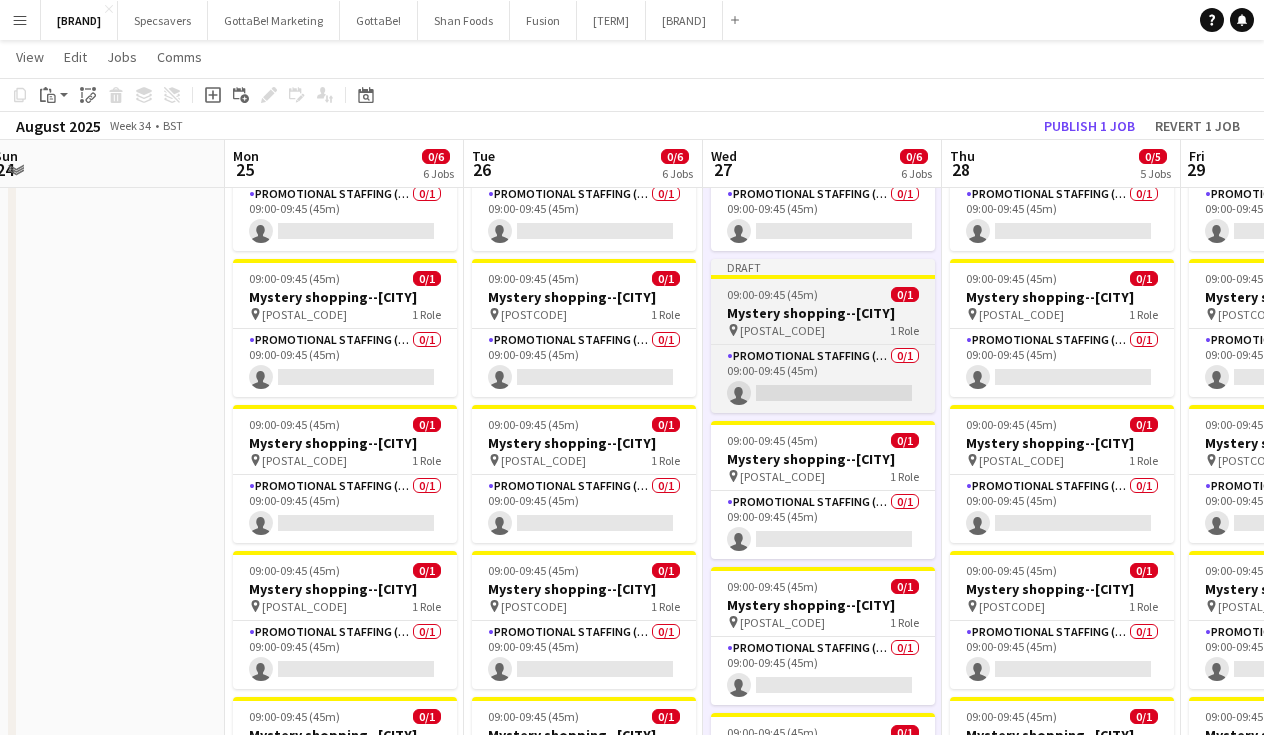 click on "Mystery shopping--[CITY]" at bounding box center (823, 313) 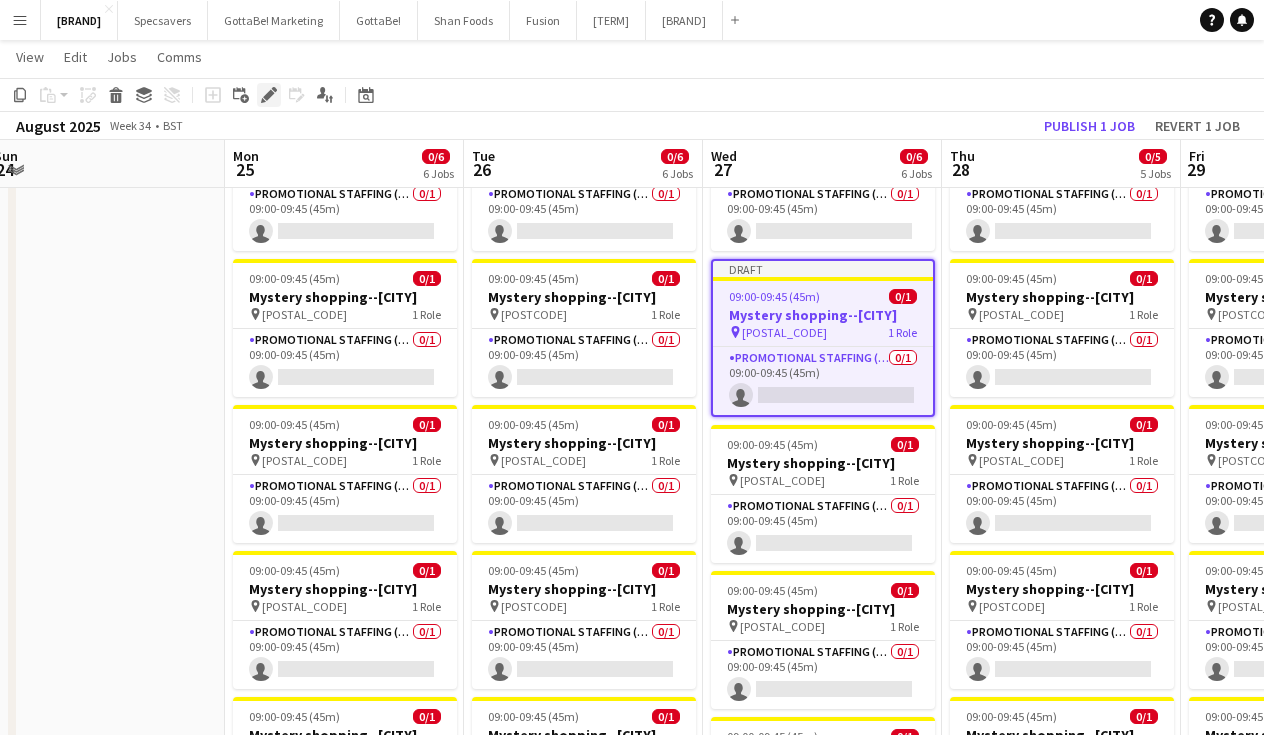 click on "Edit" 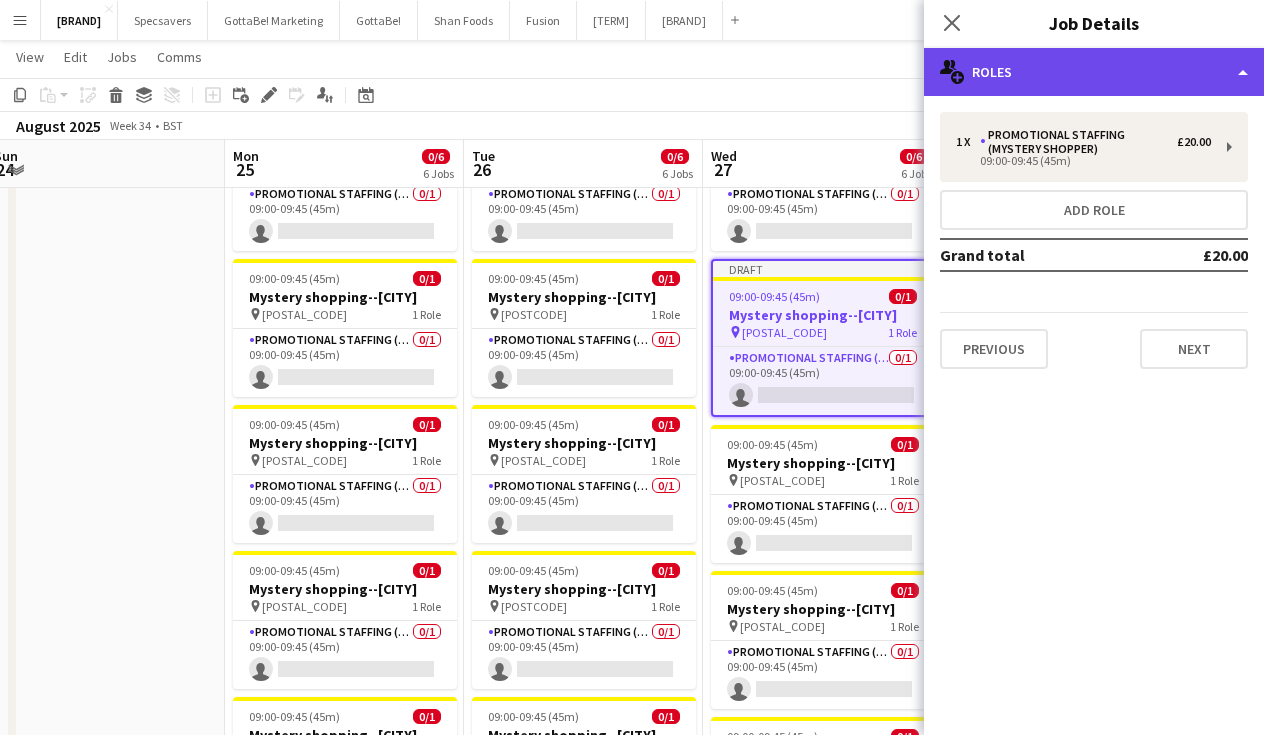 click on "multiple-users-add
Roles" 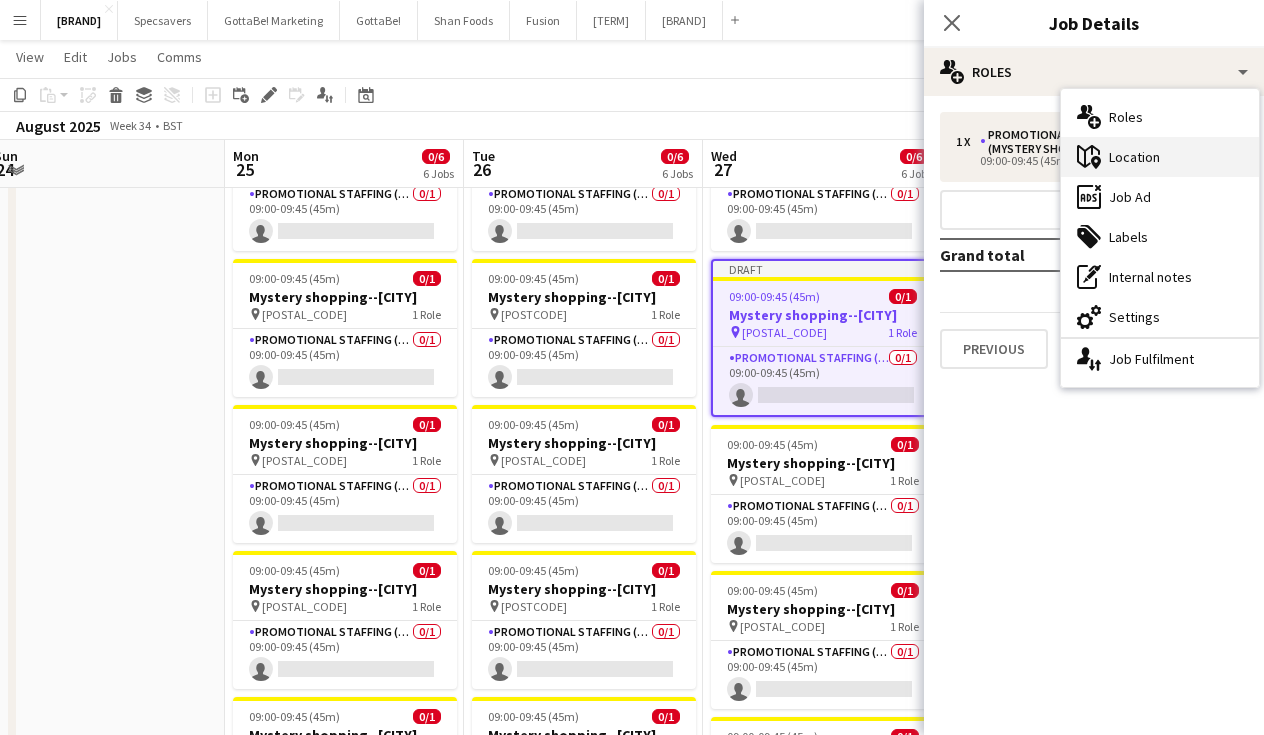 click on "maps-pin-1
Location" at bounding box center (1160, 157) 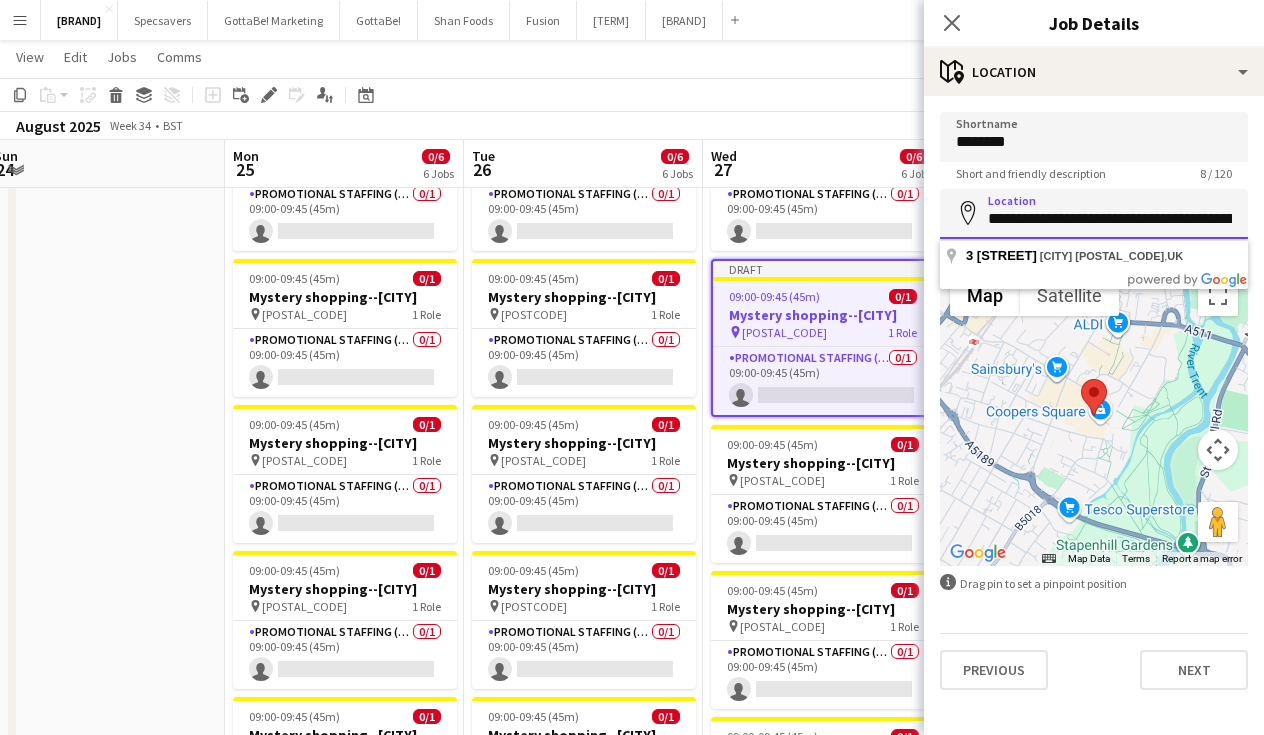 paste 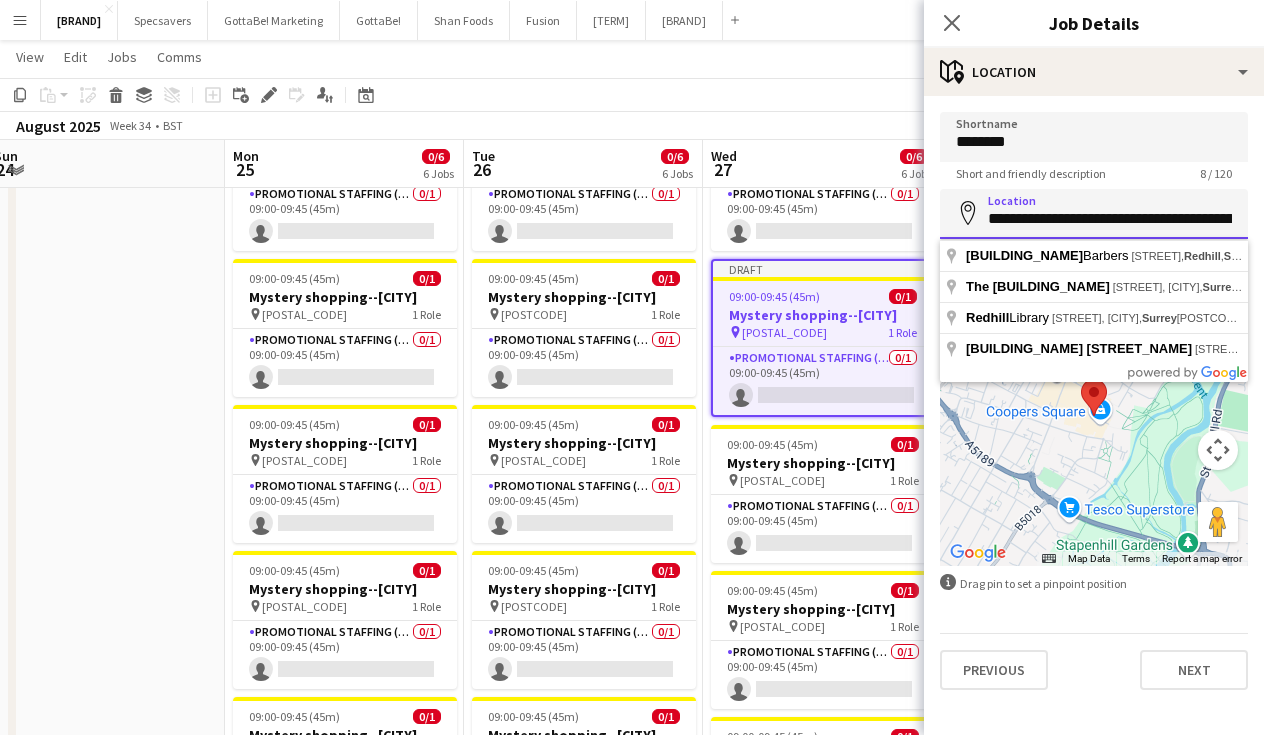 drag, startPoint x: 1198, startPoint y: 216, endPoint x: 1151, endPoint y: 213, distance: 47.095646 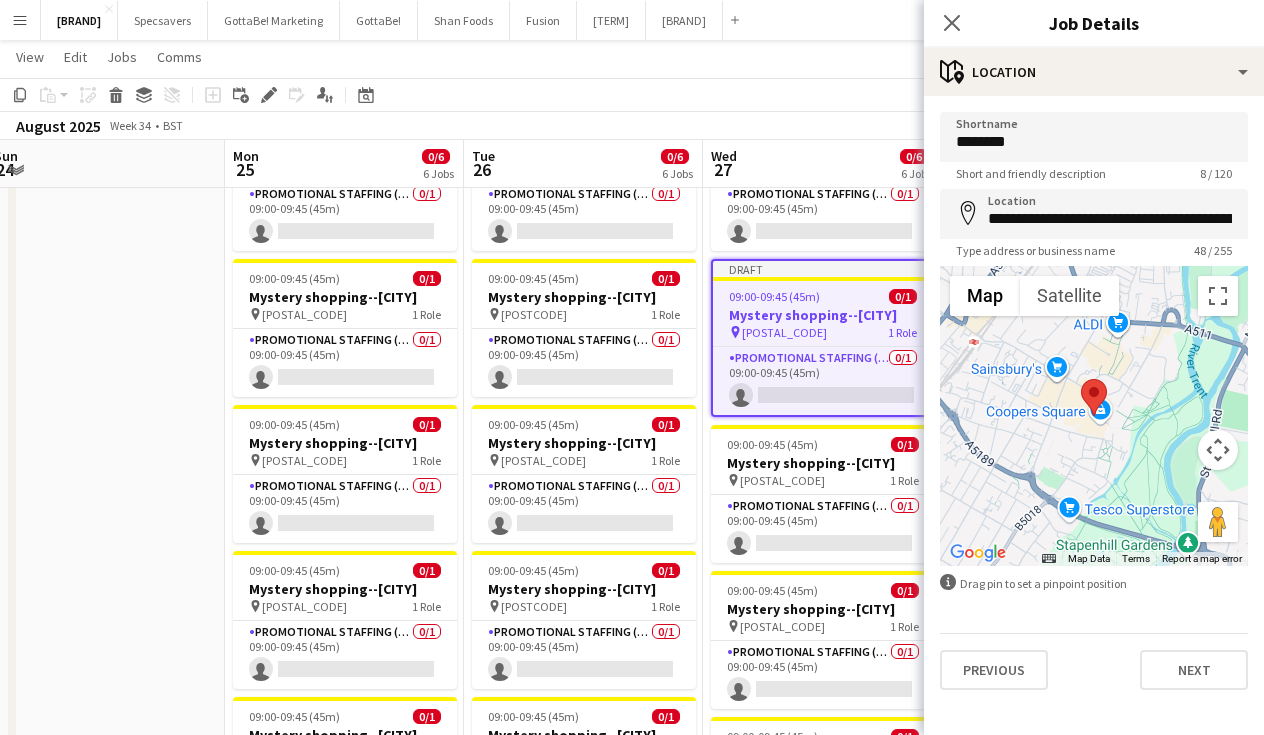 type on "**********" 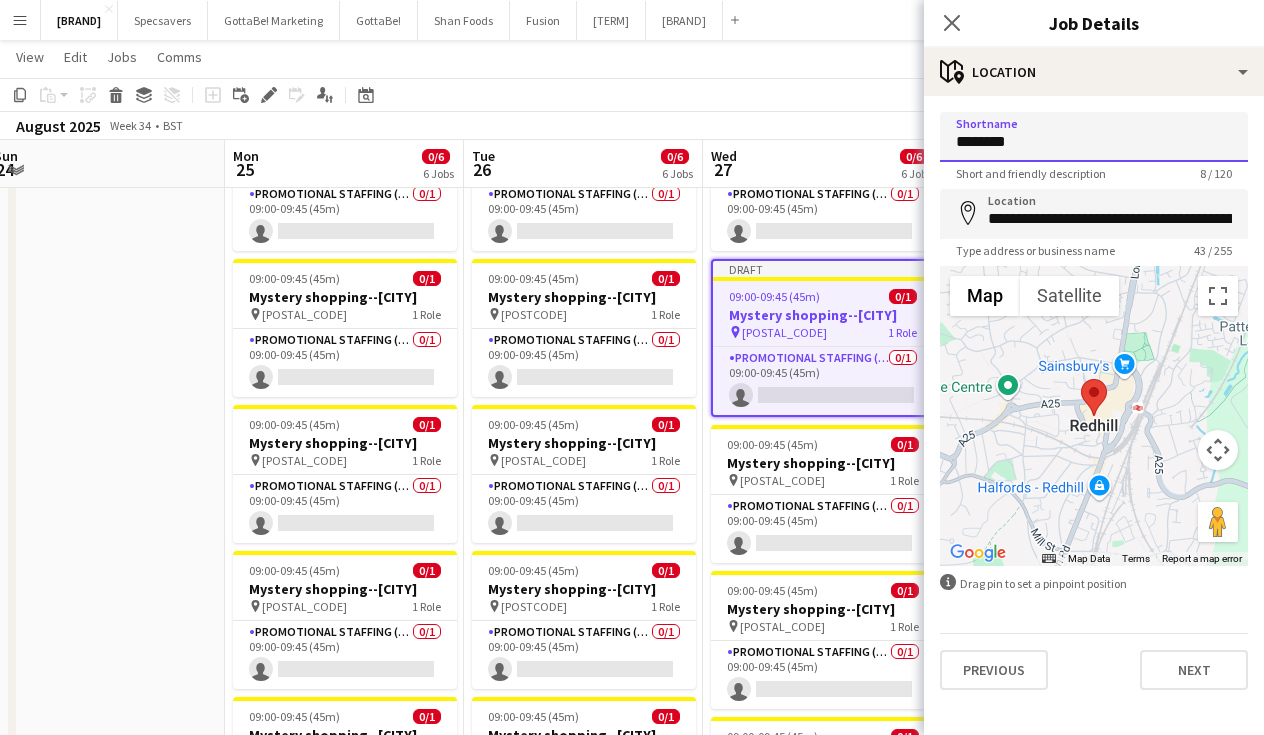 paste 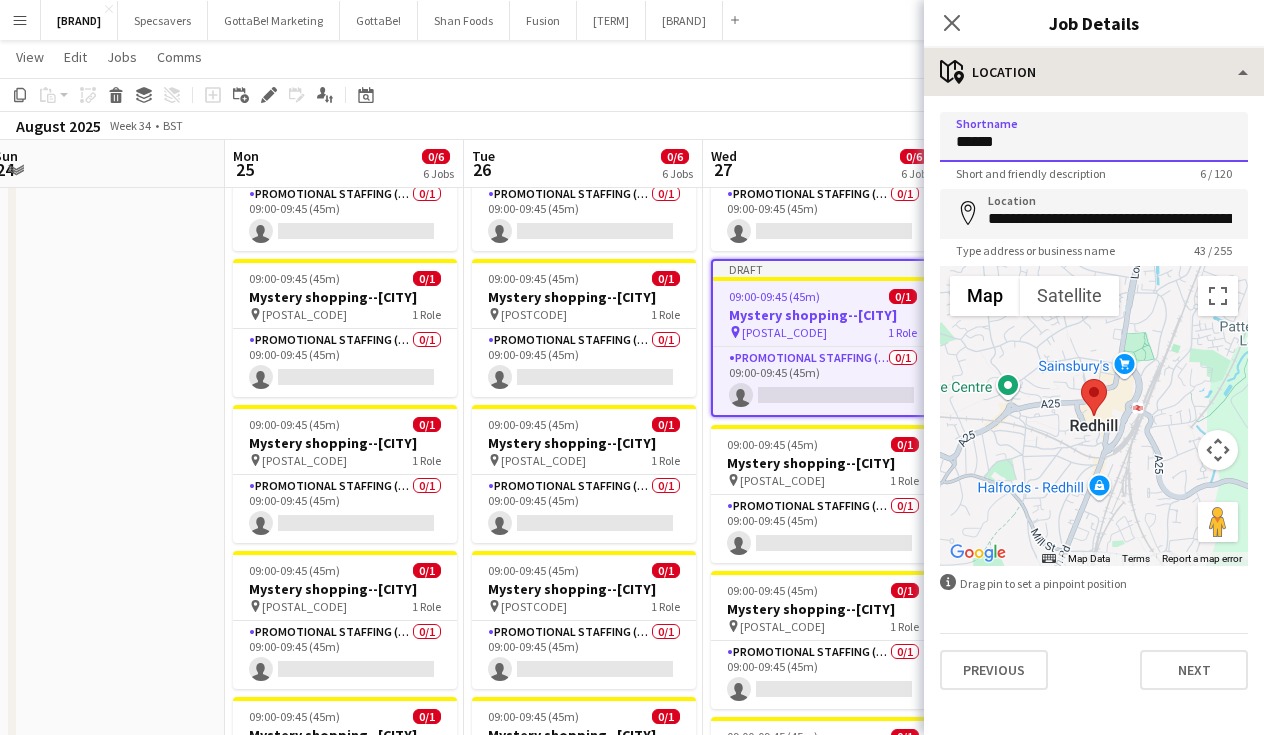 type on "******" 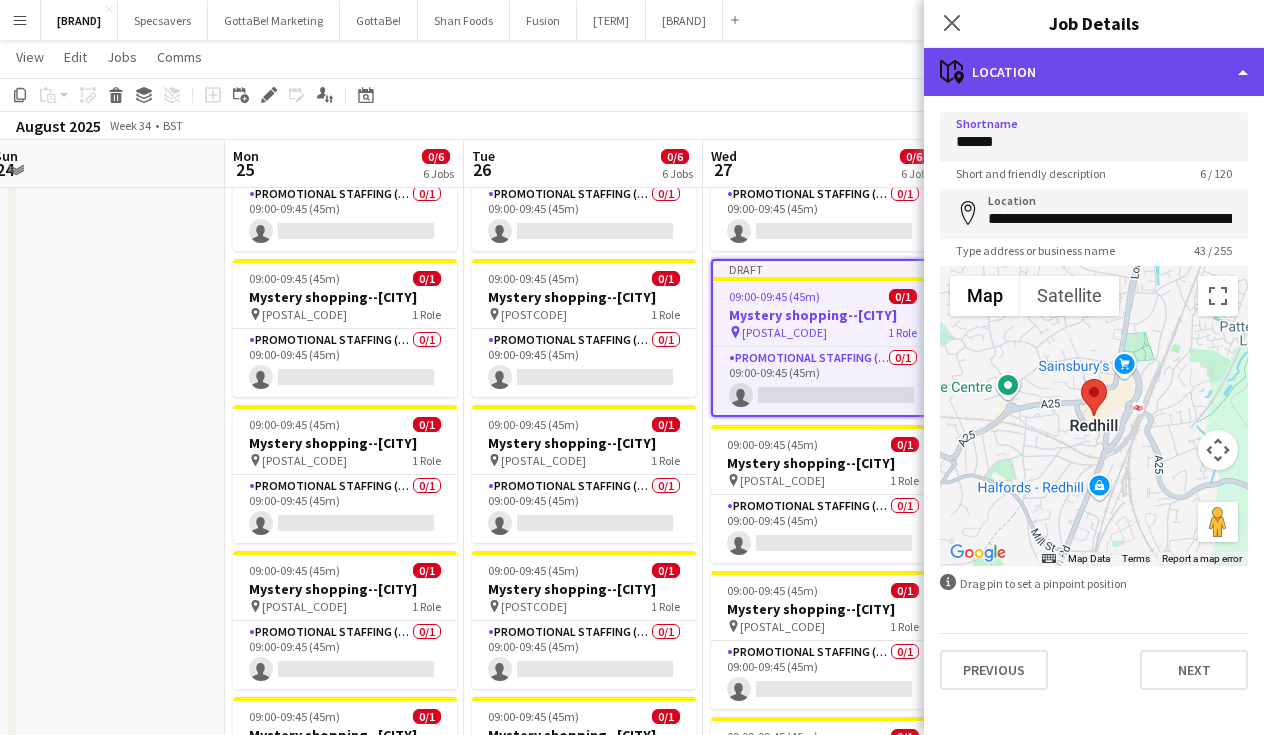 click on "maps-pin-1
Location" 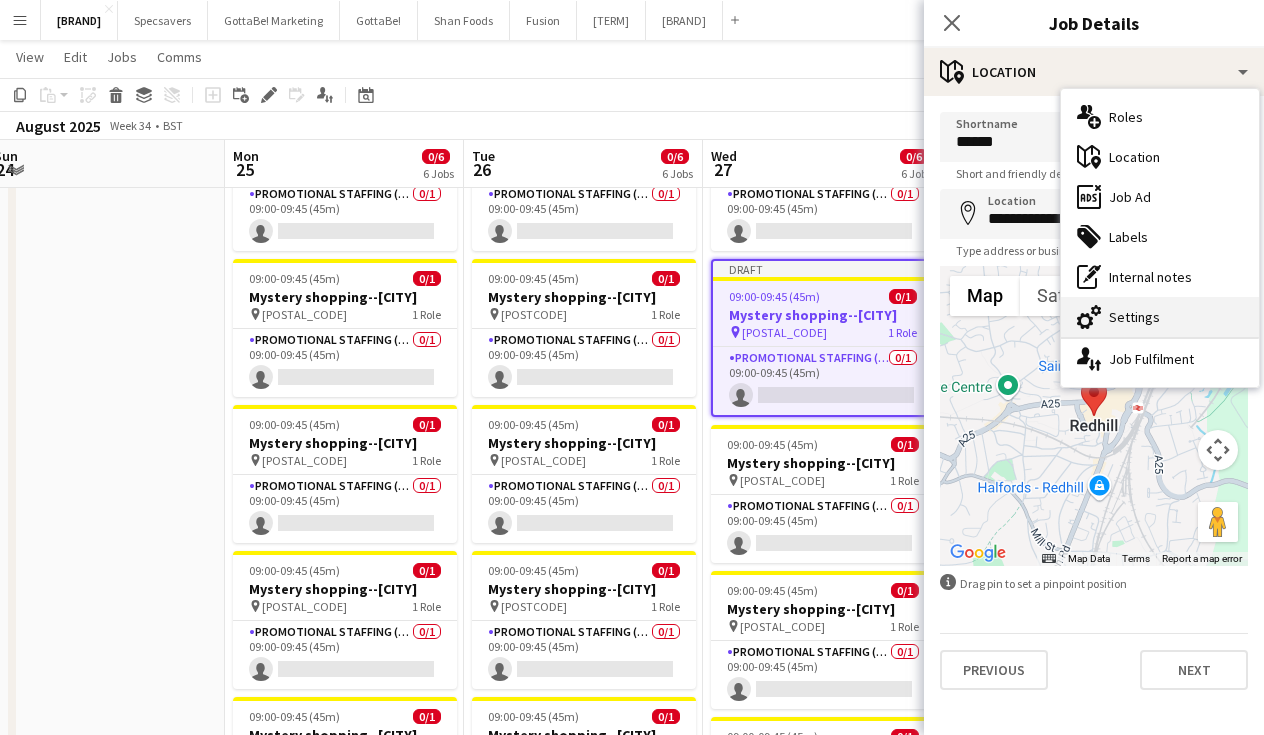click on "cog-double-3
Settings" at bounding box center (1160, 317) 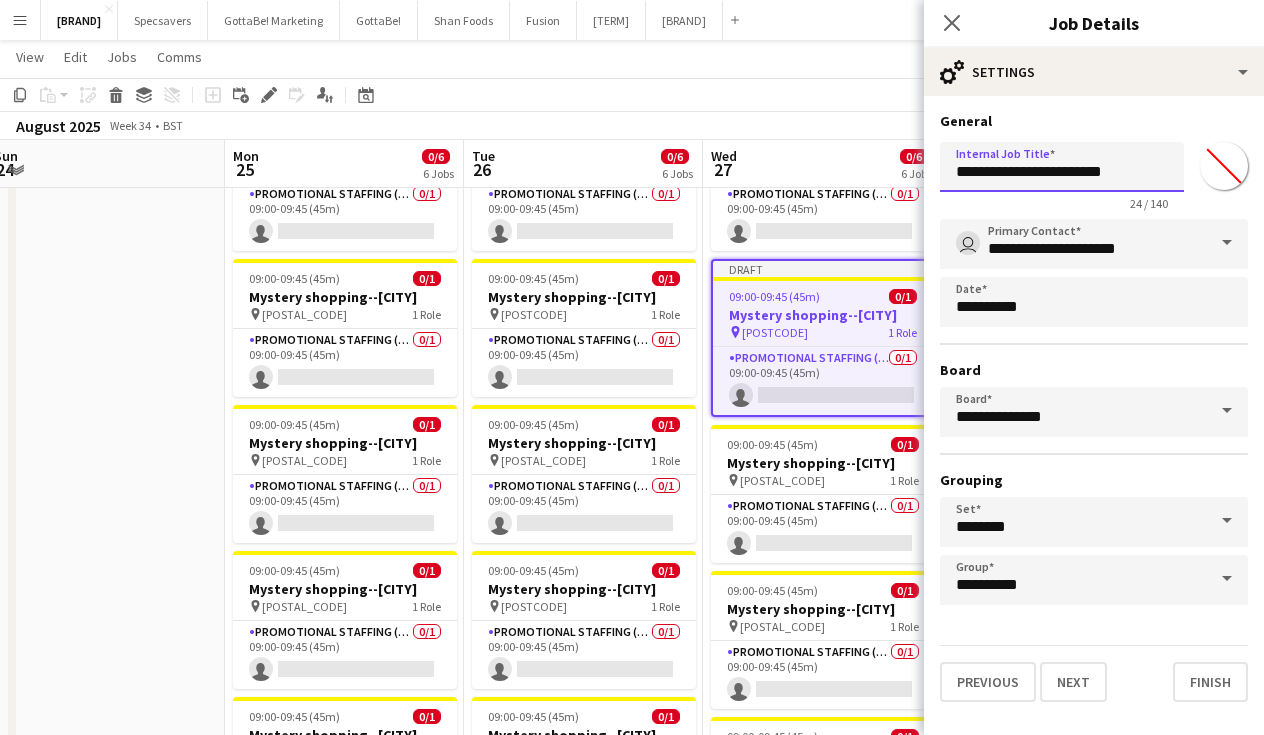 drag, startPoint x: 1130, startPoint y: 163, endPoint x: 1087, endPoint y: 163, distance: 43 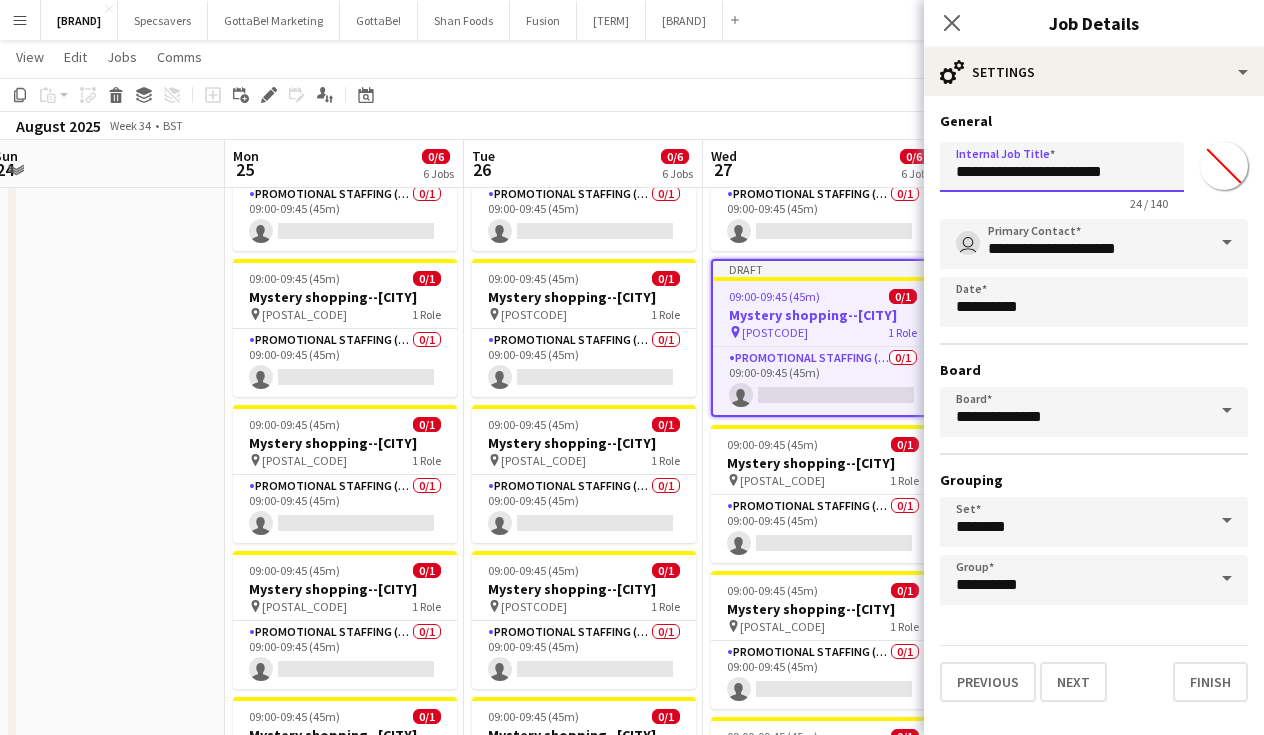 click on "**********" at bounding box center [1062, 167] 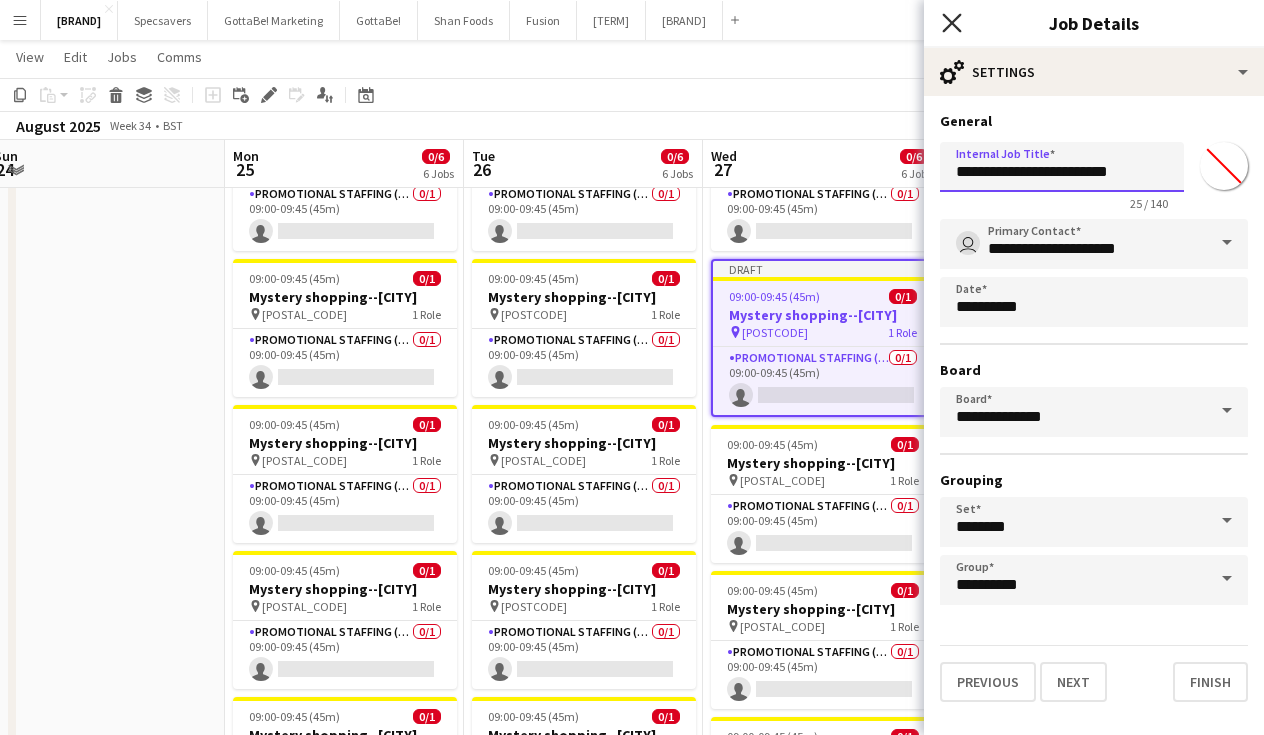 type on "**********" 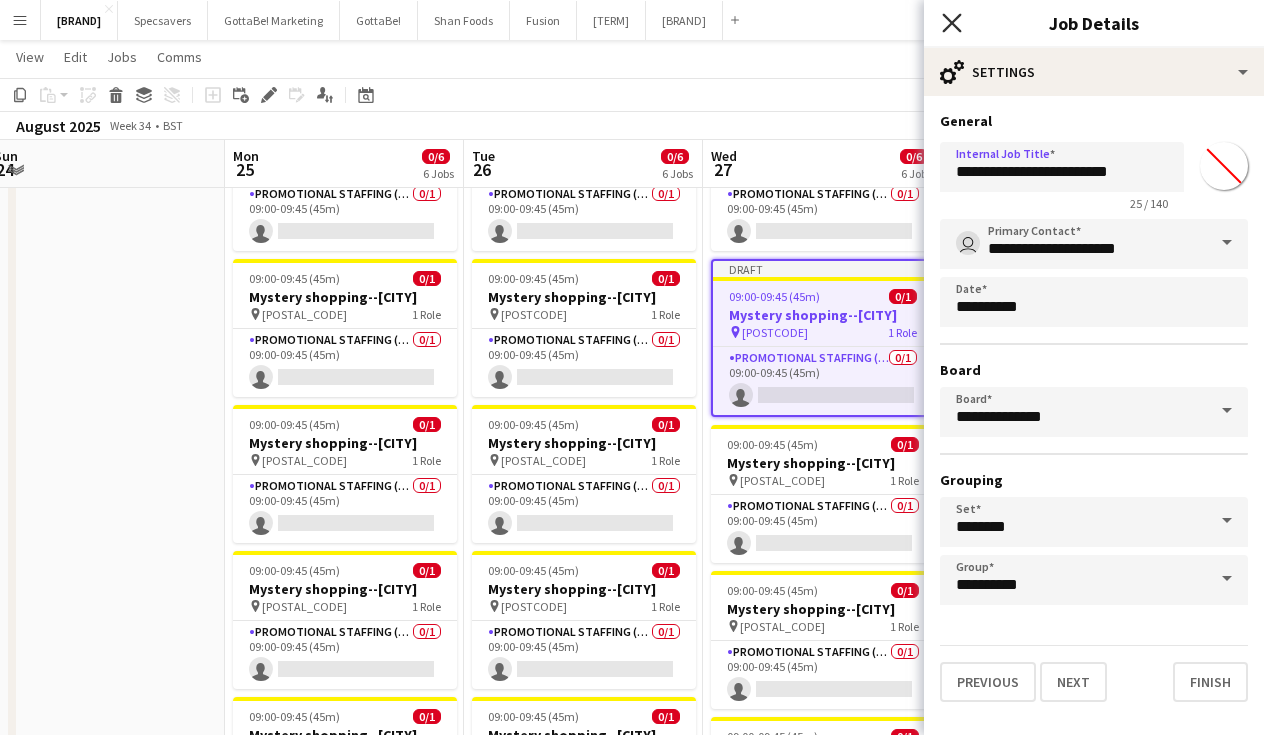 click on "Close pop-in" 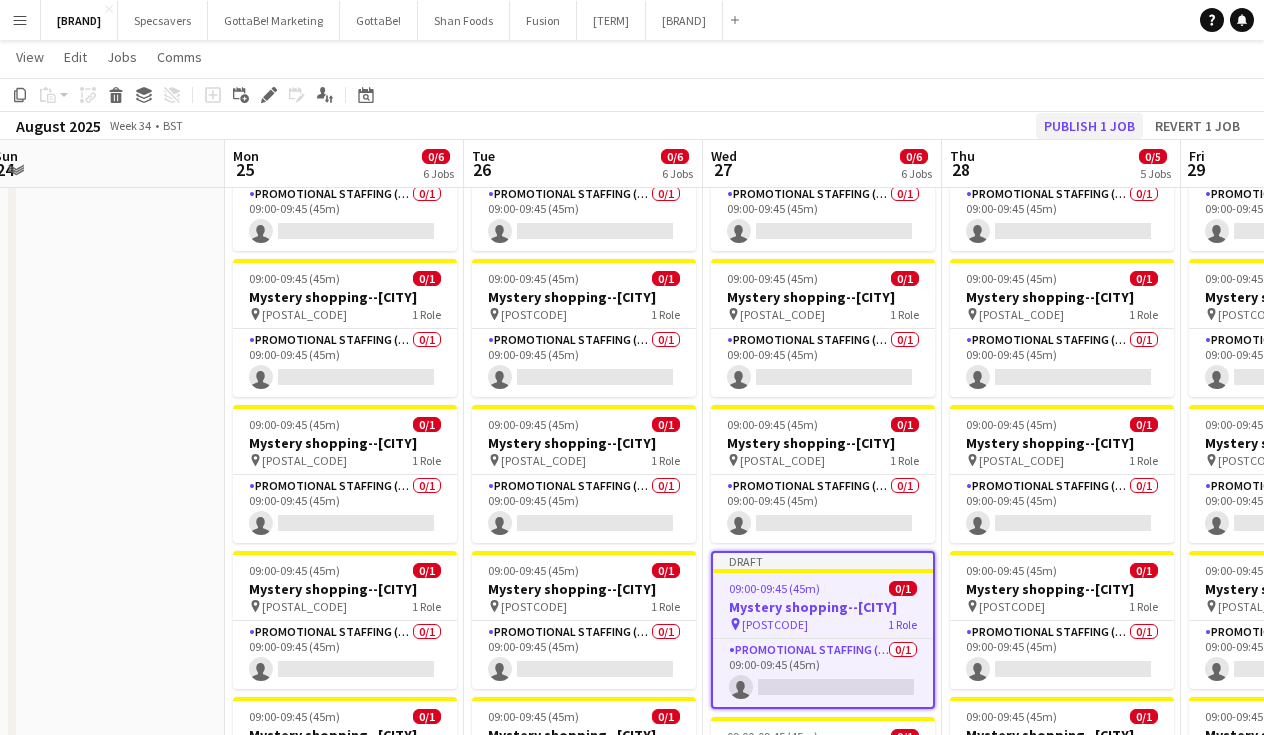 click on "Publish 1 job" 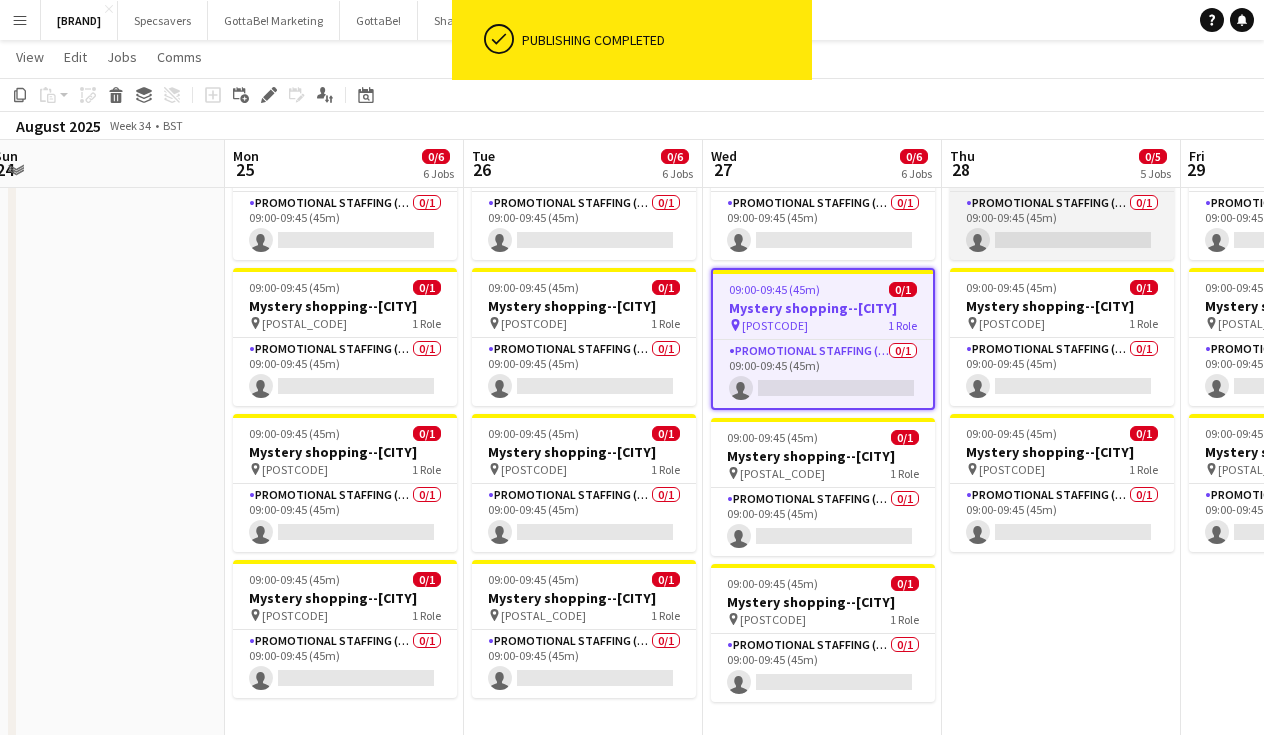 scroll, scrollTop: 414, scrollLeft: 0, axis: vertical 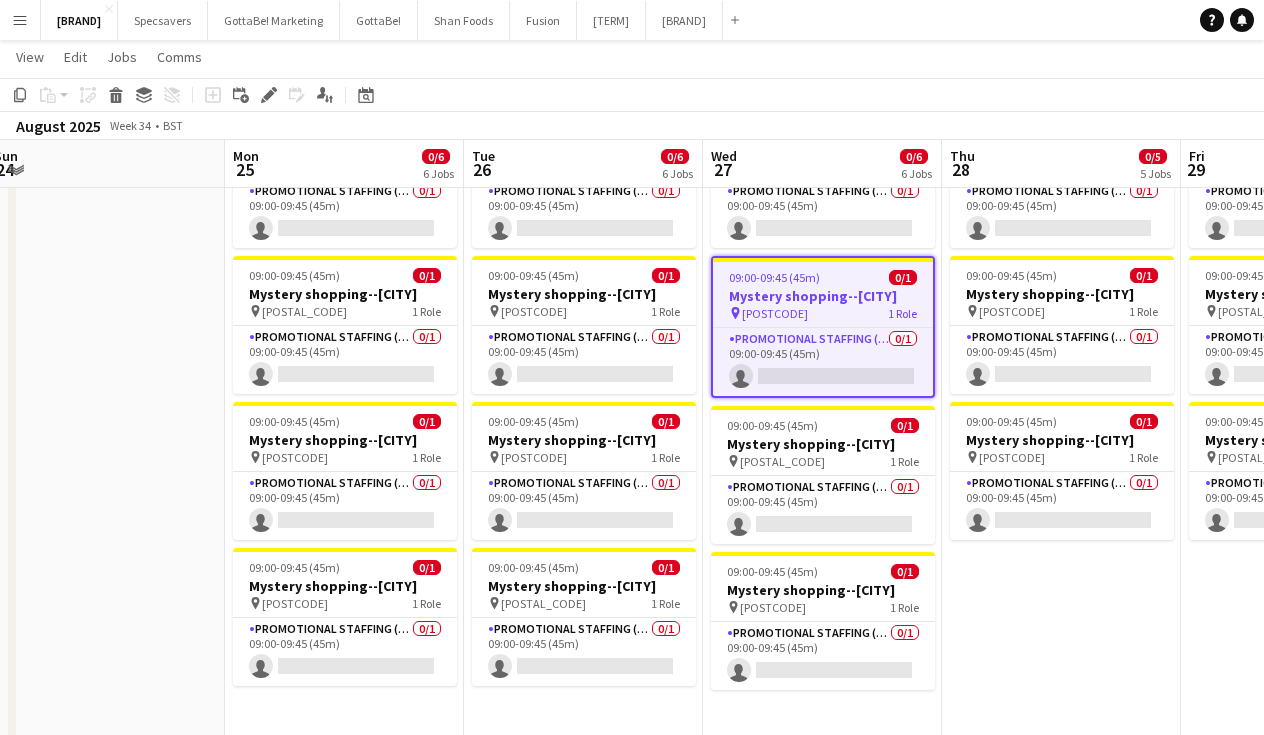 click on "09:00-09:45 (45m)    0/1   Mystery shopping--[CITY]
pin
[POSTCODE]   1 Role   Promotional Staffing (Mystery Shopper)   0/1   09:00-09:45 (45m)
single-neutral-actions
09:00-09:45 (45m)    0/1   Mystery shopping--[CITY]
pin
[POSTCODE]   1 Role   Promotional Staffing (Mystery Shopper)   0/1   09:00-09:45 (45m)
single-neutral-actions
09:00-09:45 (45m)    0/1   Mystery shopping--[CITY]
pin
[POSTCODE]   1 Role   Promotional Staffing (Mystery Shopper)   0/1   09:00-09:45 (45m)
single-neutral-actions
09:00-09:45 (45m)    0/1   Mystery shopping--[CITY]
pin
[POSTCODE]   1 Role   Promotional Staffing (Mystery Shopper)   0/1   09:00-09:45 (45m)
single-neutral-actions
09:00-09:45 (45m)    0/1
pin" at bounding box center (1061, 413) 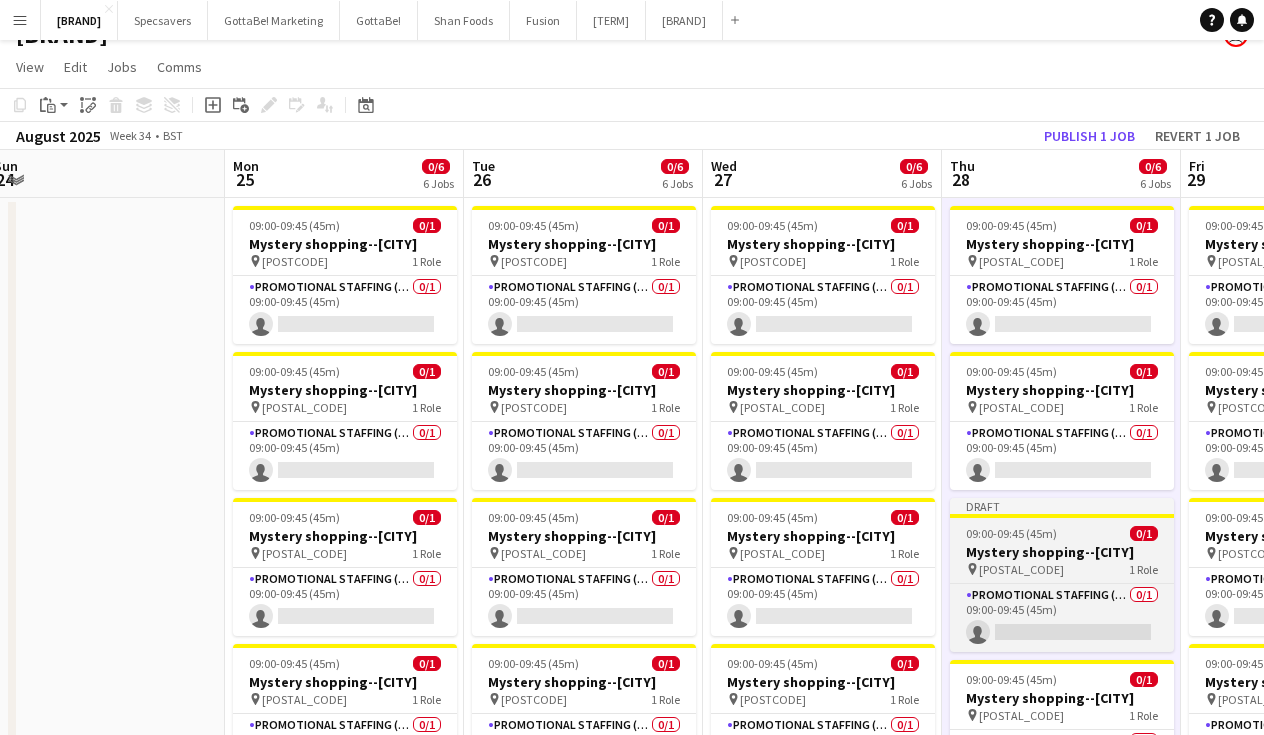 scroll, scrollTop: 11, scrollLeft: 0, axis: vertical 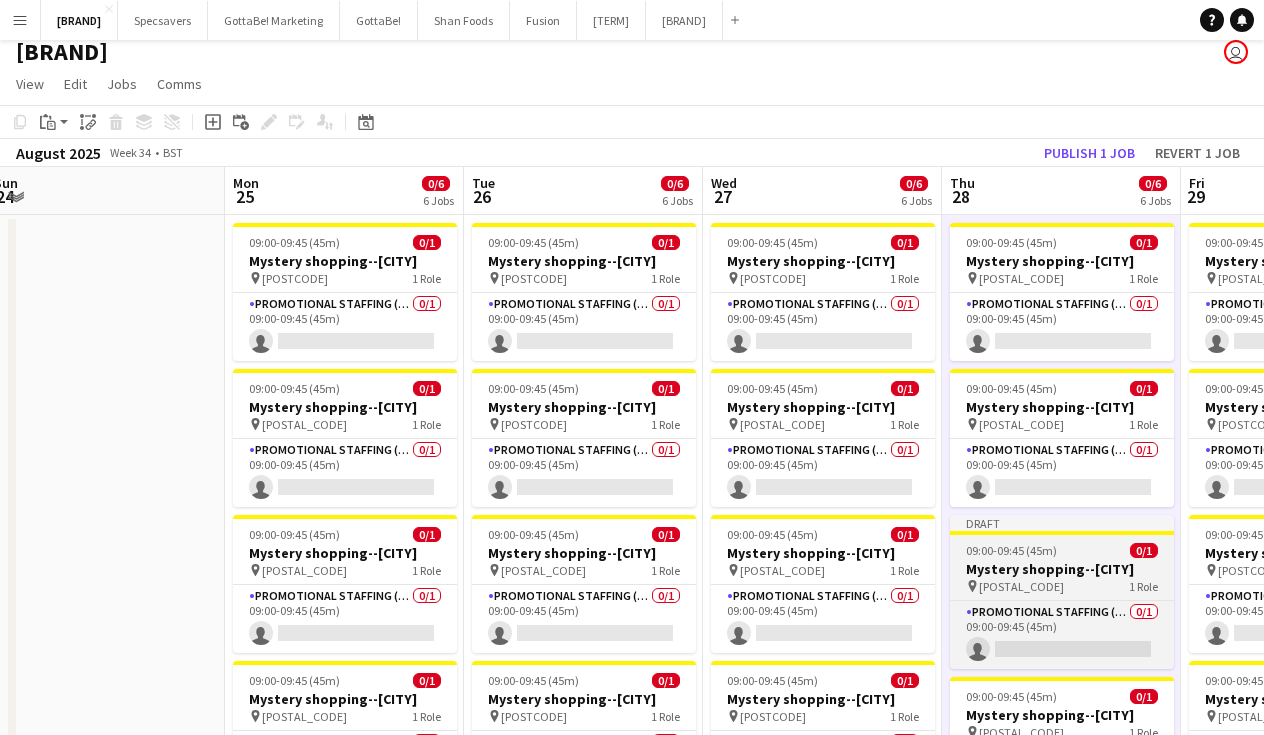 click on "Draft   09:00-09:45 (45m)    0/1   Mystery shopping--[CITY]
pin
[POSTCODE]   1 Role   Promotional Staffing (Mystery Shopper)   0/1   09:00-09:45 (45m)
single-neutral-actions" at bounding box center (1062, 592) 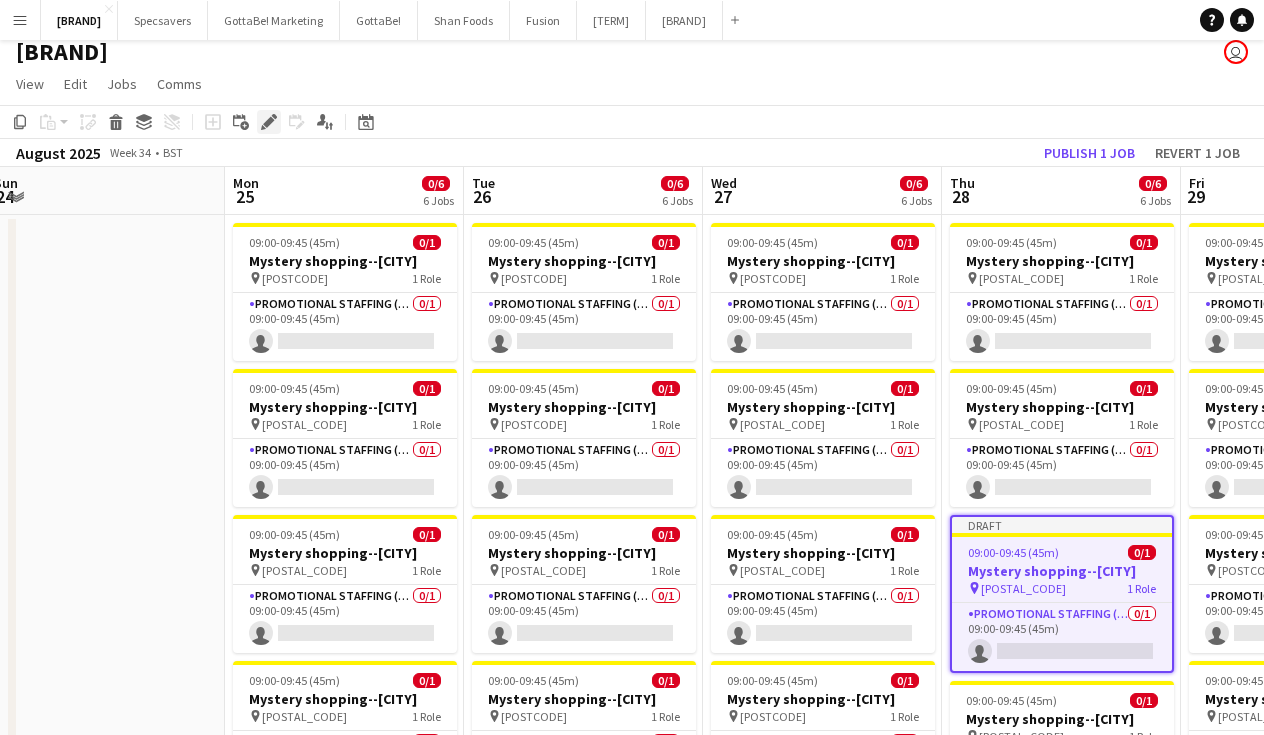 click on "Edit" 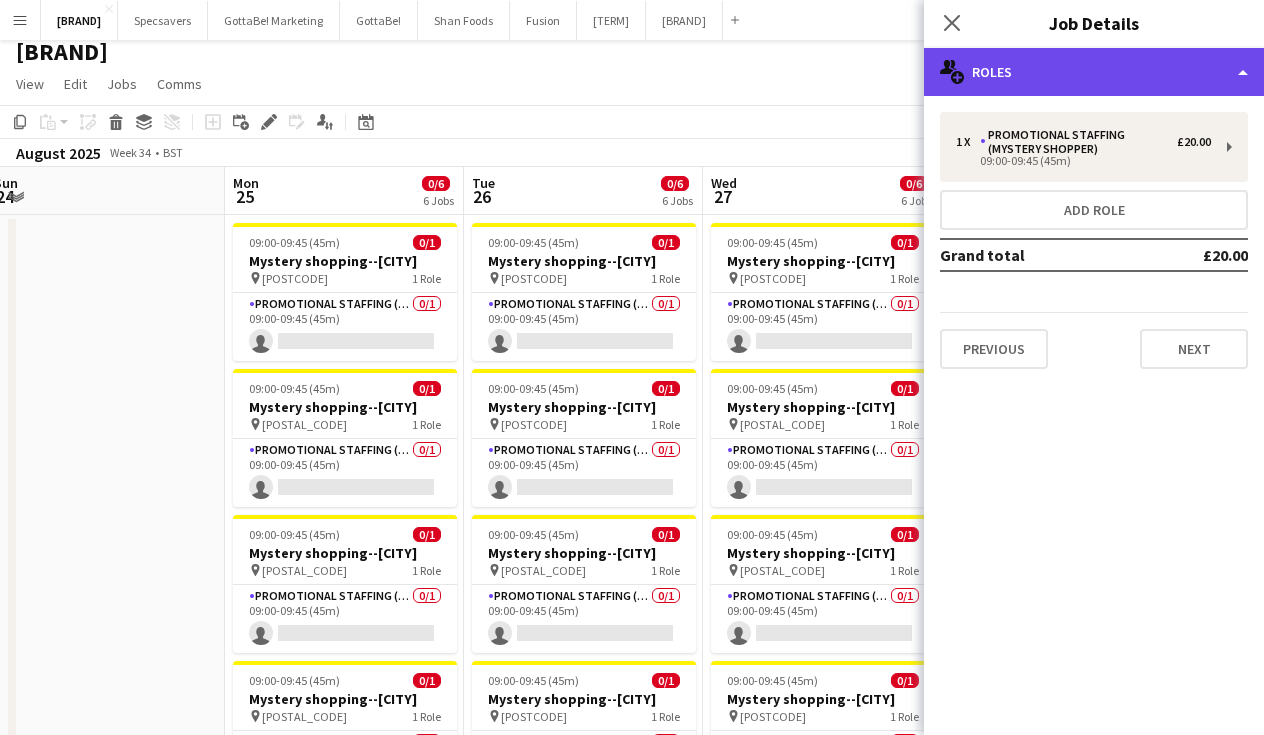 click on "multiple-users-add
Roles" 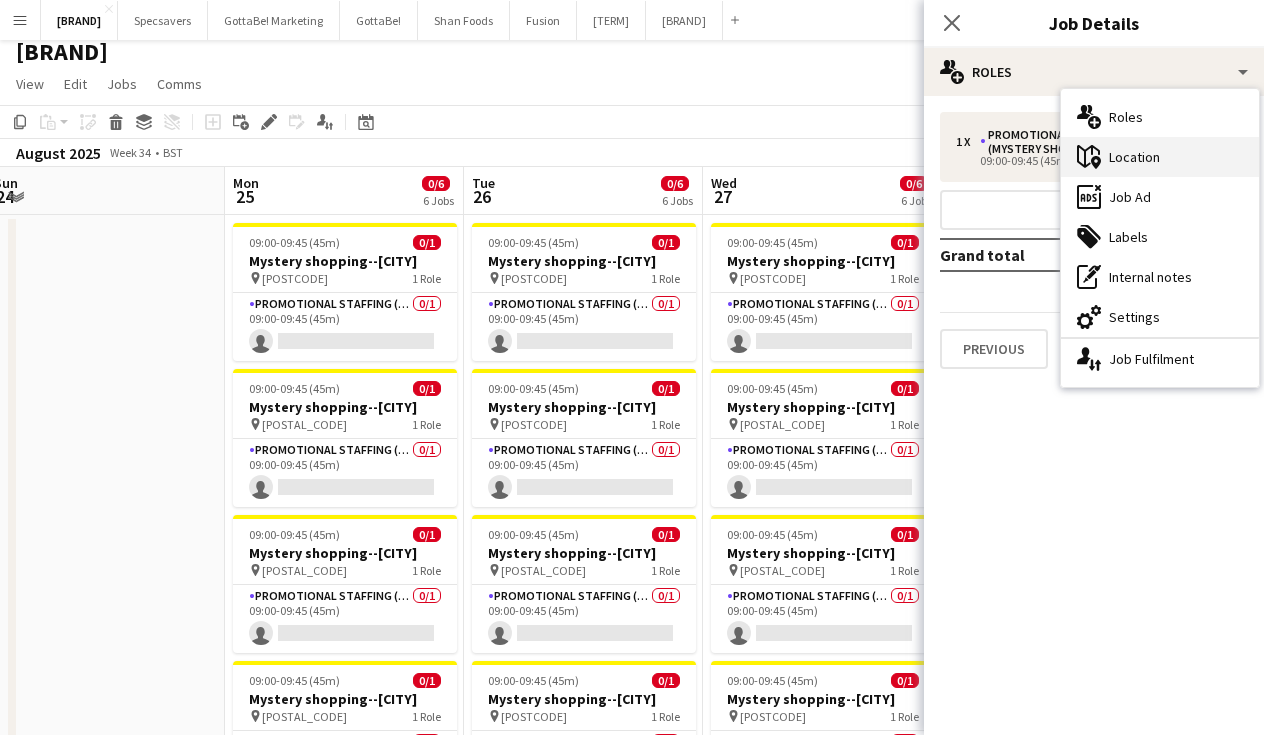 click on "maps-pin-1
Location" at bounding box center (1160, 157) 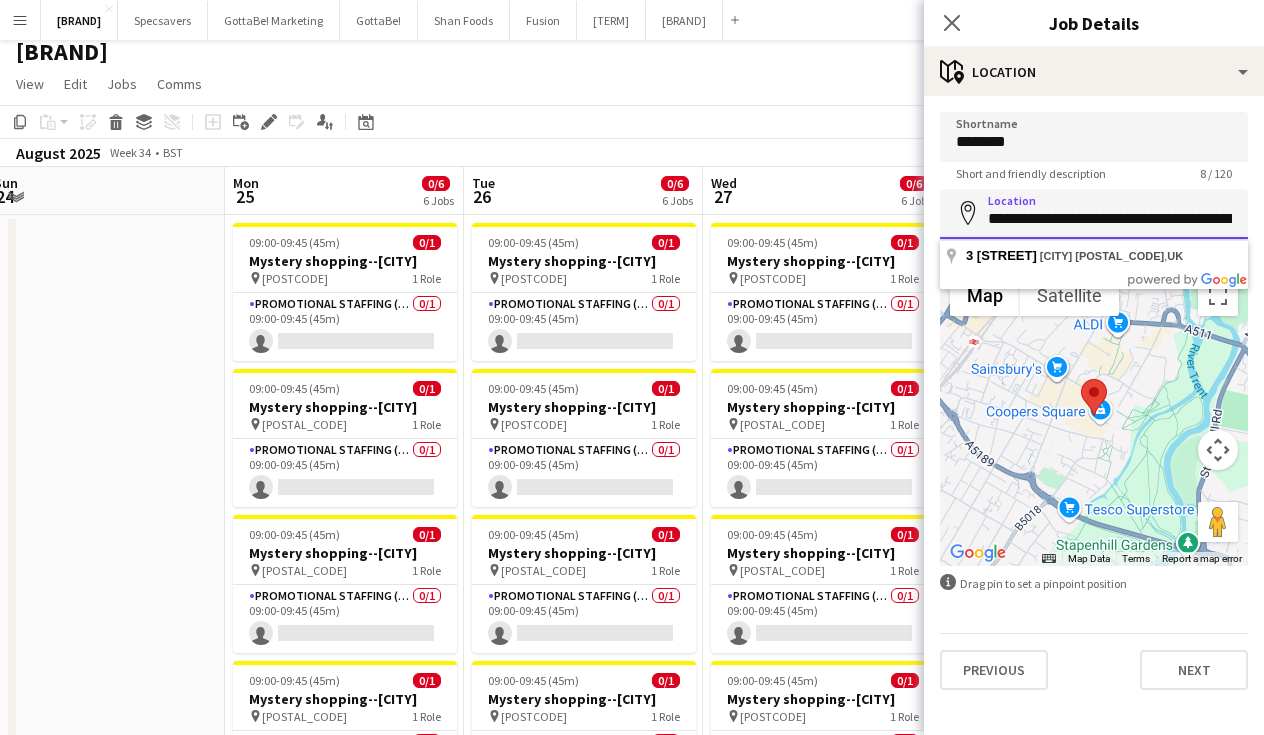 paste 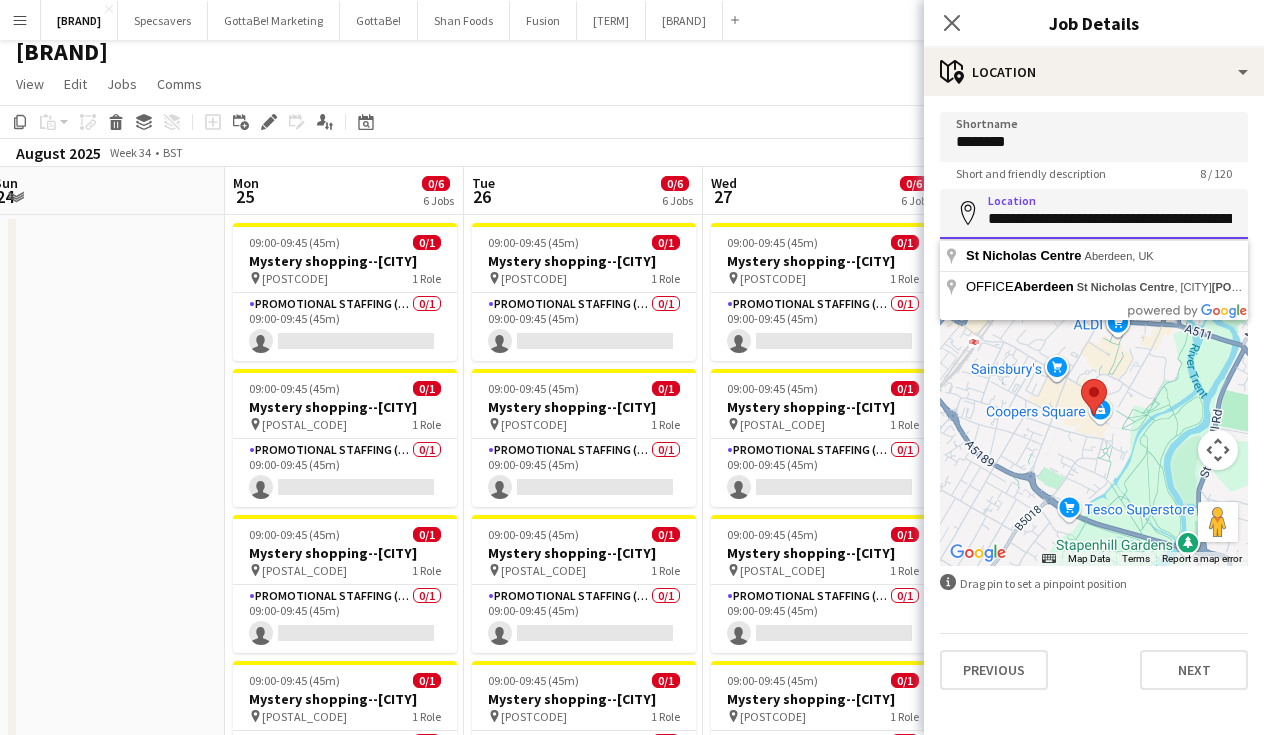 drag, startPoint x: 1199, startPoint y: 215, endPoint x: 1139, endPoint y: 214, distance: 60.00833 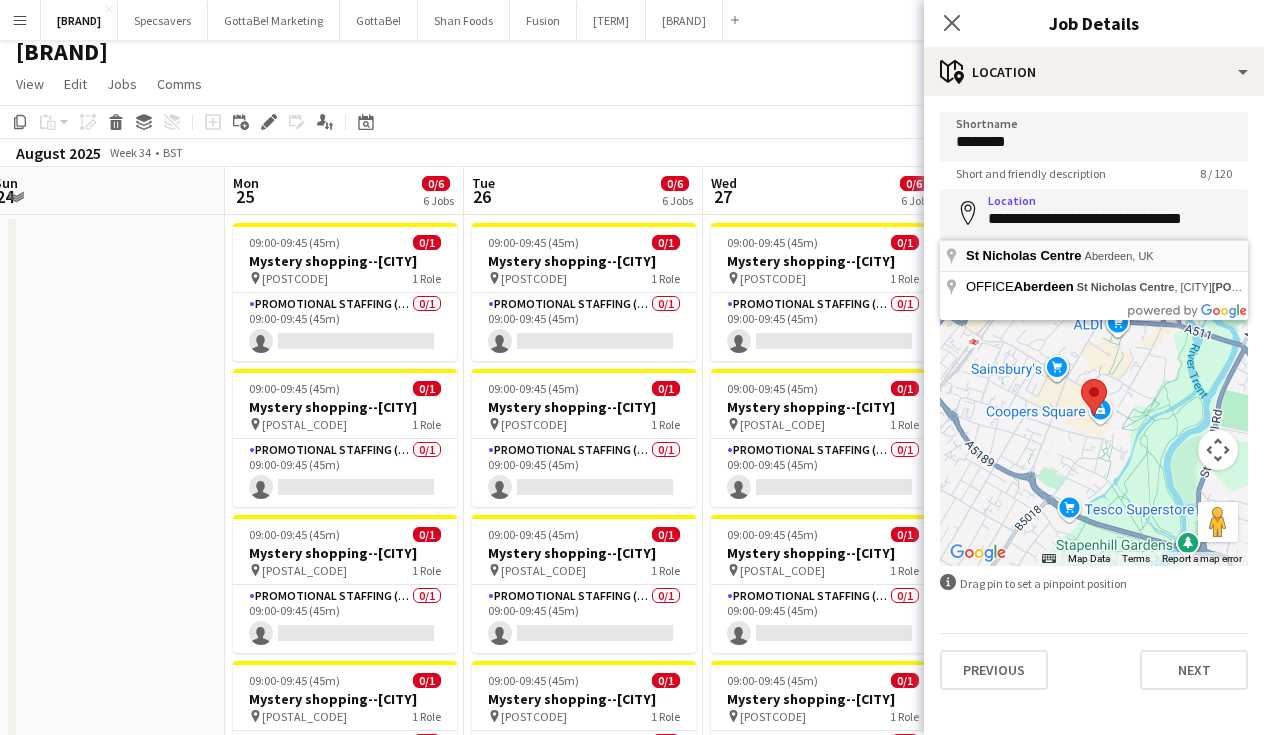 type on "**********" 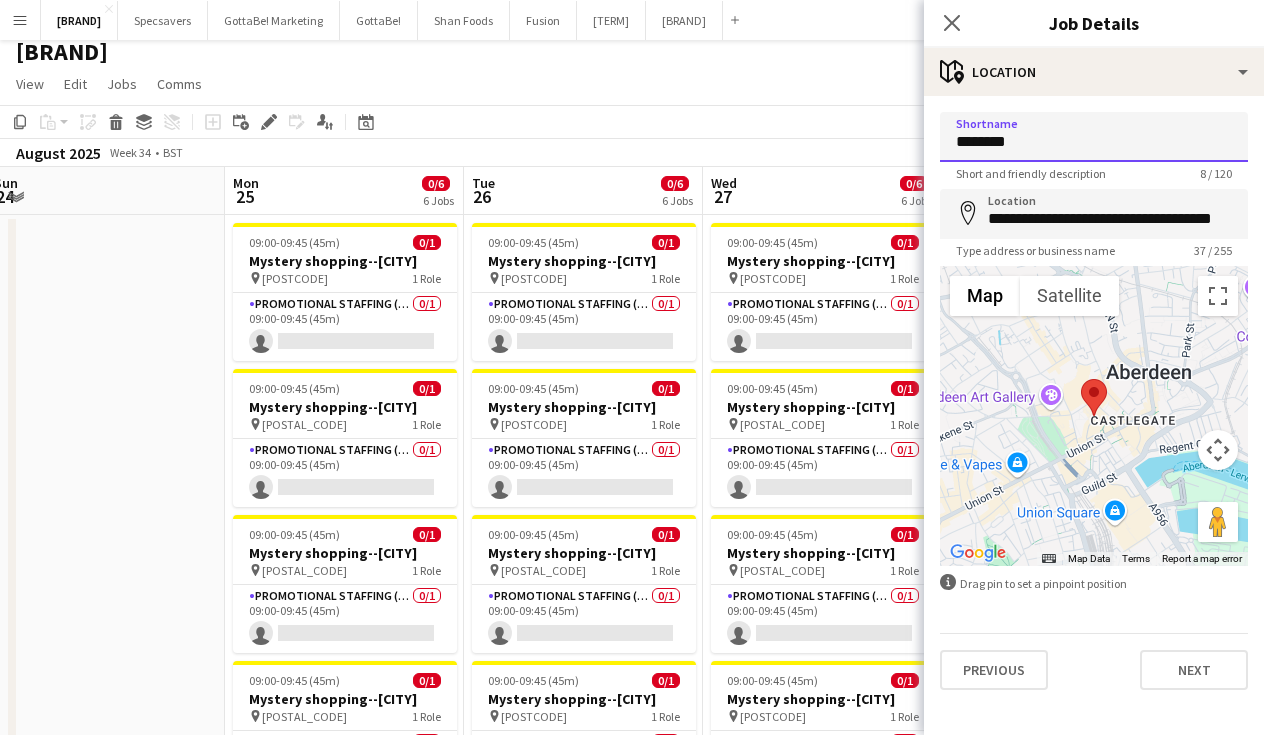 paste 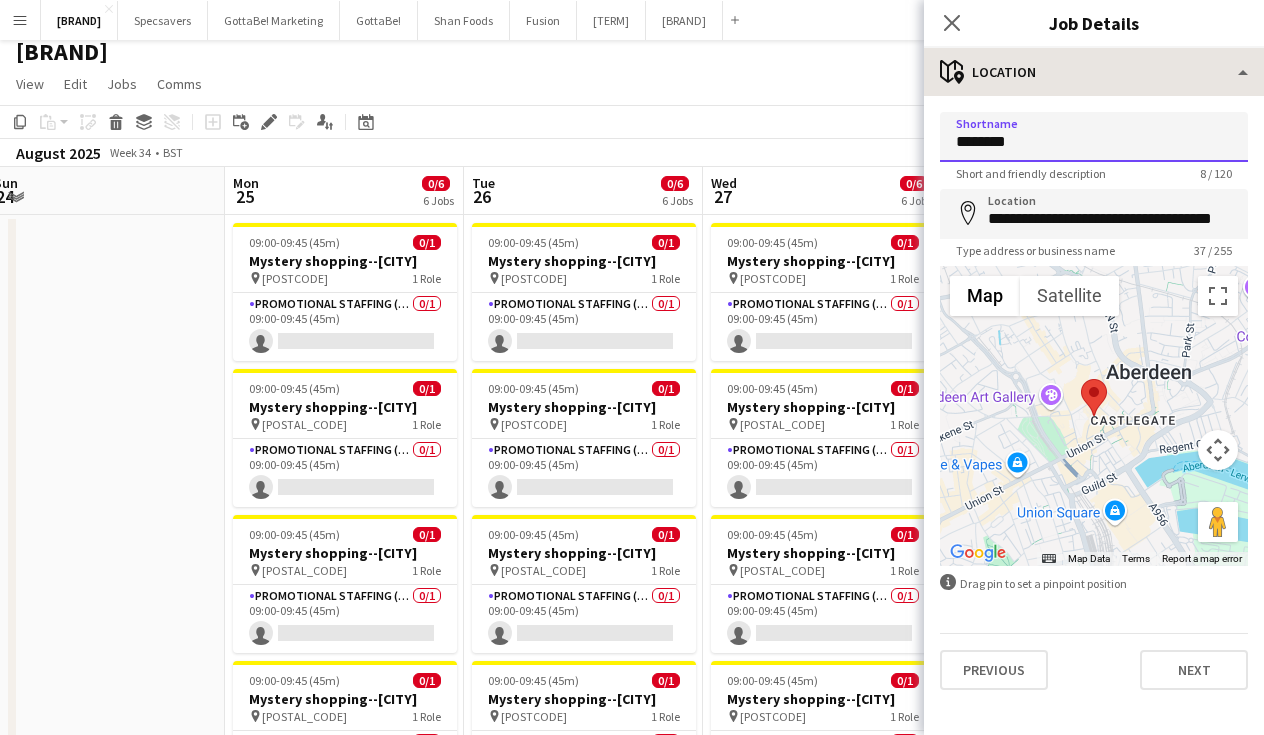 type on "********" 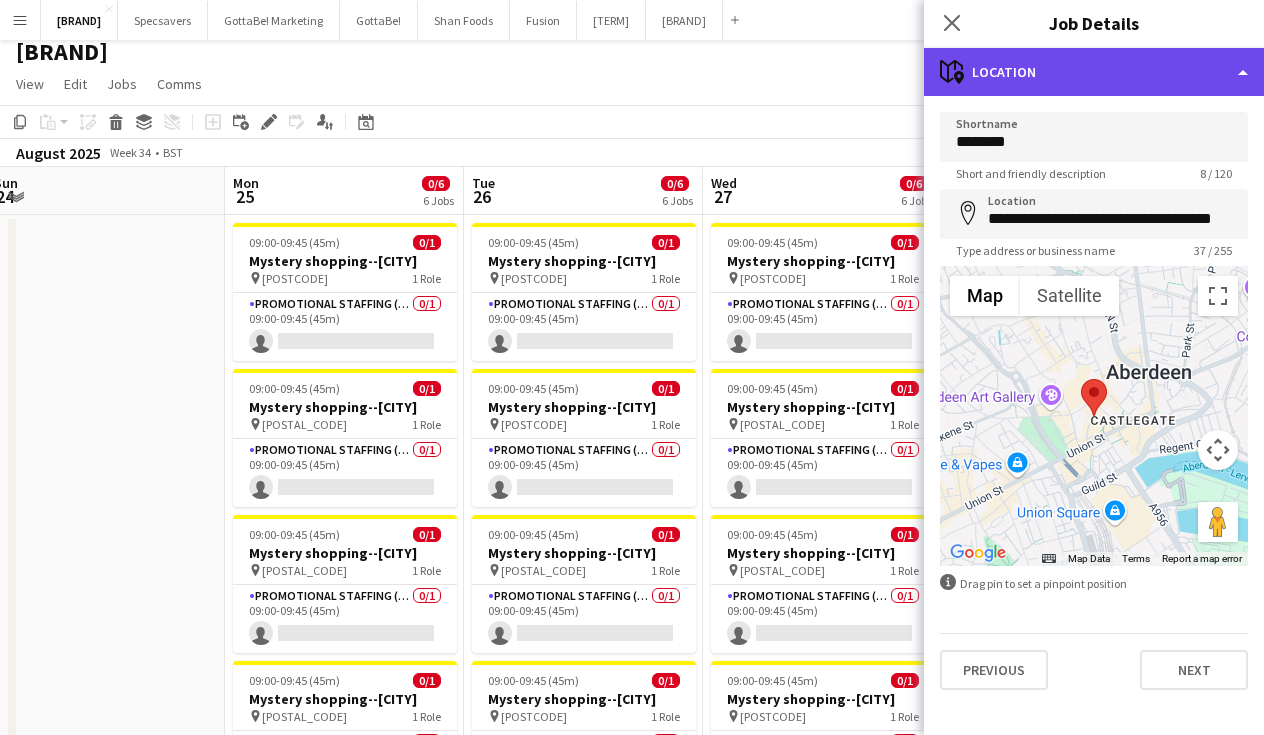 click on "maps-pin-1
Location" 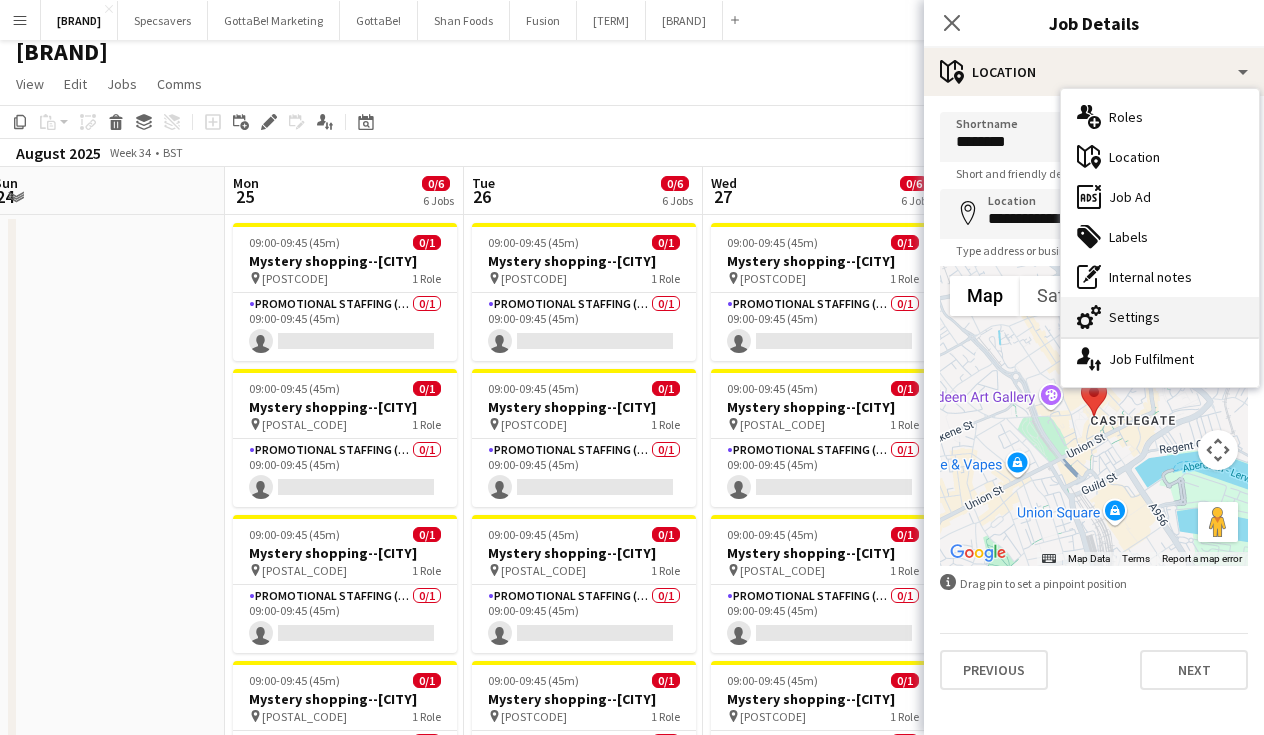 click on "cog-double-3
Settings" at bounding box center [1160, 317] 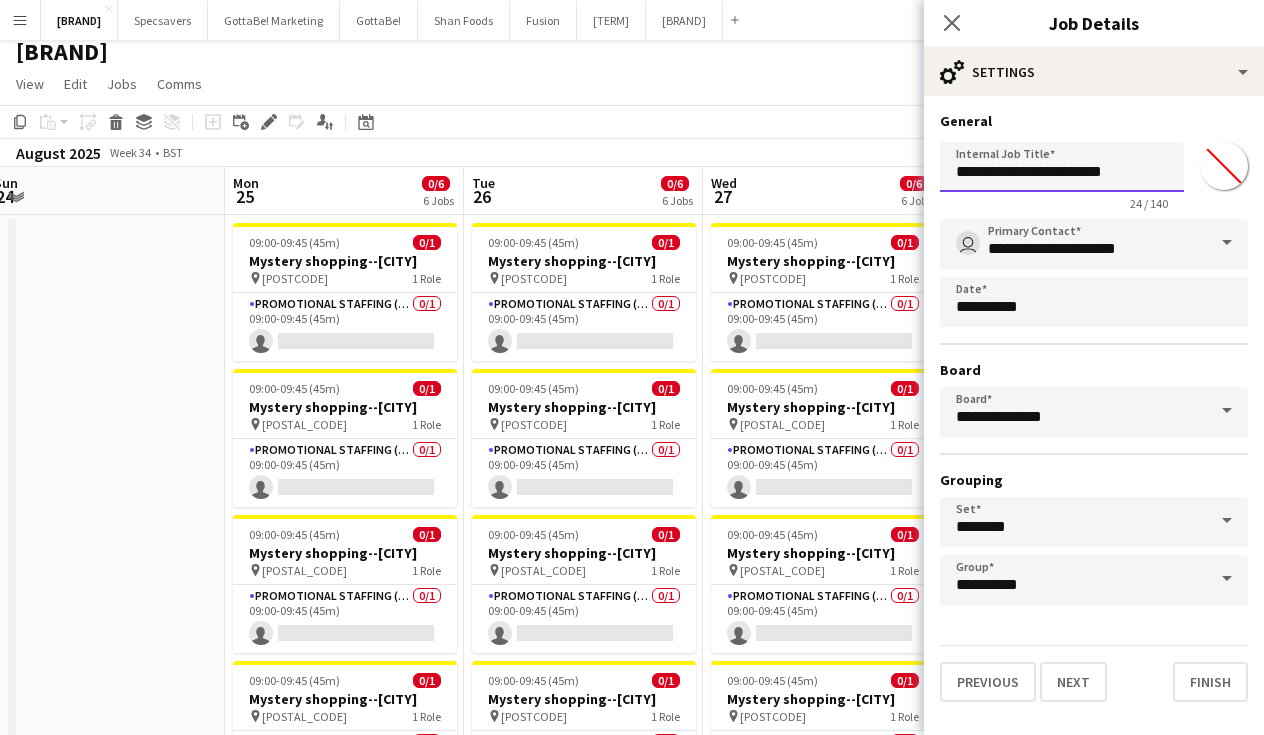 click on "**********" at bounding box center [1062, 167] 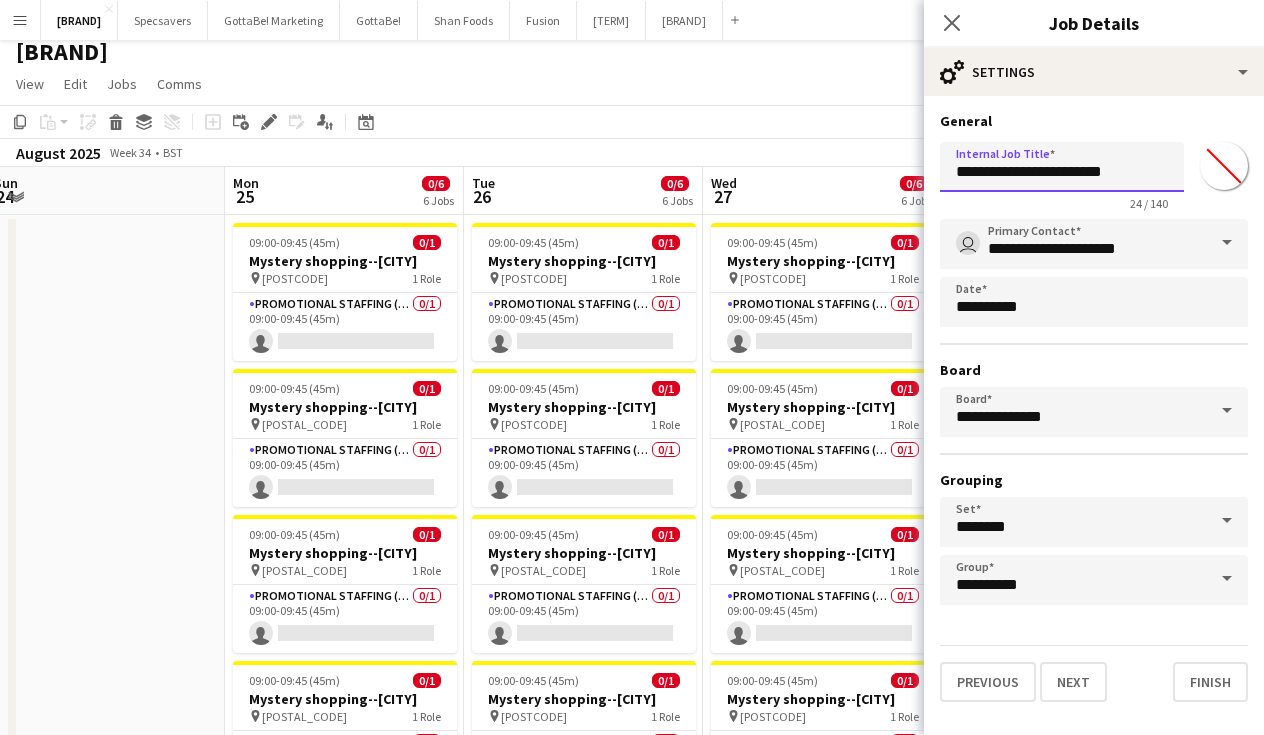 drag, startPoint x: 1135, startPoint y: 173, endPoint x: 1087, endPoint y: 168, distance: 48.259712 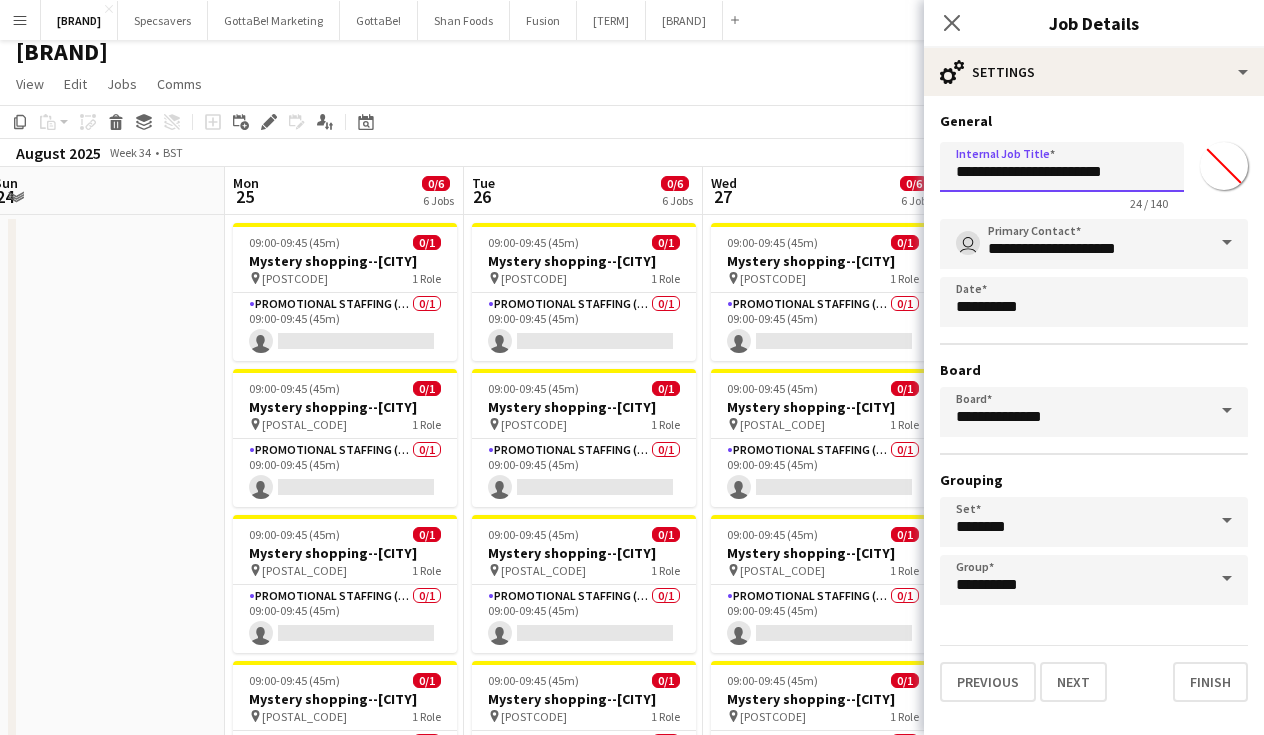 click on "**********" at bounding box center [1062, 167] 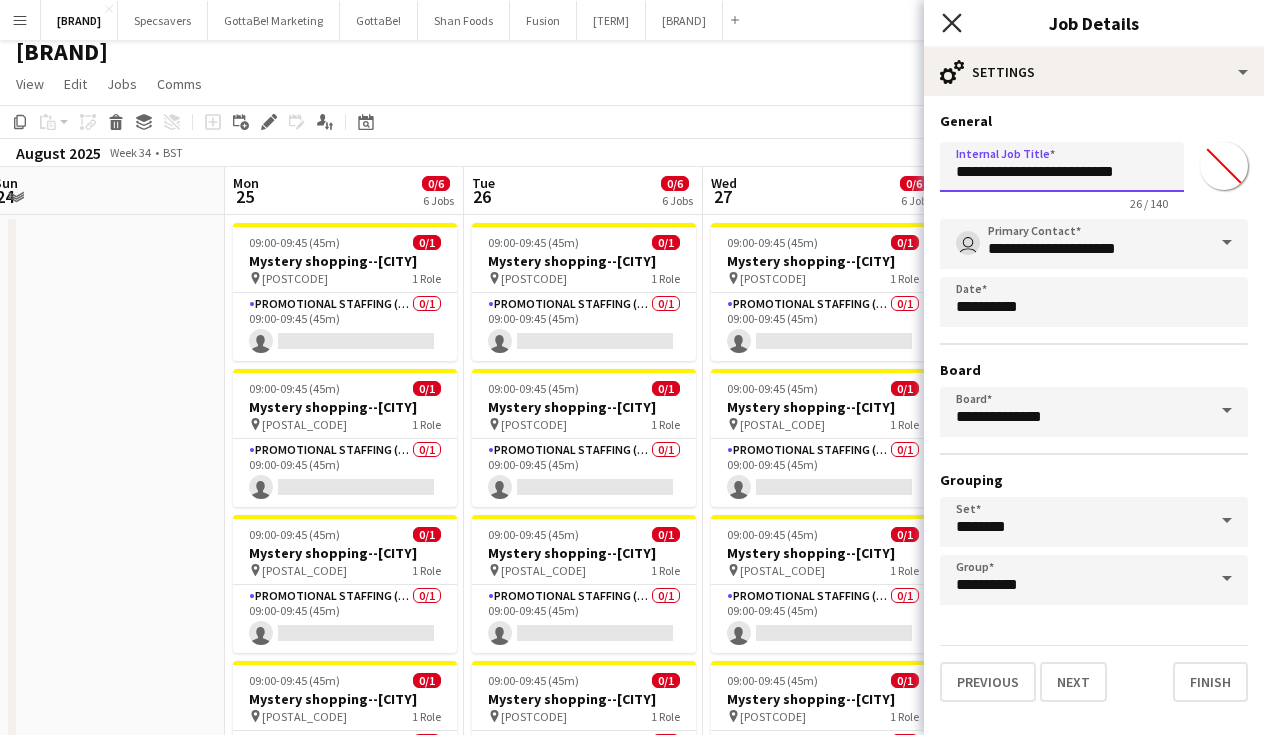 type on "**********" 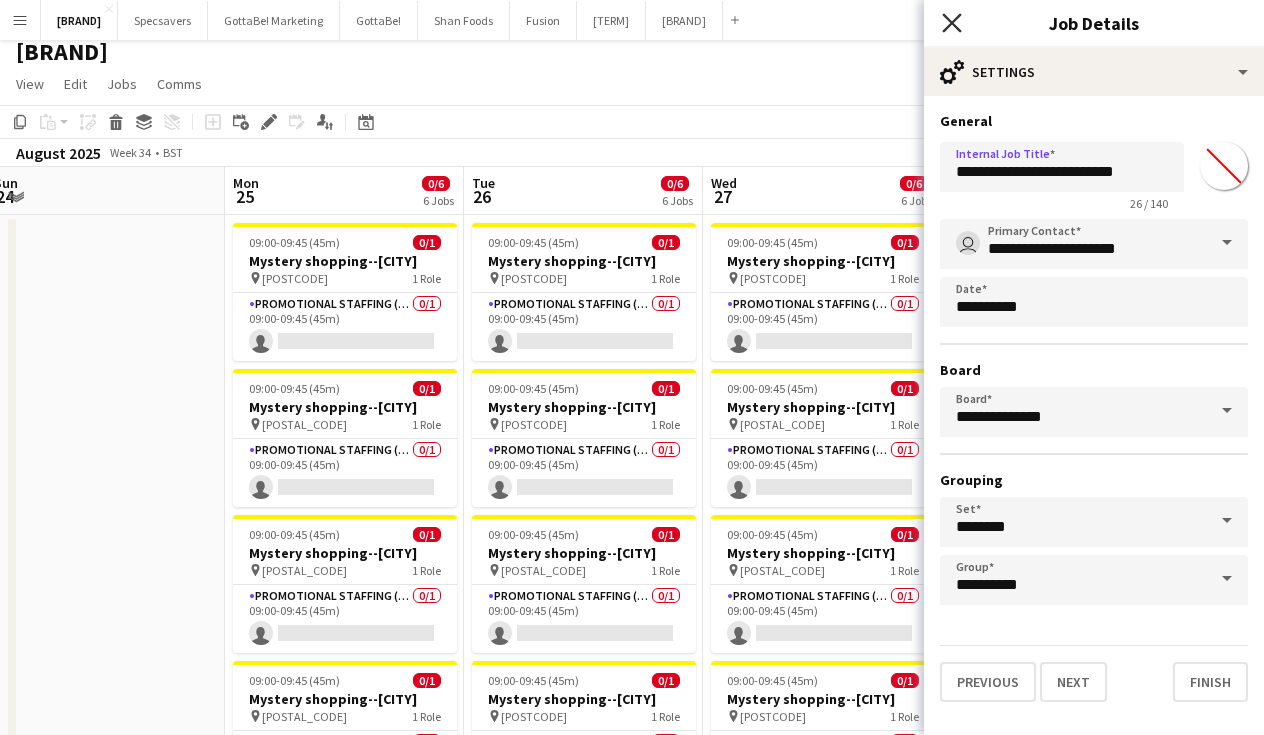 click on "Close pop-in" 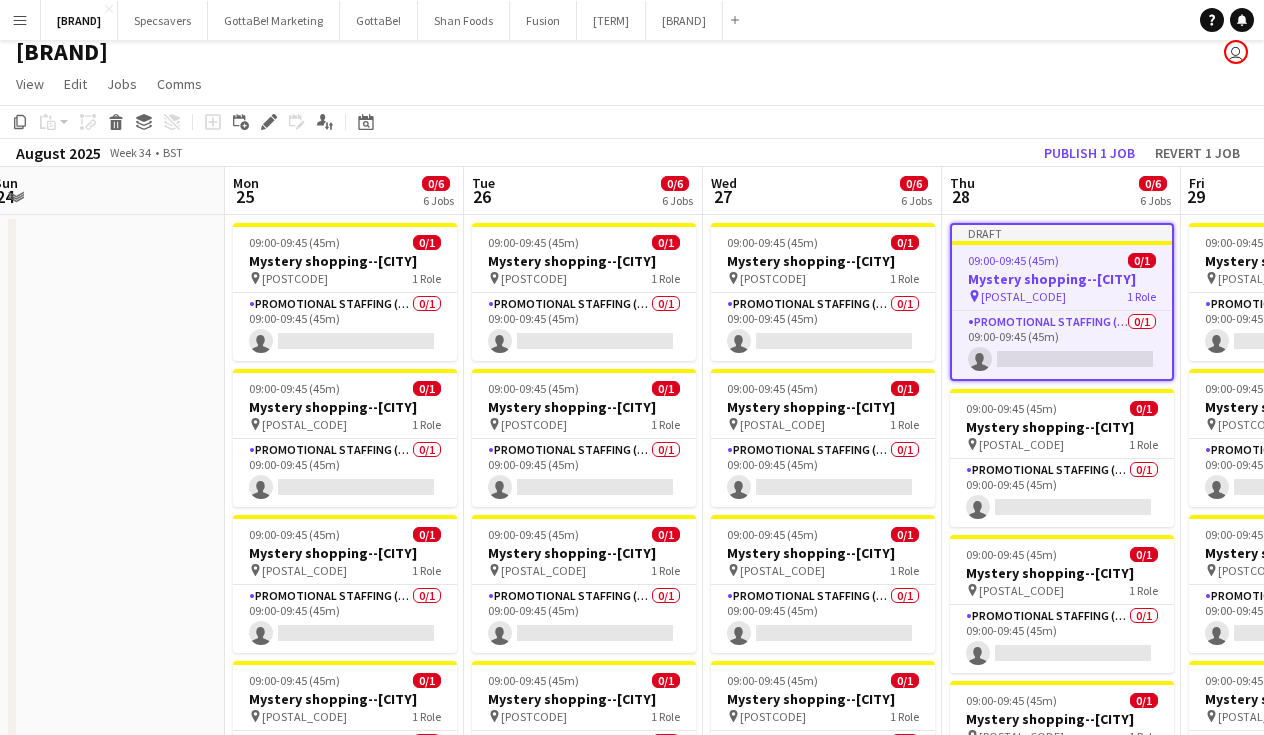 click on "View  Day view expanded Day view collapsed Month view Date picker Jump to today Expand Linked Jobs Collapse Linked Jobs  Edit  Copy
Command
C  Paste  Without Crew
Command
V With Crew
Command
Shift
V Paste as linked job  Group  Group Ungroup  Jobs  New Job Edit Job Delete Job New Linked Job Edit Linked Jobs Job fulfilment Promote Role Copy Role URL  Comms  Notify confirmed crew Create chat" 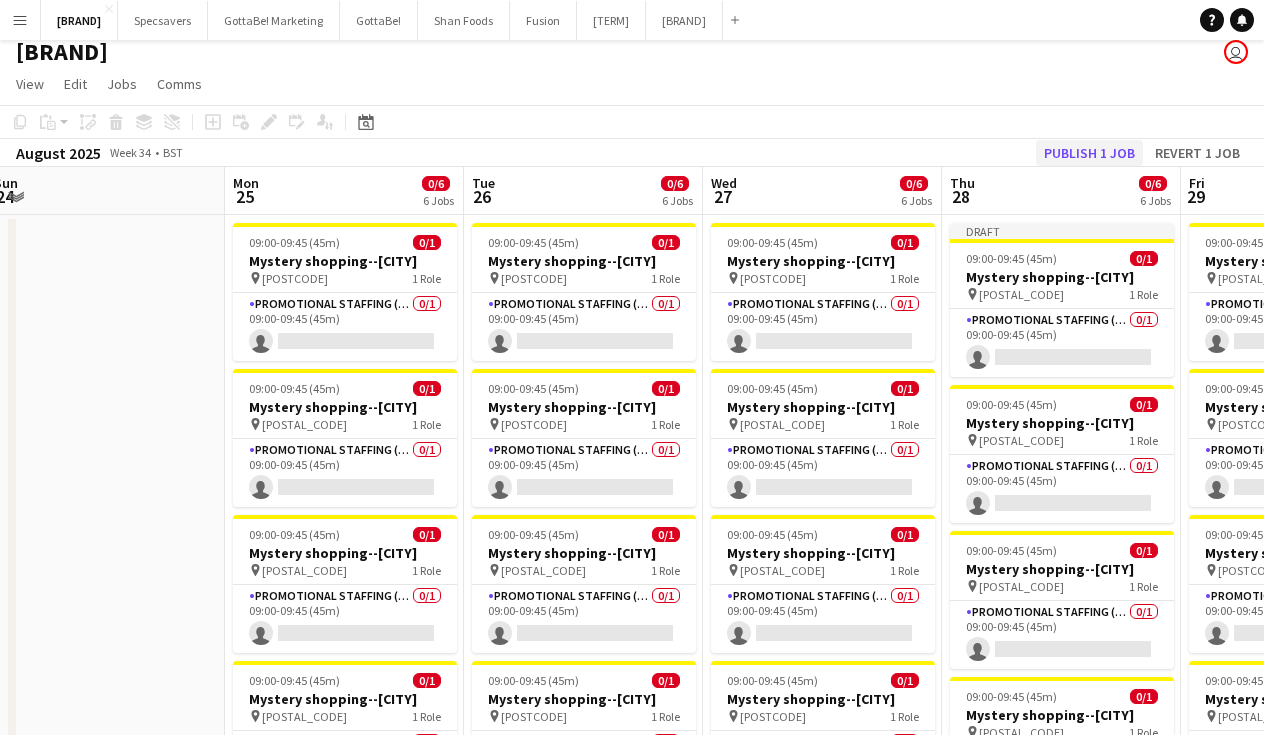 click on "Publish 1 job" 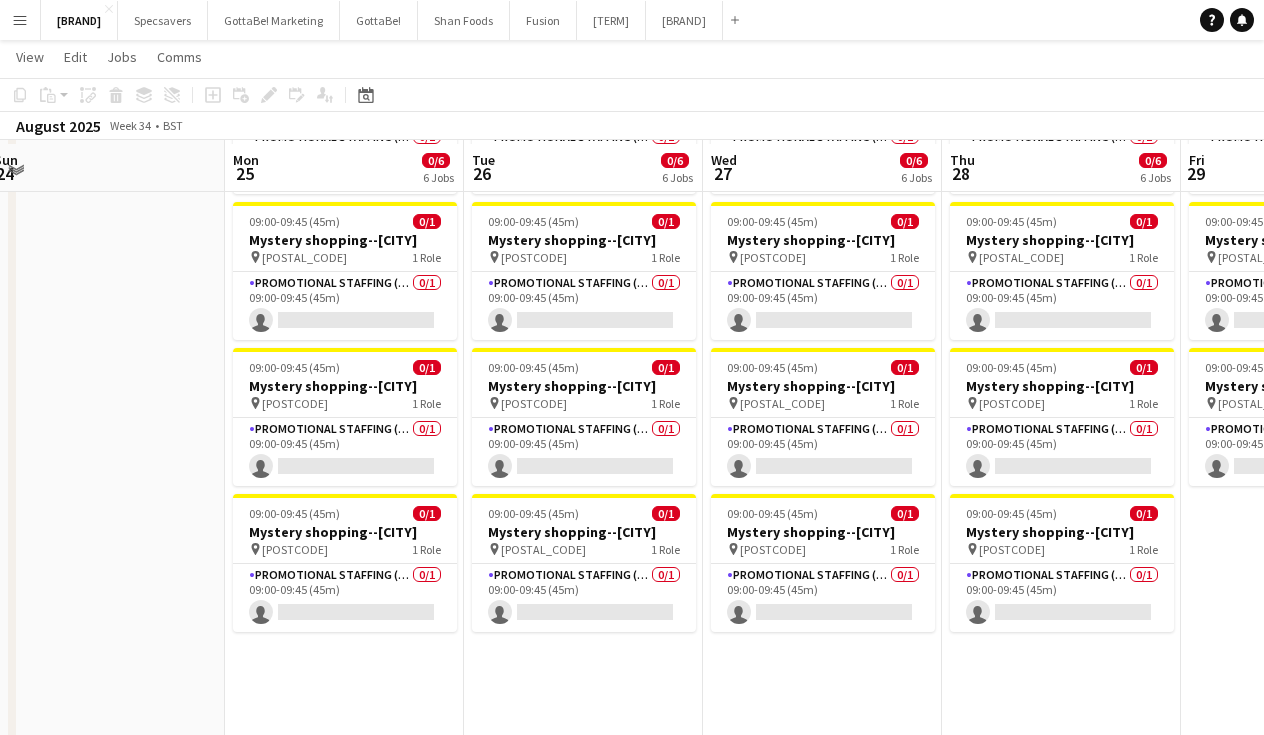 scroll, scrollTop: 466, scrollLeft: 0, axis: vertical 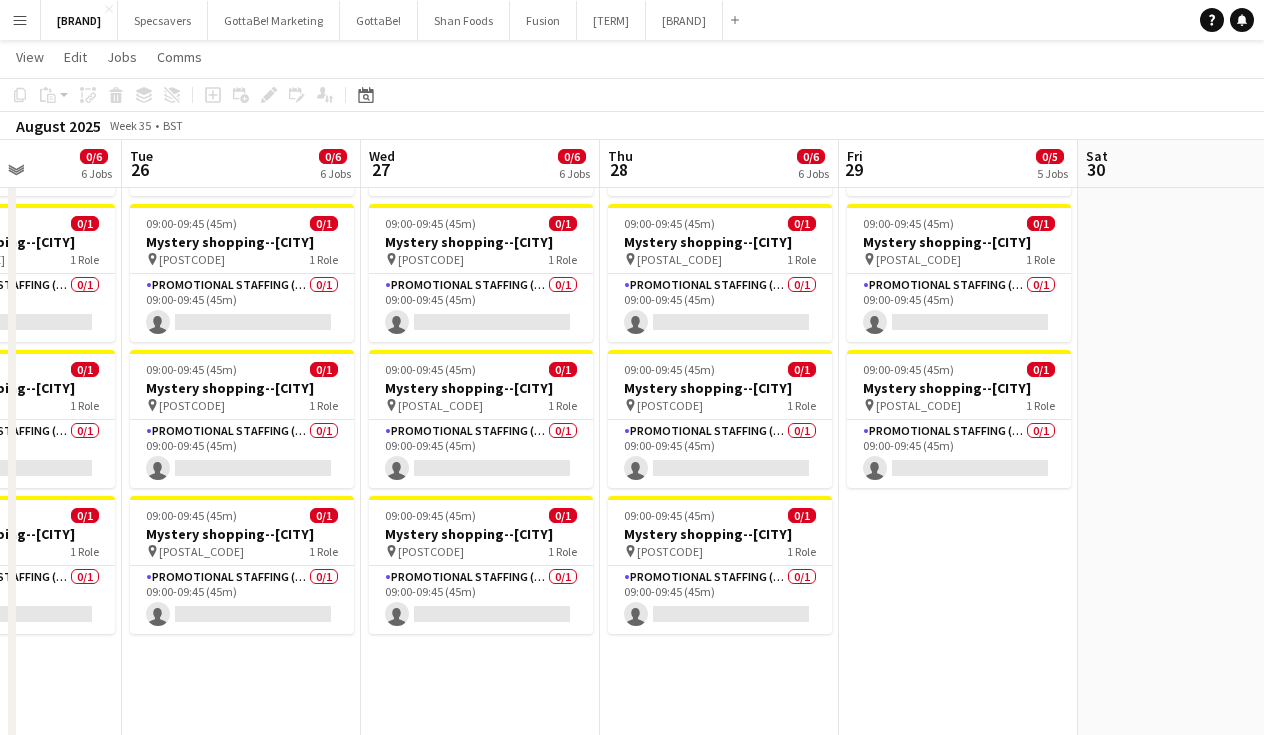 click on "09:00-09:45 (45m)    0/1   Mystery shopping--[CITY]
pin
[POSTCODE]   1 Role   Promotional Staffing (Mystery Shopper)   0/1   09:00-09:45 (45m)
single-neutral-actions
09:00-09:45 (45m)    0/1   Mystery shopping--[CITY]
pin
[POSTCODE]   1 Role   Promotional Staffing (Mystery Shopper)   0/1   09:00-09:45 (45m)
single-neutral-actions
09:00-09:45 (45m)    0/1   Mystery shopping--[CITY]
pin
[POSTCODE]   1 Role   Promotional Staffing (Mystery Shopper)   0/1   09:00-09:45 (45m)
single-neutral-actions
09:00-09:45 (45m)    0/1   Mystery shopping--[CITY]
pin
[POSTCODE]   1 Role   Promotional Staffing (Mystery Shopper)   0/1   09:00-09:45 (45m)
single-neutral-actions
09:00-09:45 (45m)    0/1
pin" at bounding box center [958, 361] 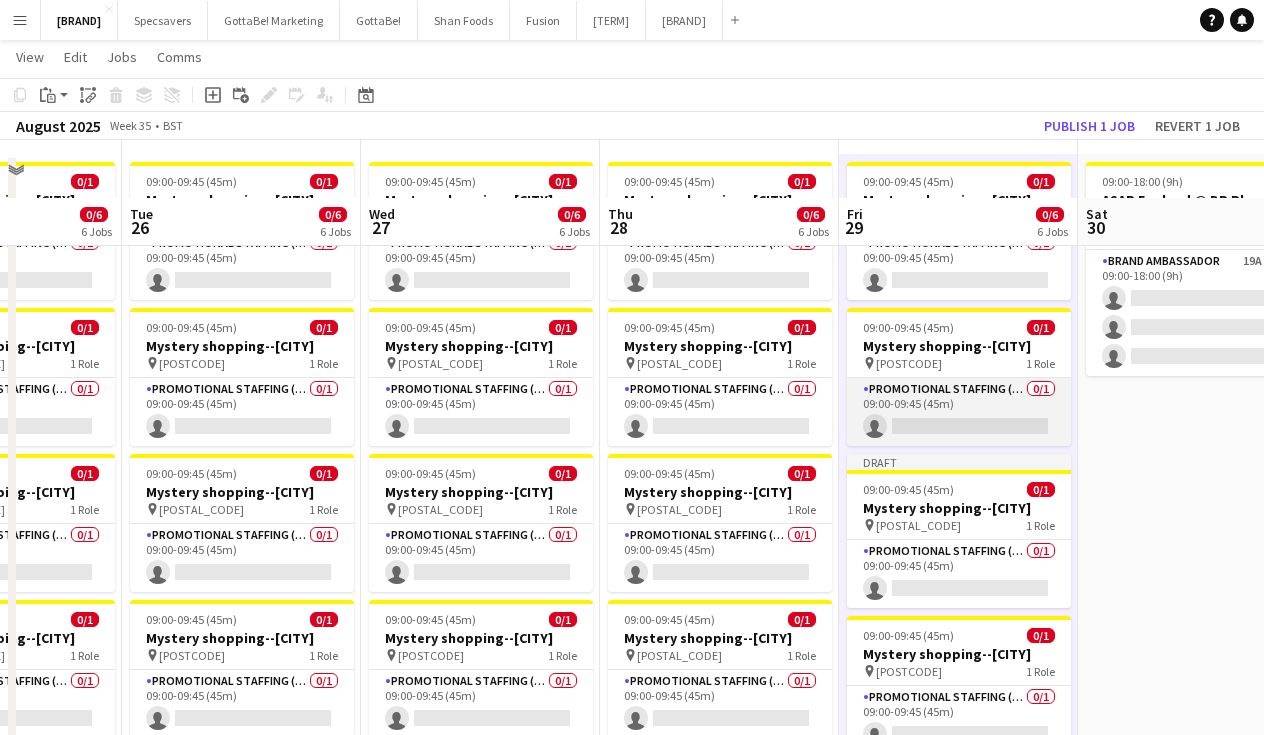 scroll, scrollTop: 139, scrollLeft: 0, axis: vertical 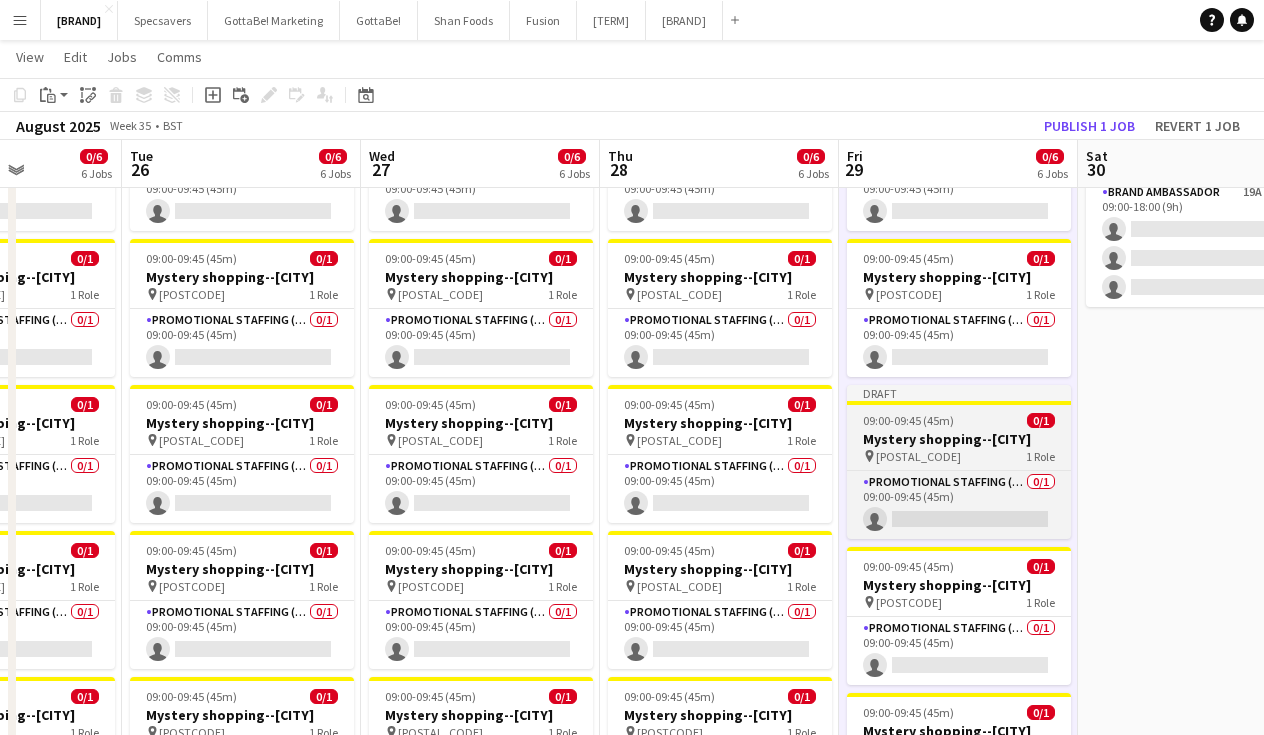 click on "Mystery shopping--[CITY]" at bounding box center [959, 439] 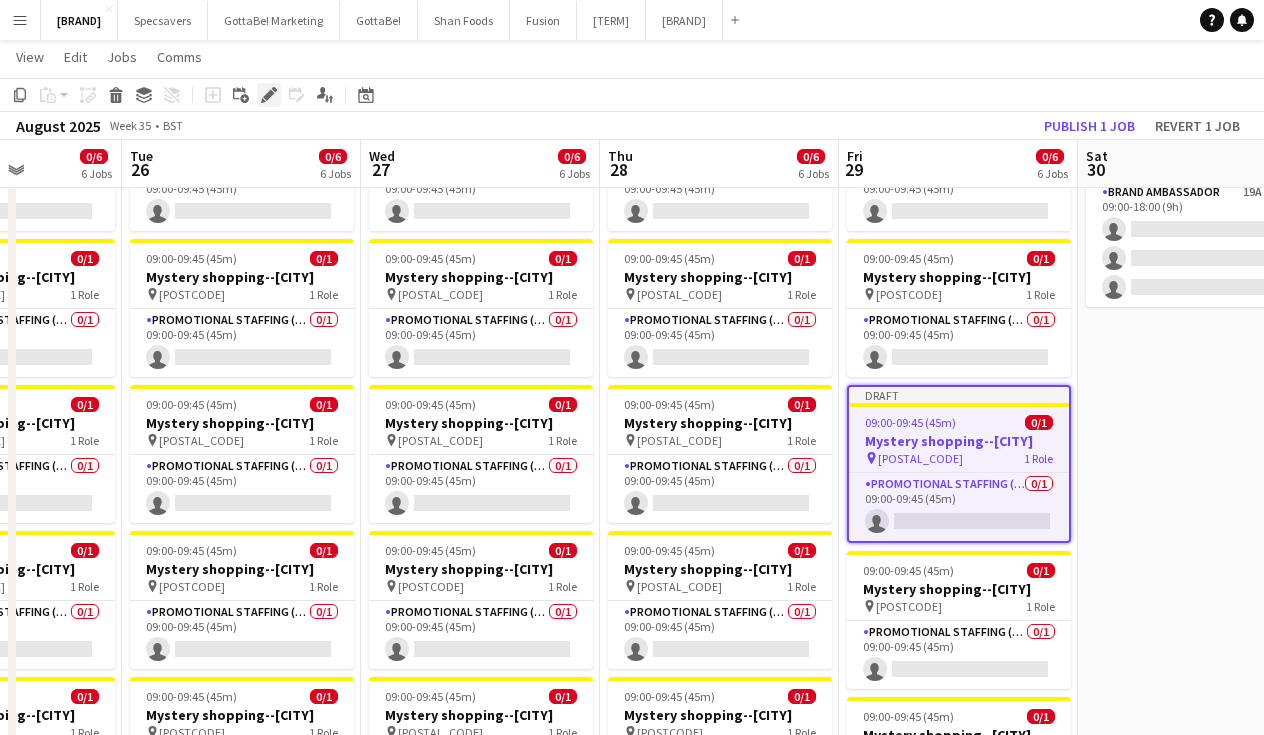 click 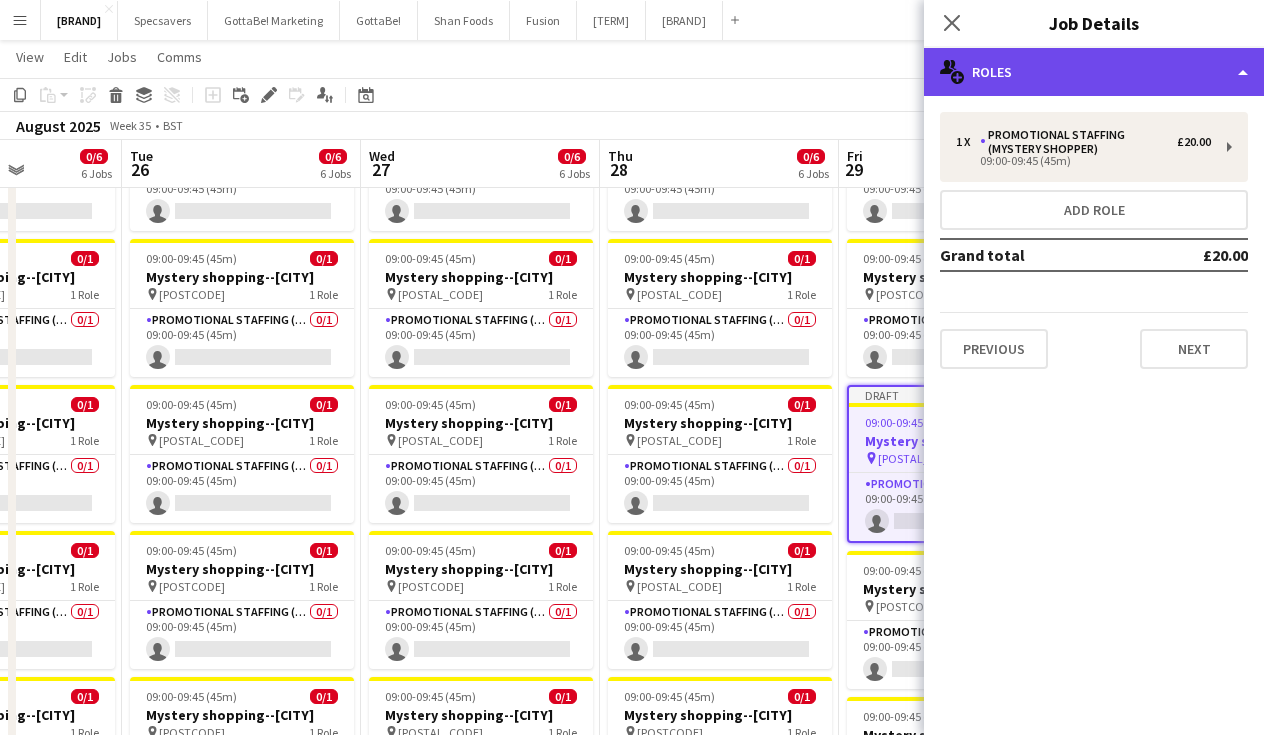 click on "multiple-users-add
Roles" 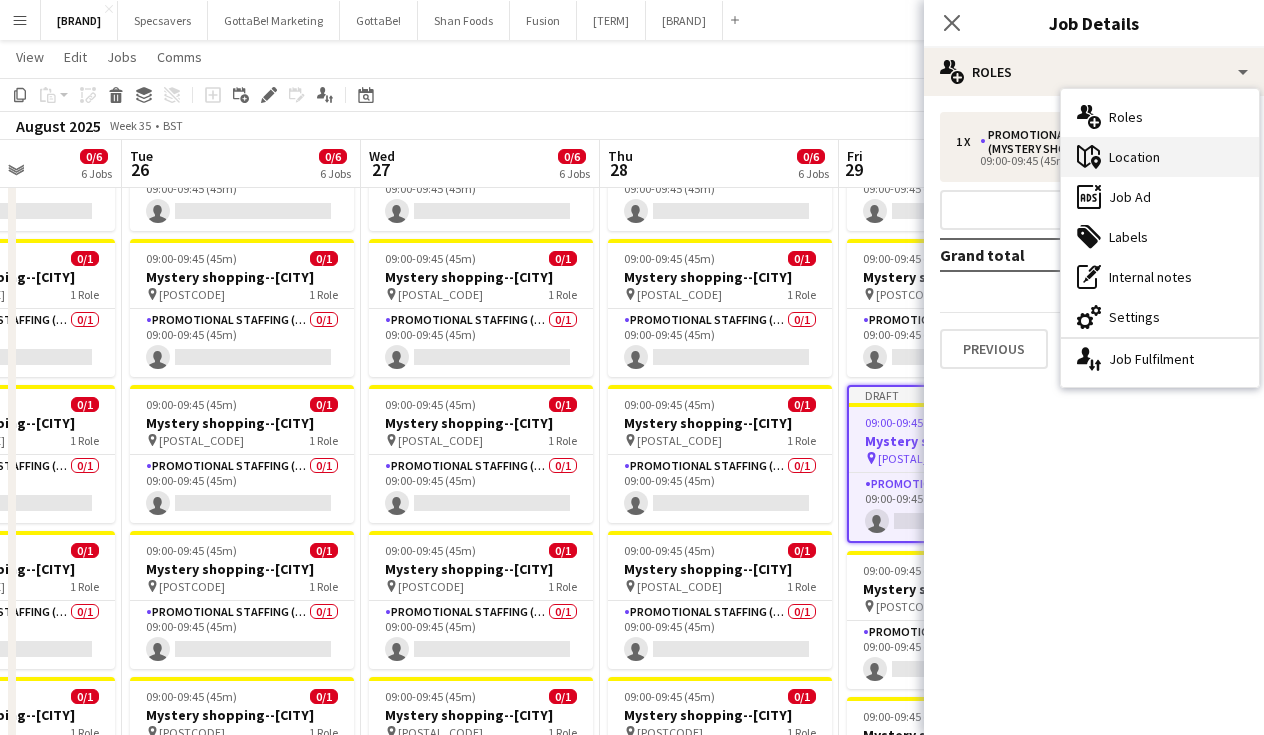 click on "maps-pin-1
Location" at bounding box center (1160, 157) 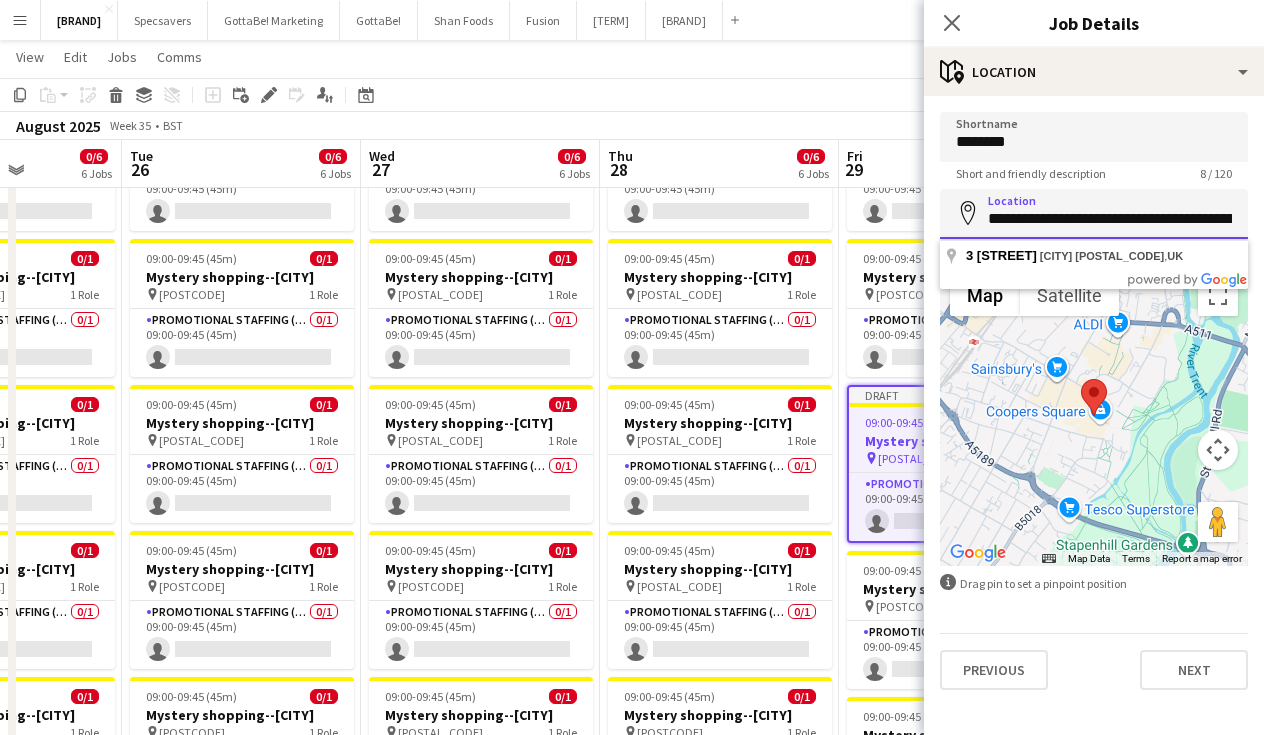 paste 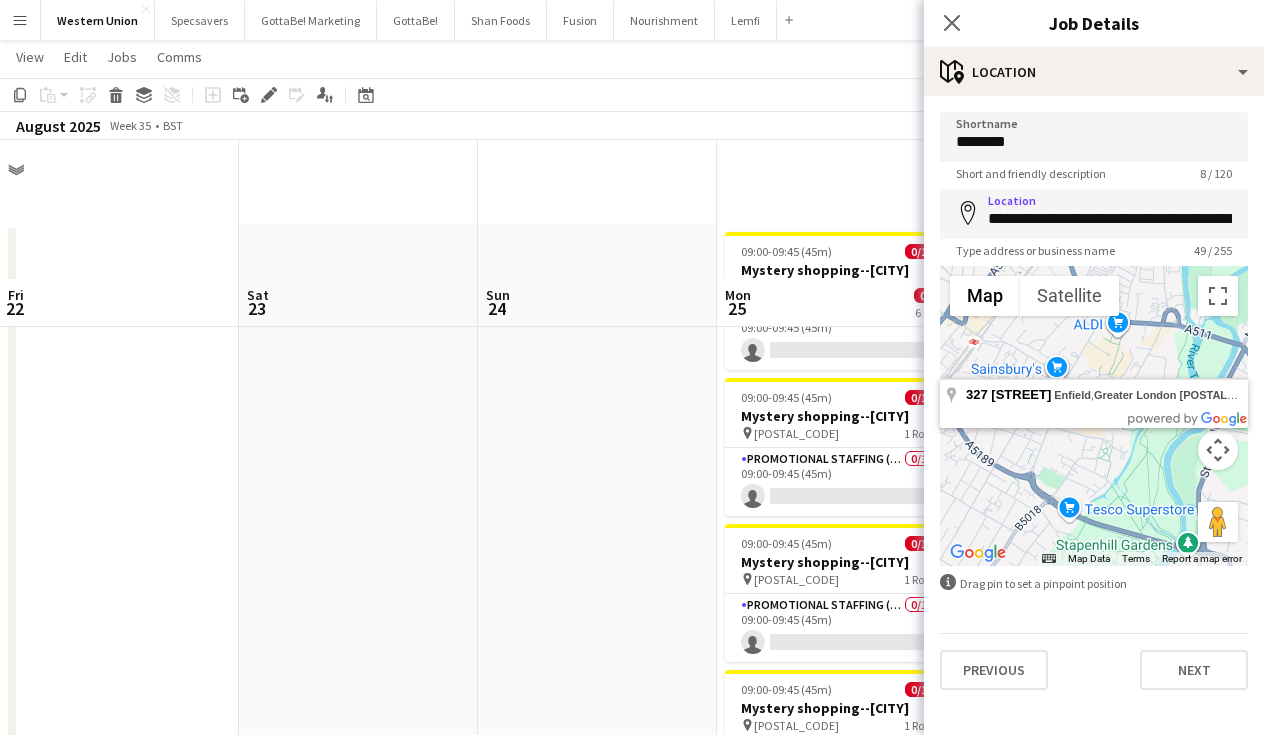 scroll, scrollTop: 139, scrollLeft: 0, axis: vertical 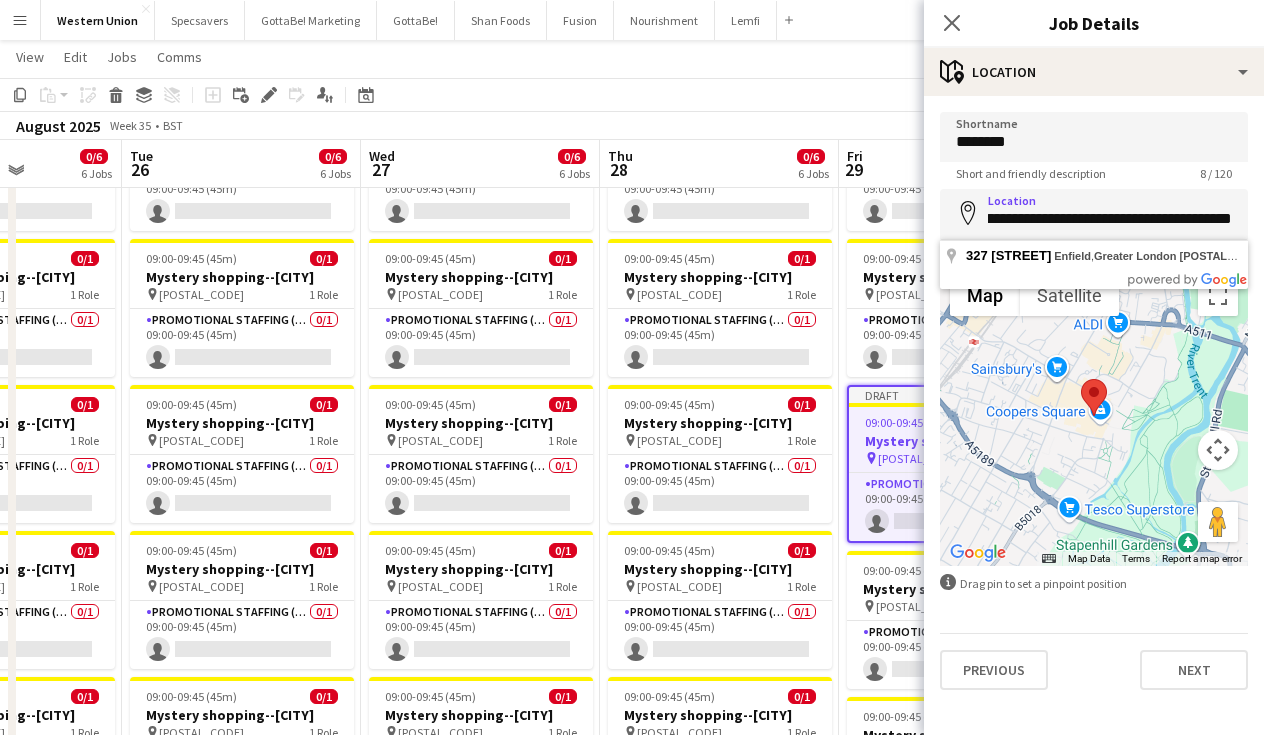 drag, startPoint x: 1203, startPoint y: 217, endPoint x: 1147, endPoint y: 217, distance: 56 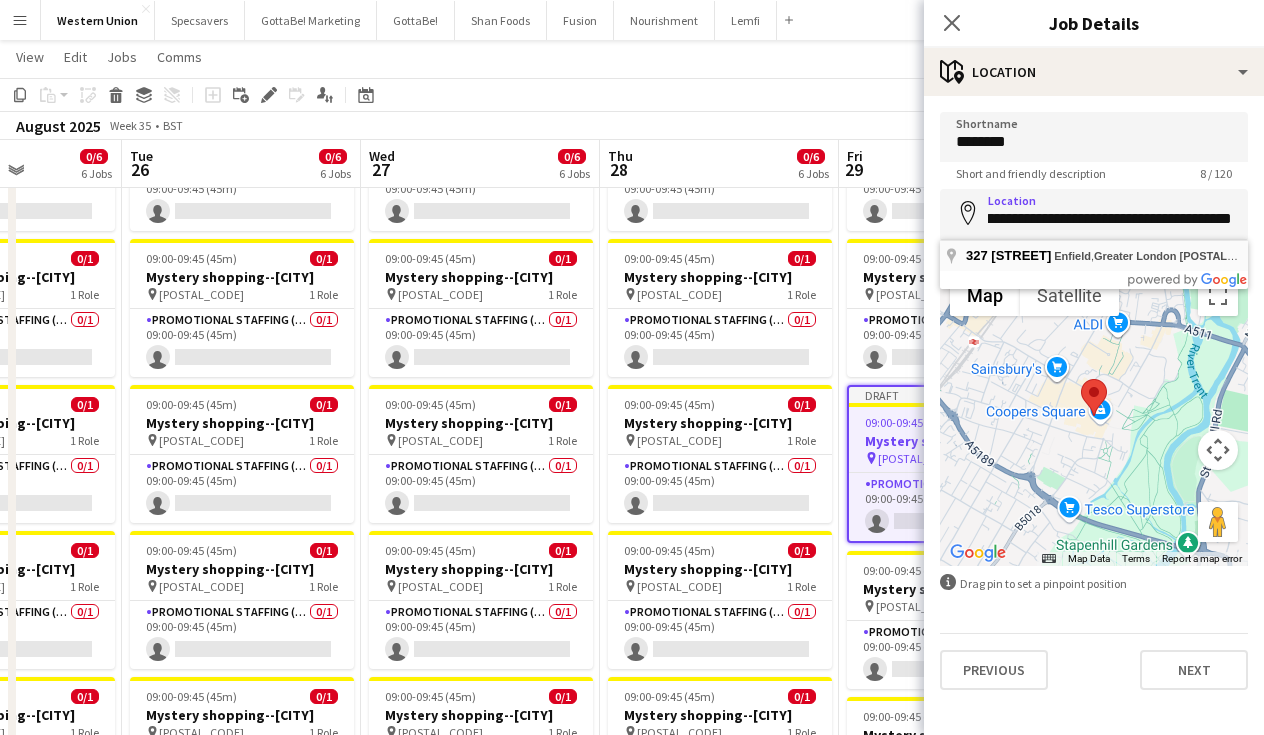 type on "**********" 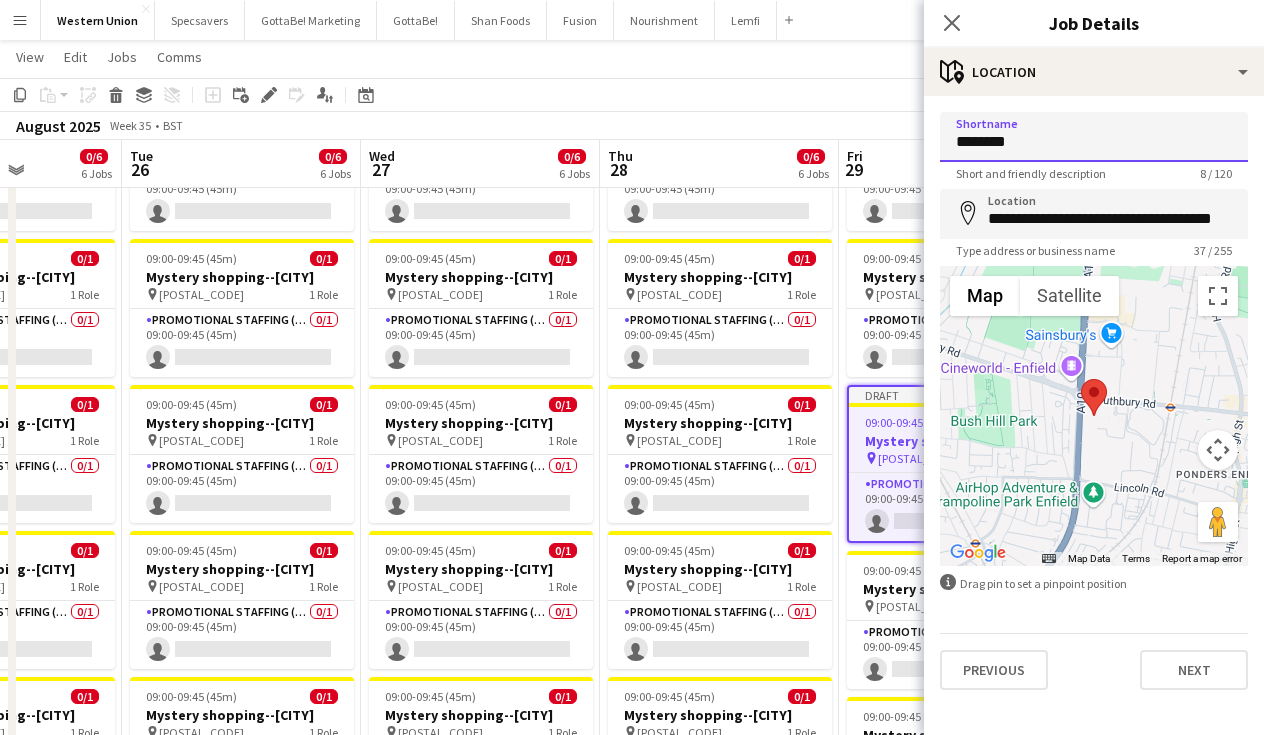 paste 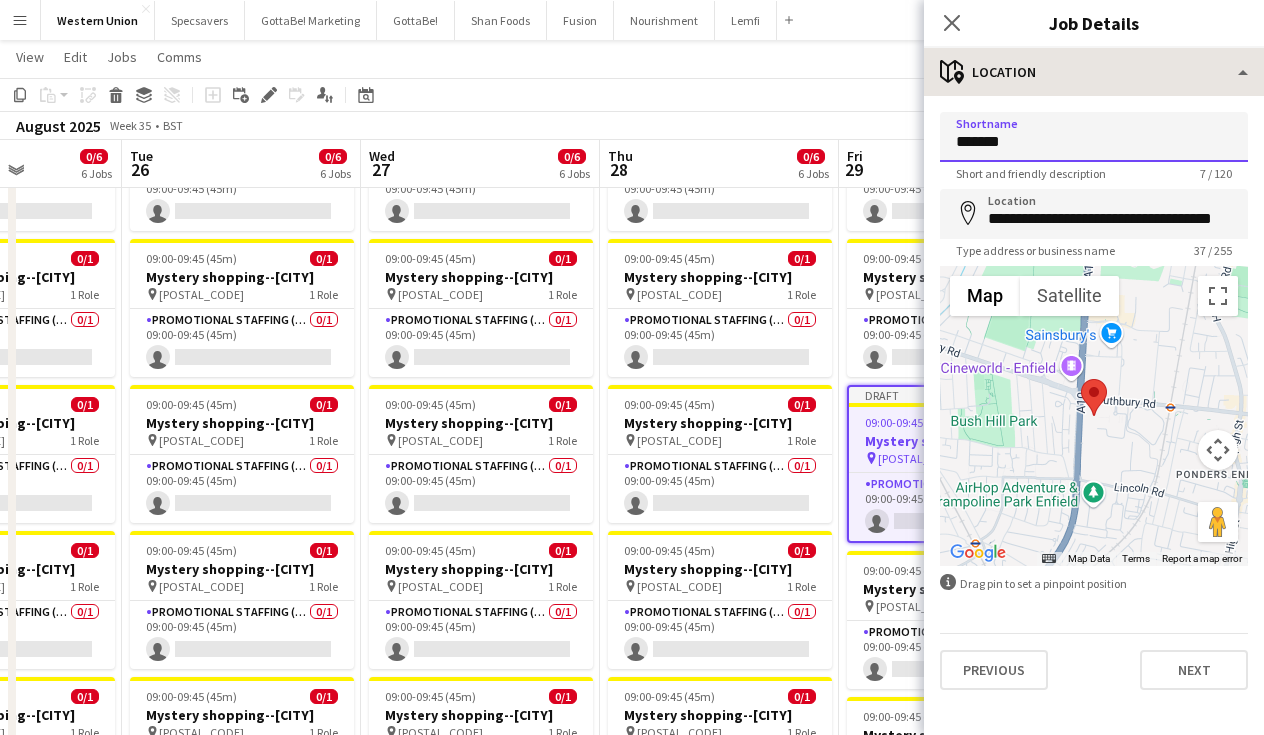type on "*******" 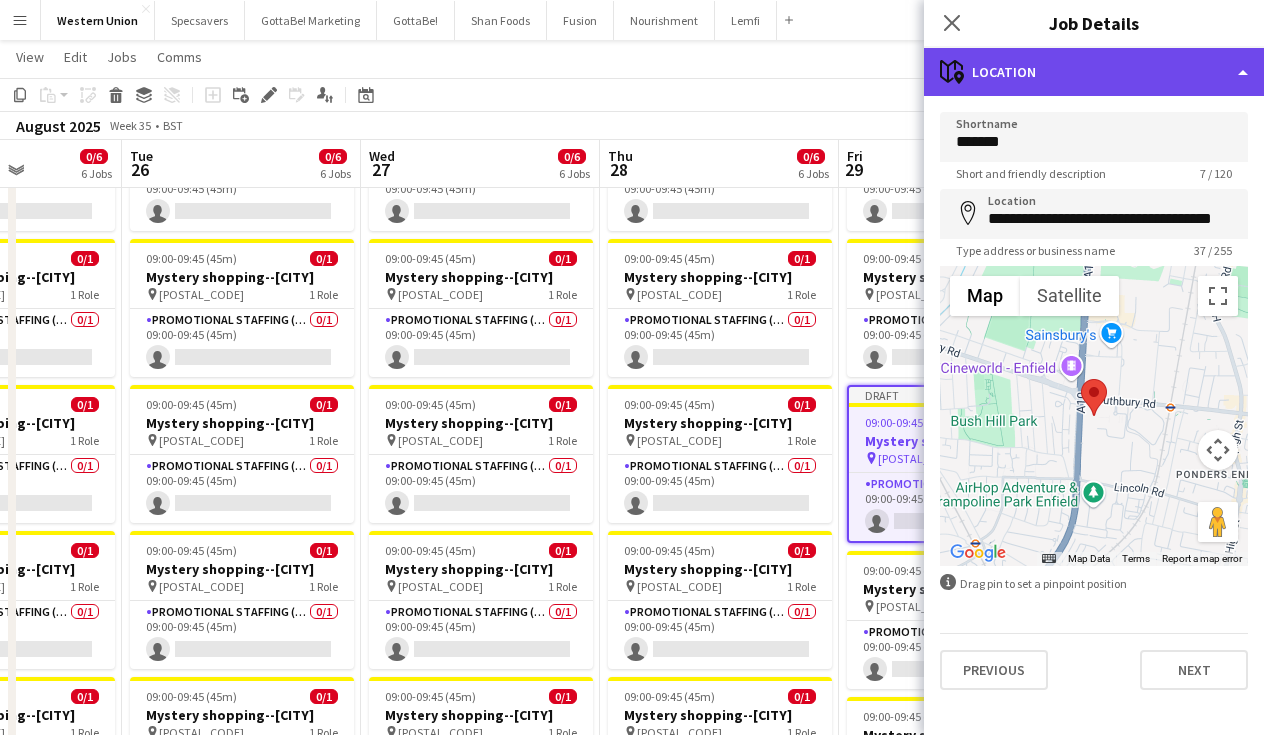 click on "maps-pin-1
Location" 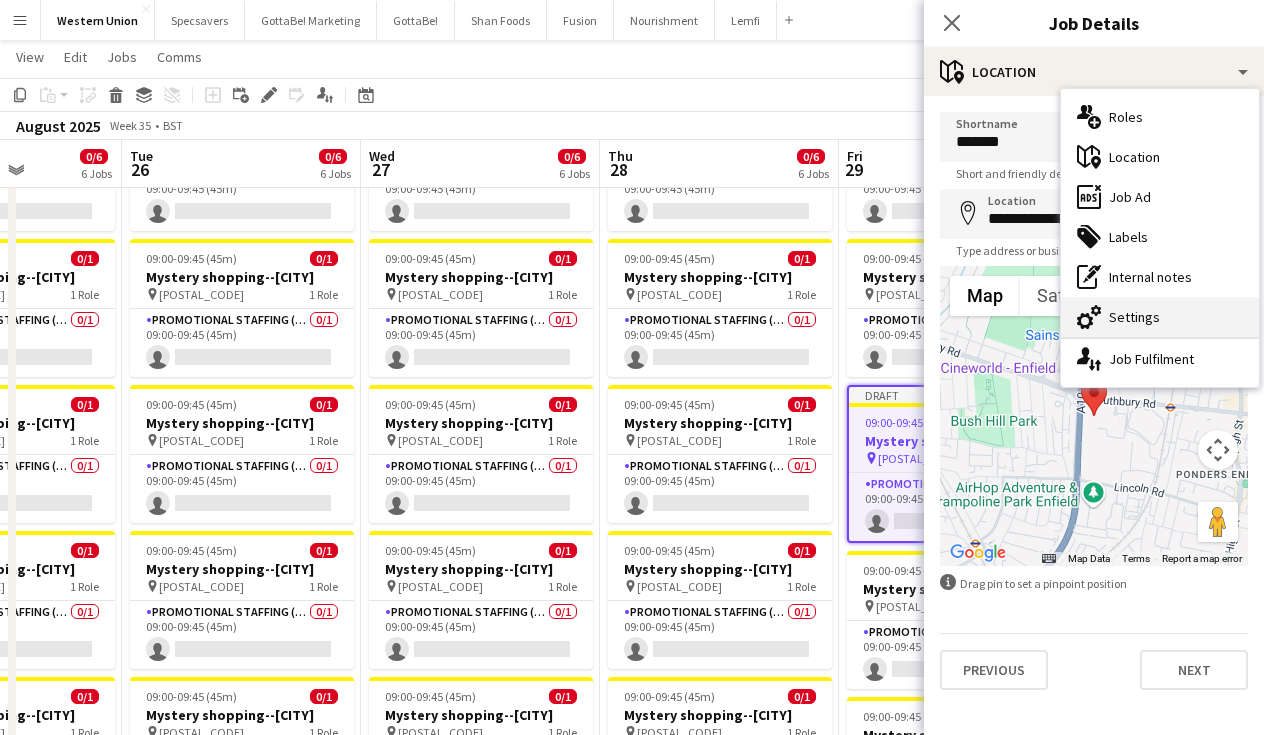click on "cog-double-3
Settings" at bounding box center (1160, 317) 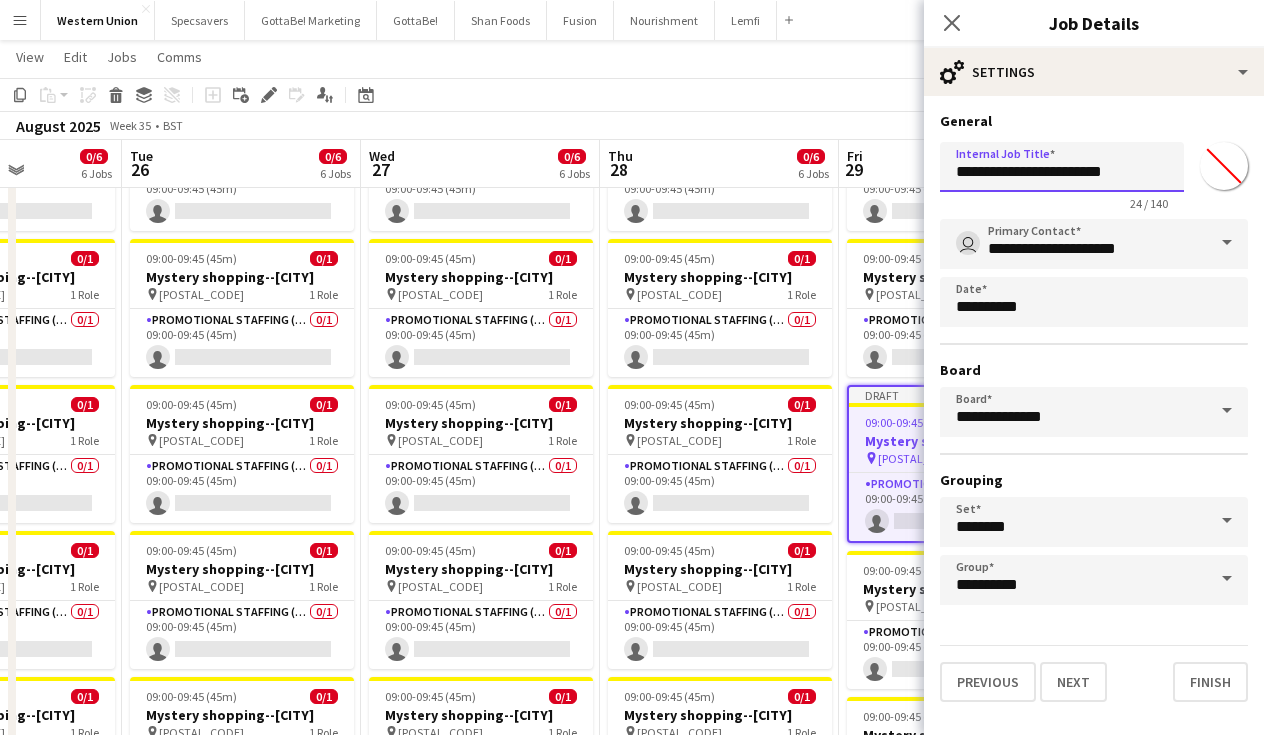 drag, startPoint x: 1131, startPoint y: 172, endPoint x: 1087, endPoint y: 170, distance: 44.04543 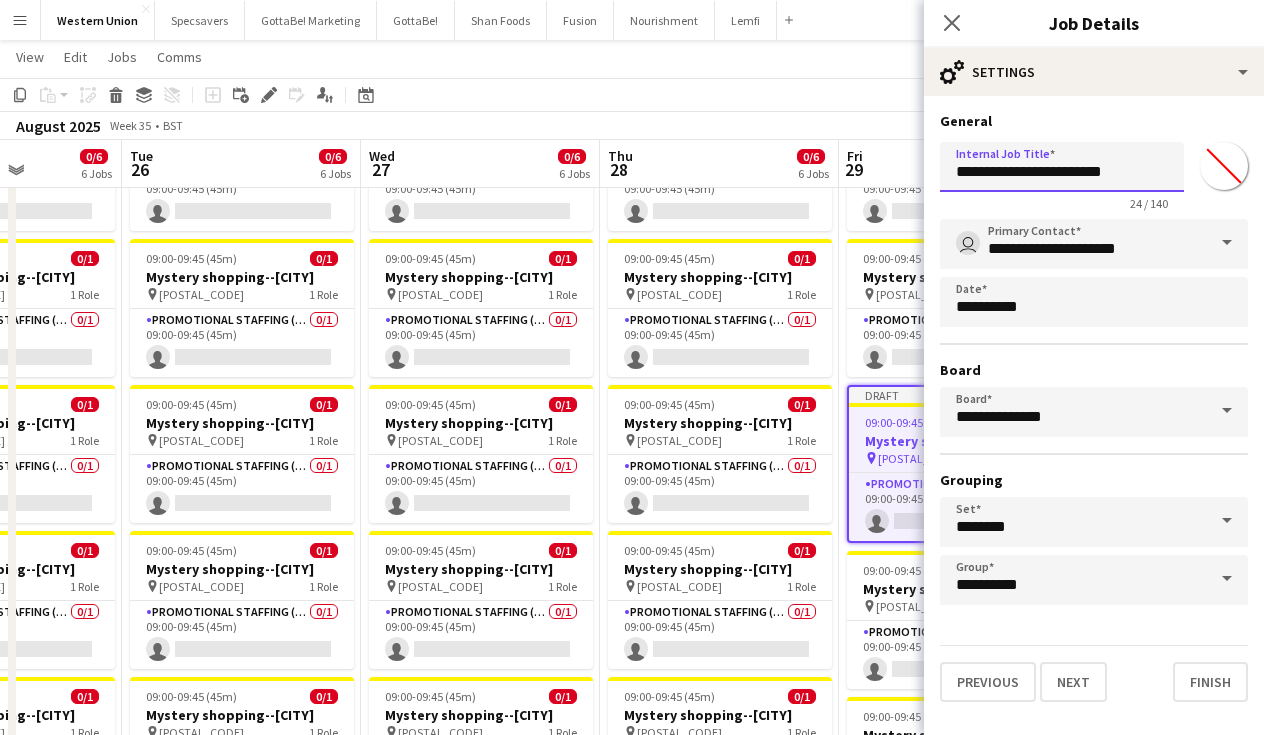 click on "**********" at bounding box center (1062, 167) 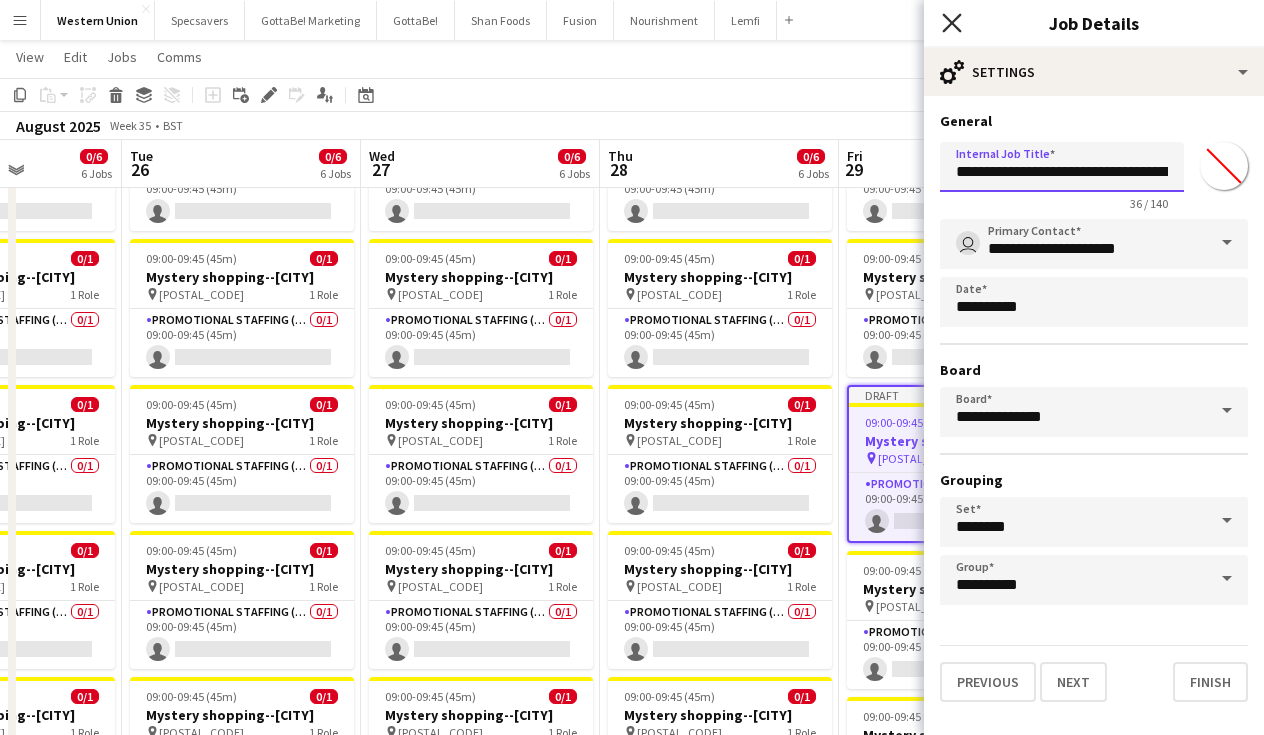 type on "**********" 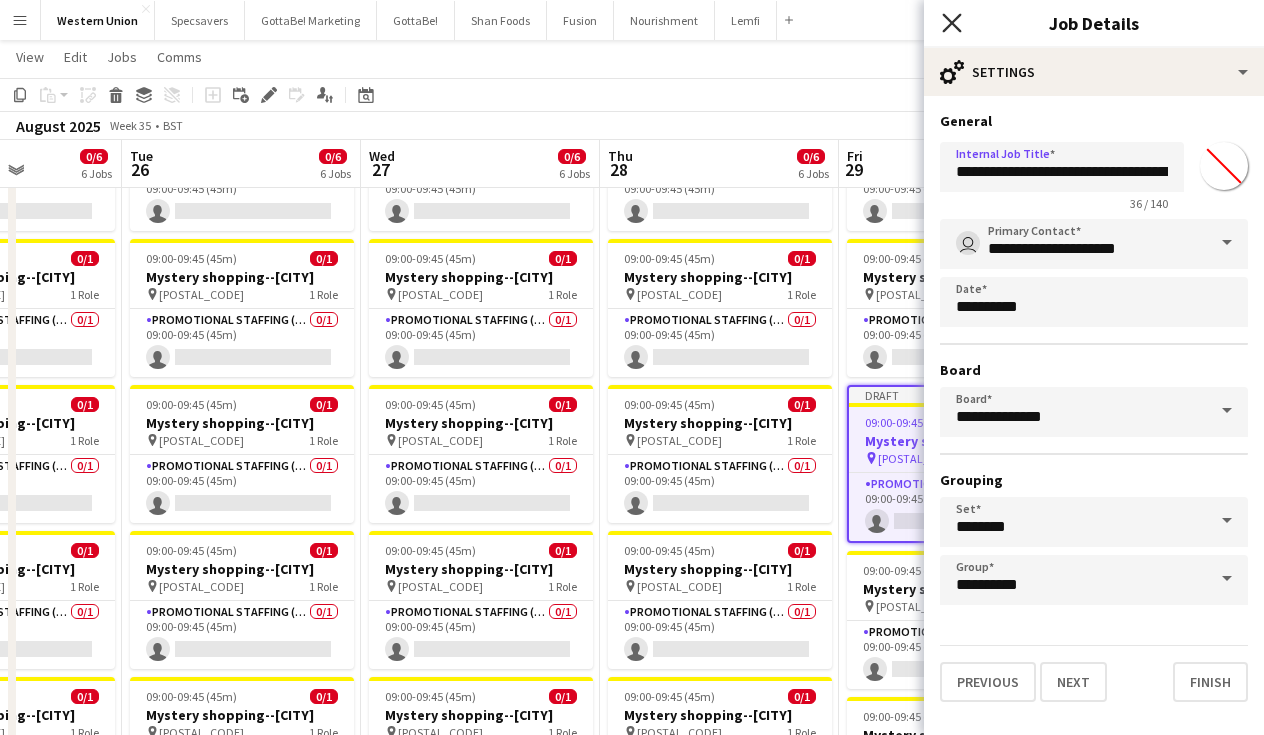 click on "Close pop-in" 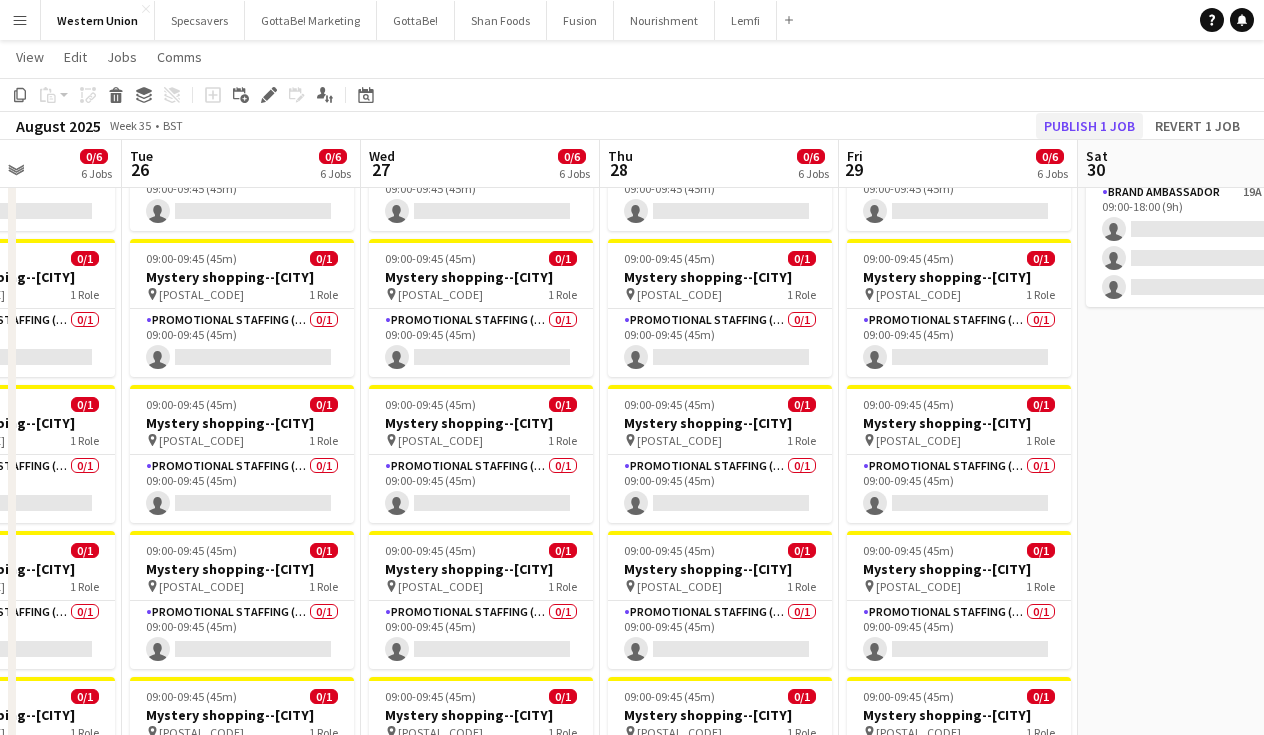 click on "Publish 1 job" 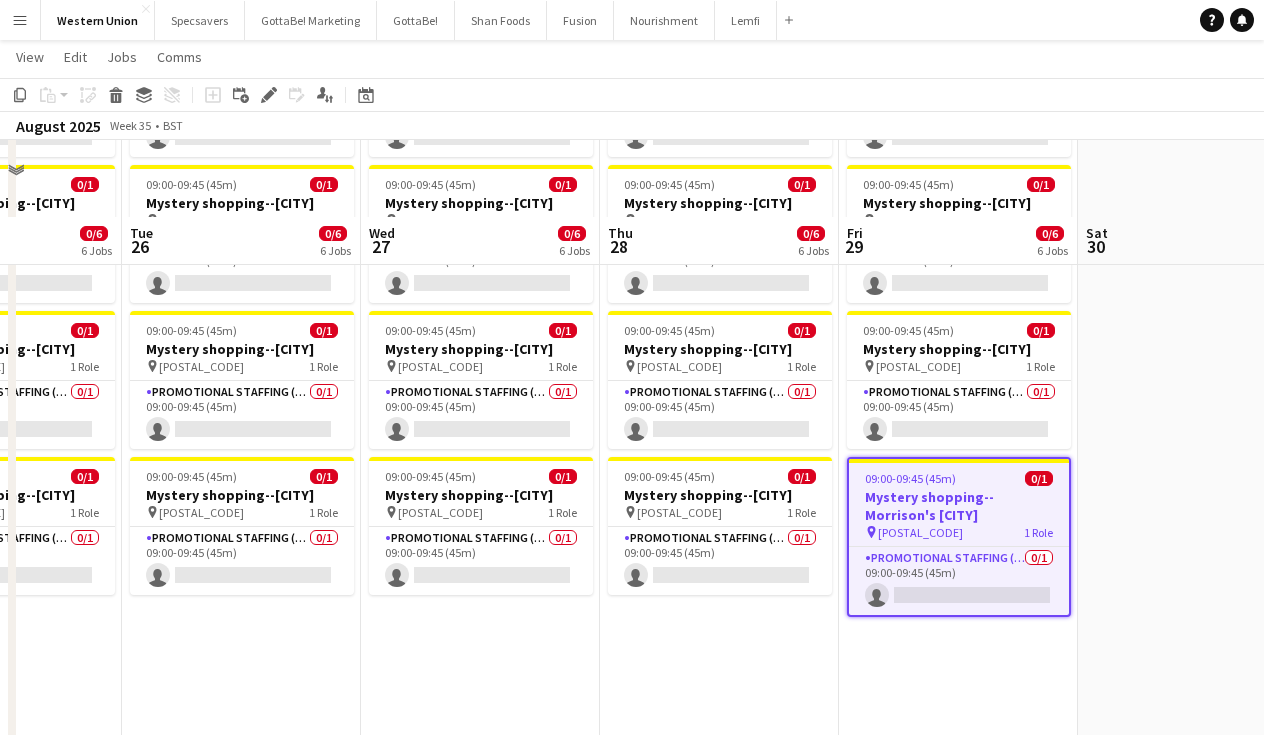 scroll, scrollTop: 582, scrollLeft: 0, axis: vertical 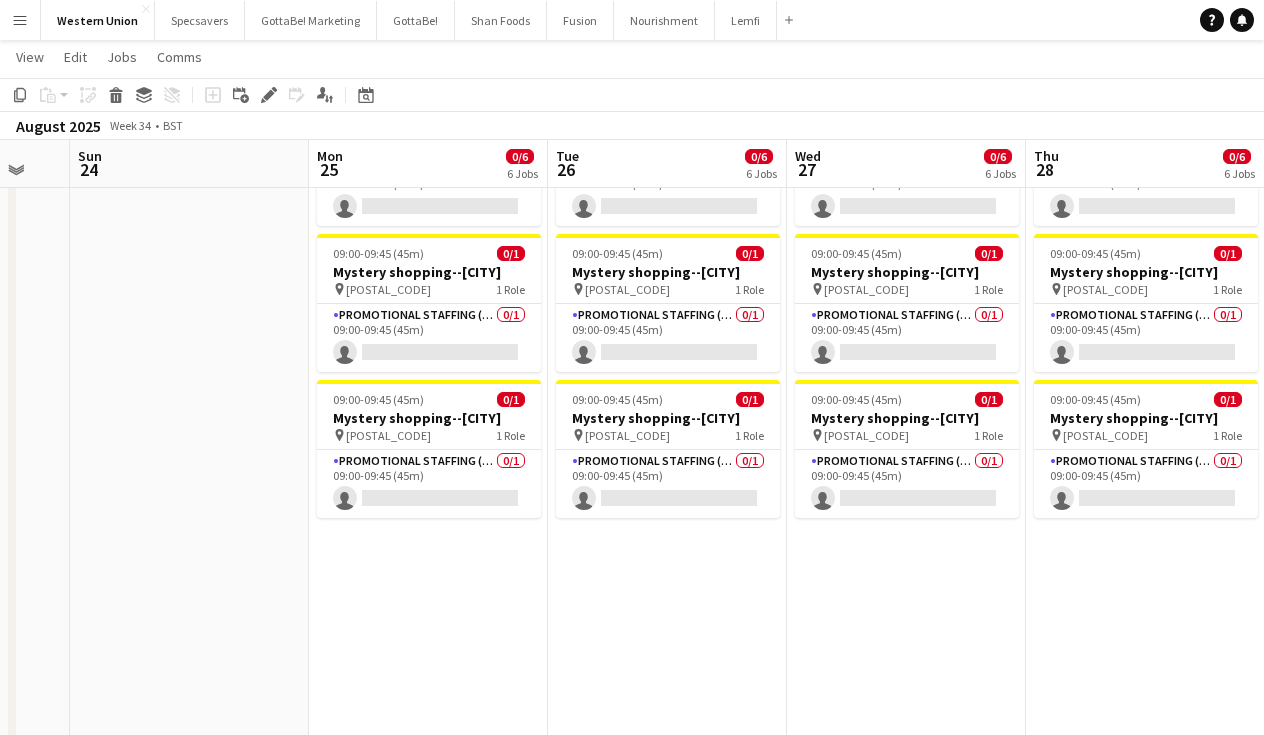 click on "09:00-09:45 (45m)    0/1   Mystery shopping--Bedford
pin
MK40 1TJ   1 Role   Promotional Staffing (Mystery Shopper)   0/1   09:00-09:45 (45m)
single-neutral-actions
09:00-09:45 (45m)    0/1   Mystery shopping--Burton
pin
DE14 1DD   1 Role   Promotional Staffing (Mystery Shopper)   0/1   09:00-09:45 (45m)
single-neutral-actions
09:00-09:45 (45m)    0/1   Mystery shopping--Burton
pin
L1 1LP   1 Role   Promotional Staffing (Mystery Shopper)   0/1   09:00-09:45 (45m)
single-neutral-actions
09:00-09:45 (45m)    0/1   Mystery shopping--Cheltnam
pin
GL50 3HD   1 Role   Promotional Staffing (Mystery Shopper)   0/1   09:00-09:45 (45m)
single-neutral-actions
09:00-09:45 (45m)    0/1
pin" at bounding box center [428, 245] 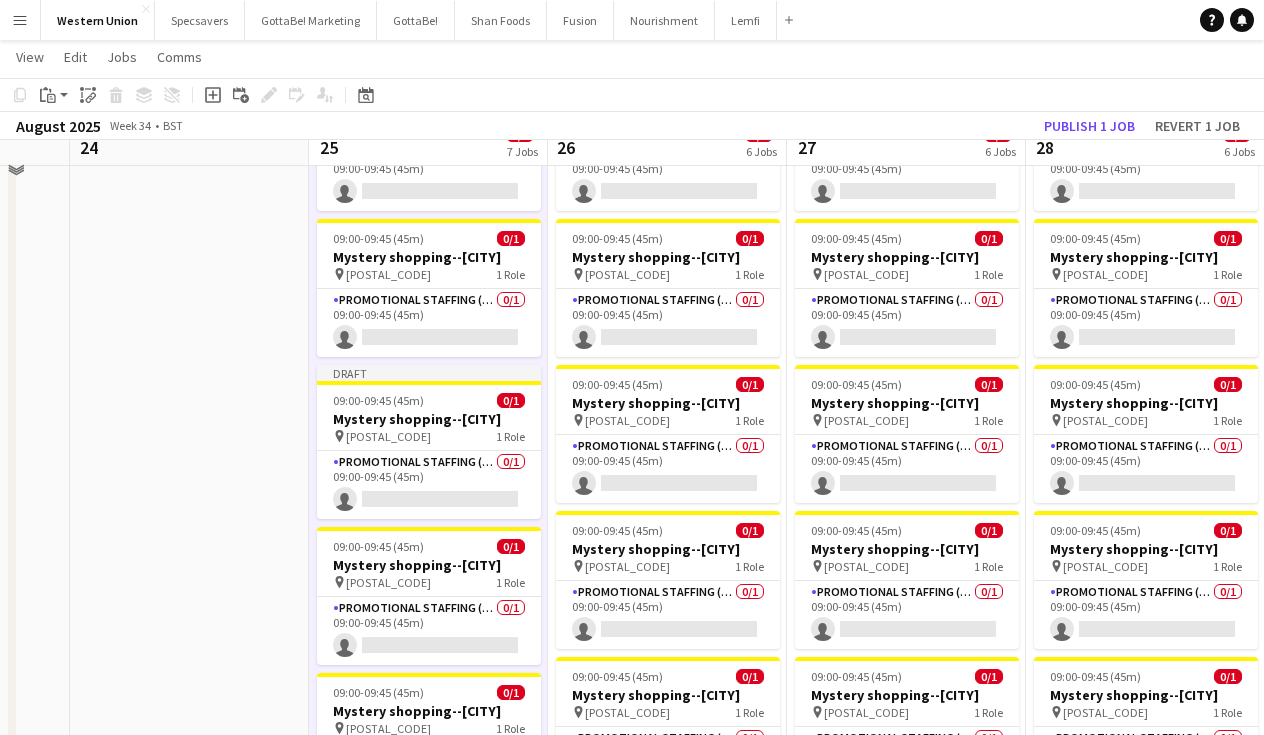 scroll, scrollTop: 136, scrollLeft: 0, axis: vertical 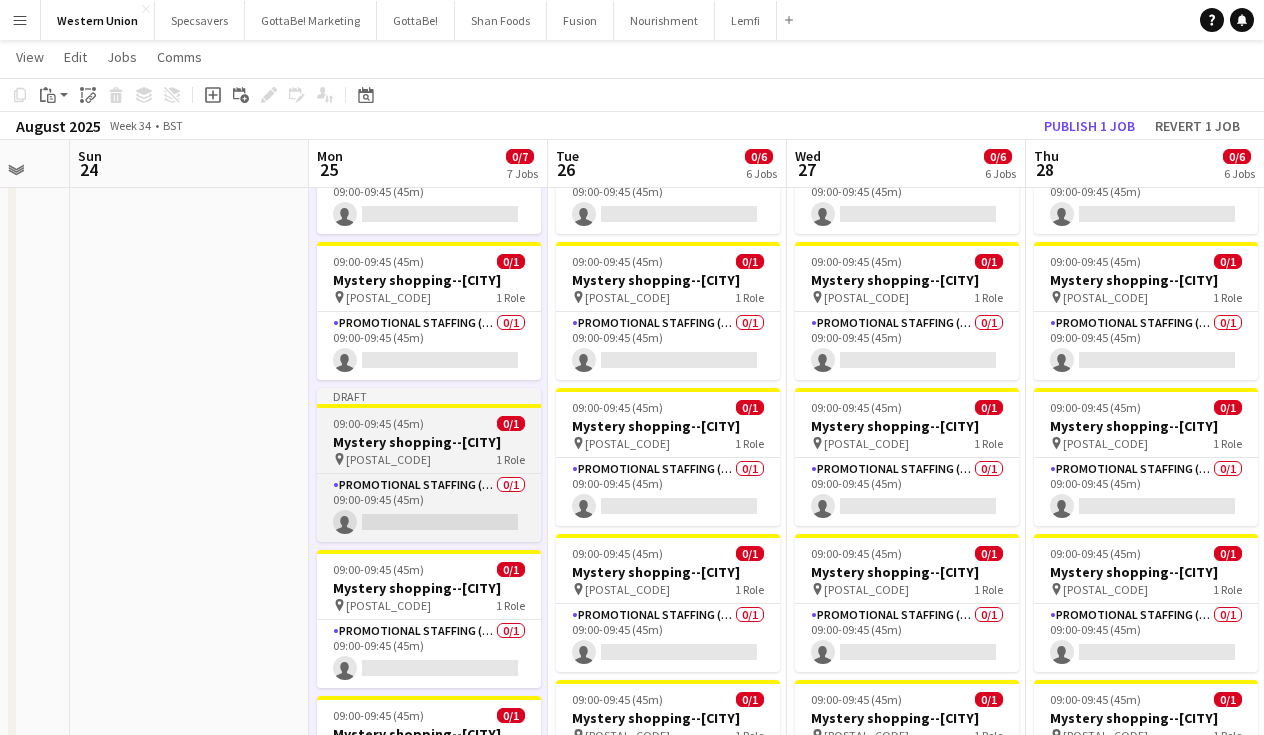 click on "Mystery shopping--[CITY]" at bounding box center [429, 442] 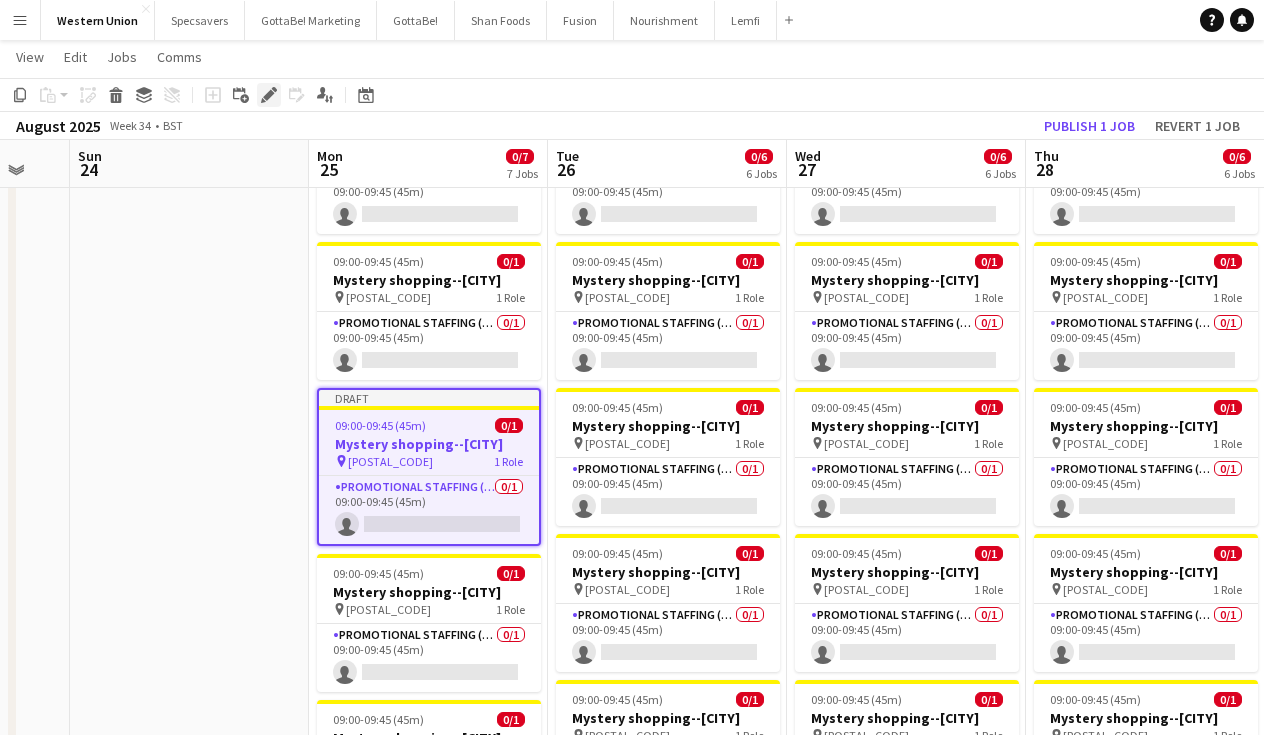click 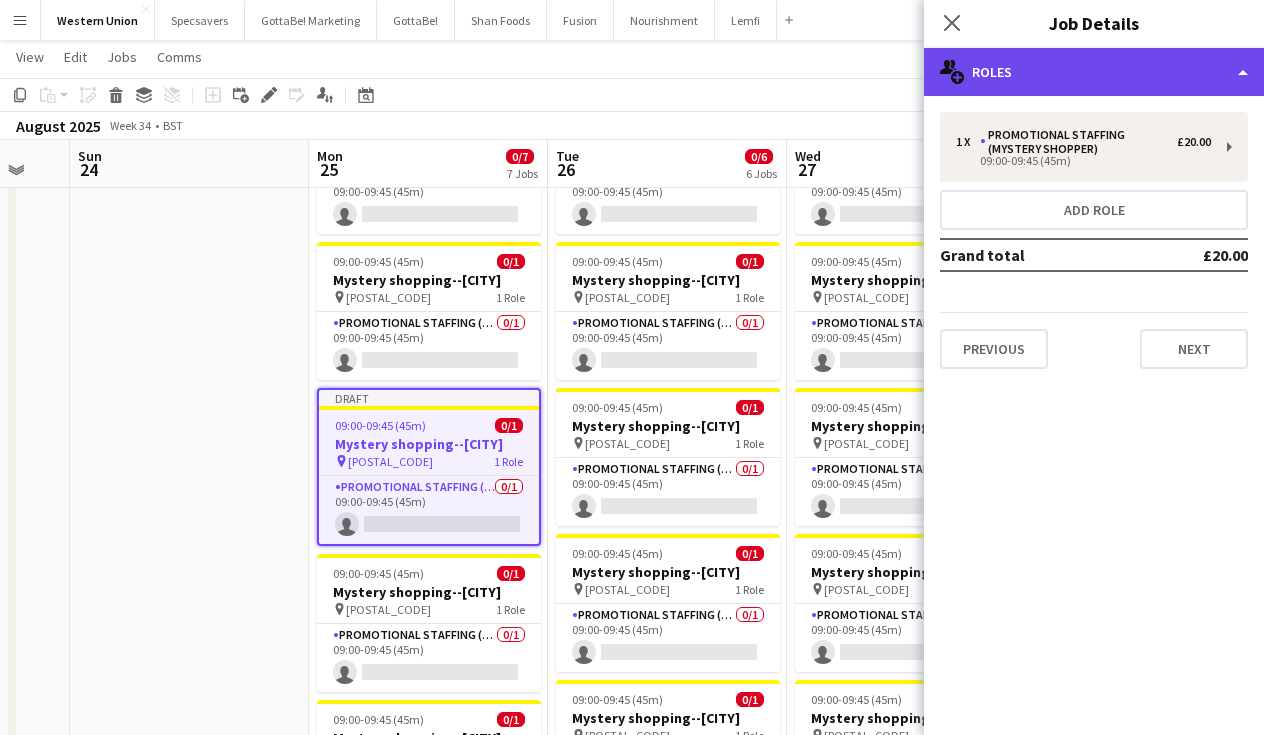 click on "multiple-users-add
Roles" 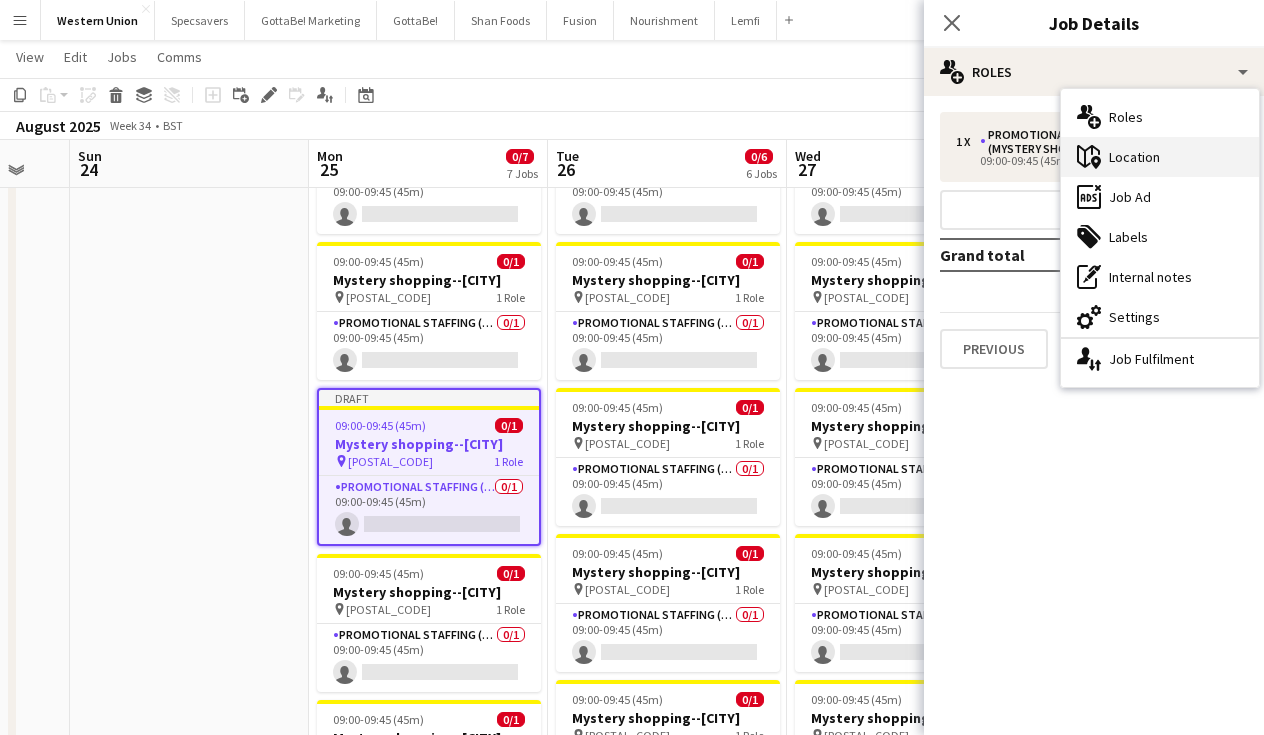 click on "maps-pin-1
Location" at bounding box center (1160, 157) 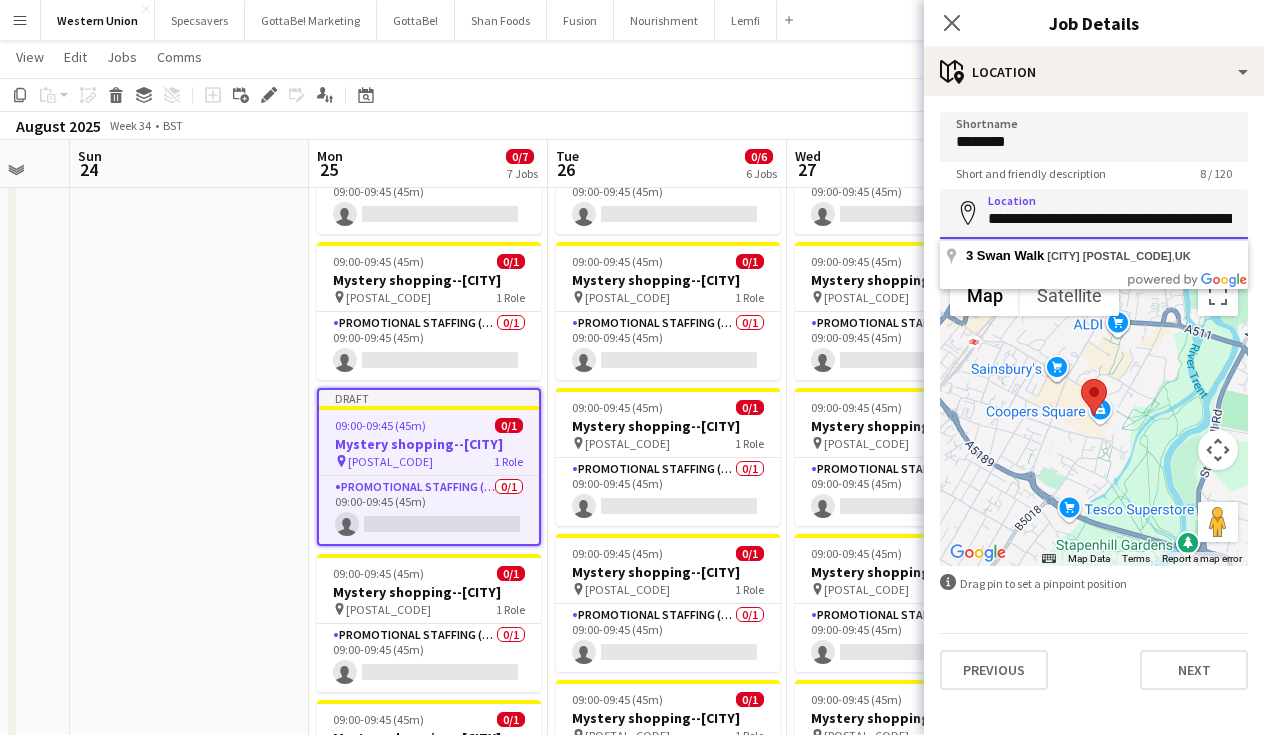 paste 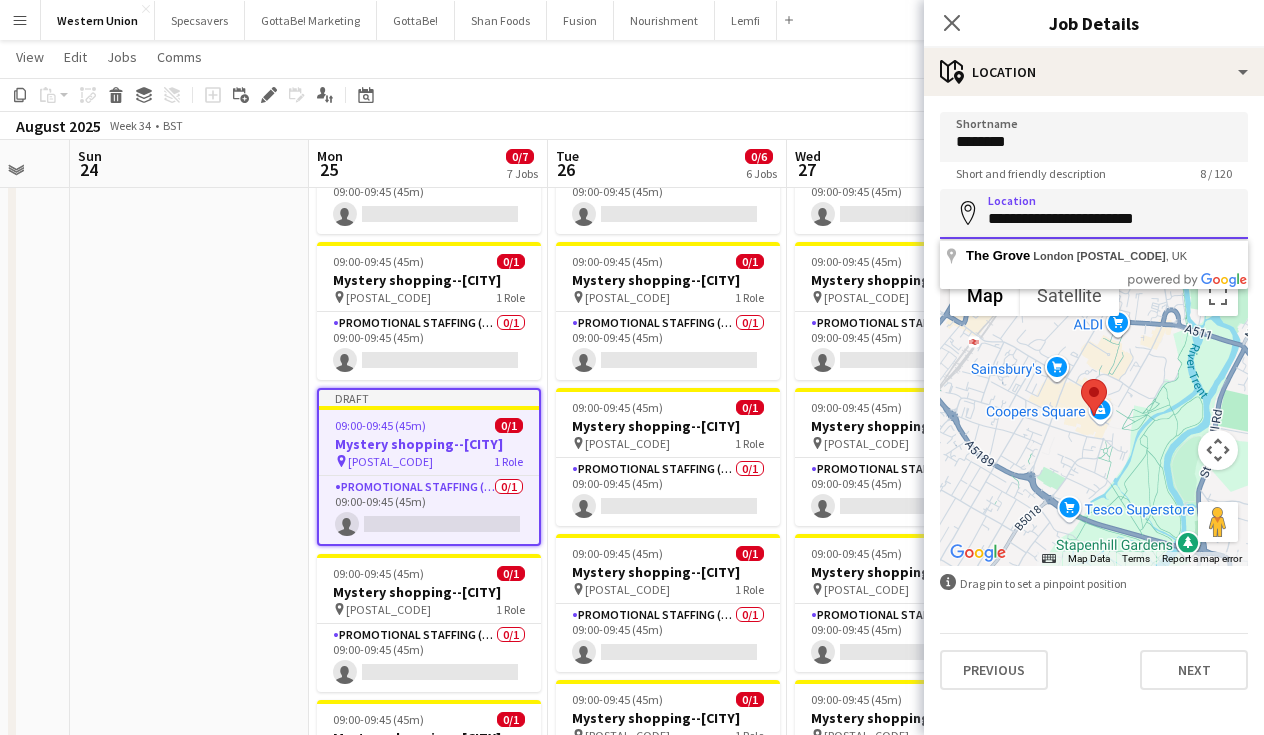 drag, startPoint x: 1189, startPoint y: 217, endPoint x: 1136, endPoint y: 217, distance: 53 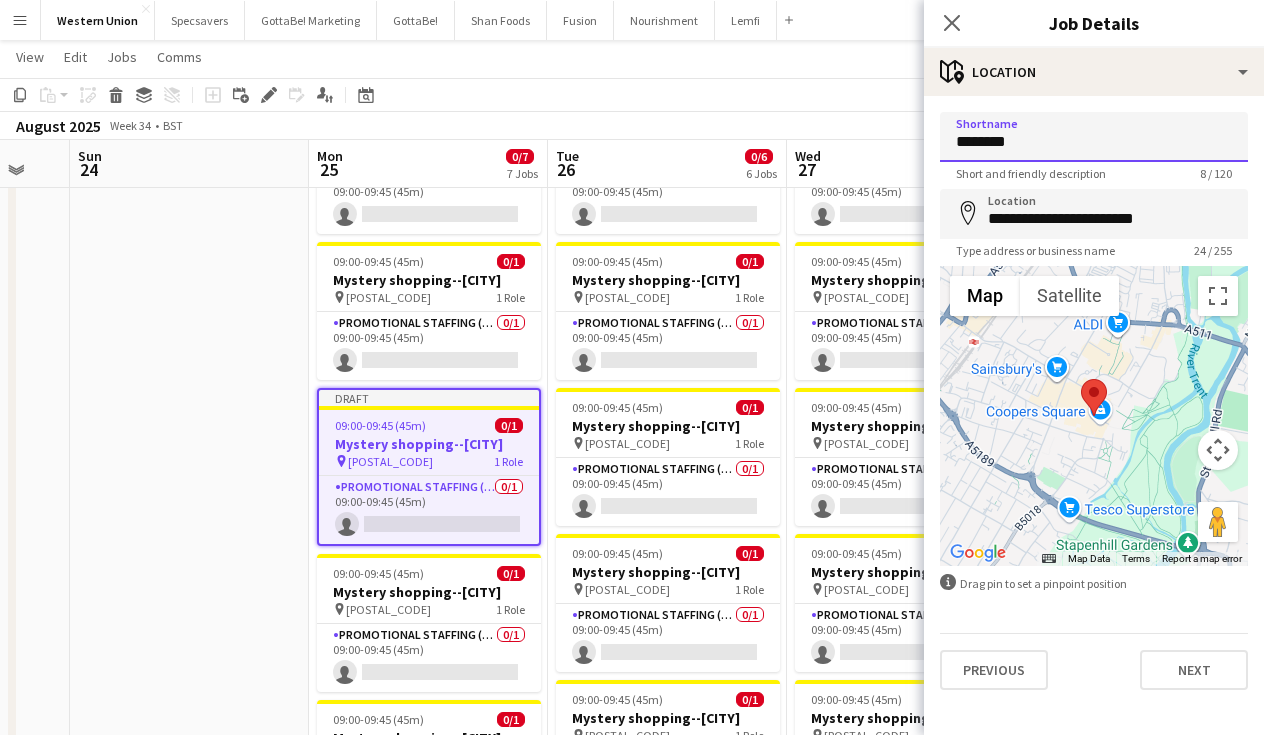 paste 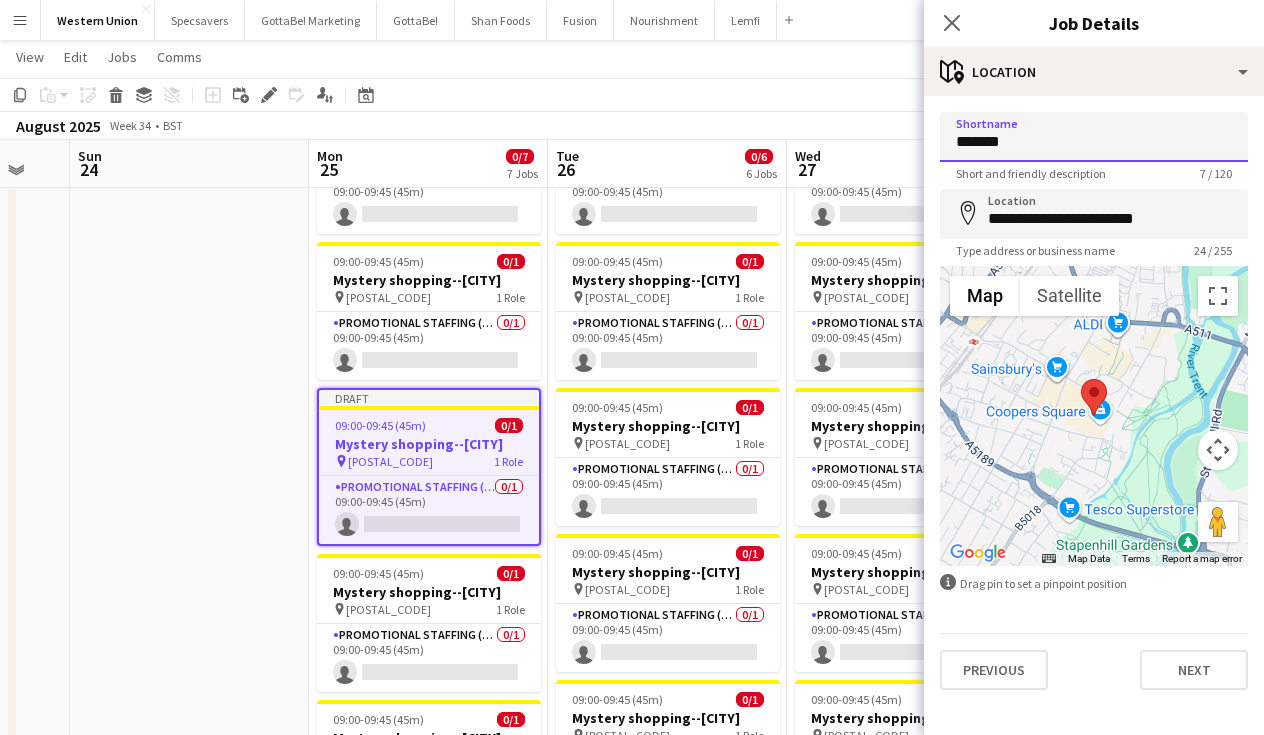 type on "*******" 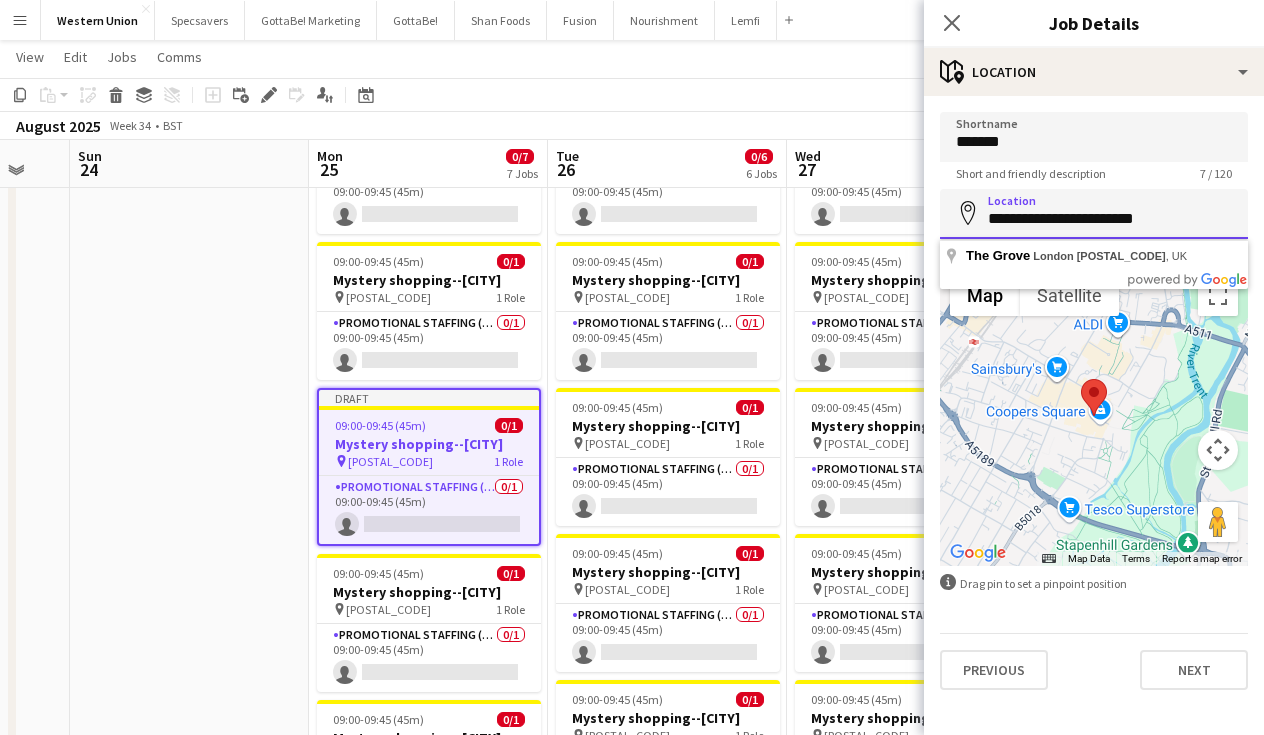 click on "**********" at bounding box center (1094, 214) 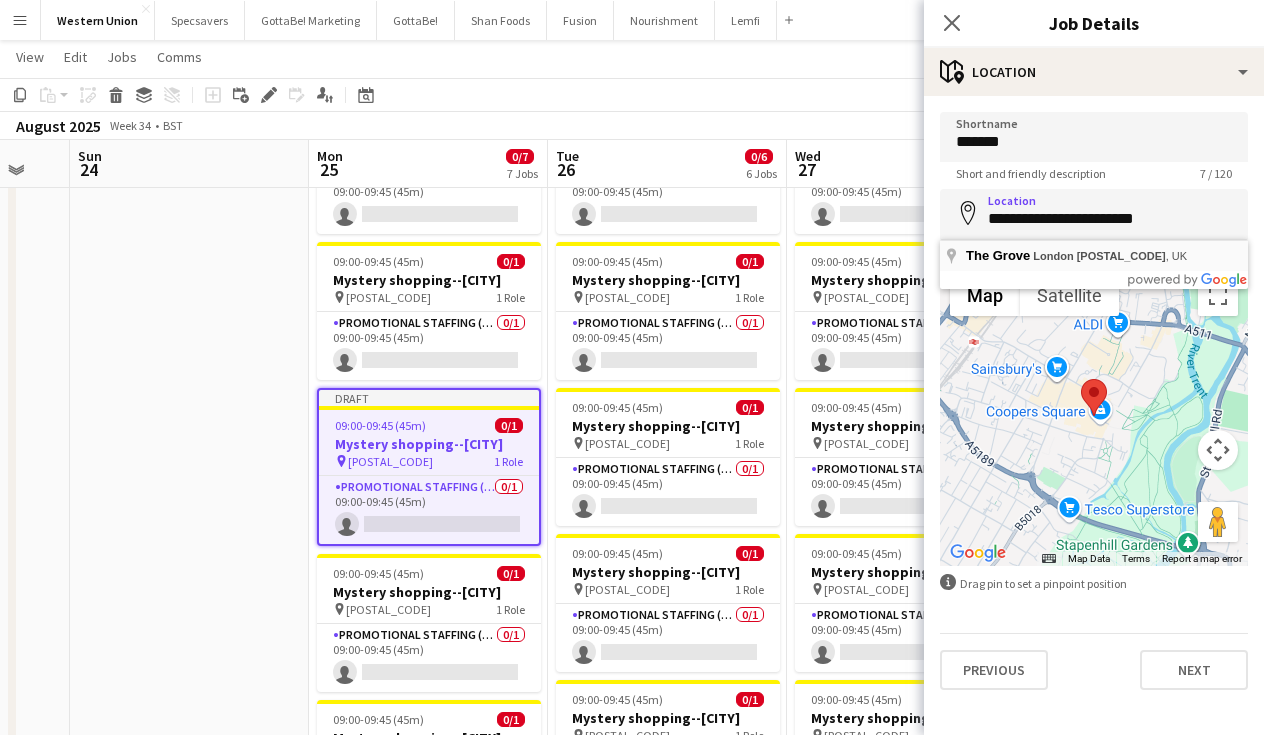 type on "**********" 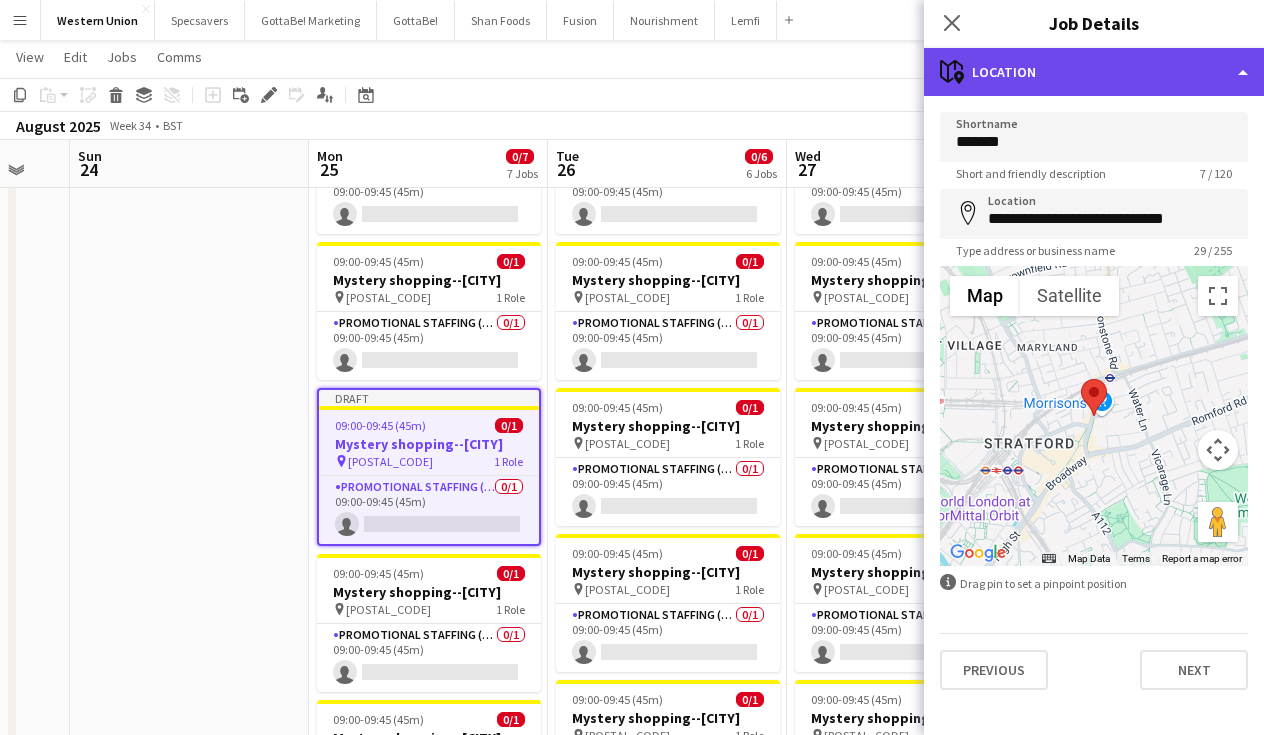 click on "maps-pin-1
Location" 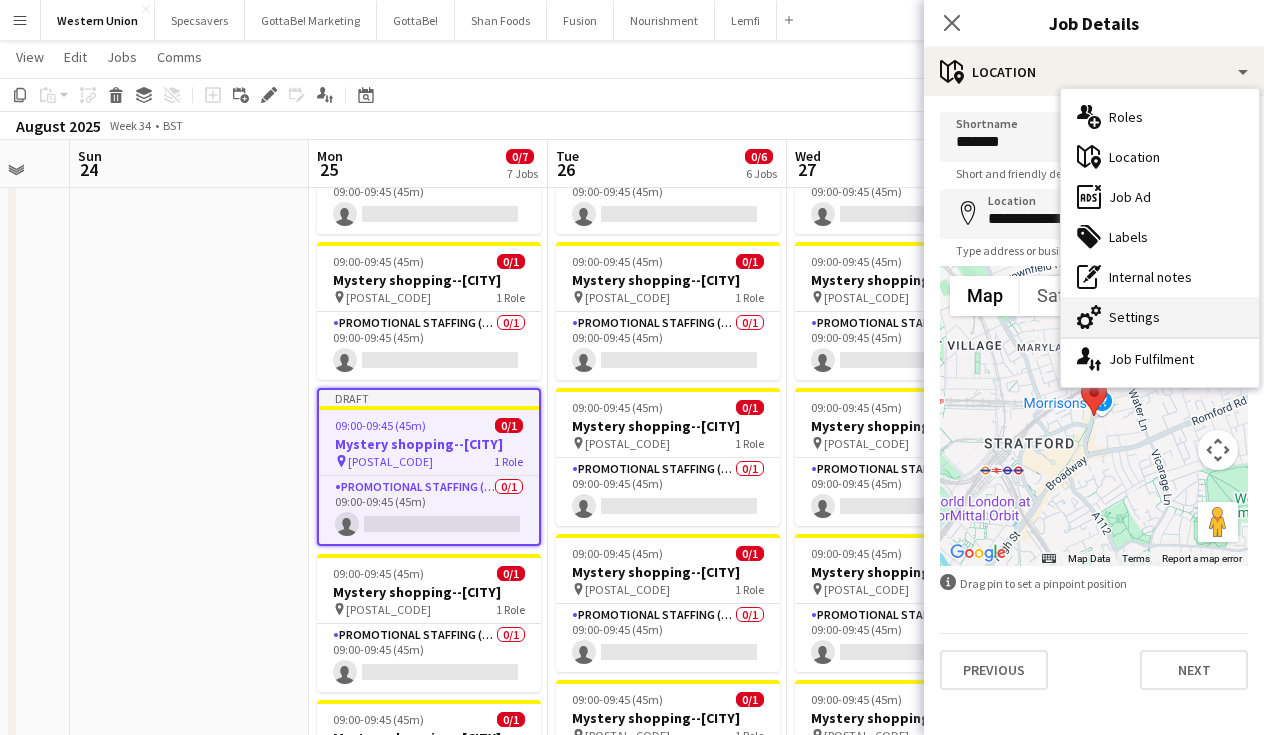 click on "cog-double-3
Settings" at bounding box center (1160, 317) 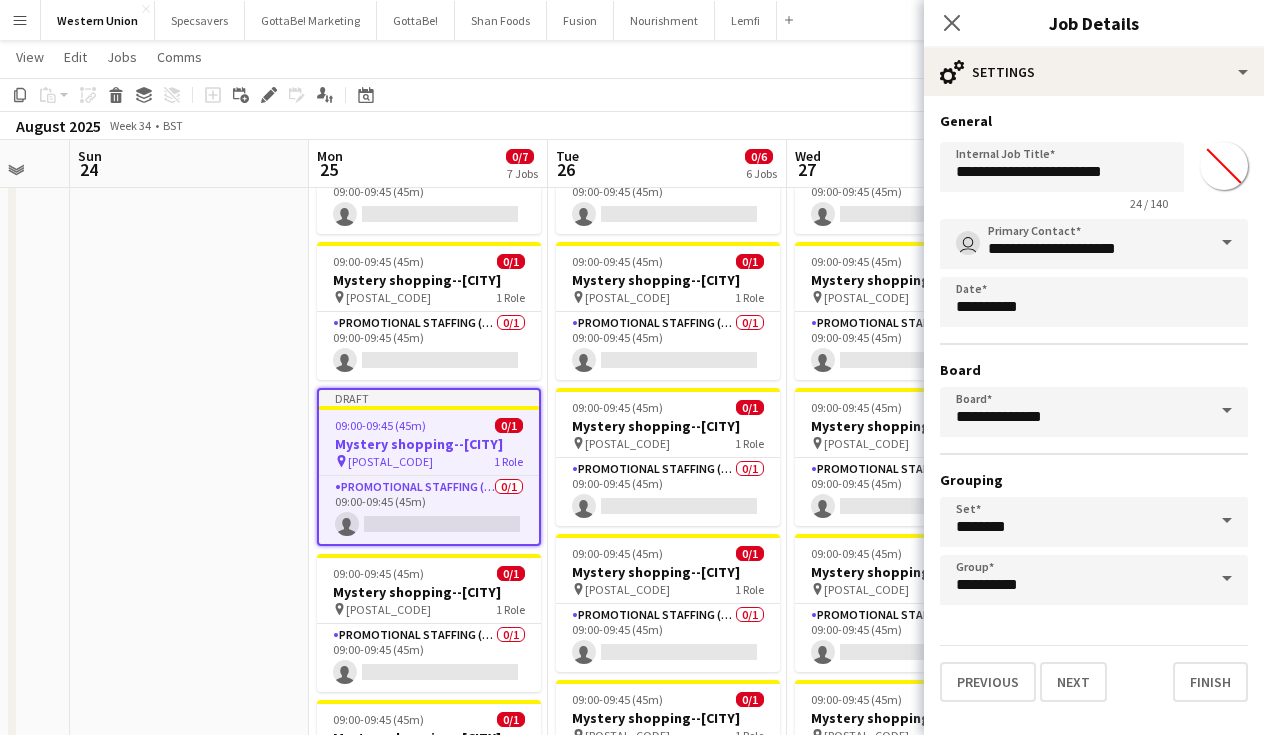 type on "*******" 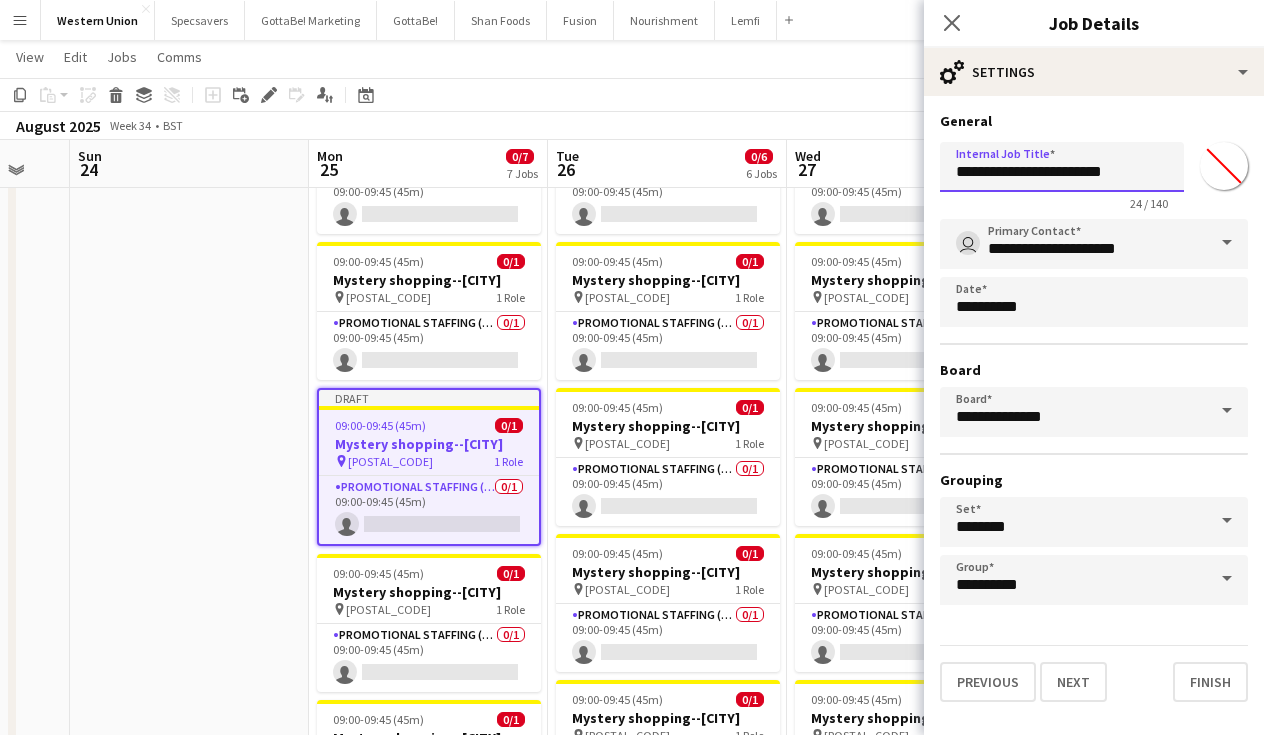 drag, startPoint x: 1132, startPoint y: 173, endPoint x: 1083, endPoint y: 170, distance: 49.09175 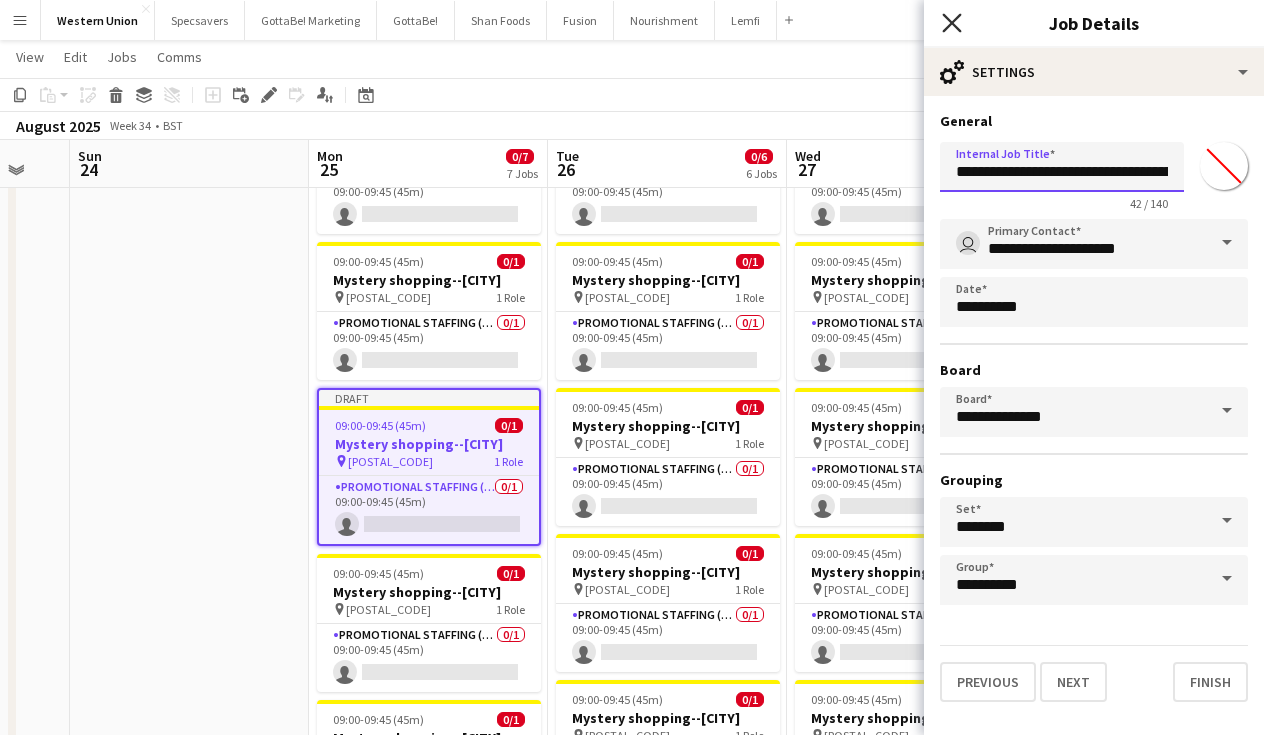 type on "**********" 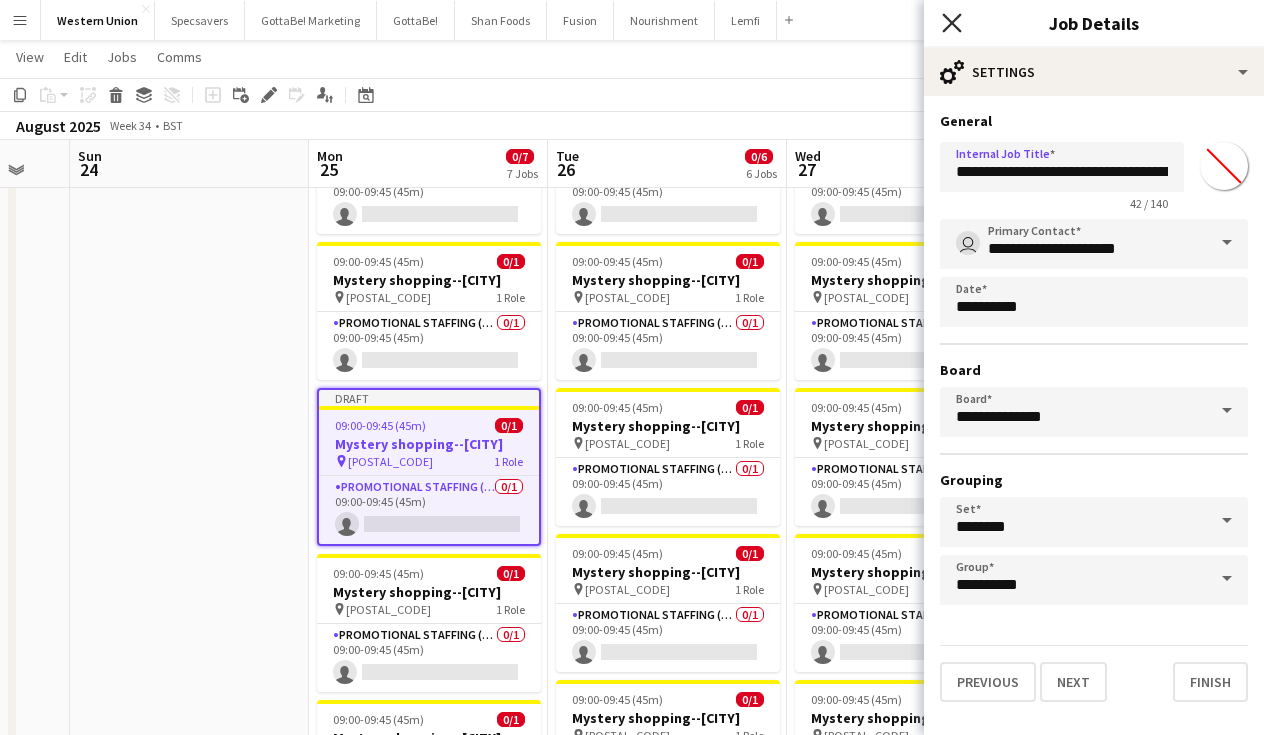 click 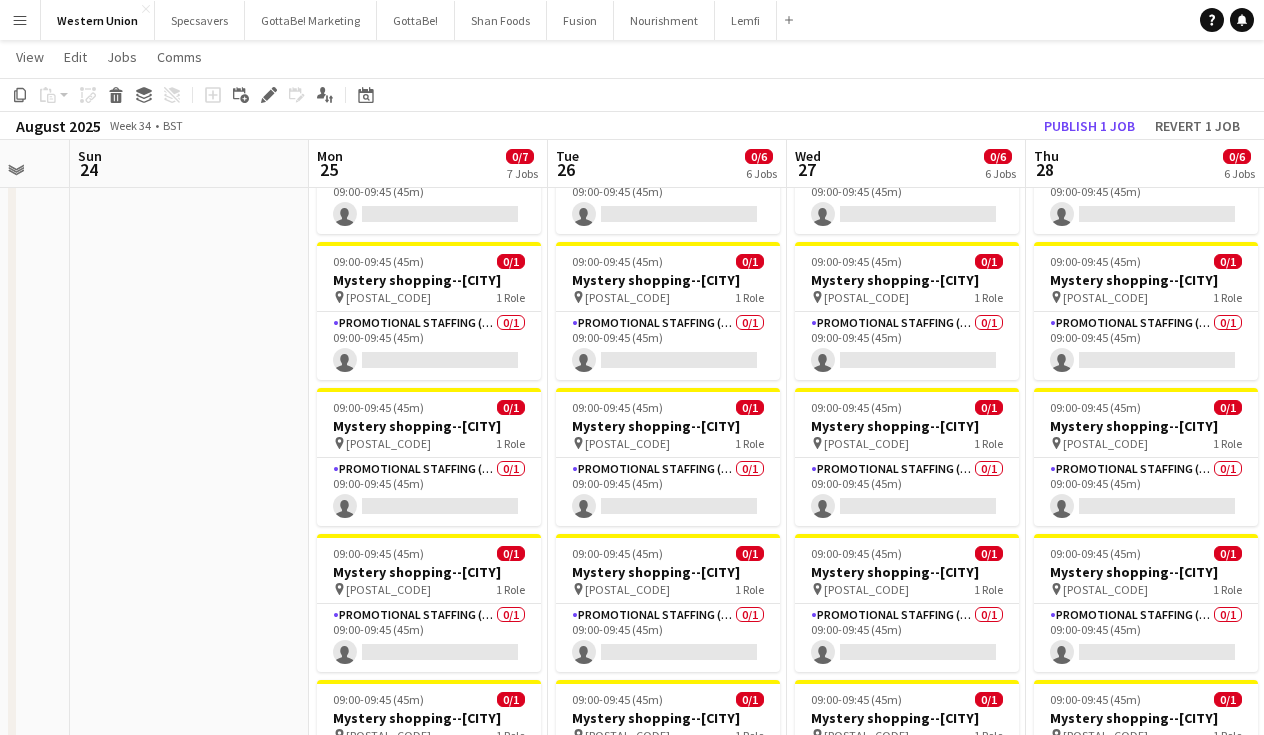 click on "Copy
Paste
Paste
Command
V Paste with crew
Command
Shift
V
Paste linked Job
Delete
Group
Ungroup
Add job
Add linked Job
Edit
Edit linked Job
Applicants
Date picker
AUG 2025 AUG 2025 Monday M Tuesday T Wednesday W Thursday T Friday F Saturday S Sunday S  AUG   1   2   3   4   5   6   7   8   9   10   11   12   13   14   15   16   17   18   19   20   21   22   23   24   25" 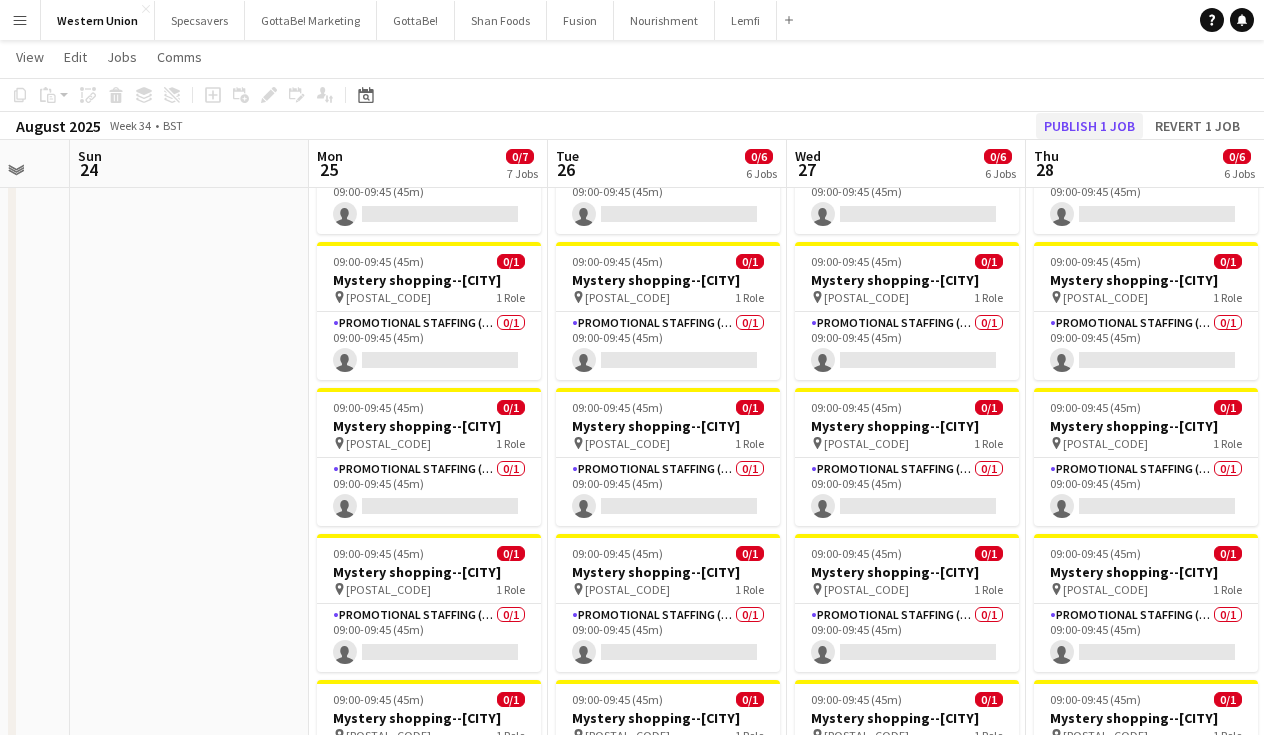 click on "Publish 1 job" 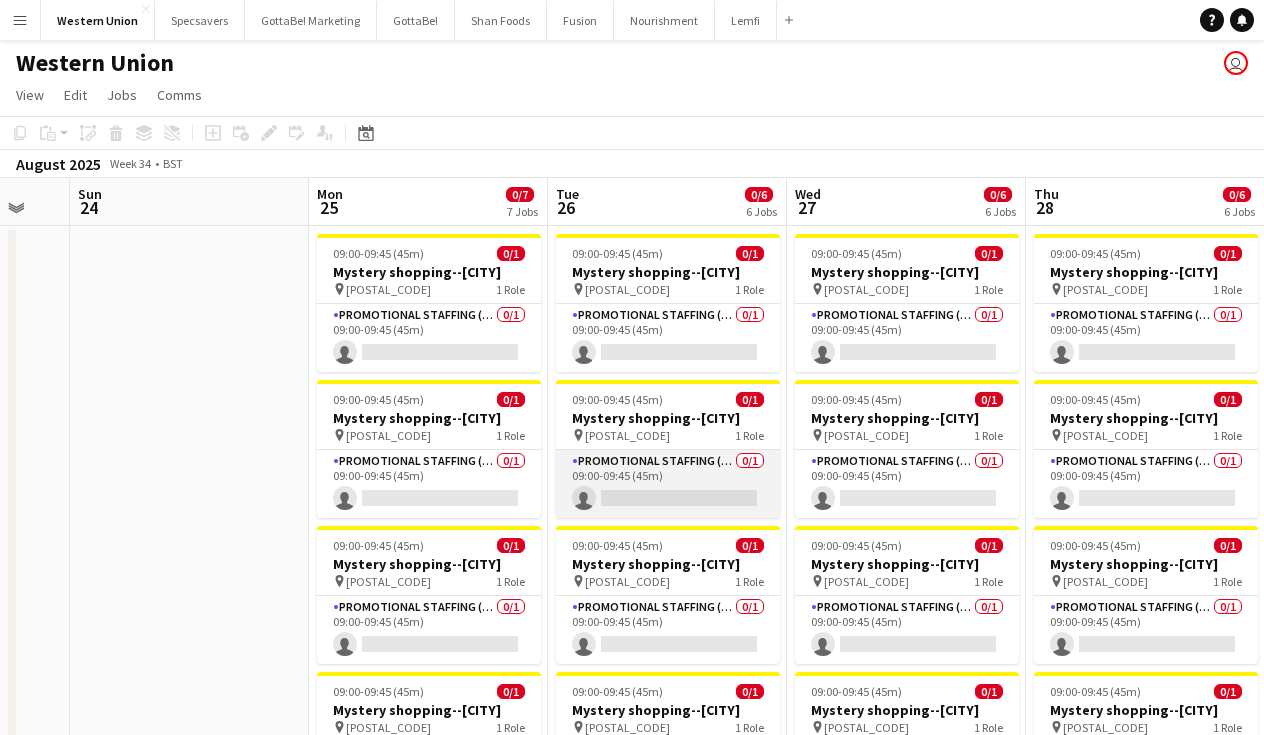 scroll, scrollTop: 0, scrollLeft: 0, axis: both 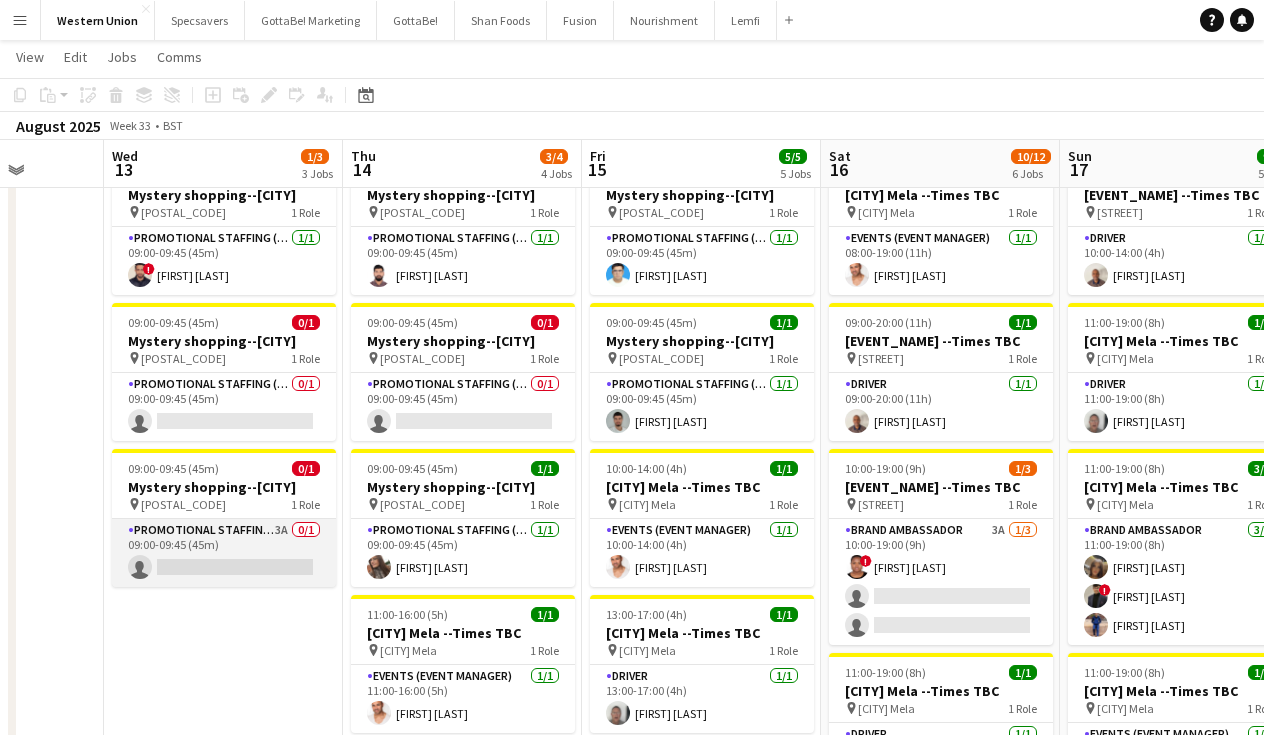 click on "Promotional Staffing (Mystery Shopper) 3A 0/1 09:00-09:45 (45m) single-neutral-actions" at bounding box center (224, 553) 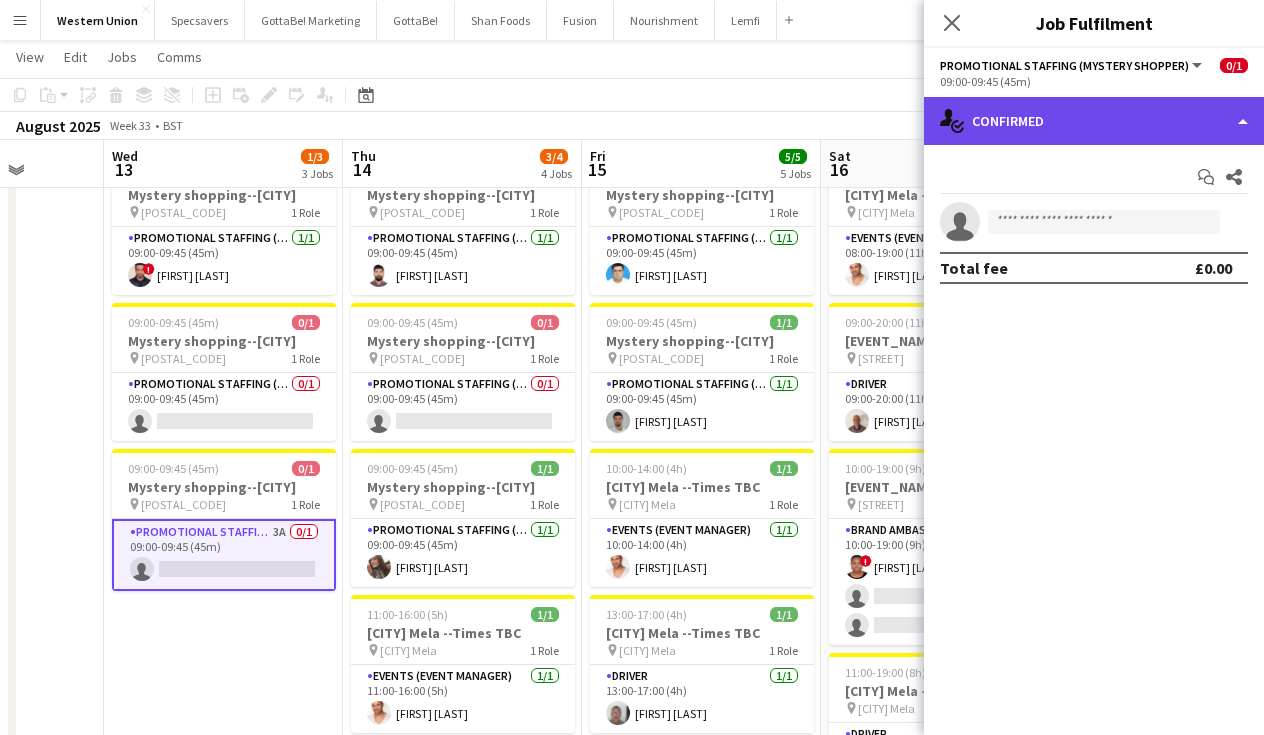 click on "single-neutral-actions-check-2
Confirmed" 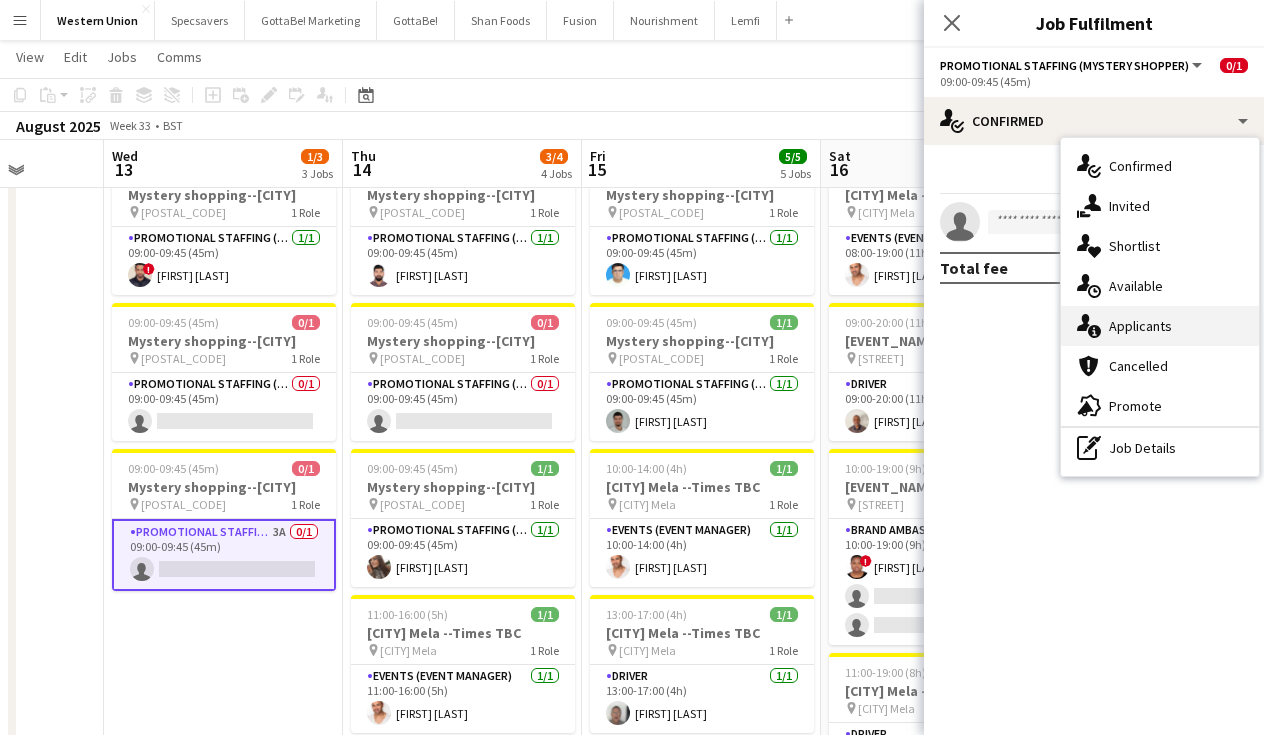 click on "single-neutral-actions-information
Applicants" at bounding box center (1160, 326) 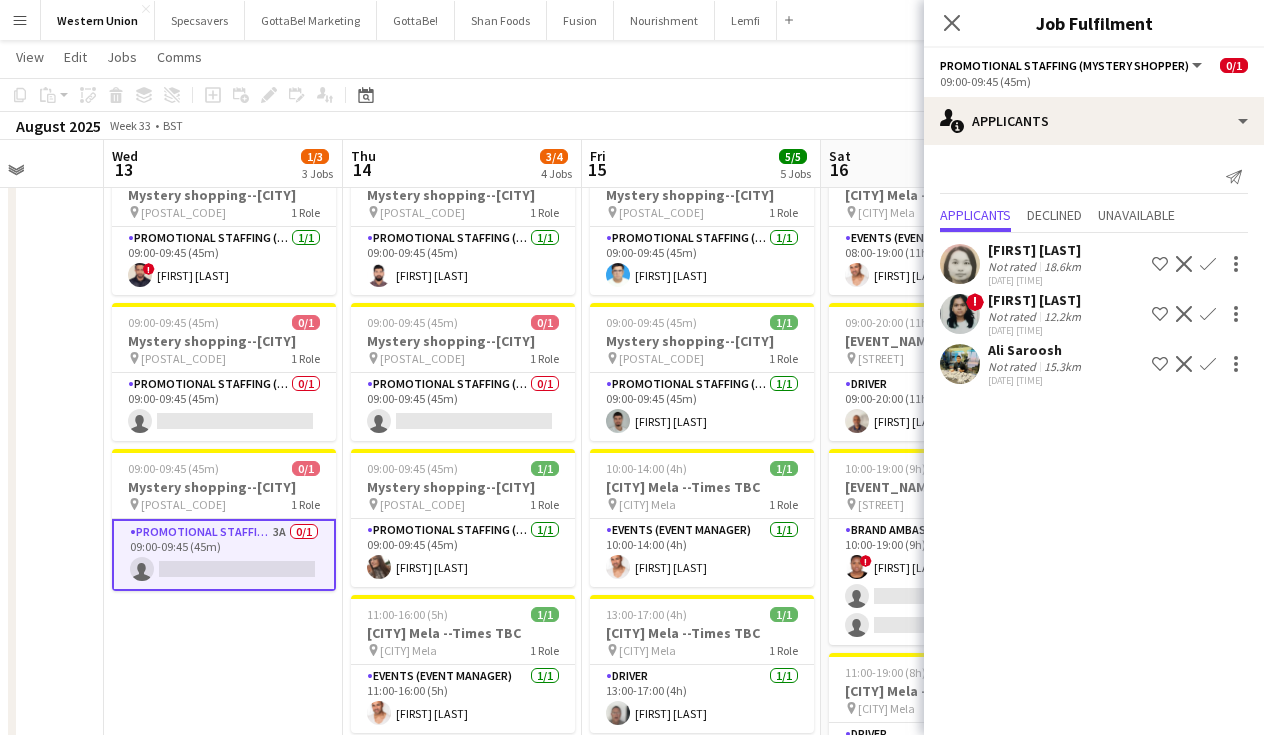 click on "[FIRST] [LAST]" at bounding box center (1036, 350) 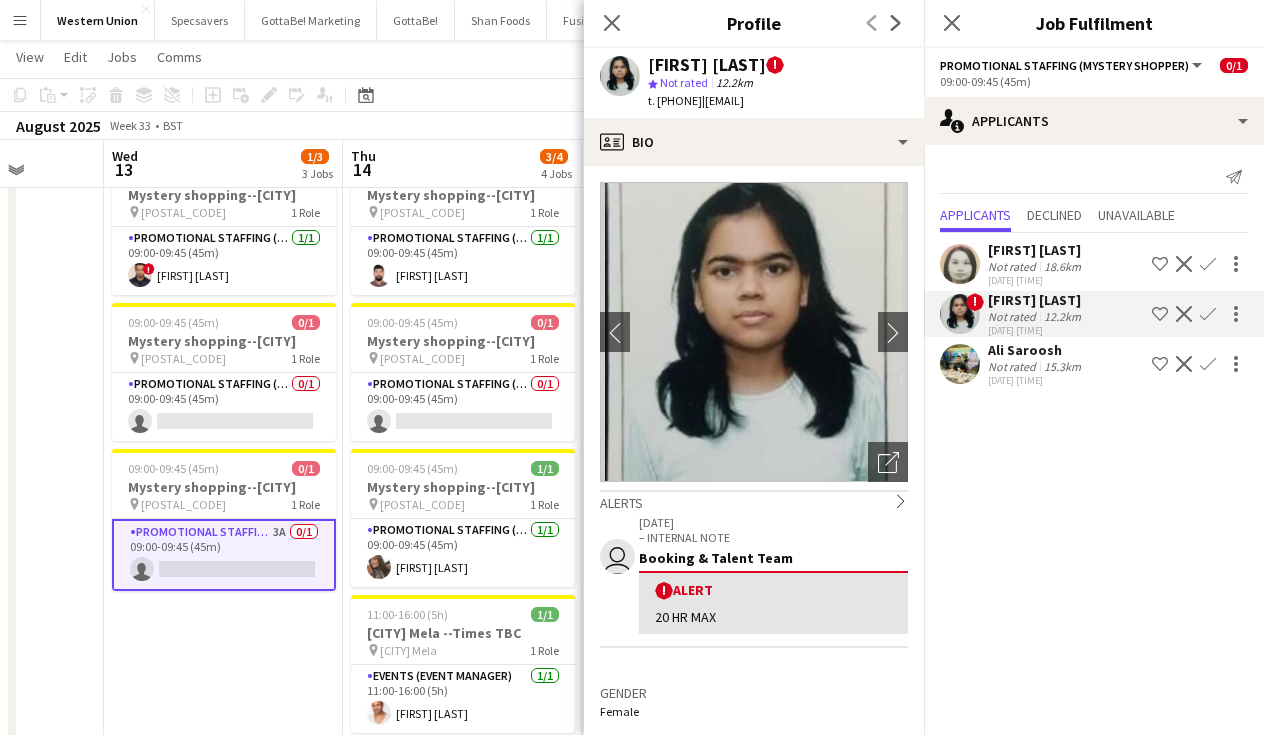 click on "[FIRST] [LAST]" at bounding box center (1036, 300) 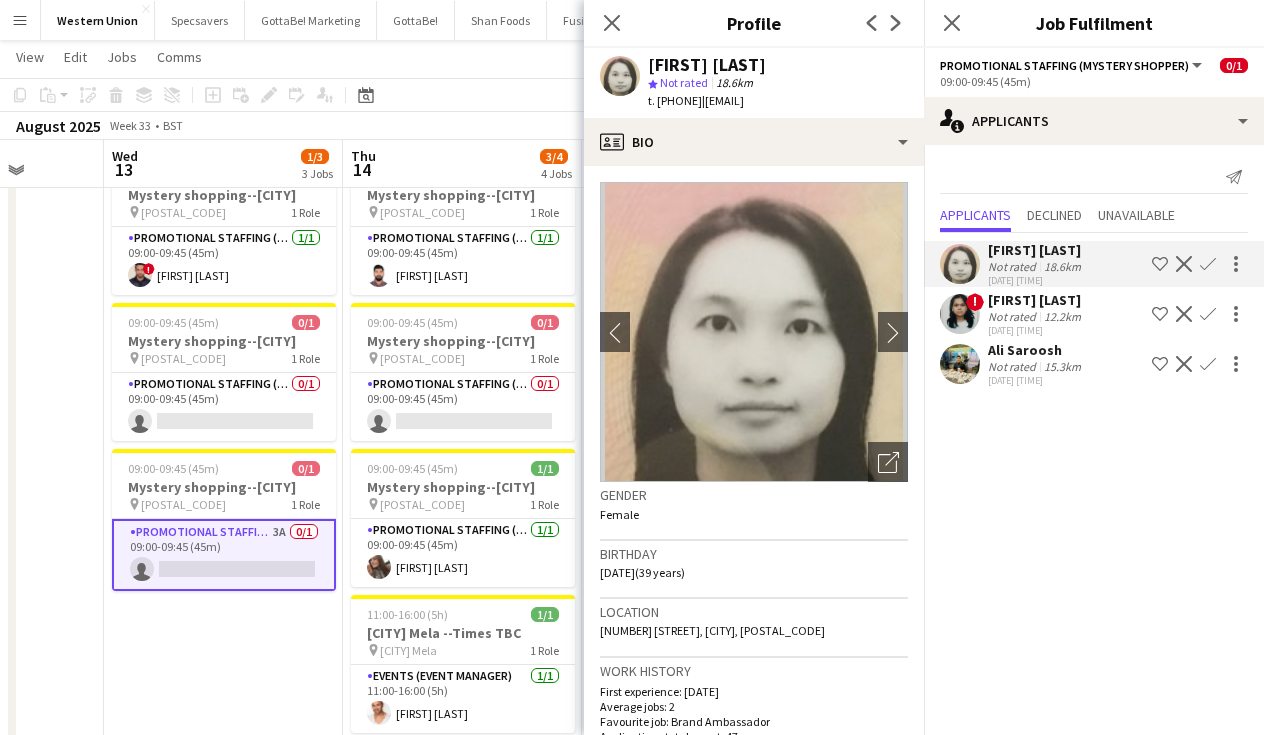 click on "Not rated" at bounding box center [1014, 366] 